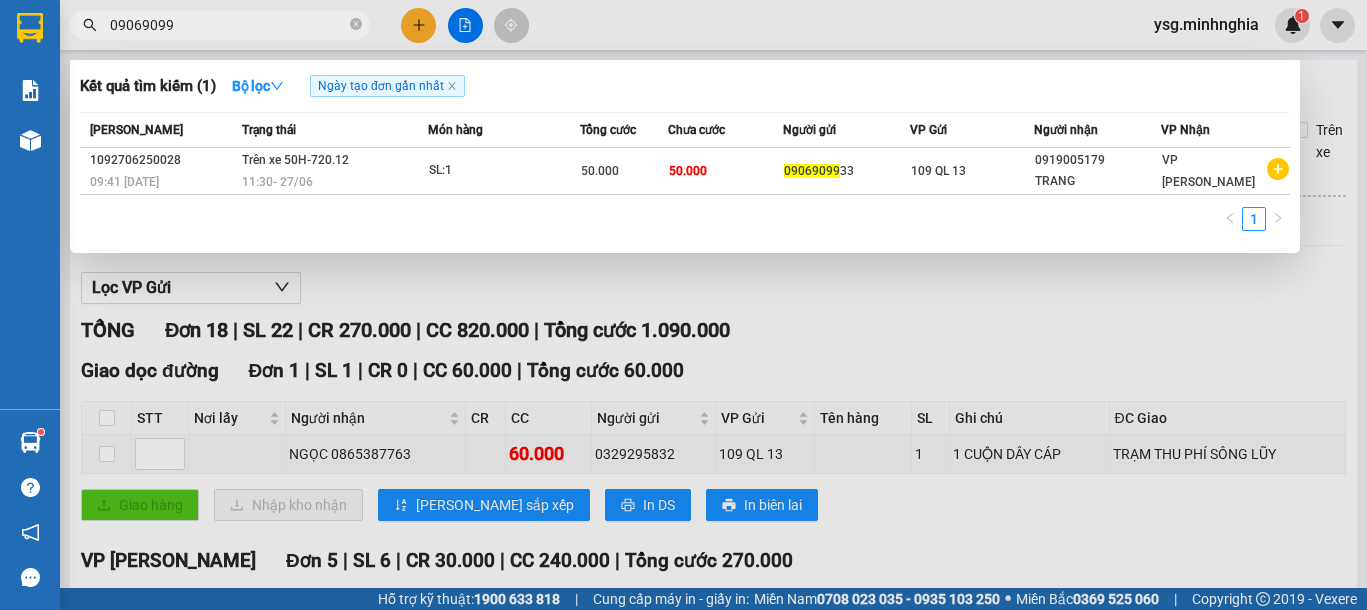 click at bounding box center (683, 305) 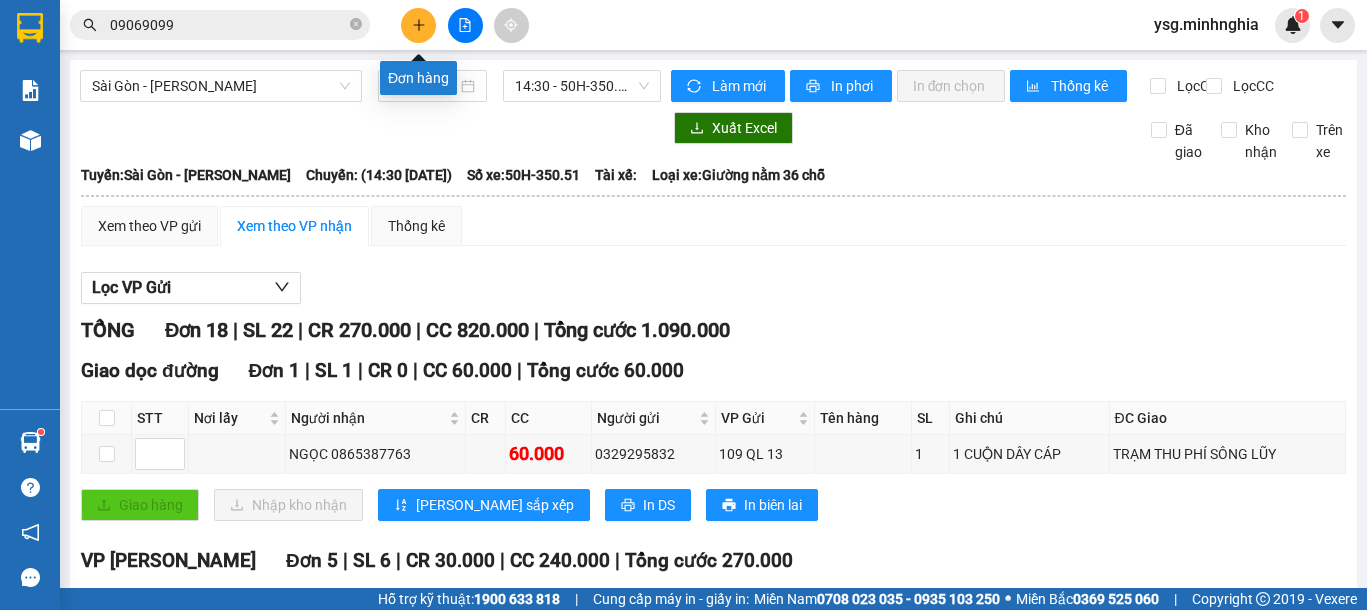 click at bounding box center (418, 25) 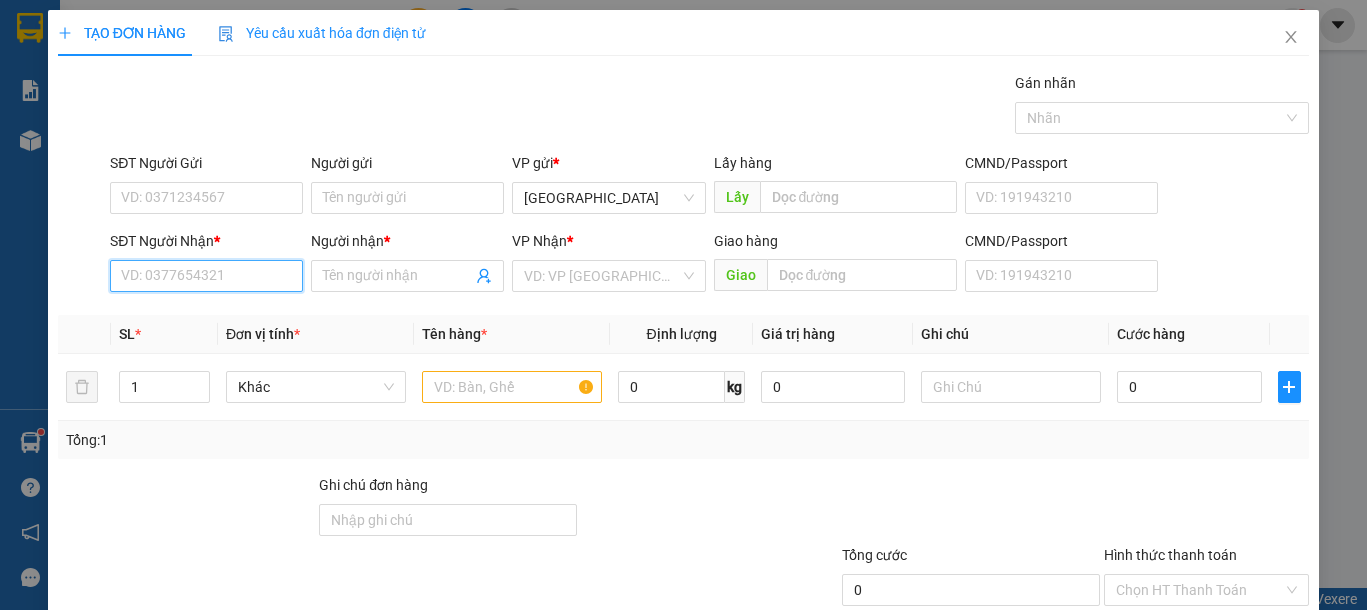 click on "SĐT Người Nhận  *" at bounding box center (206, 276) 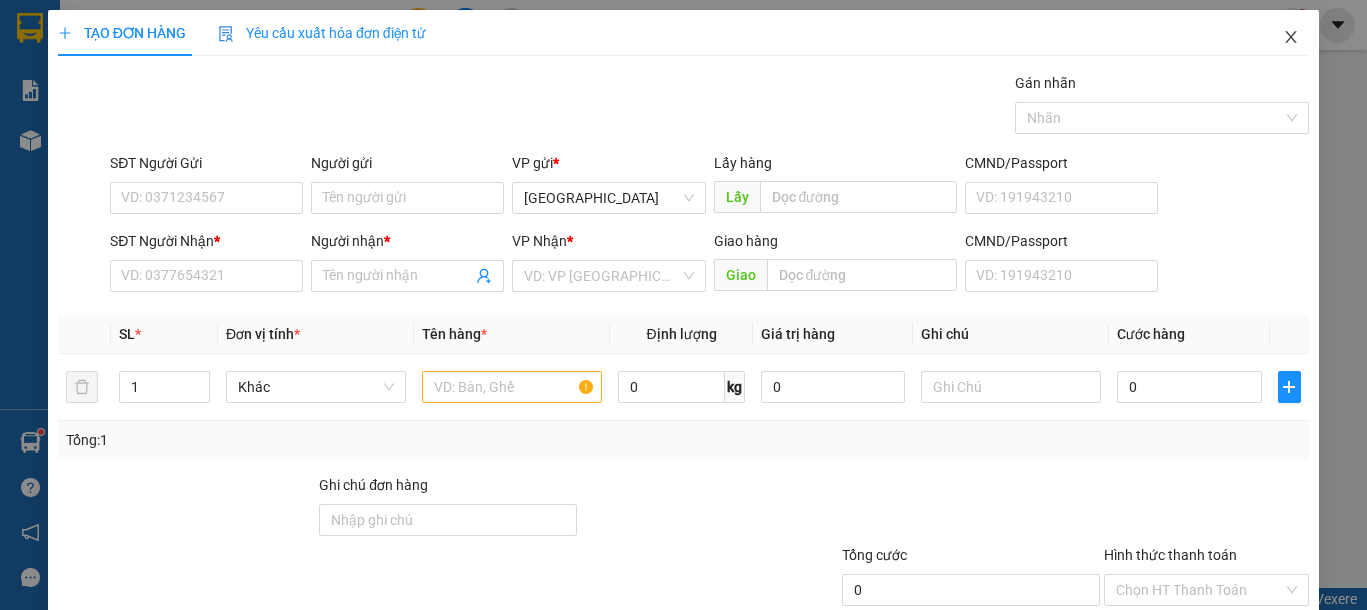 click at bounding box center [1291, 38] 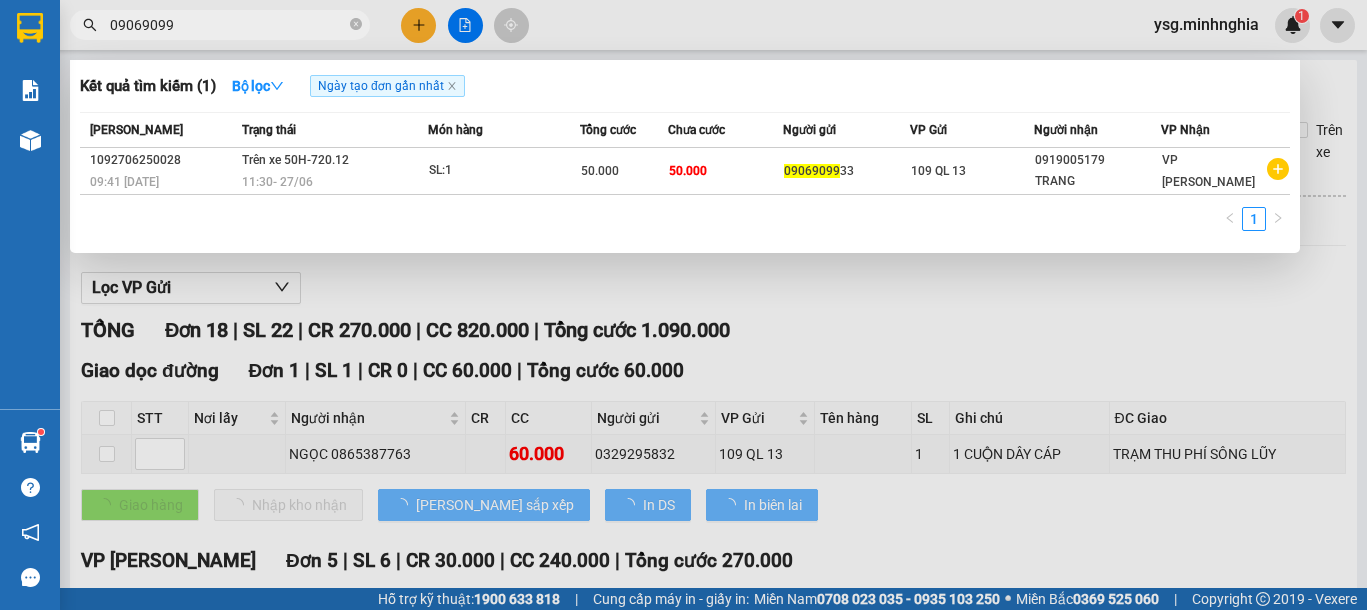 click on "09069099" at bounding box center [228, 25] 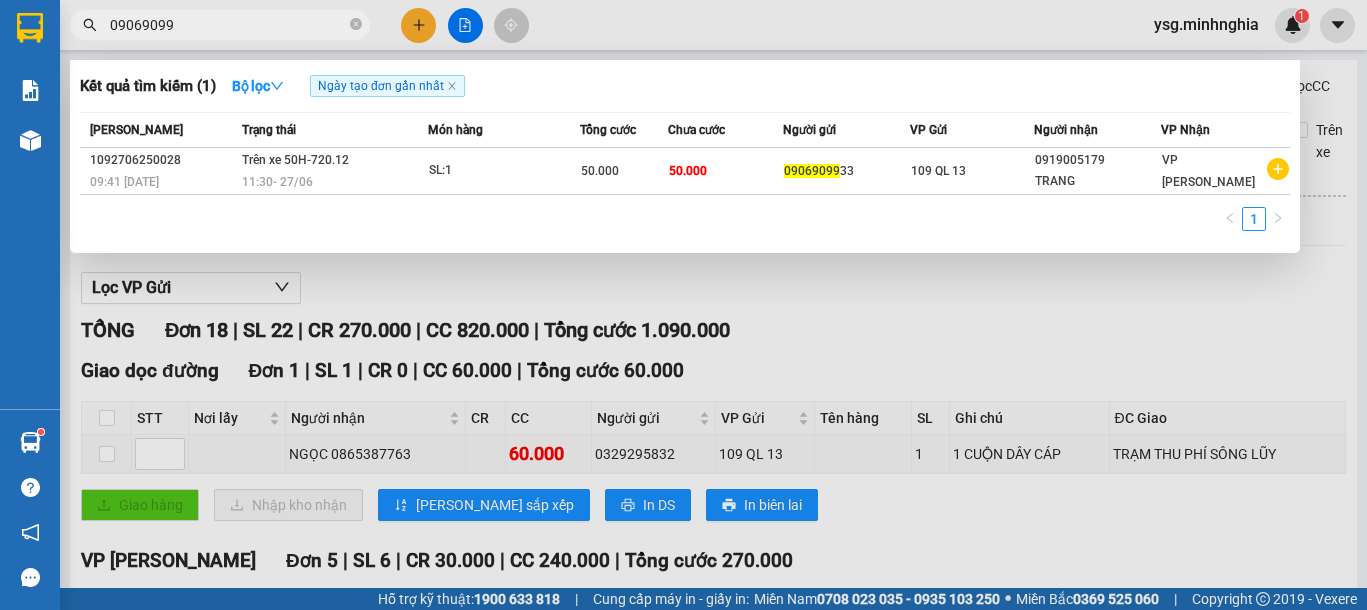 drag, startPoint x: 333, startPoint y: 23, endPoint x: 59, endPoint y: 22, distance: 274.00183 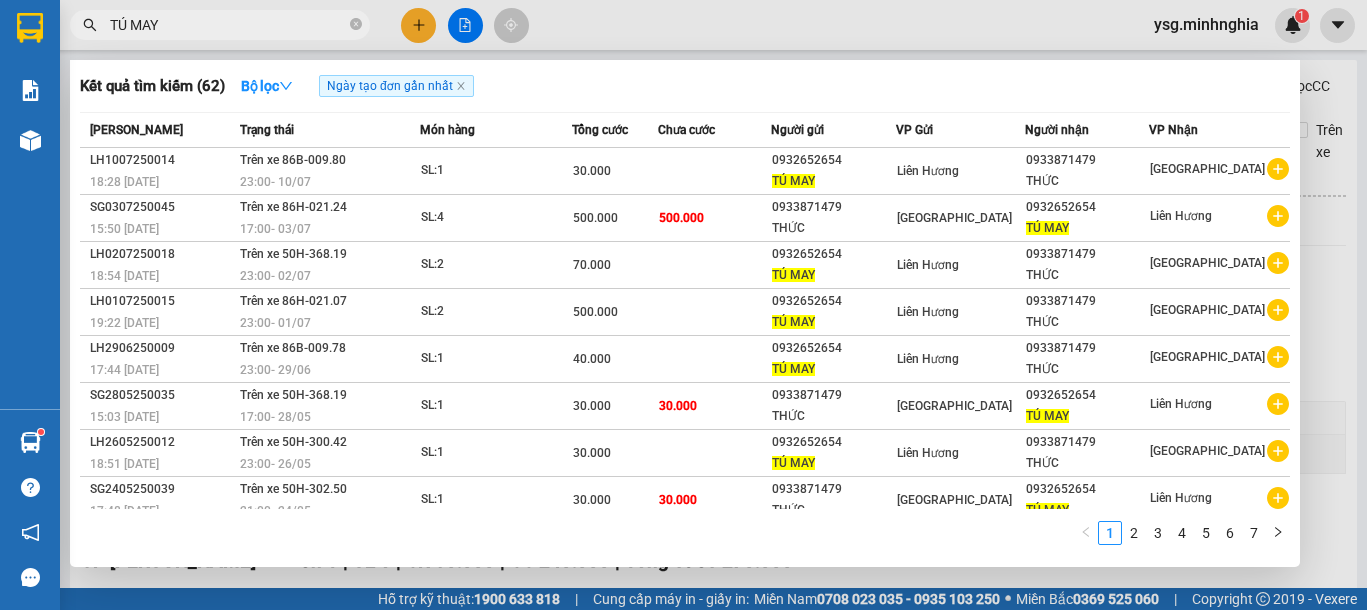 type on "TÚ MAY" 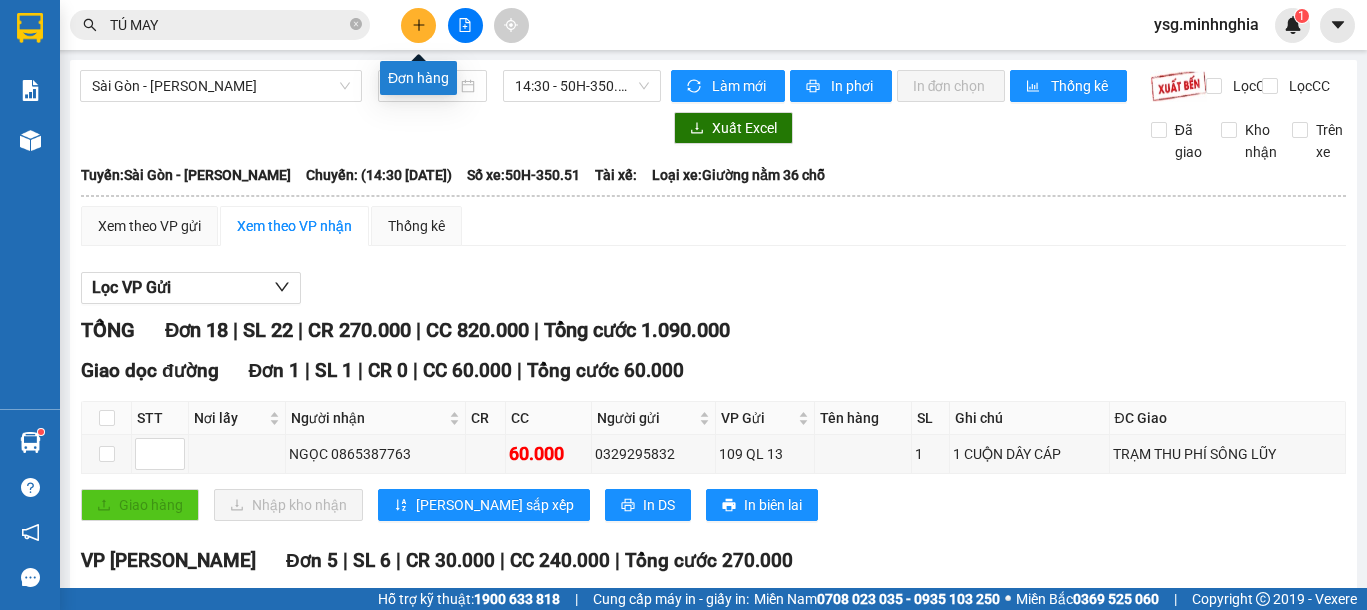 click 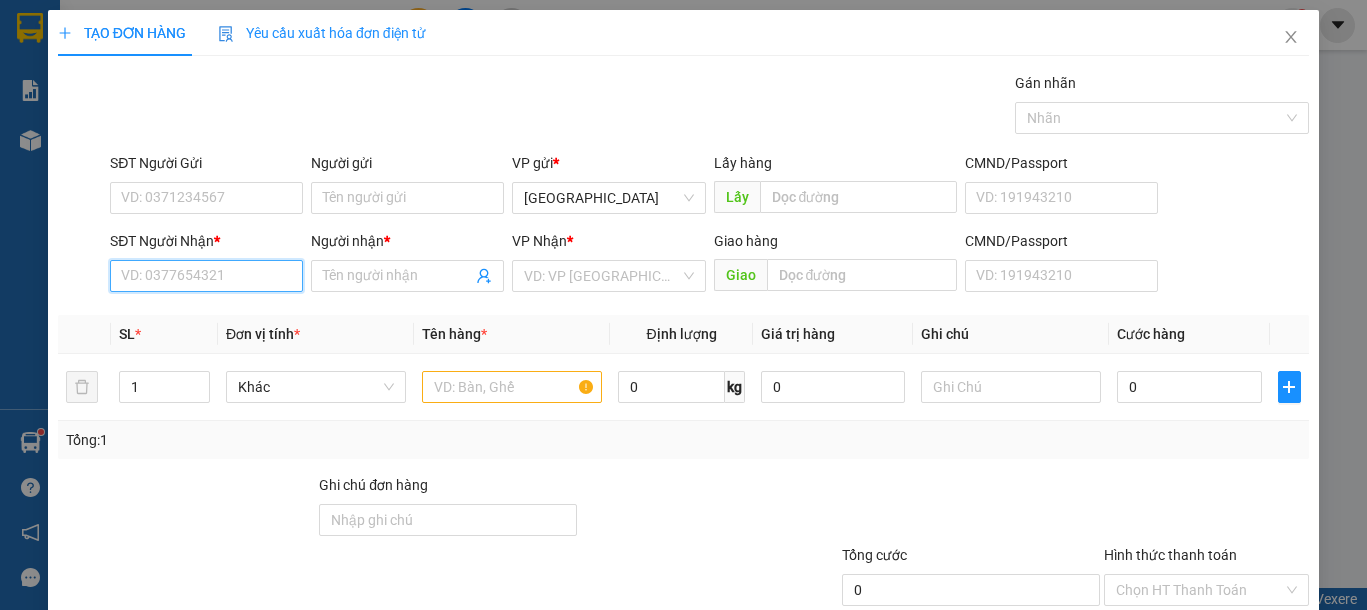 click on "SĐT Người Nhận  *" at bounding box center (206, 276) 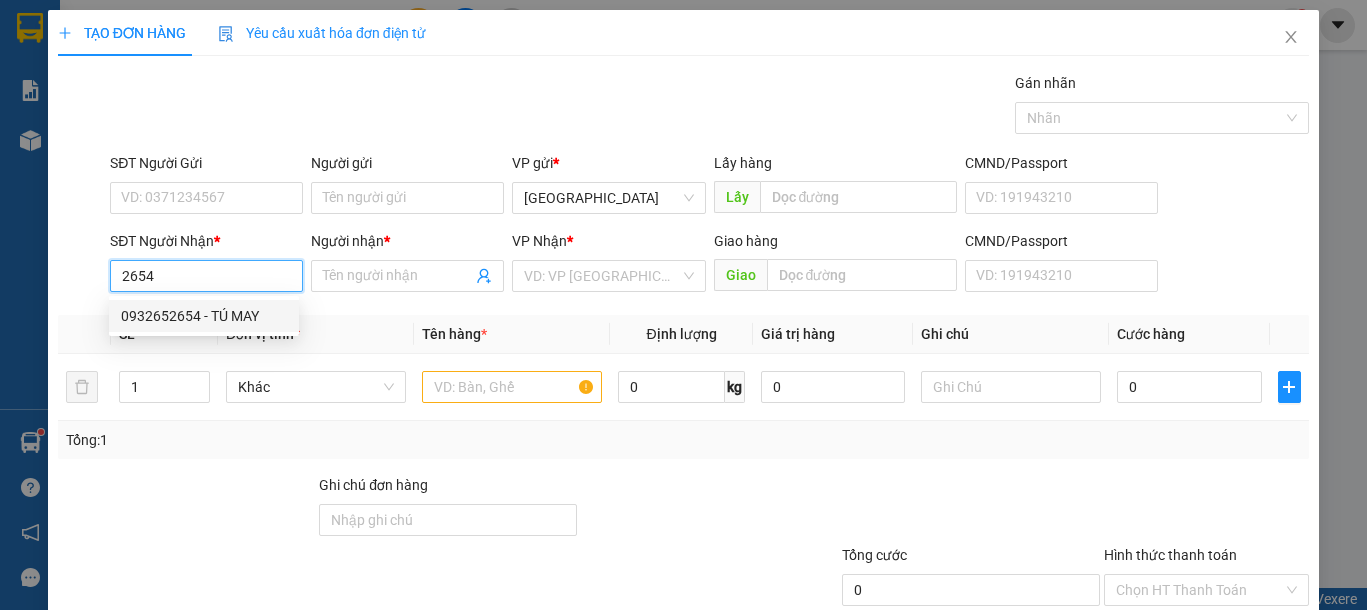 click on "0932652654 - TÚ MAY" at bounding box center [204, 316] 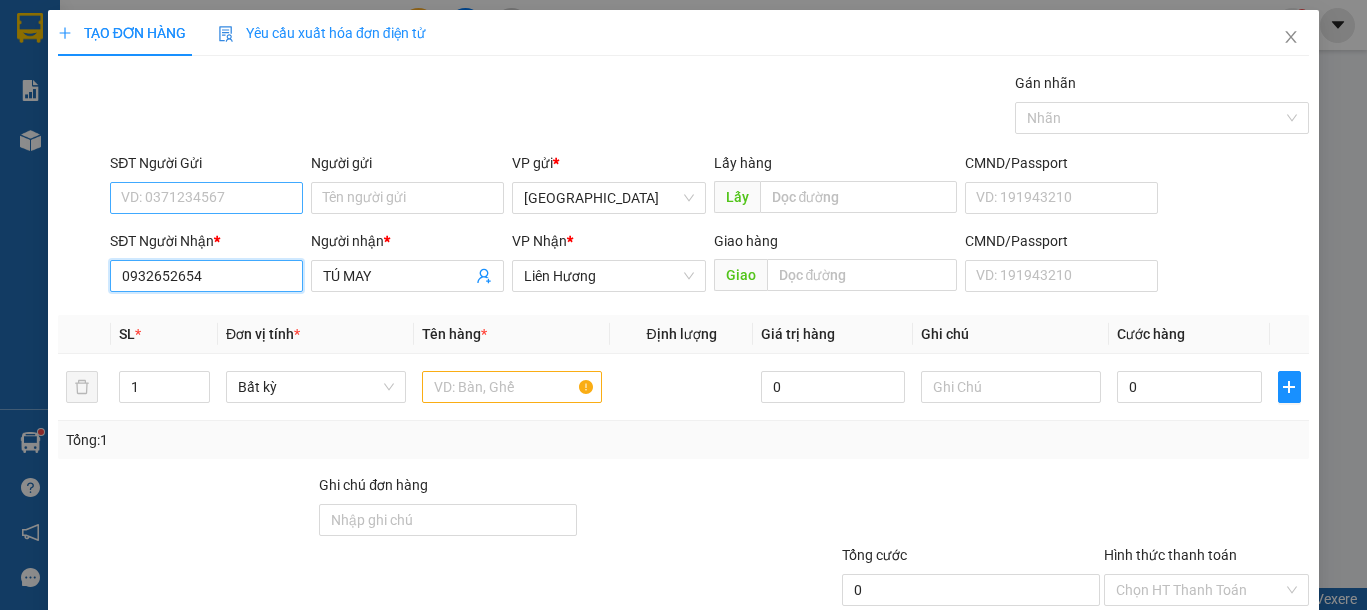 type on "0932652654" 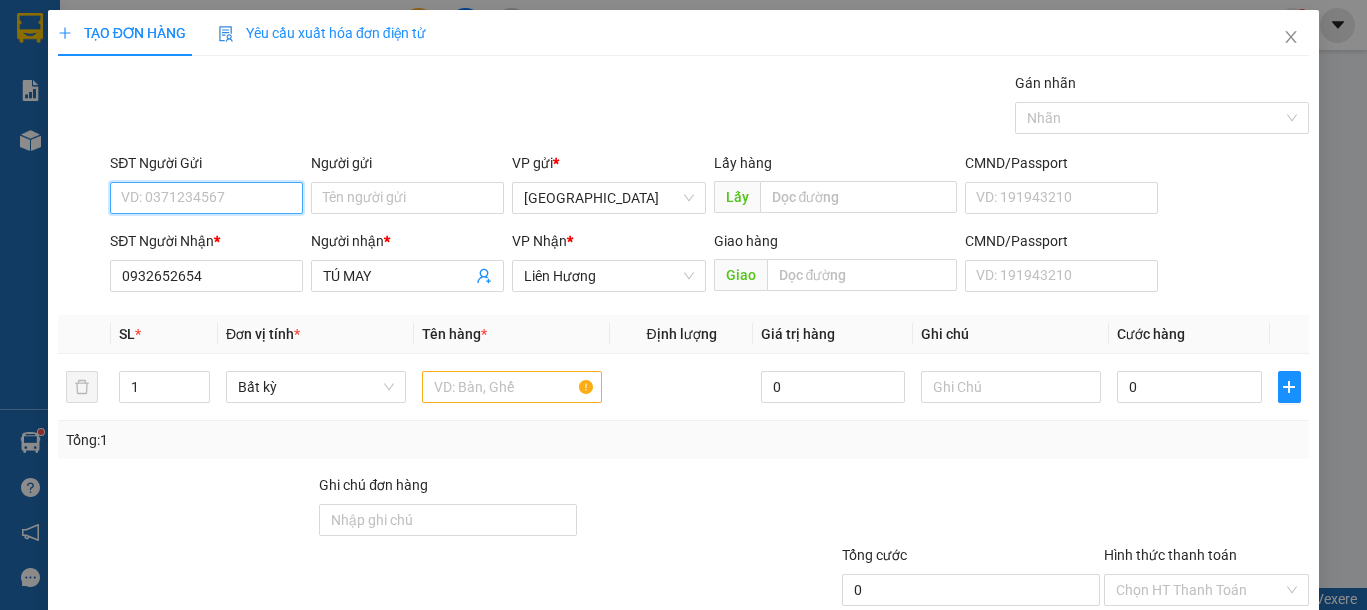 click on "SĐT Người Gửi" at bounding box center (206, 198) 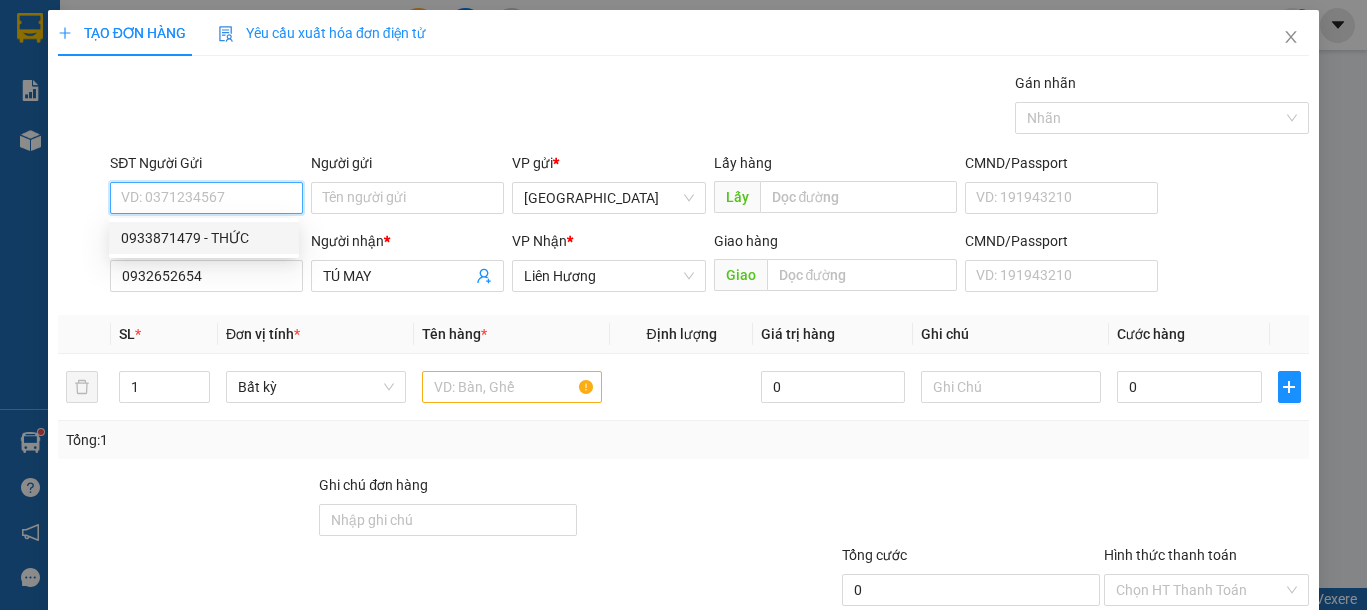 click on "0933871479 - THỨC" at bounding box center [204, 238] 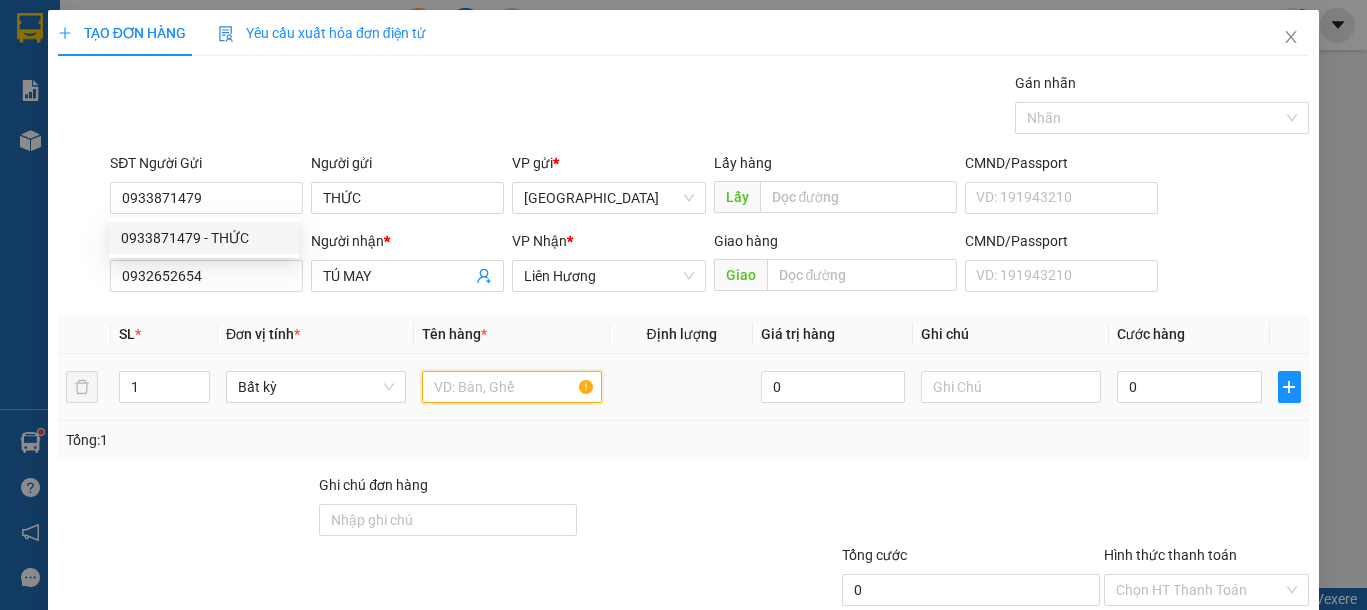 click at bounding box center (512, 387) 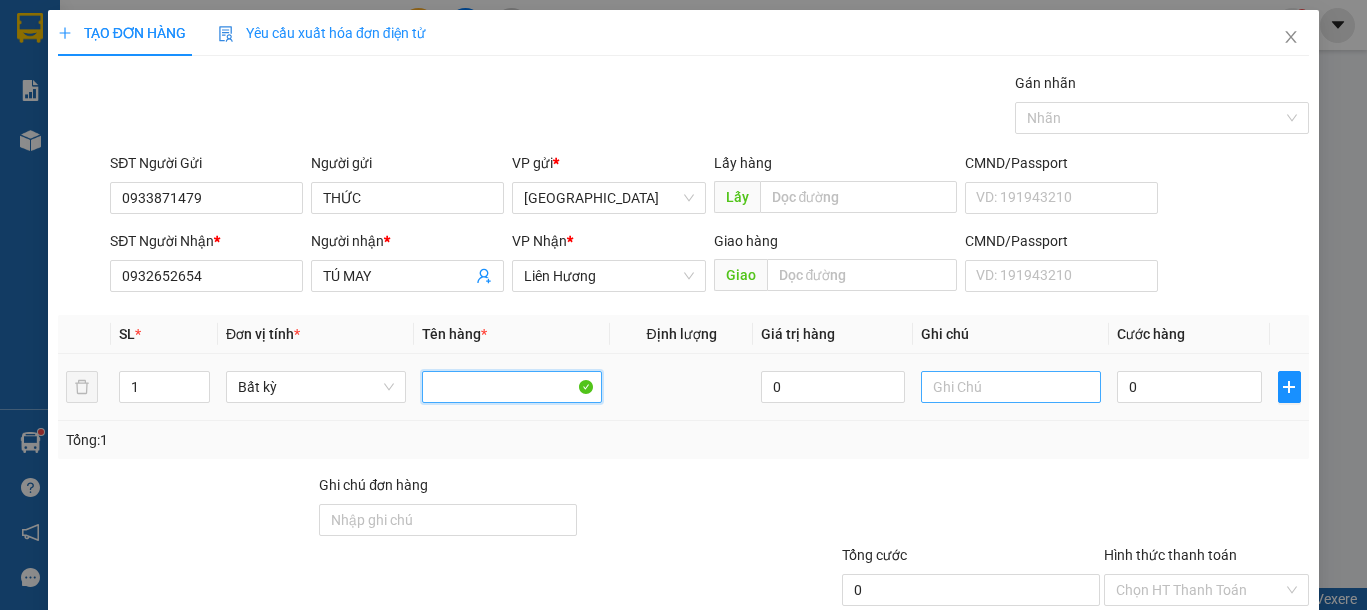 type 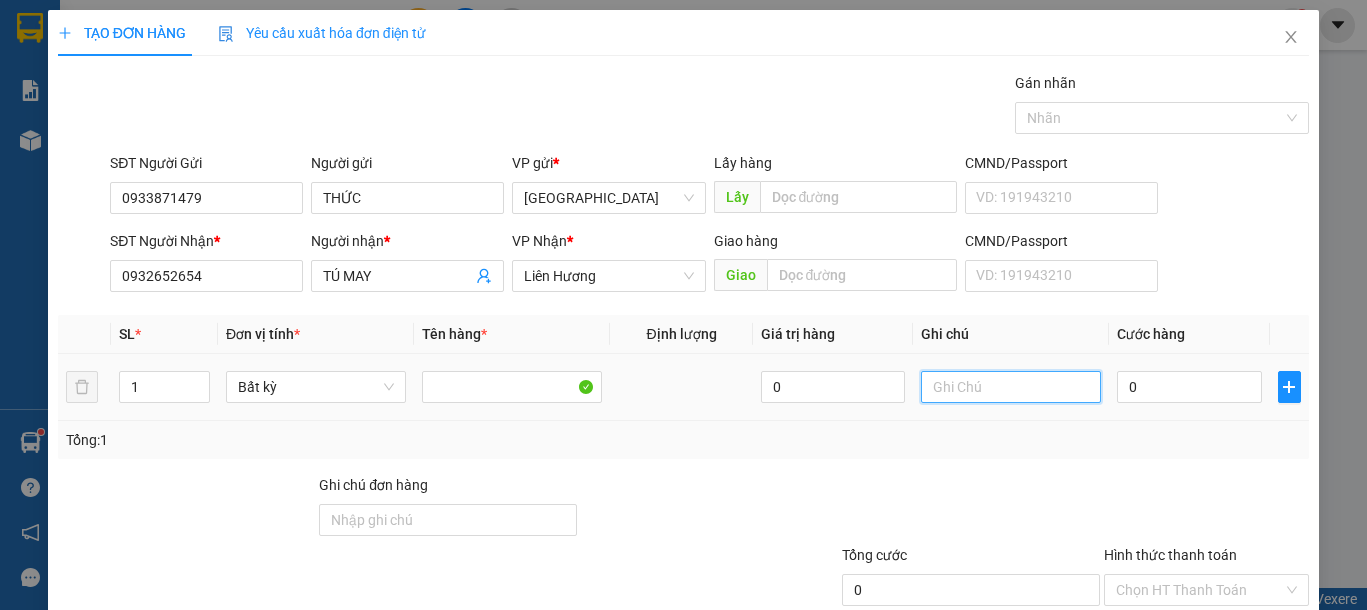 click at bounding box center [1011, 387] 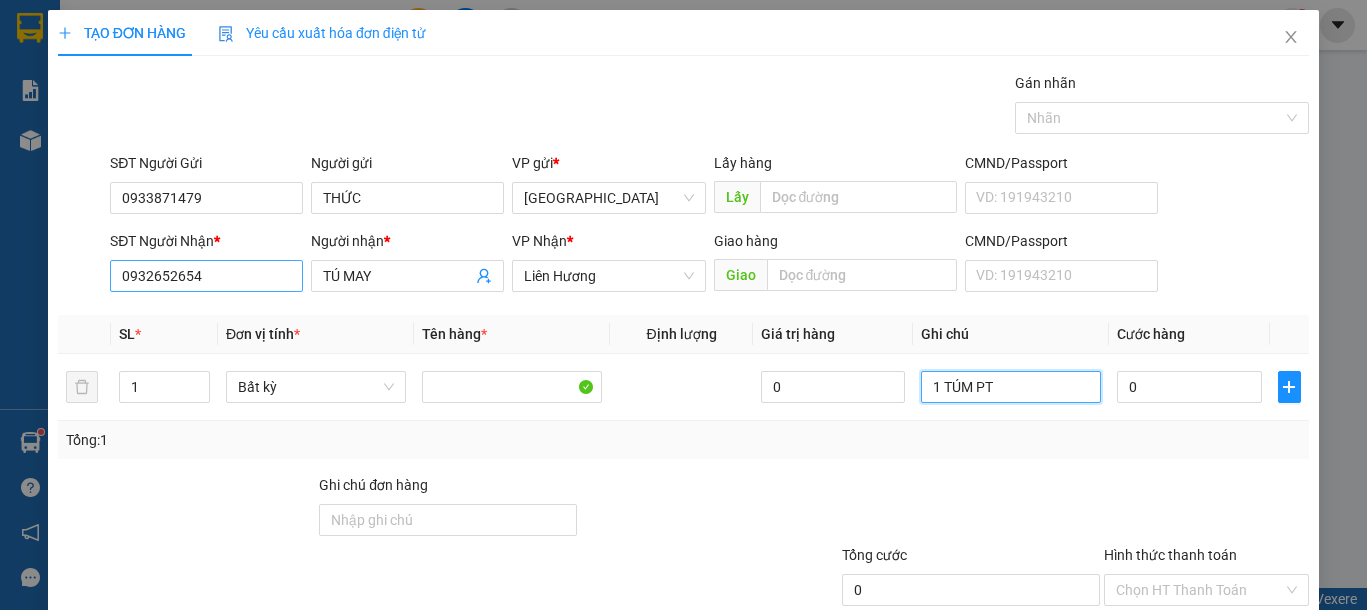 type on "1 TÚM PT" 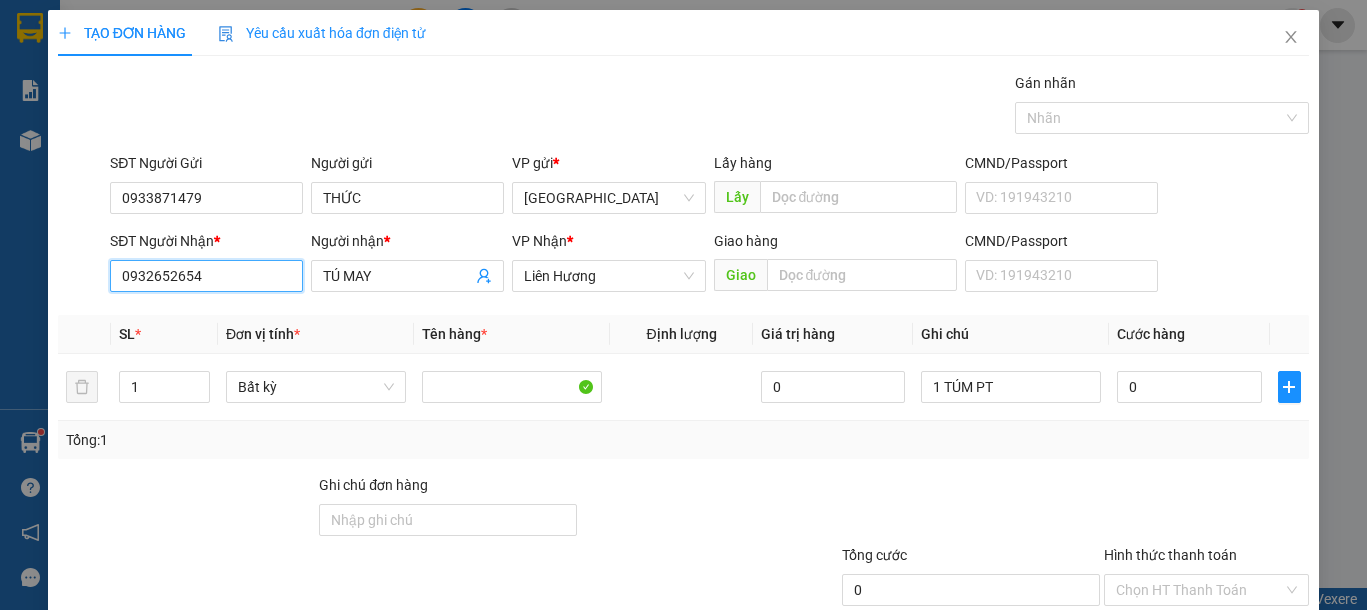 drag, startPoint x: 220, startPoint y: 269, endPoint x: 16, endPoint y: 256, distance: 204.4138 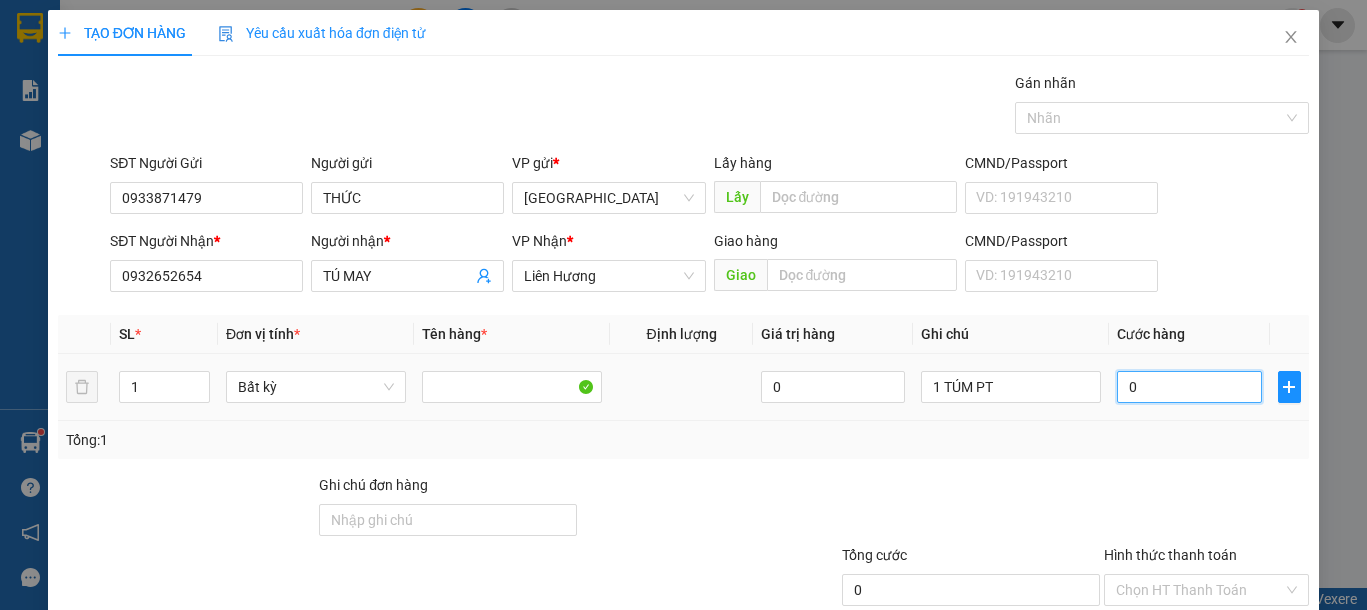 click on "0" at bounding box center (1189, 387) 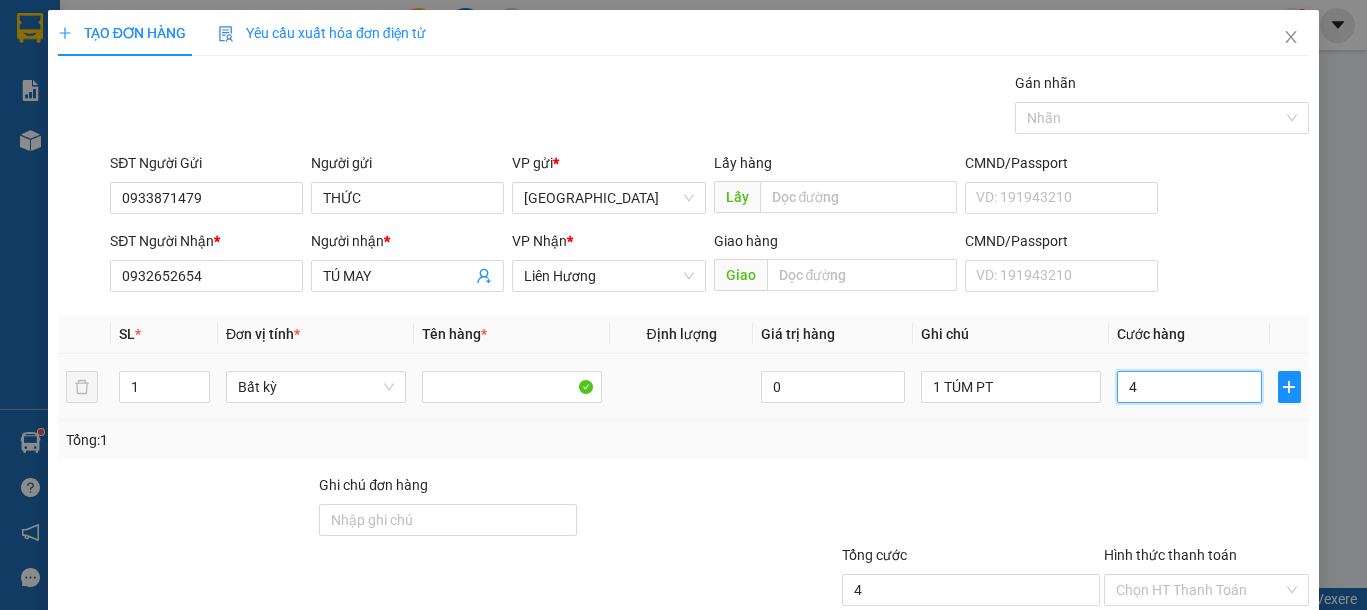 type on "4" 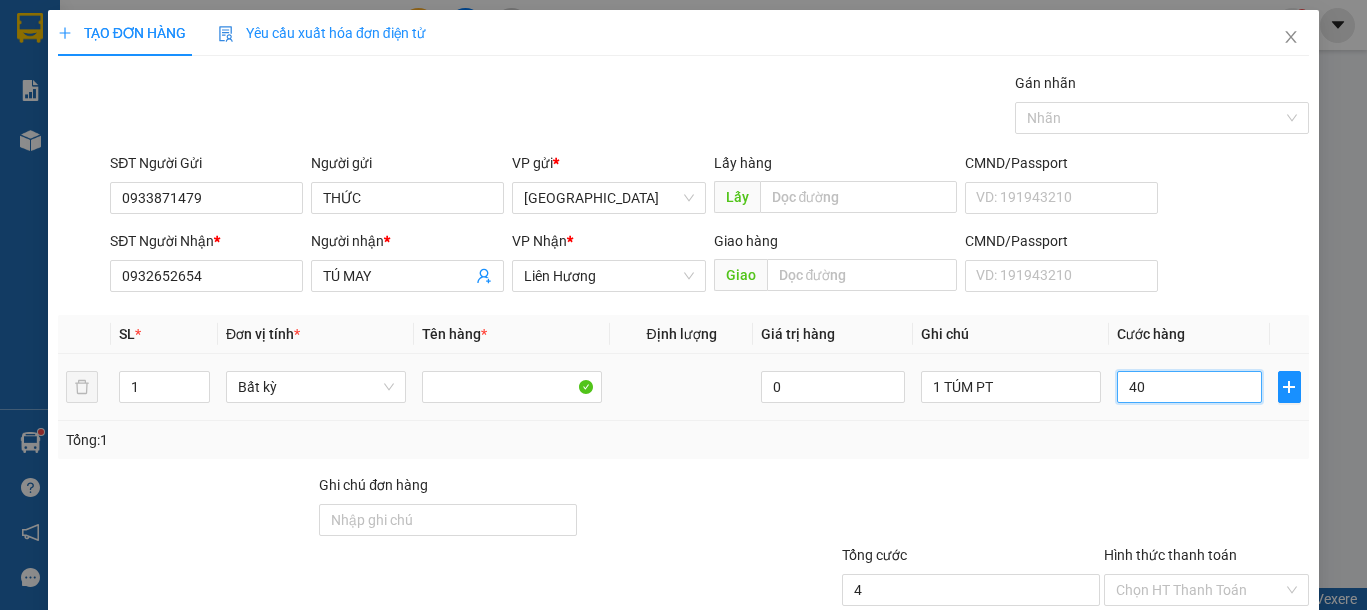type on "40" 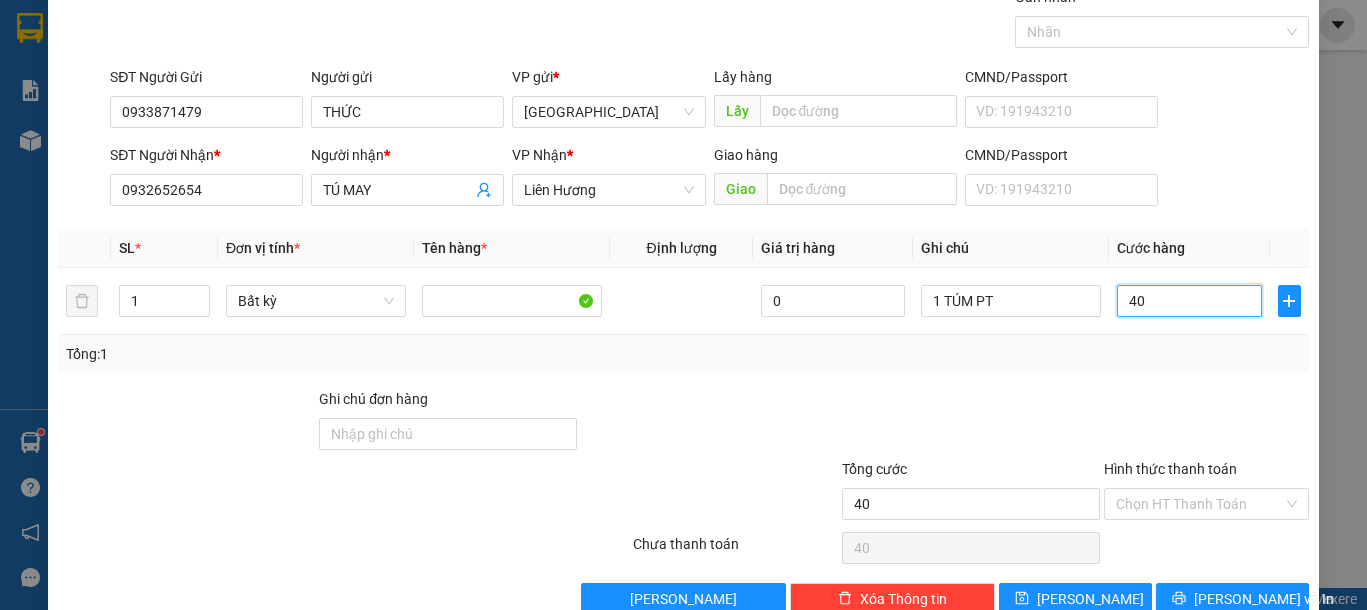 scroll, scrollTop: 130, scrollLeft: 0, axis: vertical 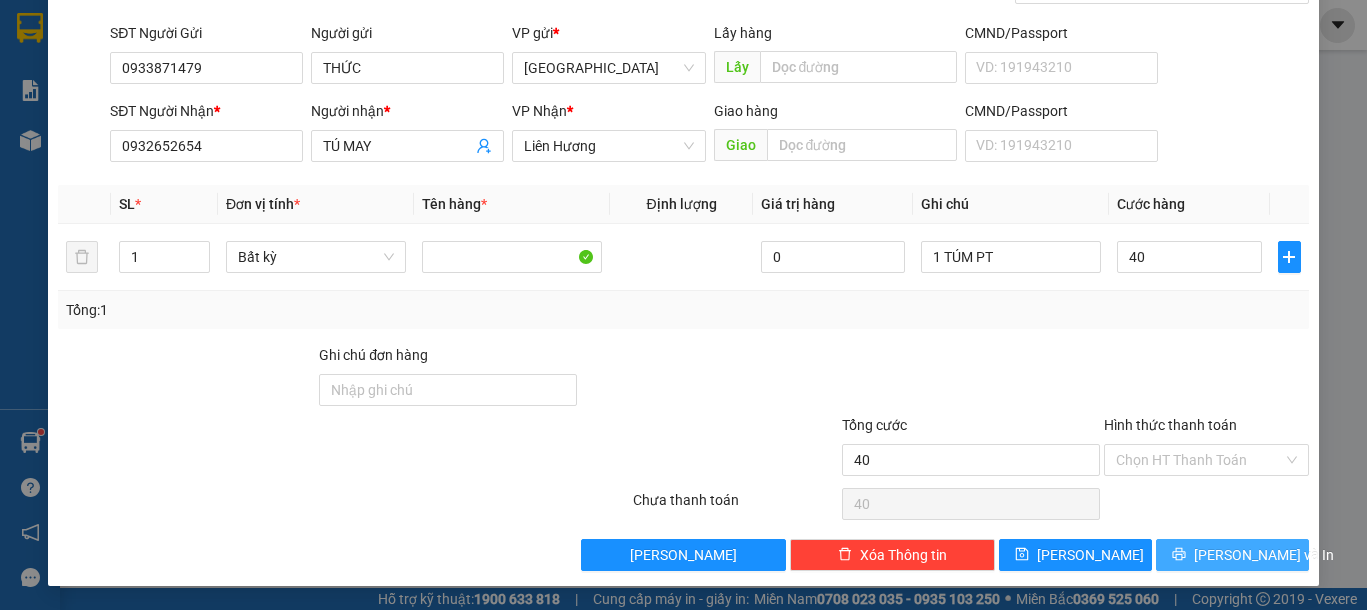 type on "40.000" 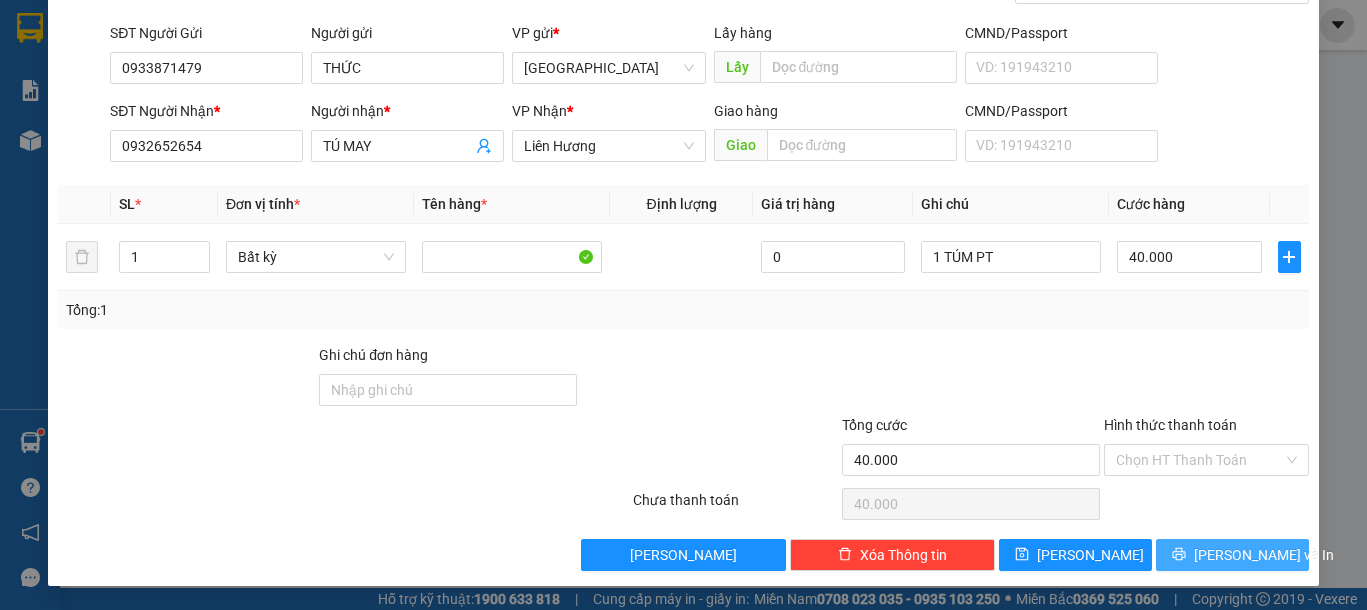 click on "[PERSON_NAME] và In" at bounding box center [1232, 555] 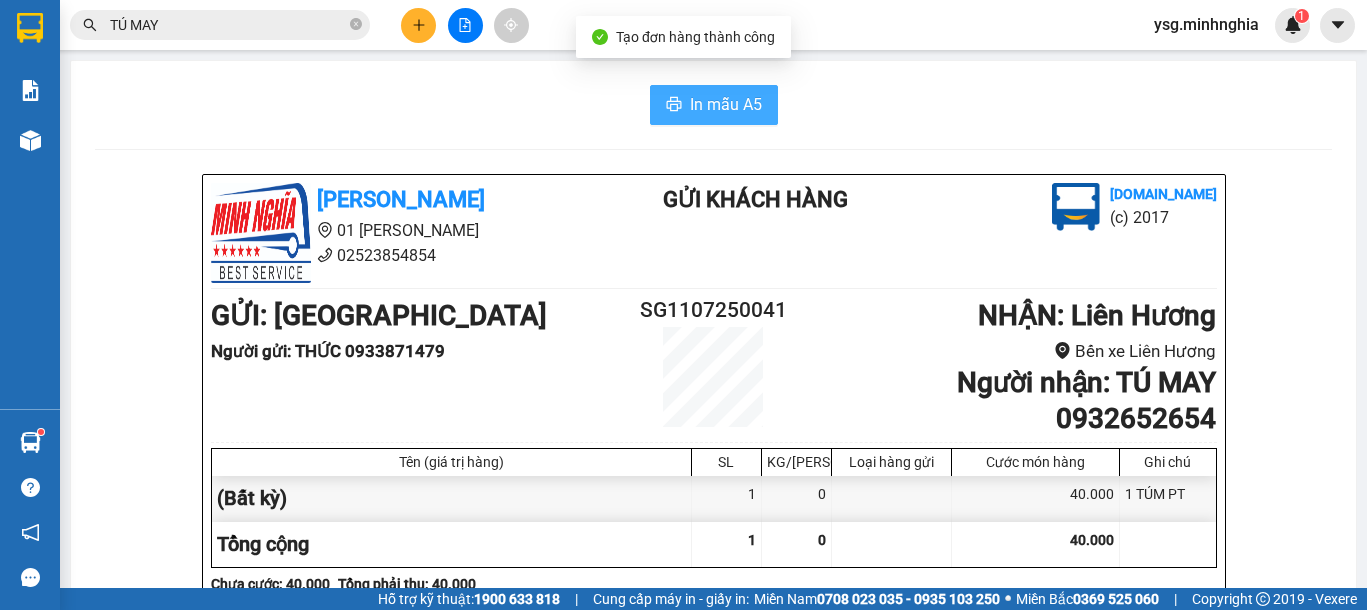 click on "In mẫu A5" at bounding box center (726, 104) 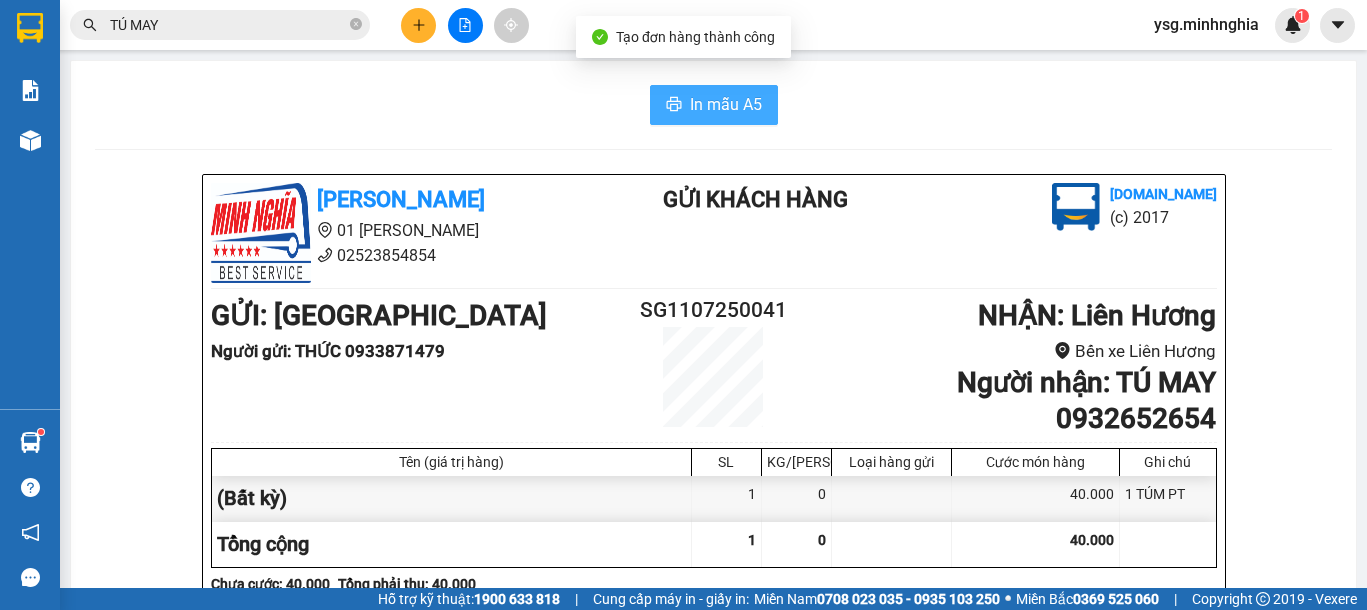 scroll, scrollTop: 0, scrollLeft: 0, axis: both 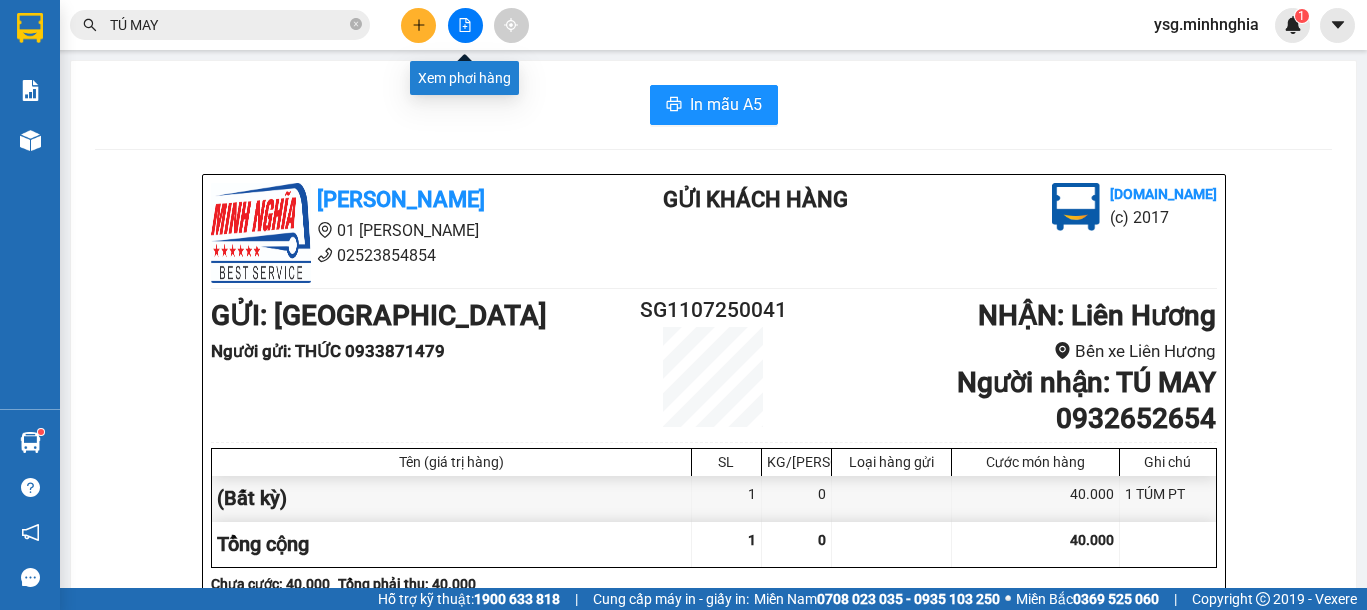 click at bounding box center [465, 25] 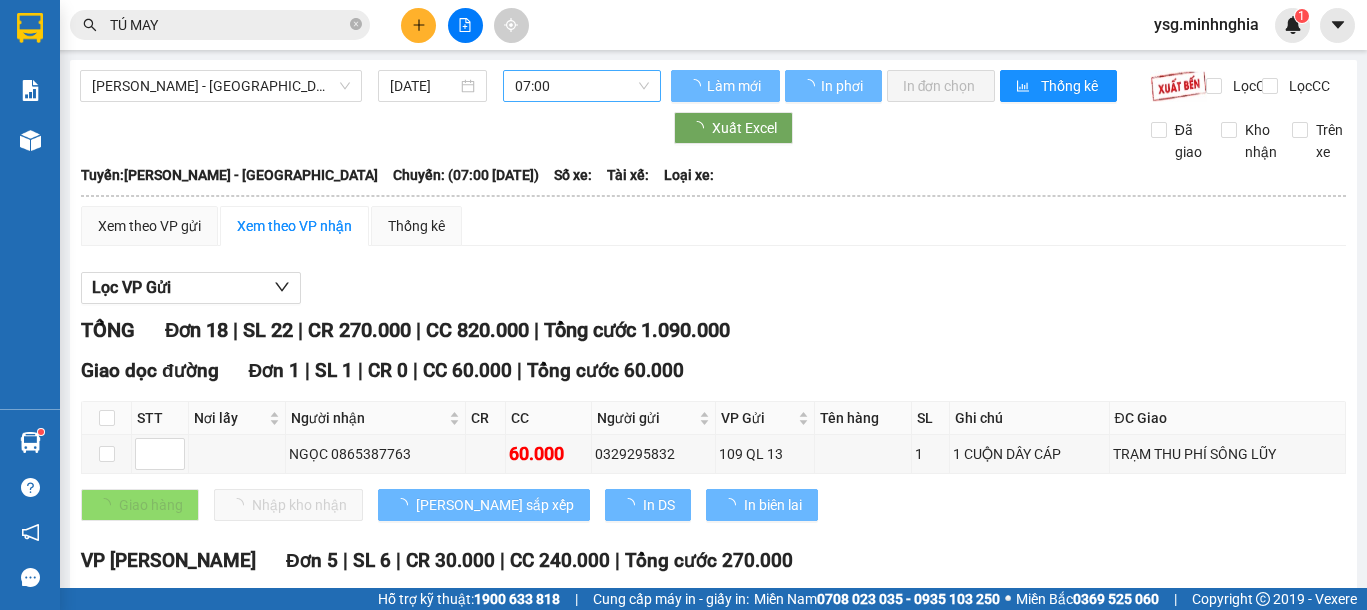 click on "07:00" at bounding box center (582, 86) 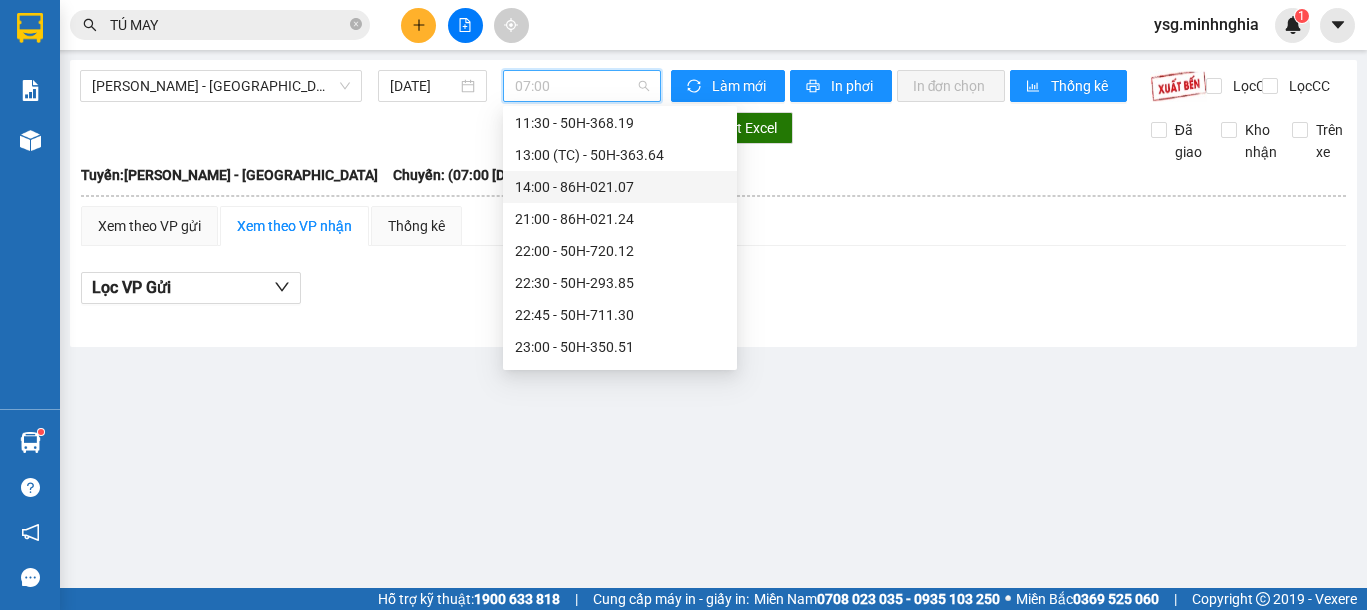 scroll, scrollTop: 256, scrollLeft: 0, axis: vertical 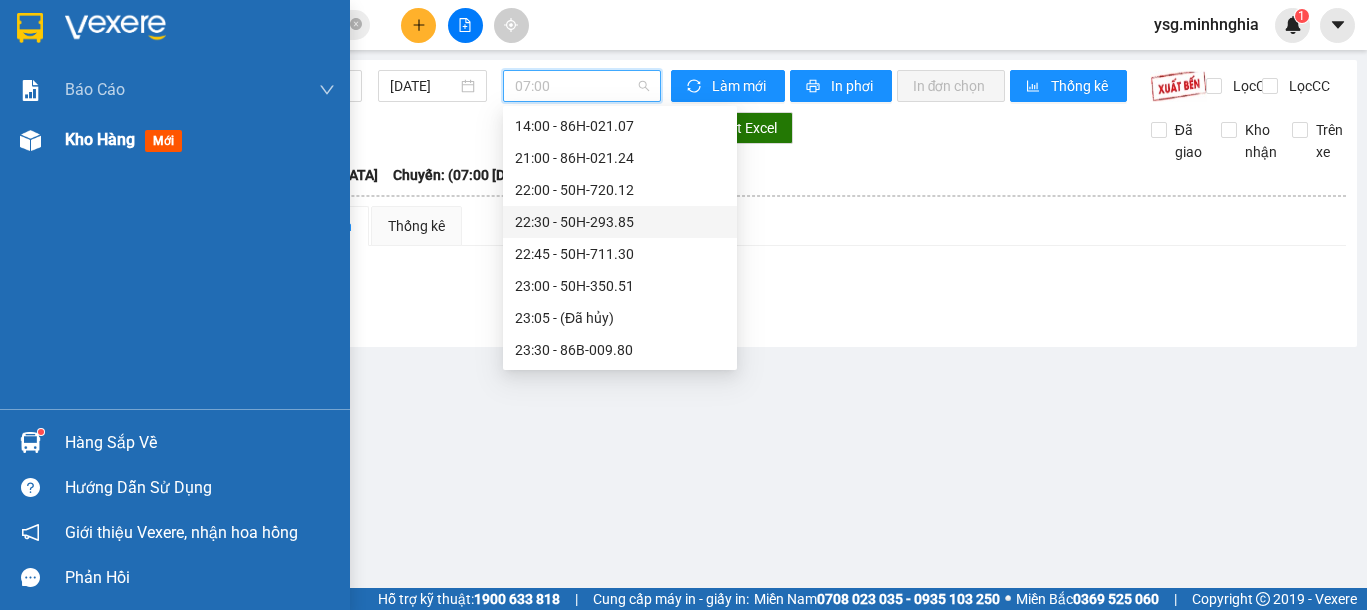 click at bounding box center (30, 140) 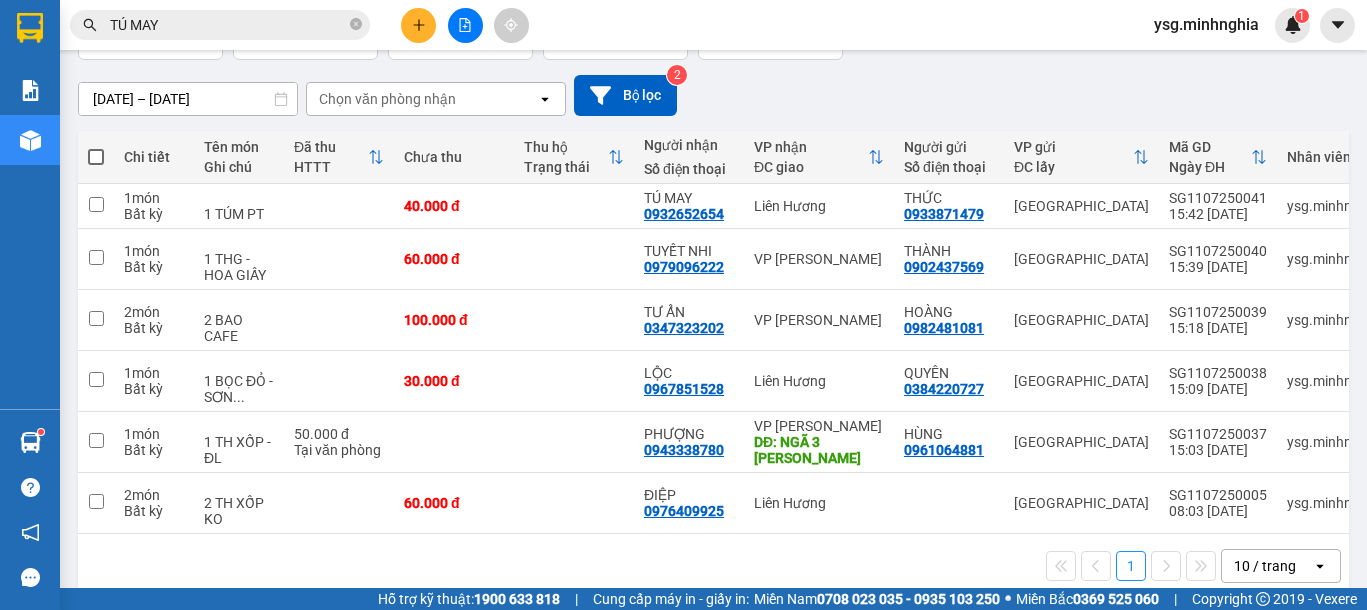 scroll, scrollTop: 187, scrollLeft: 0, axis: vertical 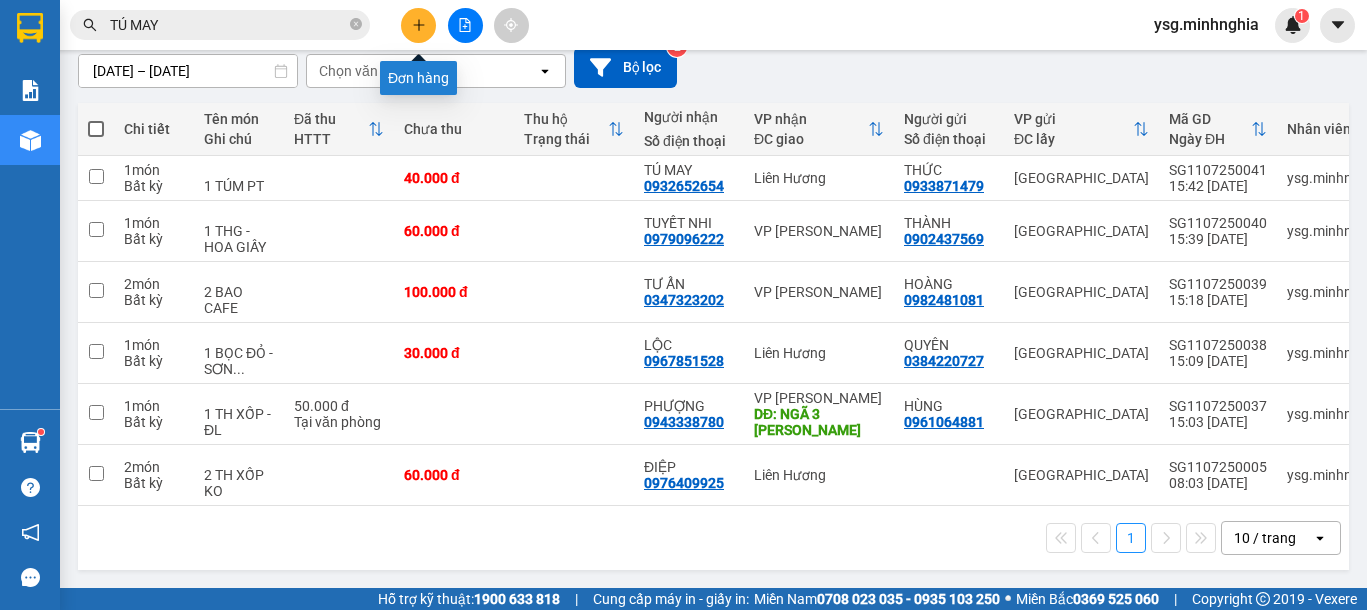 click at bounding box center (418, 25) 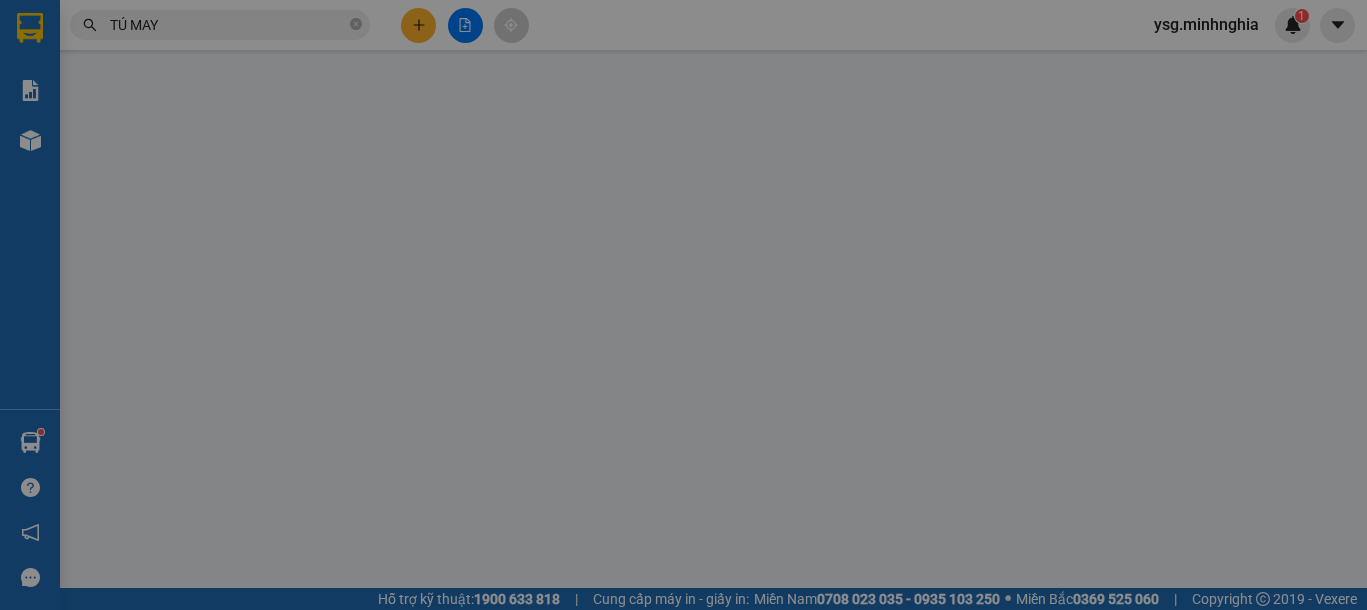 scroll, scrollTop: 0, scrollLeft: 0, axis: both 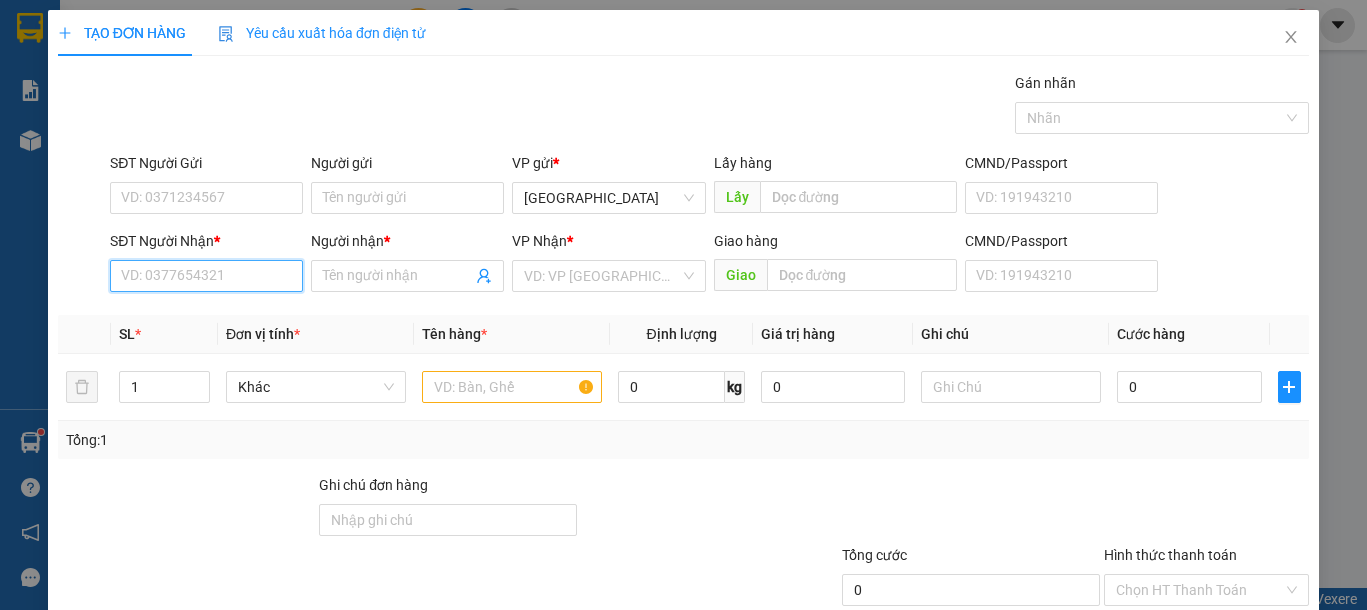 click on "SĐT Người Nhận  *" at bounding box center (206, 276) 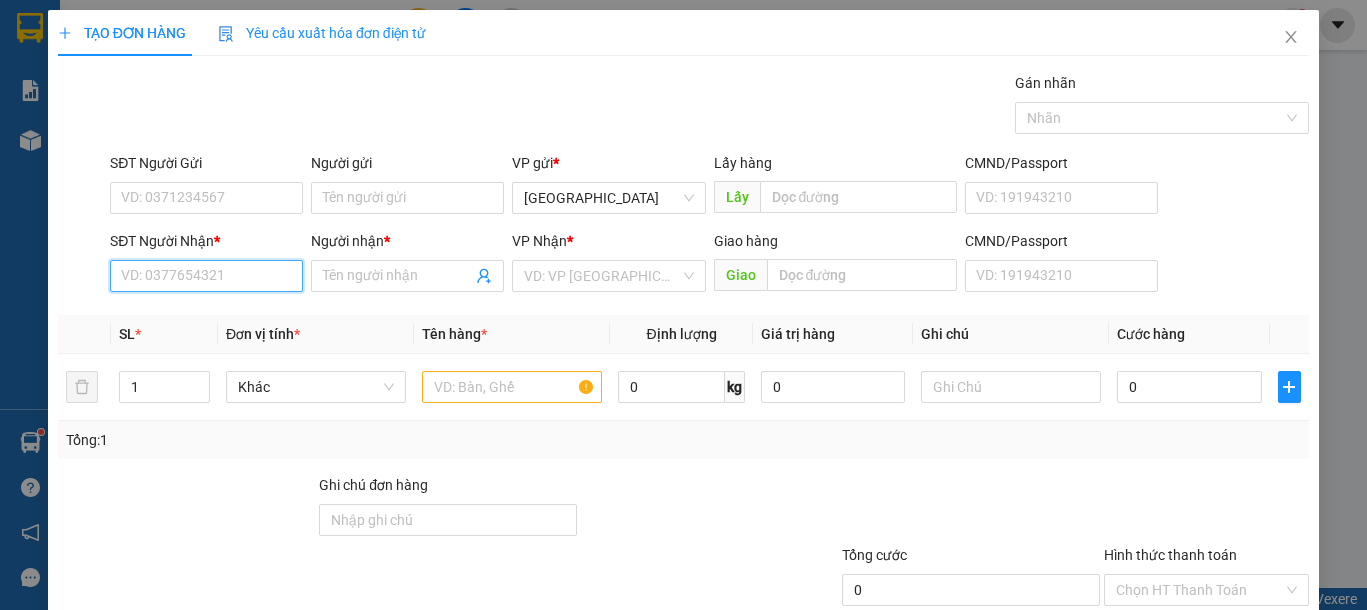 click on "SĐT Người Nhận  *" at bounding box center (206, 276) 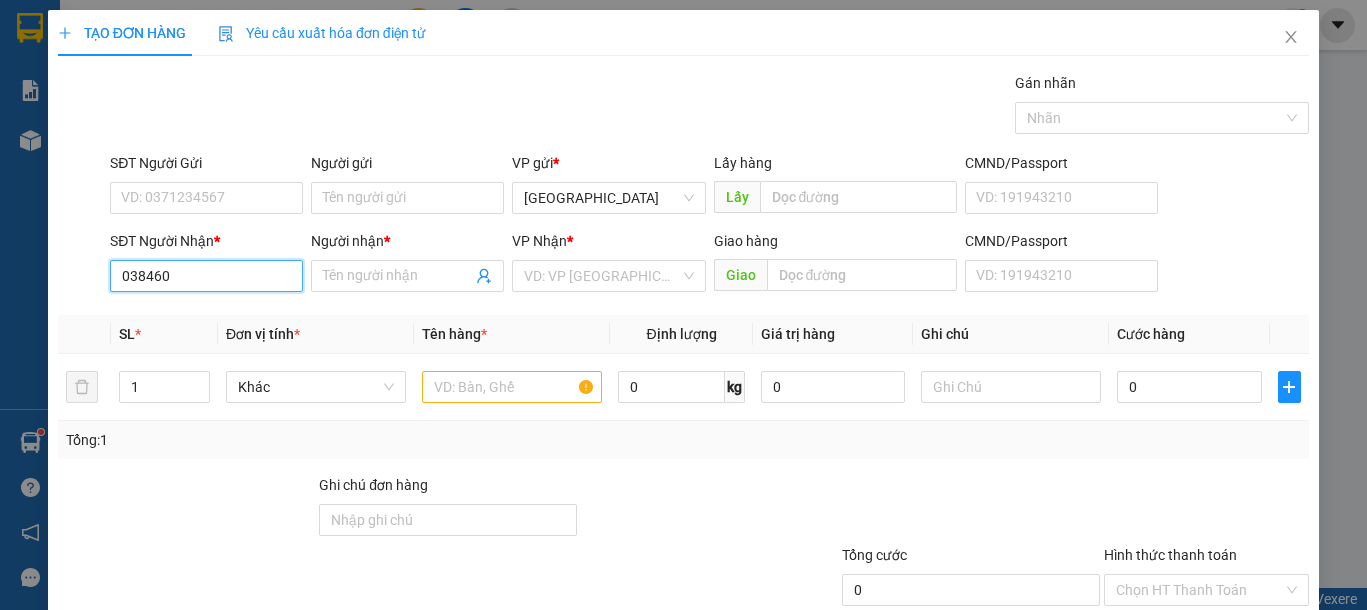 type on "0384608" 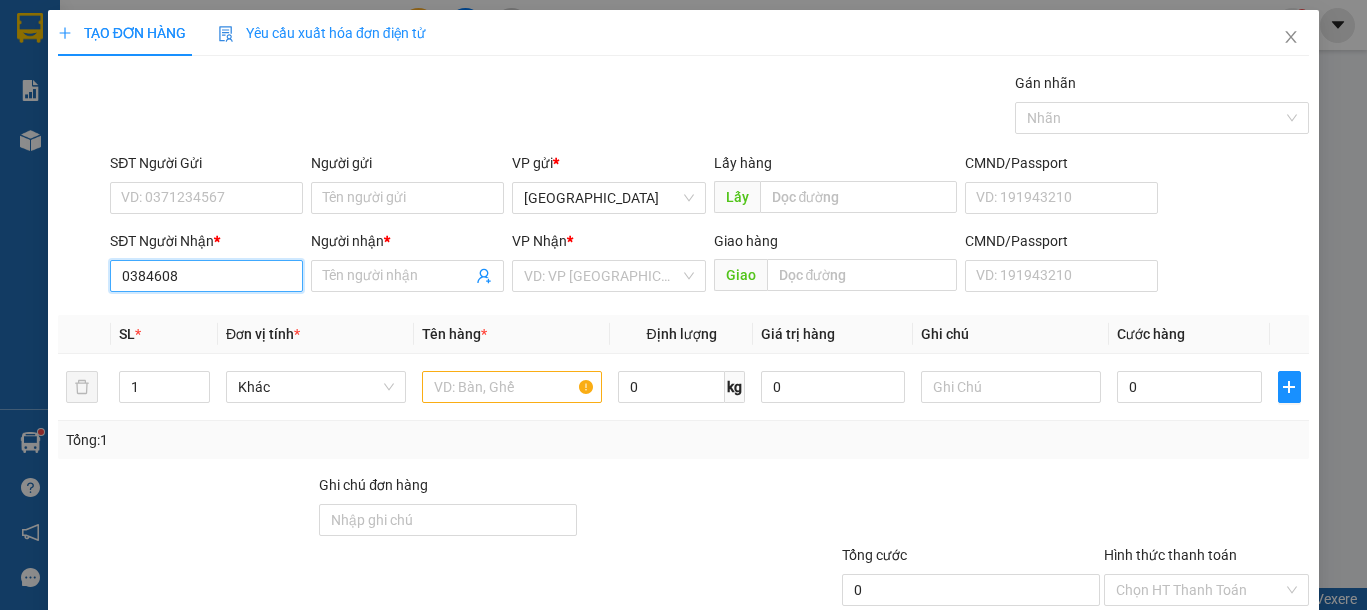 drag, startPoint x: 43, startPoint y: 247, endPoint x: 0, endPoint y: 249, distance: 43.046486 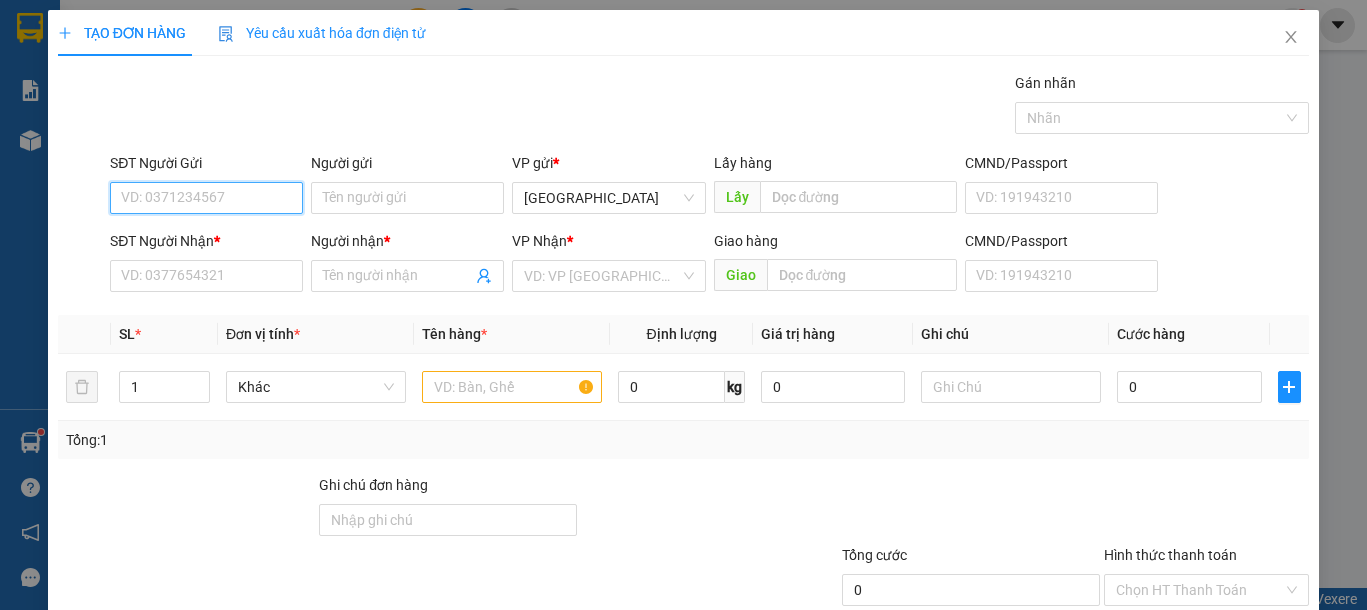 click on "SĐT Người Gửi" at bounding box center (206, 198) 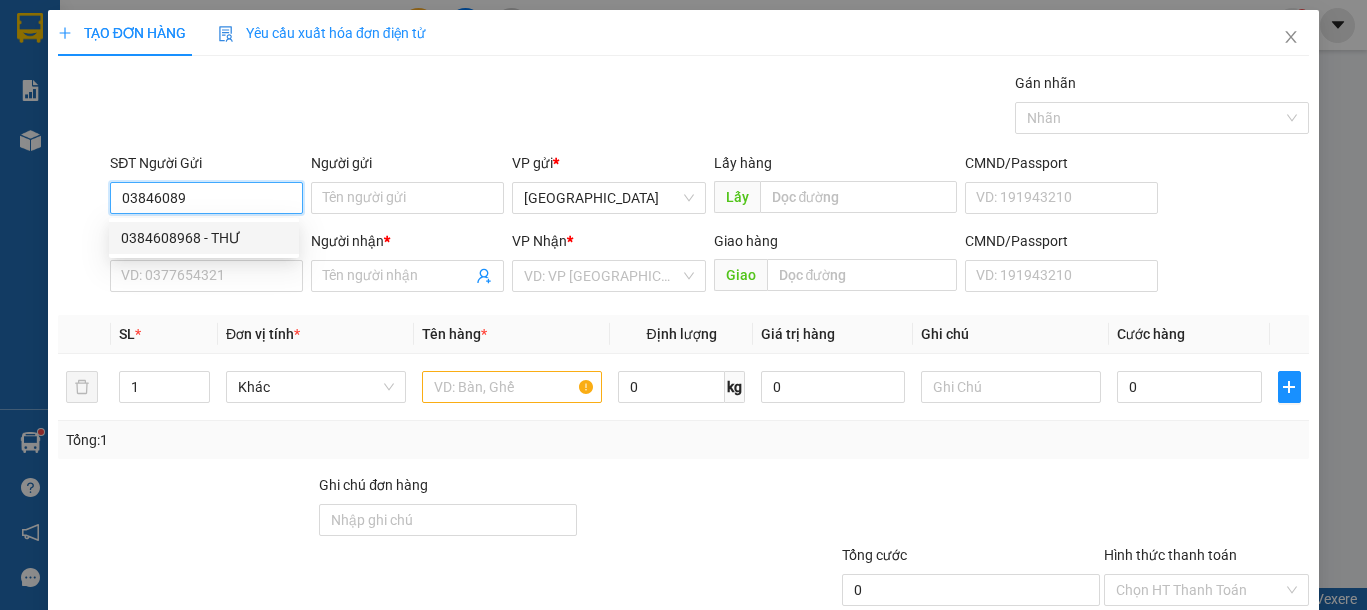 click on "0384608968 - THƯ" at bounding box center [204, 238] 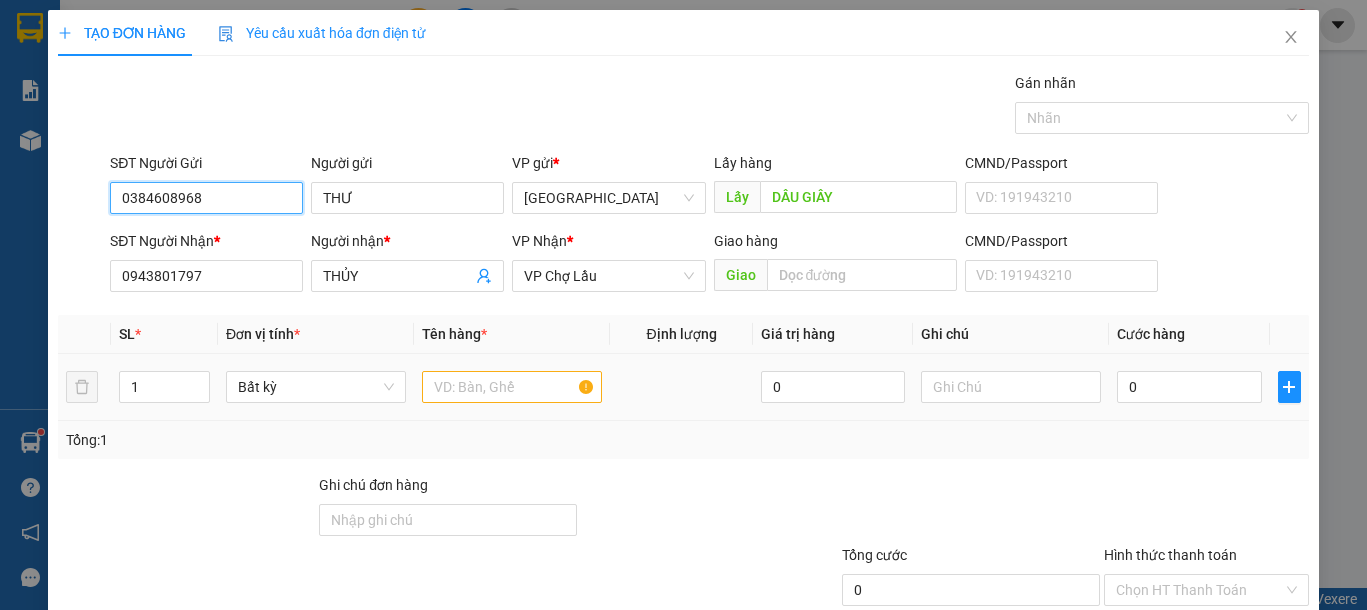 type on "0384608968" 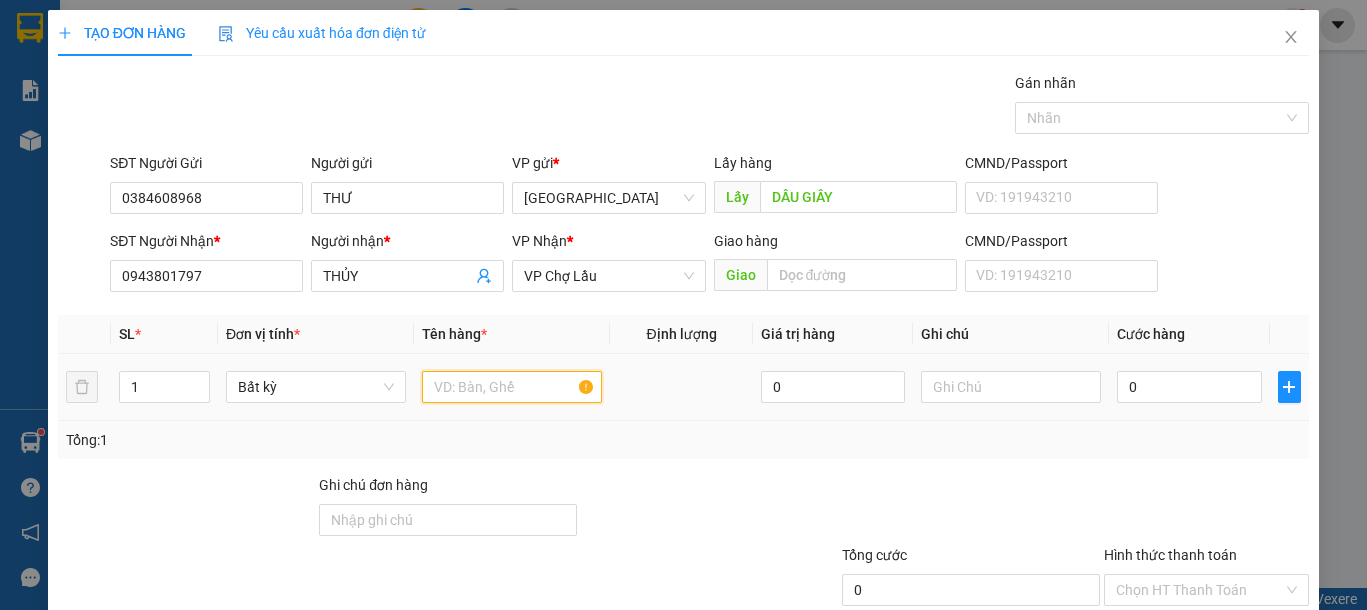 click at bounding box center [512, 387] 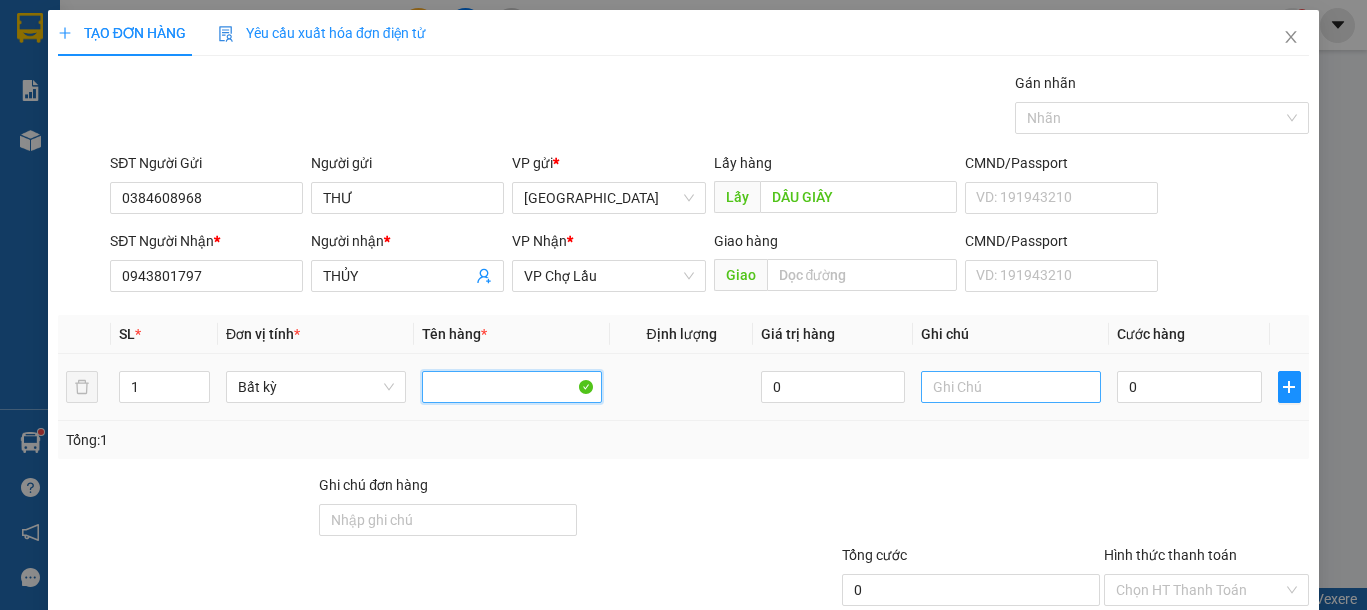 type 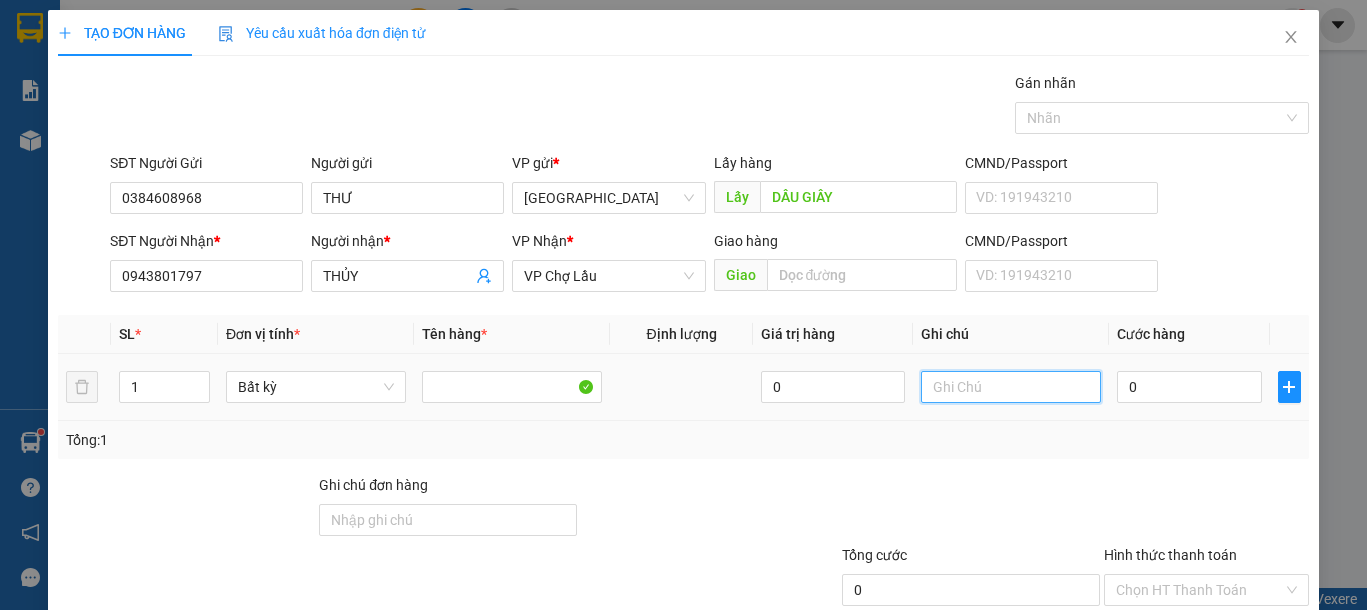 click at bounding box center [1011, 387] 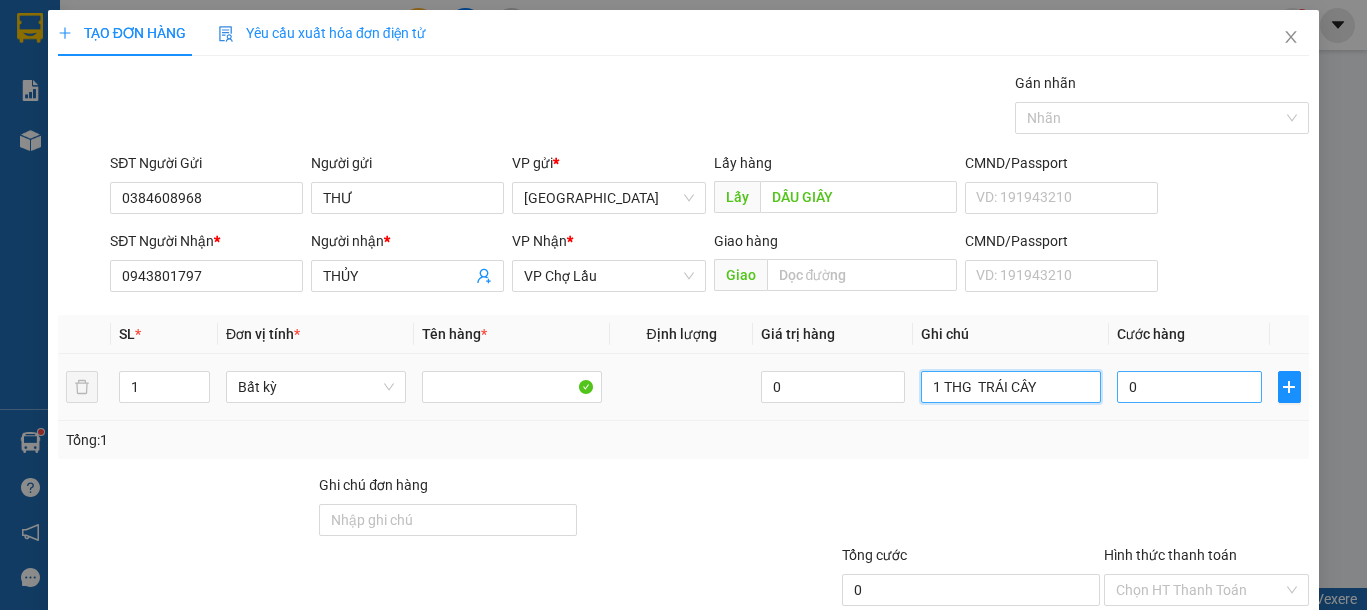 type on "1 THG  TRÁI CÂY" 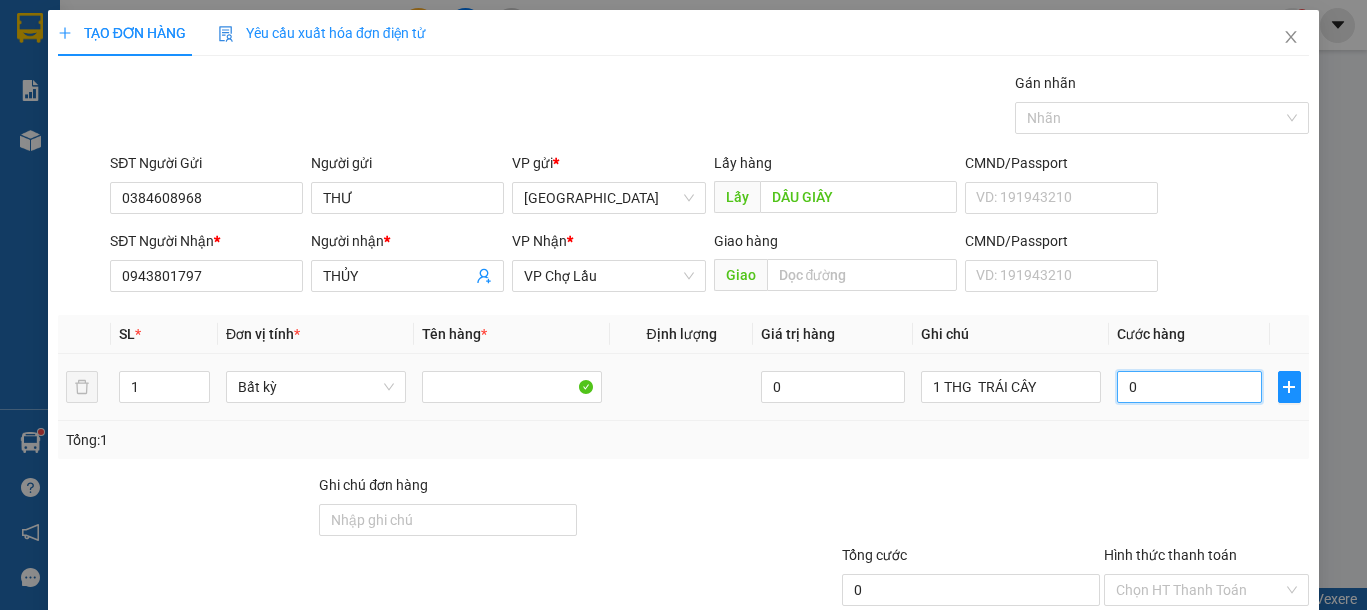 click on "0" at bounding box center (1189, 387) 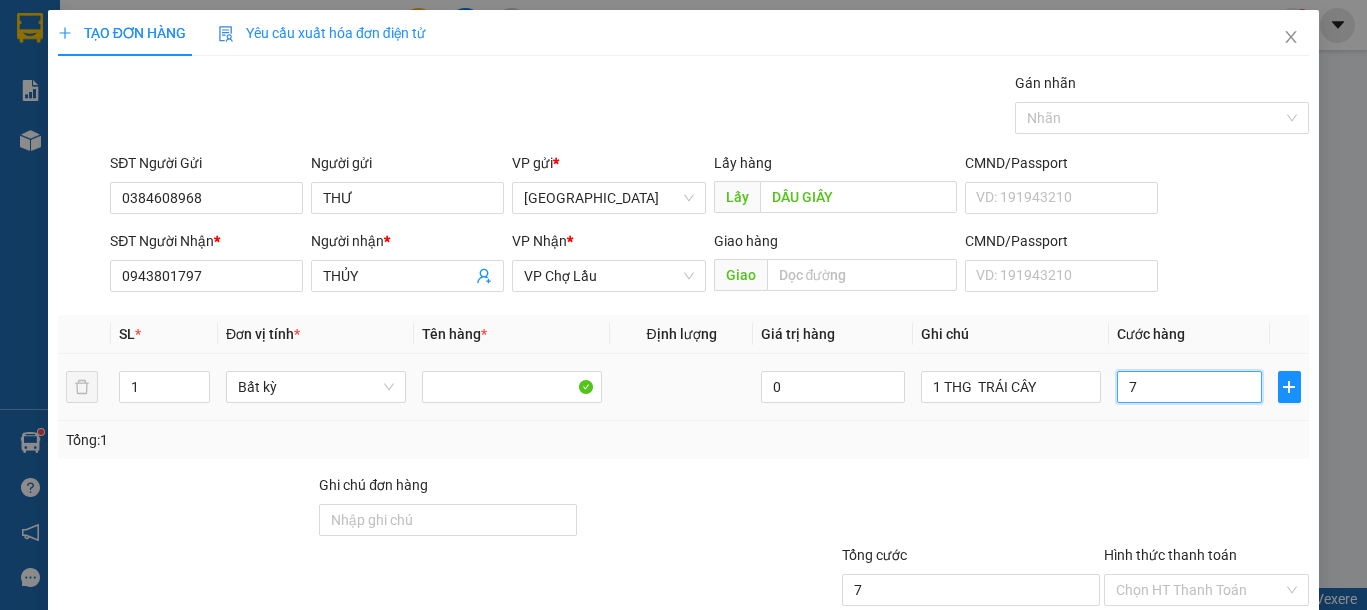 type on "70" 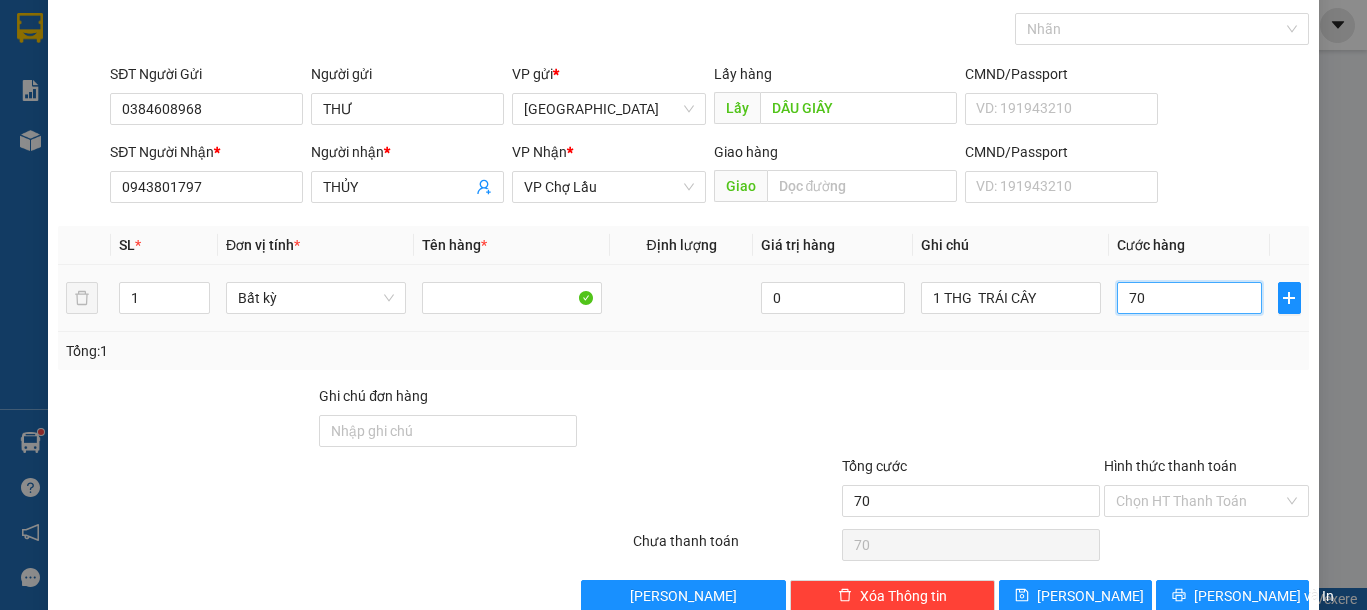 scroll, scrollTop: 130, scrollLeft: 0, axis: vertical 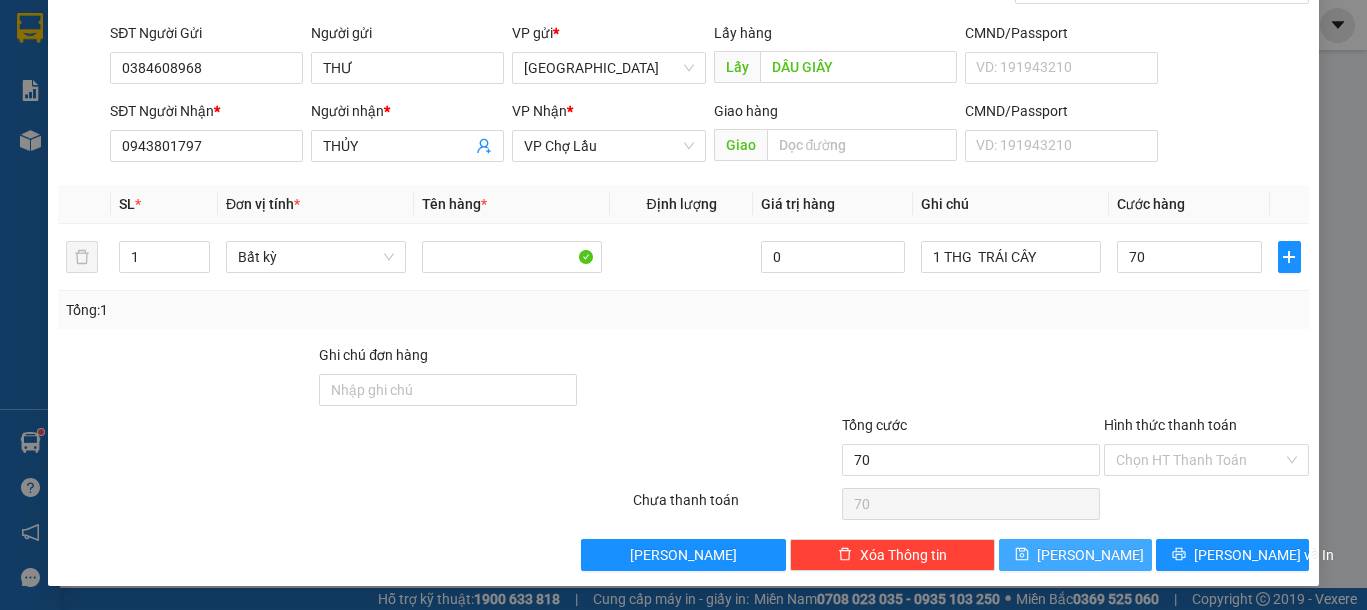 type on "70.000" 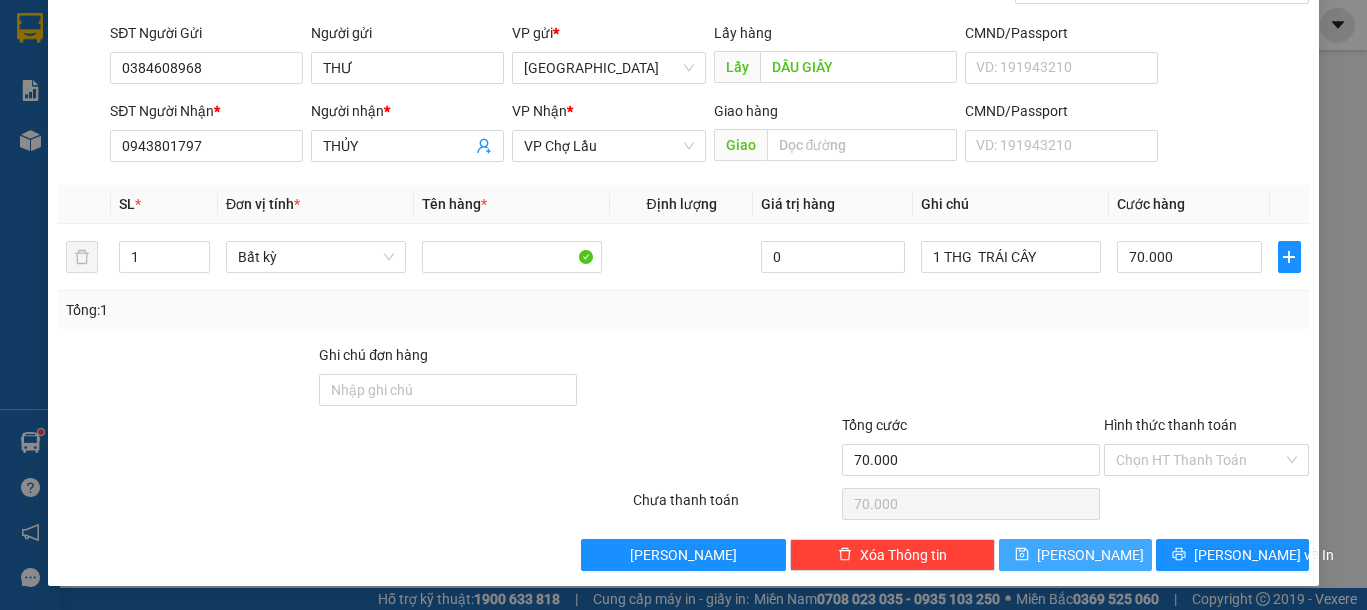 click on "Lưu" at bounding box center [1090, 555] 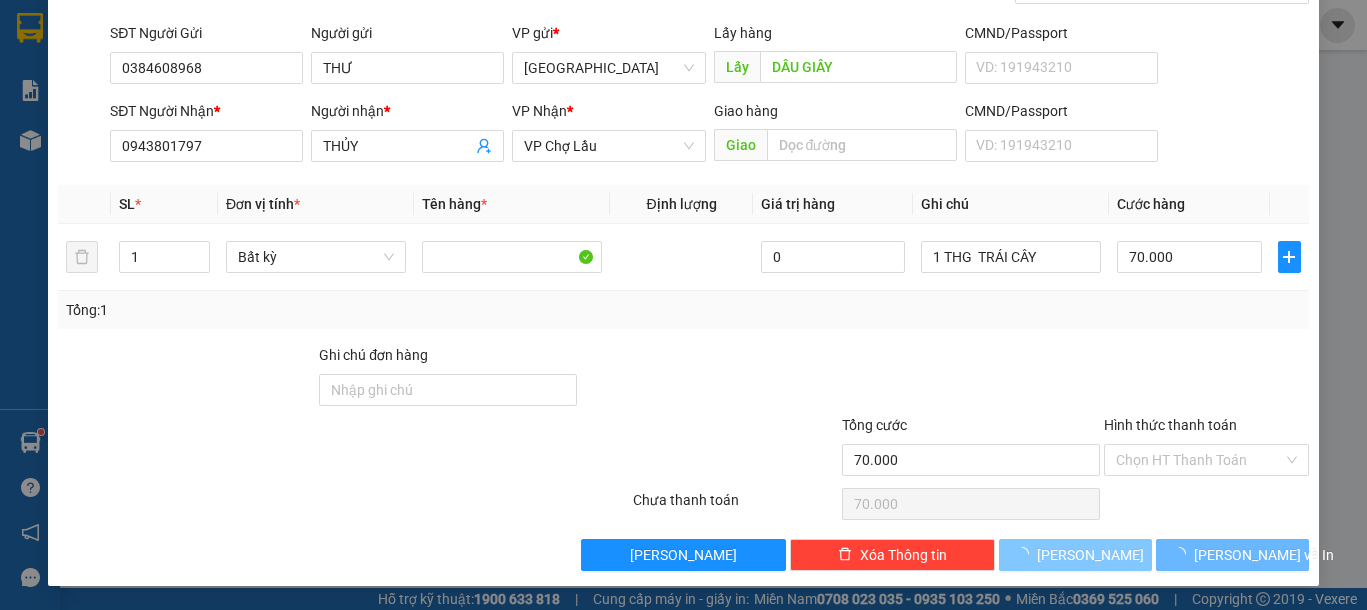 type 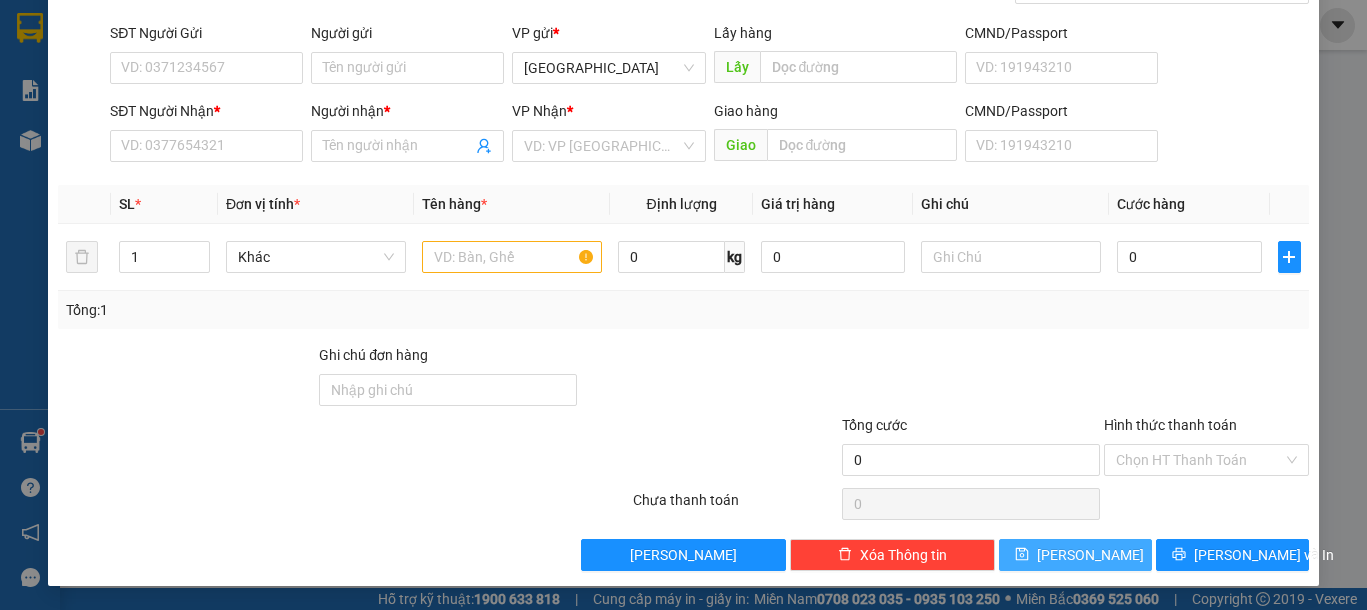 scroll, scrollTop: 0, scrollLeft: 0, axis: both 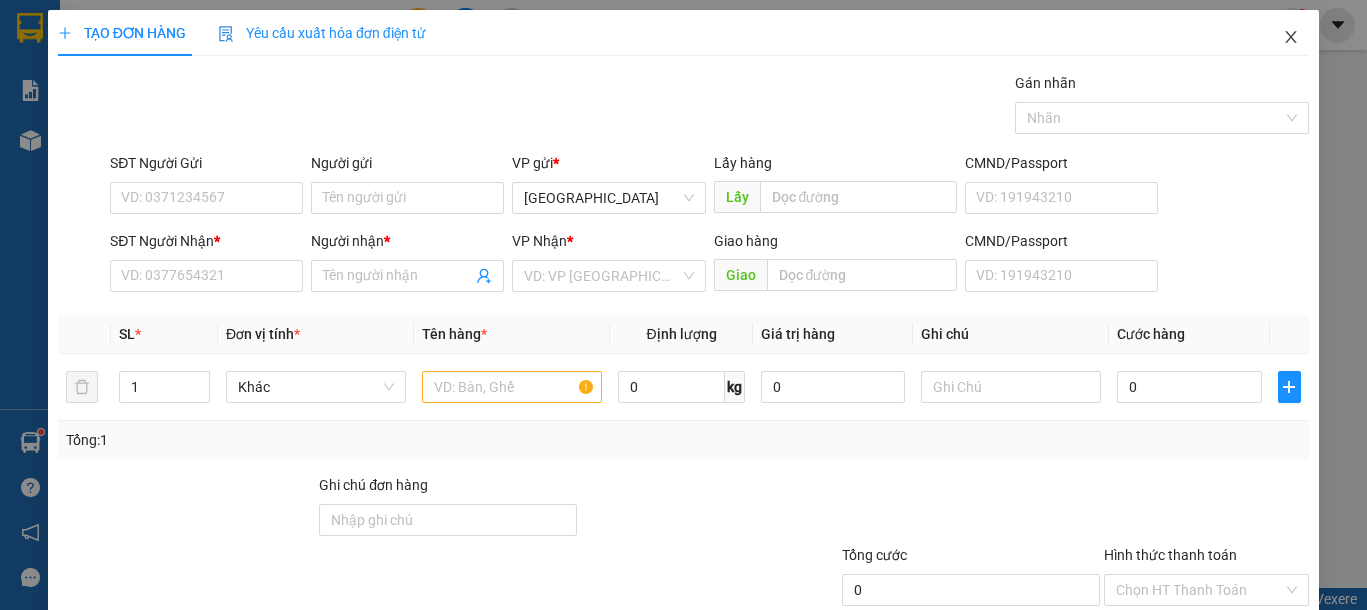 click 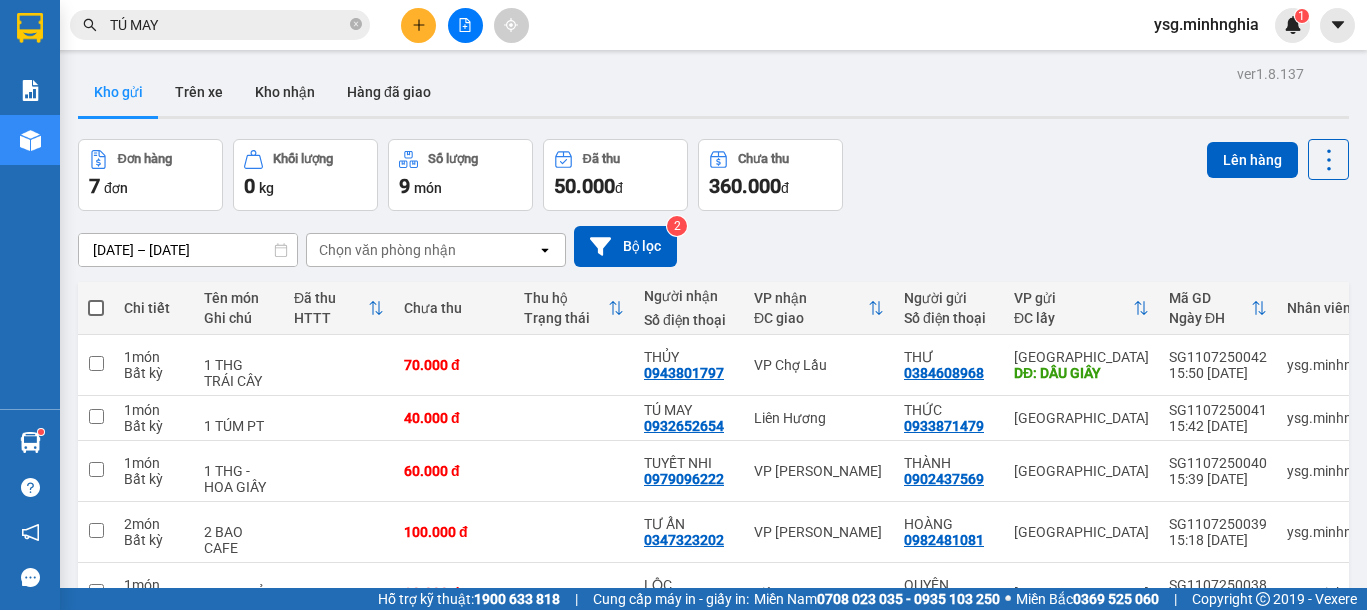 click at bounding box center [465, 25] 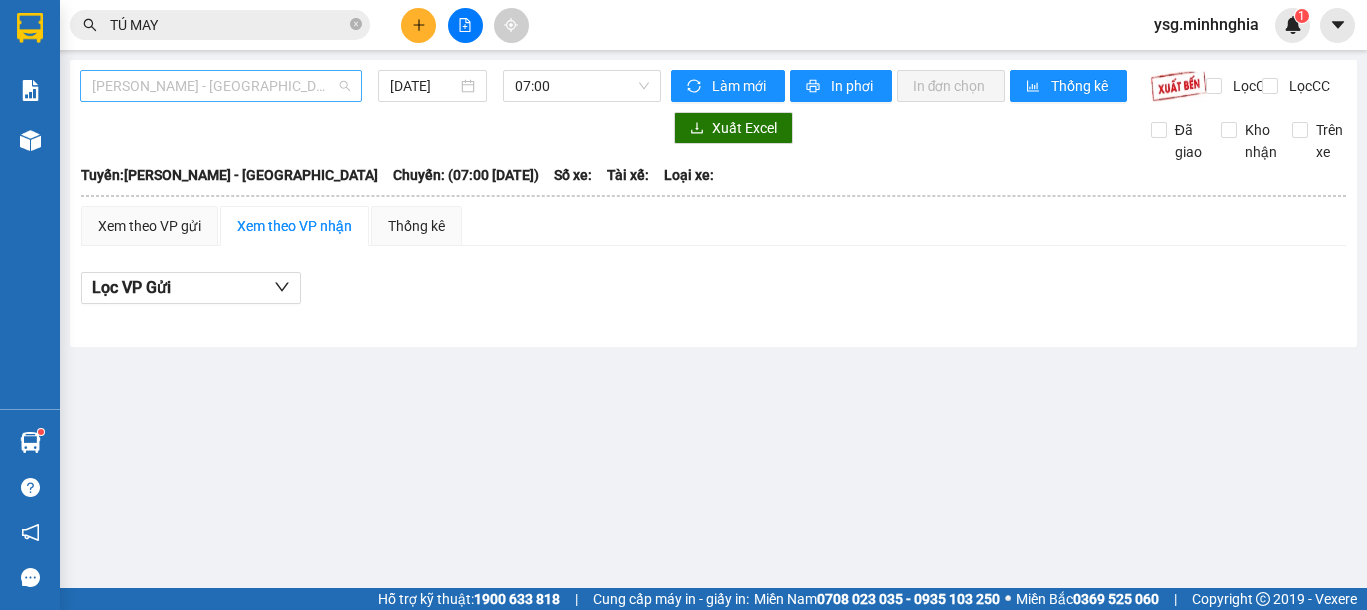 drag, startPoint x: 326, startPoint y: 94, endPoint x: 260, endPoint y: 147, distance: 84.646324 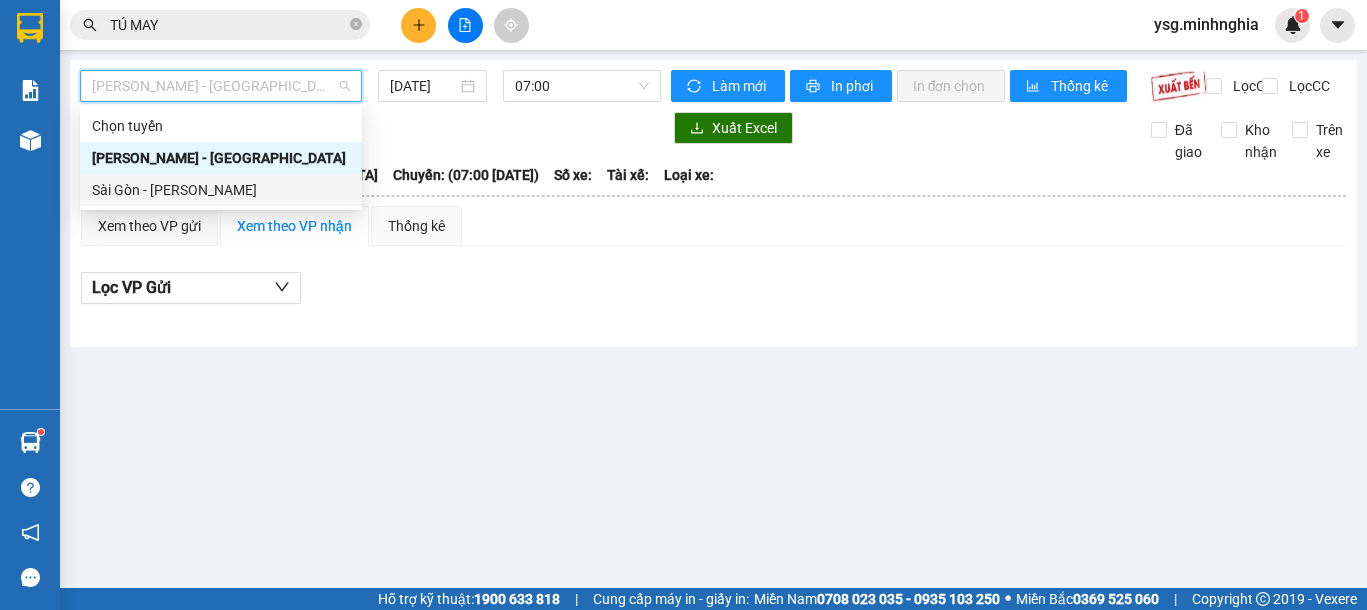 click on "Sài Gòn - [PERSON_NAME]" at bounding box center [221, 190] 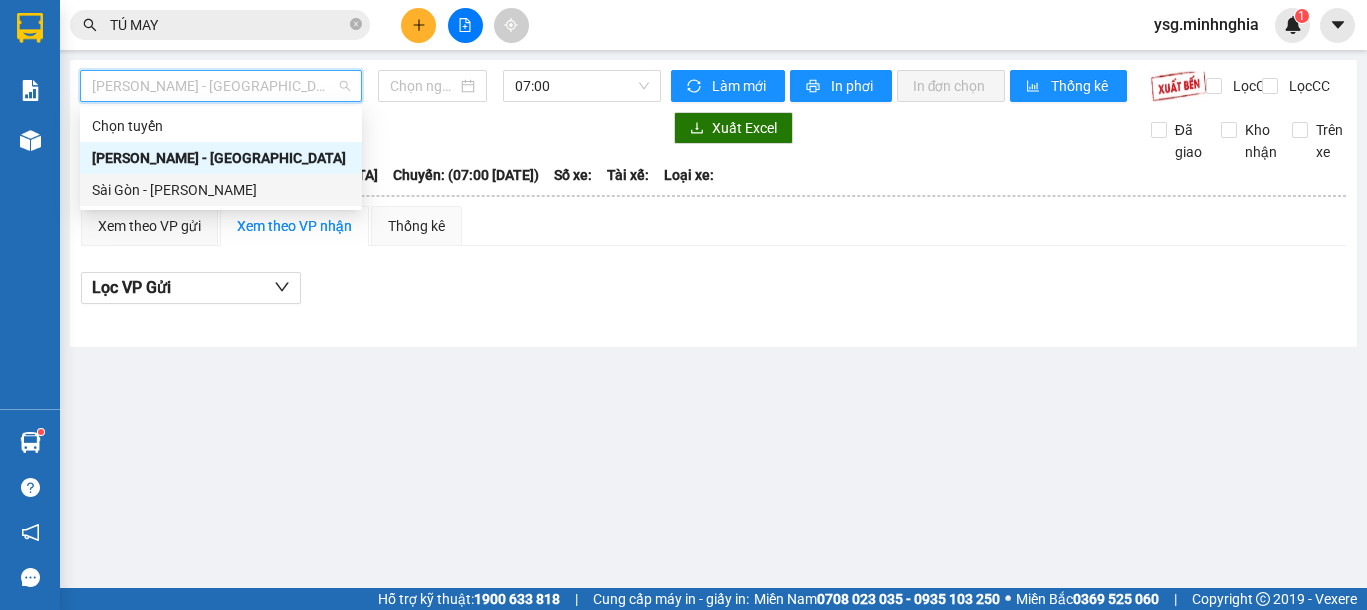 type on "11/07/2025" 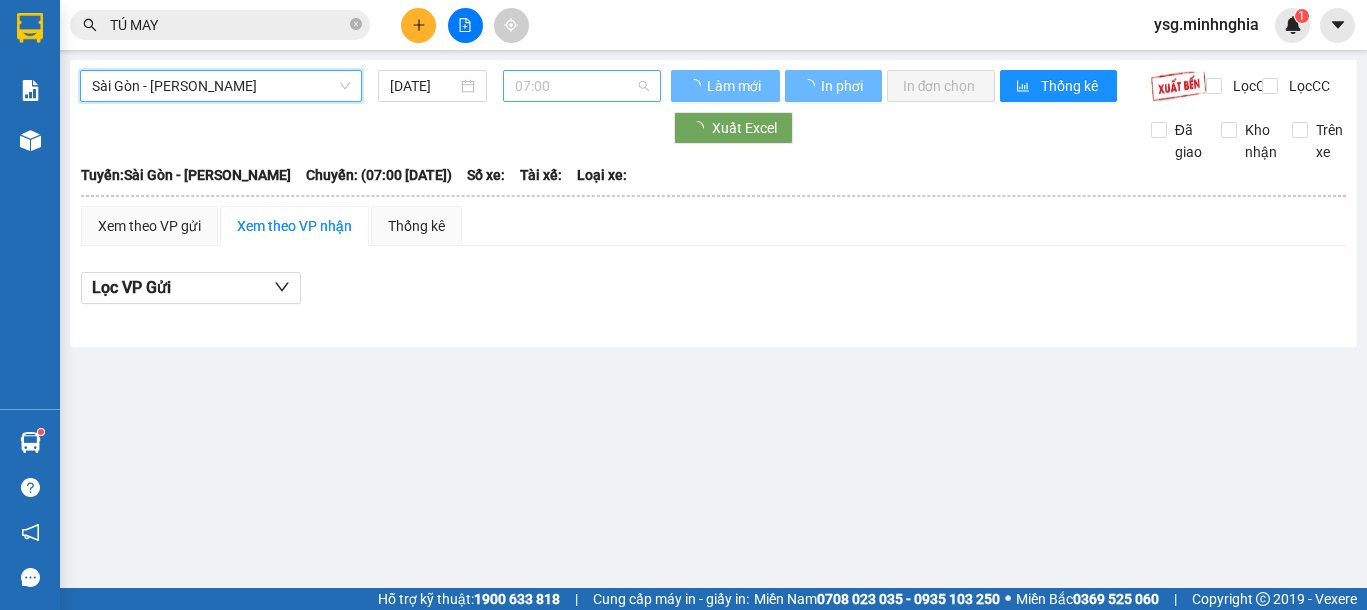 click on "07:00" at bounding box center (582, 86) 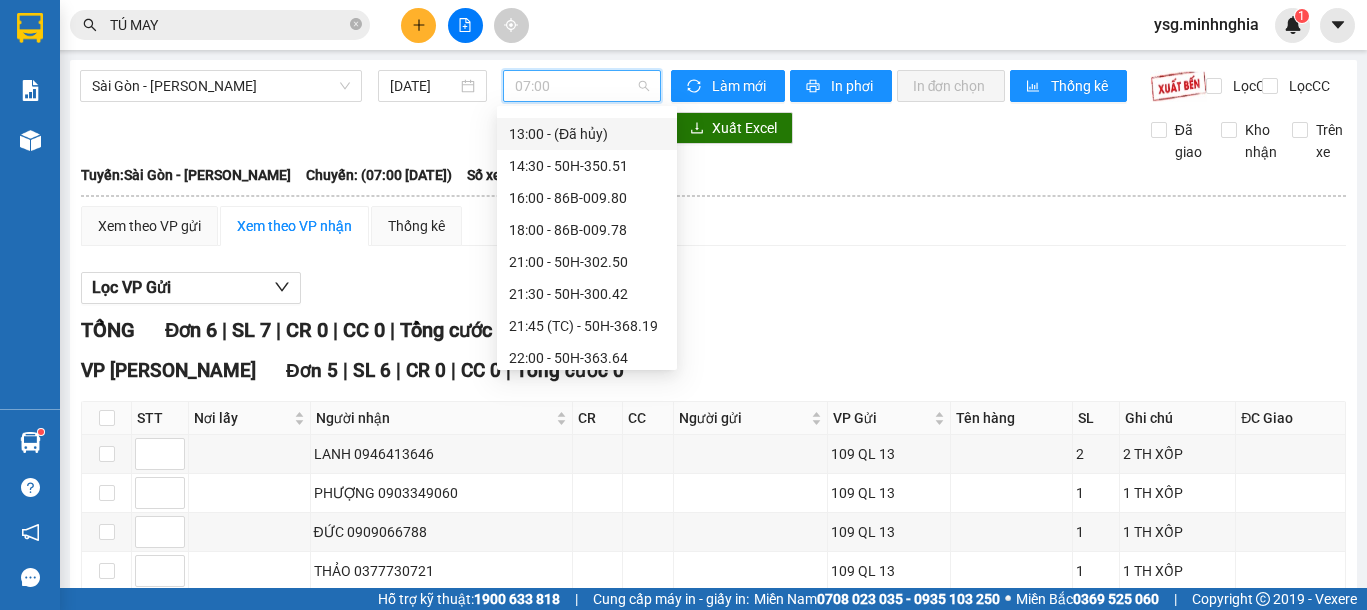 scroll, scrollTop: 256, scrollLeft: 0, axis: vertical 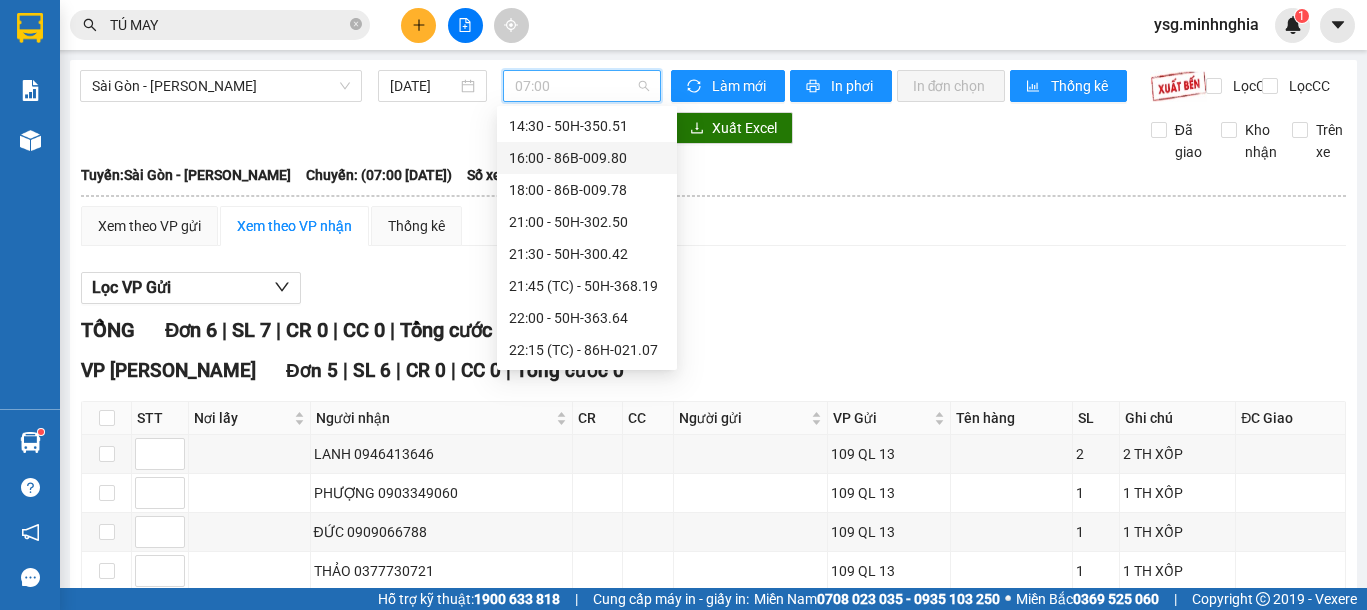 click on "16:00     - 86B-009.80" at bounding box center (587, 158) 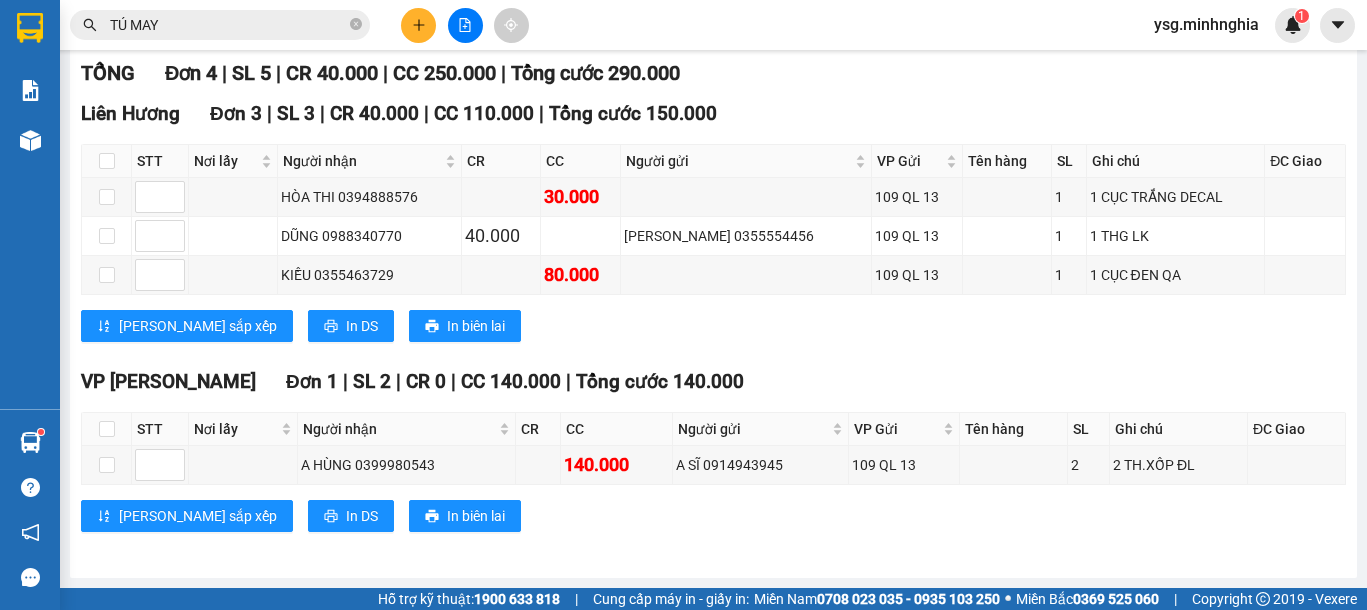 scroll, scrollTop: 274, scrollLeft: 0, axis: vertical 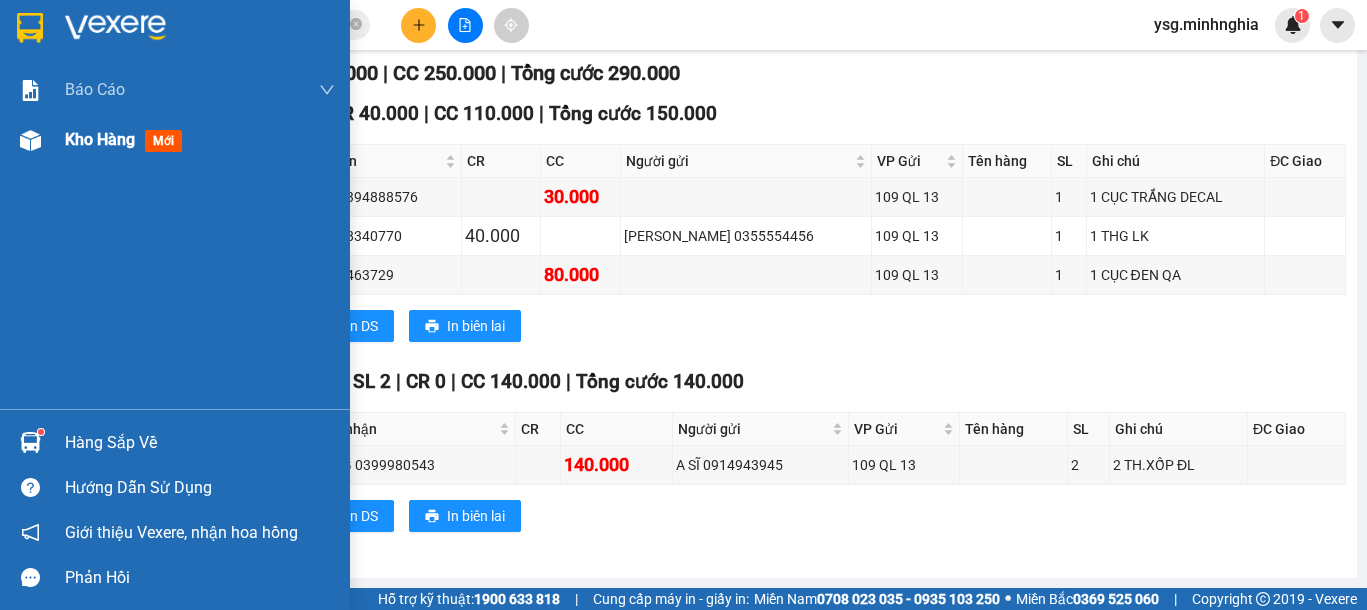 click at bounding box center (30, 140) 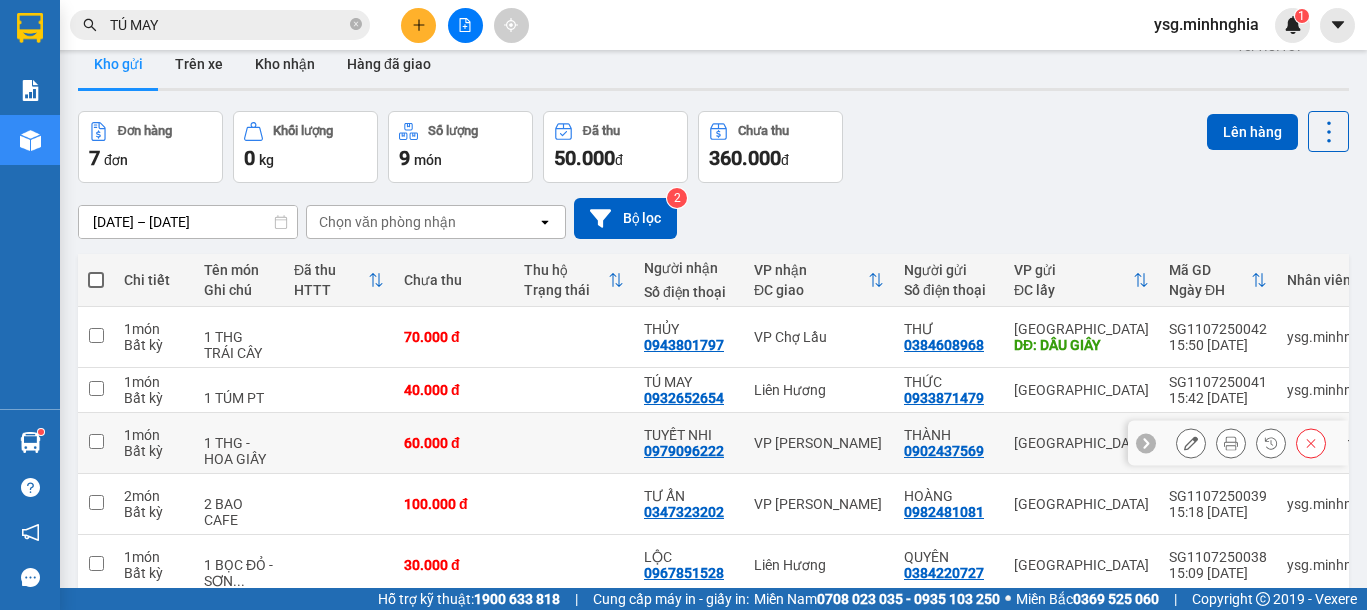 scroll, scrollTop: 0, scrollLeft: 0, axis: both 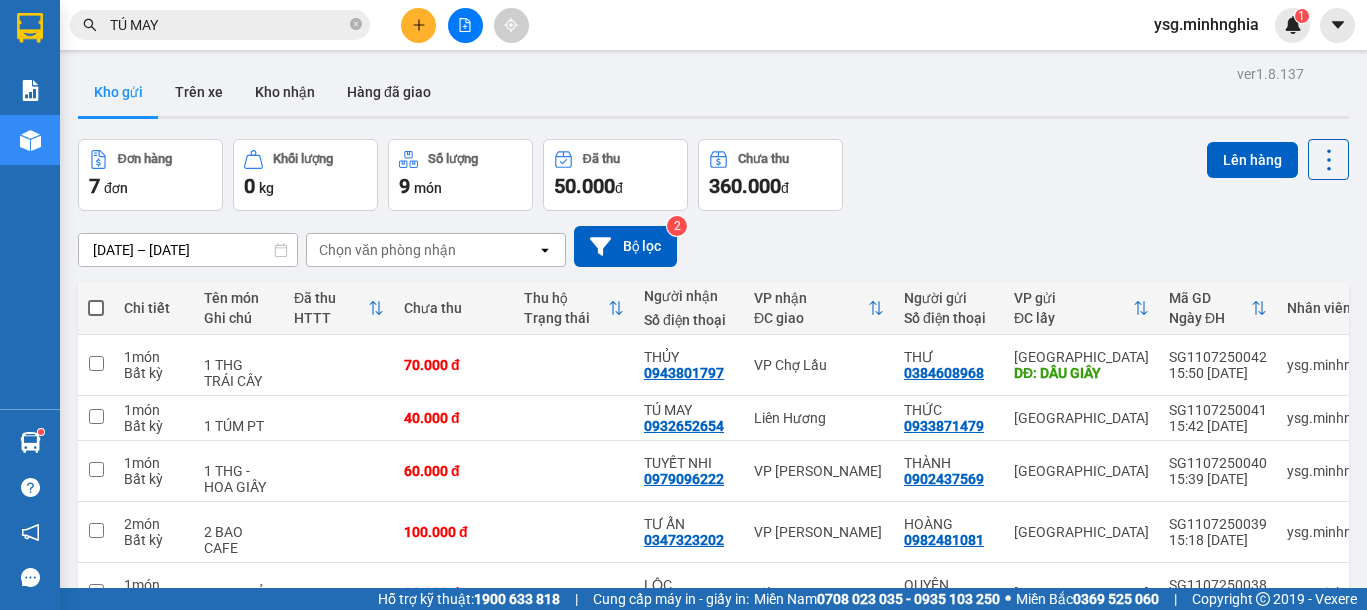 click at bounding box center (96, 308) 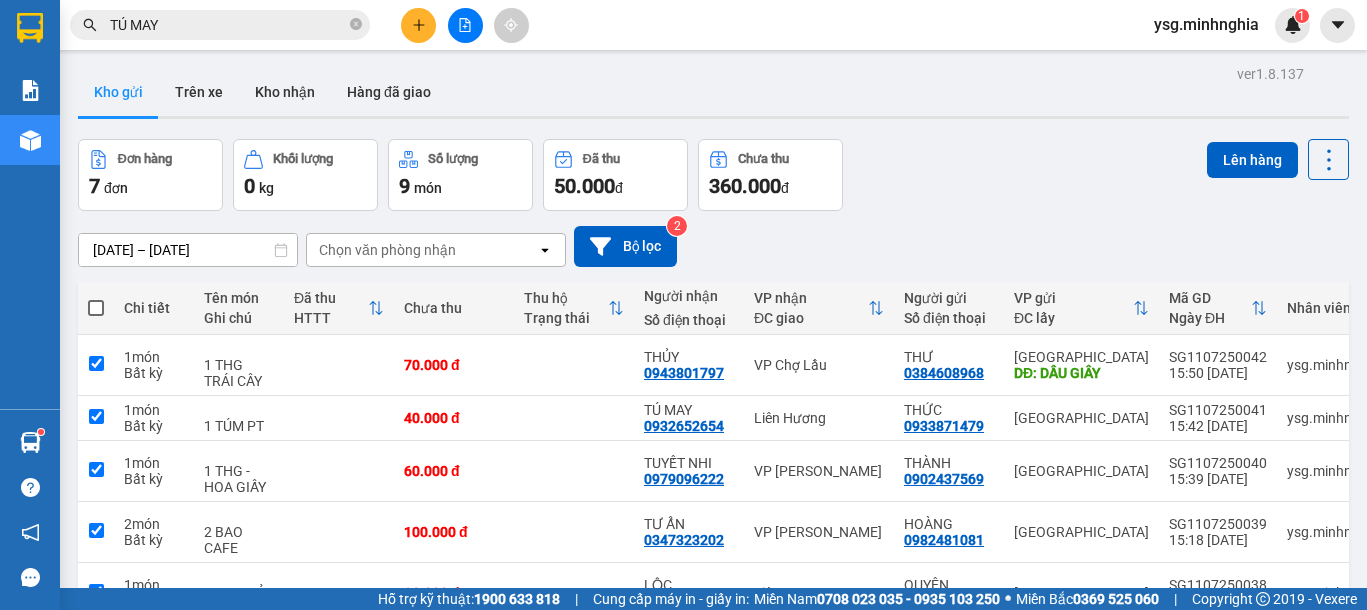 checkbox on "true" 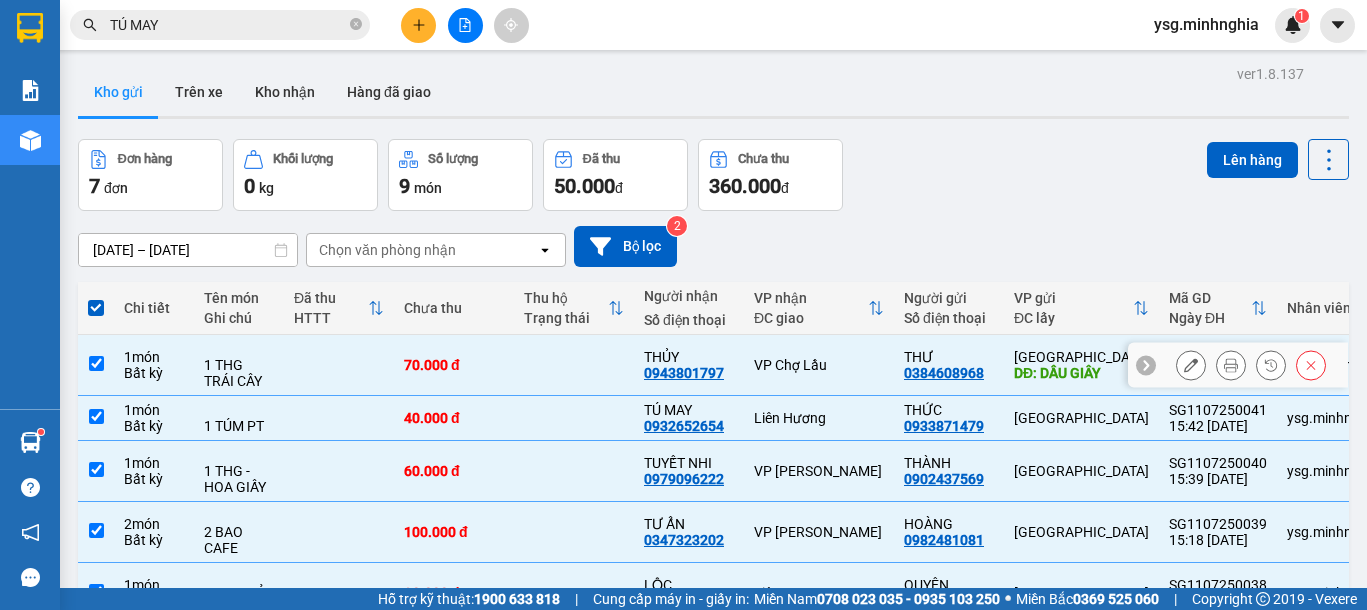 click on "1 THG  TRÁI CÂY" at bounding box center [239, 373] 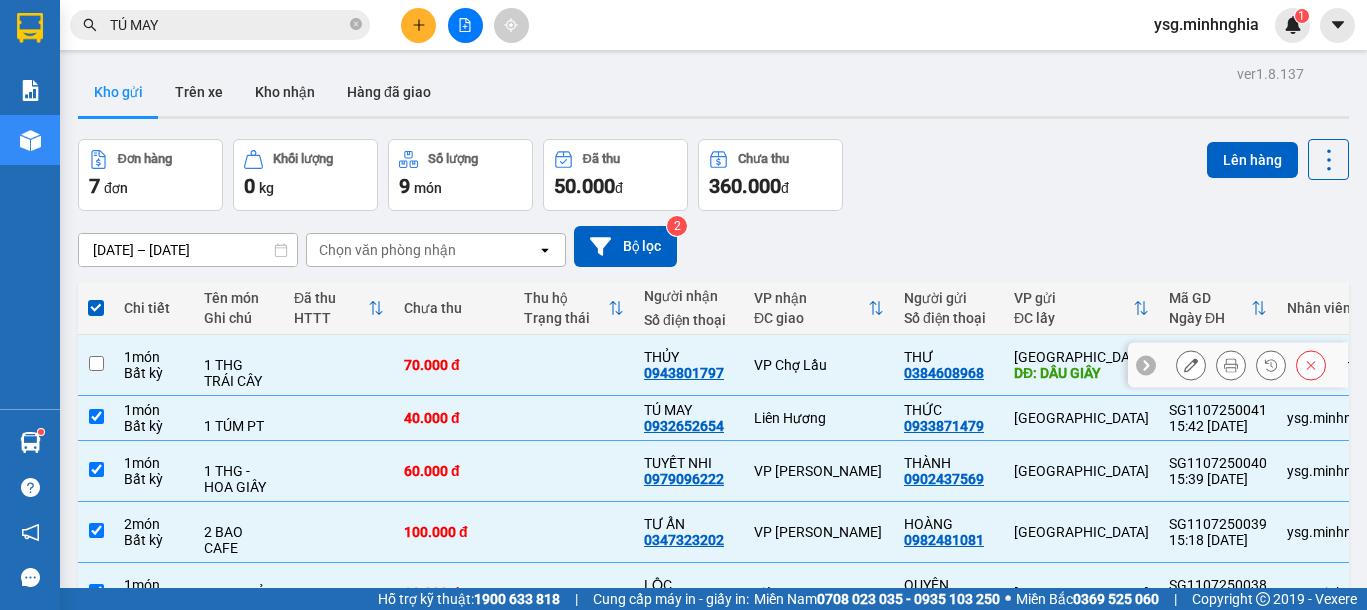 checkbox on "false" 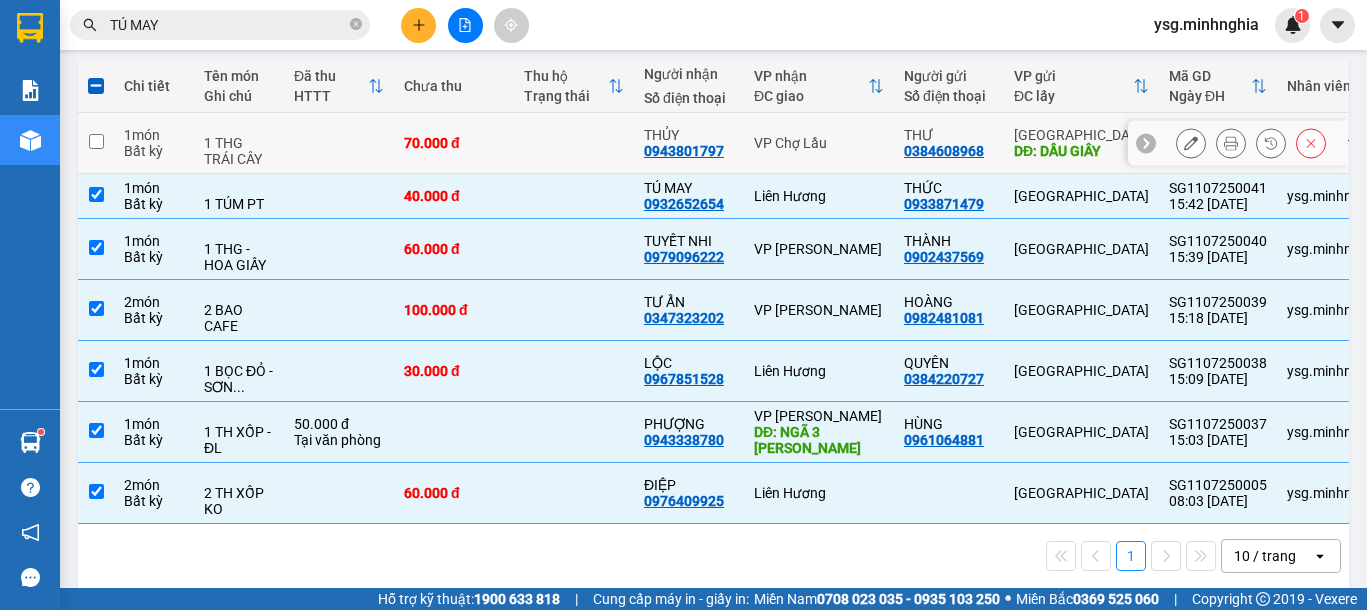 scroll, scrollTop: 248, scrollLeft: 0, axis: vertical 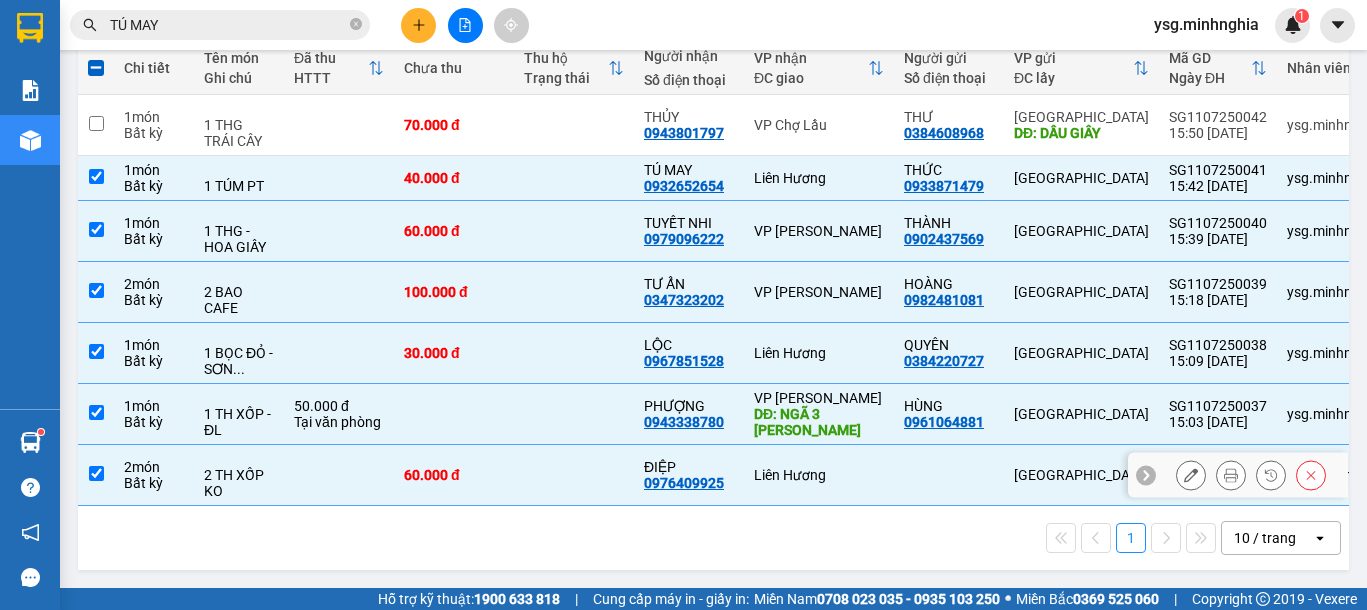 click on "2 TH XỐP KO" at bounding box center [239, 483] 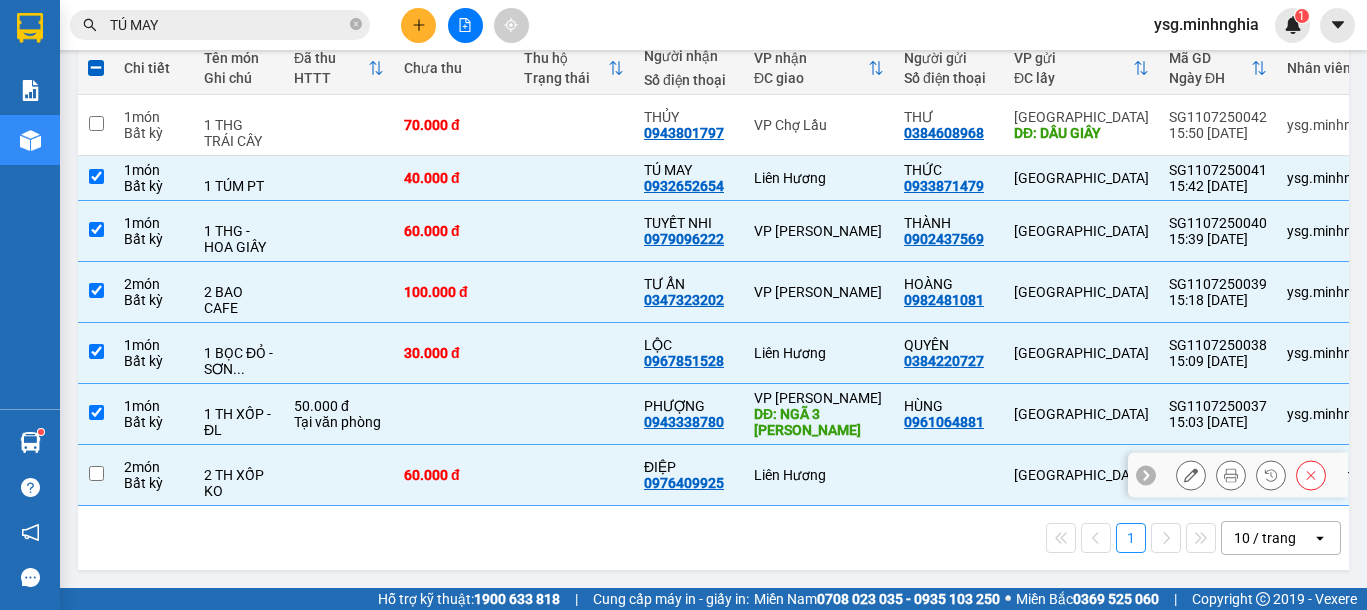 checkbox on "false" 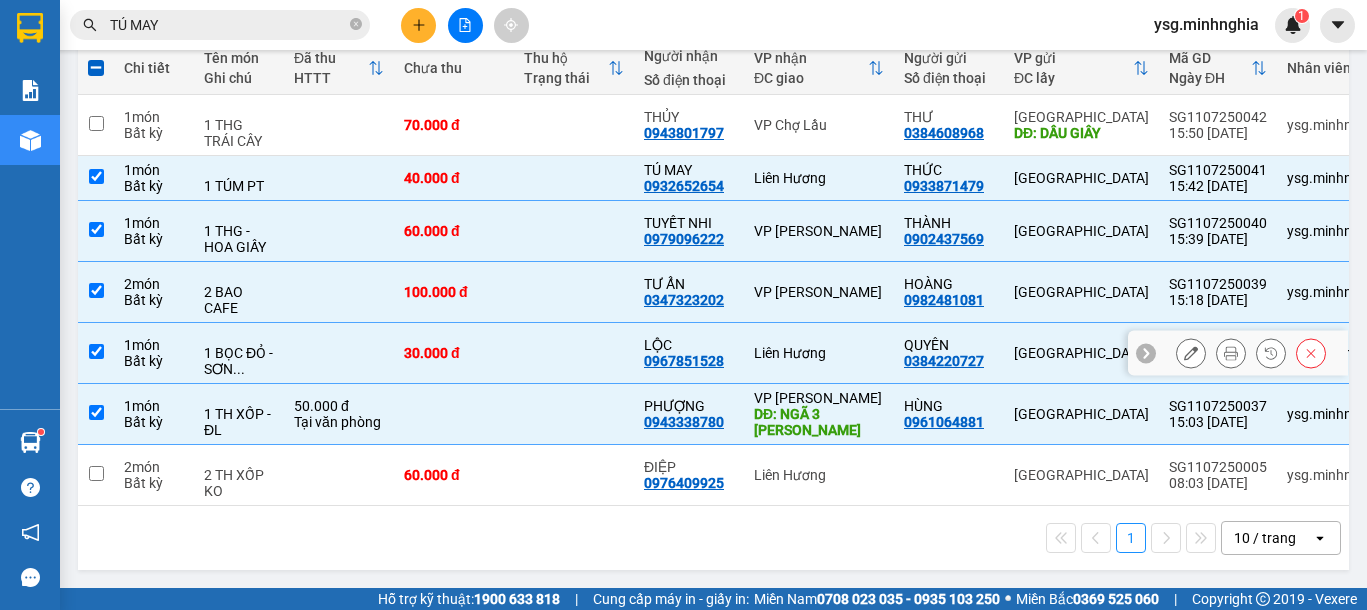 scroll, scrollTop: 0, scrollLeft: 0, axis: both 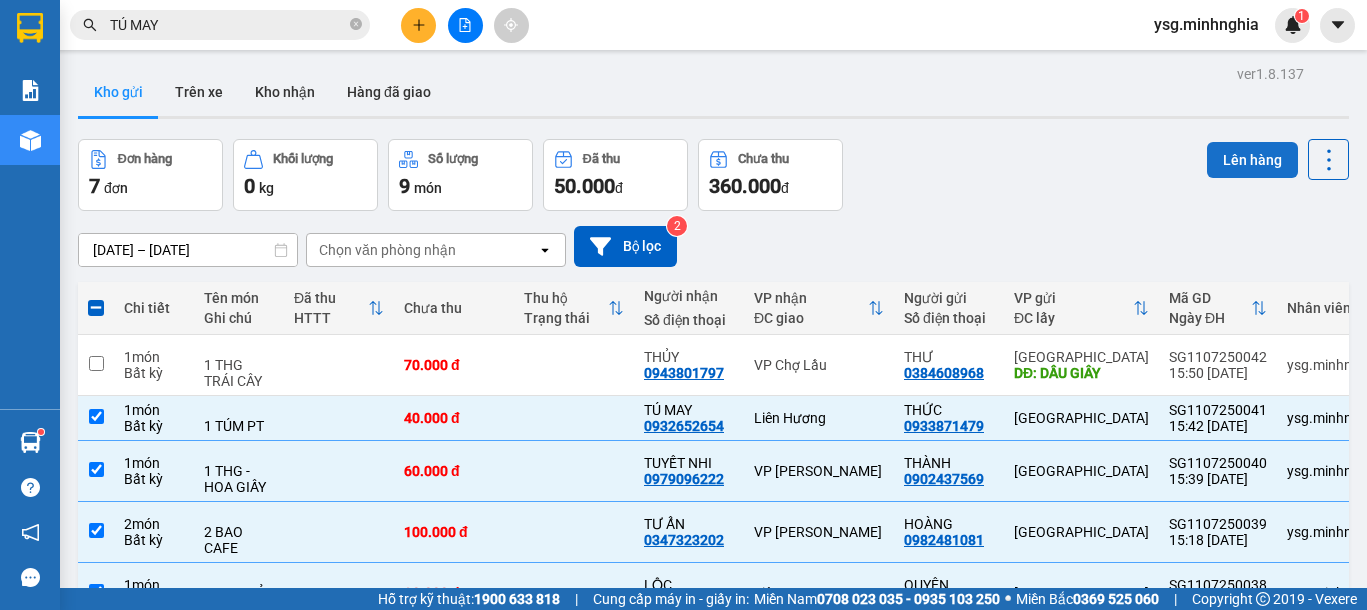 click on "Lên hàng" at bounding box center [1252, 160] 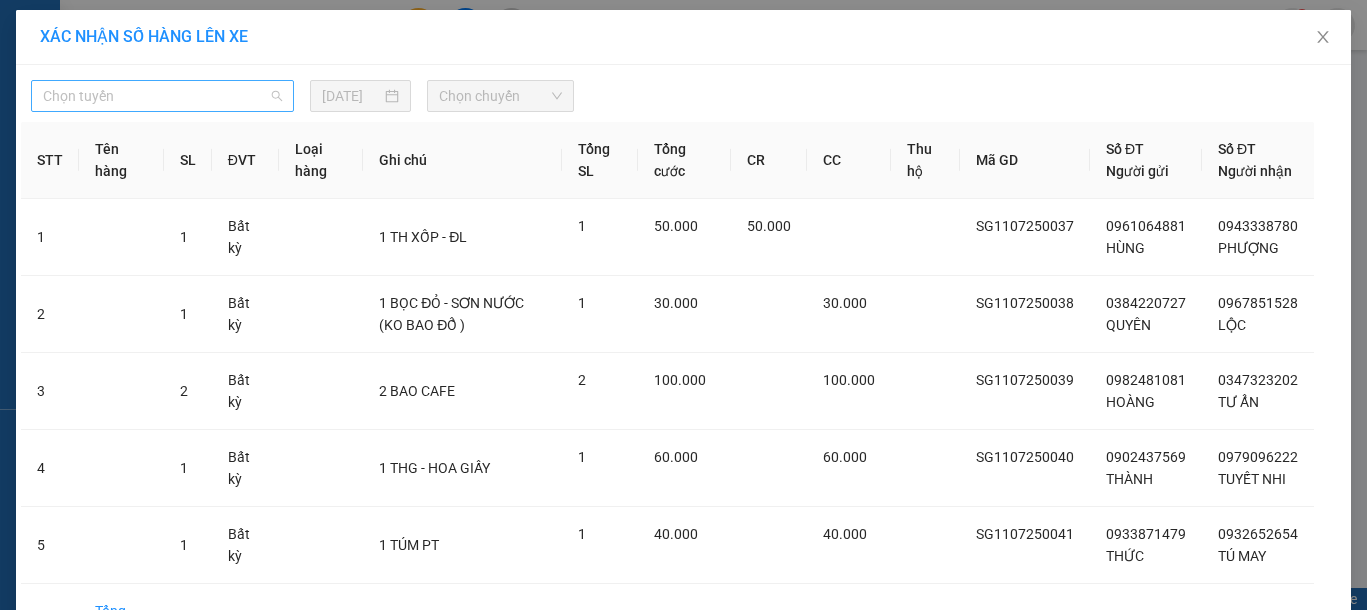 click on "Chọn tuyến" at bounding box center (162, 96) 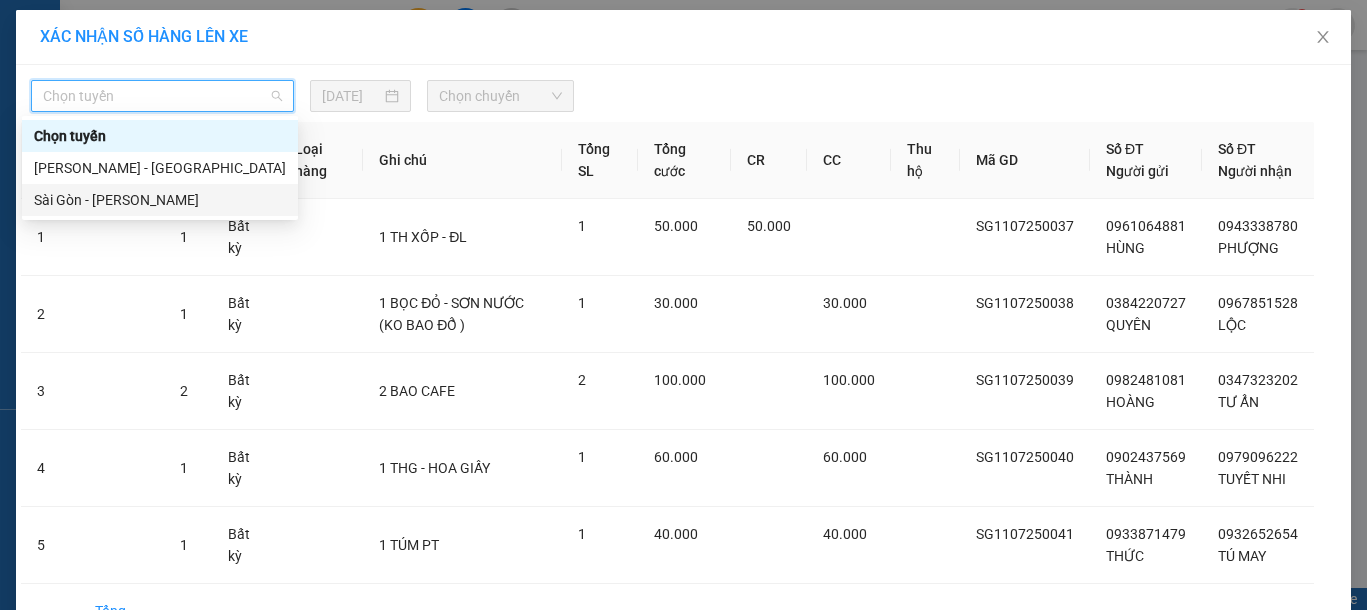 click on "Sài Gòn - [PERSON_NAME]" at bounding box center (160, 200) 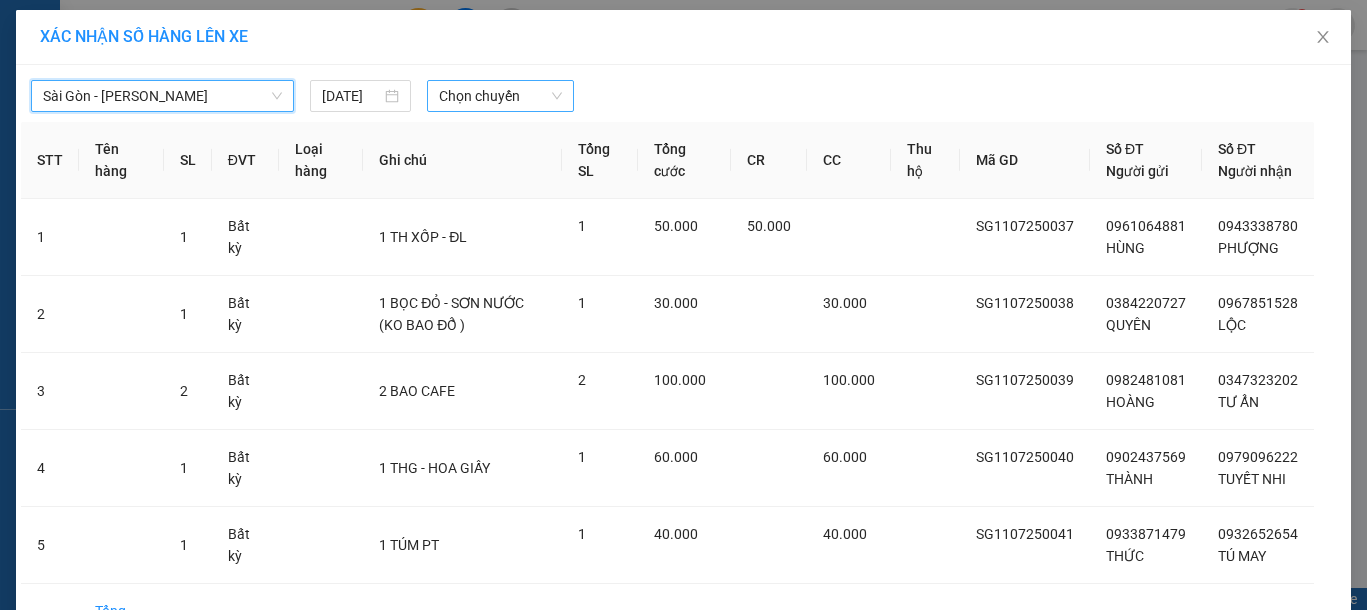 click on "Chọn chuyến" at bounding box center [500, 96] 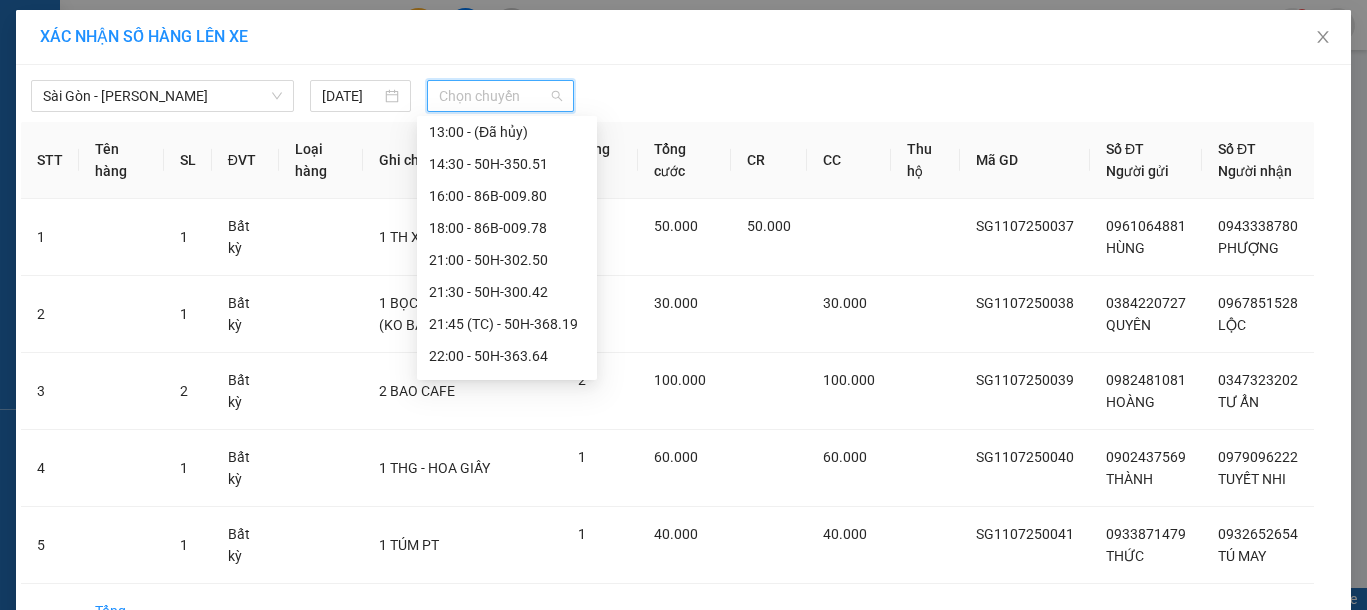 scroll, scrollTop: 256, scrollLeft: 0, axis: vertical 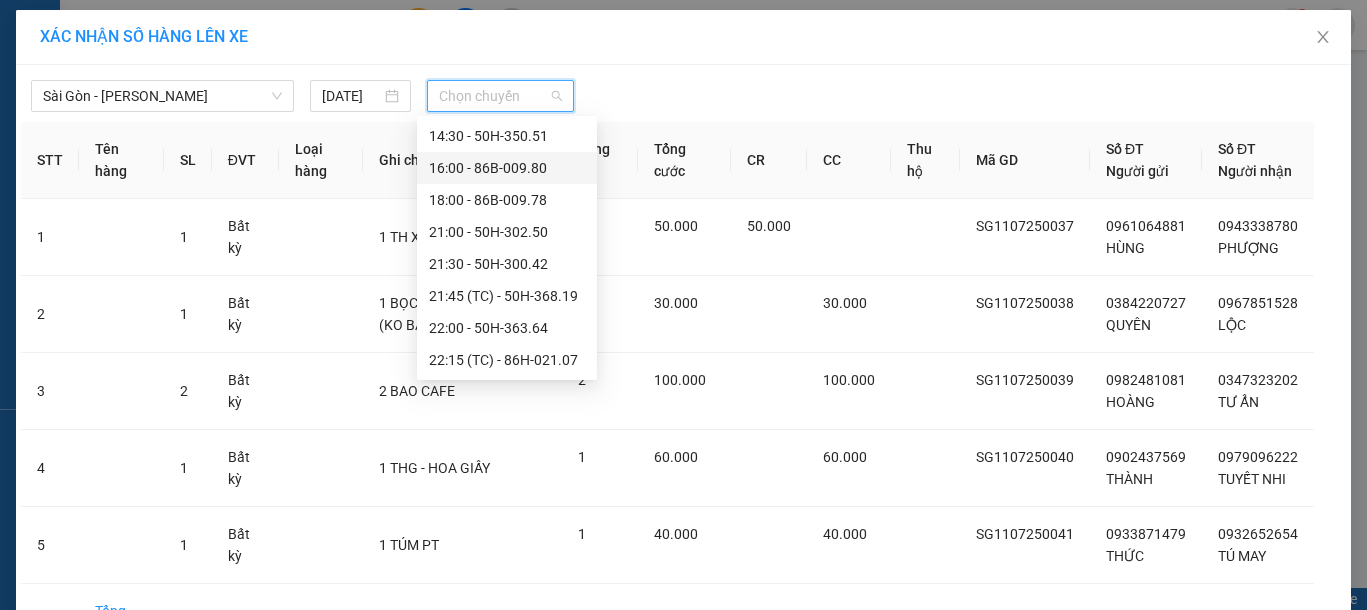 click on "16:00     - 86B-009.80" at bounding box center (507, 168) 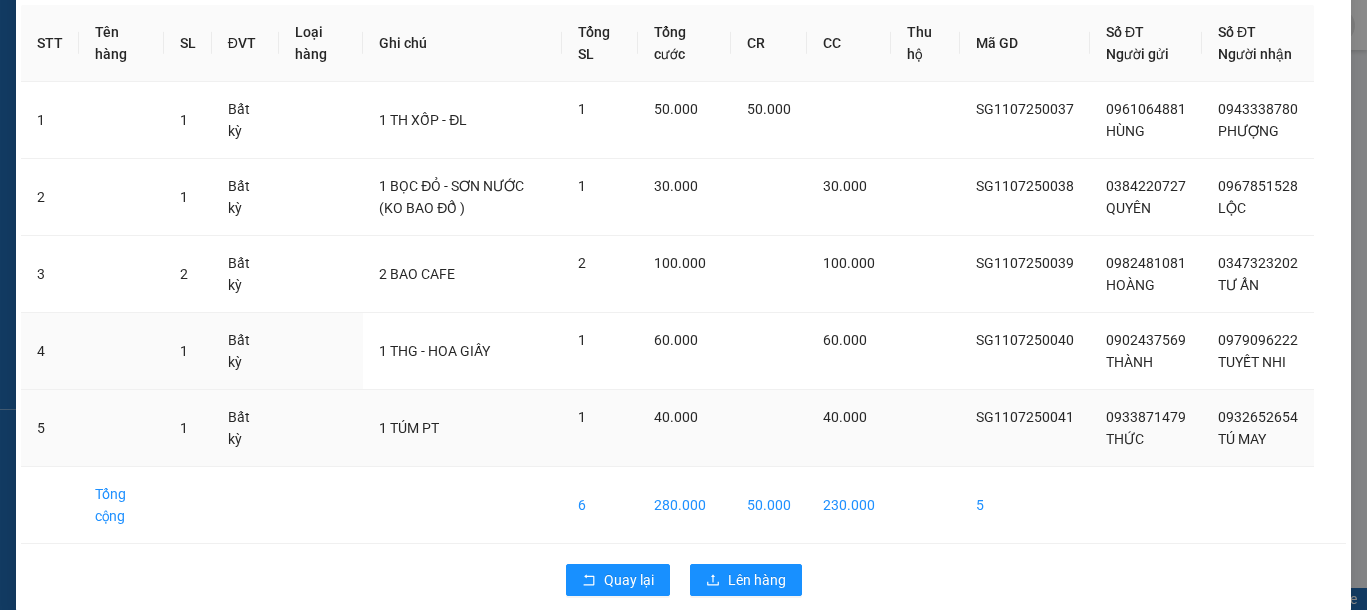 scroll, scrollTop: 176, scrollLeft: 0, axis: vertical 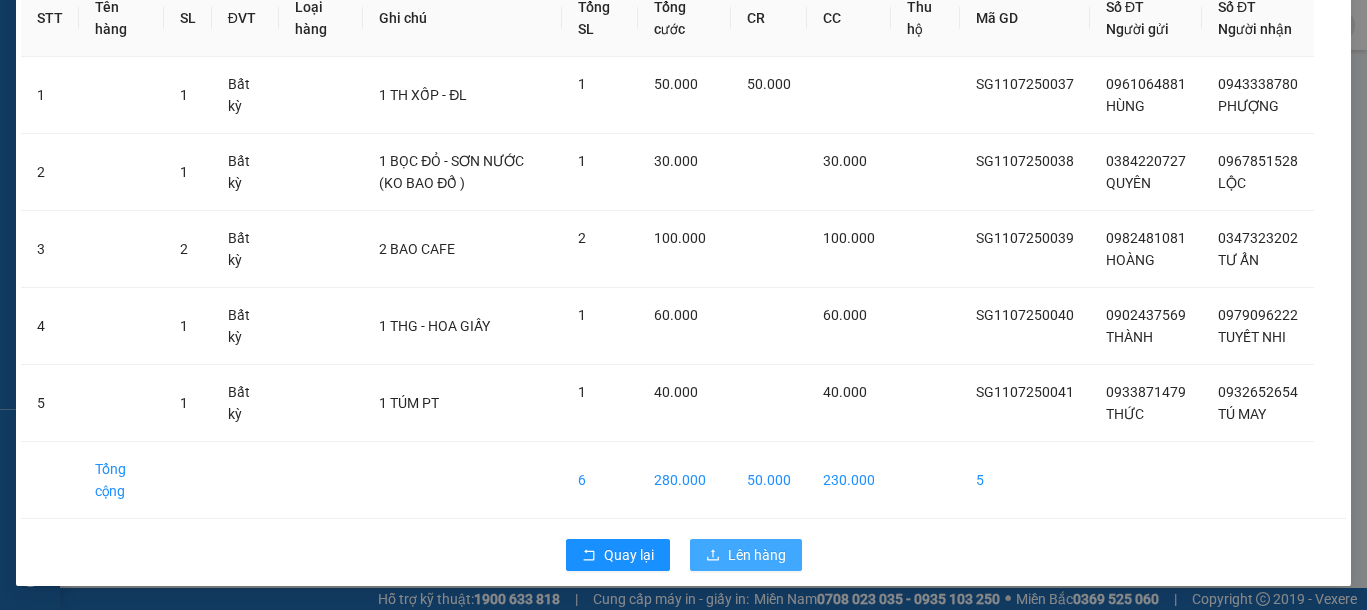 click on "Lên hàng" at bounding box center (746, 555) 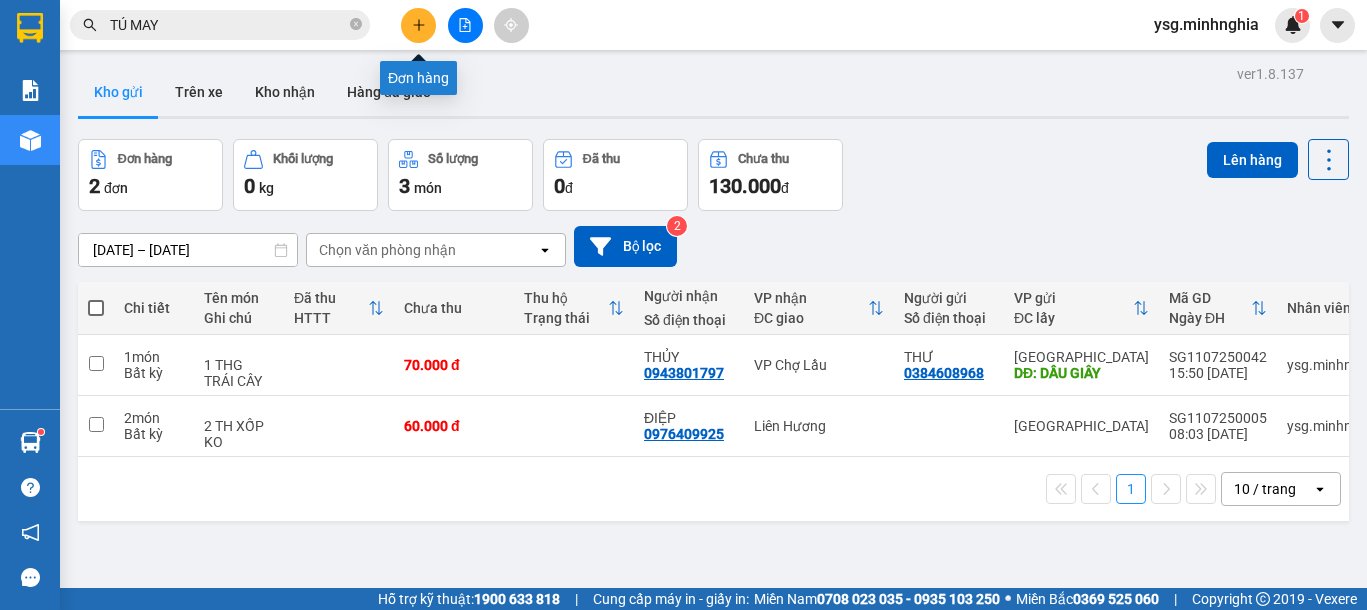 click 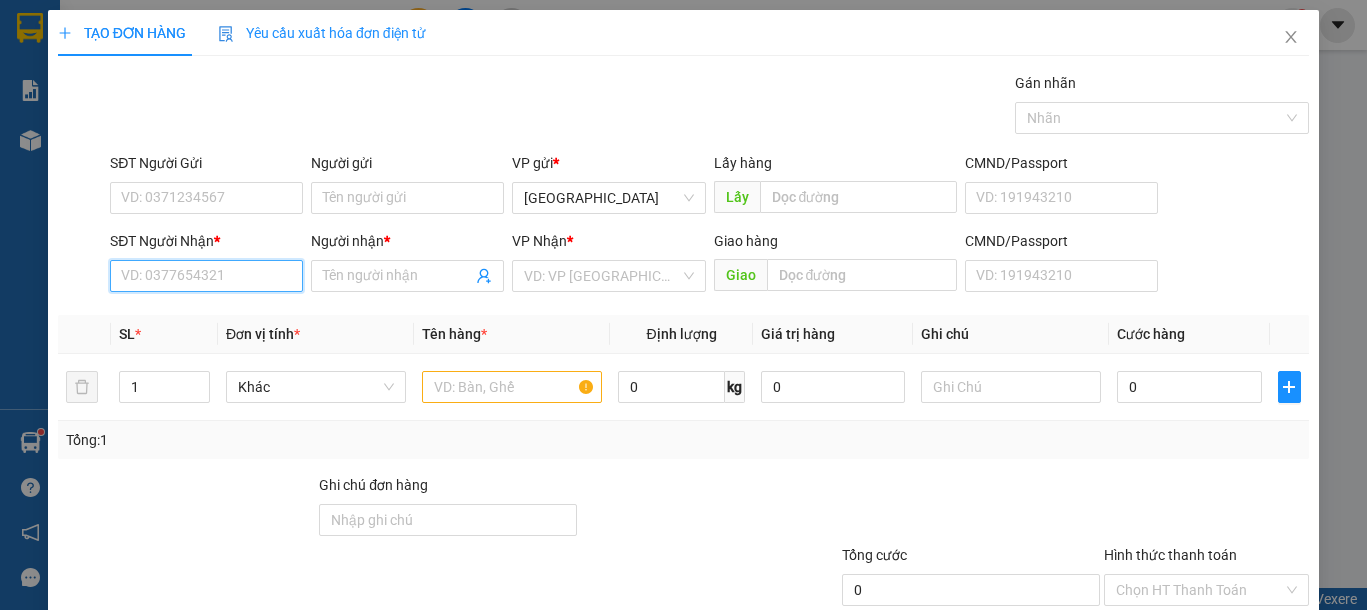 click on "SĐT Người Nhận  *" at bounding box center (206, 276) 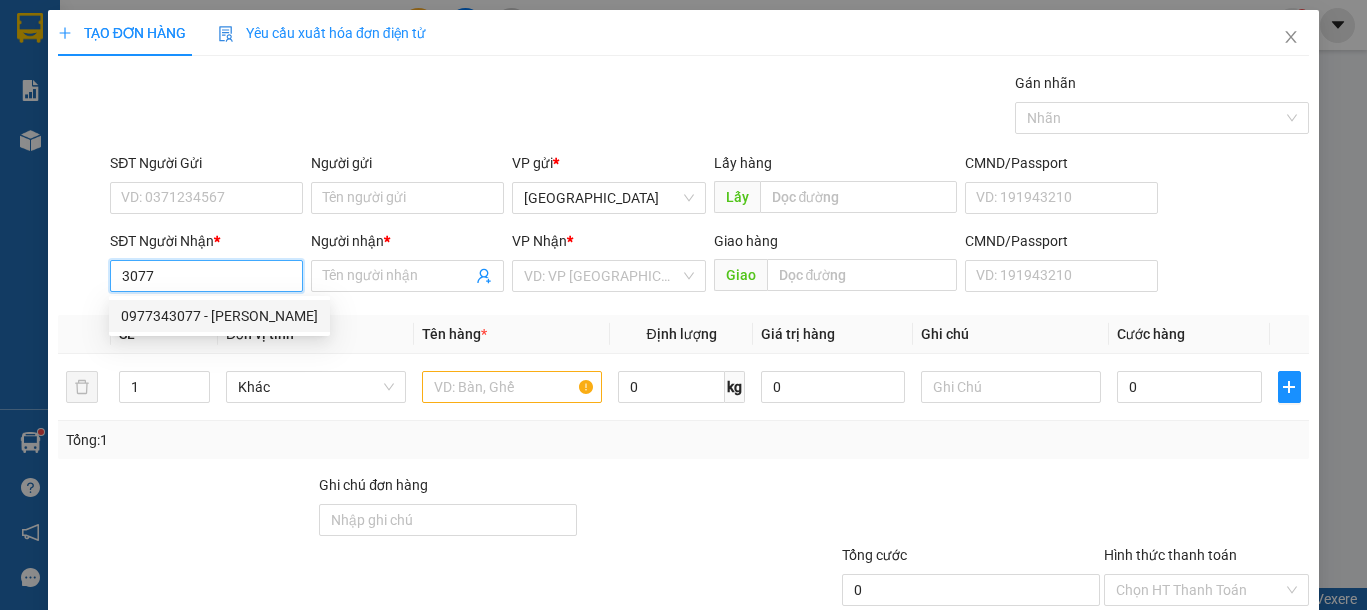 click on "0977343077 - XUÂN THẢO" at bounding box center [219, 316] 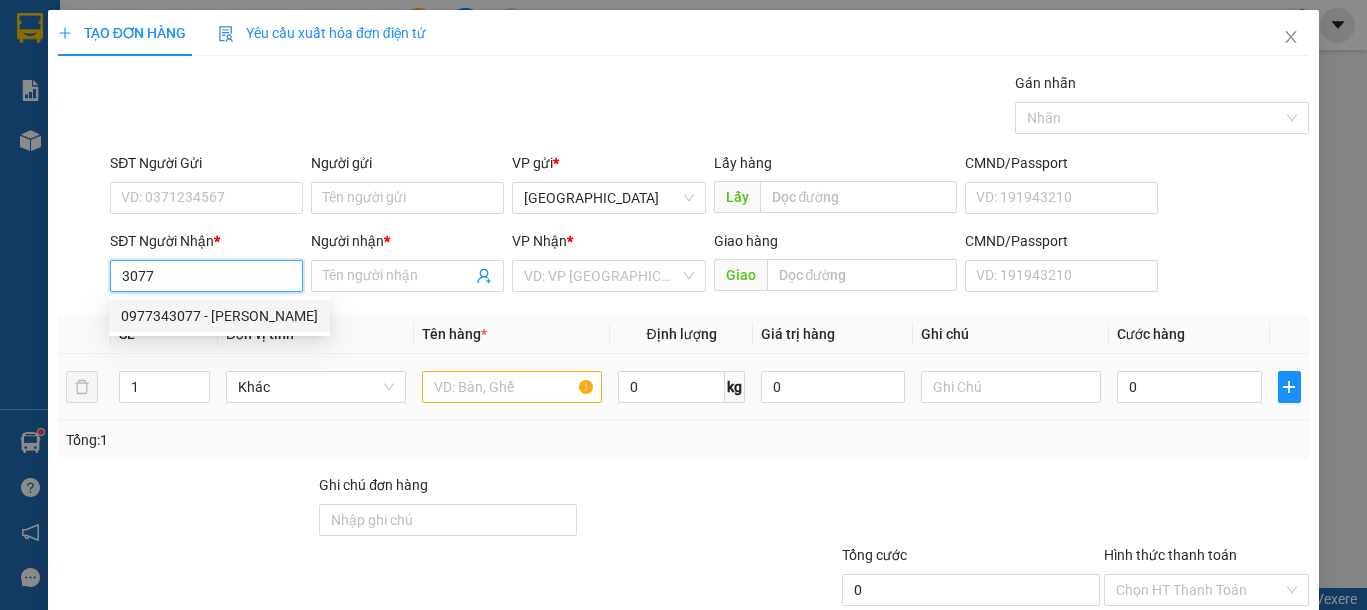 type on "0977343077" 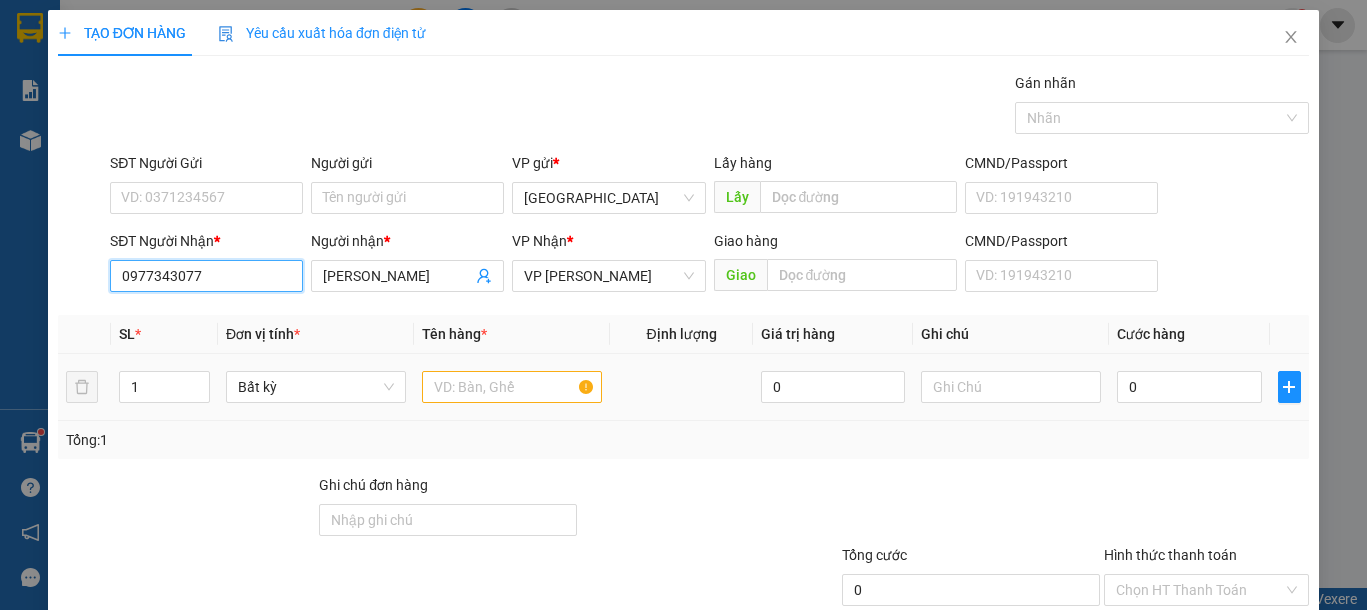 type on "0977343077" 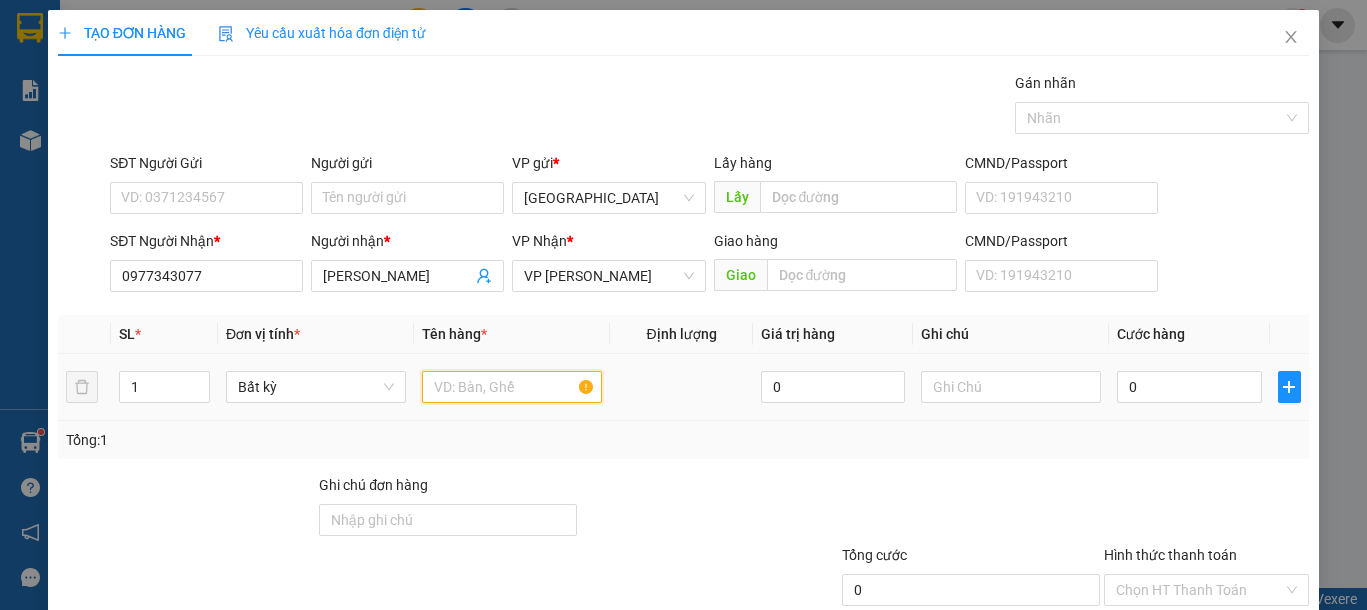 click at bounding box center [512, 387] 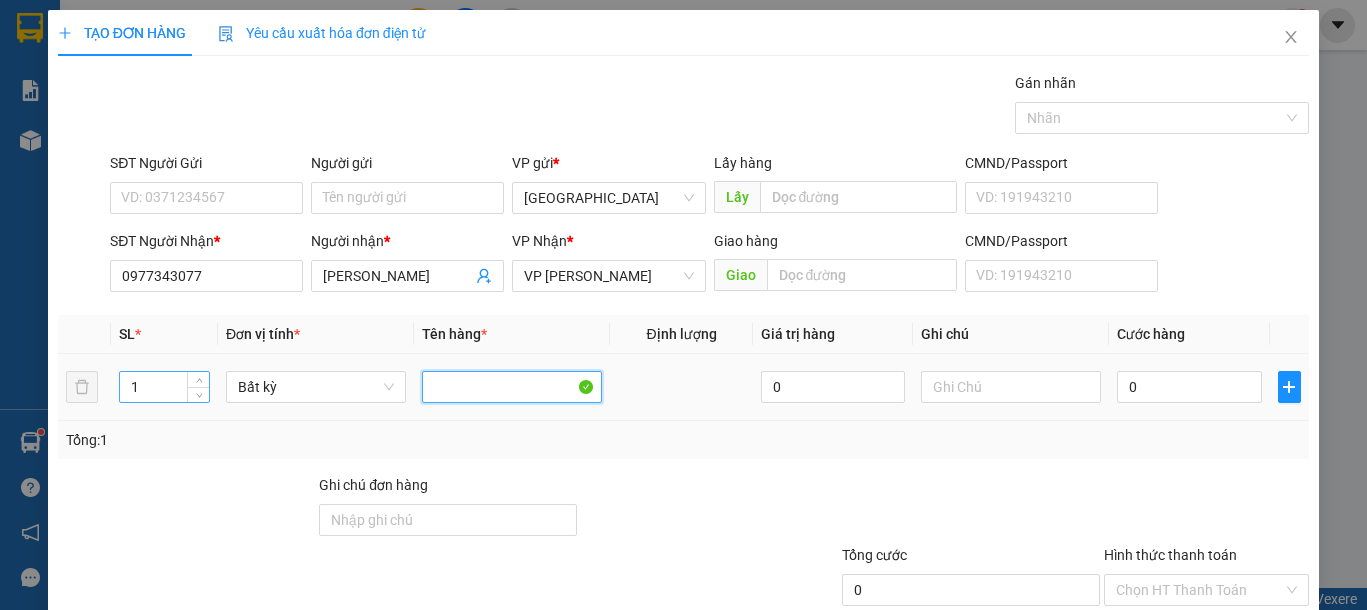 type 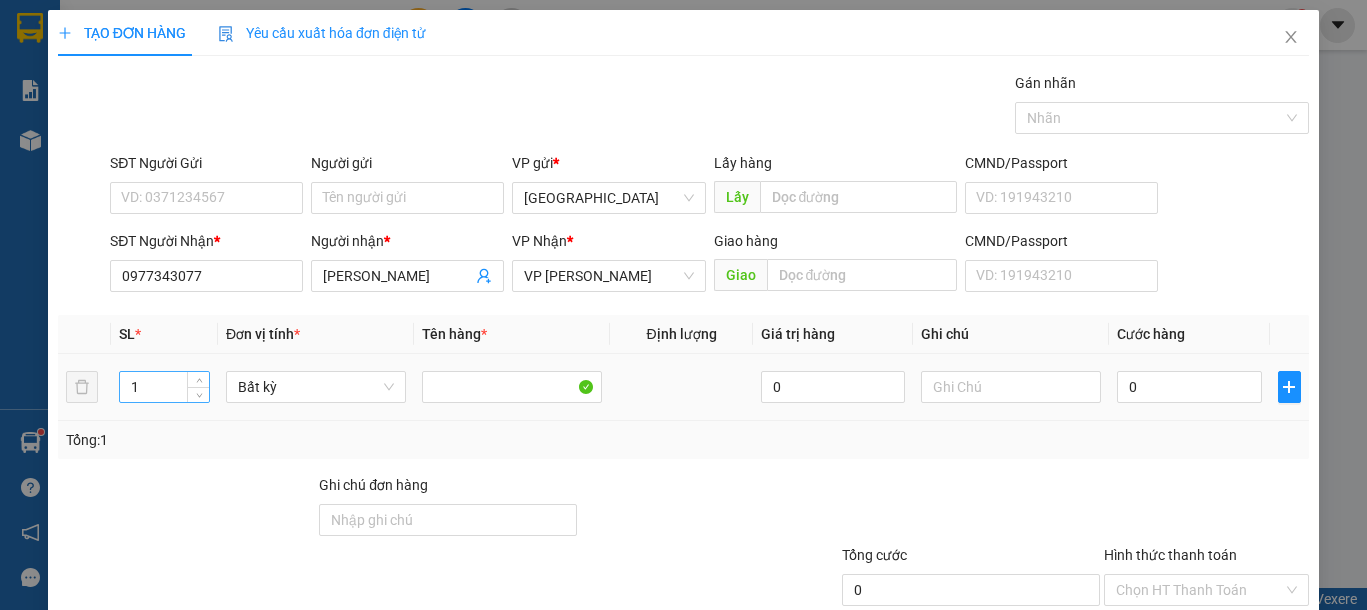 click on "1" at bounding box center (164, 387) 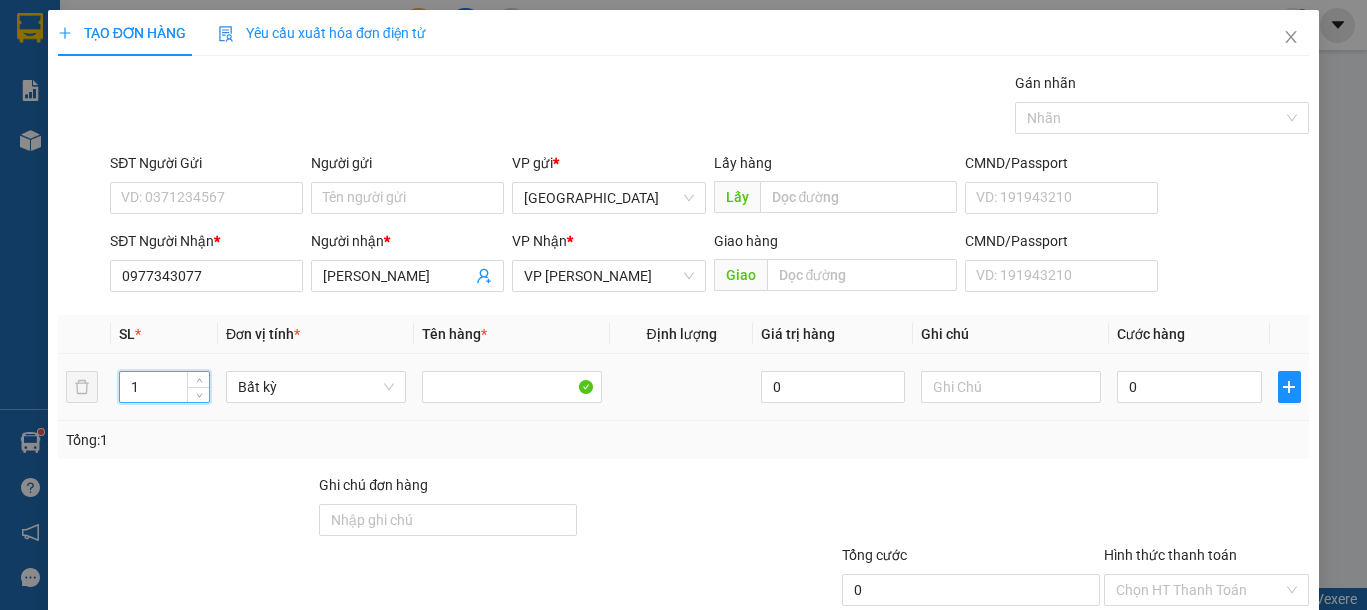 click on "1" at bounding box center [164, 387] 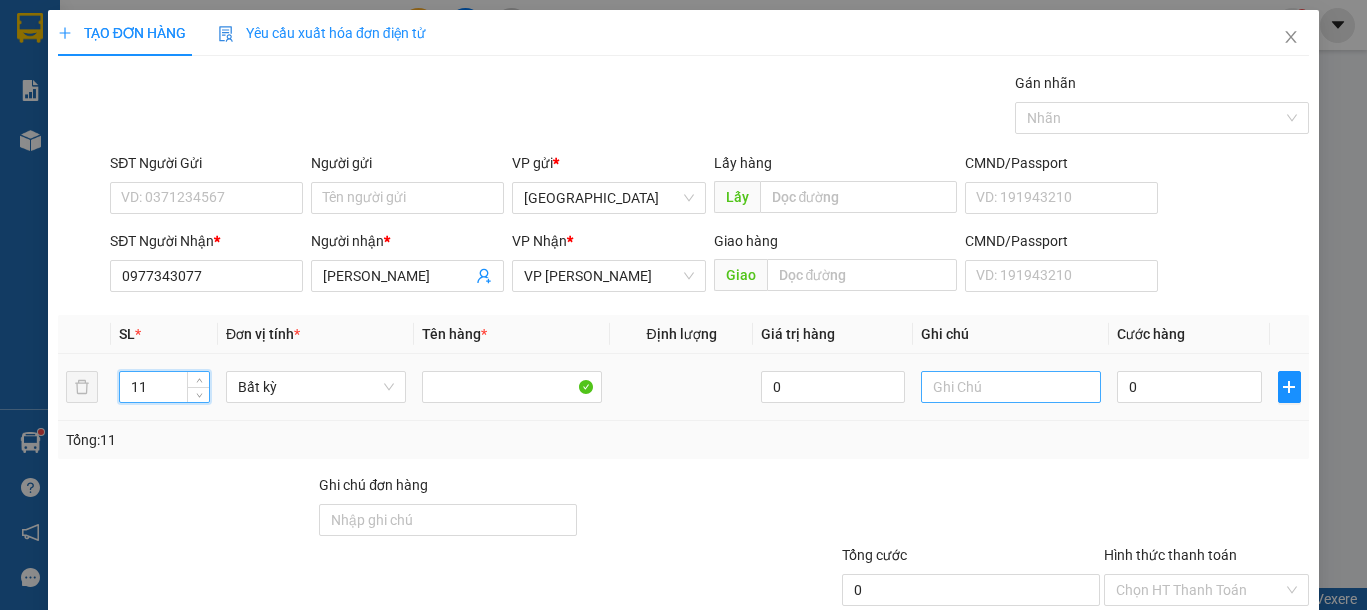 type on "11" 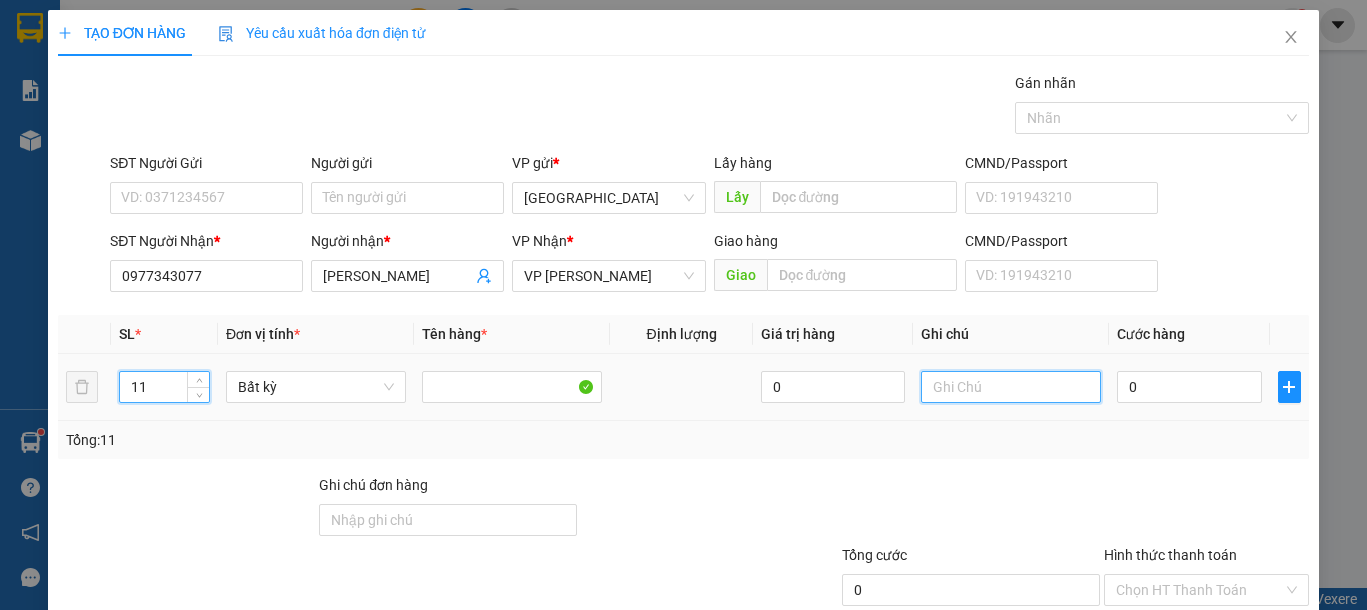 click at bounding box center (1011, 387) 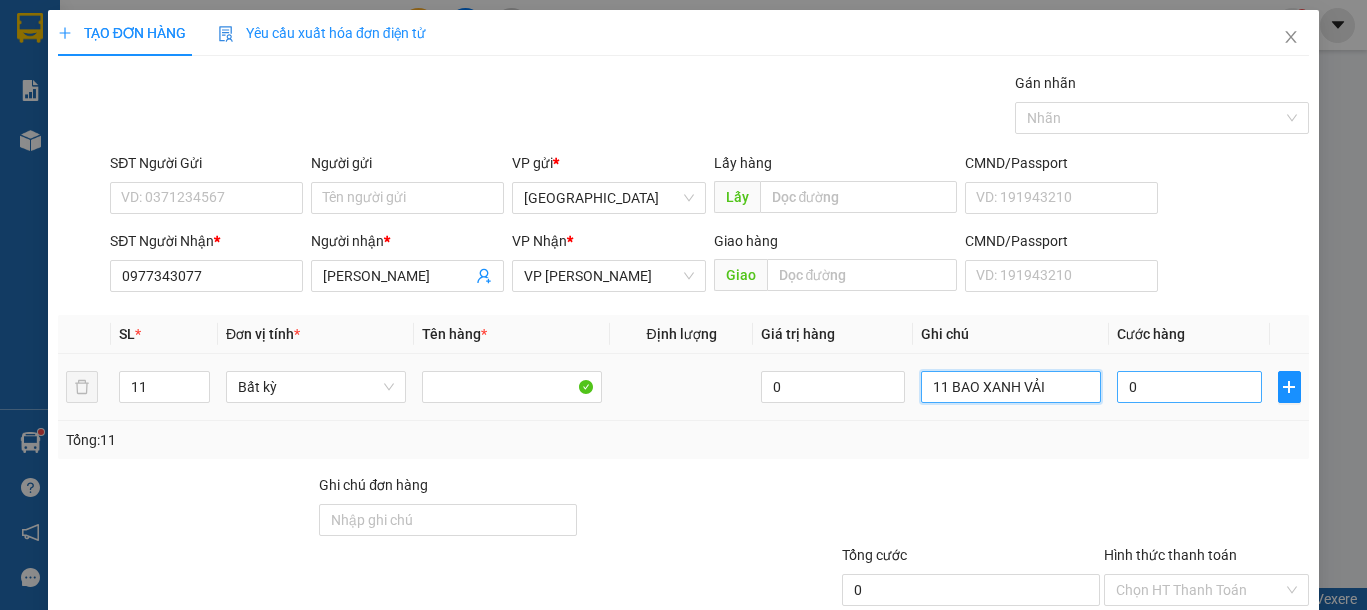 type on "11 BAO XANH VẢI" 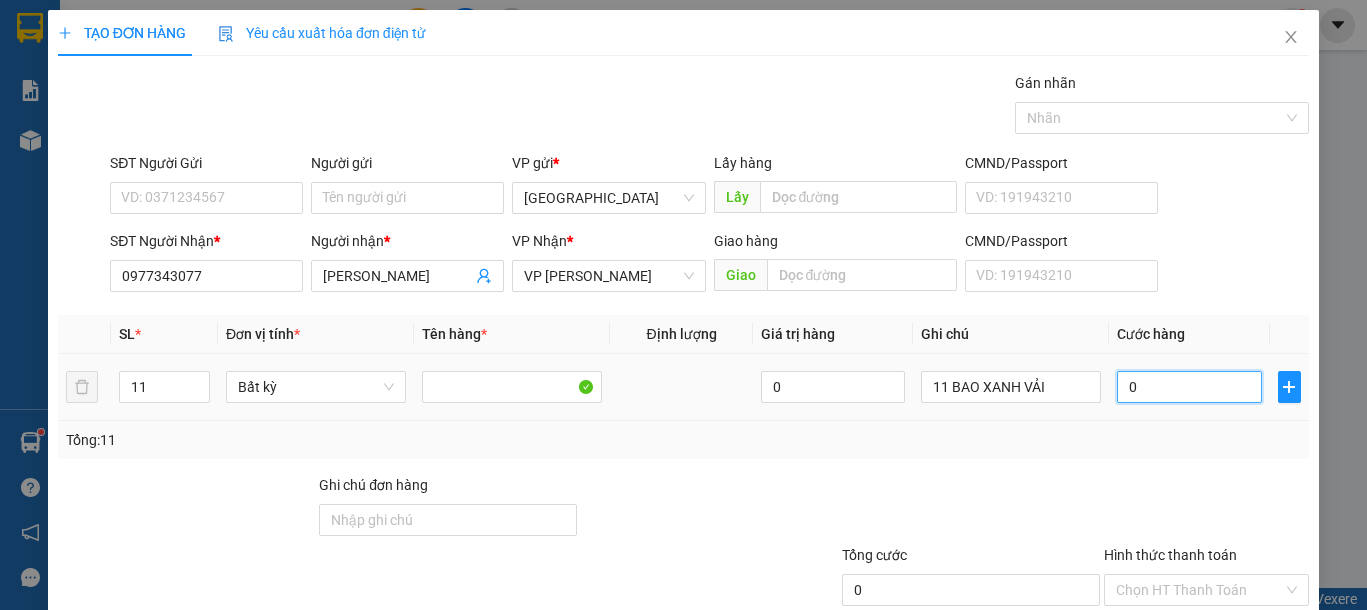 click on "0" at bounding box center [1189, 387] 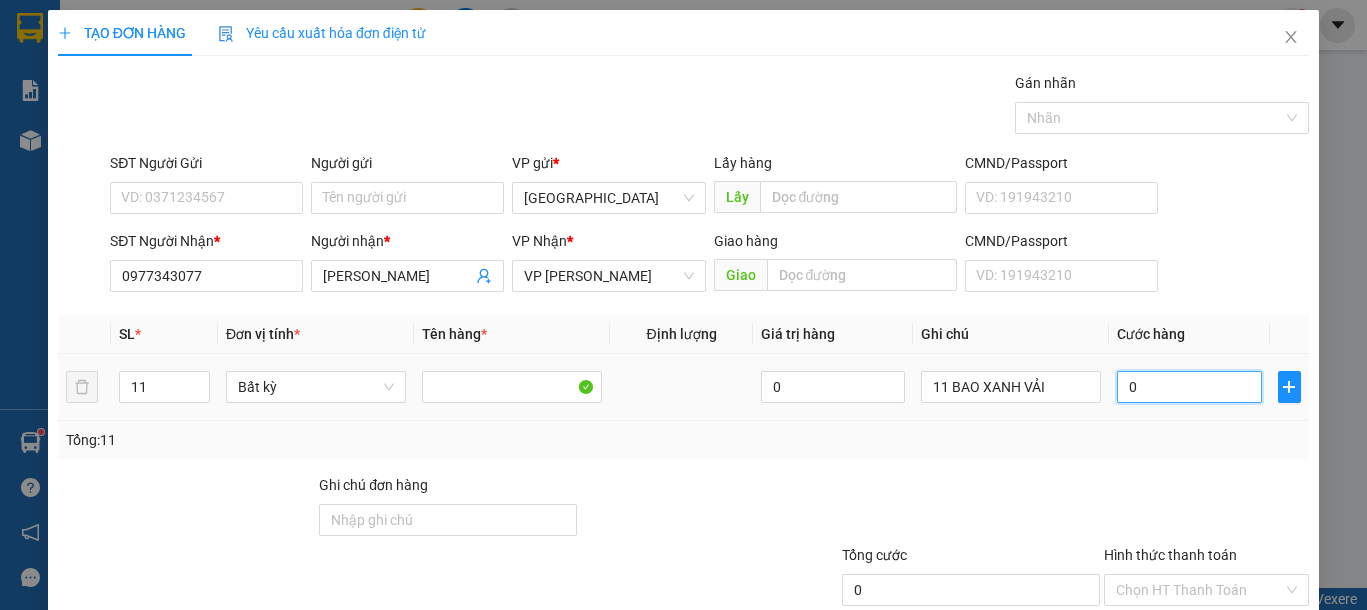 type on "8" 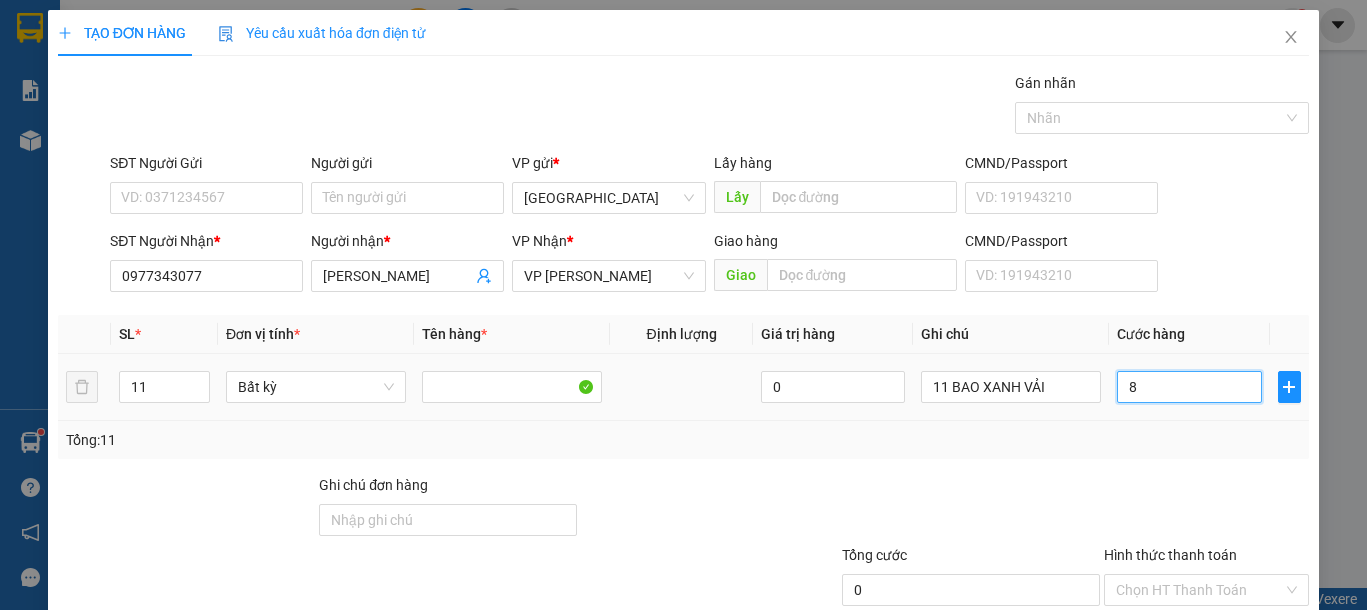 type on "8" 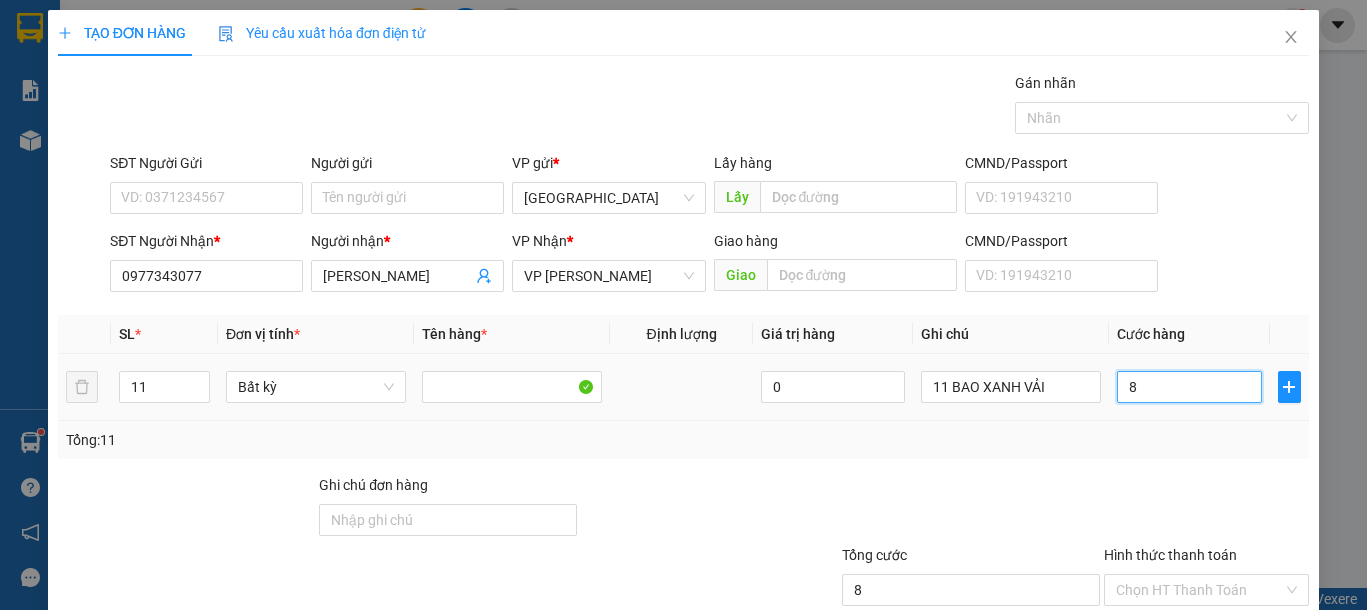 type on "88" 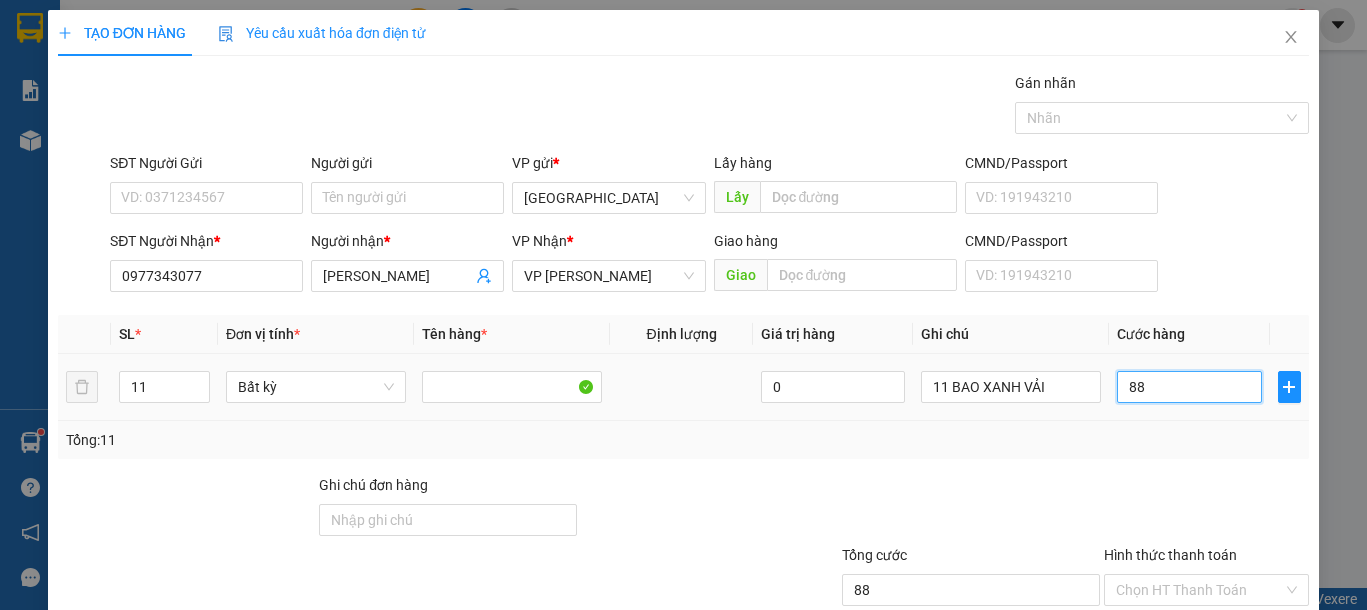 type on "880" 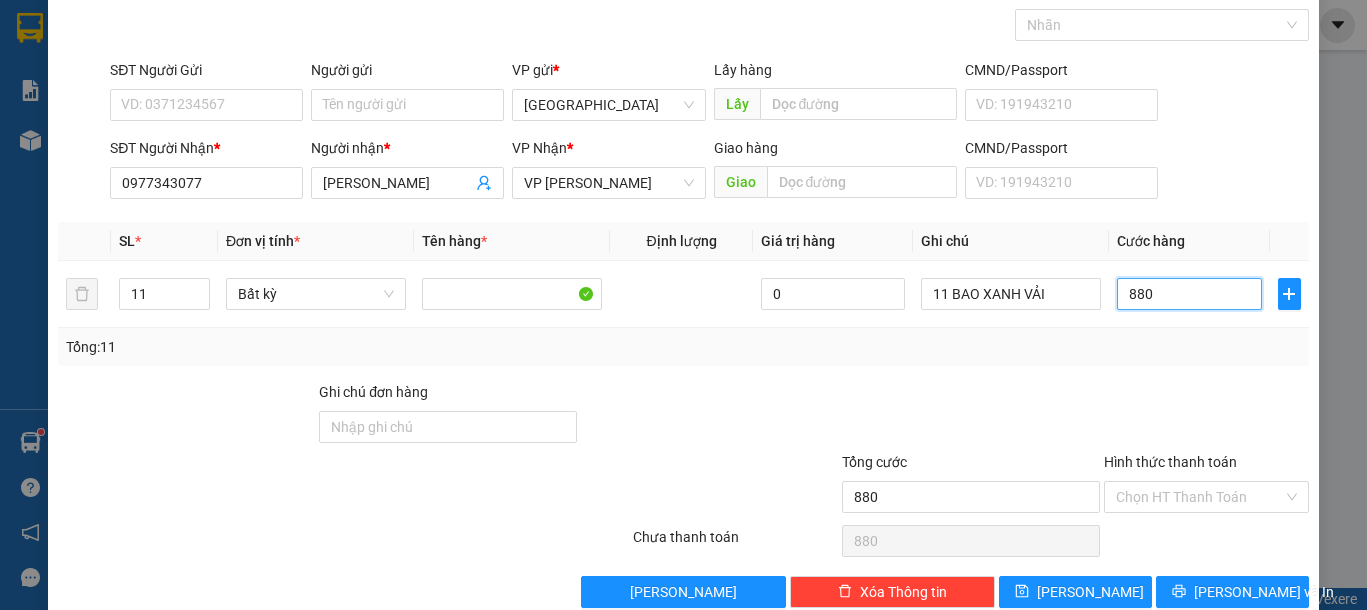 scroll, scrollTop: 130, scrollLeft: 0, axis: vertical 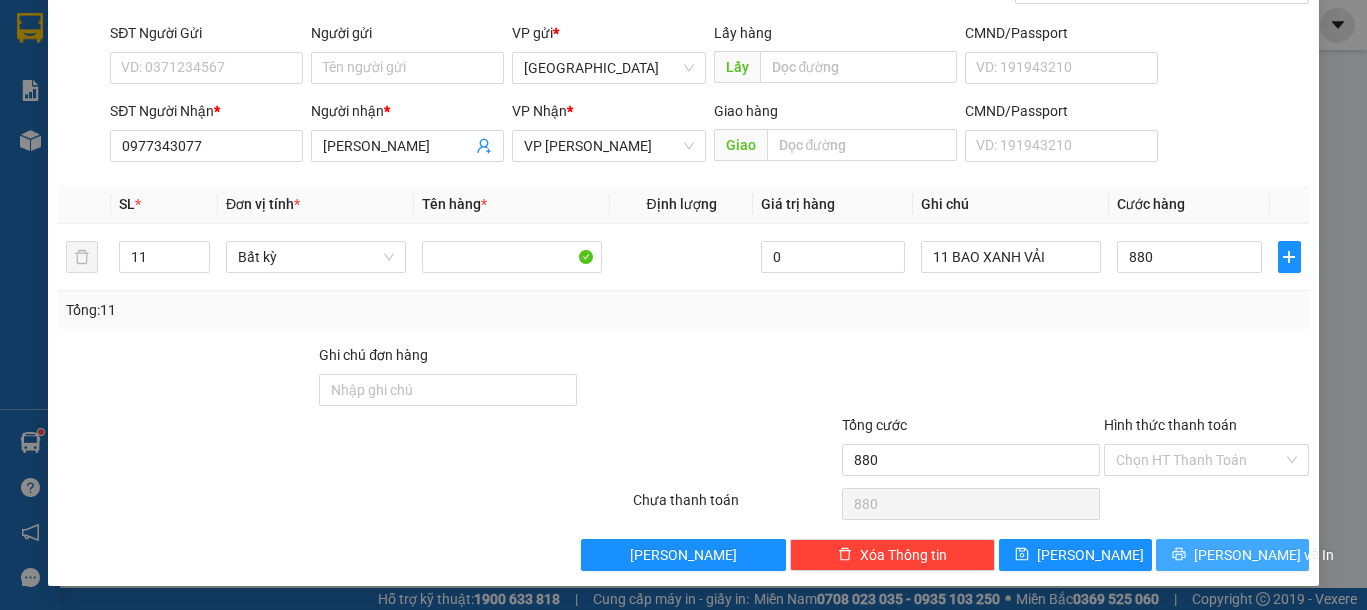 type on "880.000" 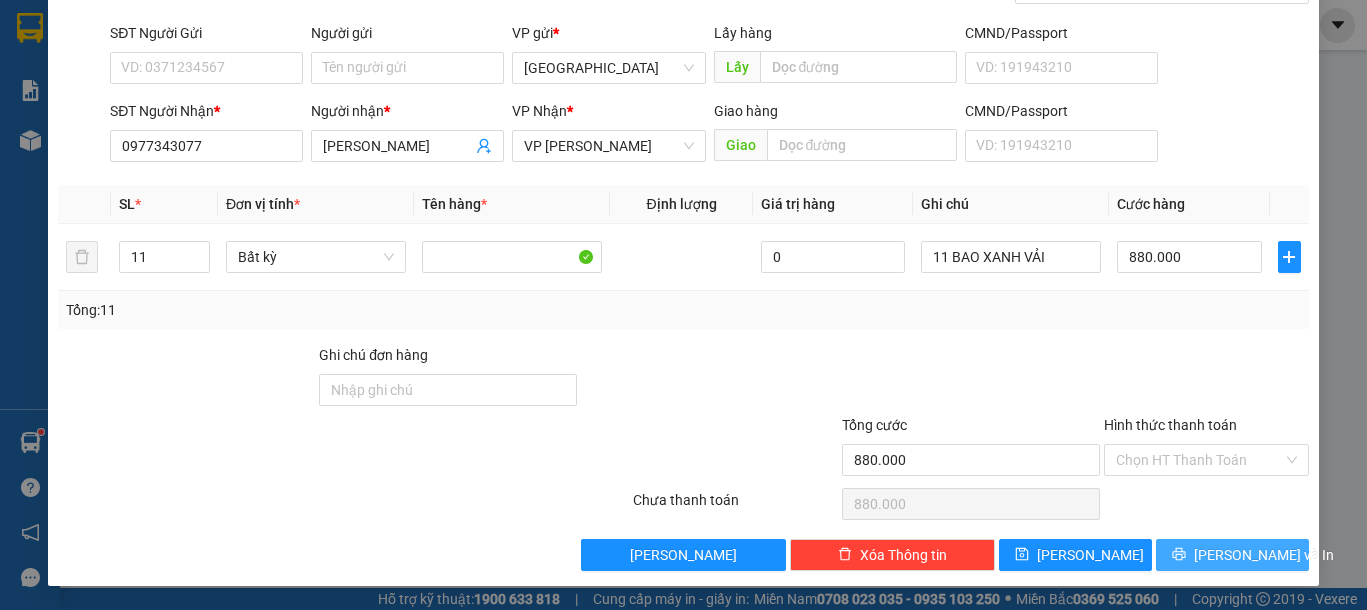 click on "[PERSON_NAME] và In" at bounding box center [1264, 555] 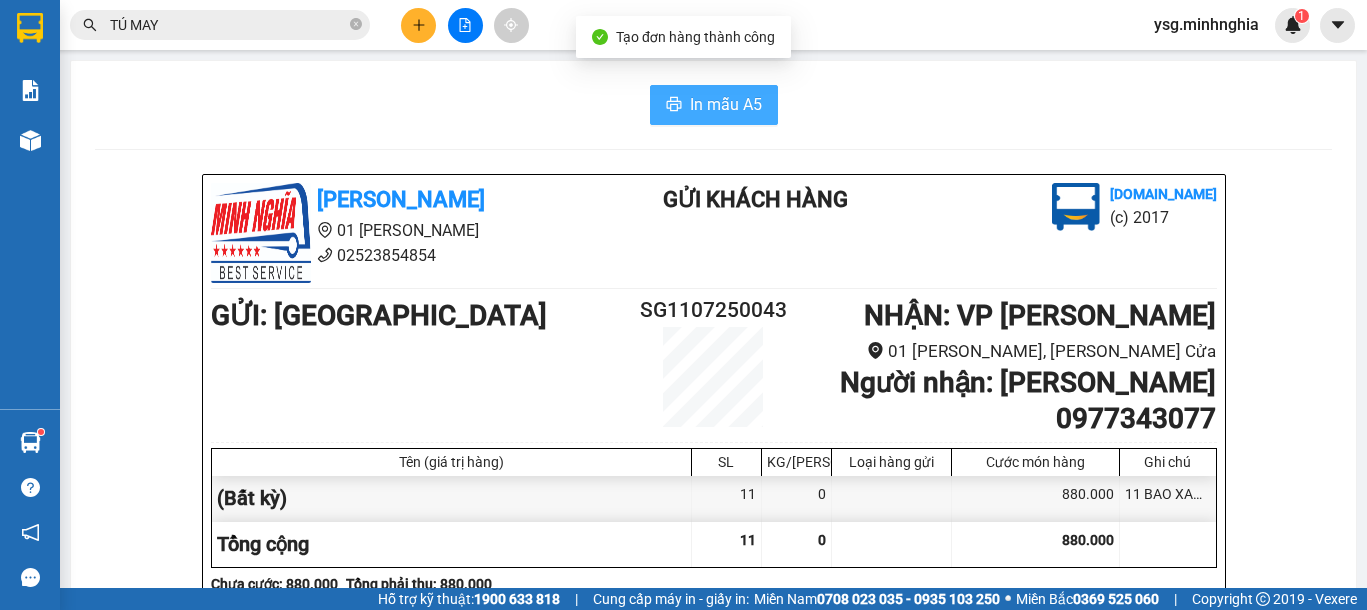 click on "In mẫu A5" at bounding box center (726, 104) 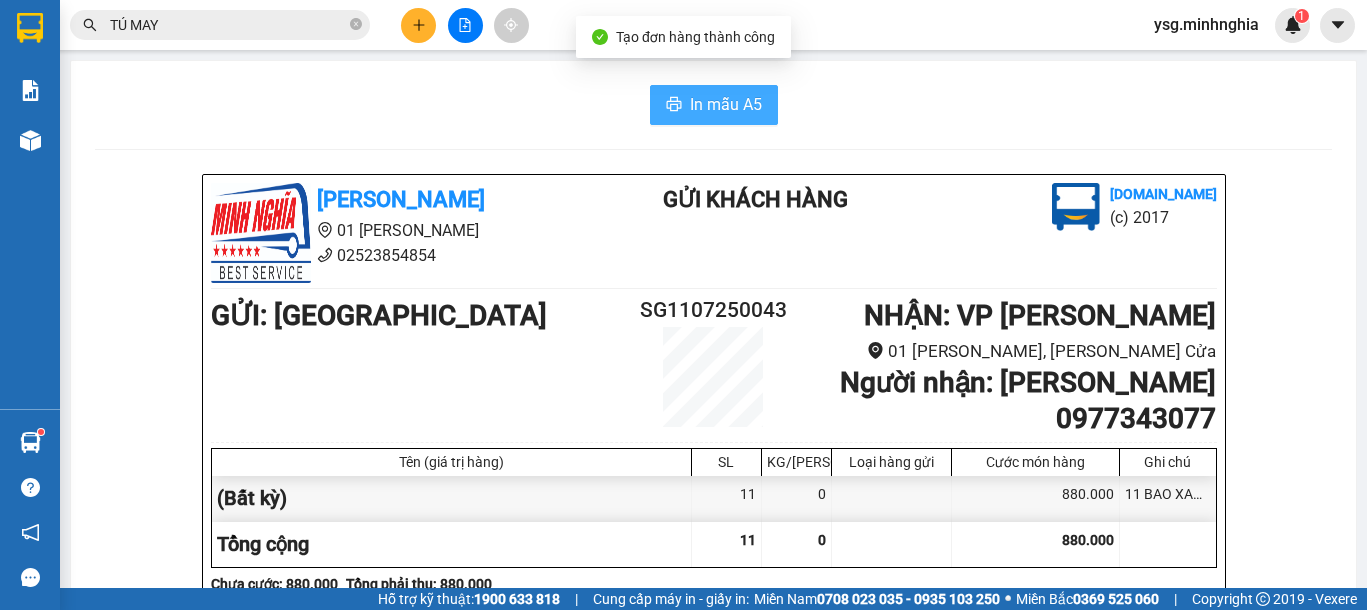 scroll, scrollTop: 0, scrollLeft: 0, axis: both 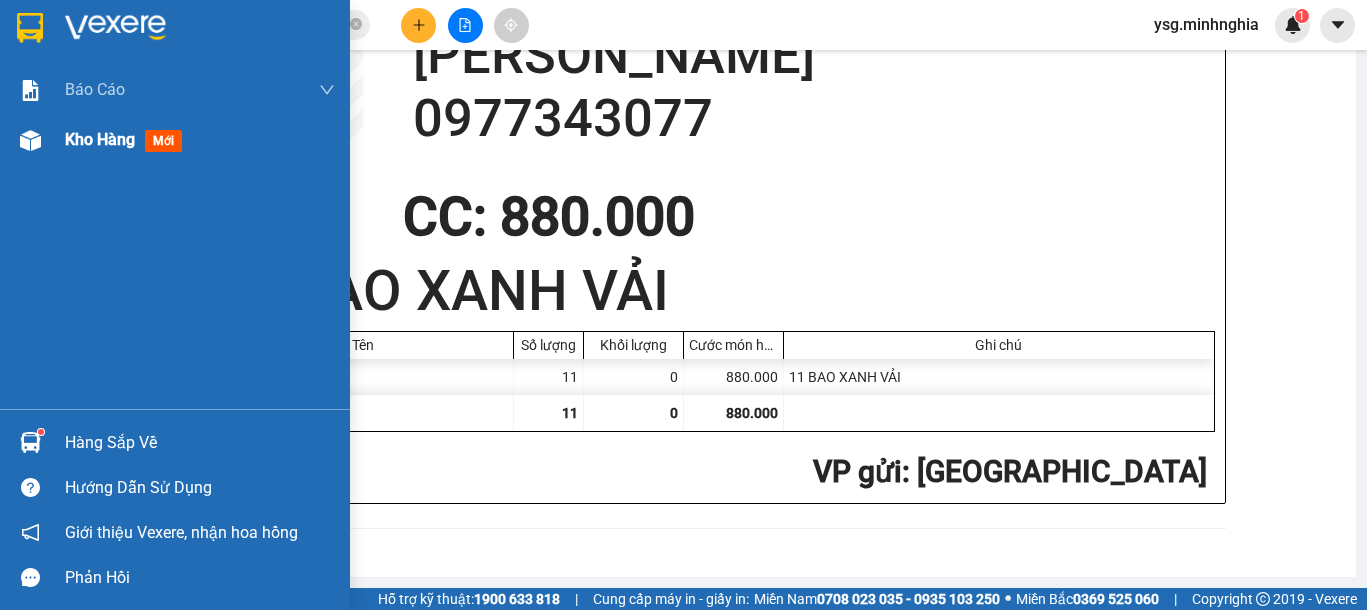 click on "Kho hàng mới" at bounding box center (175, 140) 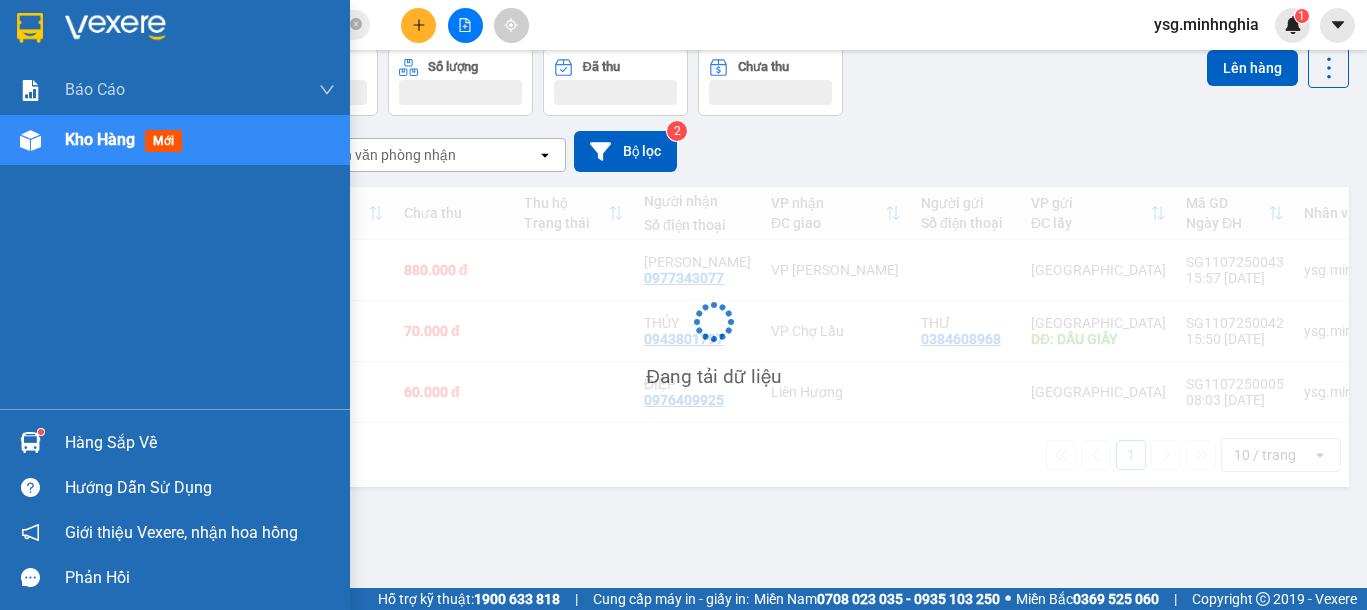 scroll, scrollTop: 92, scrollLeft: 0, axis: vertical 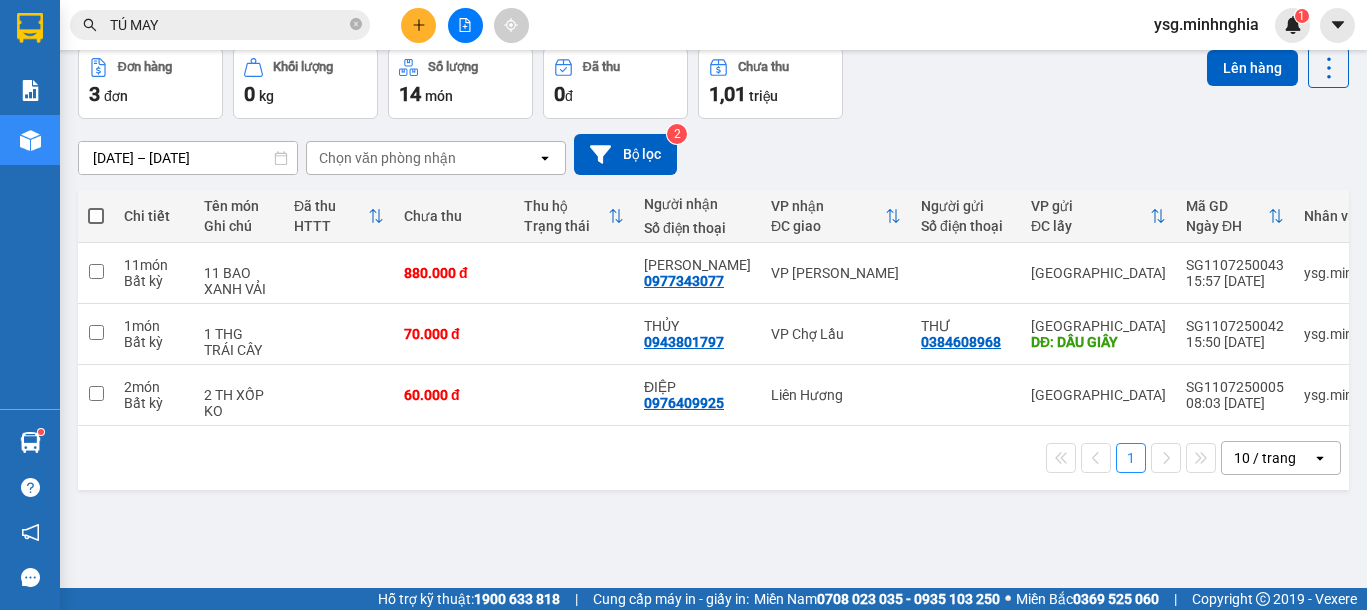 click 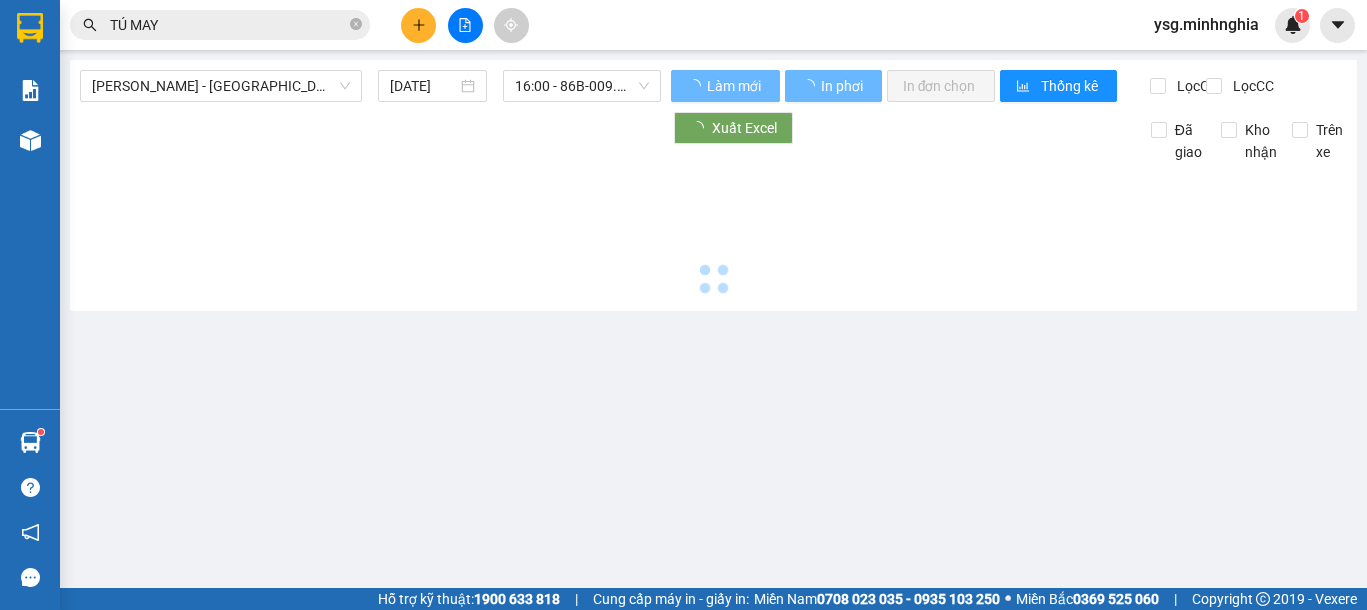 scroll, scrollTop: 0, scrollLeft: 0, axis: both 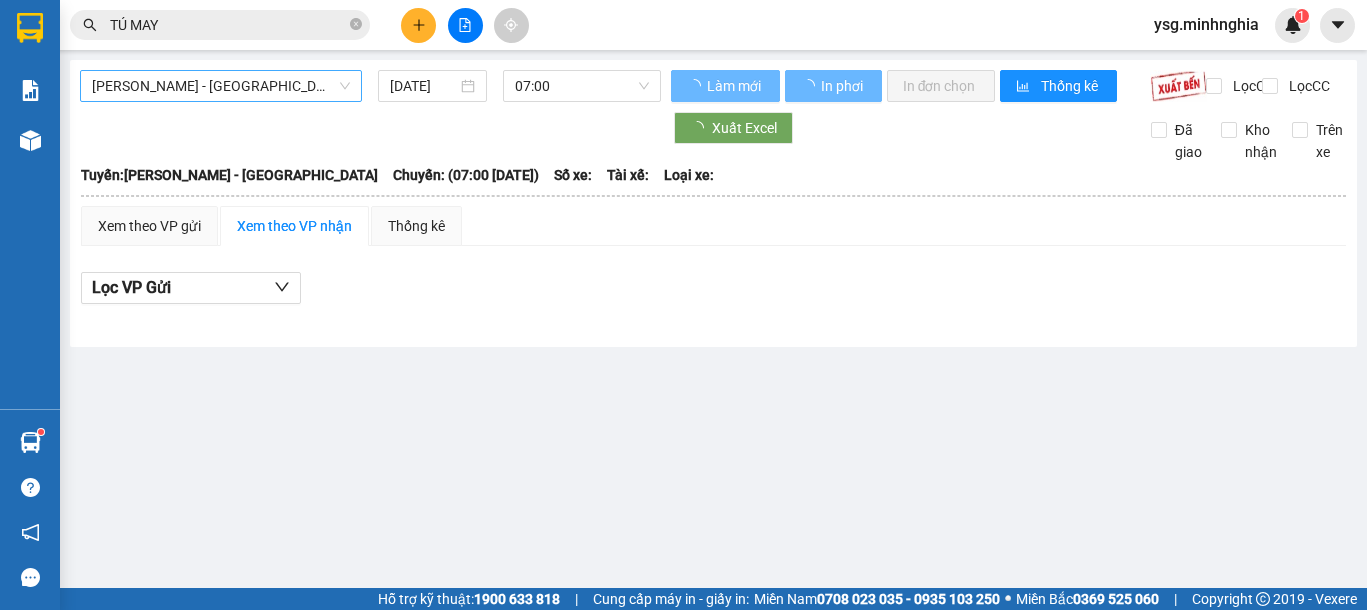 click on "Phan Rí - Sài Gòn" at bounding box center (221, 86) 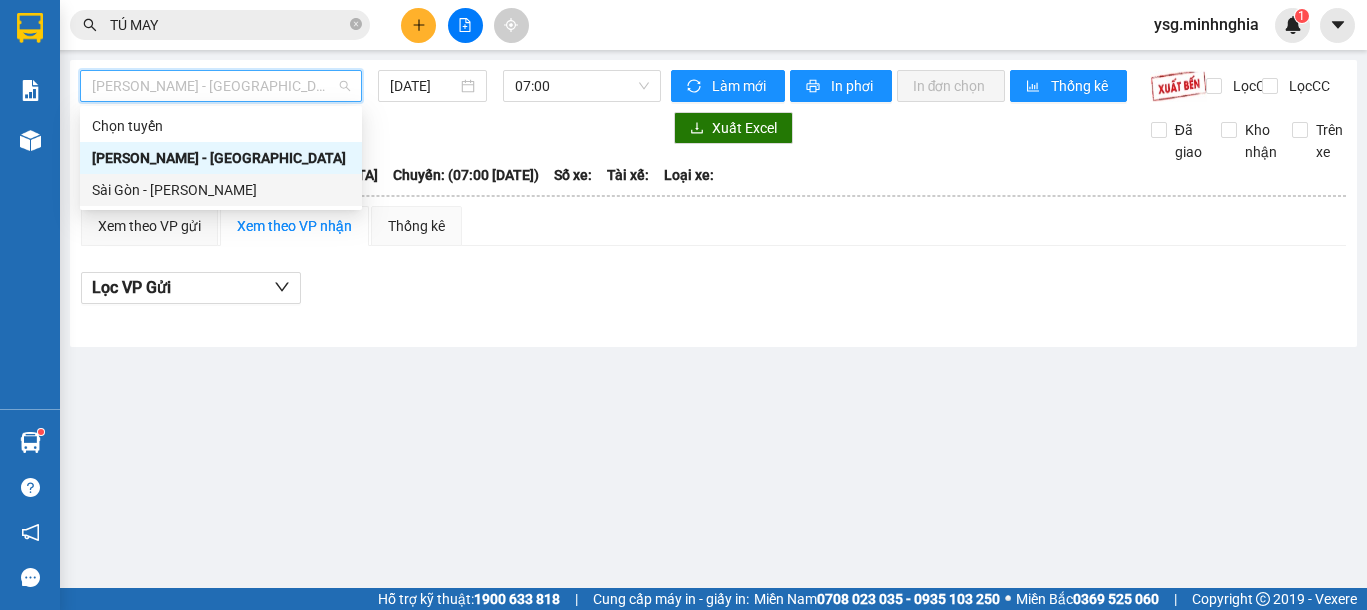 click on "Sài Gòn - [PERSON_NAME]" at bounding box center (221, 190) 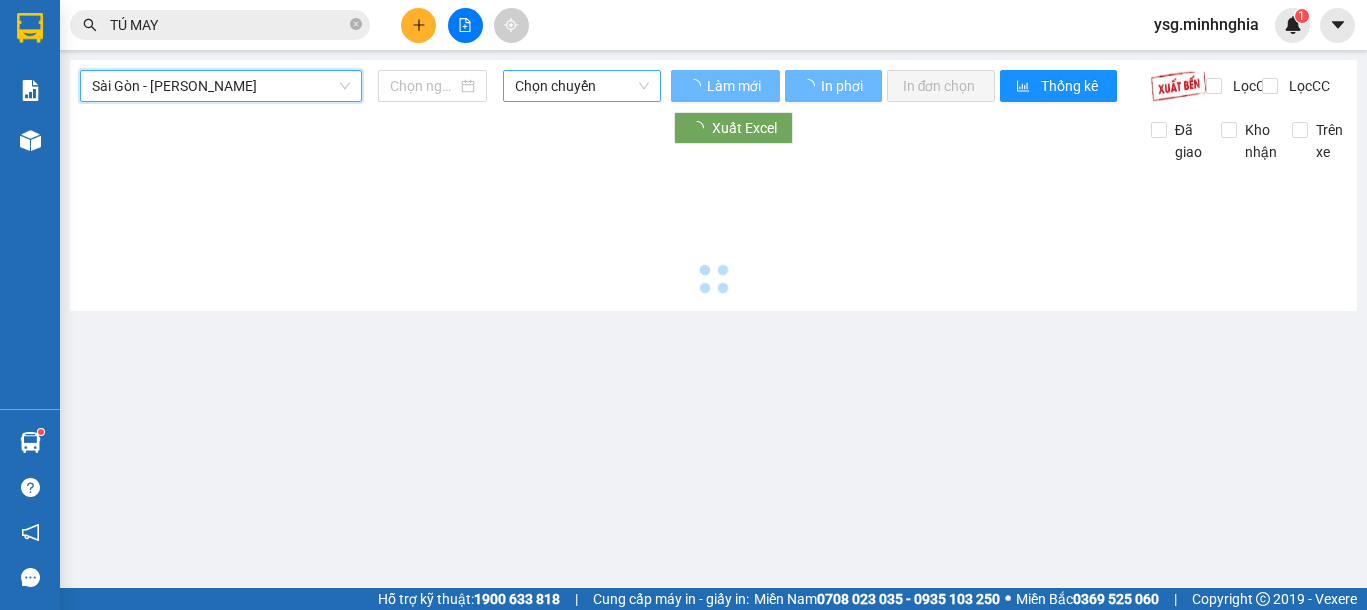 type on "11/07/2025" 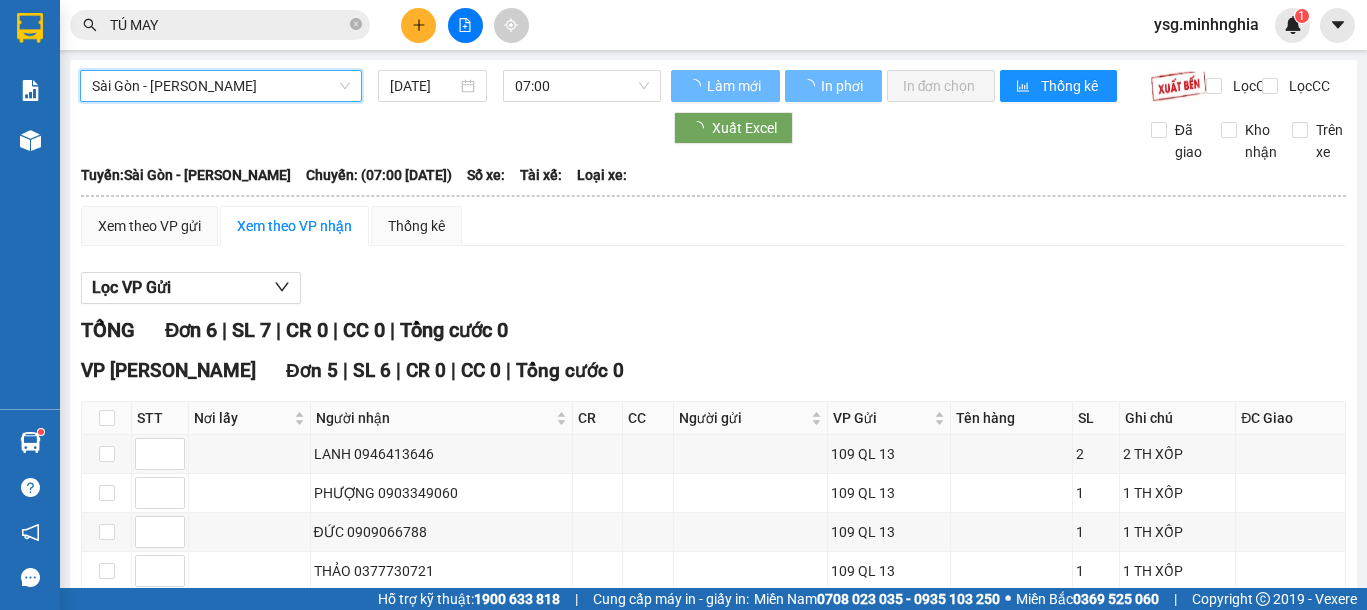 click on "07:00" at bounding box center [582, 86] 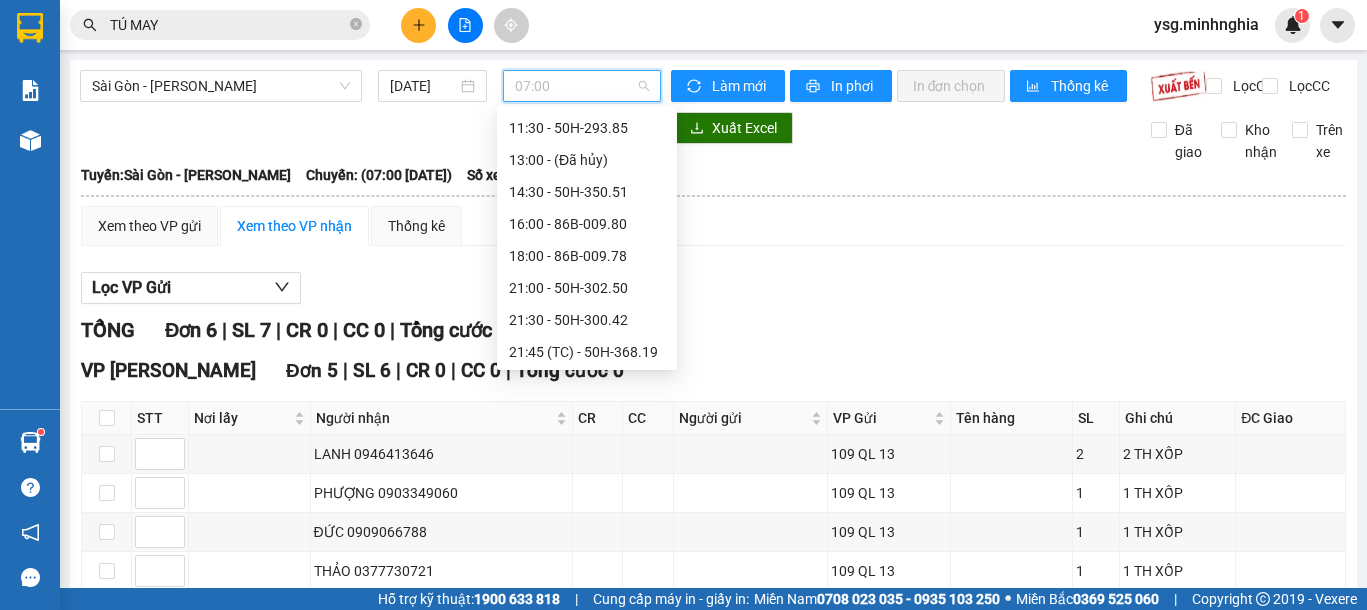 scroll, scrollTop: 256, scrollLeft: 0, axis: vertical 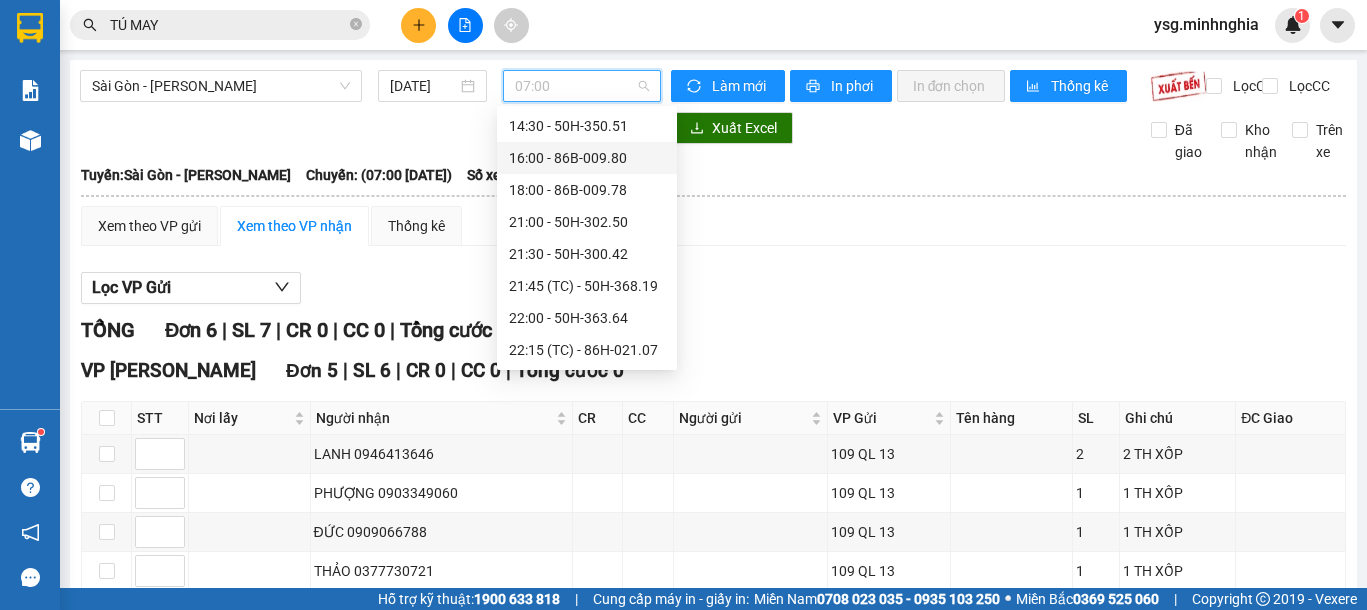 click on "16:00     - 86B-009.80" at bounding box center (587, 158) 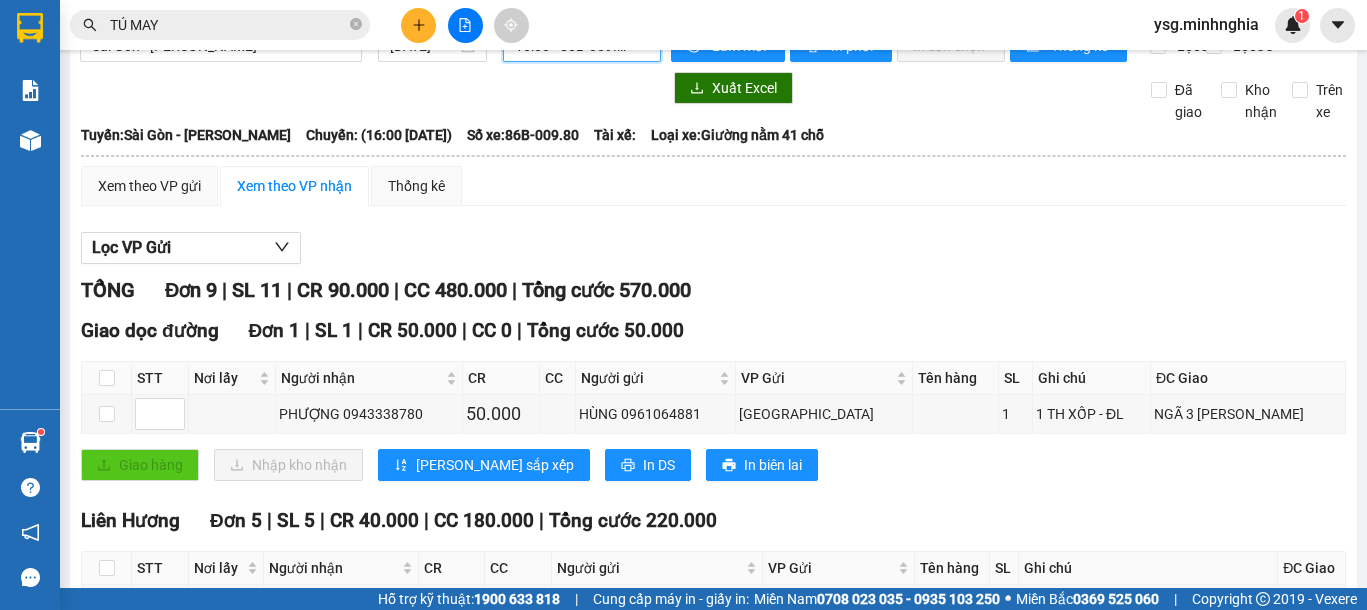 scroll, scrollTop: 0, scrollLeft: 0, axis: both 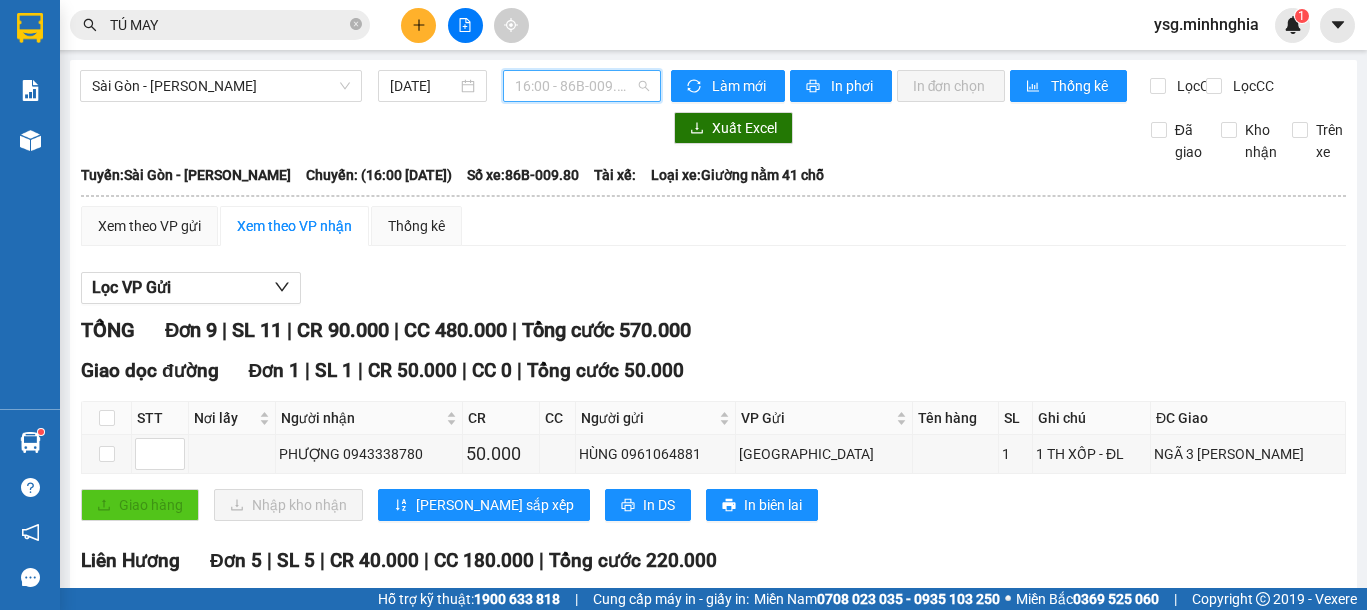 click on "16:00     - 86B-009.80" at bounding box center (582, 86) 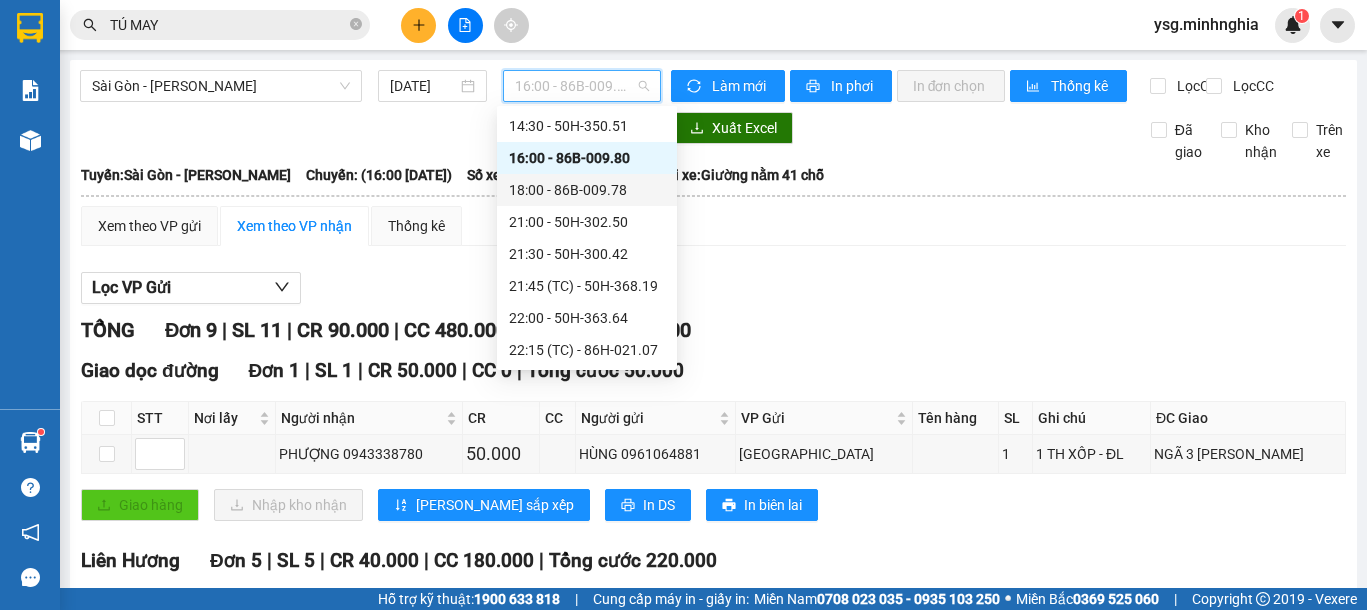 click on "18:00     - 86B-009.78" at bounding box center (587, 190) 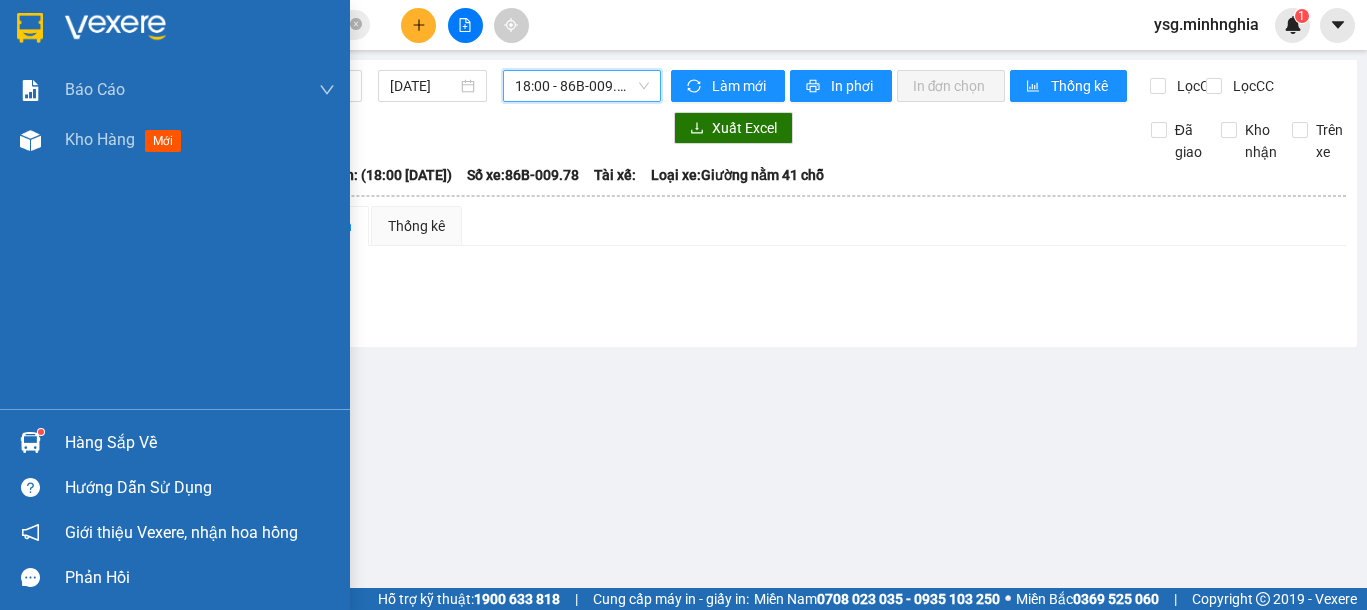click on "Báo cáo Báo cáo dòng tiền (nhân viên) Doanh số tạo đơn theo VP gửi (nhân viên)     Kho hàng mới" at bounding box center (175, 237) 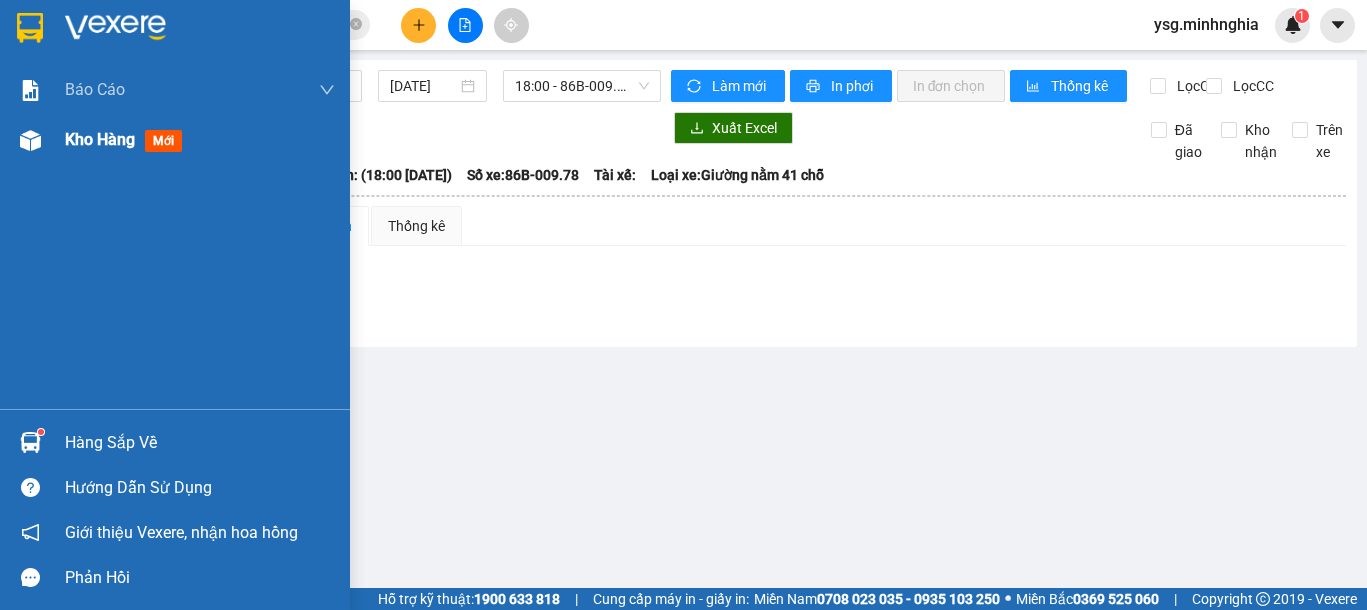 click on "Kho hàng mới" at bounding box center (175, 140) 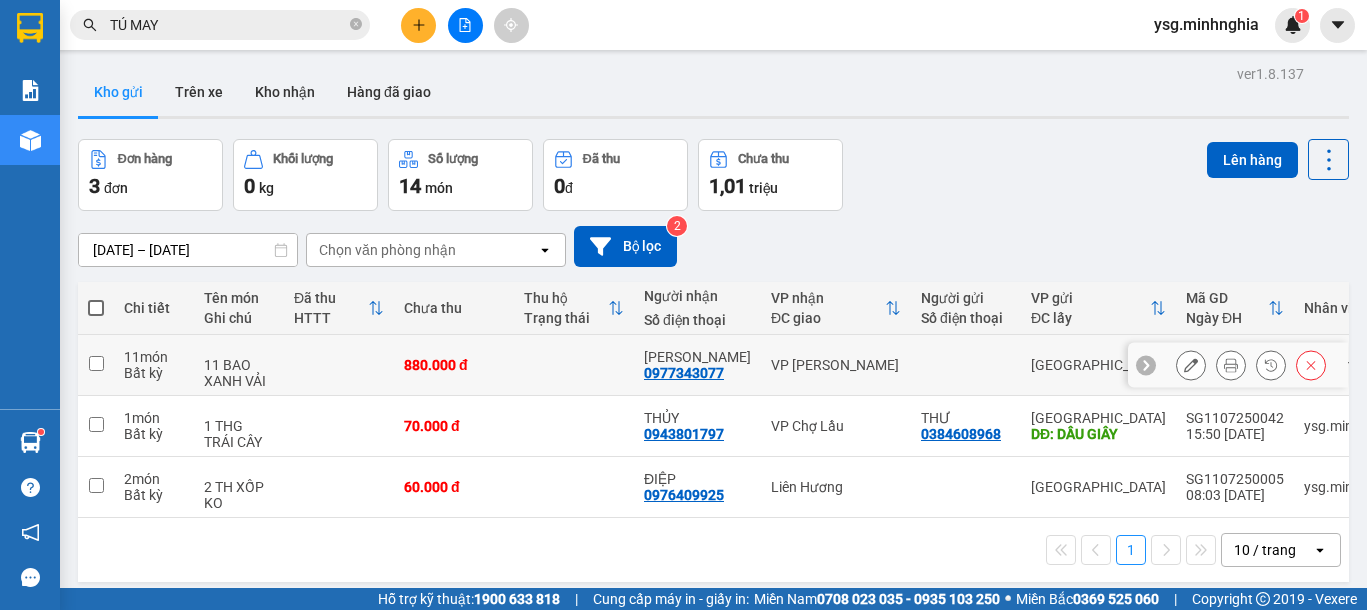 click on "880.000 đ" at bounding box center (454, 365) 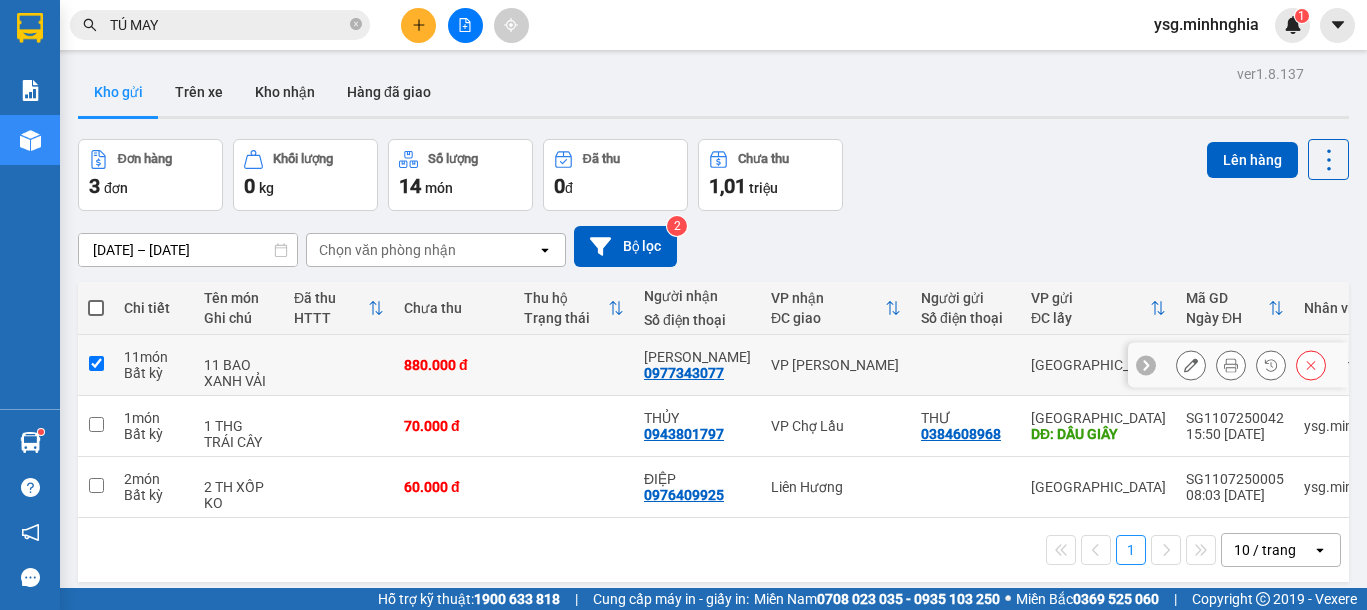 checkbox on "true" 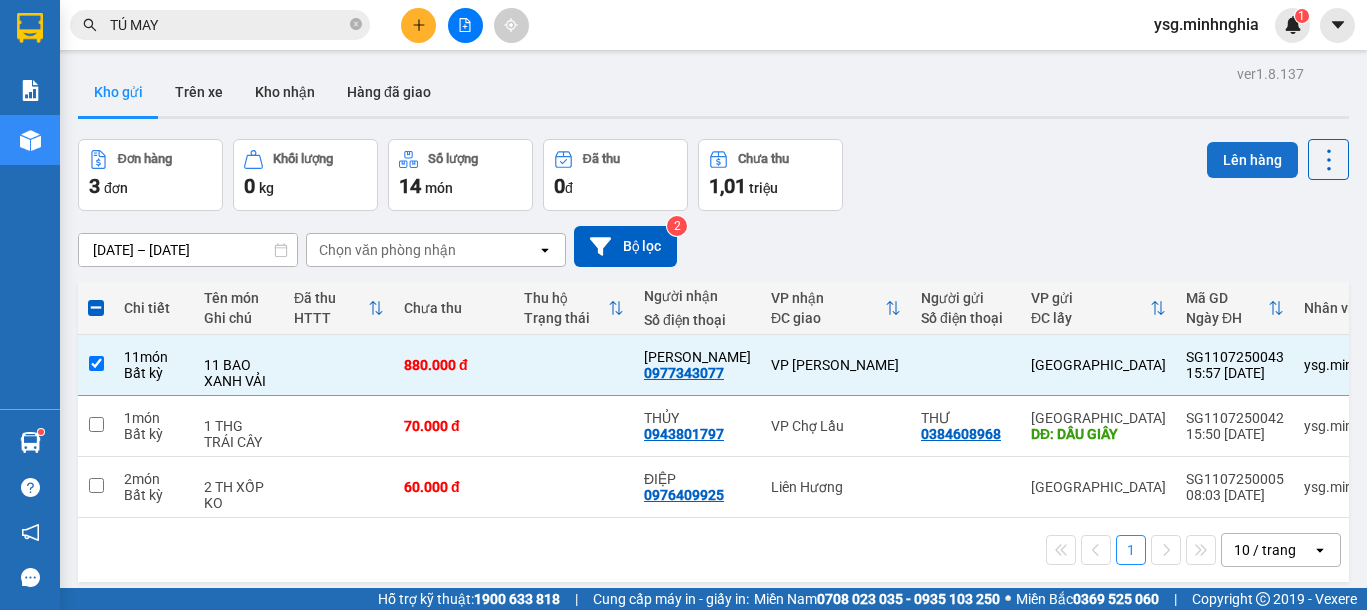 click on "Lên hàng" at bounding box center [1252, 160] 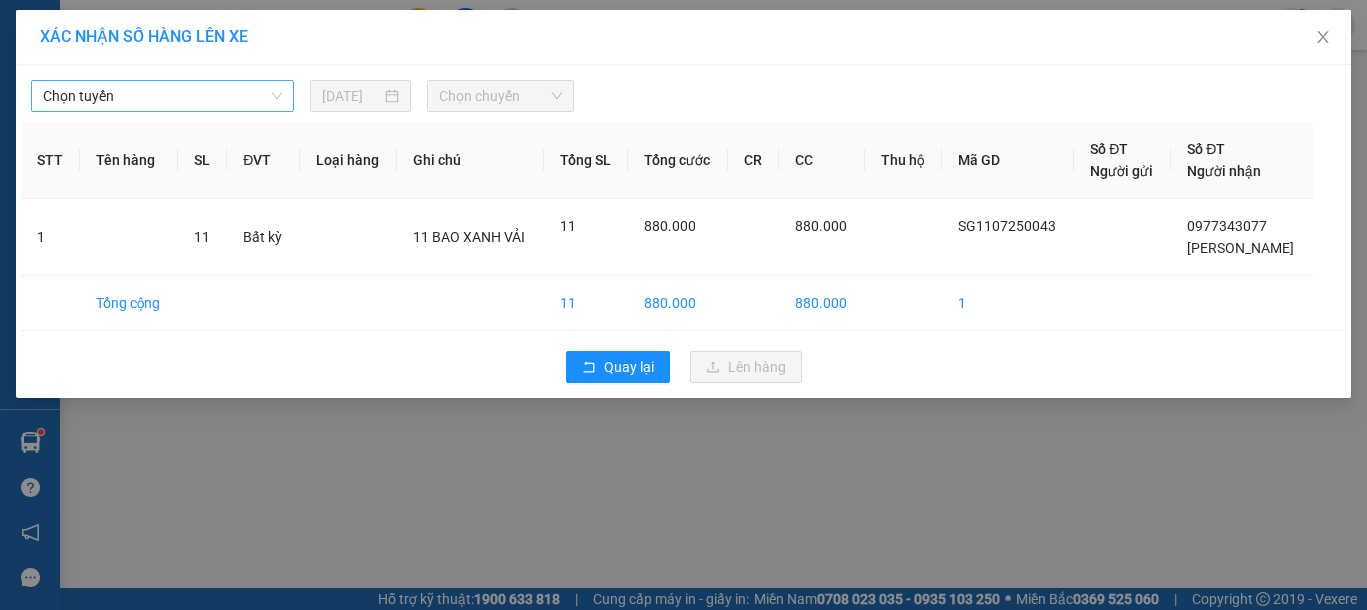 click on "Chọn tuyến" at bounding box center [162, 96] 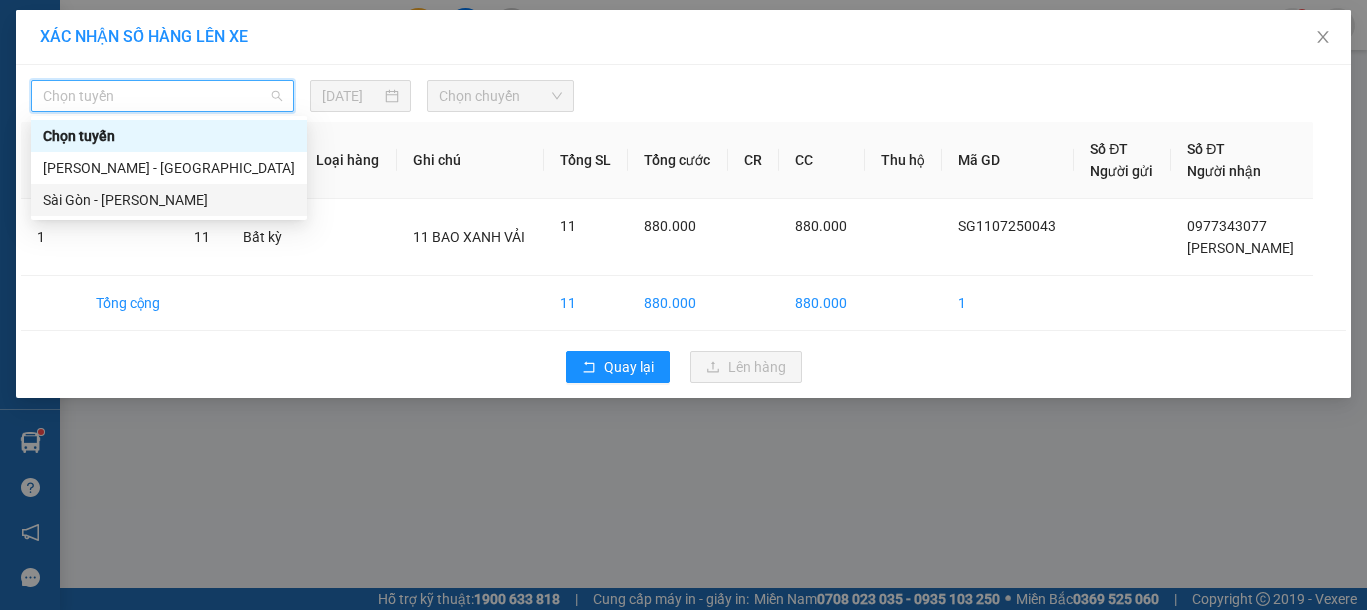 click on "Sài Gòn - [PERSON_NAME]" at bounding box center (169, 200) 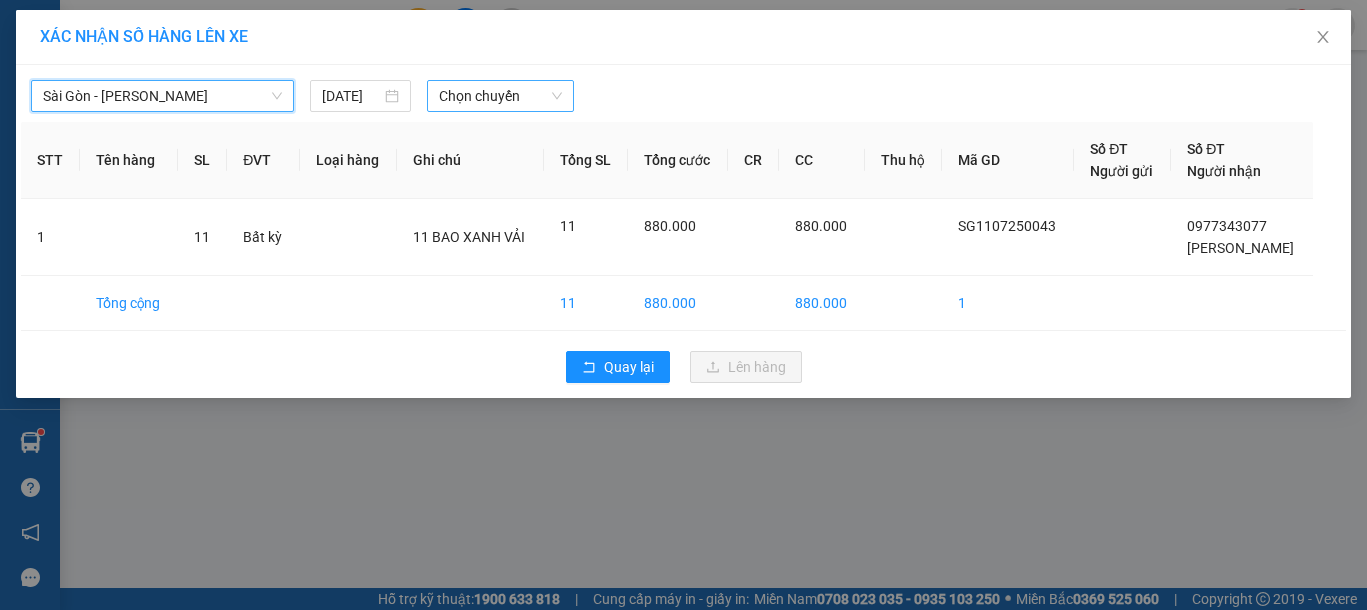 click on "Chọn chuyến" at bounding box center [500, 96] 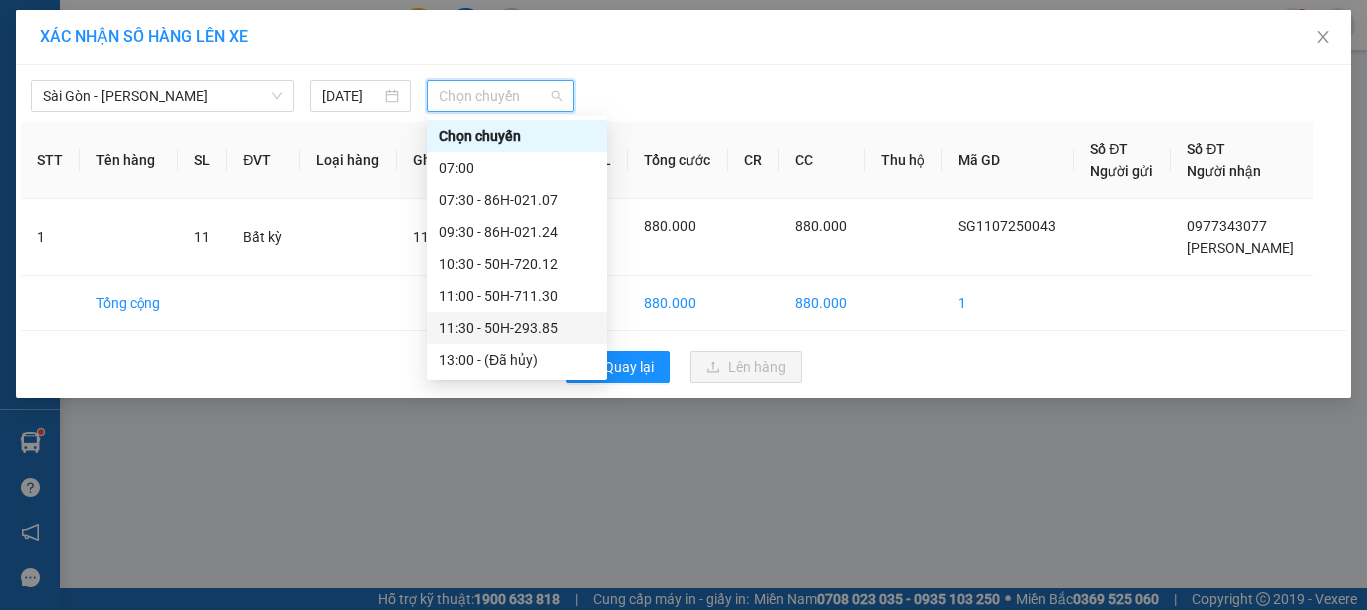scroll, scrollTop: 256, scrollLeft: 0, axis: vertical 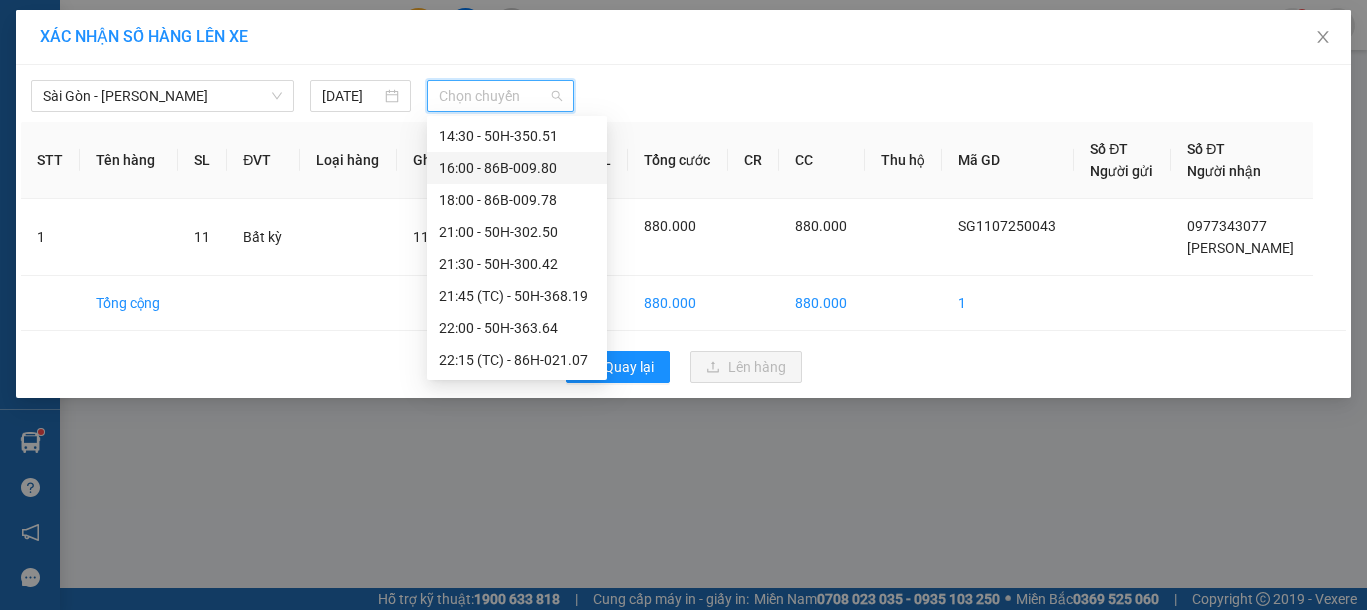 click on "16:00     - 86B-009.80" at bounding box center (517, 168) 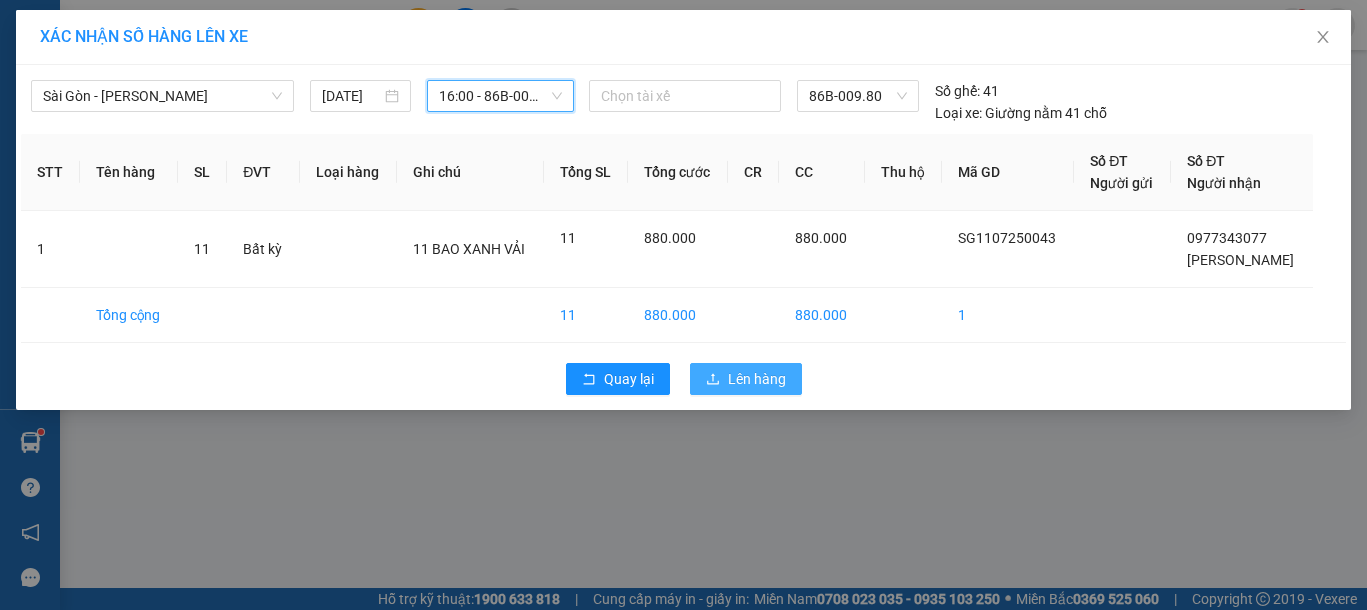 click on "Lên hàng" at bounding box center (757, 379) 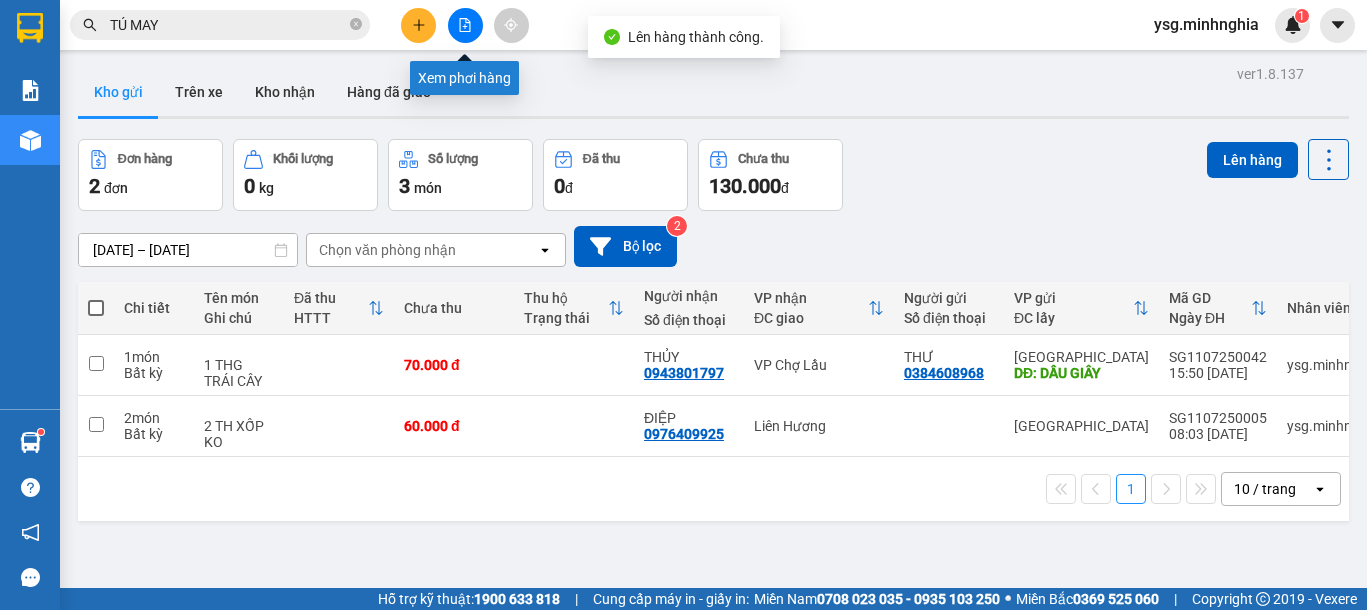 click 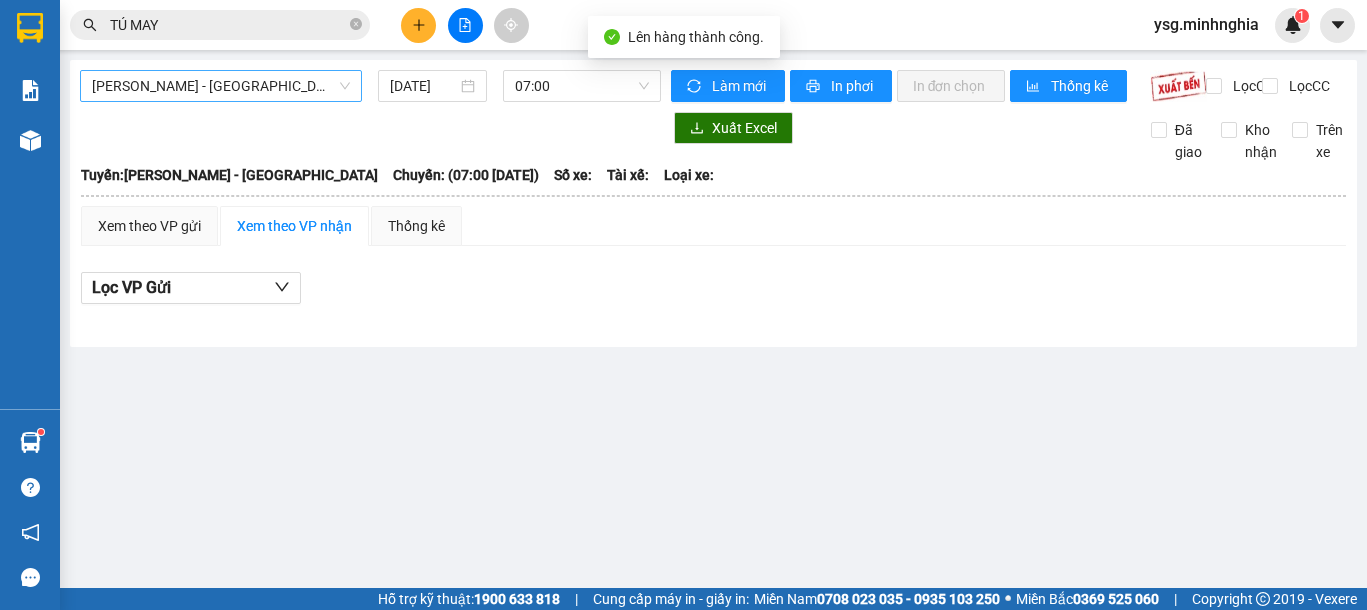 click on "Phan Rí - Sài Gòn" at bounding box center [221, 86] 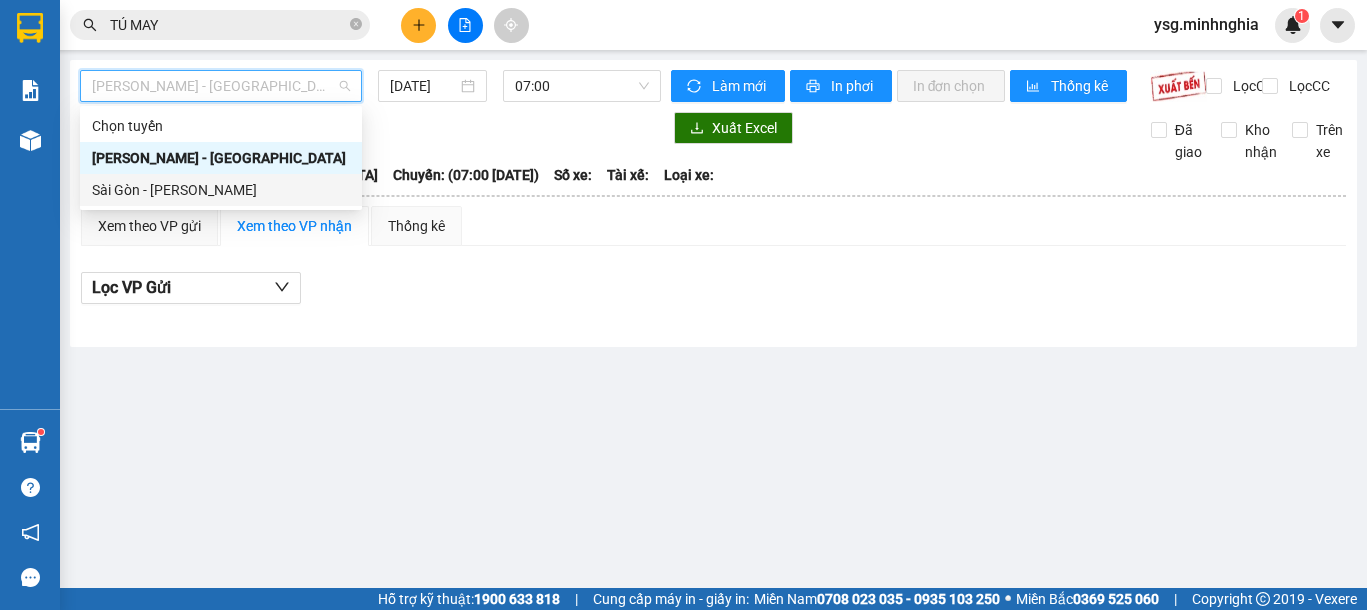 click on "Sài Gòn - [PERSON_NAME]" at bounding box center (221, 190) 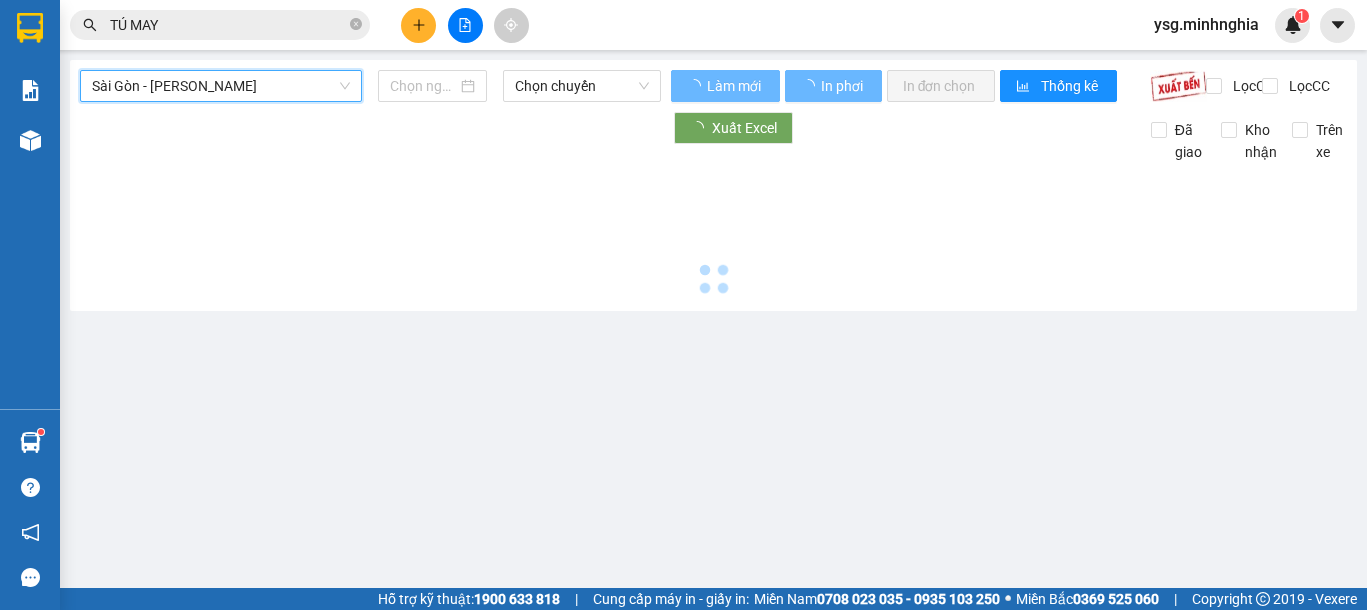 type on "11/07/2025" 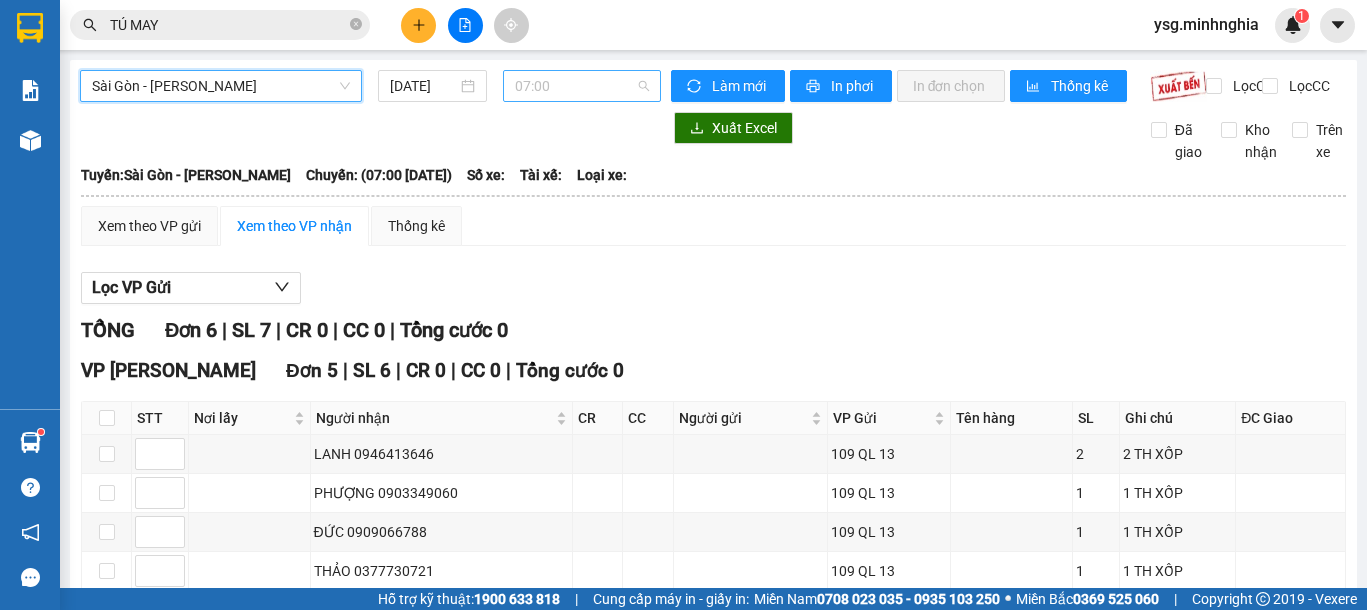 click on "07:00" at bounding box center [582, 86] 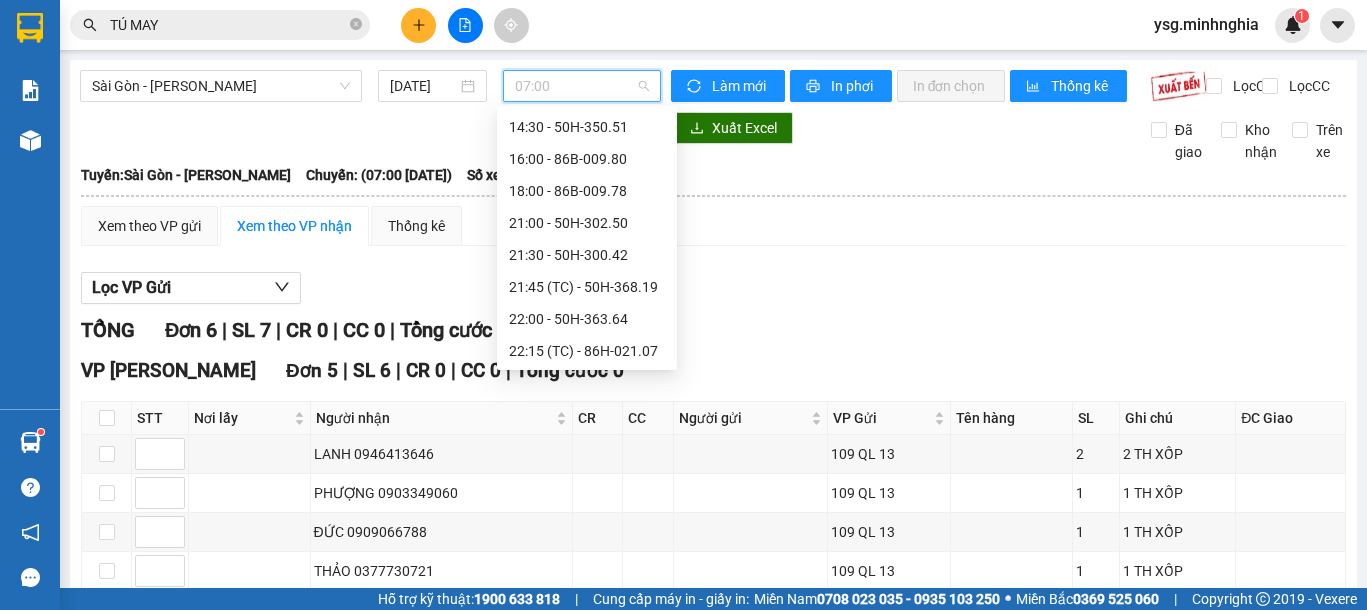 scroll, scrollTop: 256, scrollLeft: 0, axis: vertical 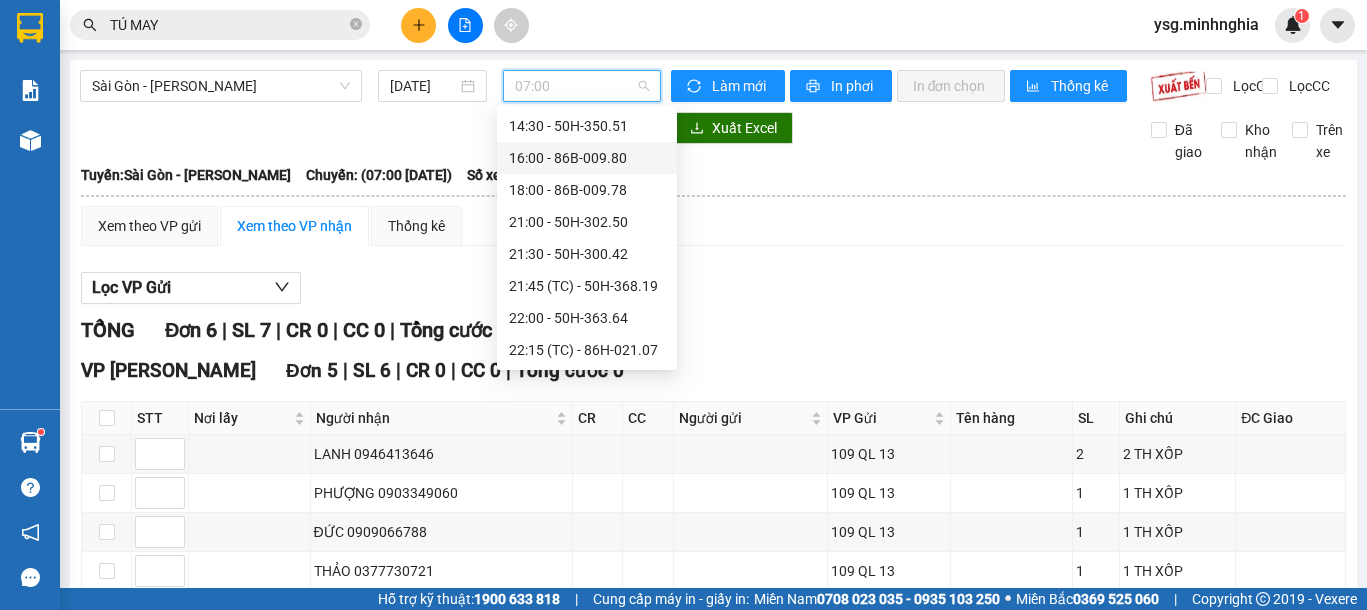 click on "16:00     - 86B-009.80" at bounding box center [587, 158] 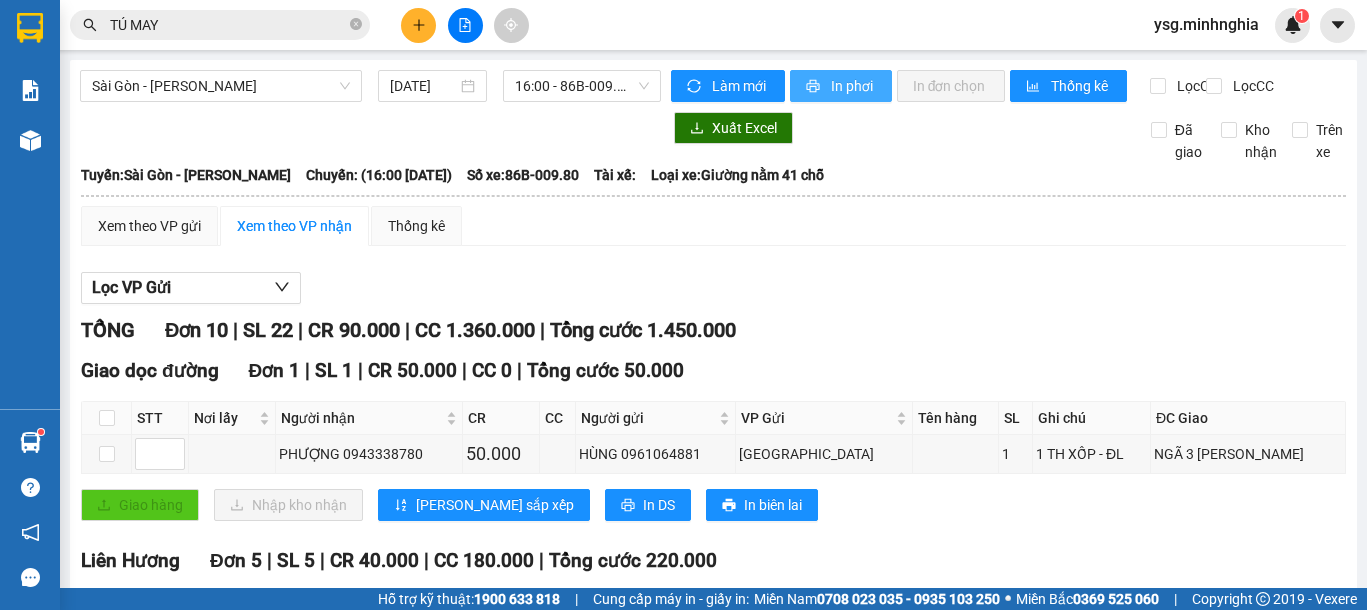 click on "In phơi" at bounding box center (853, 86) 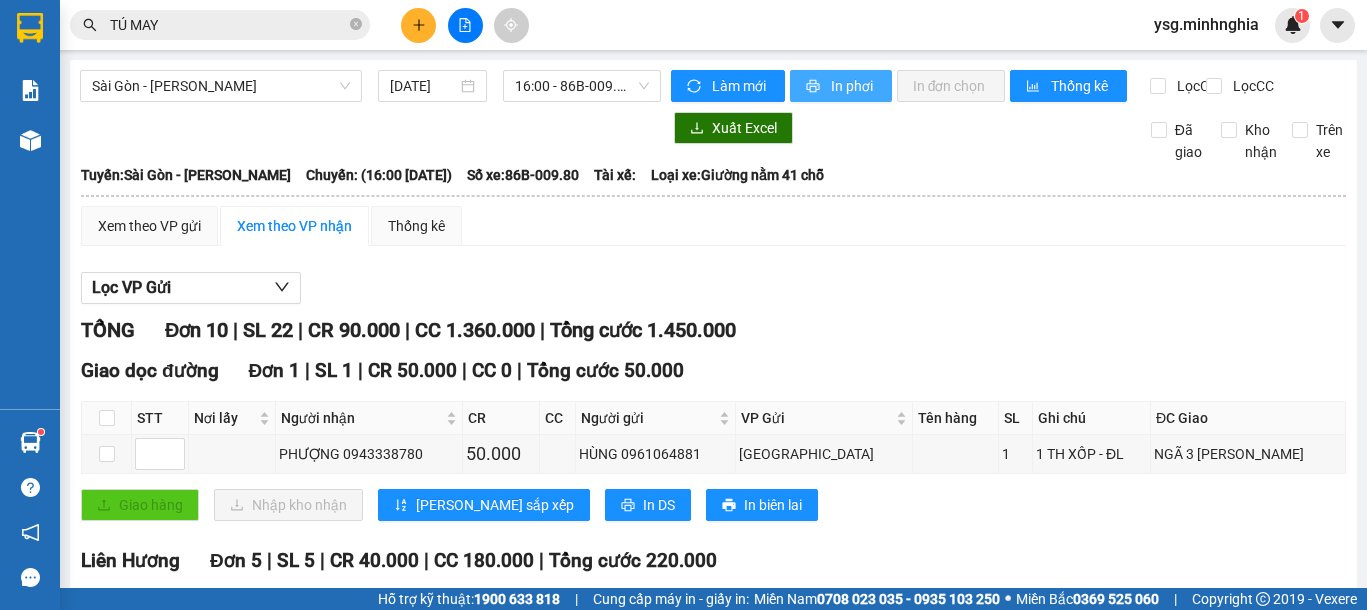scroll, scrollTop: 0, scrollLeft: 0, axis: both 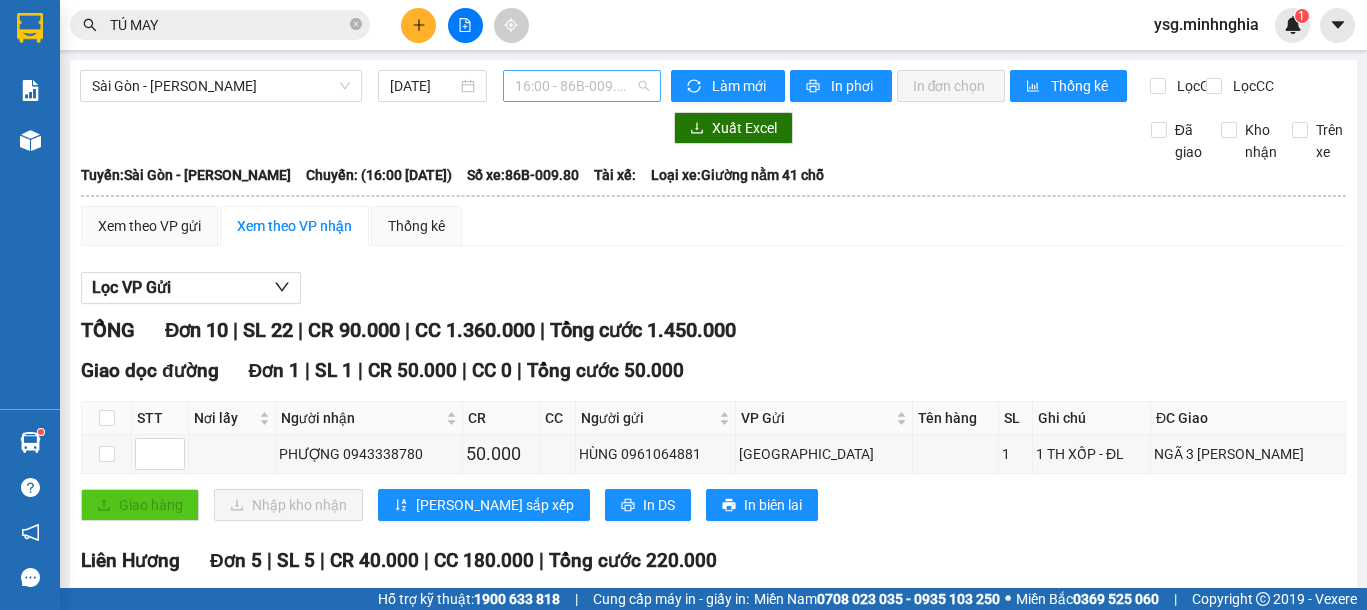 click on "16:00     - 86B-009.80" at bounding box center (582, 86) 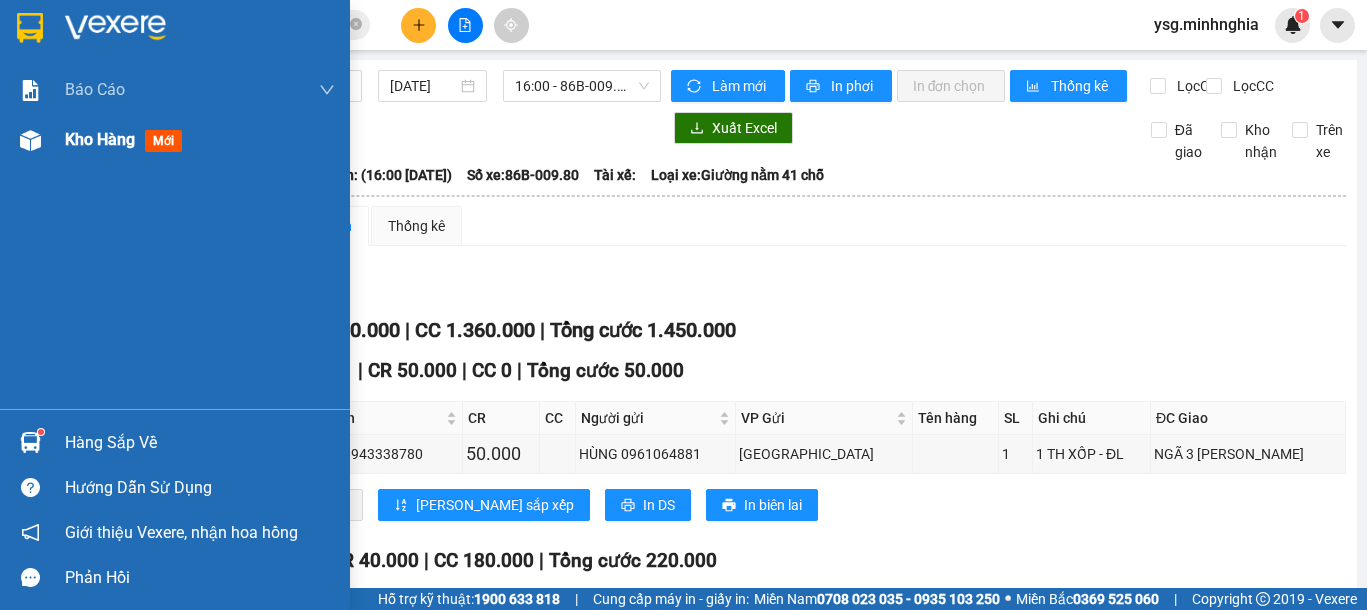 click on "Kho hàng mới" at bounding box center (175, 140) 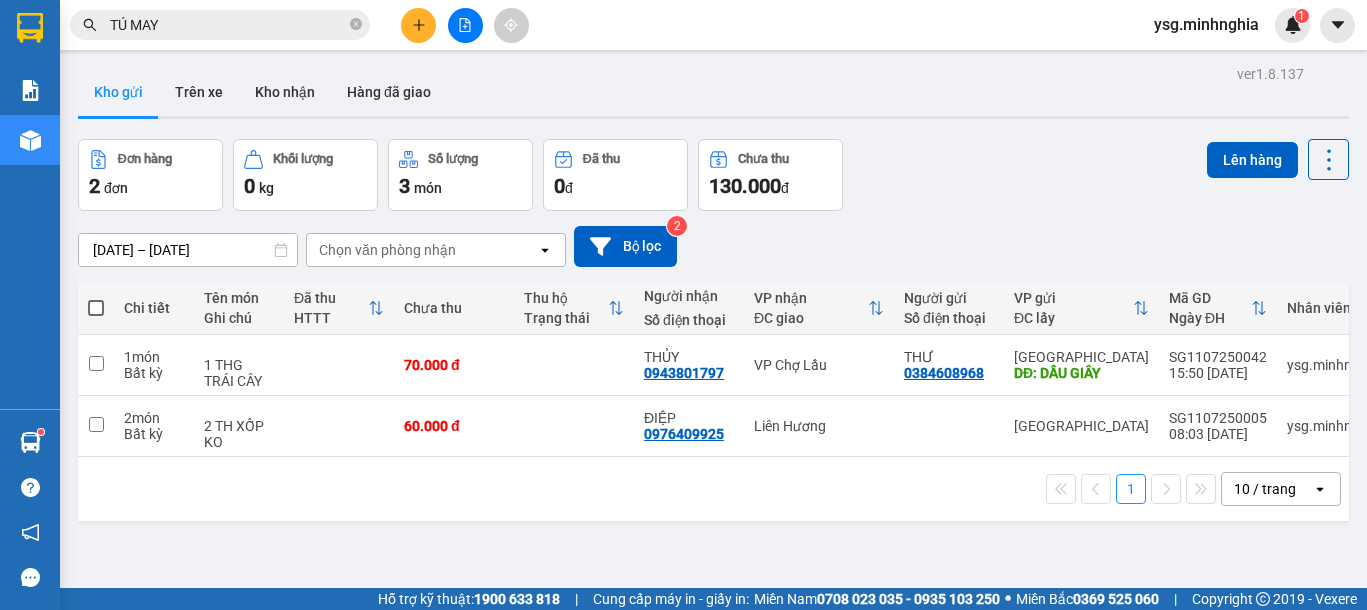 click 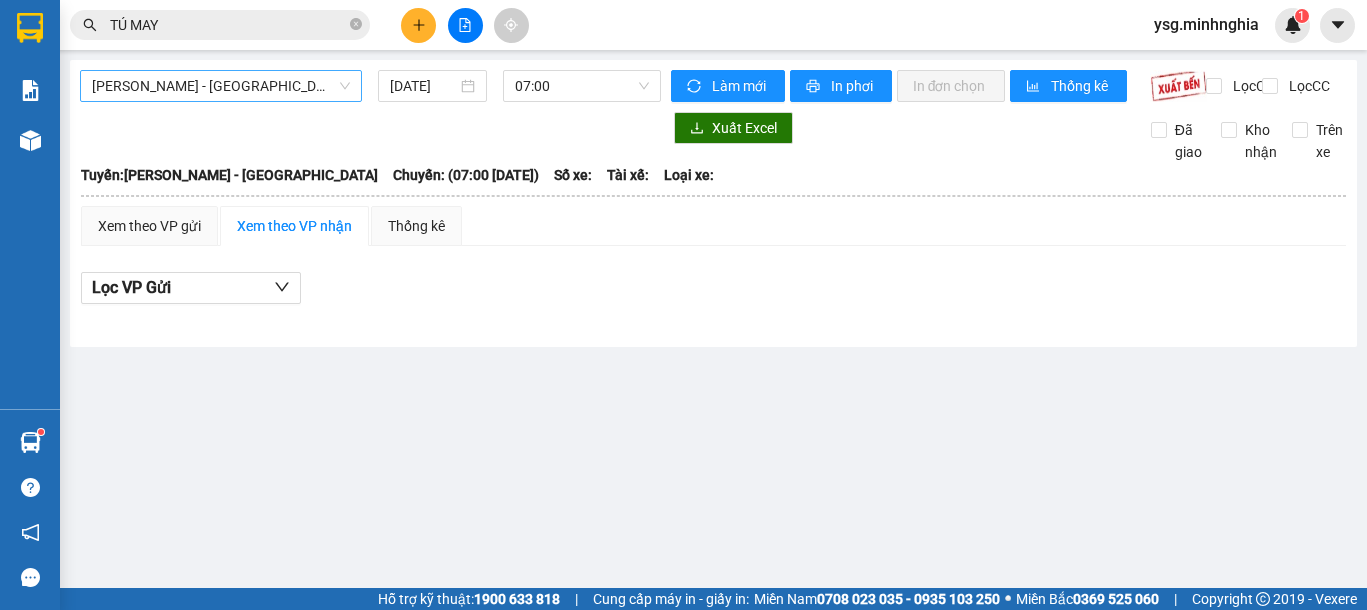 click on "Phan Rí - Sài Gòn" at bounding box center (221, 86) 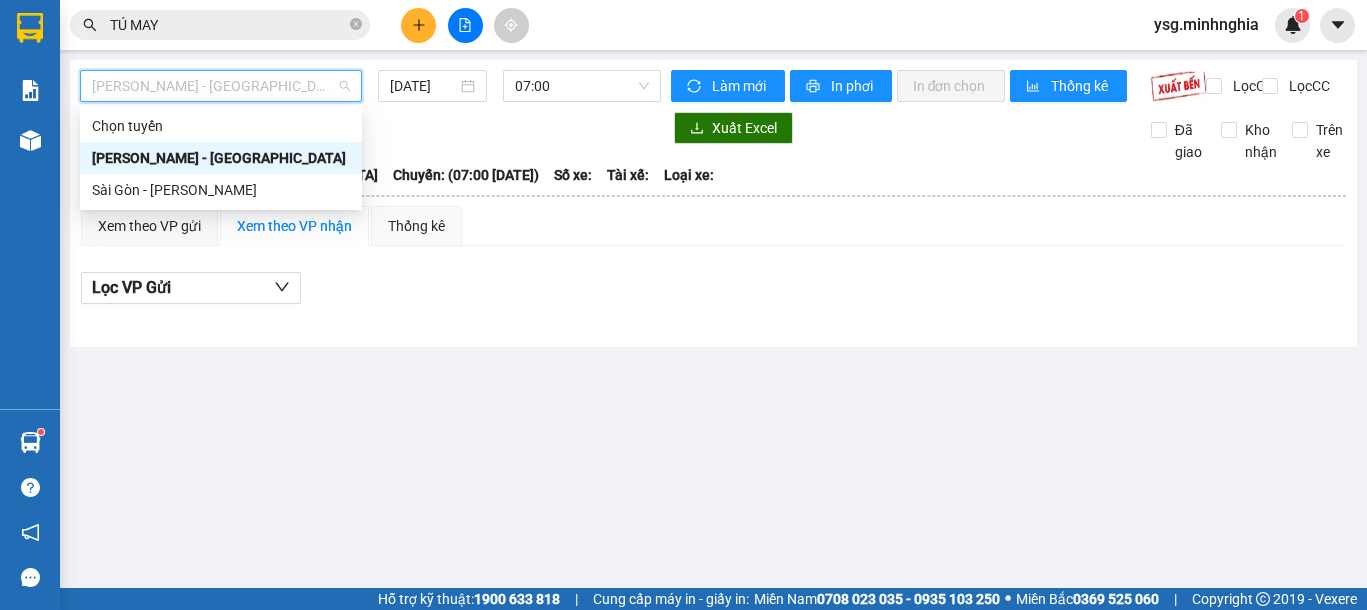 click on "Phan Rí - Sài Gòn" at bounding box center (221, 158) 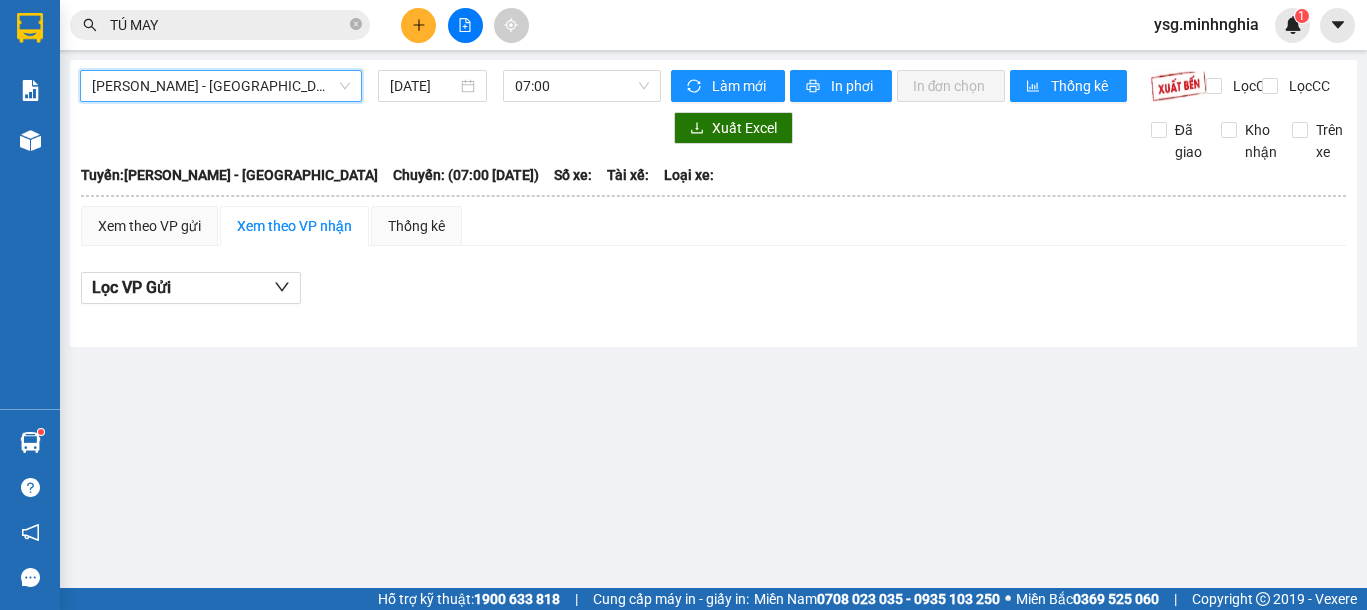 drag, startPoint x: 254, startPoint y: 87, endPoint x: 224, endPoint y: 147, distance: 67.08204 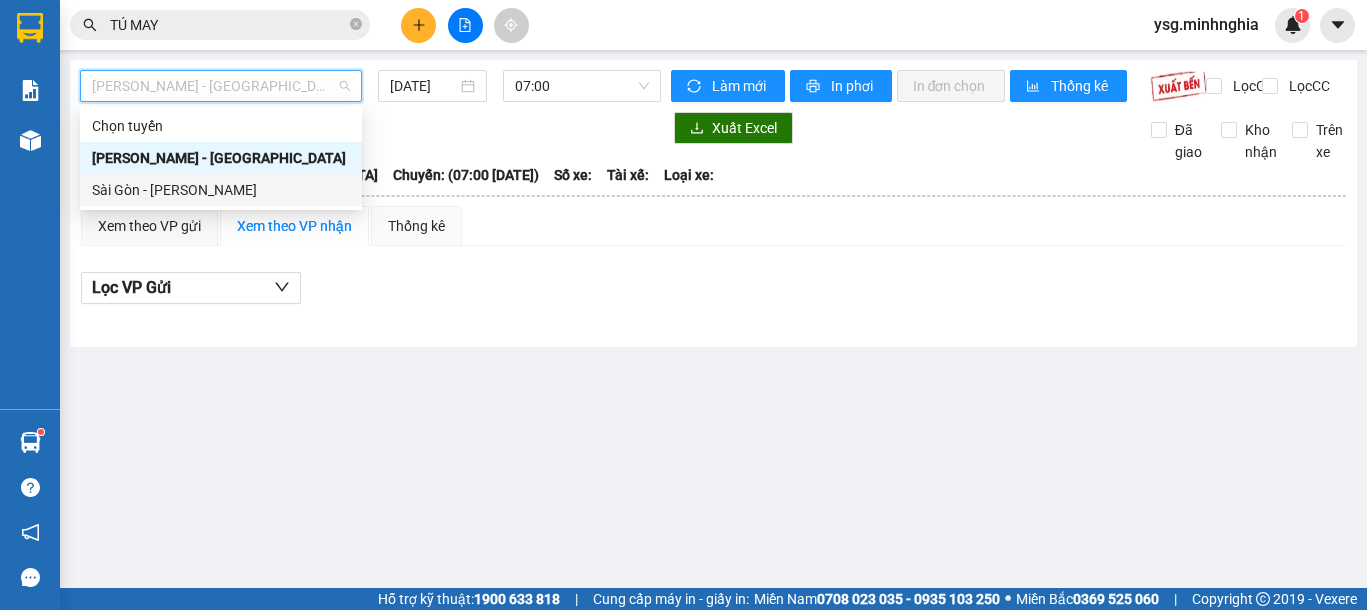 click on "Sài Gòn - [PERSON_NAME]" at bounding box center [221, 190] 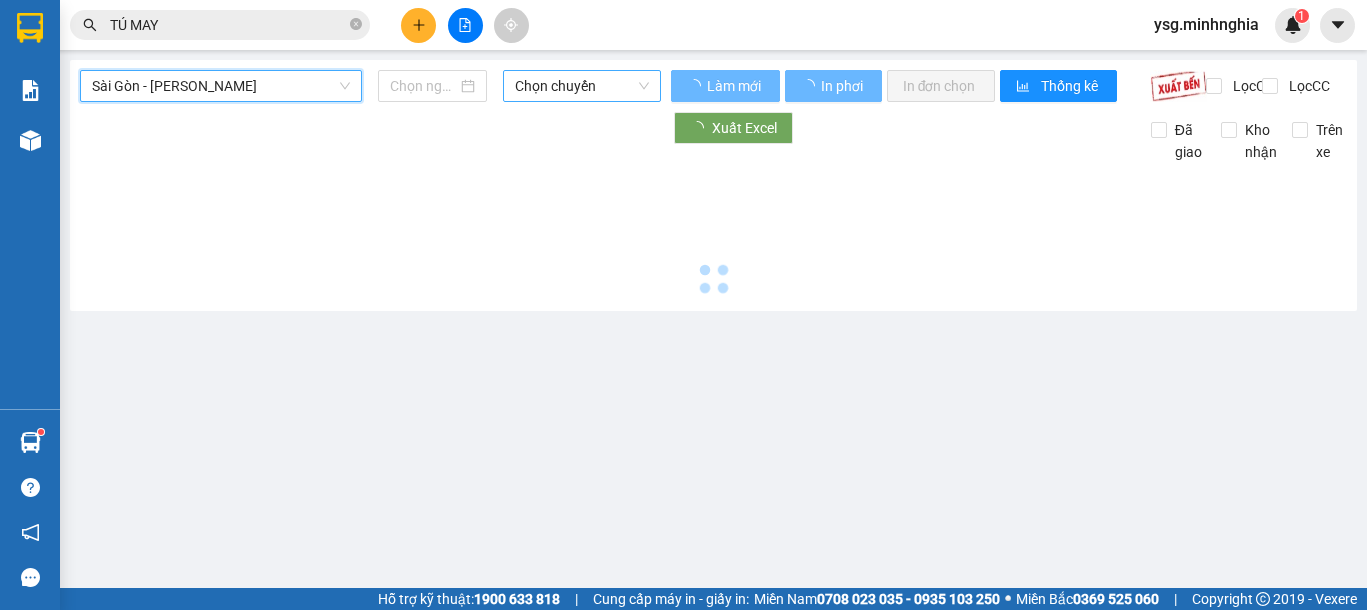 type on "11/07/2025" 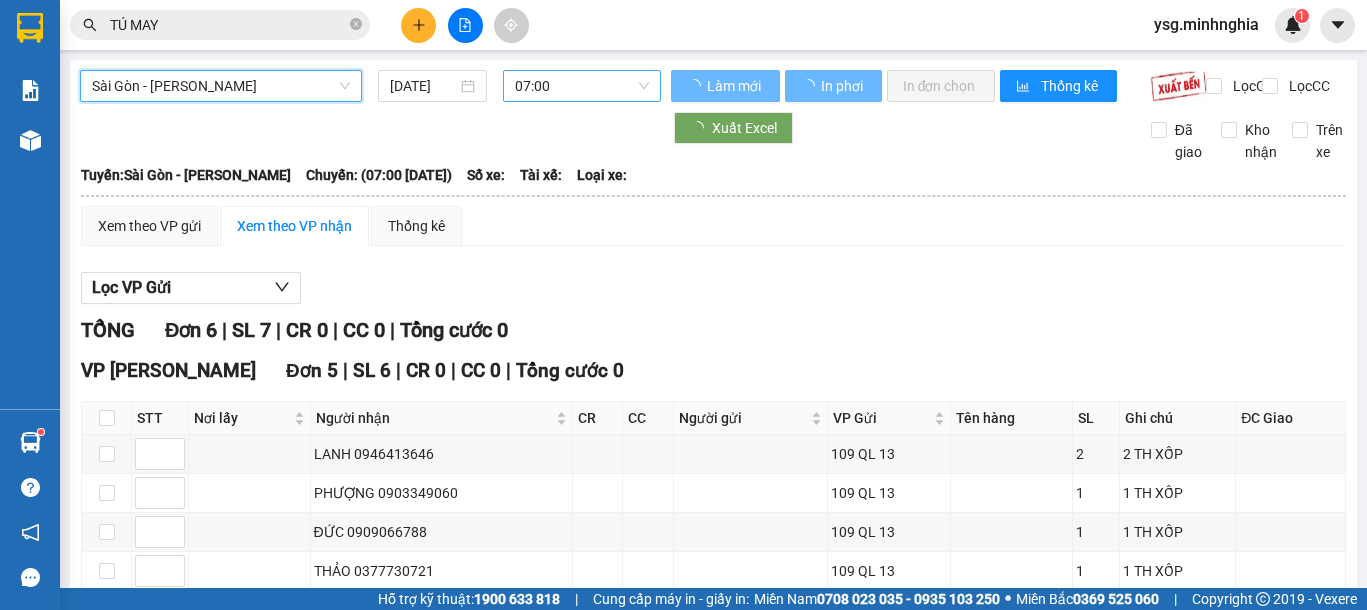 click on "07:00" at bounding box center (582, 86) 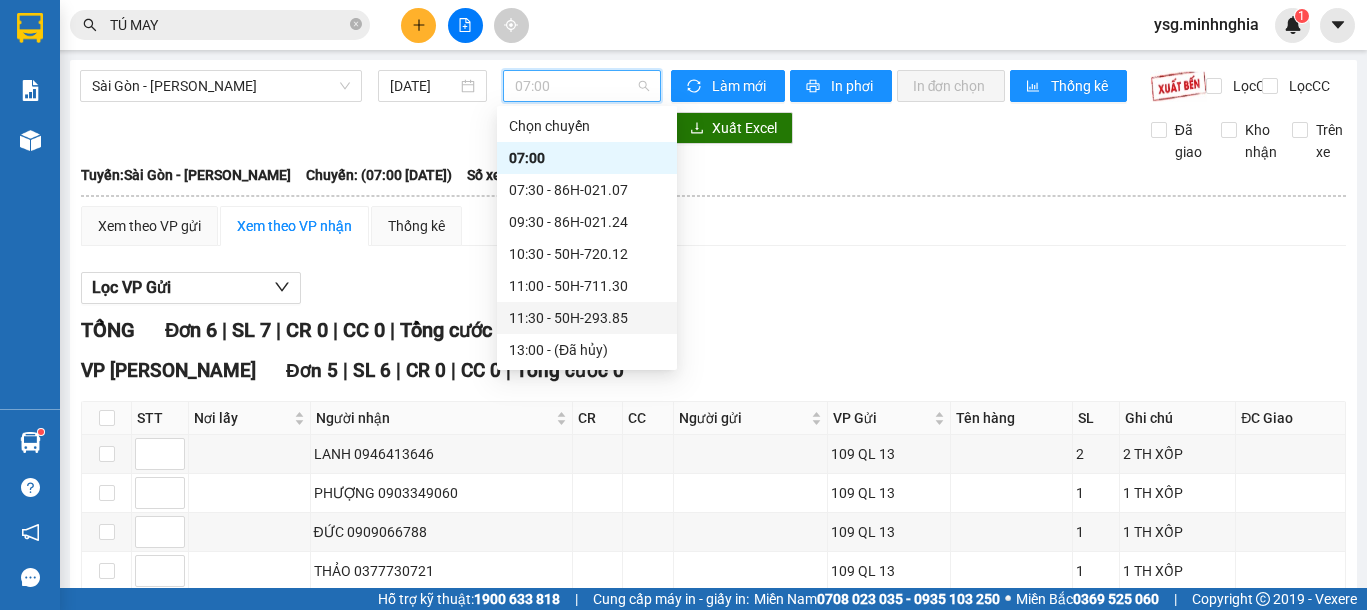 scroll, scrollTop: 256, scrollLeft: 0, axis: vertical 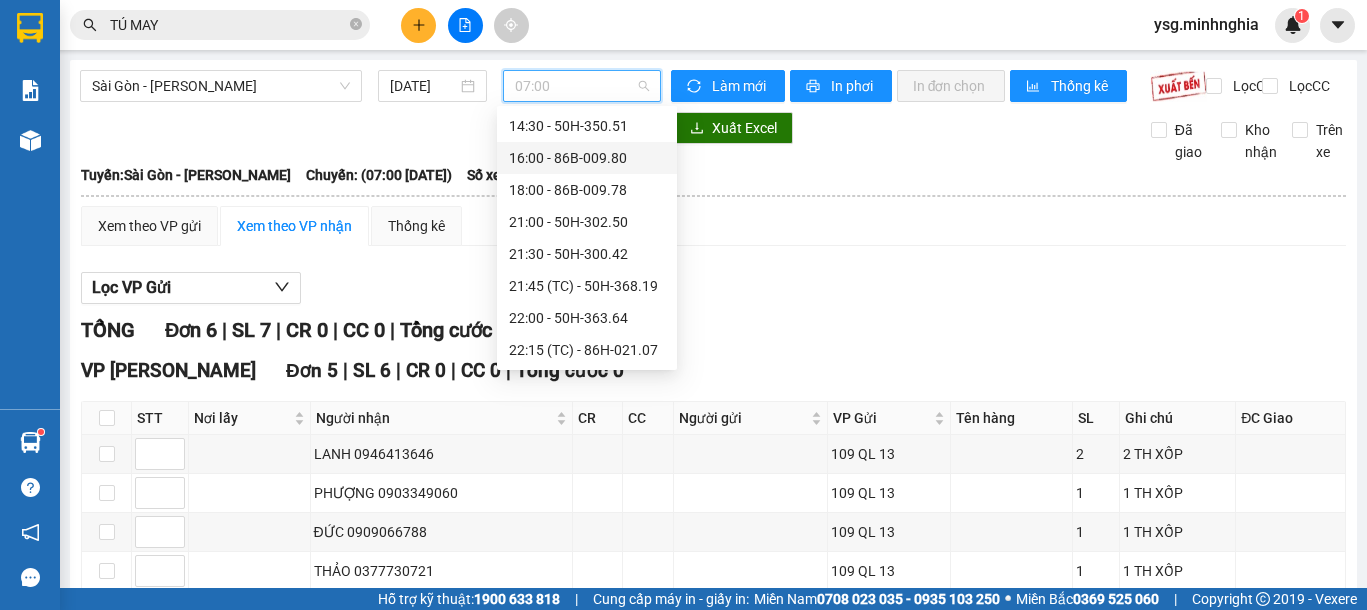 click on "16:00     - 86B-009.80" at bounding box center [587, 158] 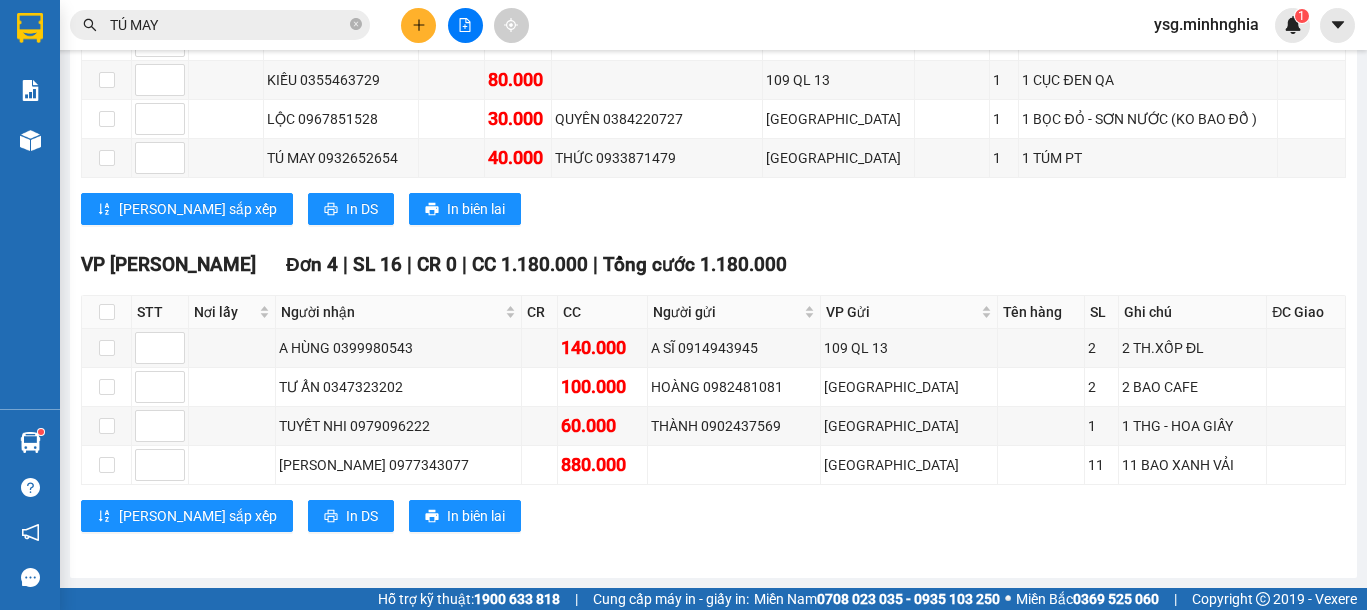 scroll, scrollTop: 659, scrollLeft: 0, axis: vertical 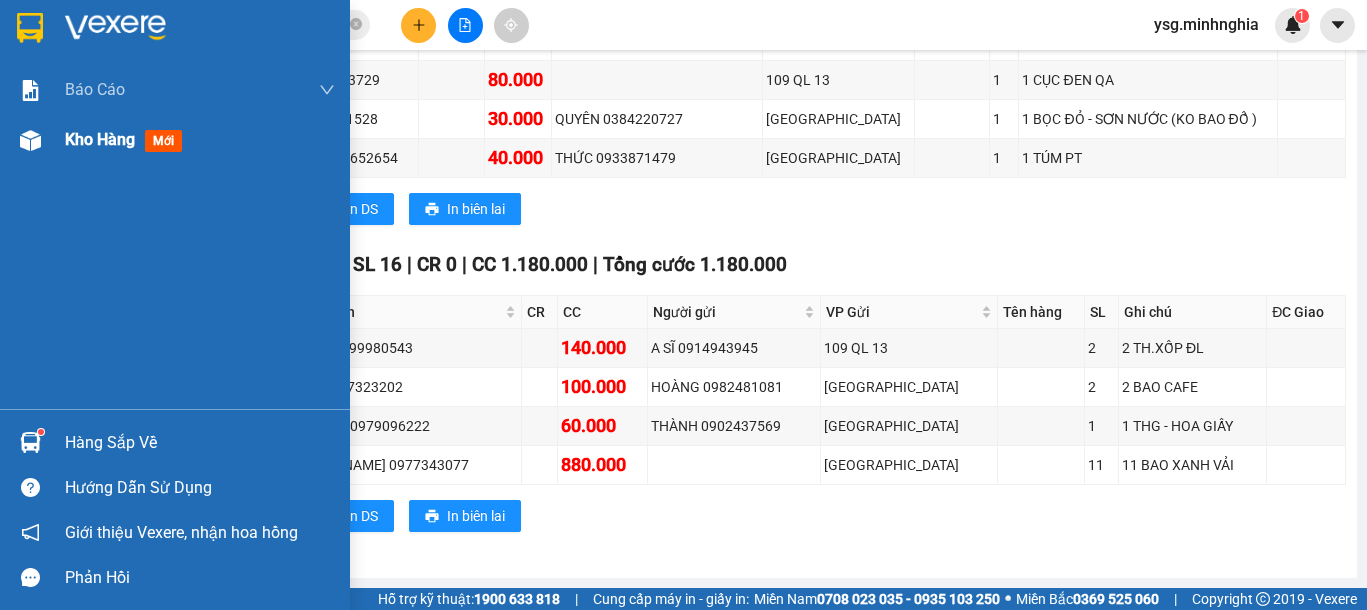 click on "Kho hàng mới" at bounding box center (175, 140) 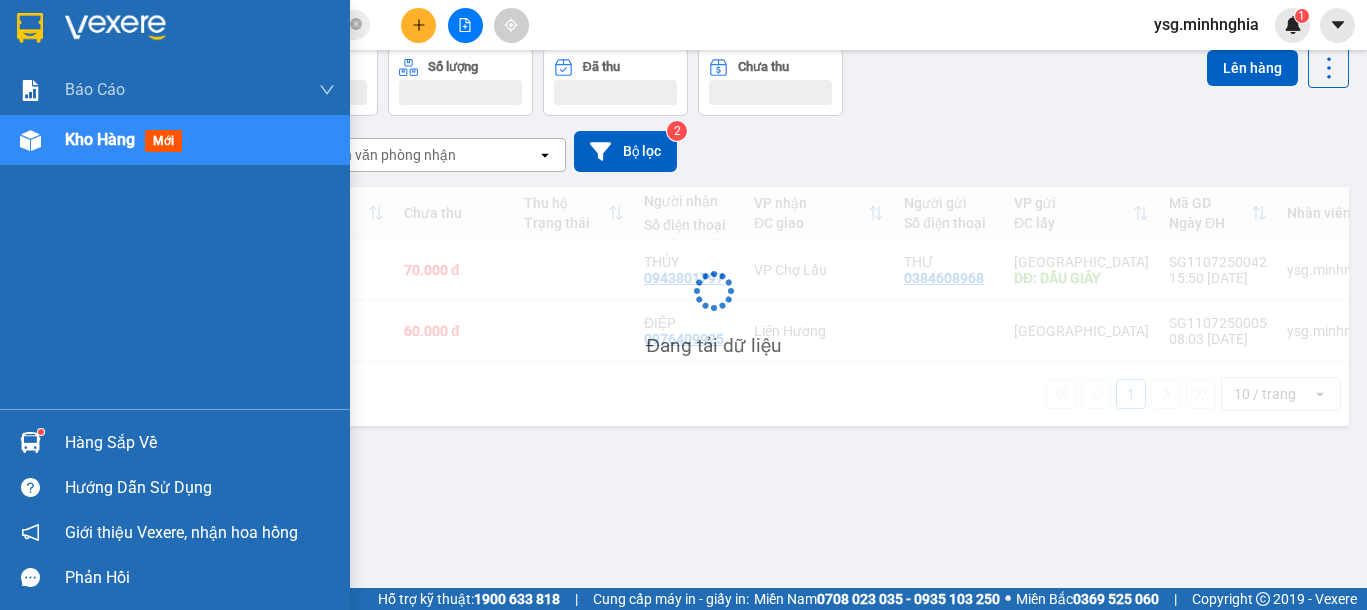 scroll, scrollTop: 92, scrollLeft: 0, axis: vertical 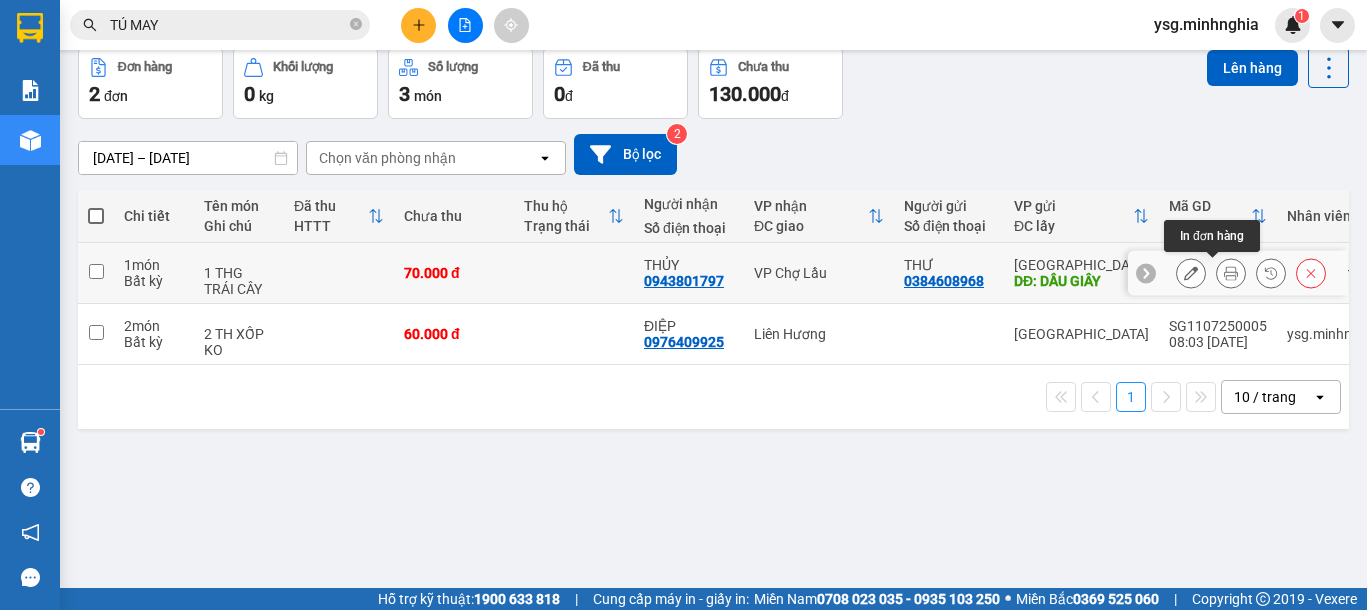 click at bounding box center (1231, 273) 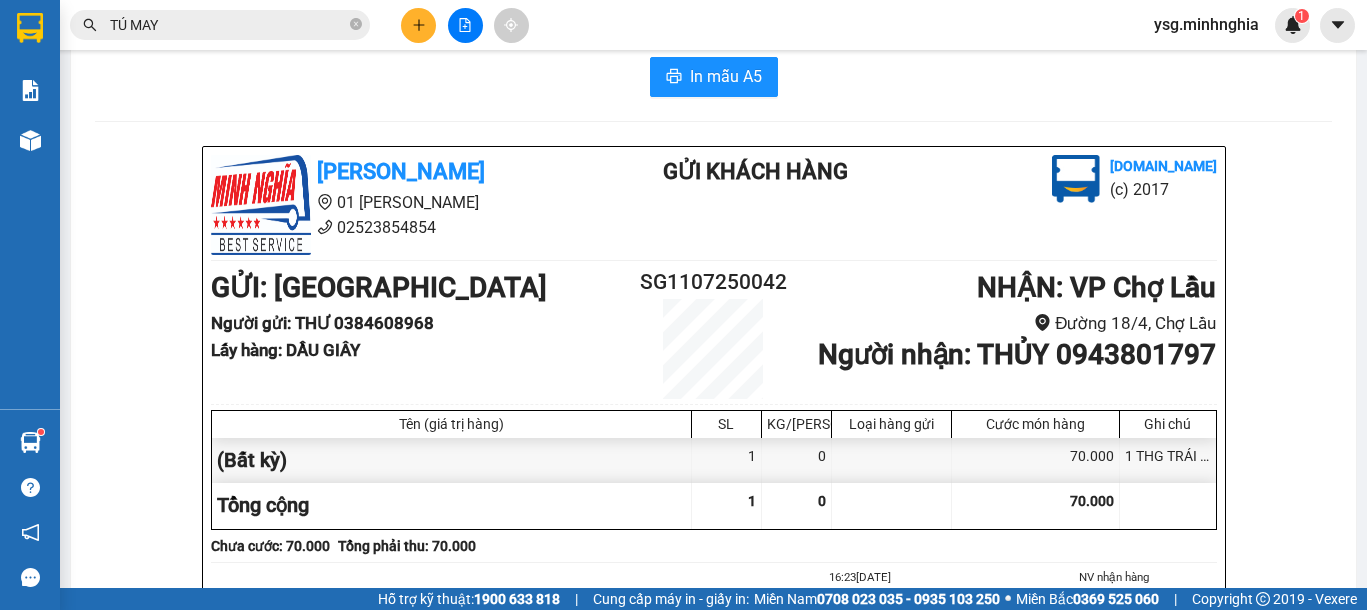 scroll, scrollTop: 0, scrollLeft: 0, axis: both 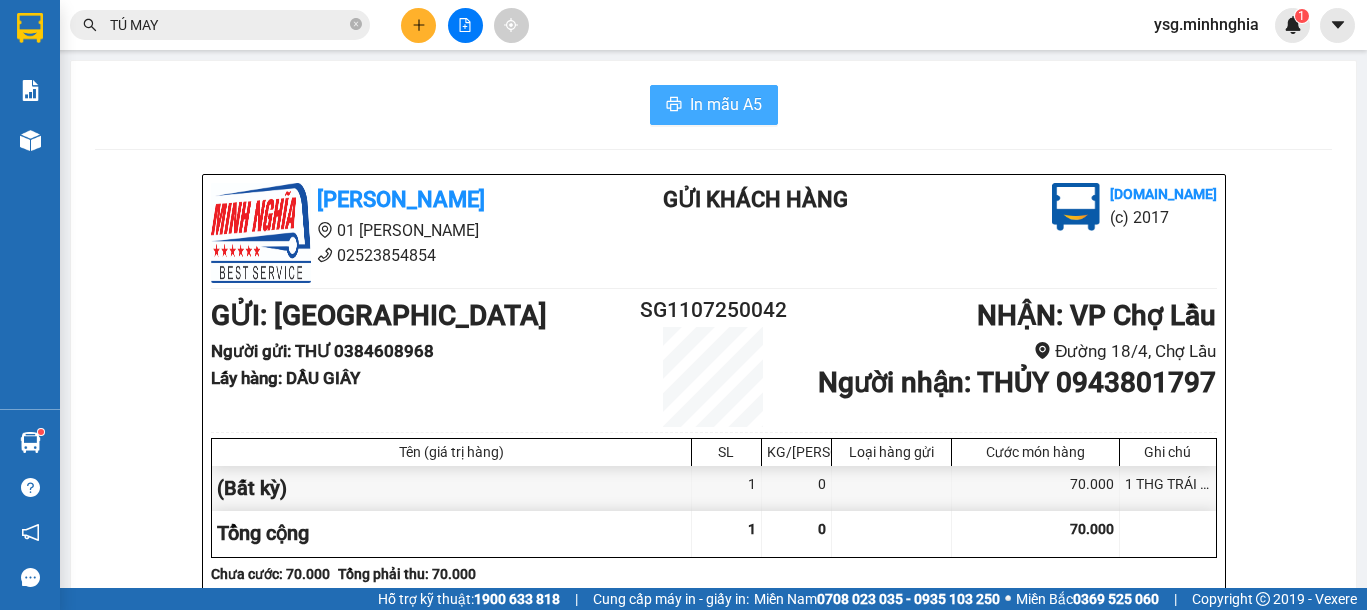 click 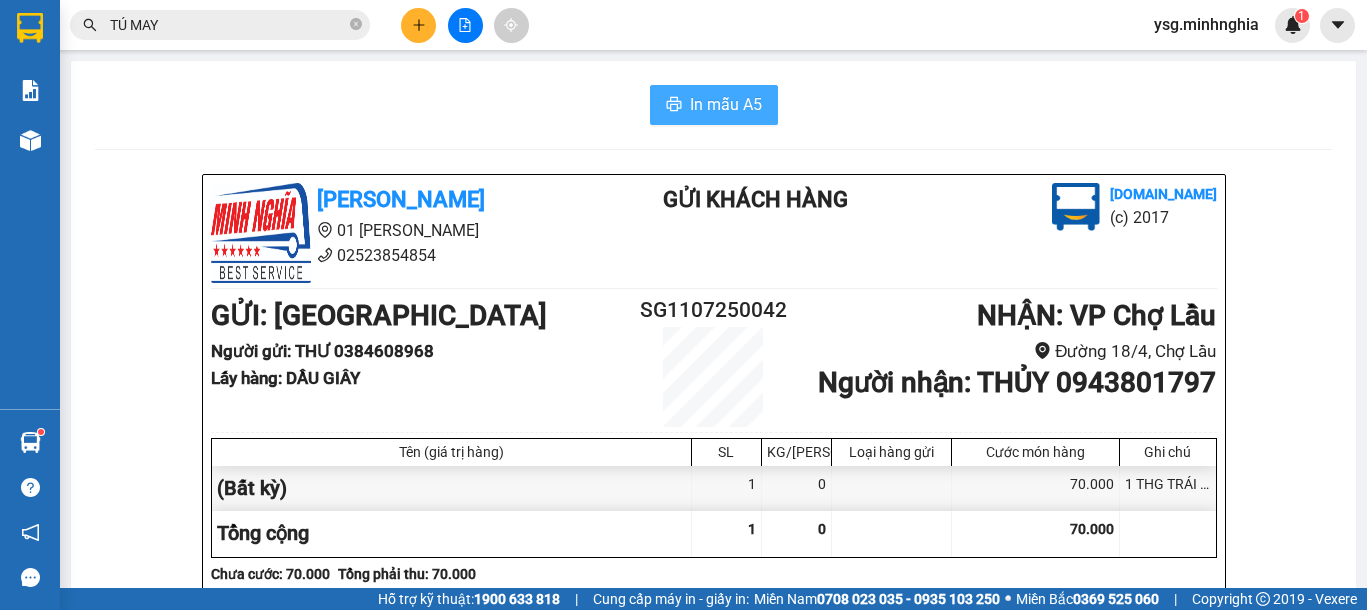 scroll, scrollTop: 0, scrollLeft: 0, axis: both 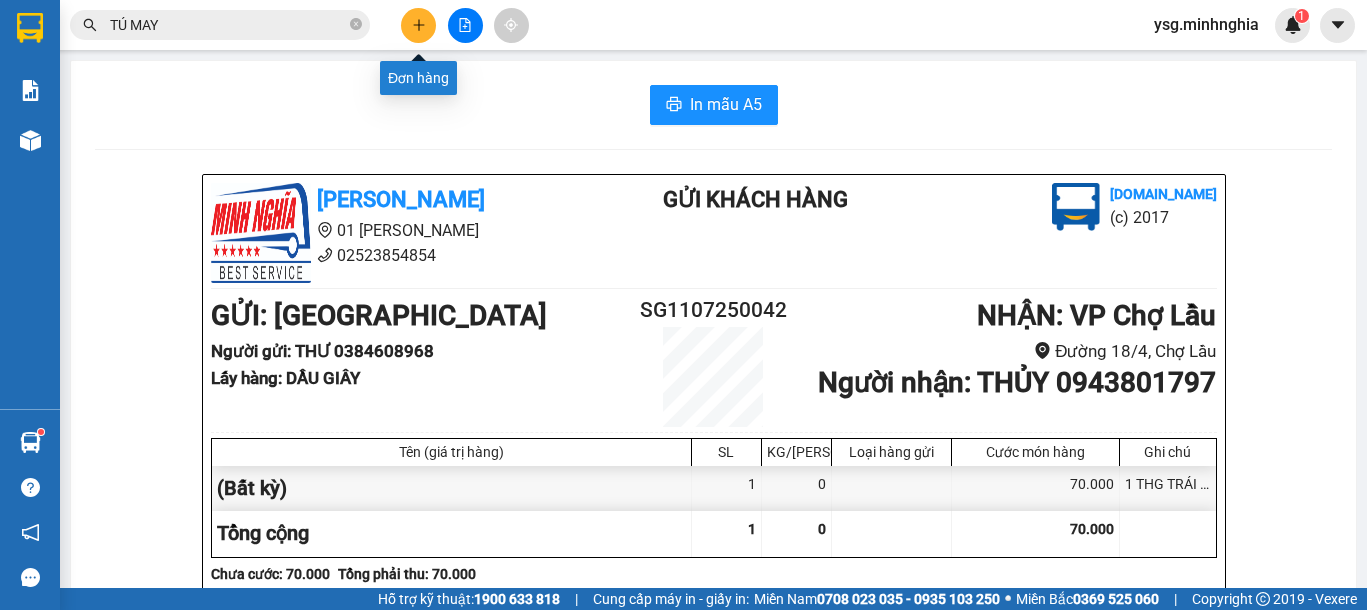 click 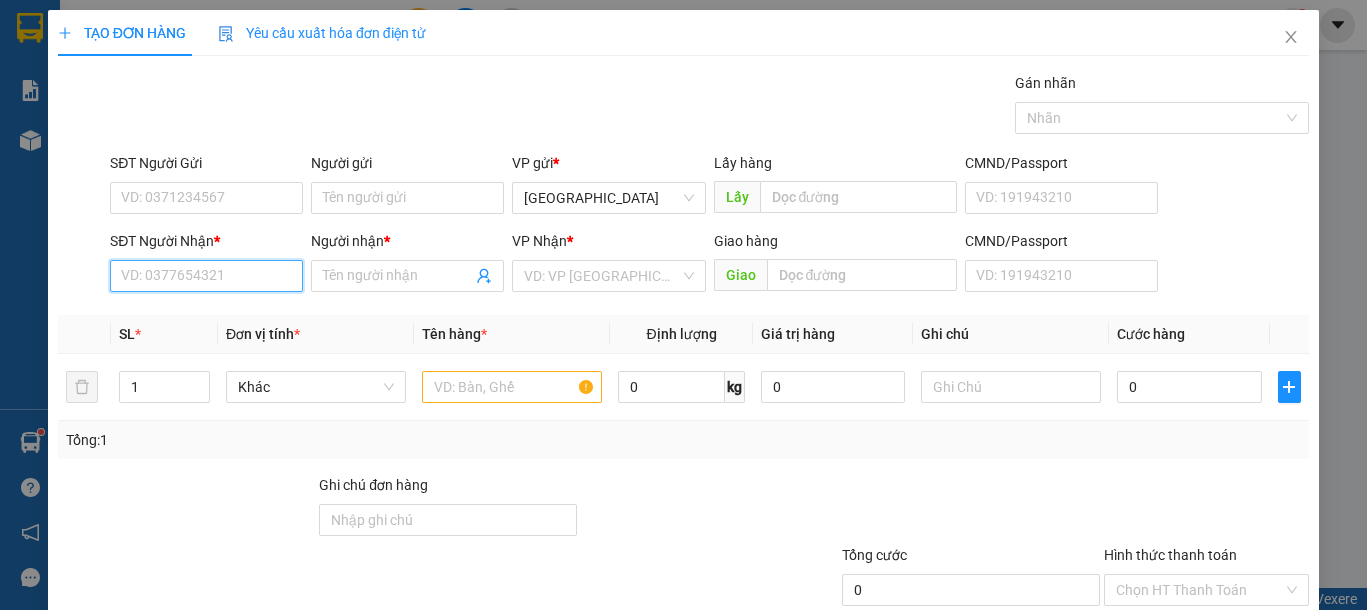 click on "SĐT Người Nhận  *" at bounding box center (206, 276) 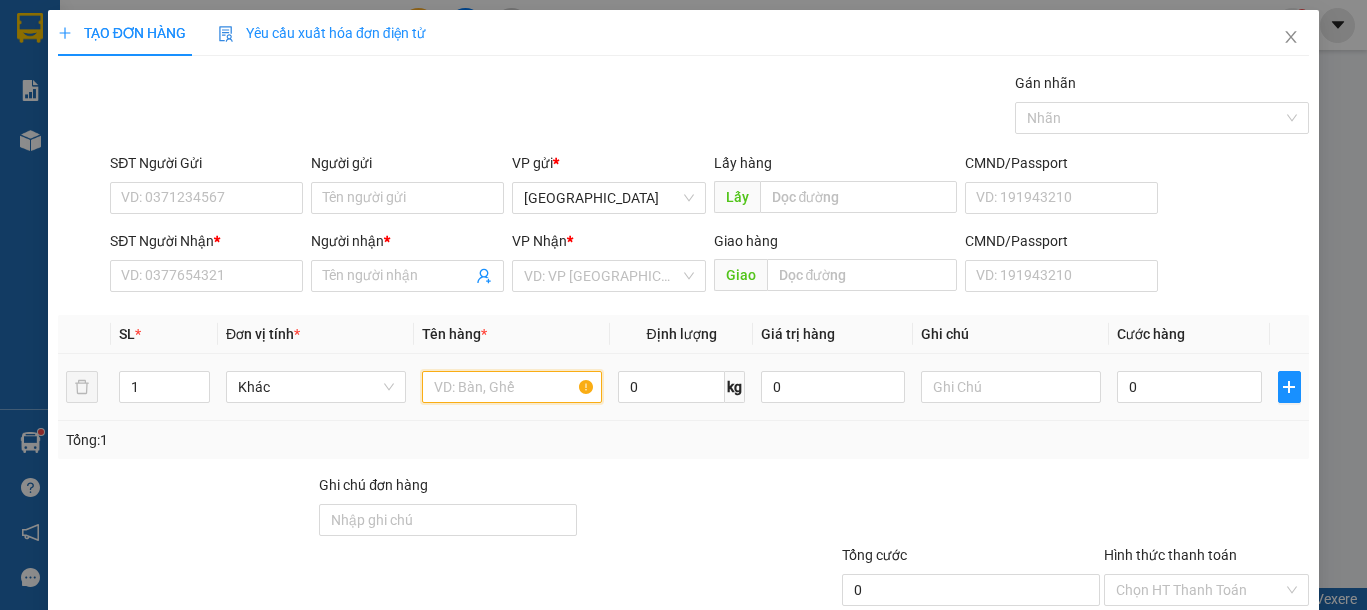click at bounding box center [512, 387] 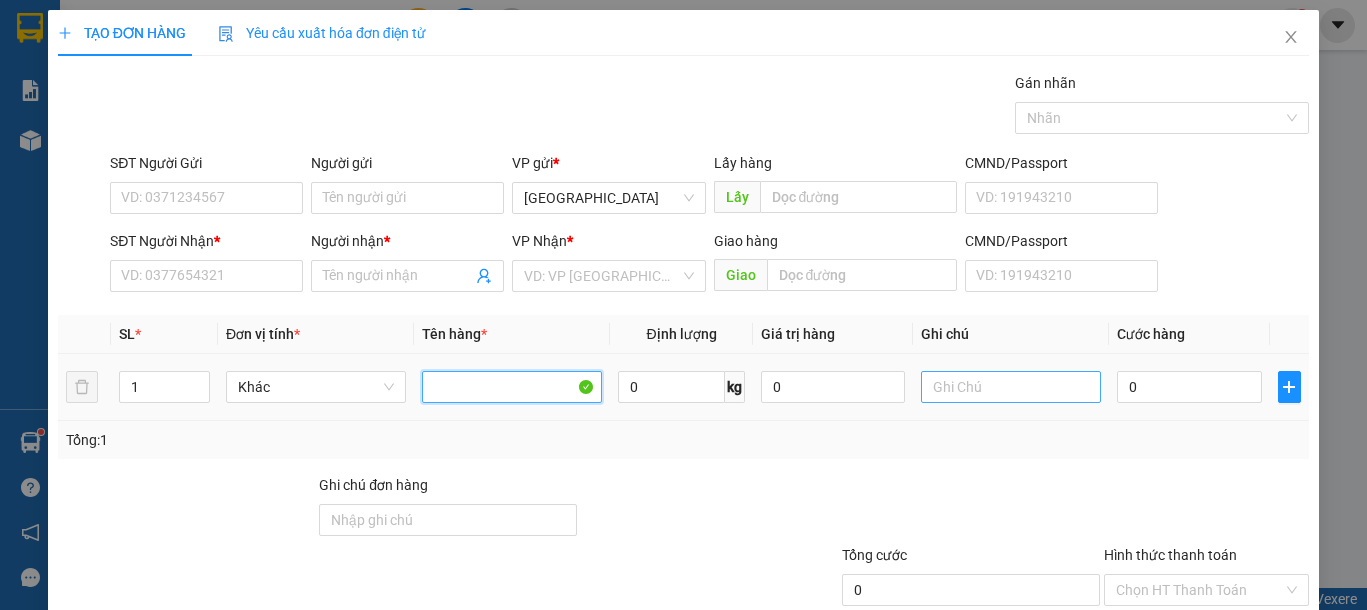 type 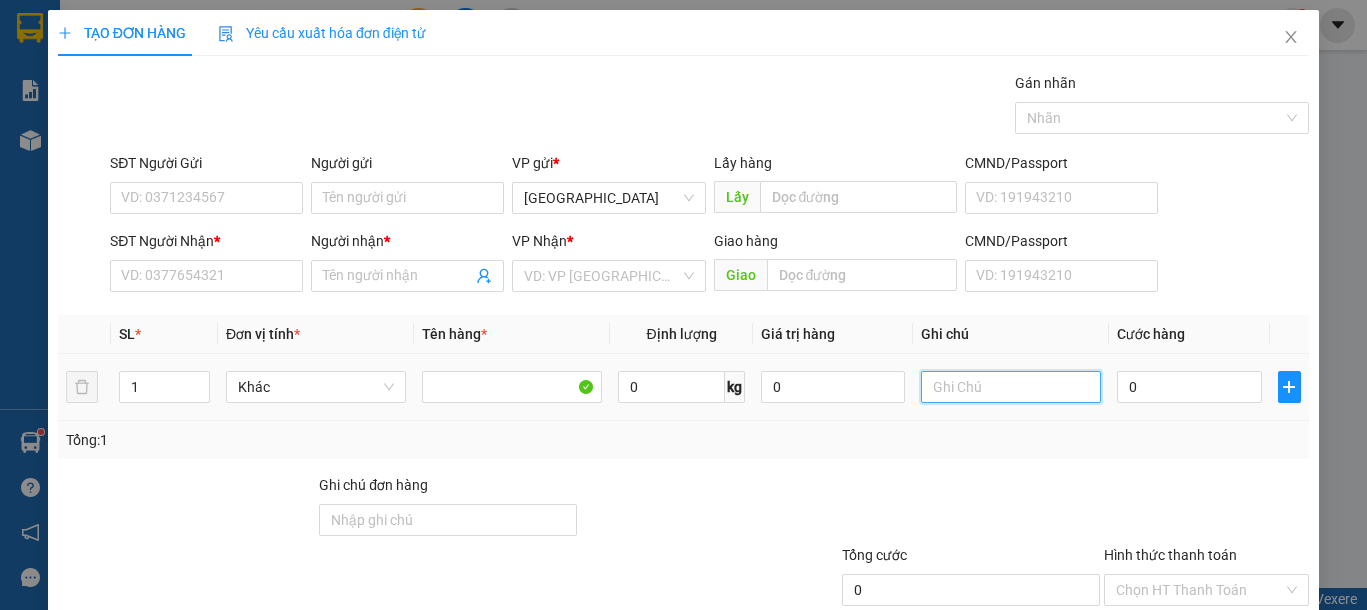 click at bounding box center [1011, 387] 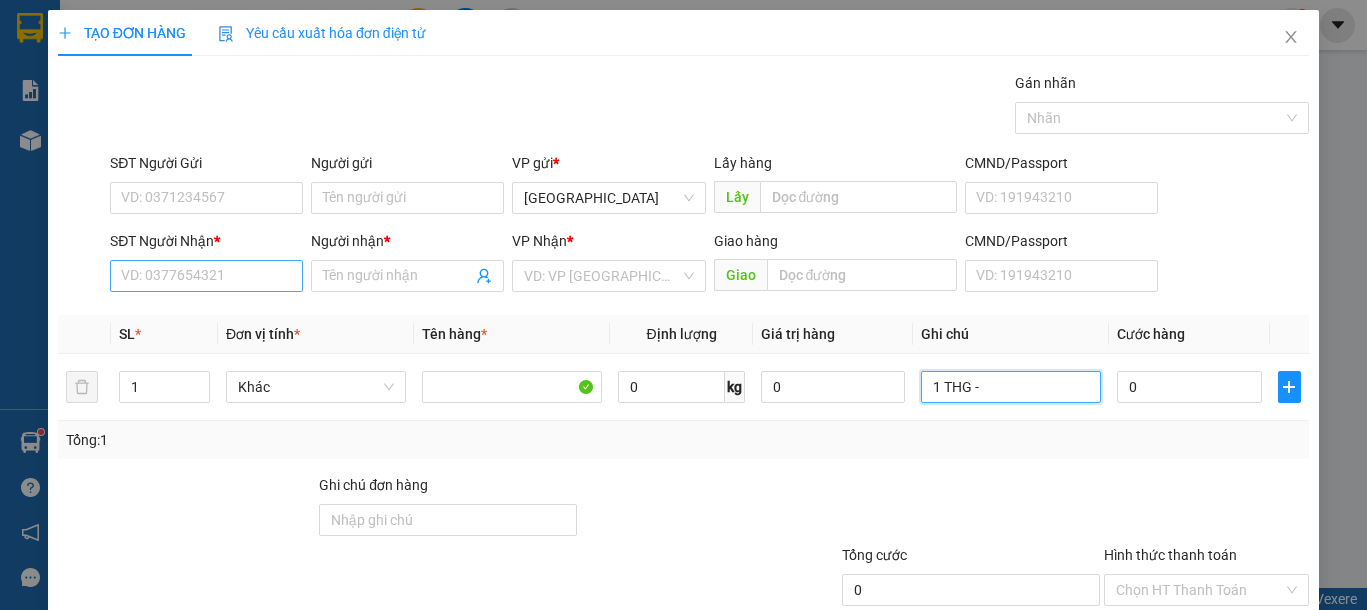 type on "1 THG -" 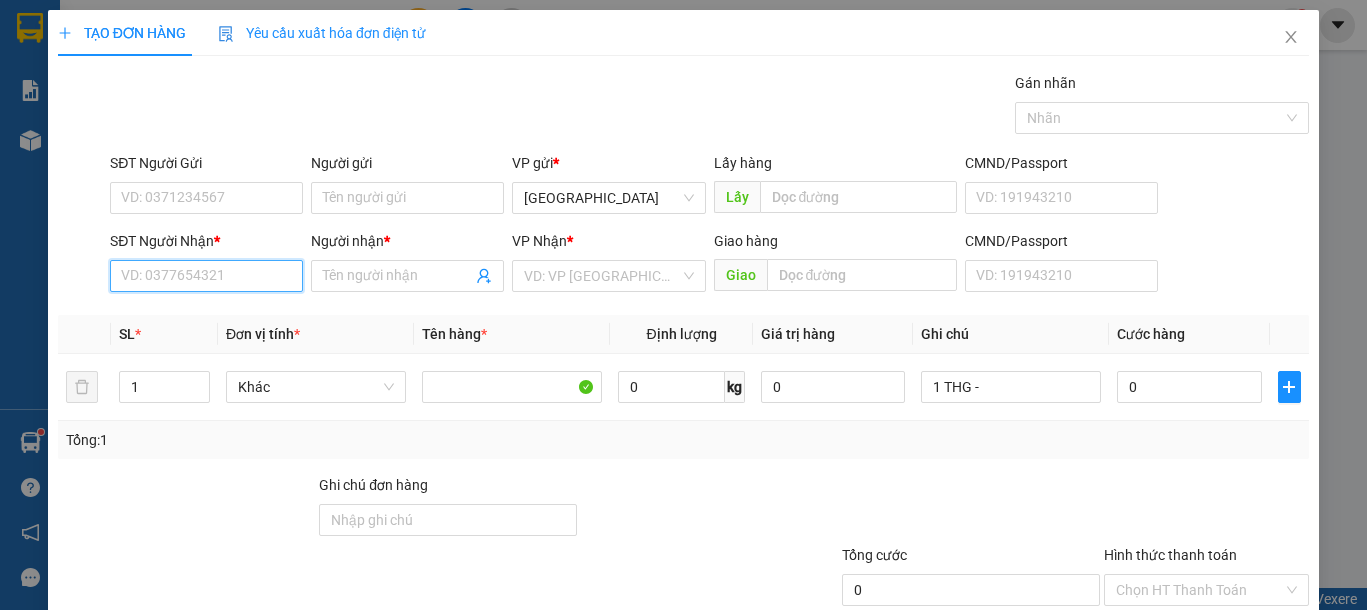 click on "SĐT Người Nhận  *" at bounding box center [206, 276] 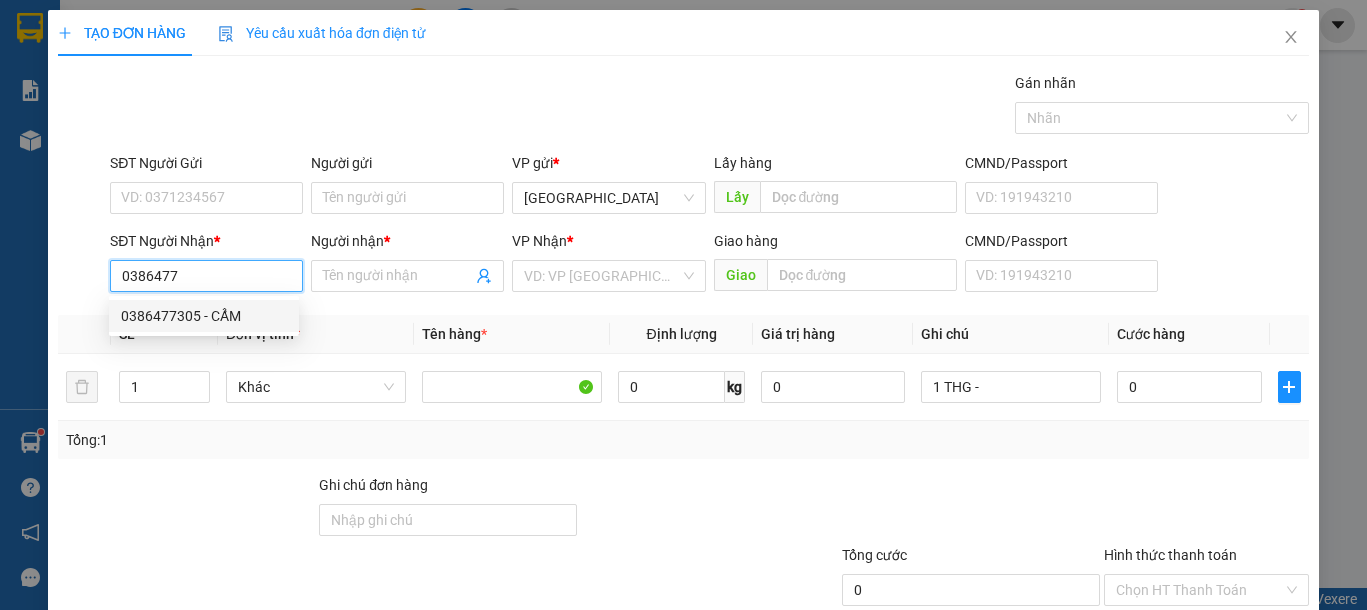 click on "0386477305 - CẨM" at bounding box center [204, 316] 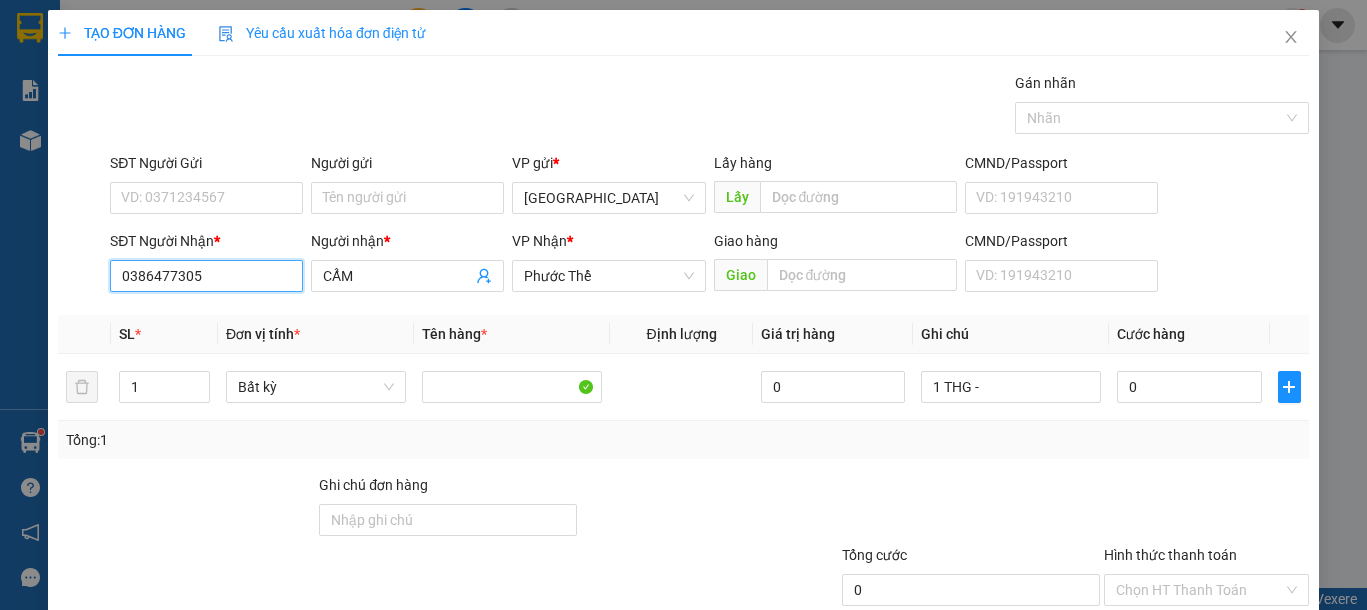 drag, startPoint x: 51, startPoint y: 262, endPoint x: 0, endPoint y: 262, distance: 51 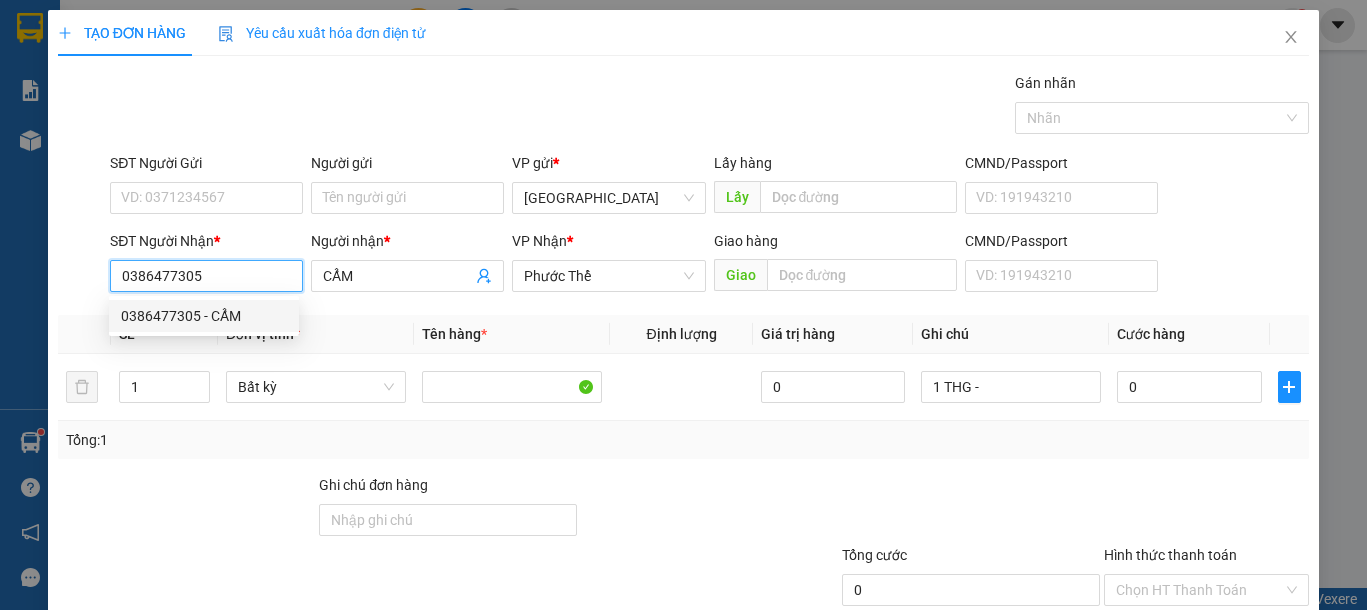 type on "0386477305" 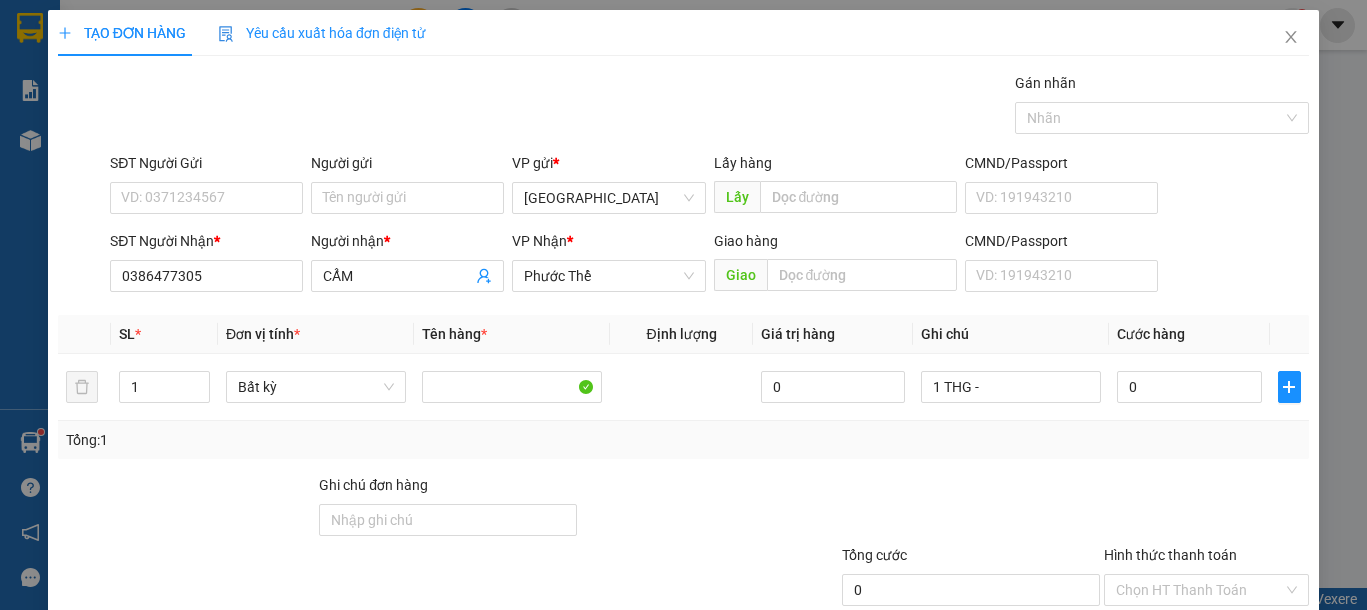 drag, startPoint x: 194, startPoint y: 178, endPoint x: 204, endPoint y: 167, distance: 14.866069 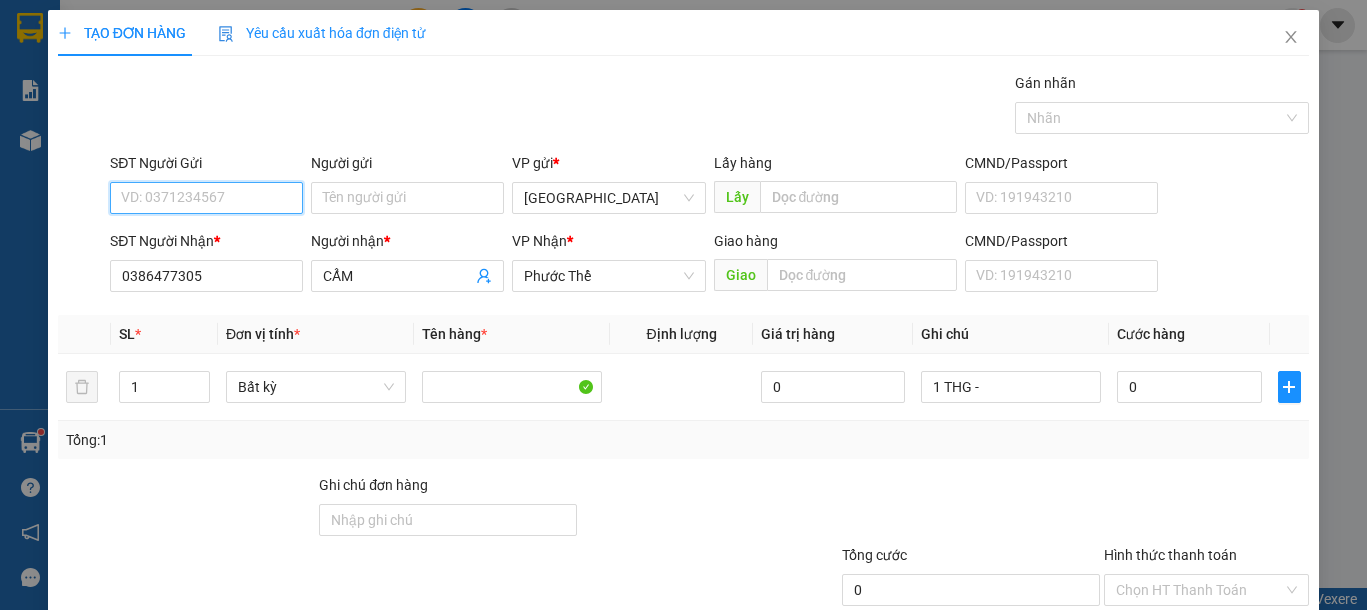 click on "SĐT Người Gửi" at bounding box center (206, 198) 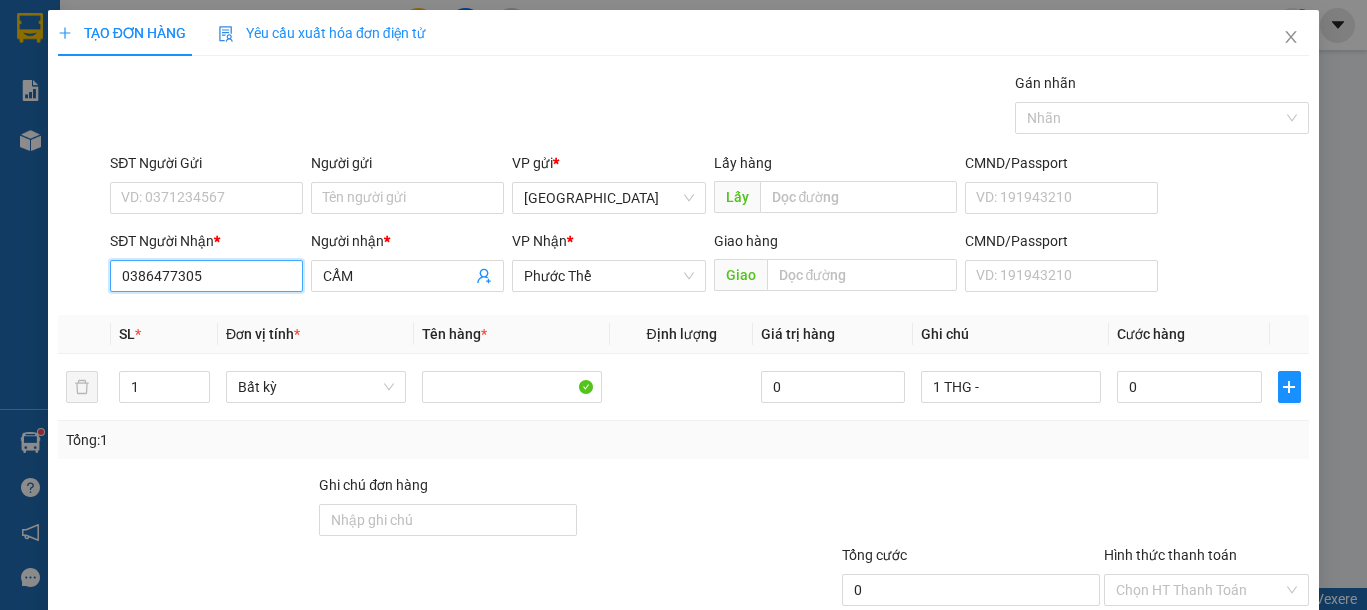 drag, startPoint x: 216, startPoint y: 281, endPoint x: 0, endPoint y: 284, distance: 216.02083 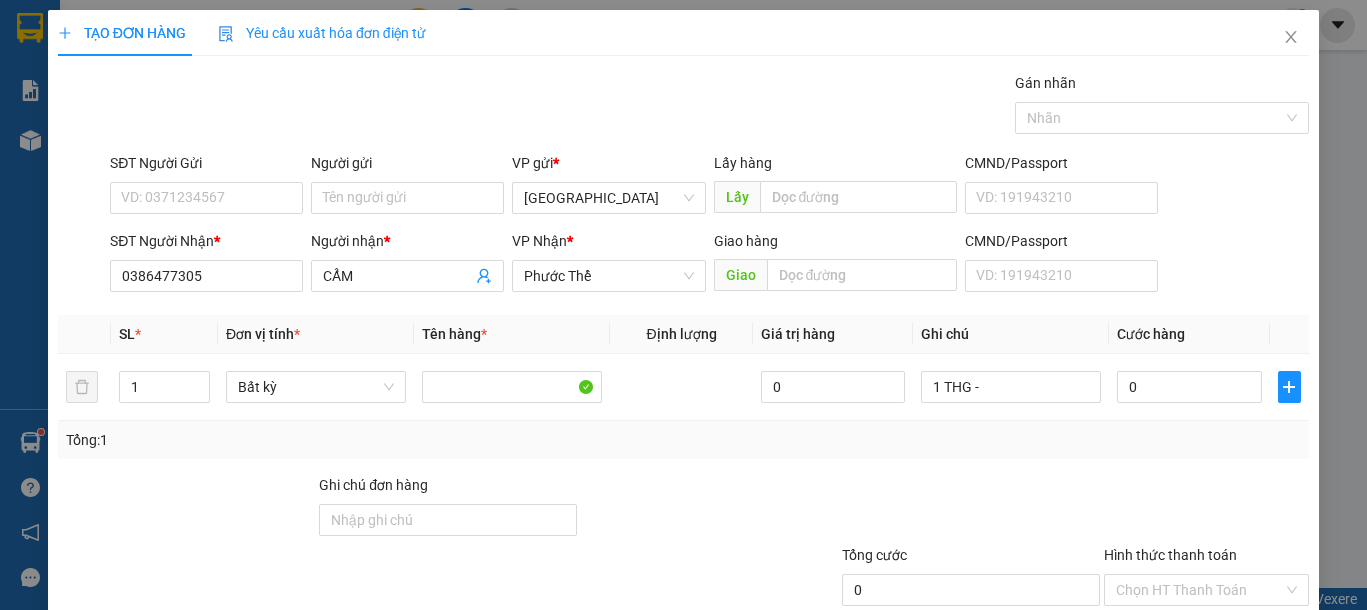 click on "TẠO ĐƠN HÀNG Yêu cầu xuất hóa đơn điện tử" at bounding box center [683, 33] 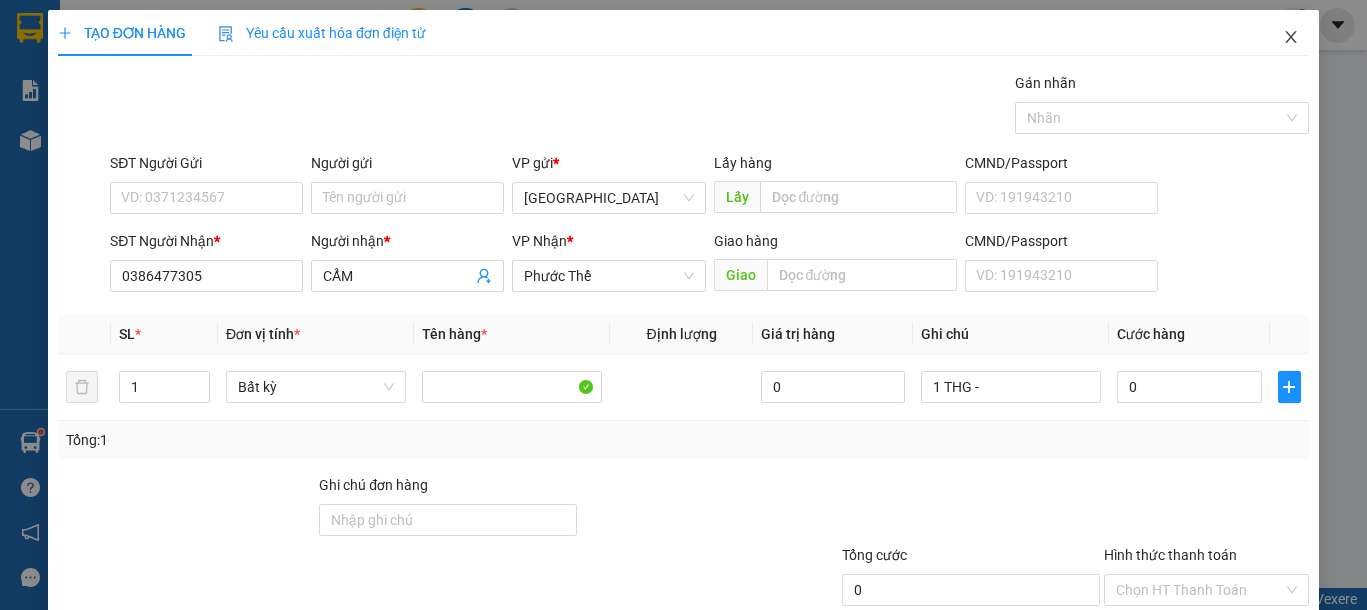 click 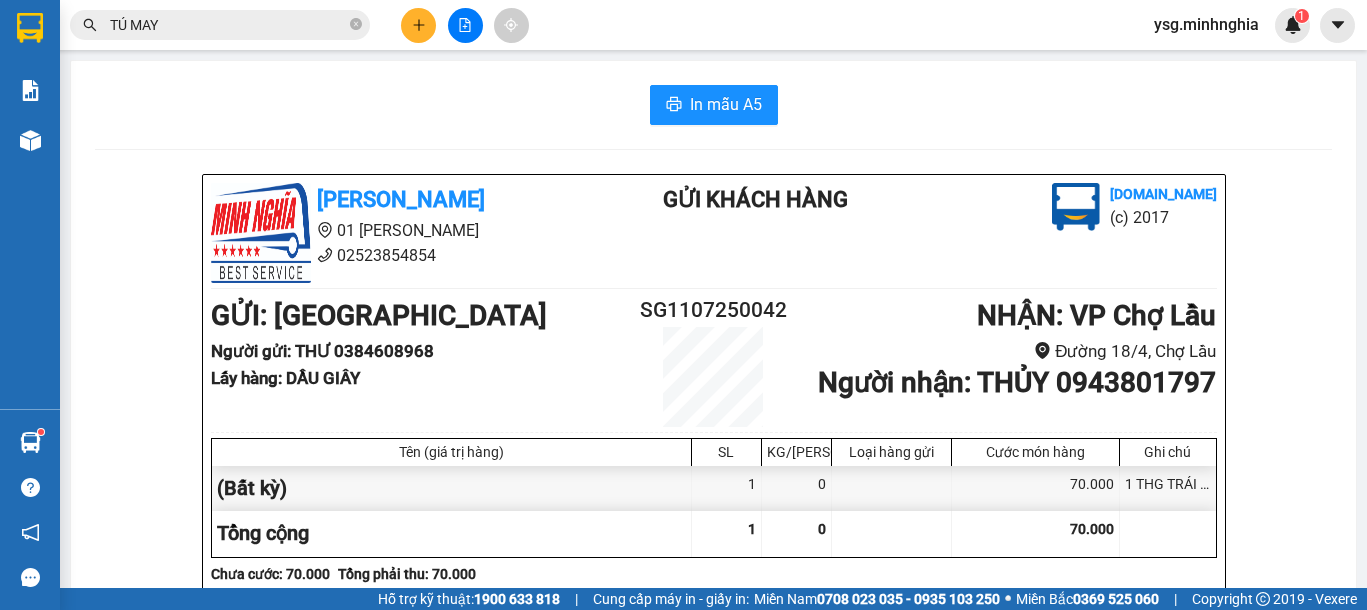 click at bounding box center [418, 25] 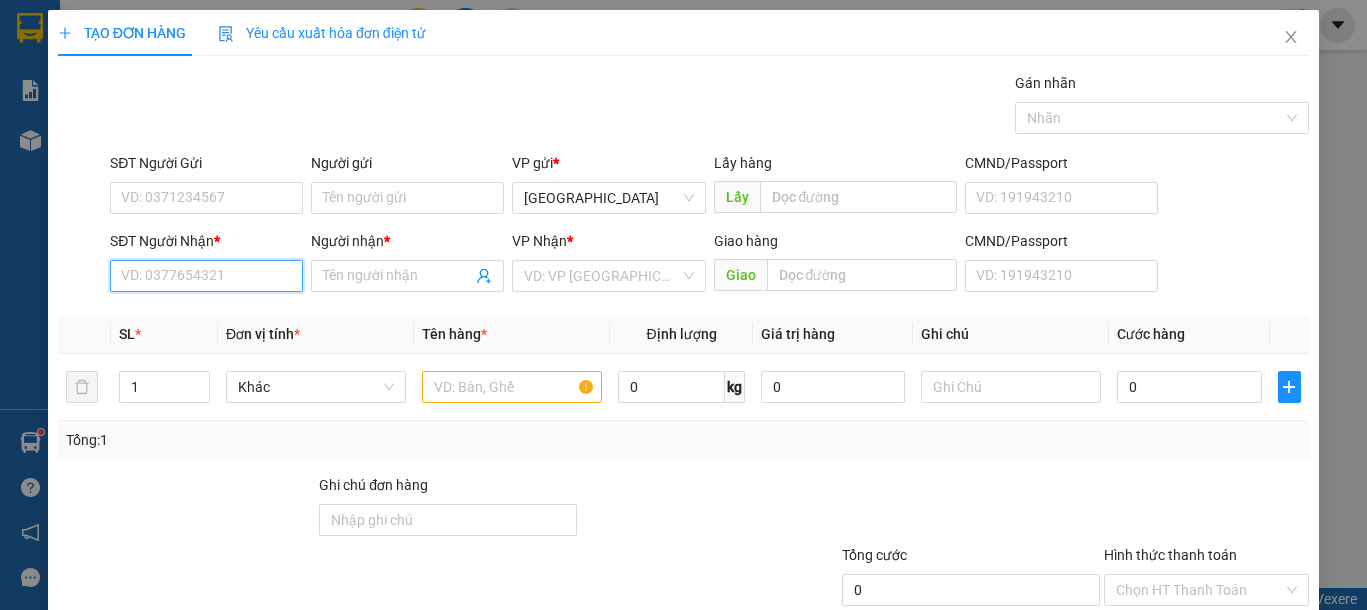 click on "SĐT Người Nhận  *" at bounding box center [206, 276] 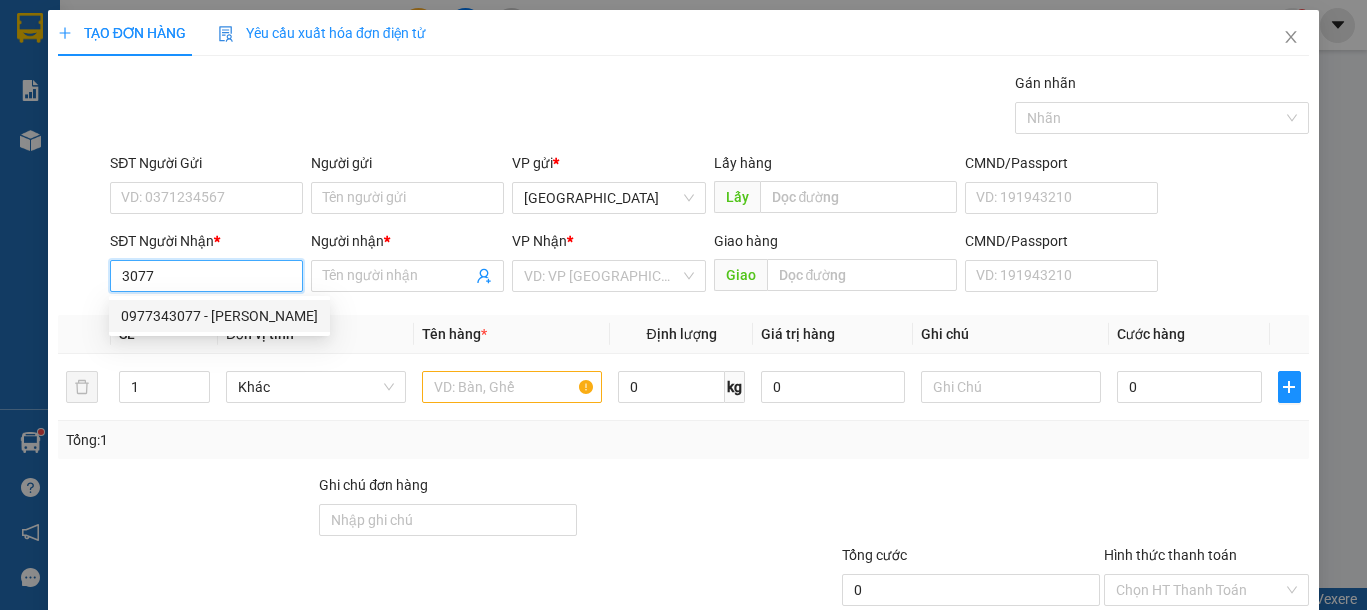 click on "0977343077 - XUÂN THẢO" at bounding box center [219, 316] 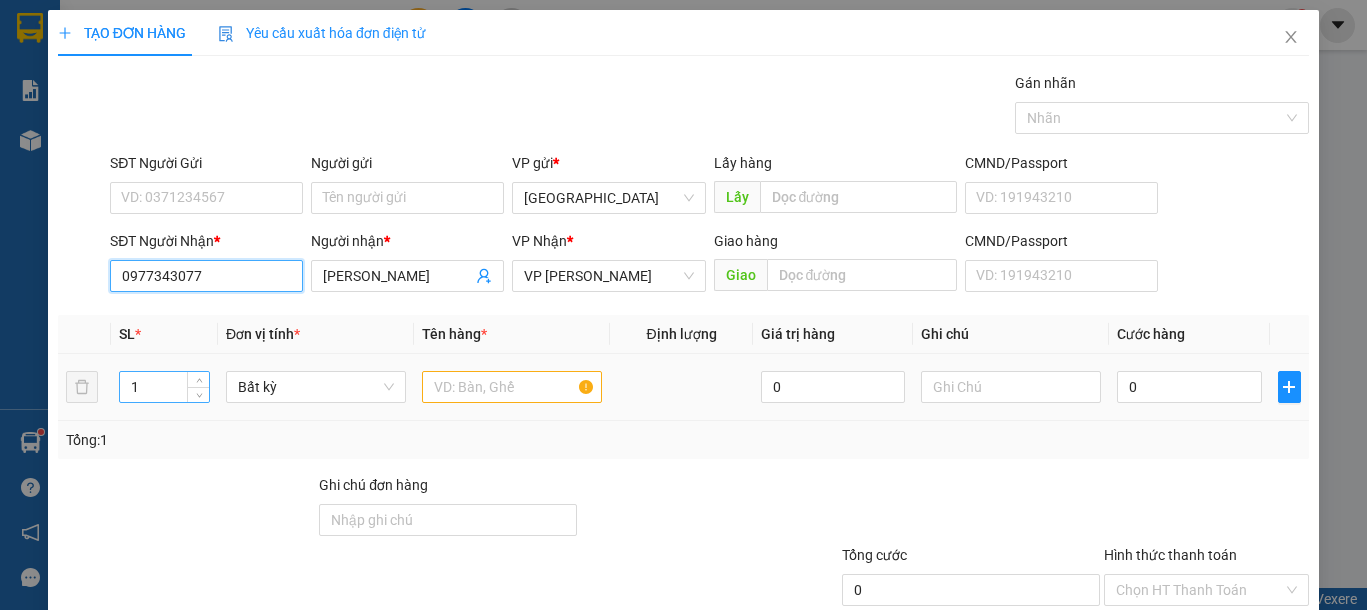 type on "0977343077" 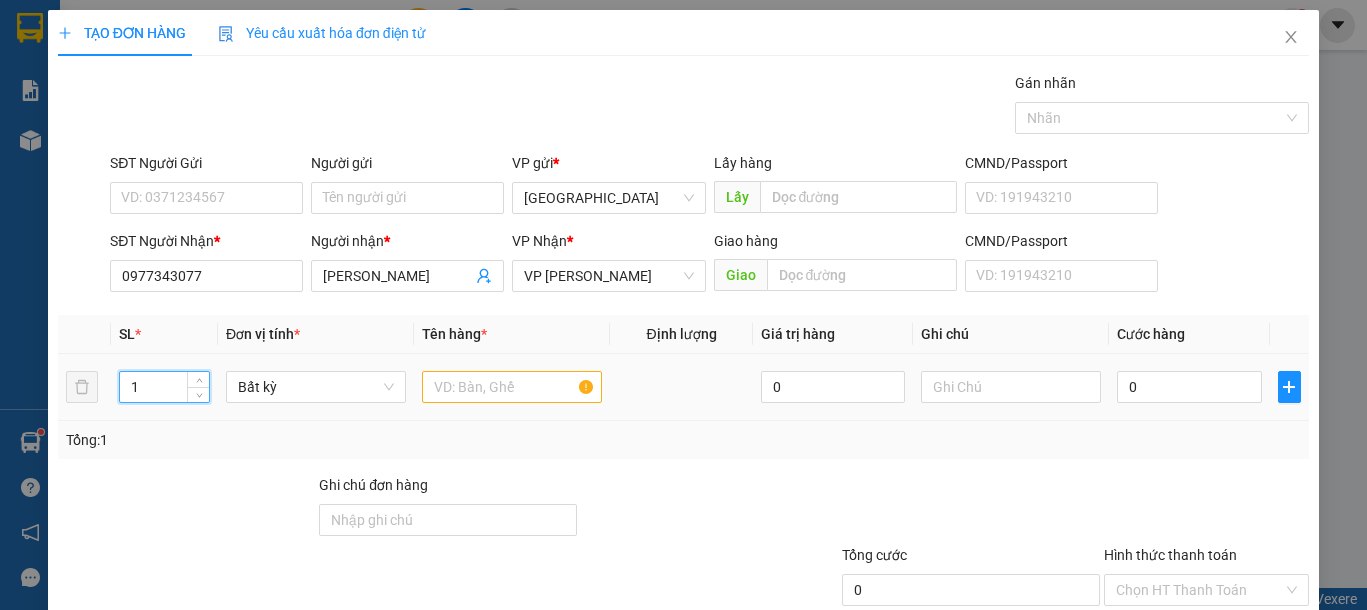 click on "1 Bất kỳ 0 0" at bounding box center [683, 387] 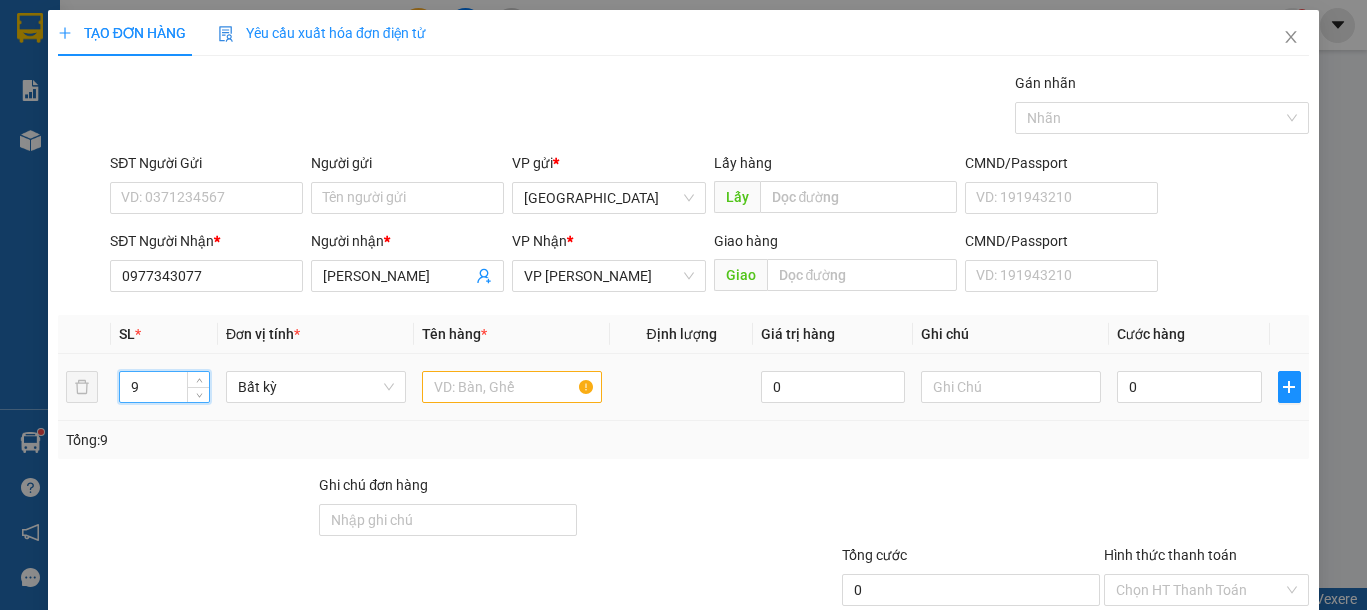 type on "9" 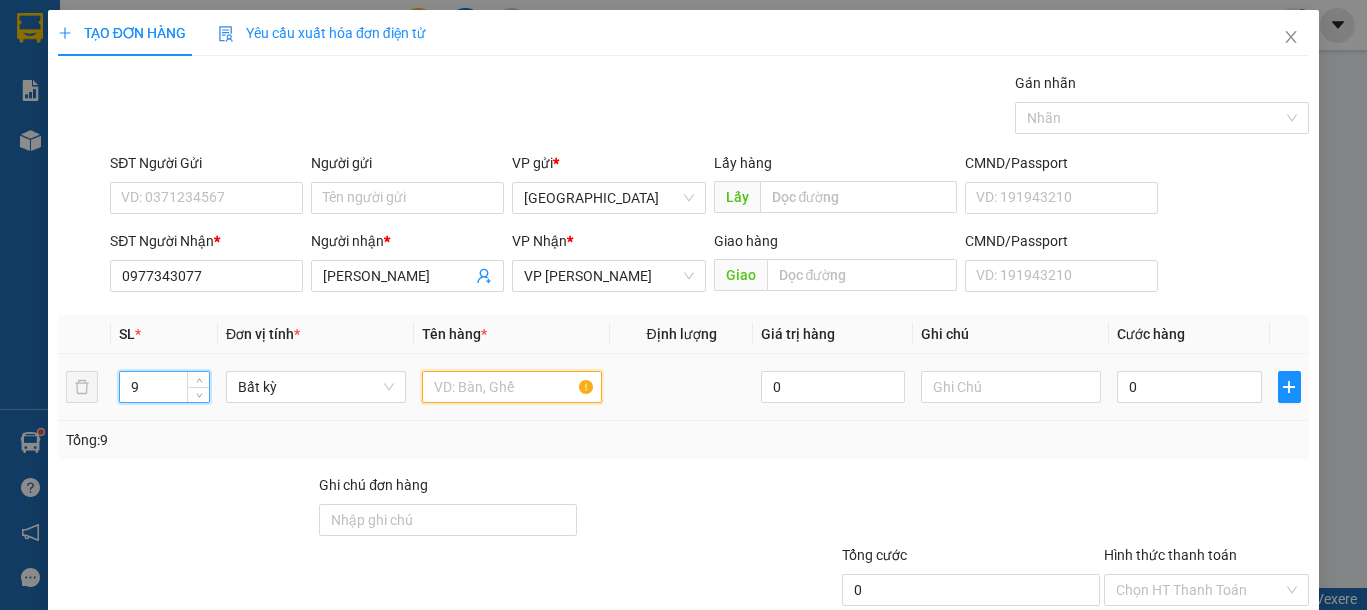 click at bounding box center (512, 387) 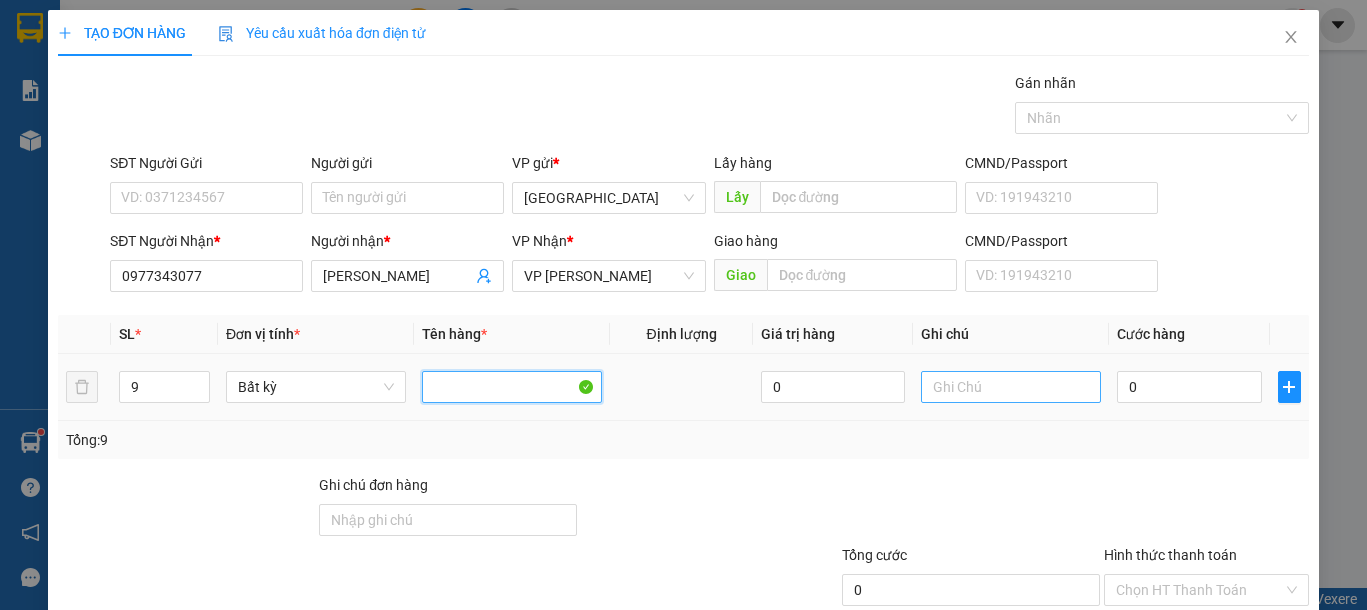 type 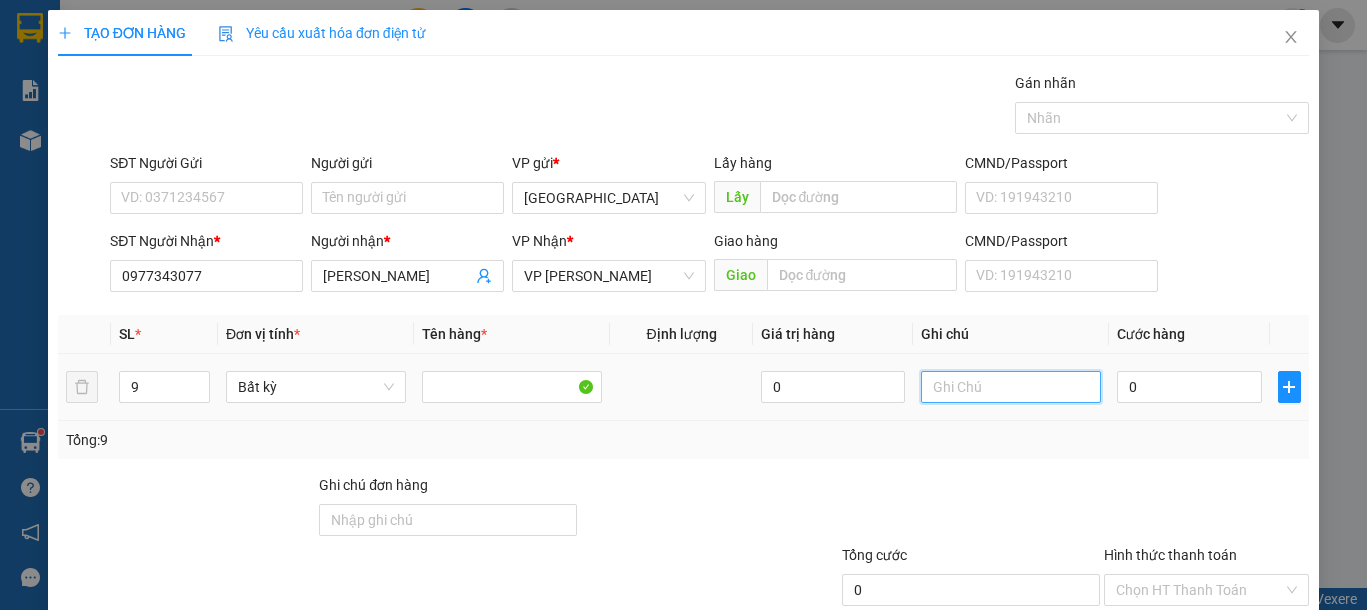 click at bounding box center [1011, 387] 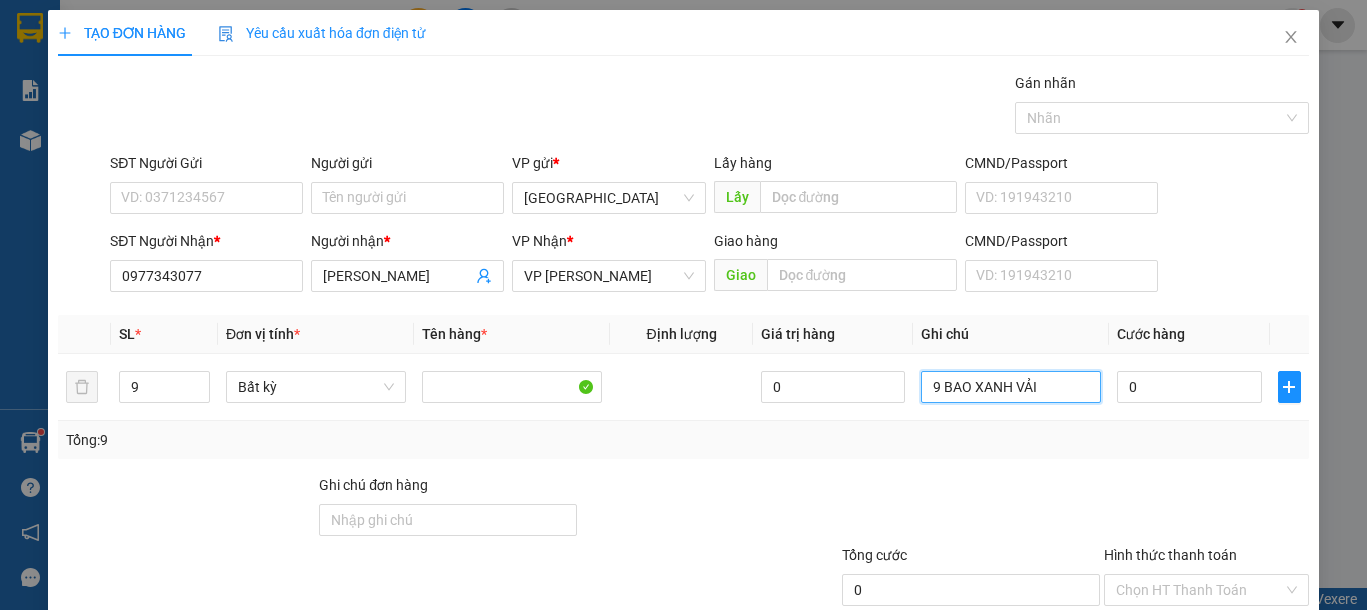 type on "9 BAO XANH VẢI" 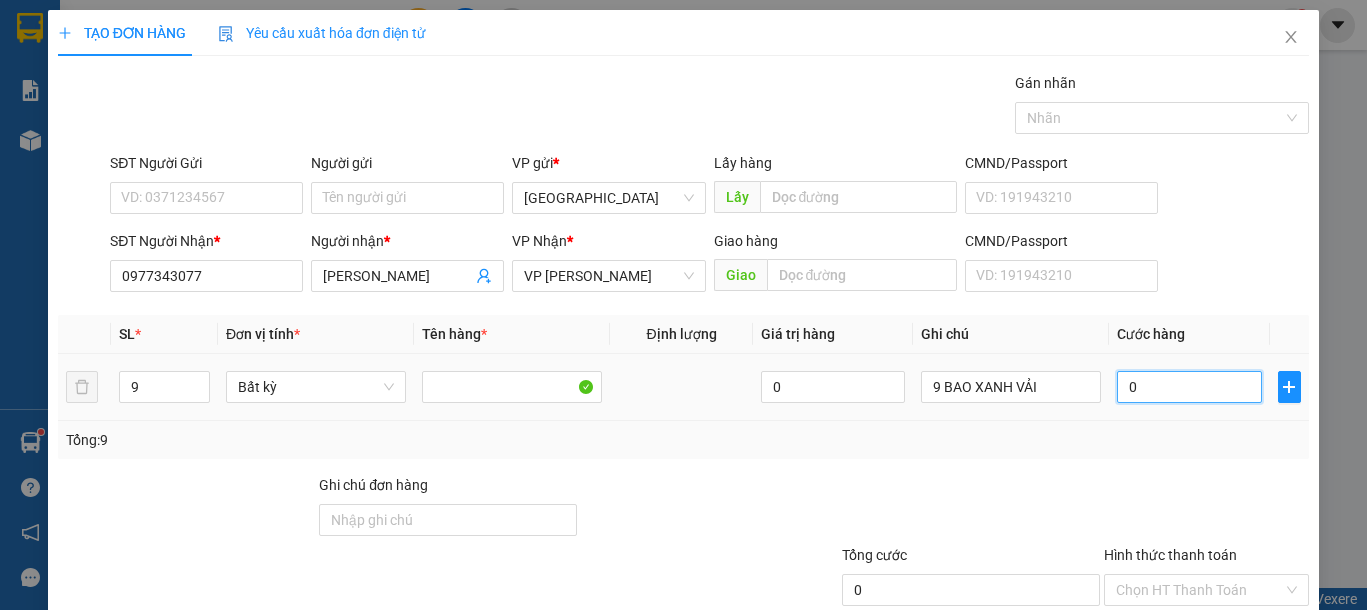 click on "0" at bounding box center [1189, 387] 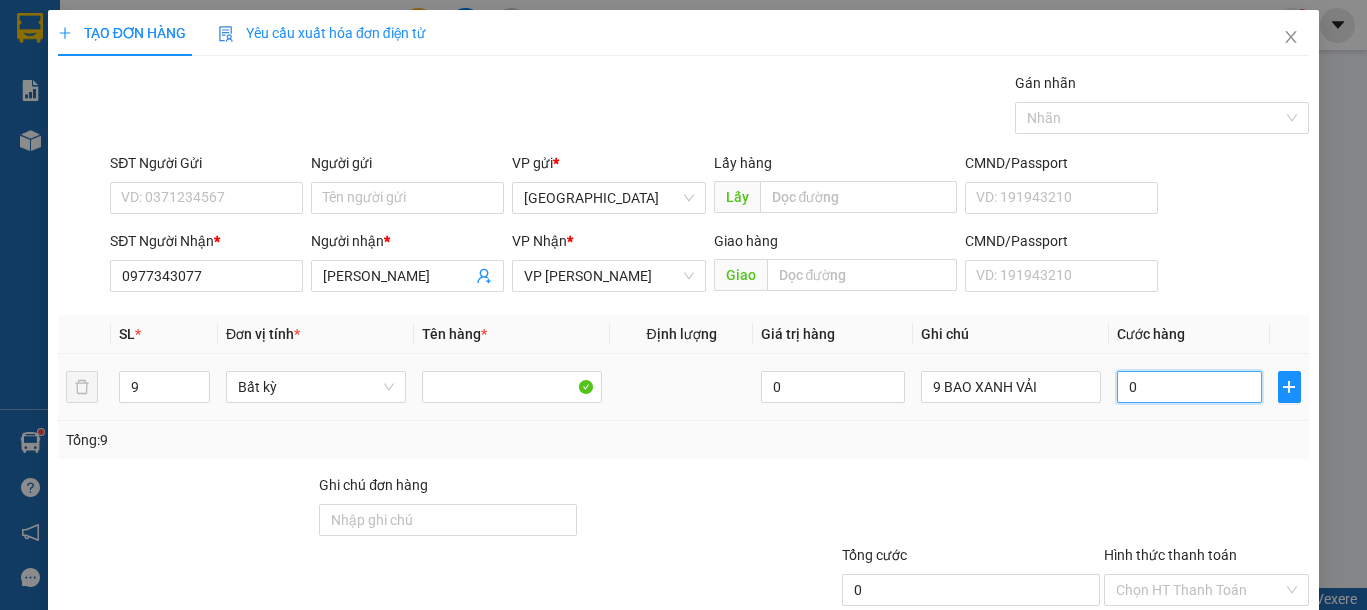type on "7" 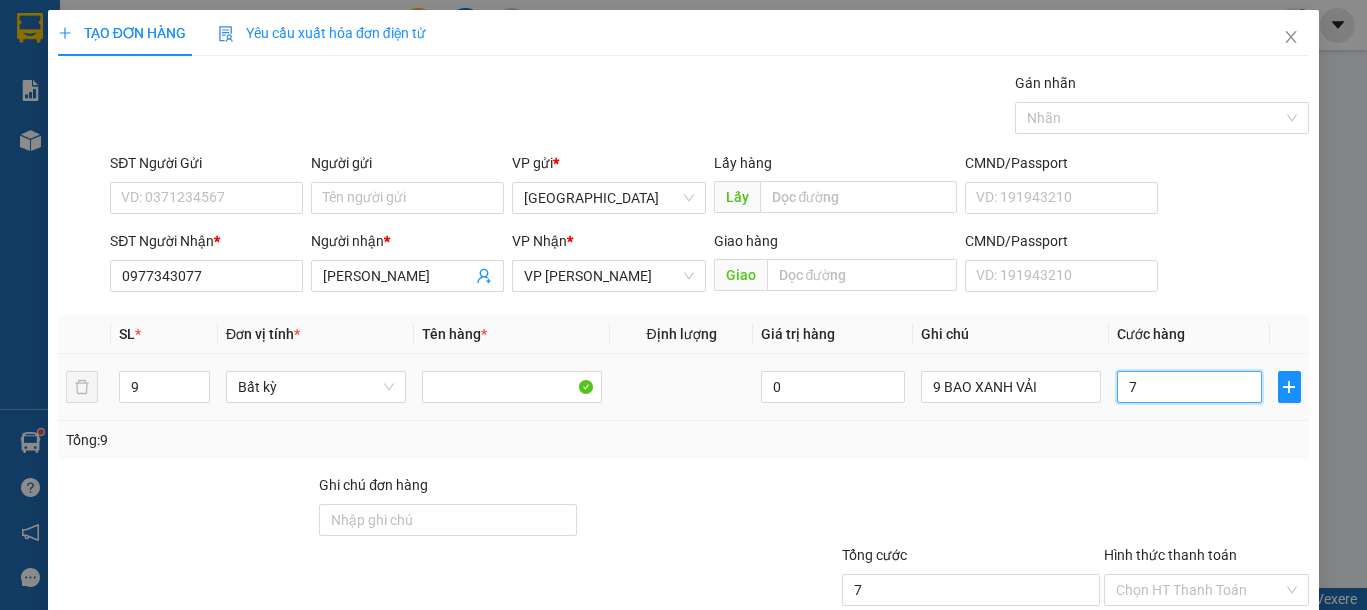 type on "72" 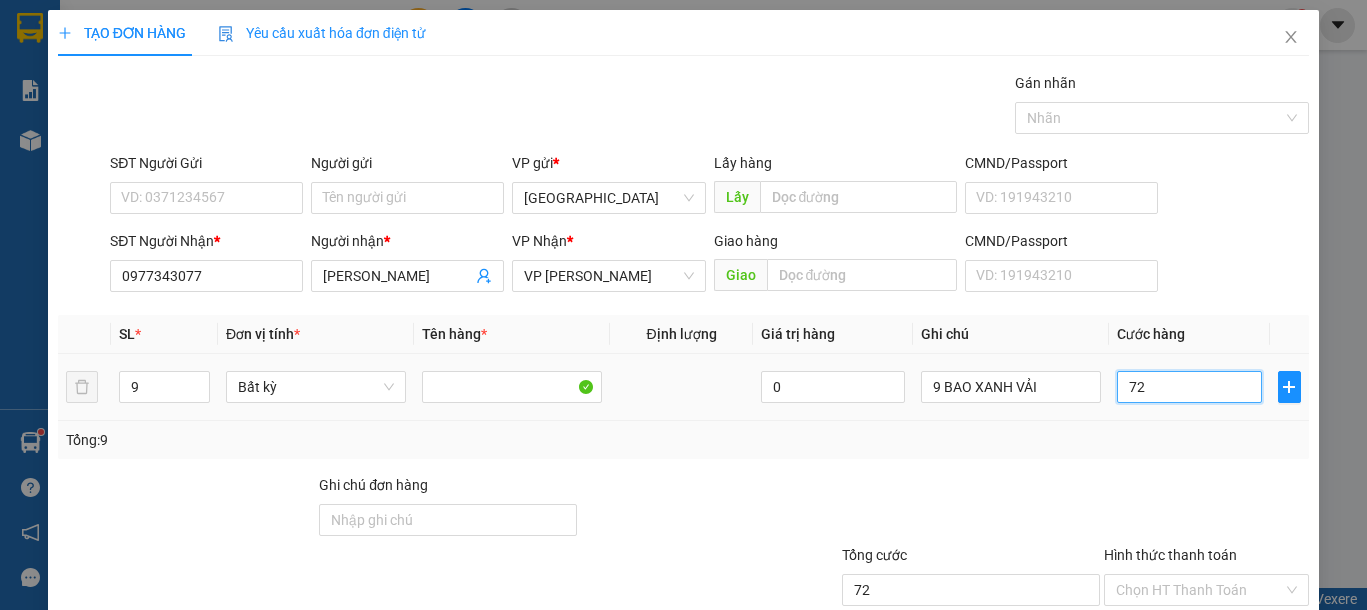 type on "720" 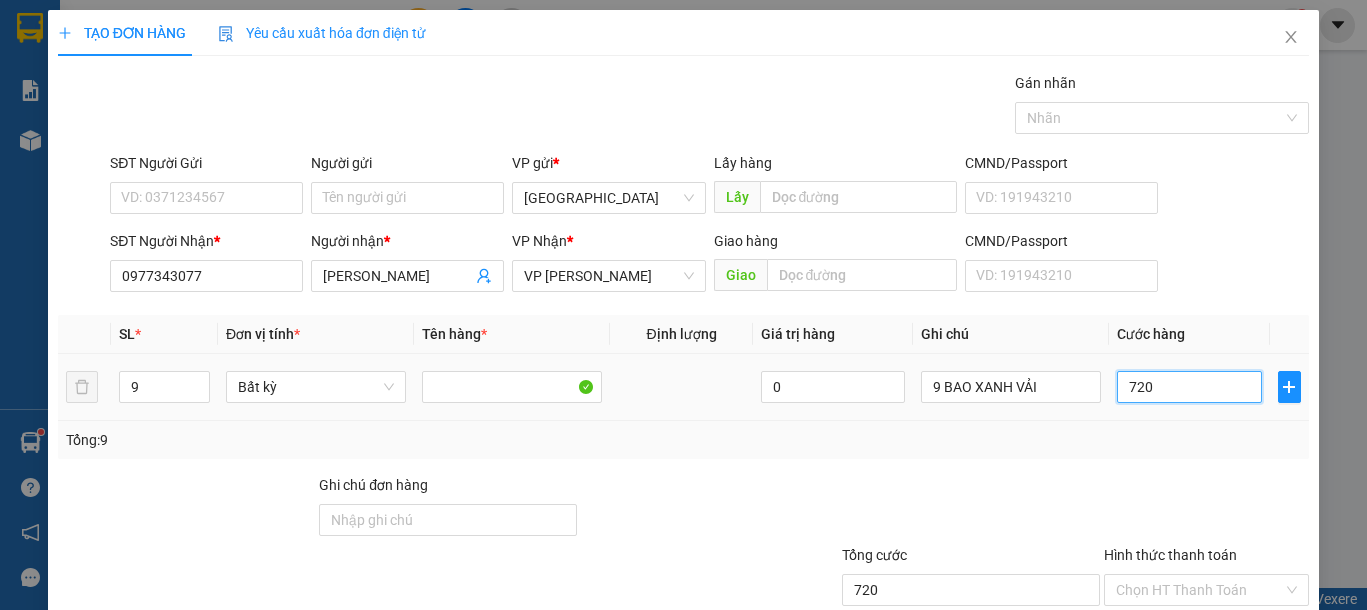 scroll, scrollTop: 130, scrollLeft: 0, axis: vertical 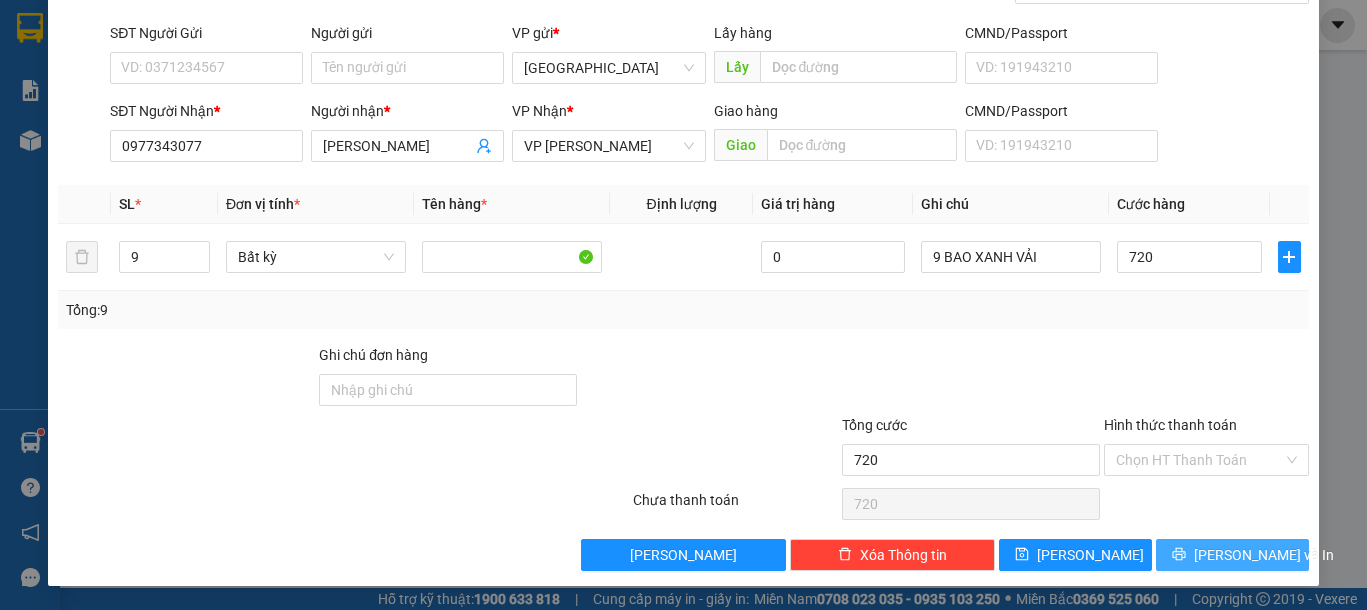 type on "720.000" 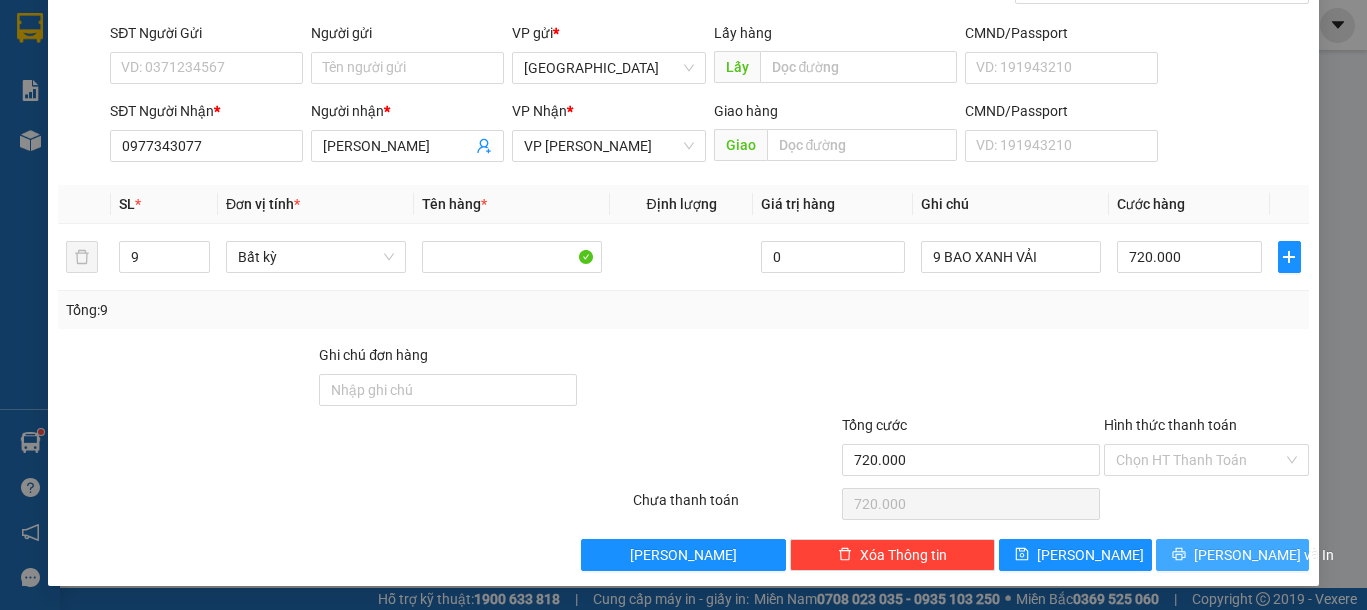 click on "[PERSON_NAME] và In" at bounding box center [1264, 555] 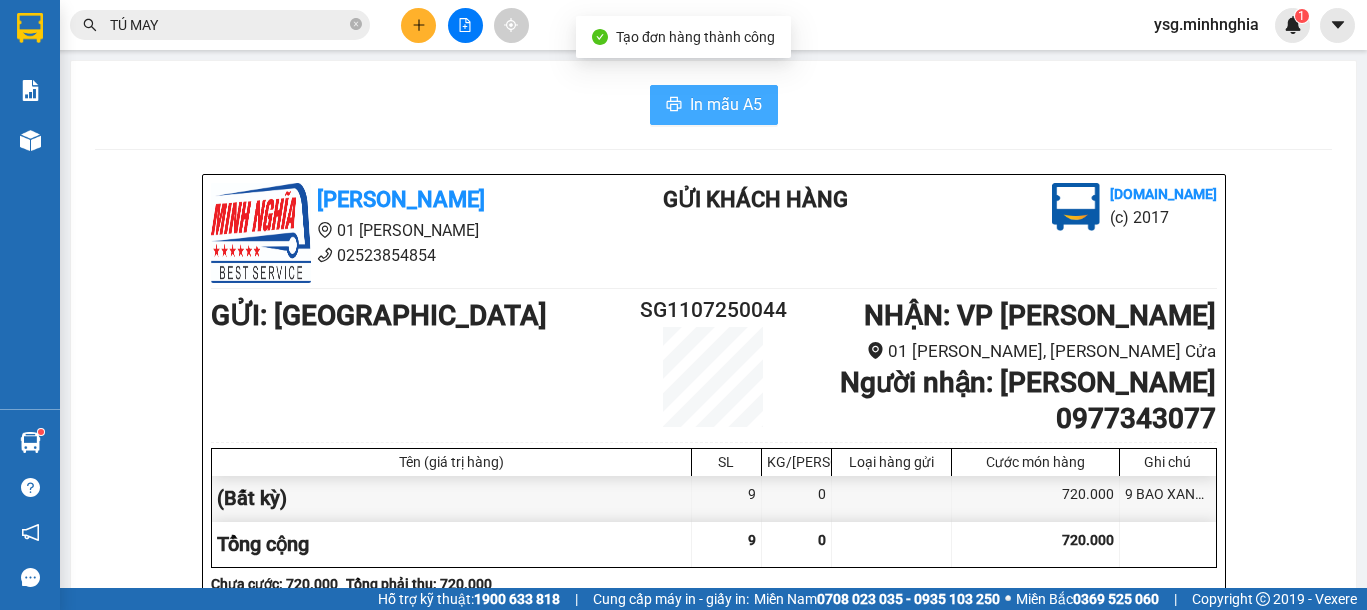 click on "In mẫu A5" at bounding box center [726, 104] 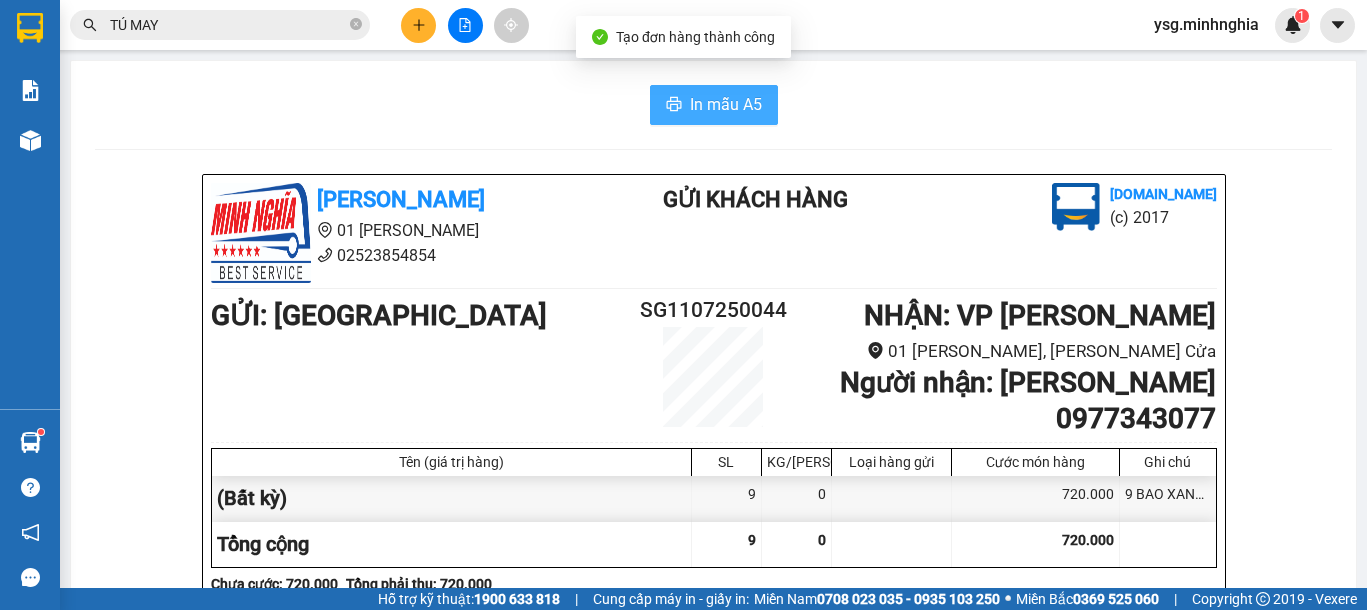 scroll, scrollTop: 0, scrollLeft: 0, axis: both 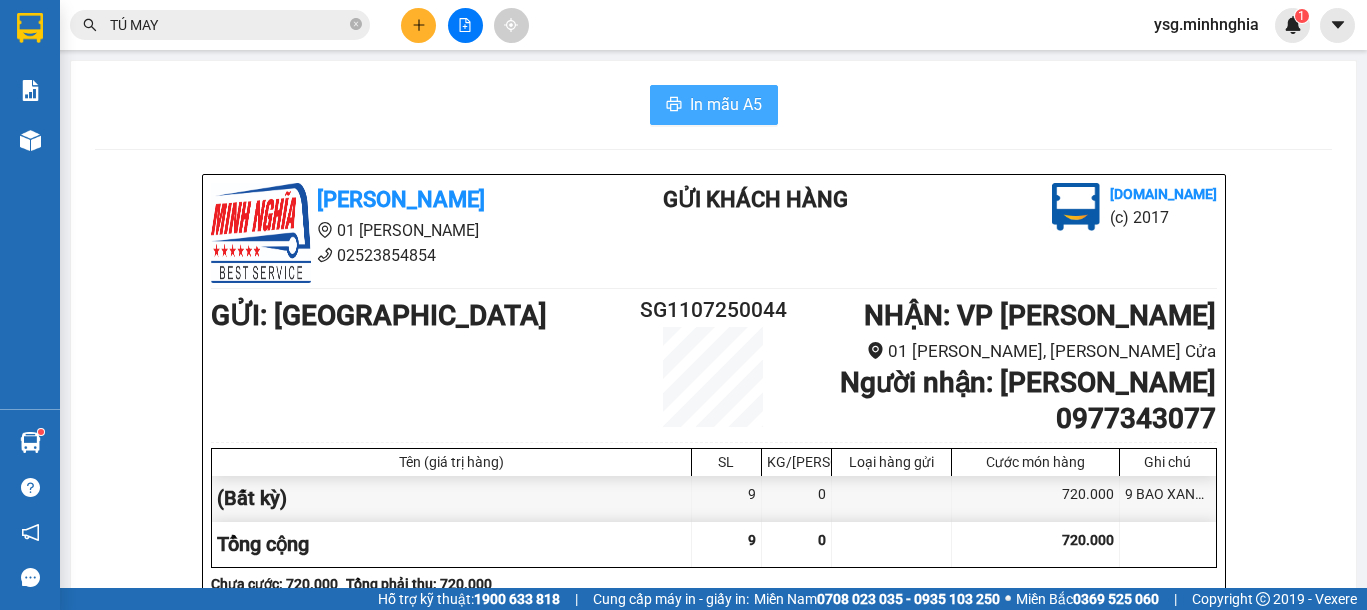 click on "In mẫu A5" at bounding box center [726, 104] 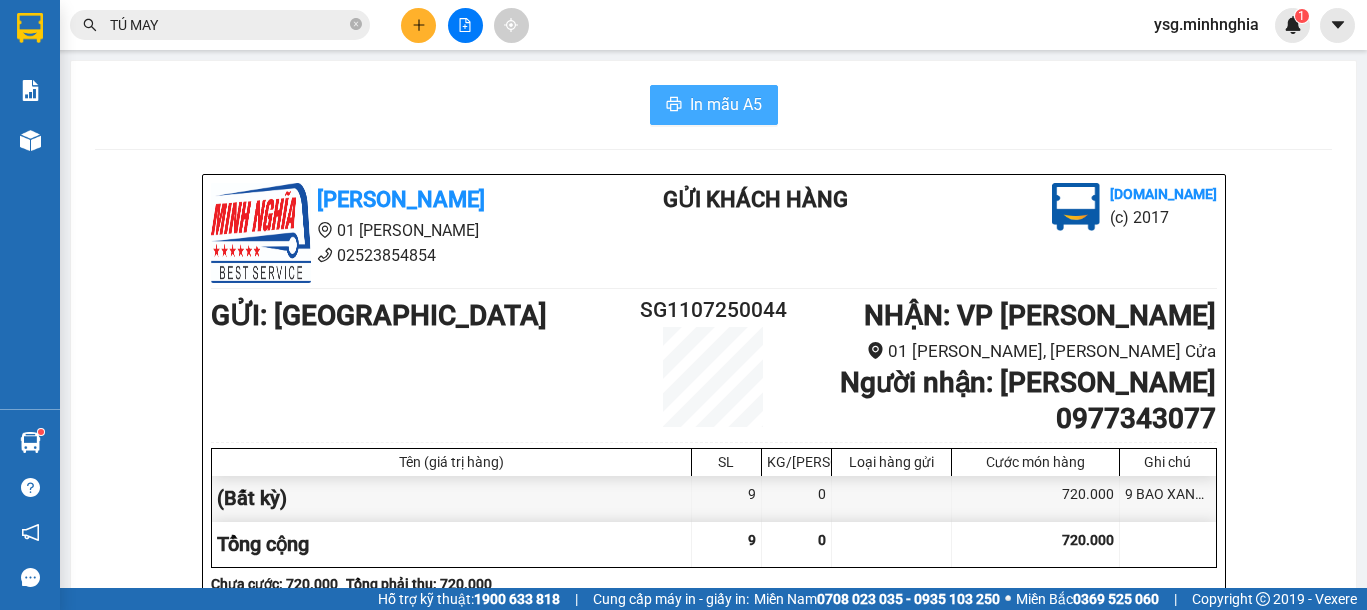 scroll, scrollTop: 0, scrollLeft: 0, axis: both 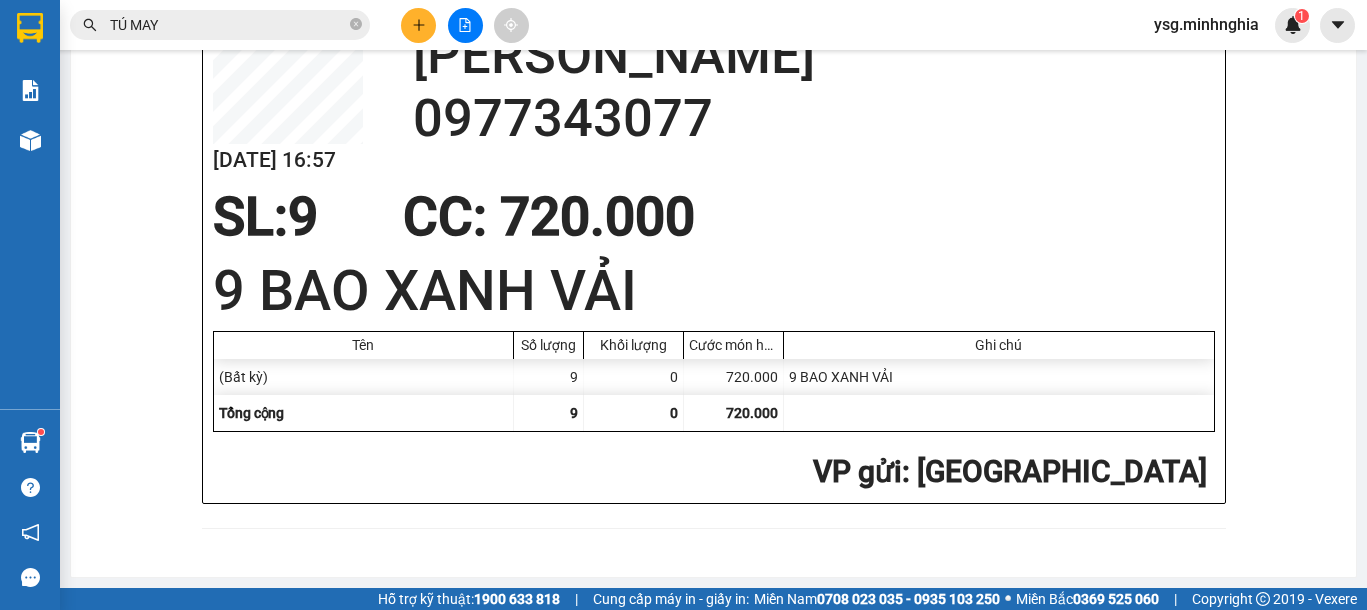 click at bounding box center (465, 25) 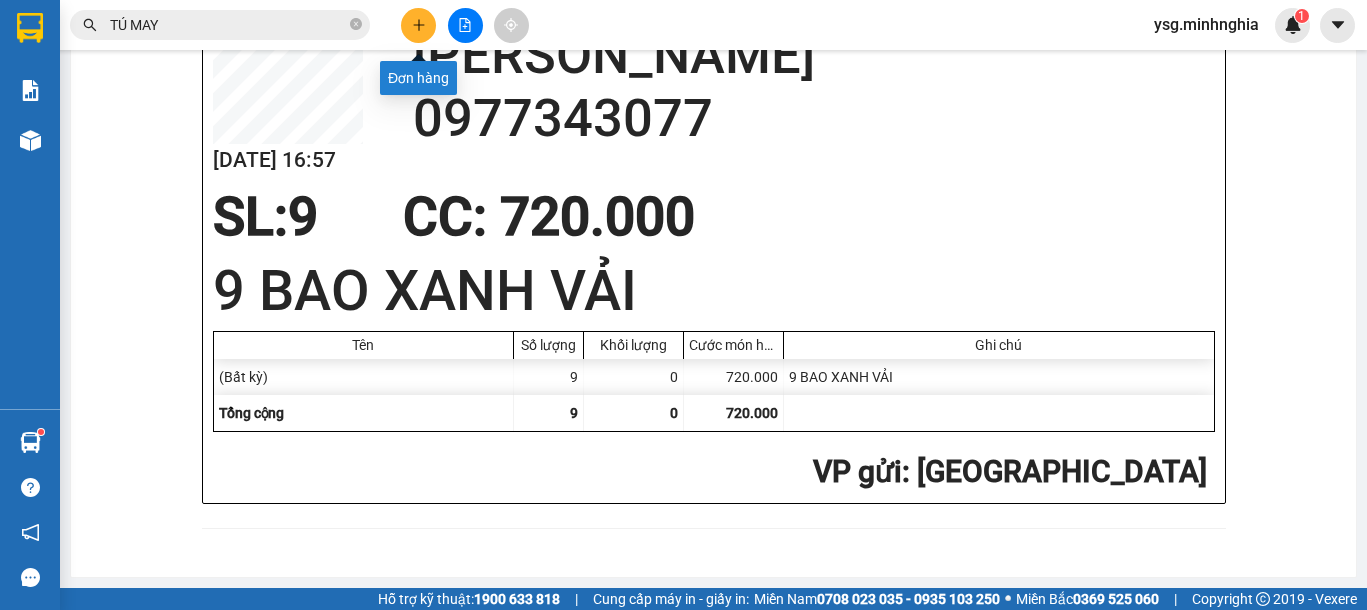 click at bounding box center [418, 25] 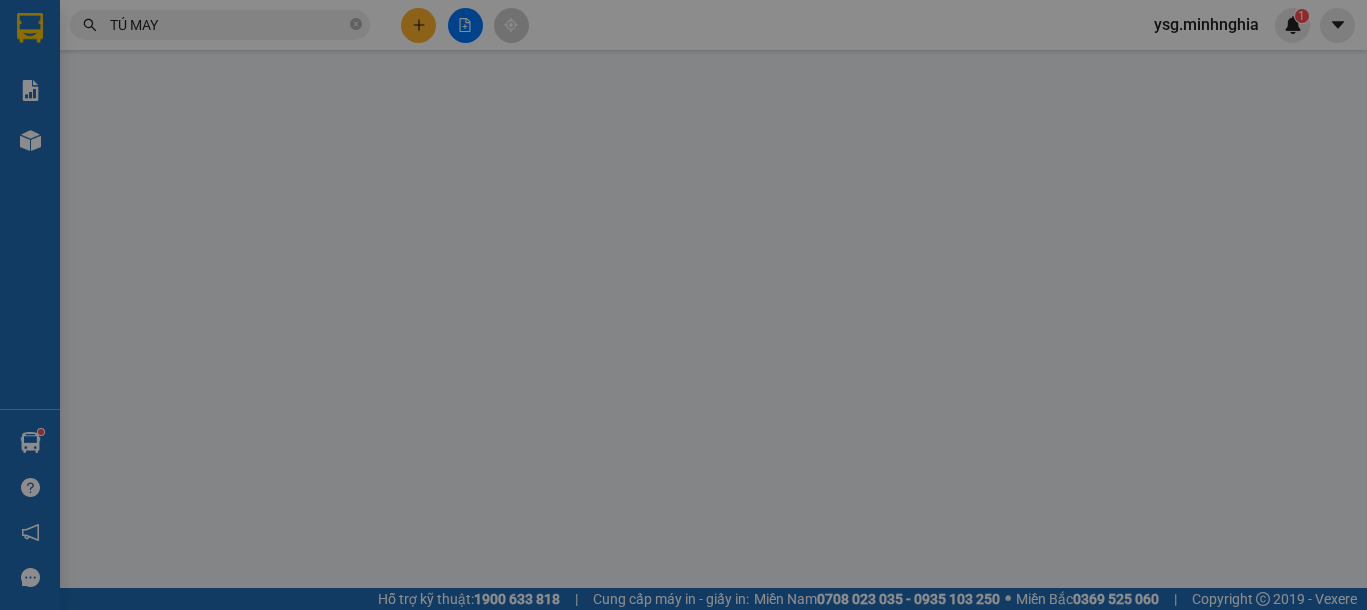 scroll, scrollTop: 0, scrollLeft: 0, axis: both 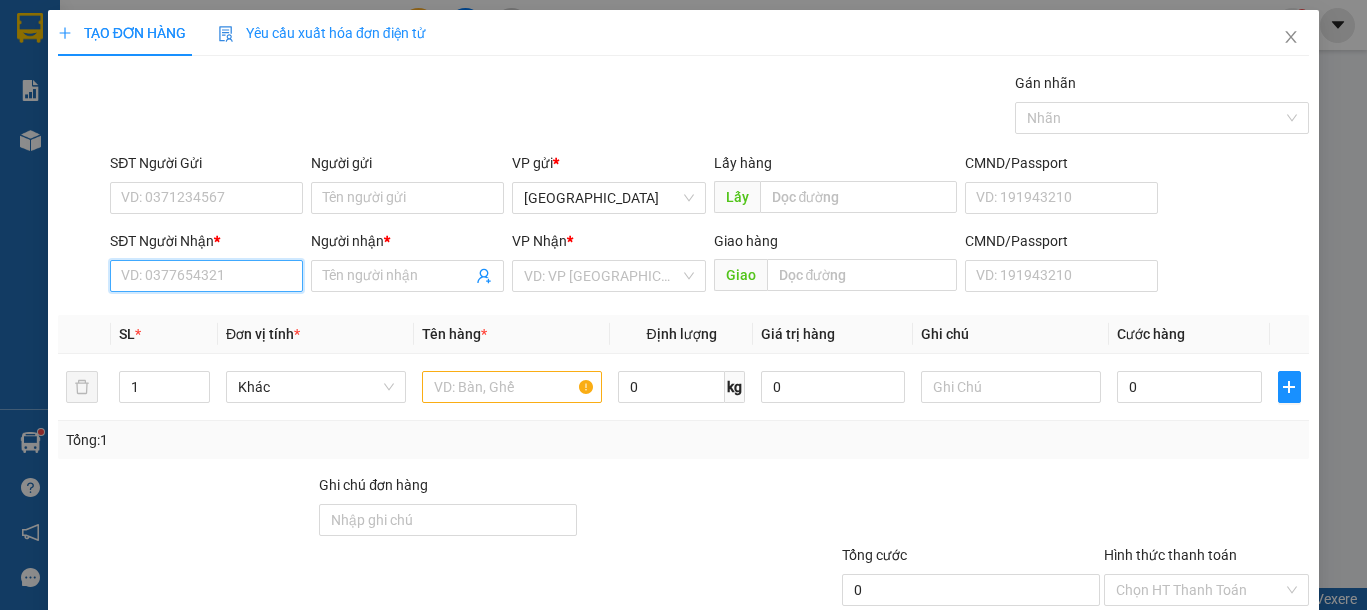 click on "SĐT Người Nhận  *" at bounding box center (206, 276) 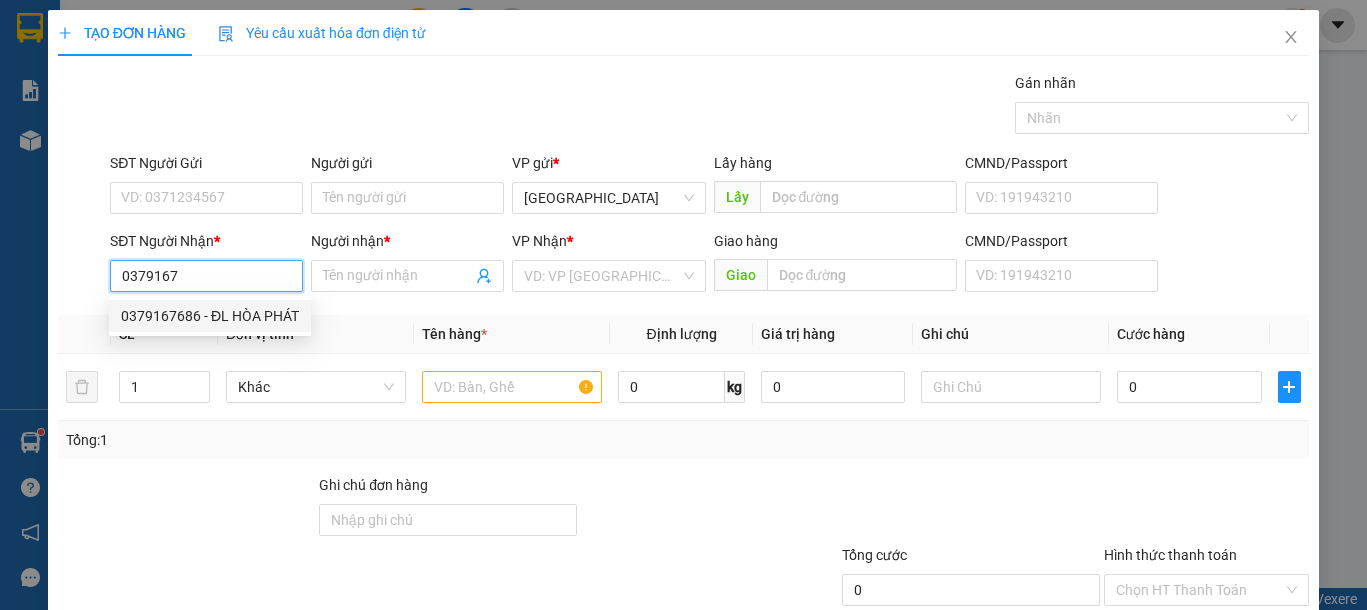 click on "0379167686 - ĐL HÒA PHÁT" at bounding box center [210, 316] 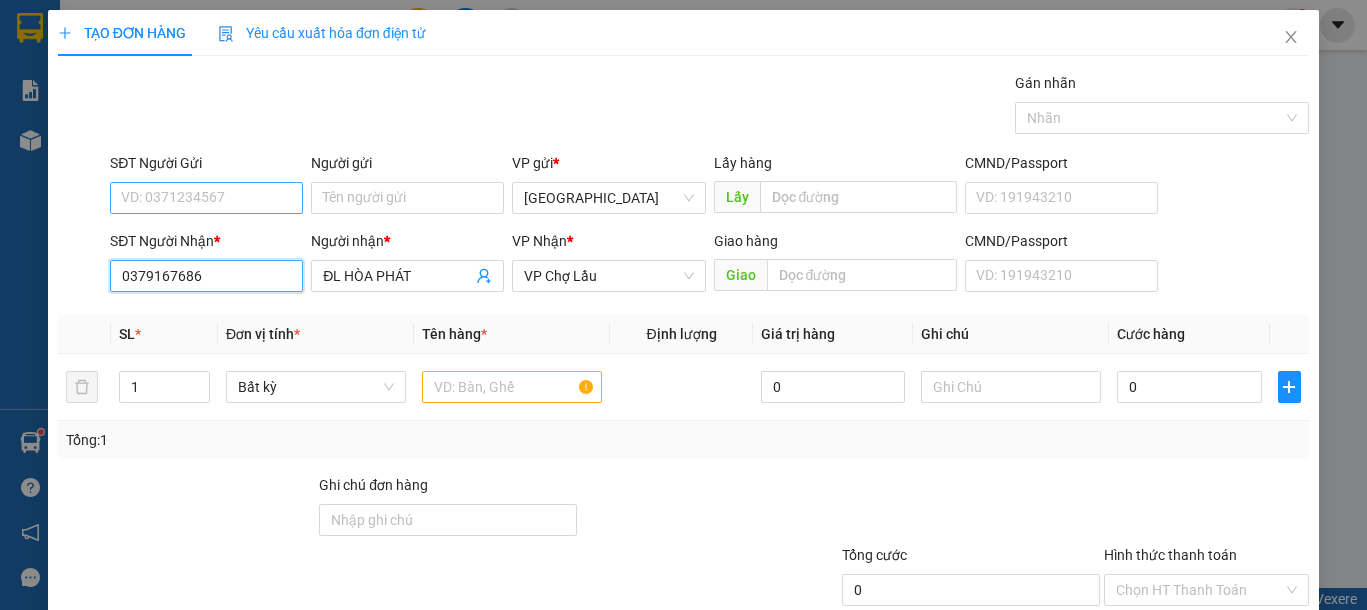 type on "0379167686" 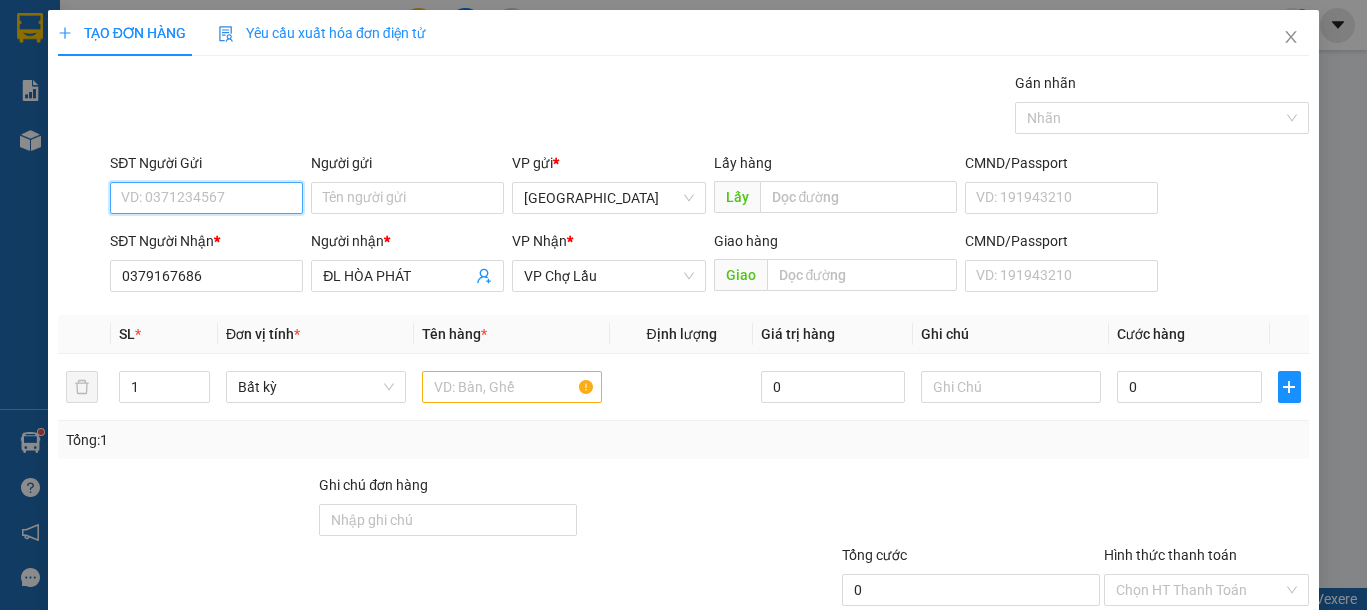 click on "SĐT Người Gửi" at bounding box center [206, 198] 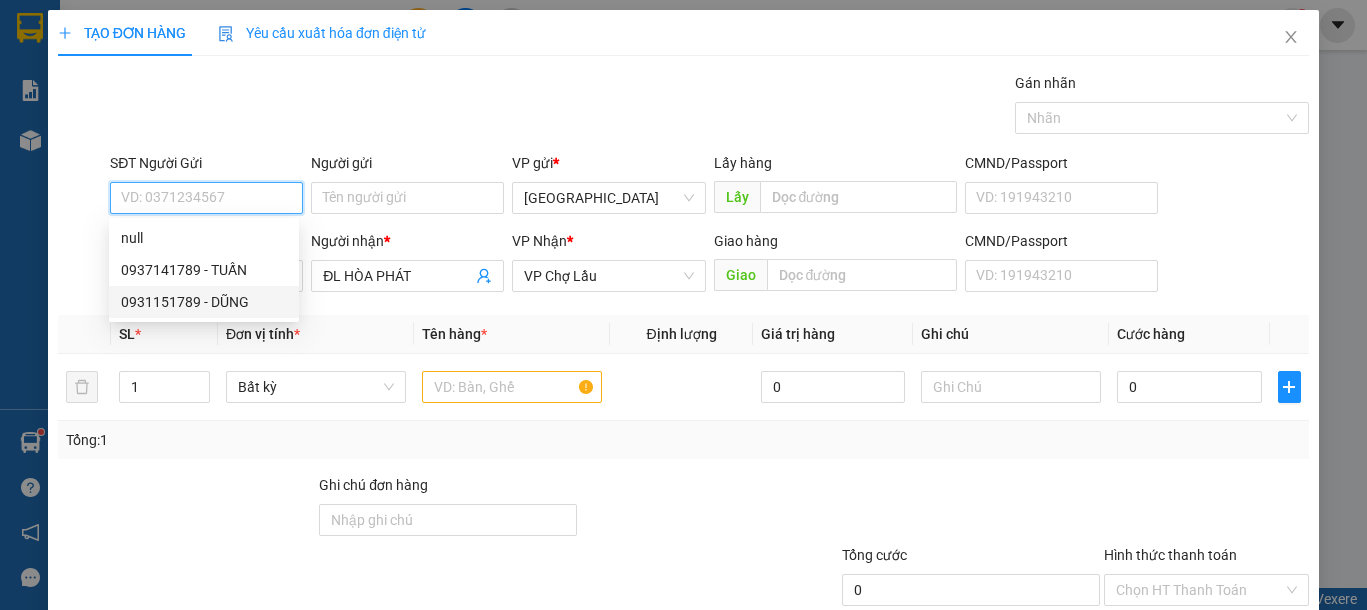 click on "0931151789 - DŨNG" at bounding box center (204, 302) 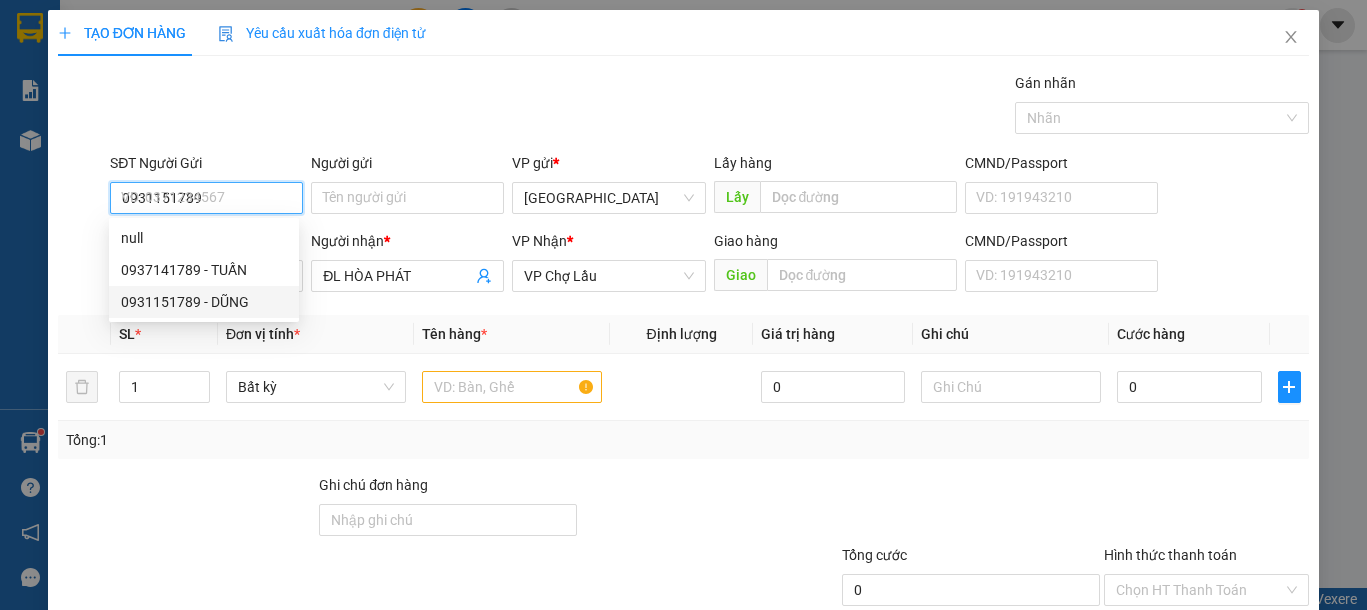 type on "DŨNG" 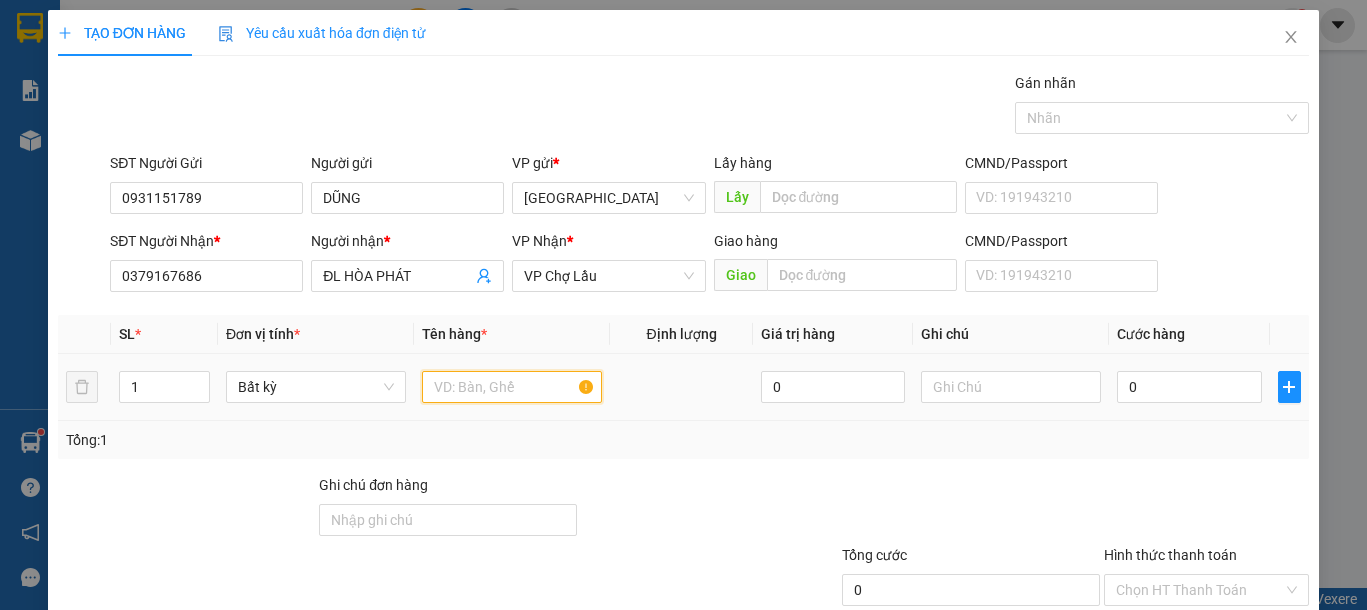 click at bounding box center (512, 387) 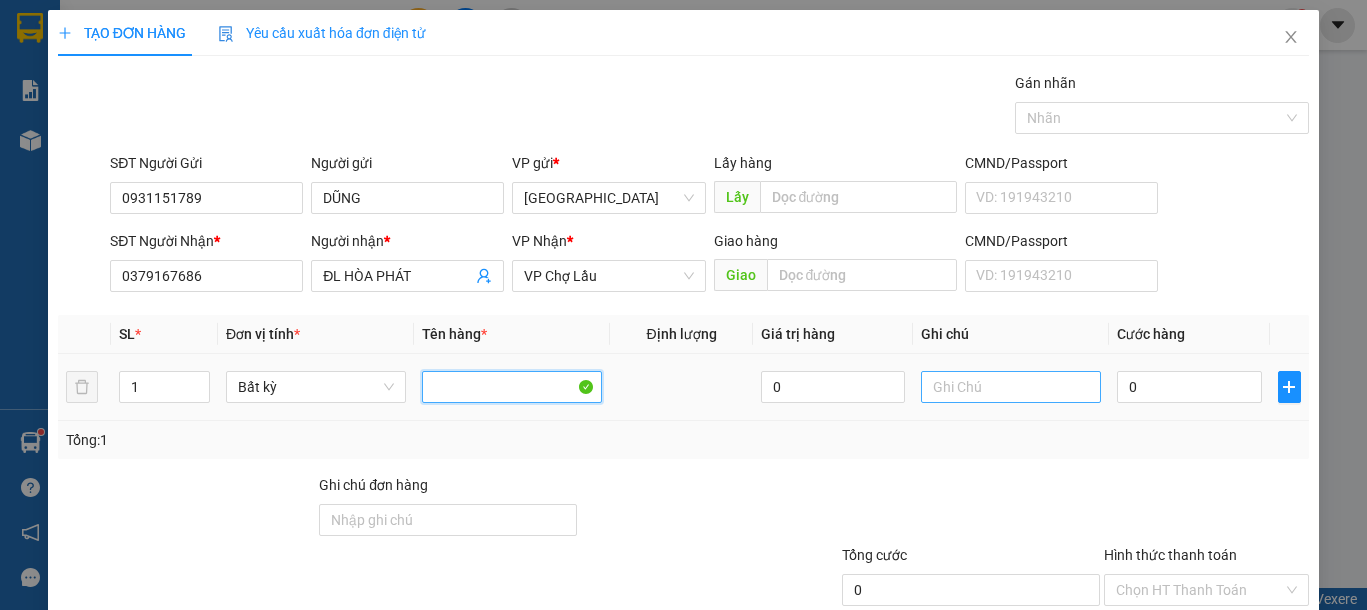 type 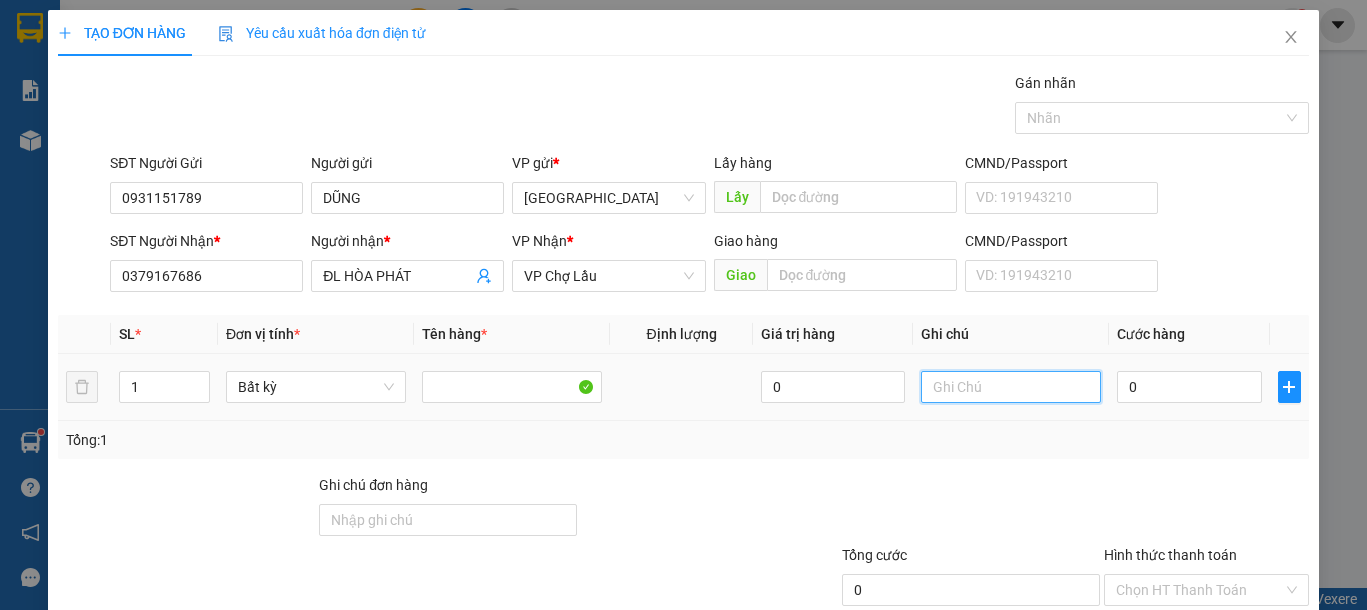 click at bounding box center (1011, 387) 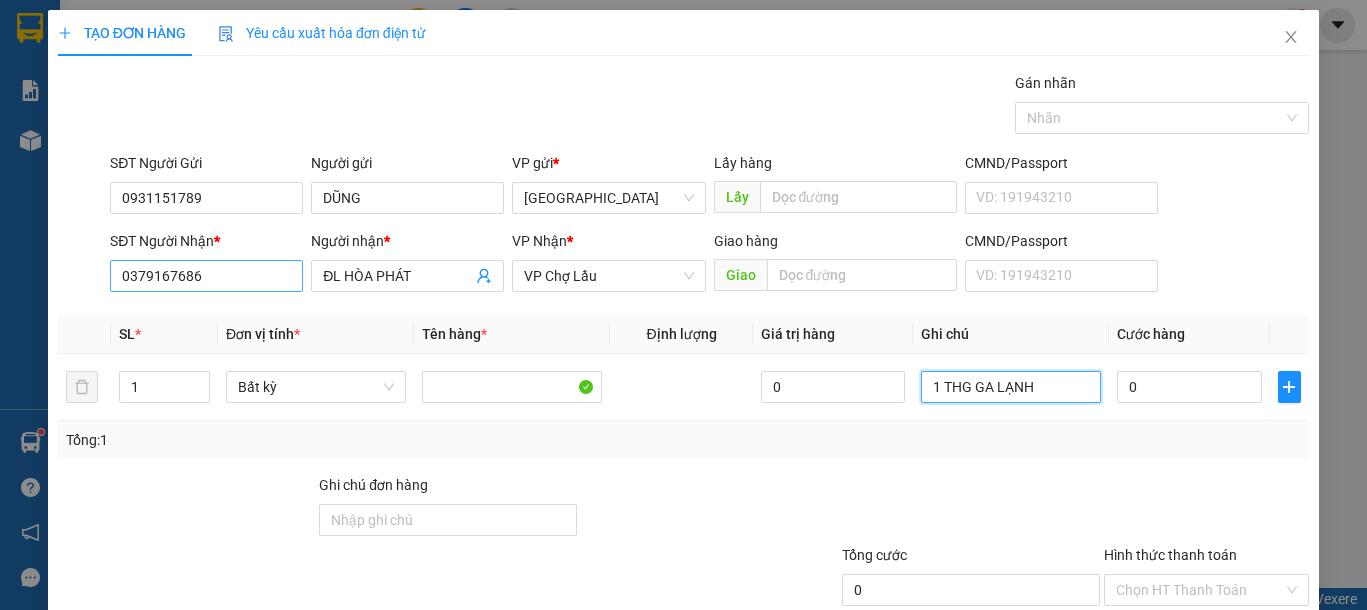 type on "1 THG GA LẠNH" 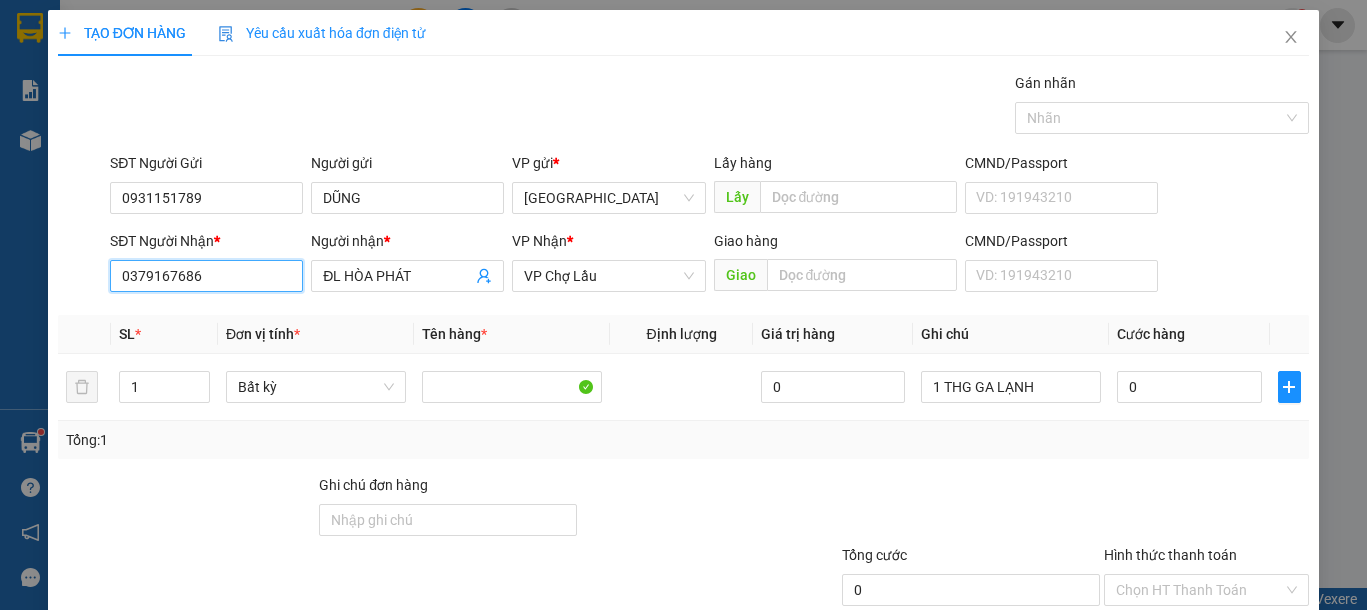 drag, startPoint x: 211, startPoint y: 277, endPoint x: 0, endPoint y: 275, distance: 211.00948 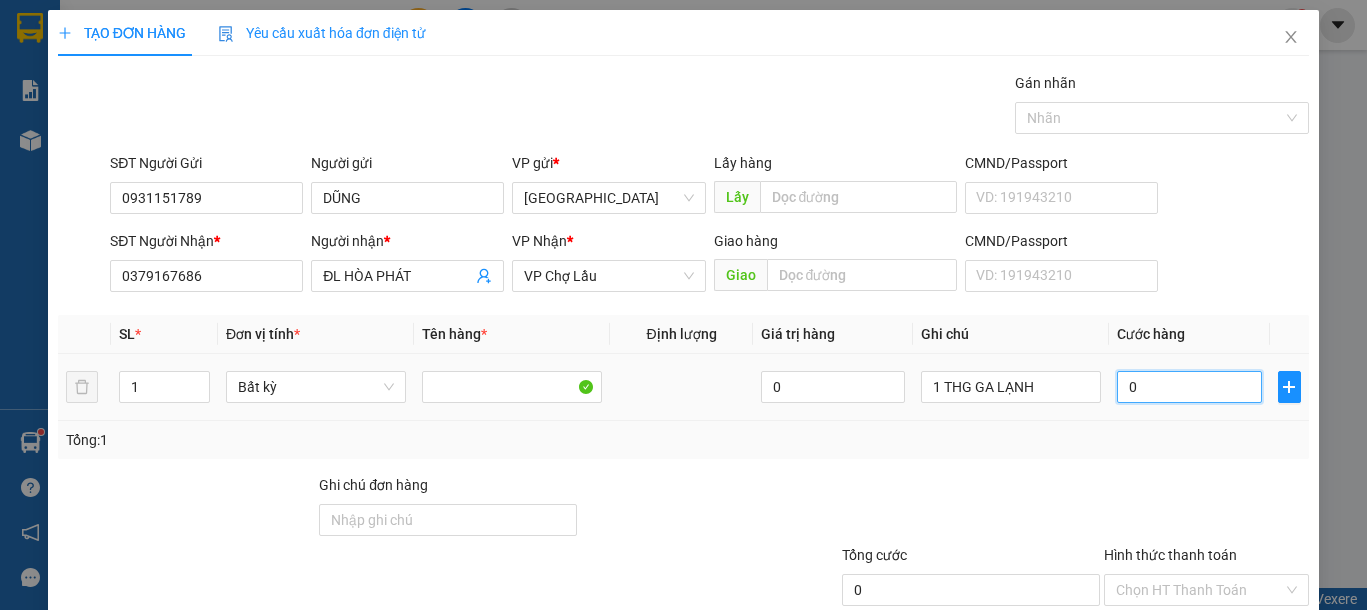 click on "0" at bounding box center [1189, 387] 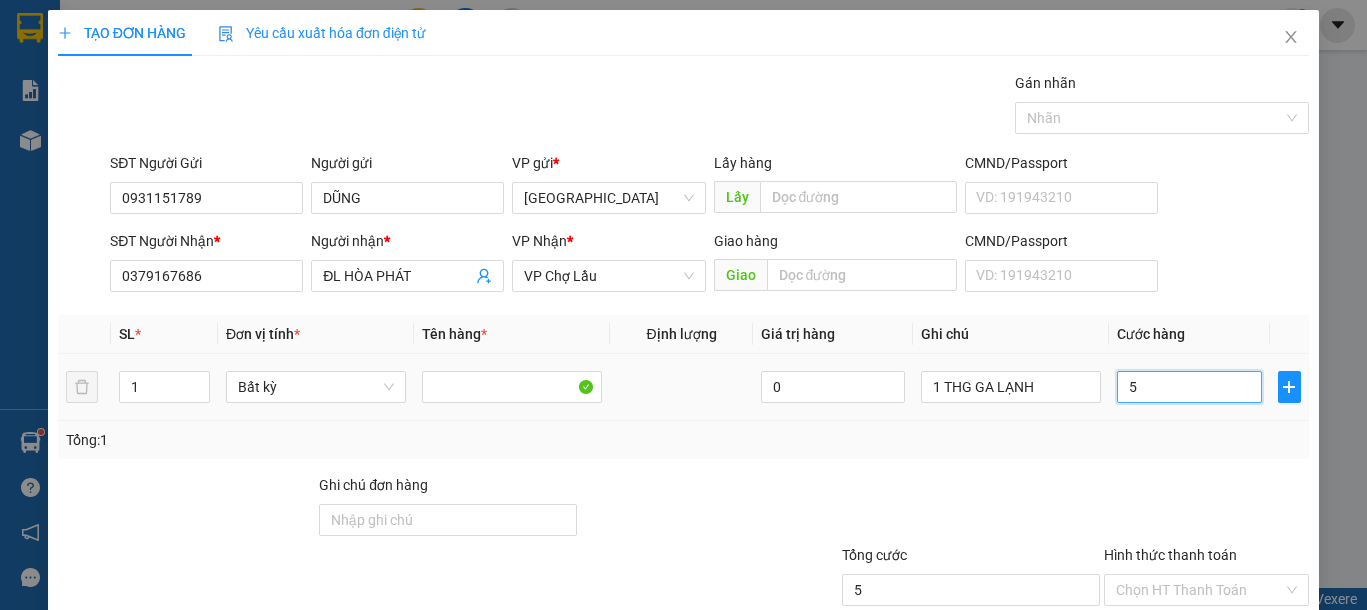 type on "50" 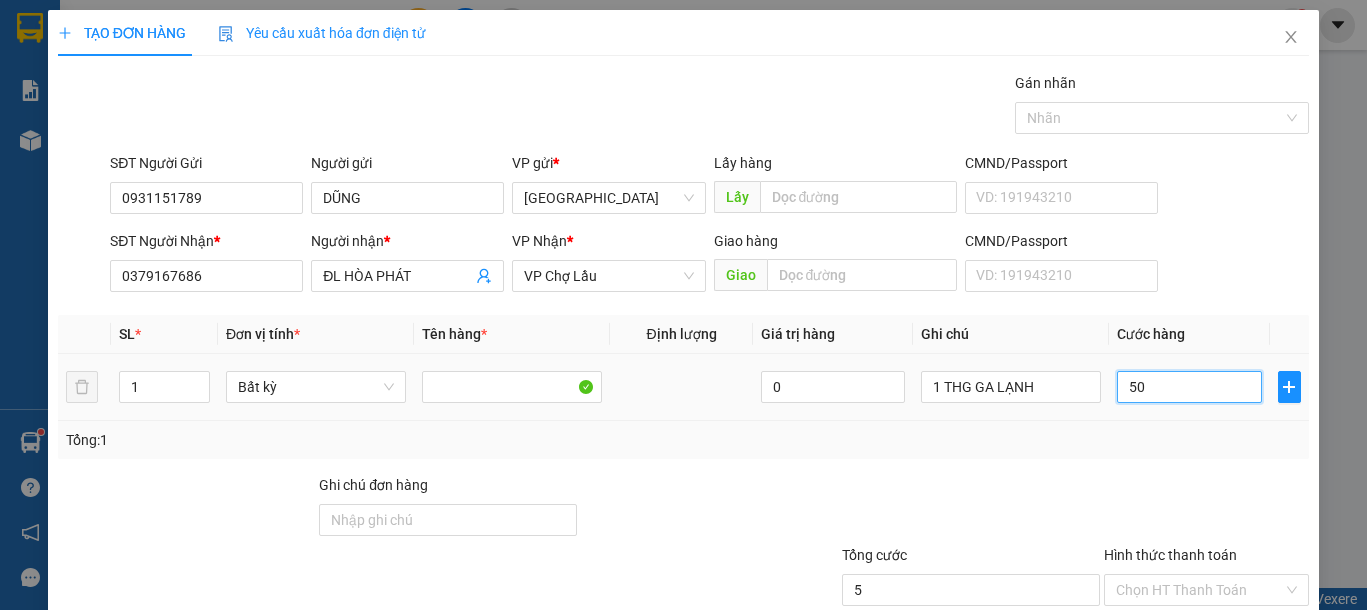 type on "50" 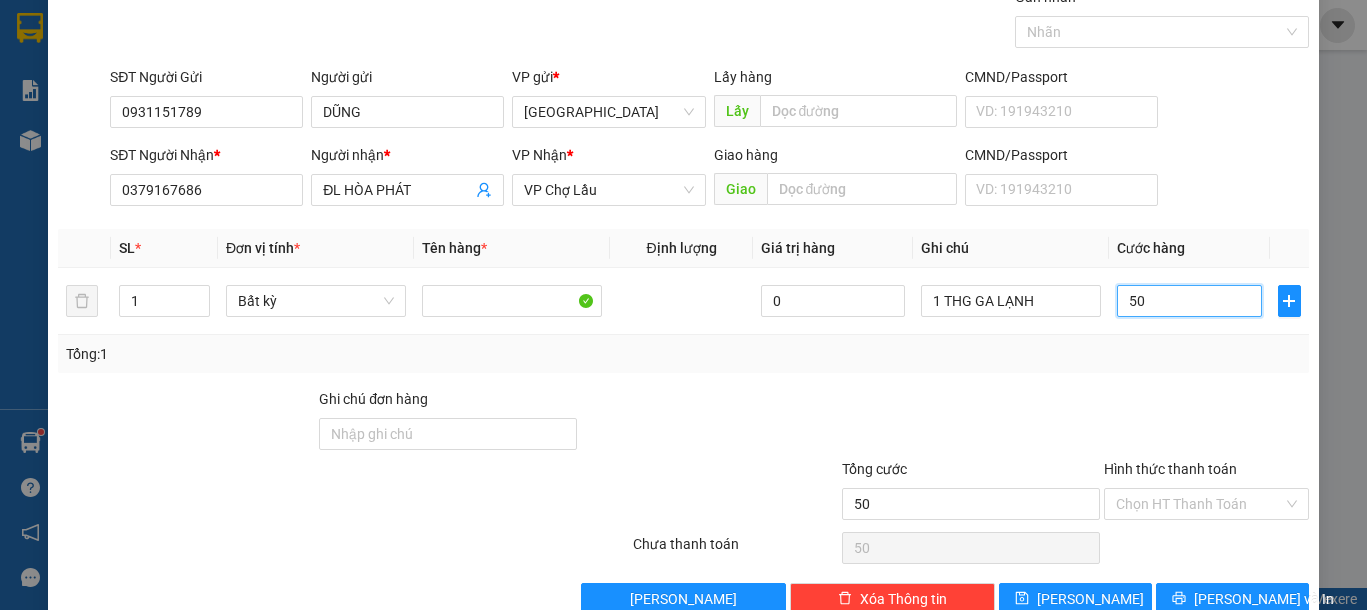scroll, scrollTop: 130, scrollLeft: 0, axis: vertical 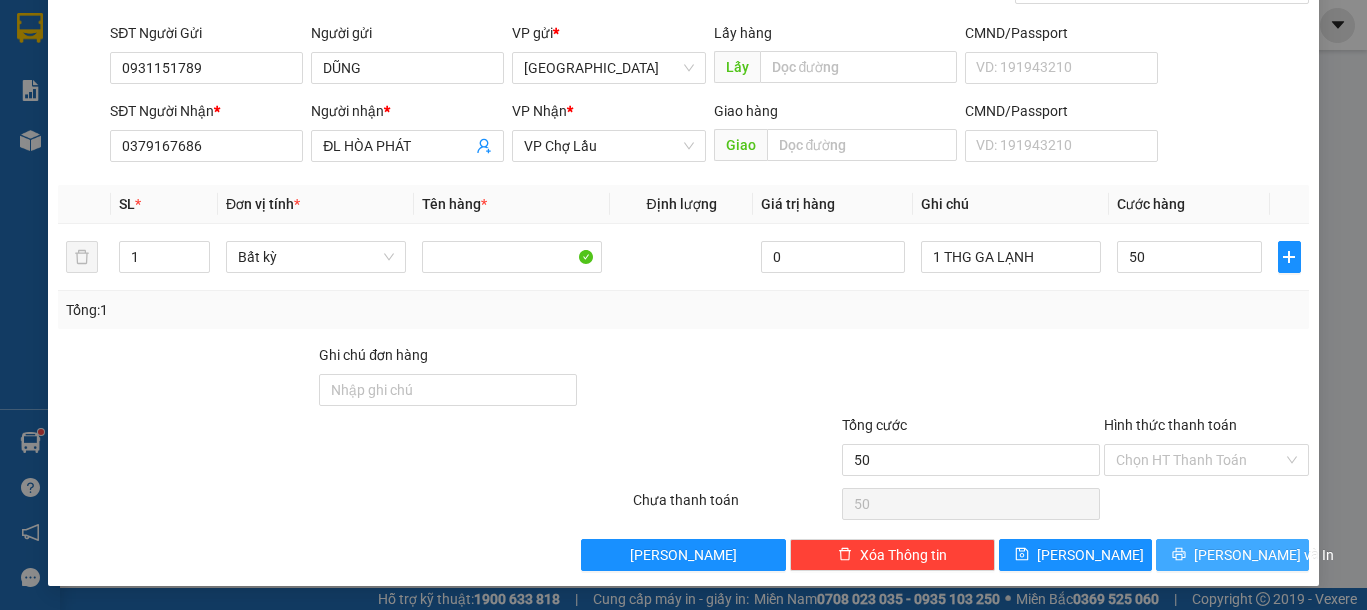 type on "50.000" 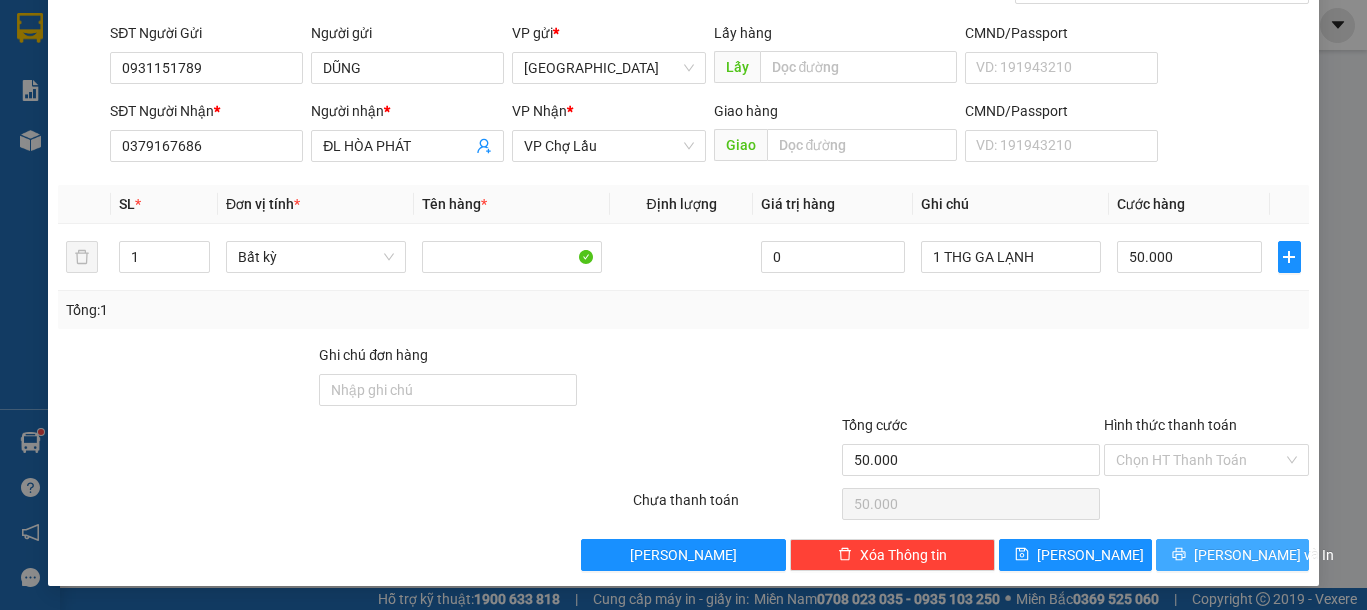 click on "[PERSON_NAME] và In" at bounding box center (1264, 555) 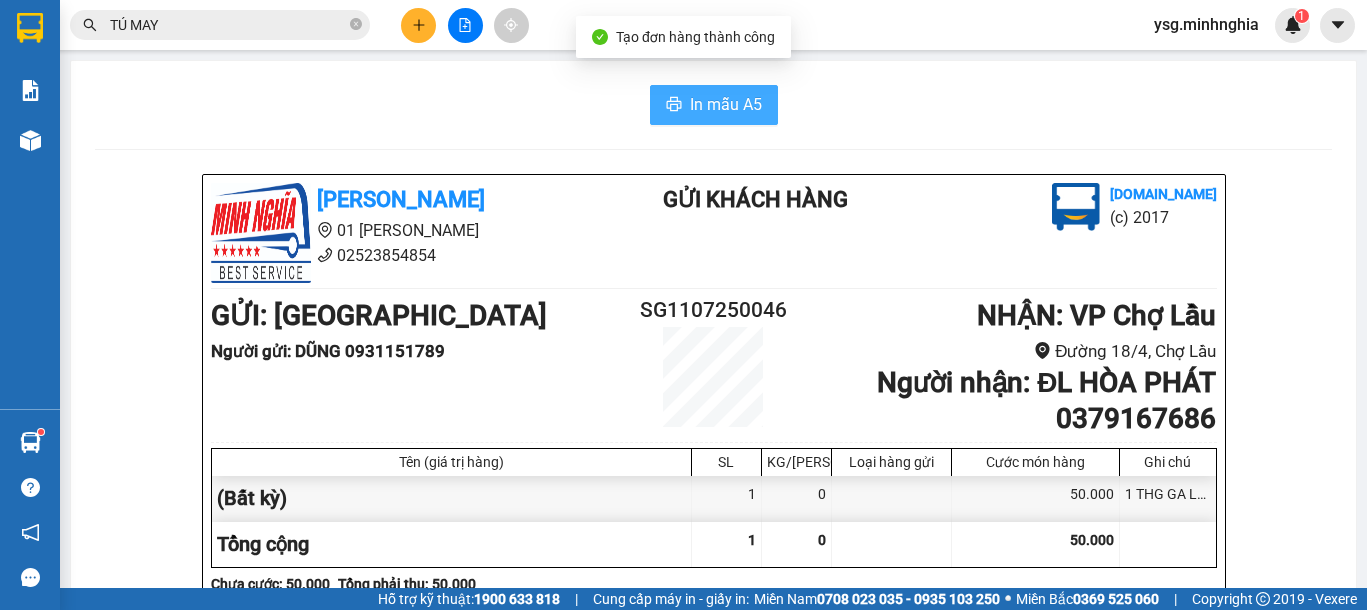 click on "In mẫu A5" at bounding box center (714, 105) 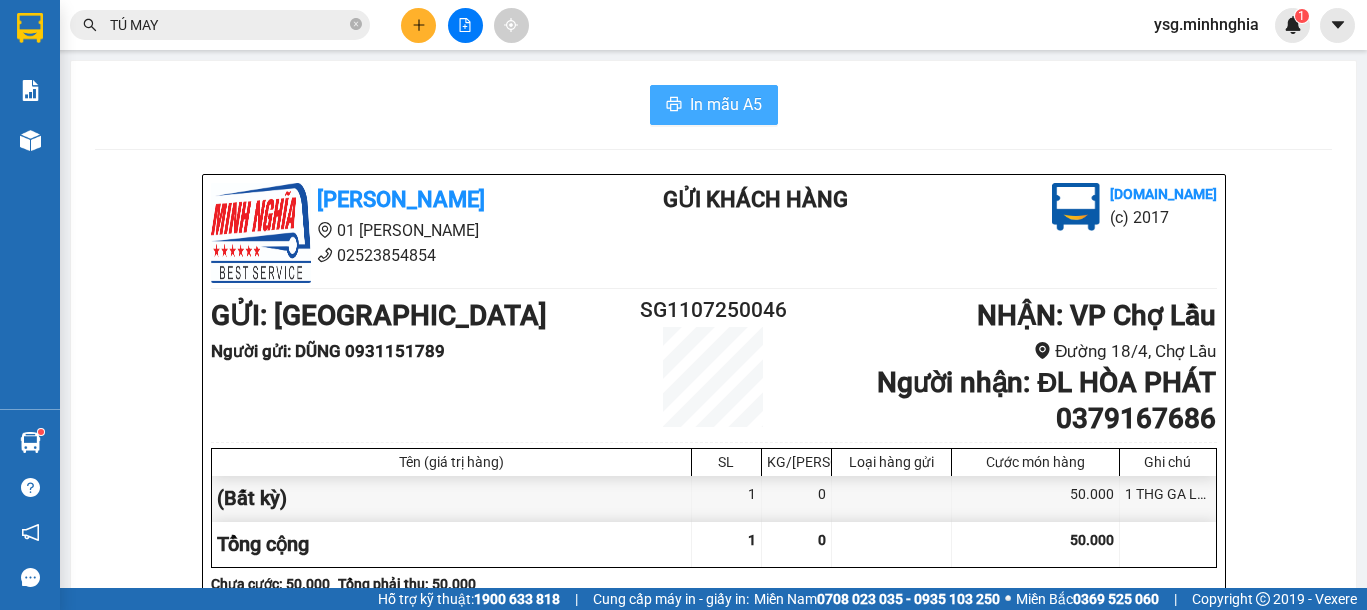 scroll, scrollTop: 0, scrollLeft: 0, axis: both 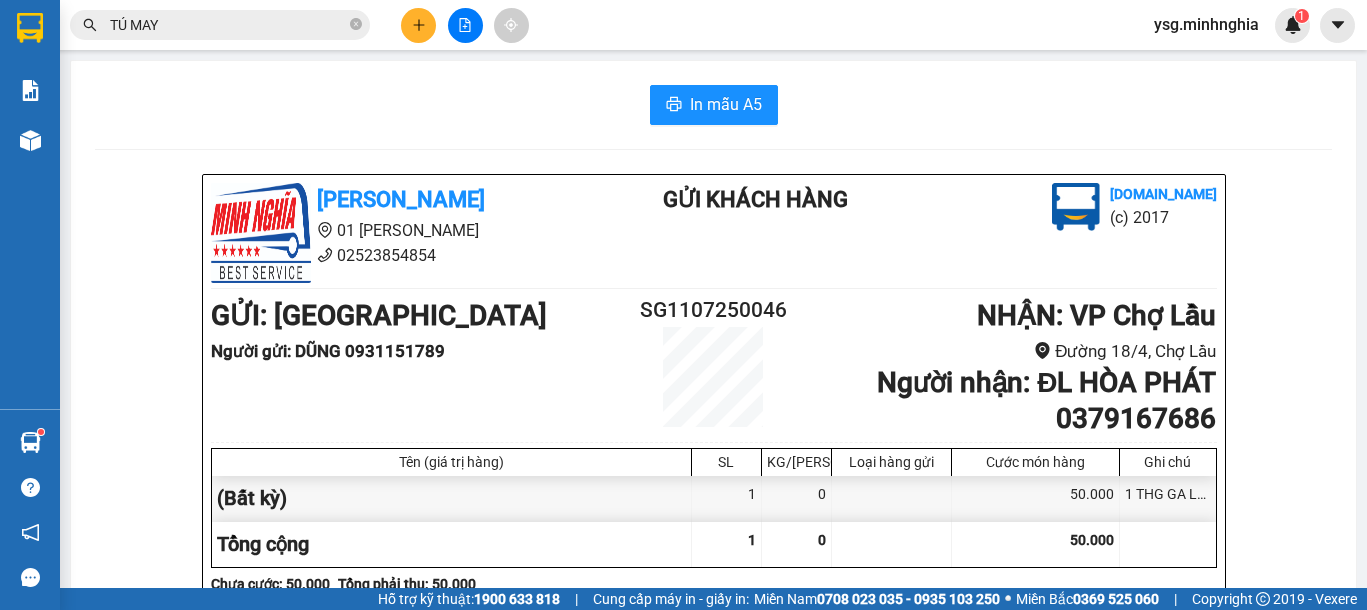click 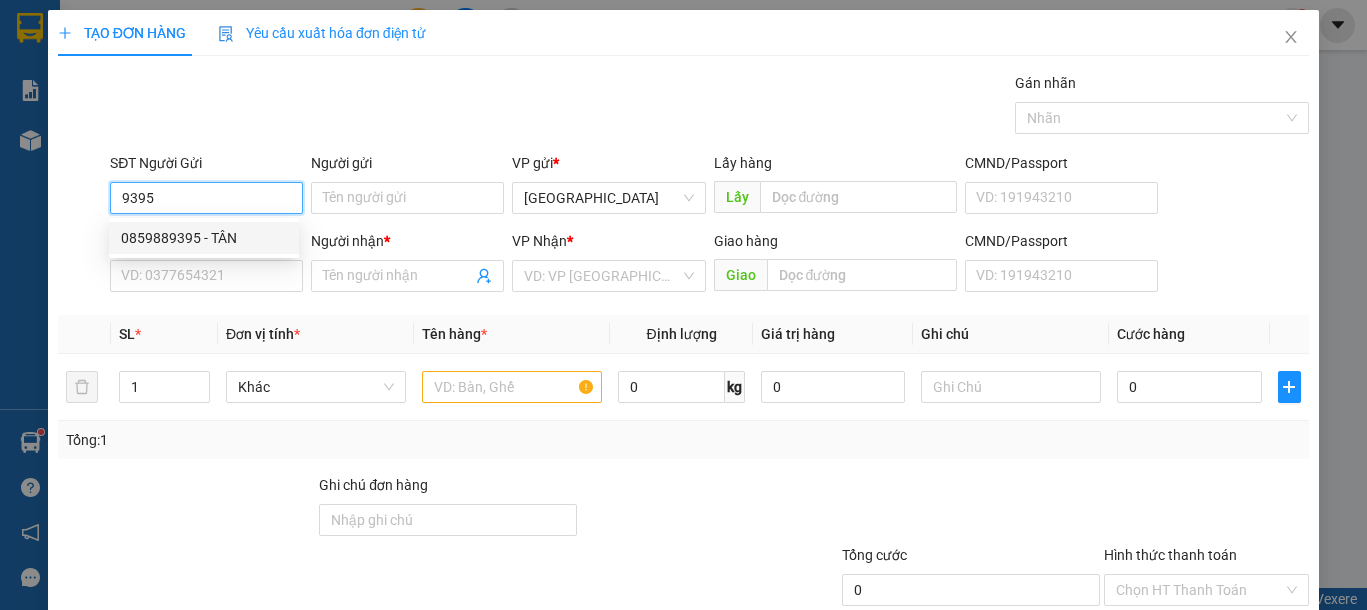 click on "0859889395 - TÂN" at bounding box center [204, 238] 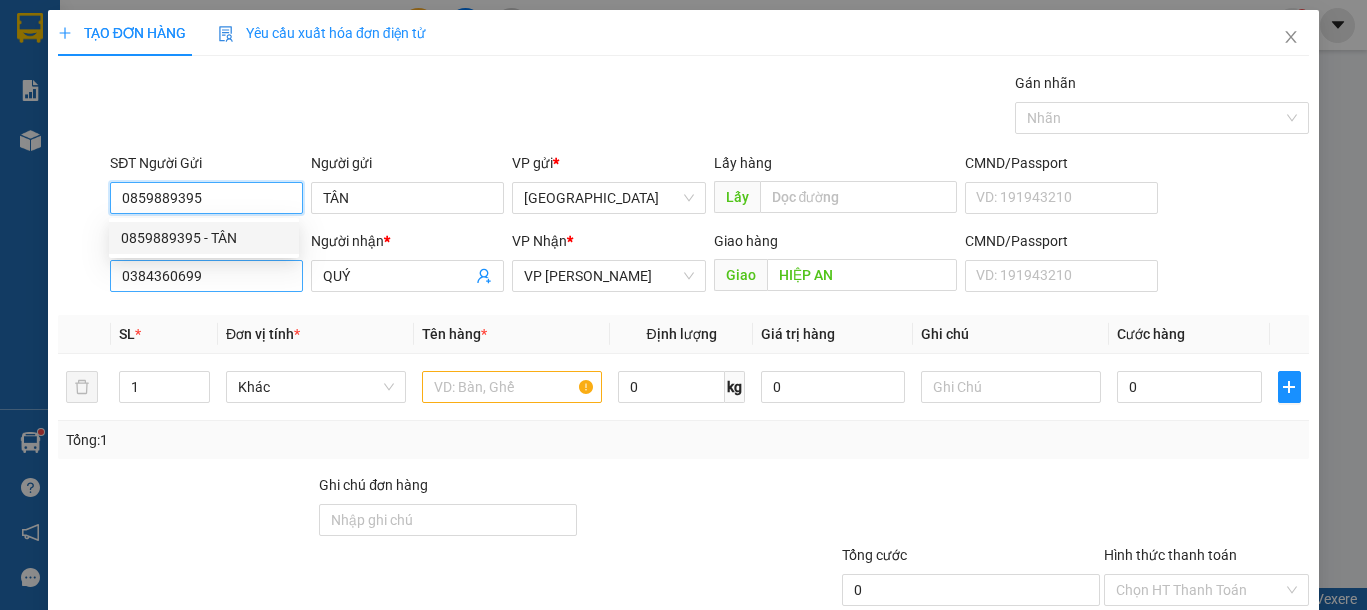 type on "0859889395" 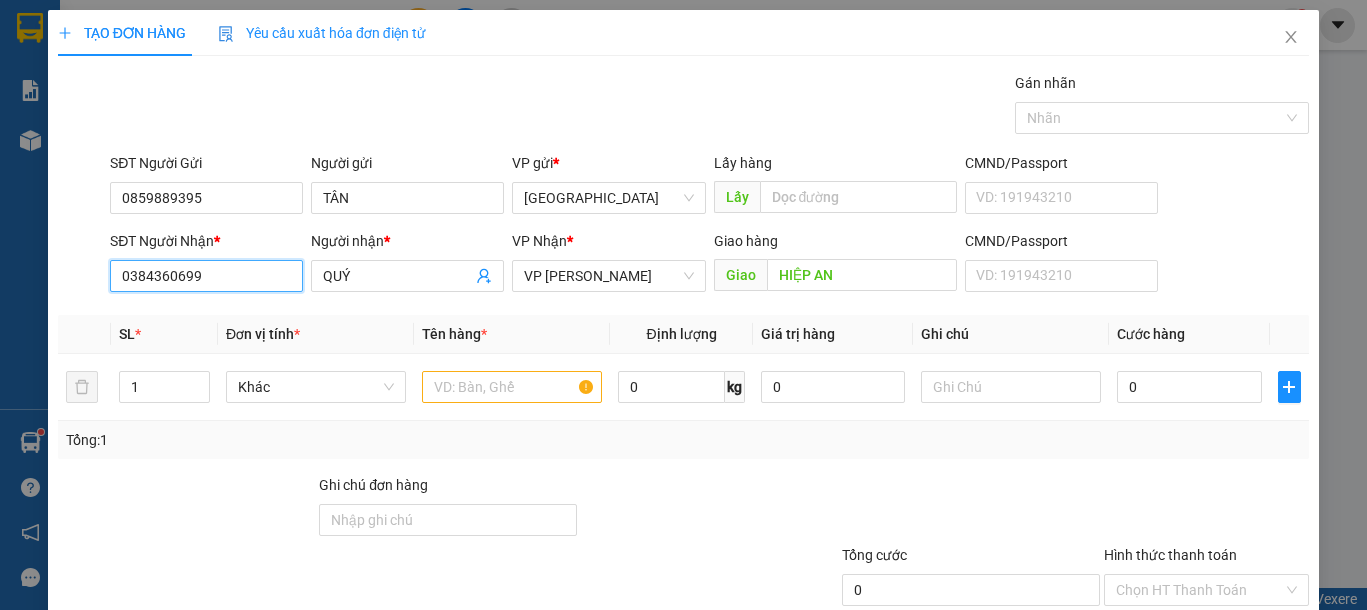 click on "0384360699" at bounding box center [206, 276] 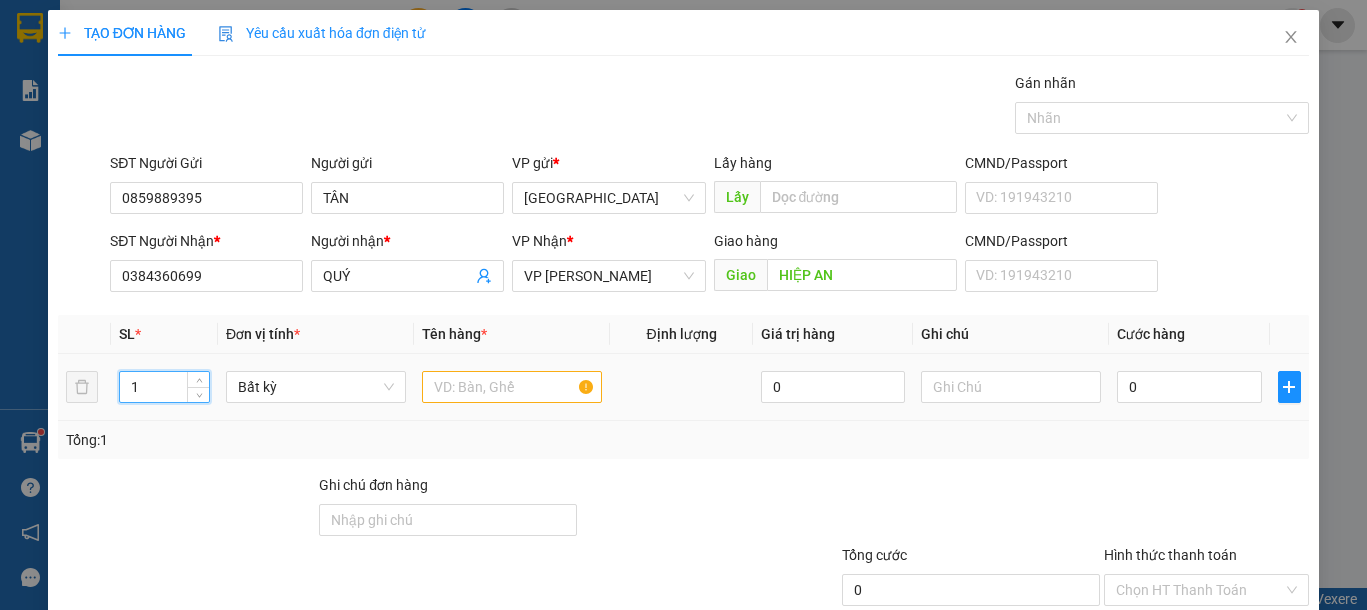 drag, startPoint x: 144, startPoint y: 389, endPoint x: 125, endPoint y: 385, distance: 19.416489 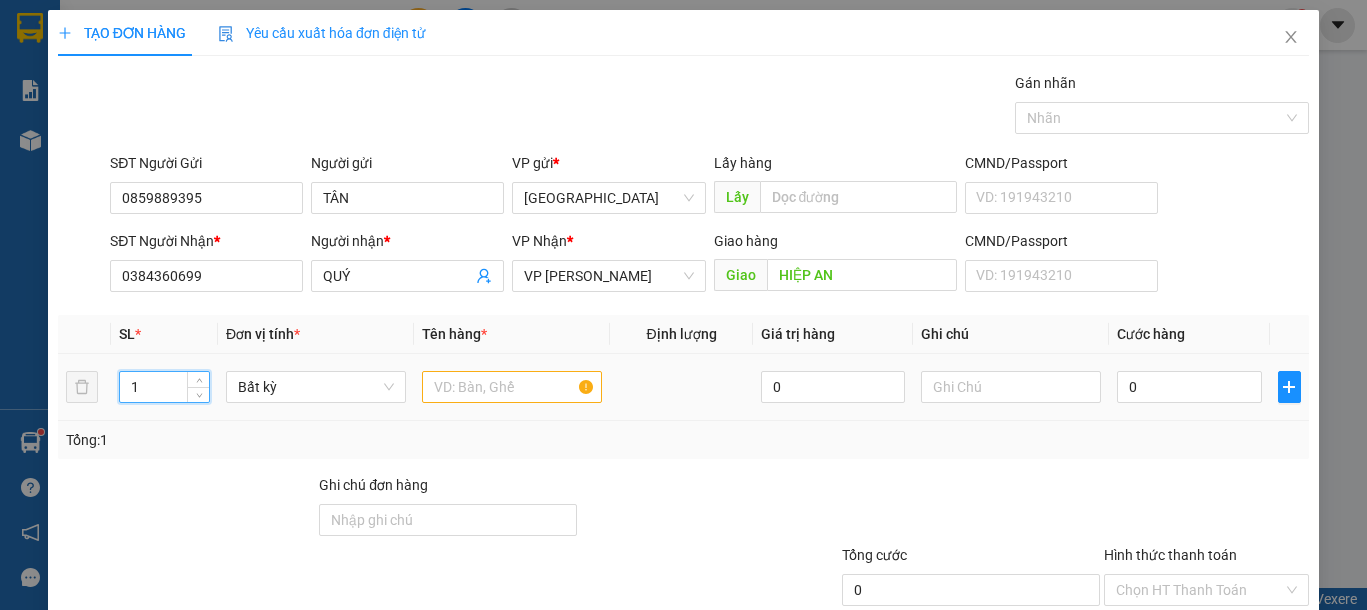 click on "1" at bounding box center [164, 387] 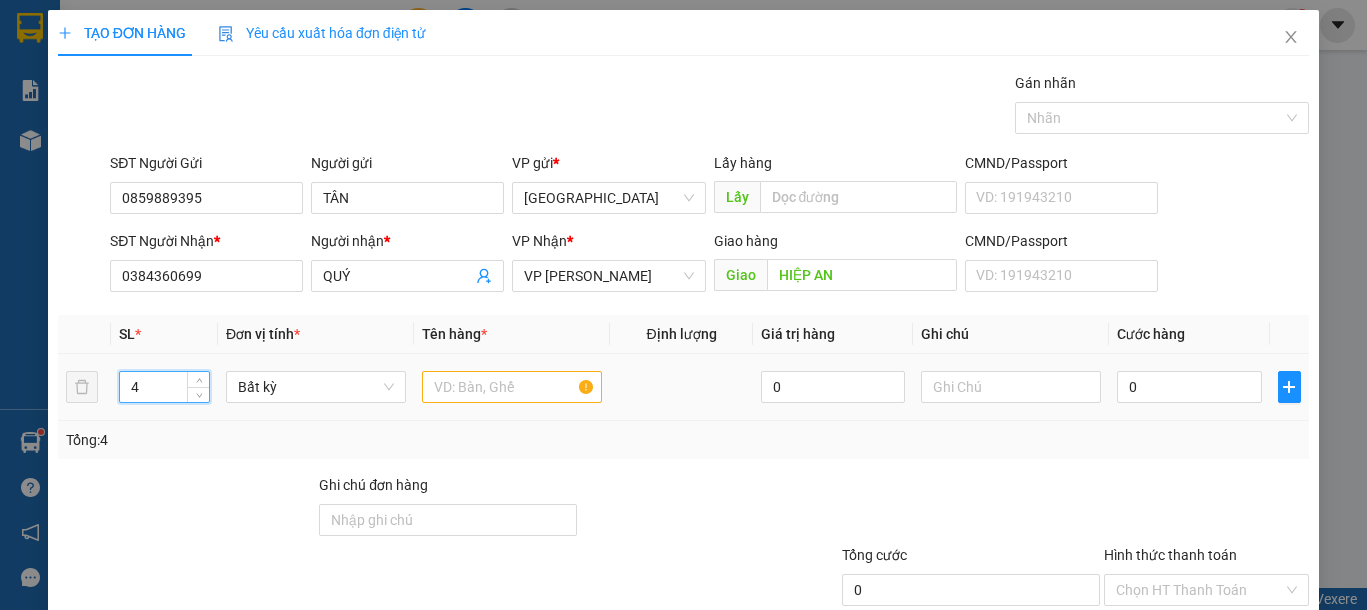 type on "4" 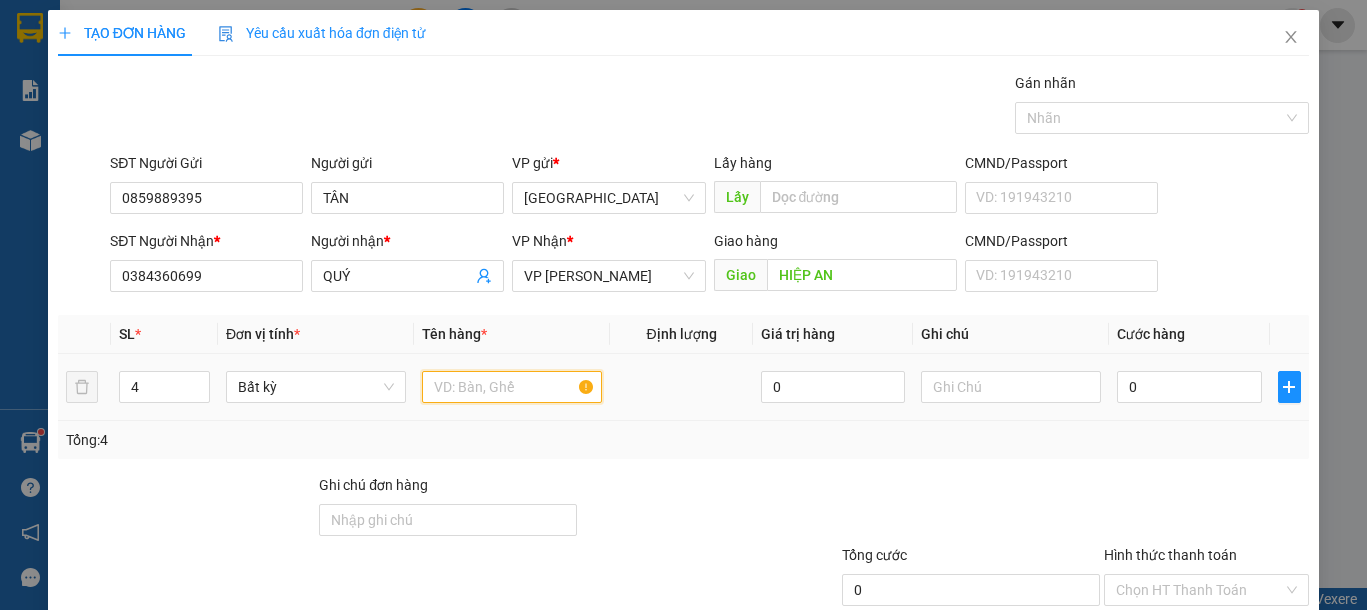 click at bounding box center [512, 387] 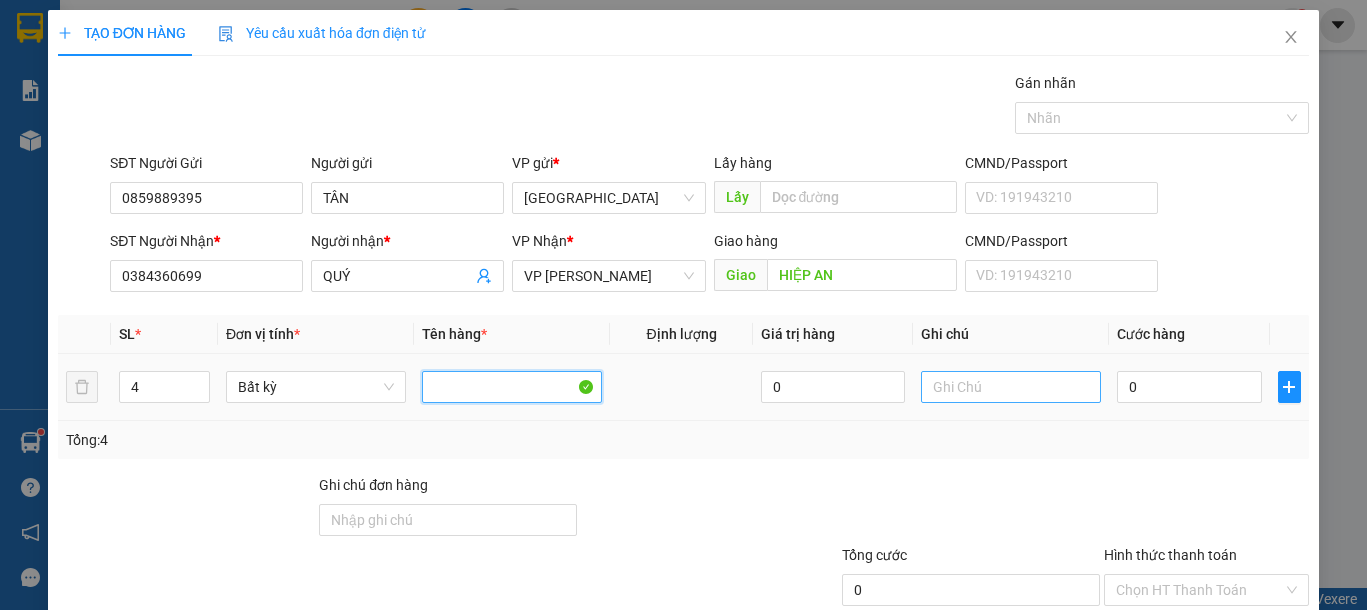 type 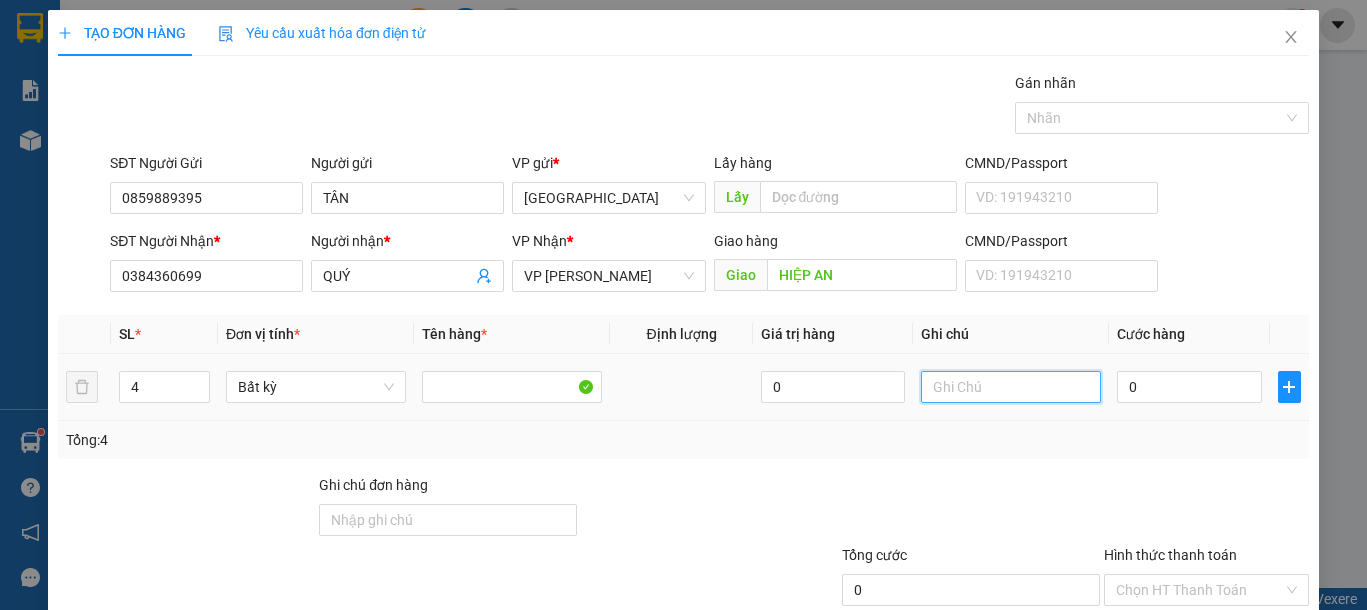 click at bounding box center [1011, 387] 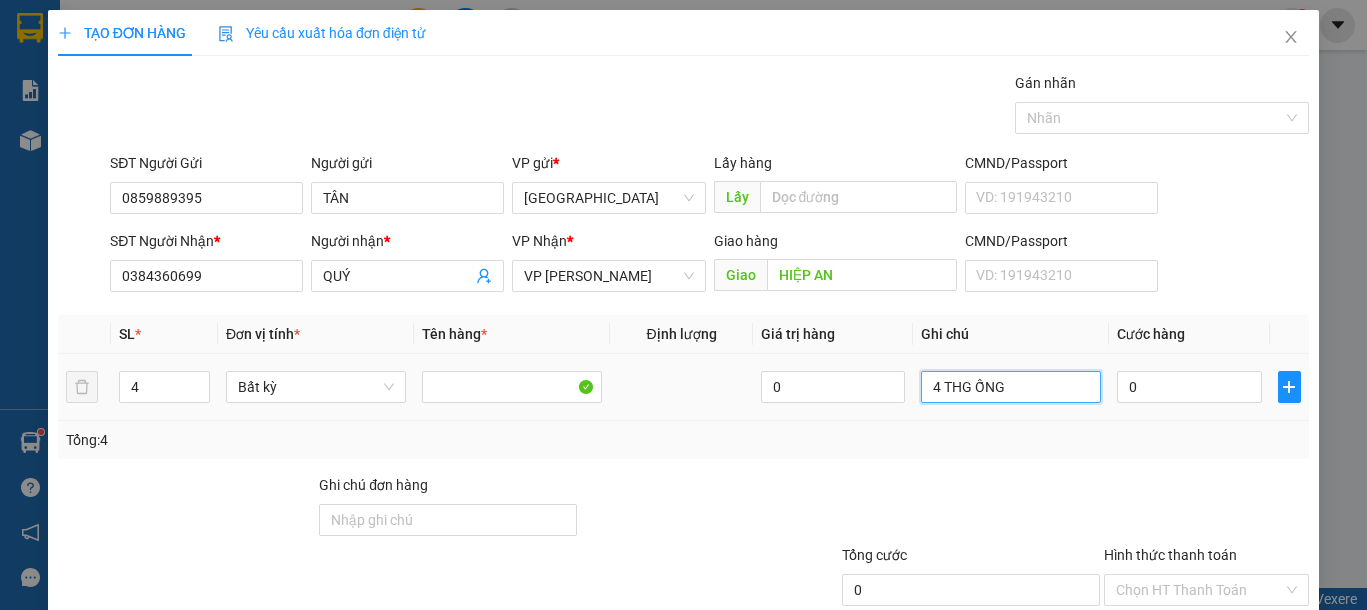 type on "4 THG ỐNG" 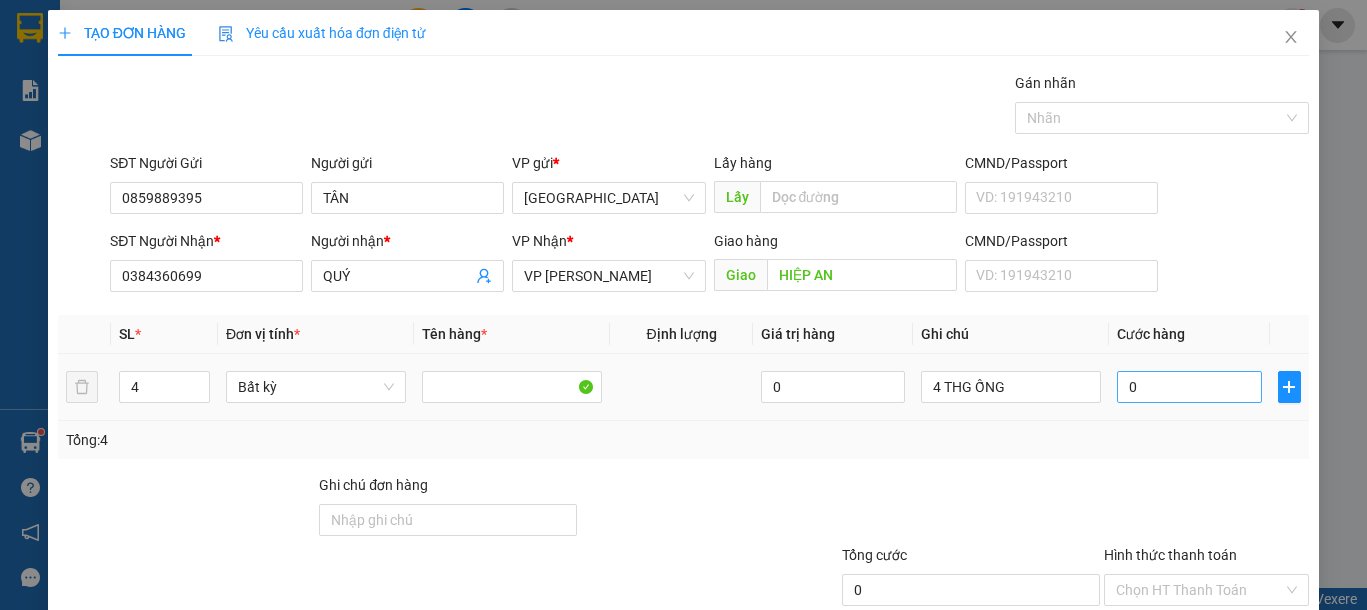 click on "0" at bounding box center (1189, 387) 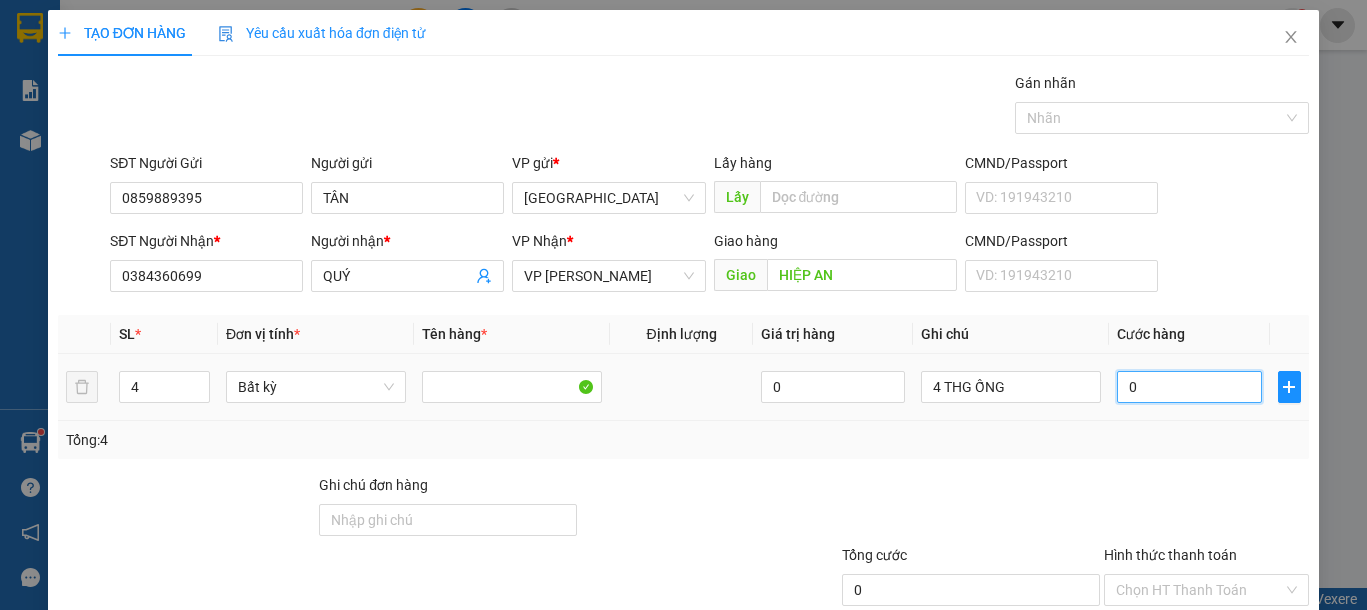 click on "0" at bounding box center [1189, 387] 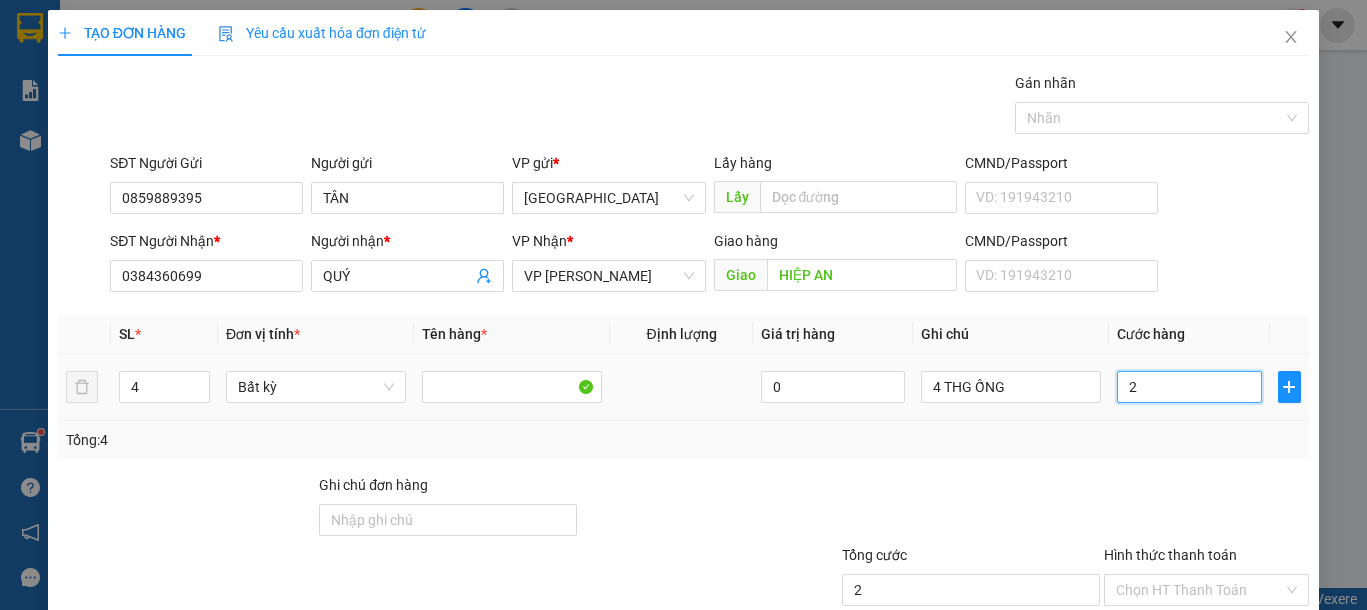 type on "24" 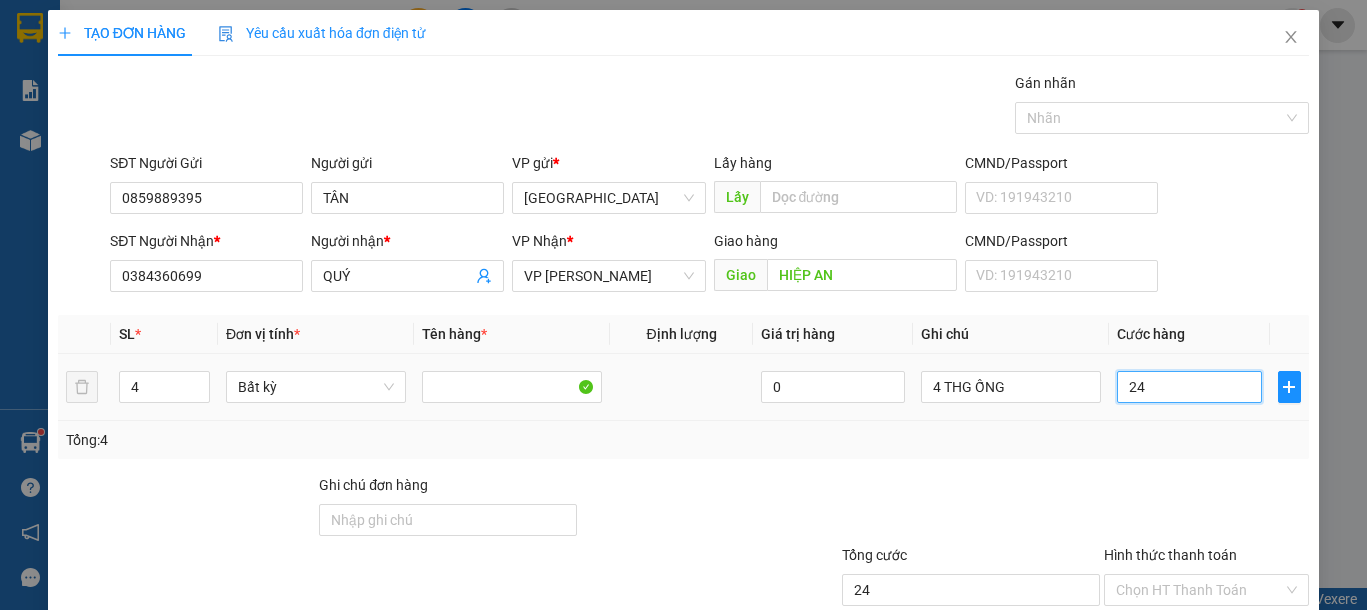 type on "240" 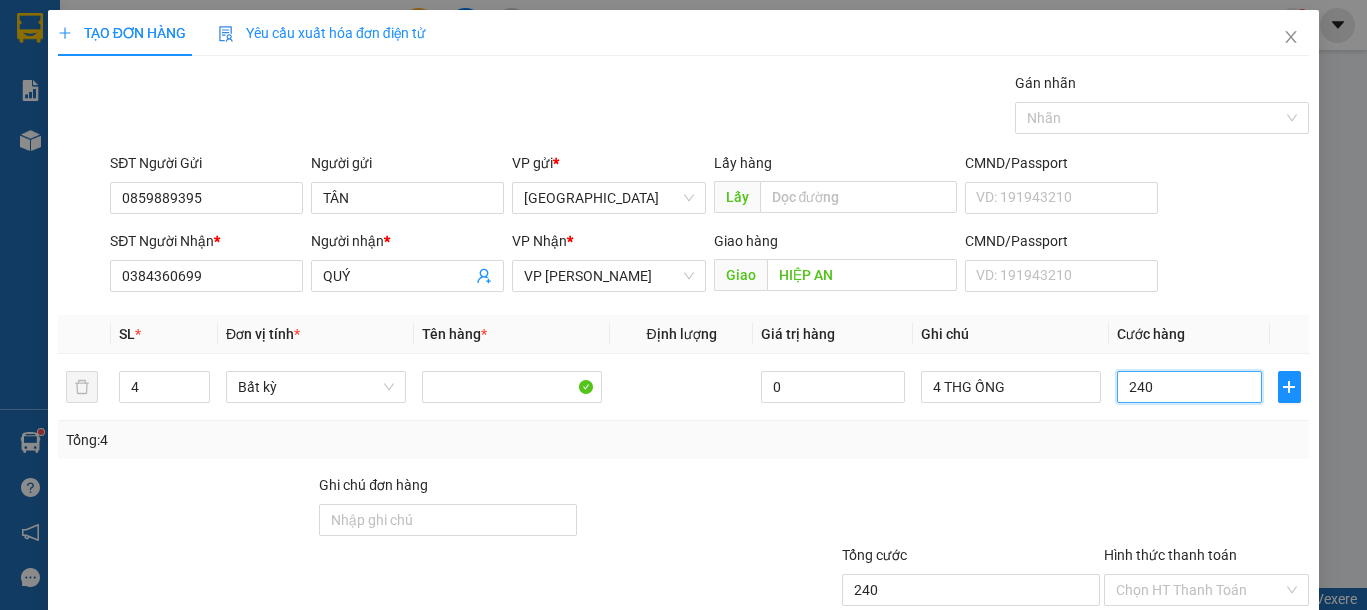 scroll, scrollTop: 130, scrollLeft: 0, axis: vertical 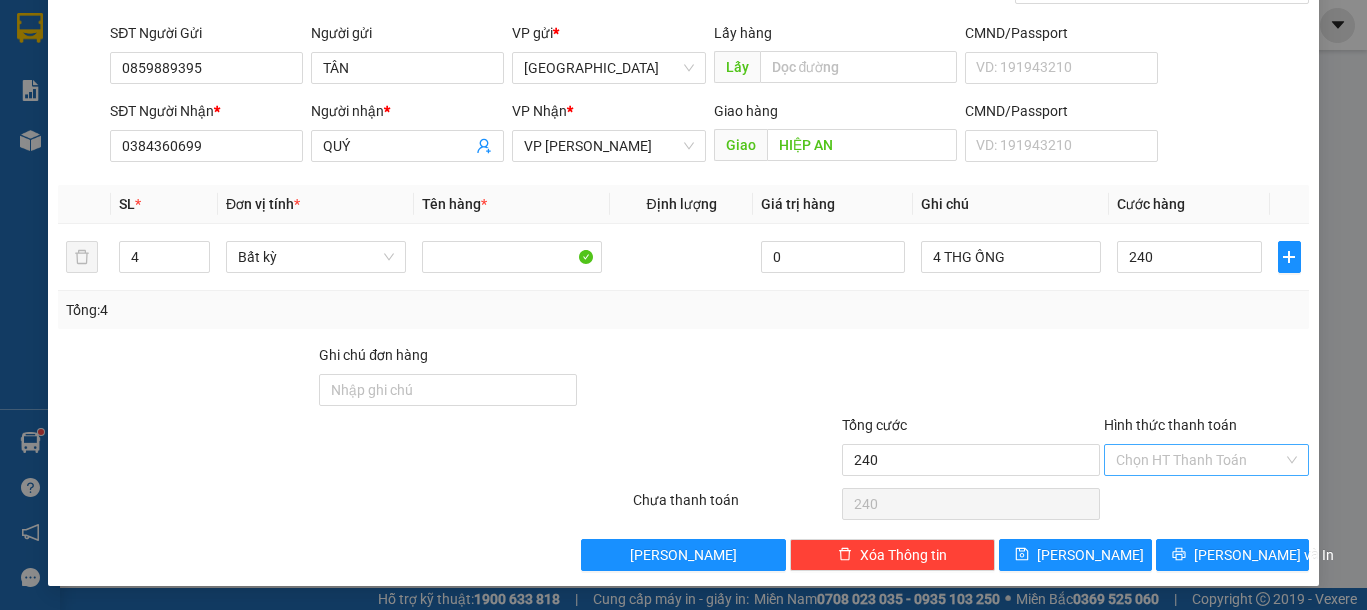 type on "240.000" 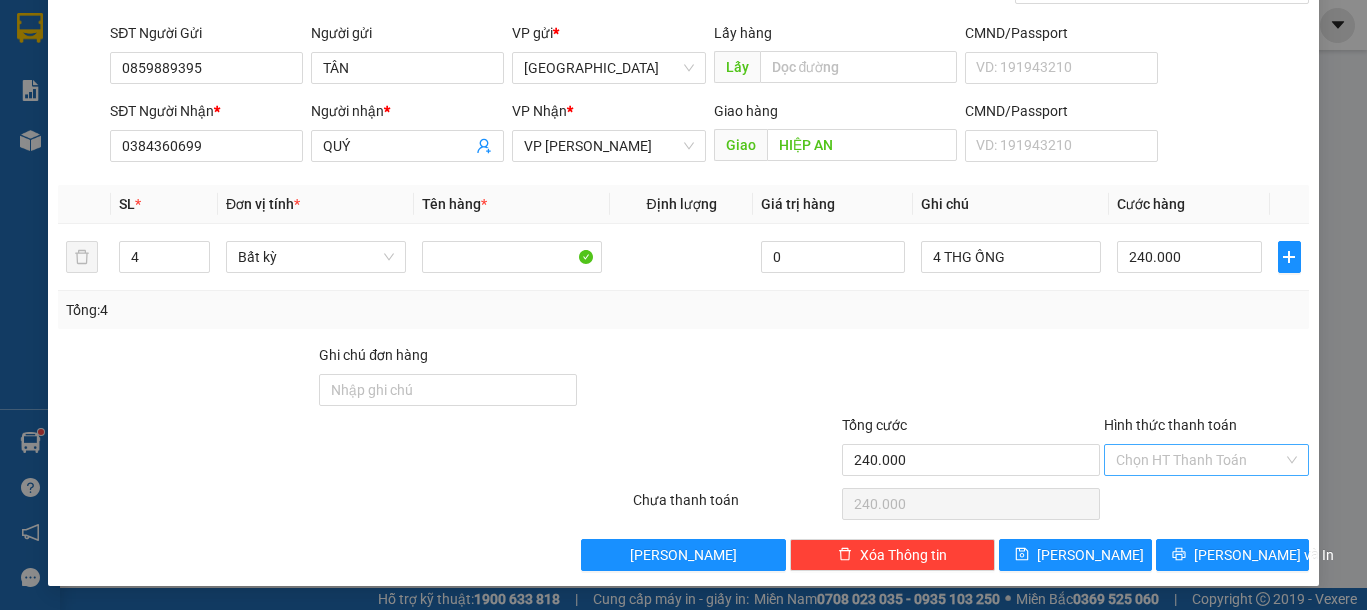 click on "Hình thức thanh toán" at bounding box center [1199, 460] 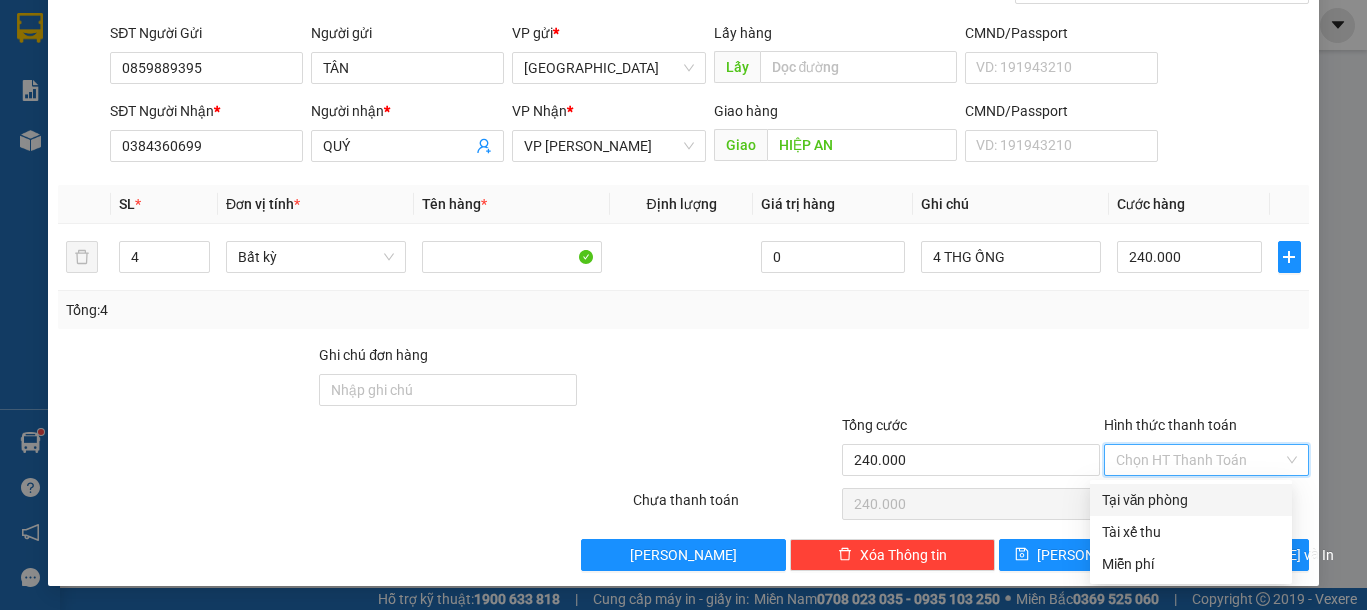 click on "Tại văn phòng" at bounding box center [1191, 500] 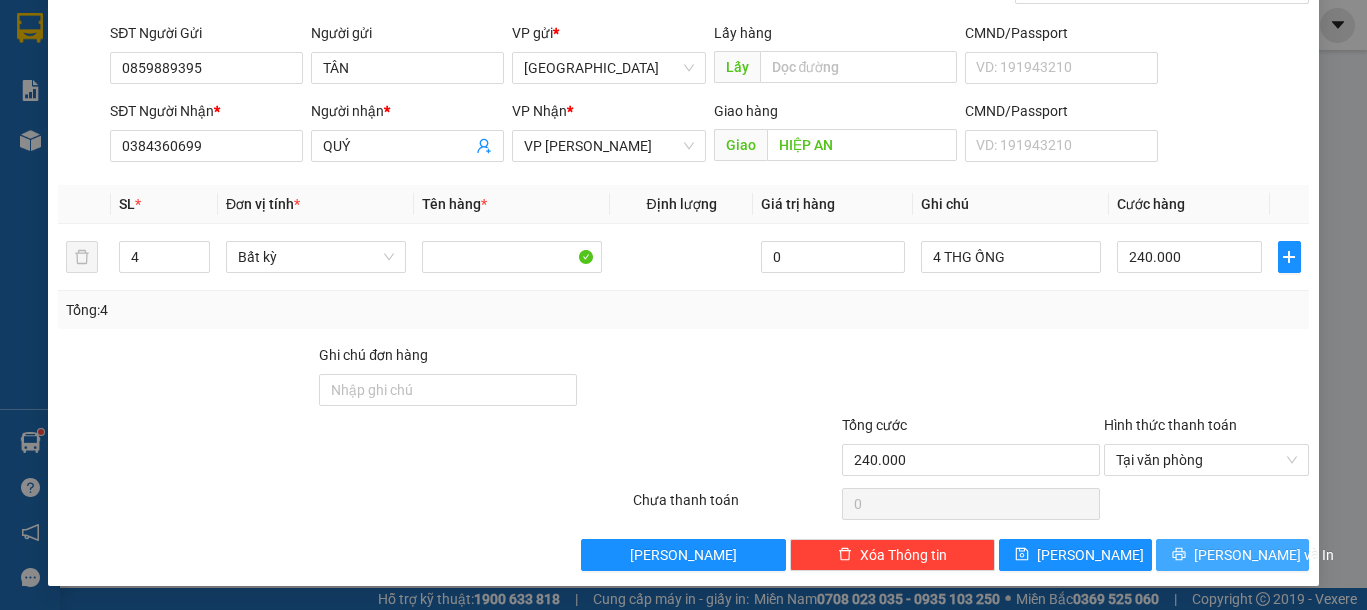 click on "[PERSON_NAME] và In" at bounding box center (1264, 555) 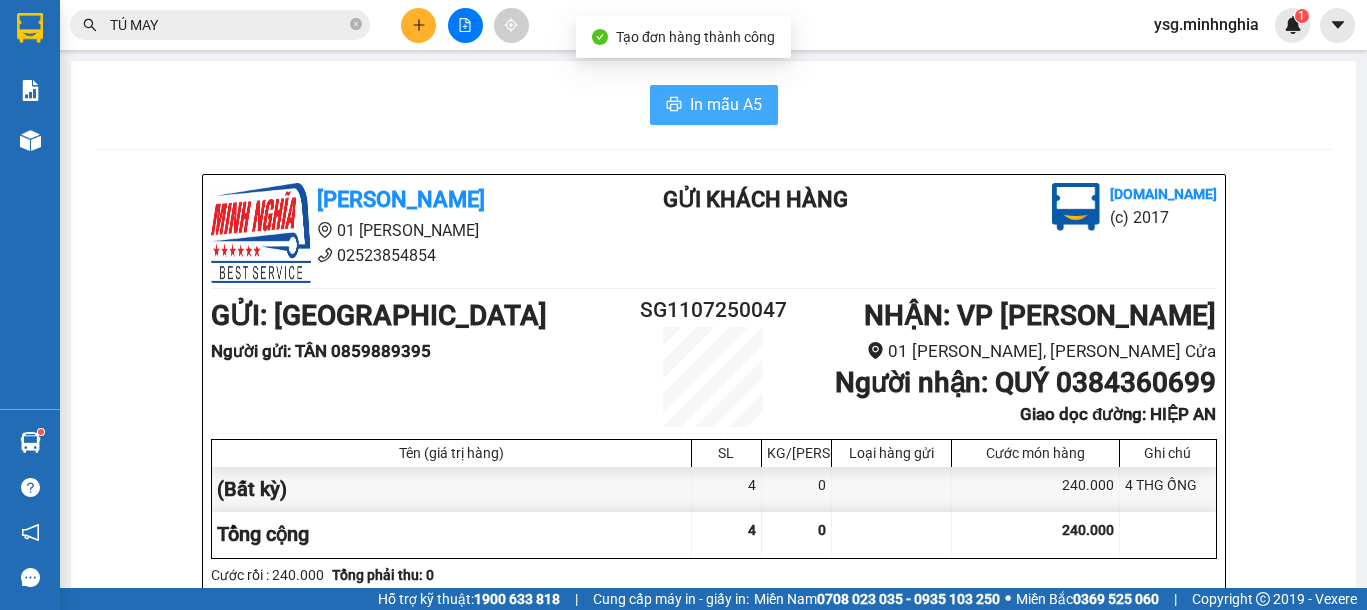 click on "In mẫu A5" at bounding box center (714, 105) 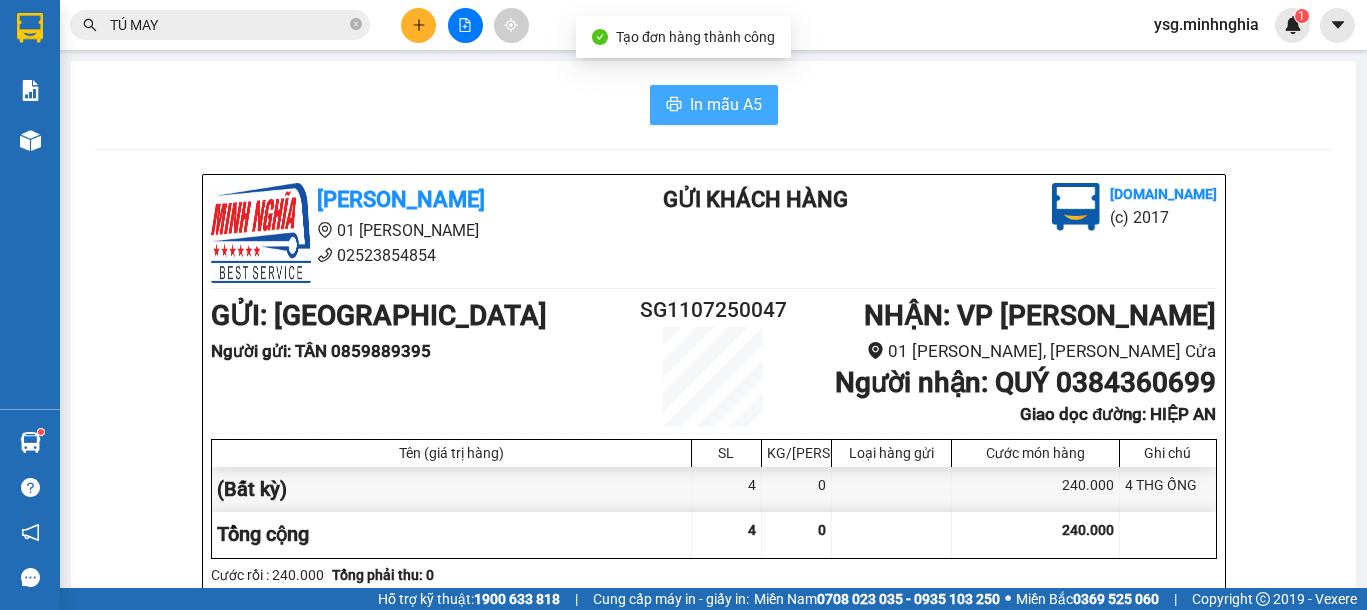 scroll, scrollTop: 0, scrollLeft: 0, axis: both 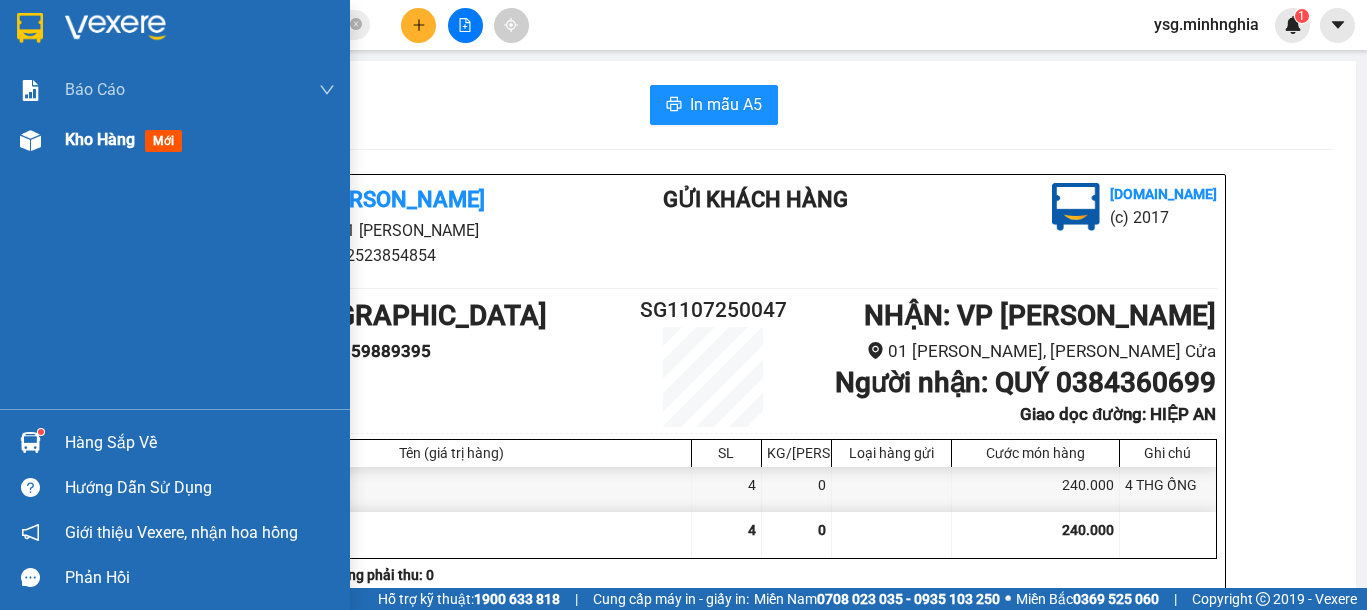 click at bounding box center (30, 140) 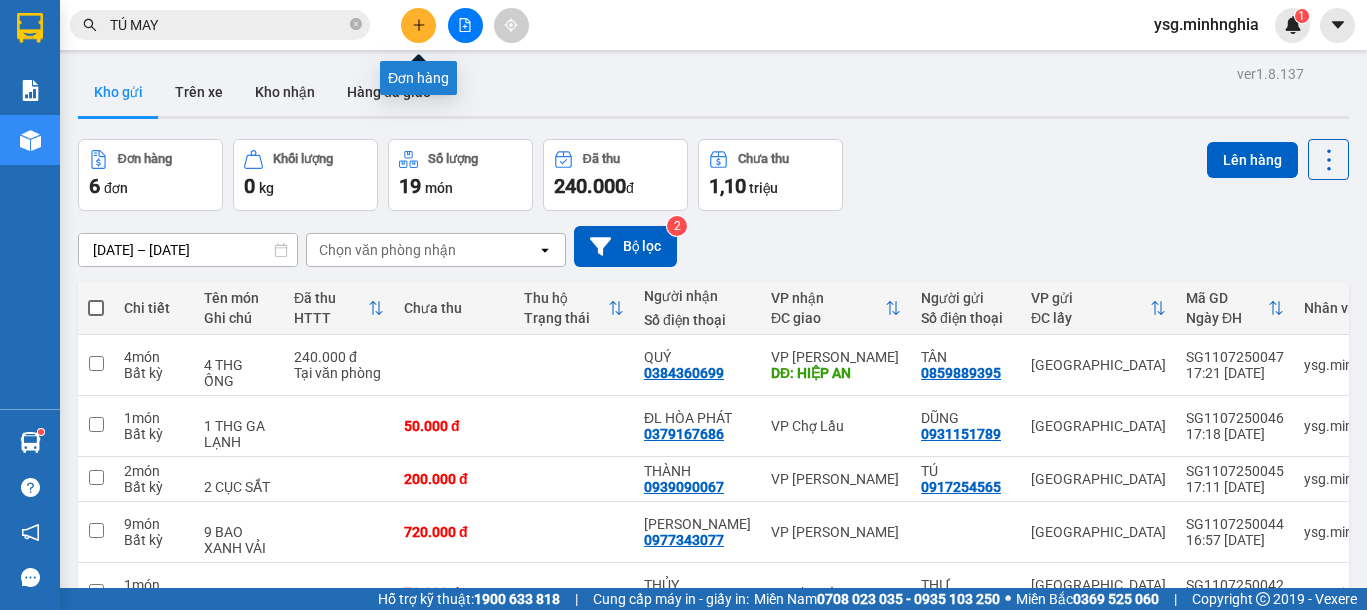 click at bounding box center [418, 25] 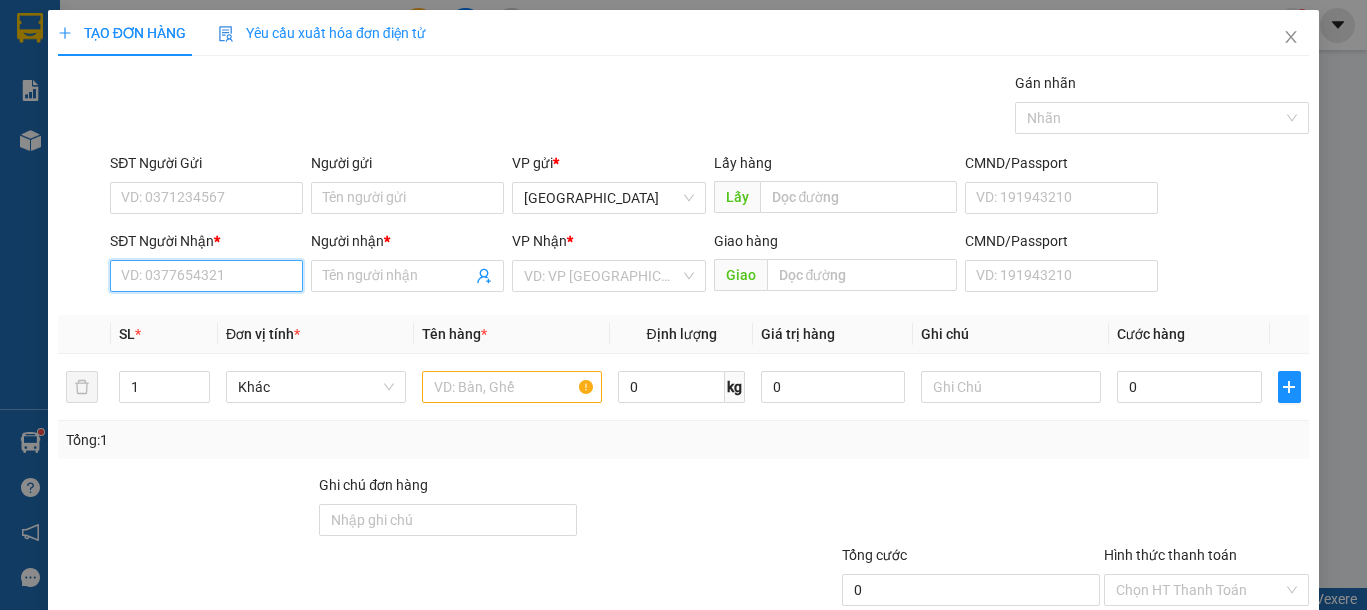 click on "SĐT Người Nhận  *" at bounding box center (206, 276) 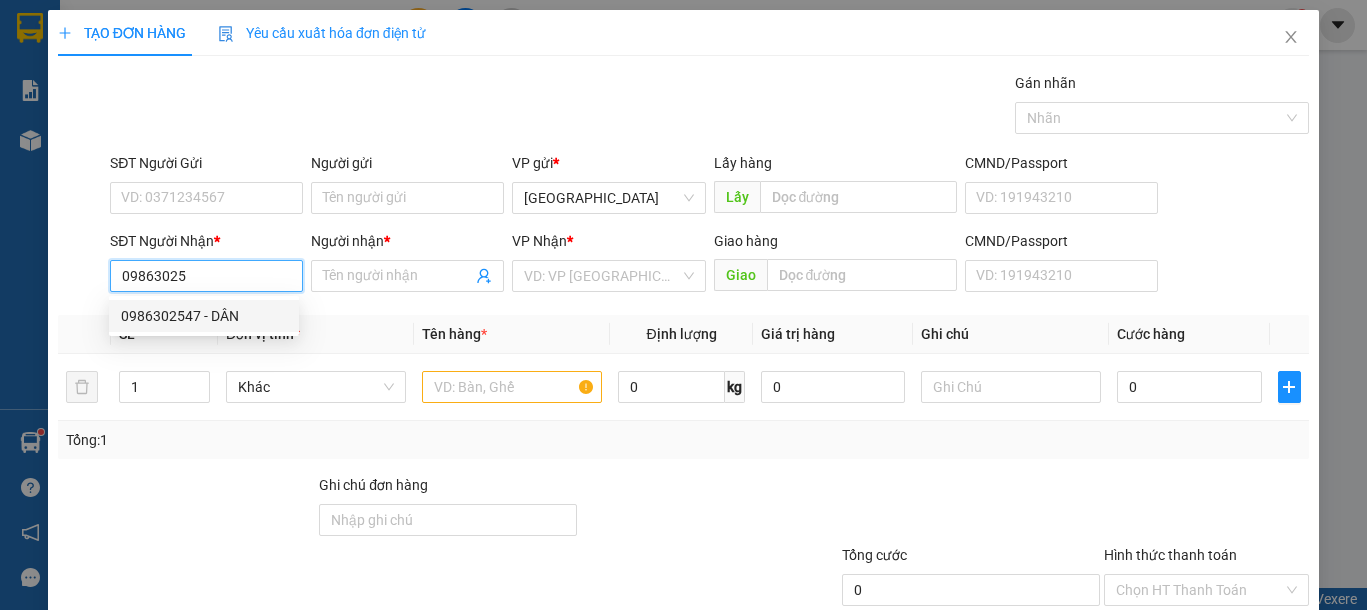 click on "0986302547 - DÂN" at bounding box center (204, 316) 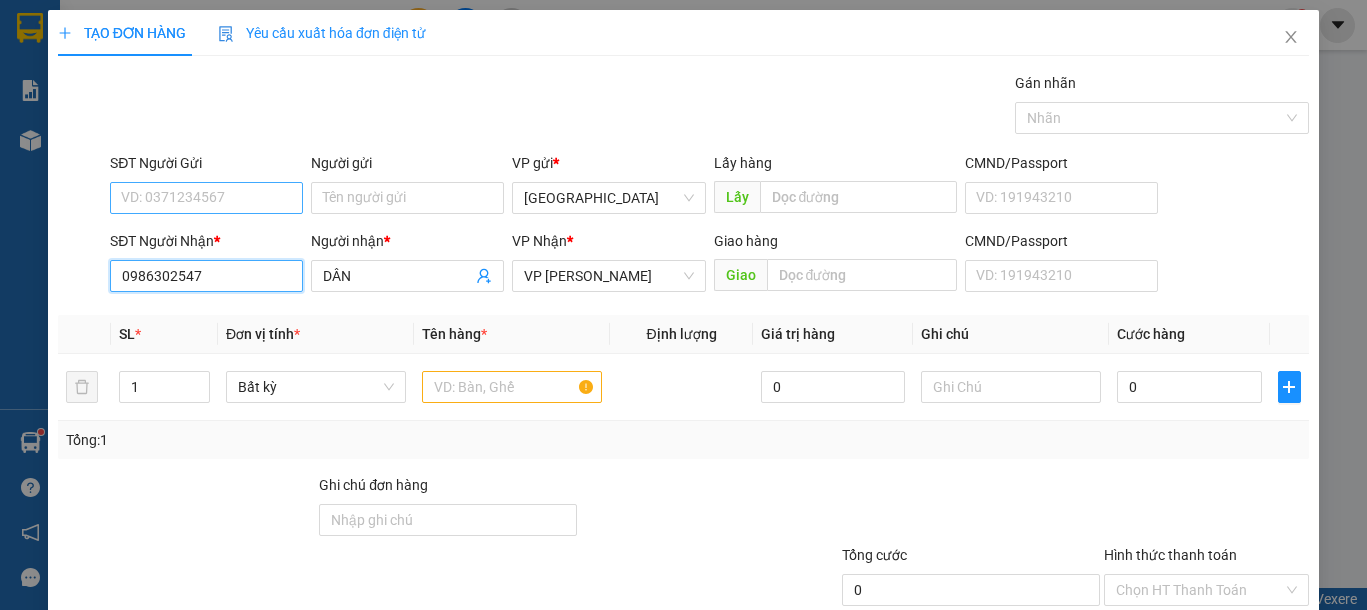type on "0986302547" 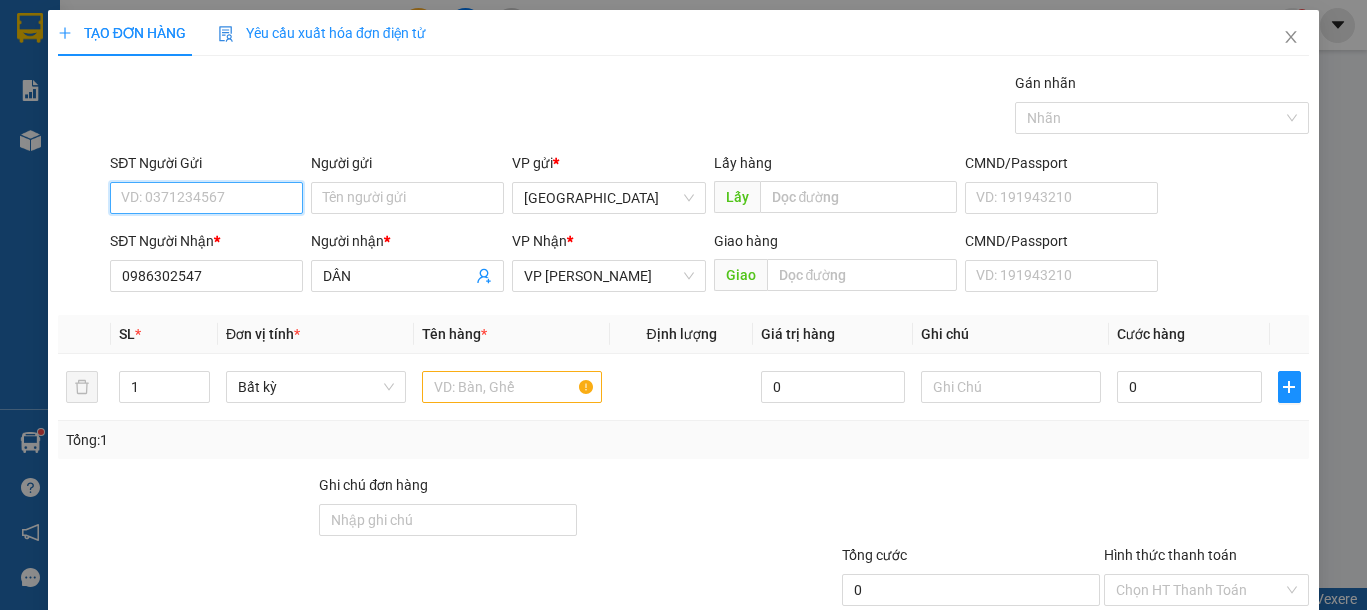 click on "SĐT Người Gửi" at bounding box center [206, 198] 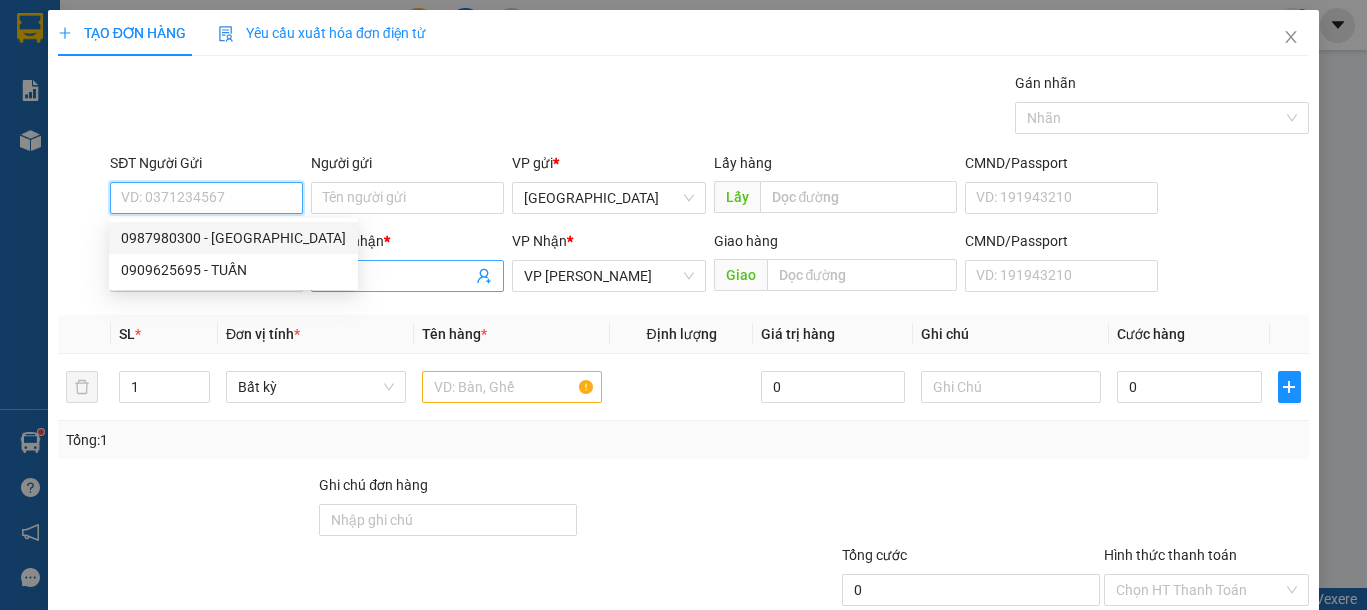 drag, startPoint x: 184, startPoint y: 240, endPoint x: 419, endPoint y: 279, distance: 238.21419 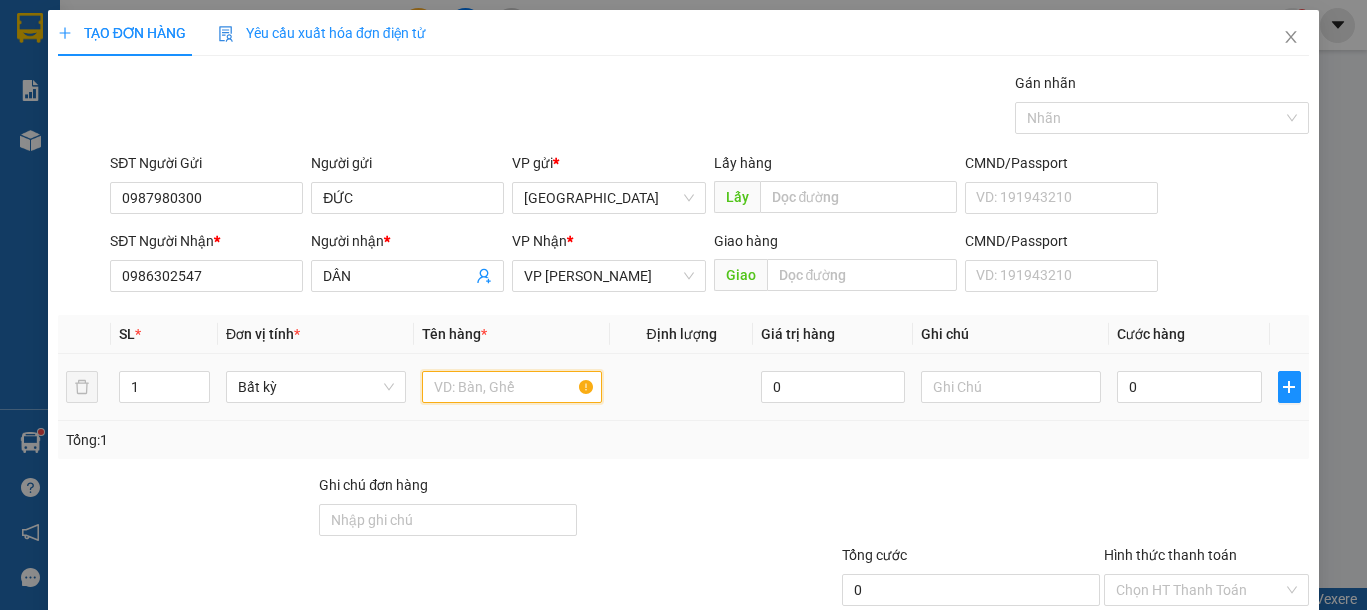 click at bounding box center (512, 387) 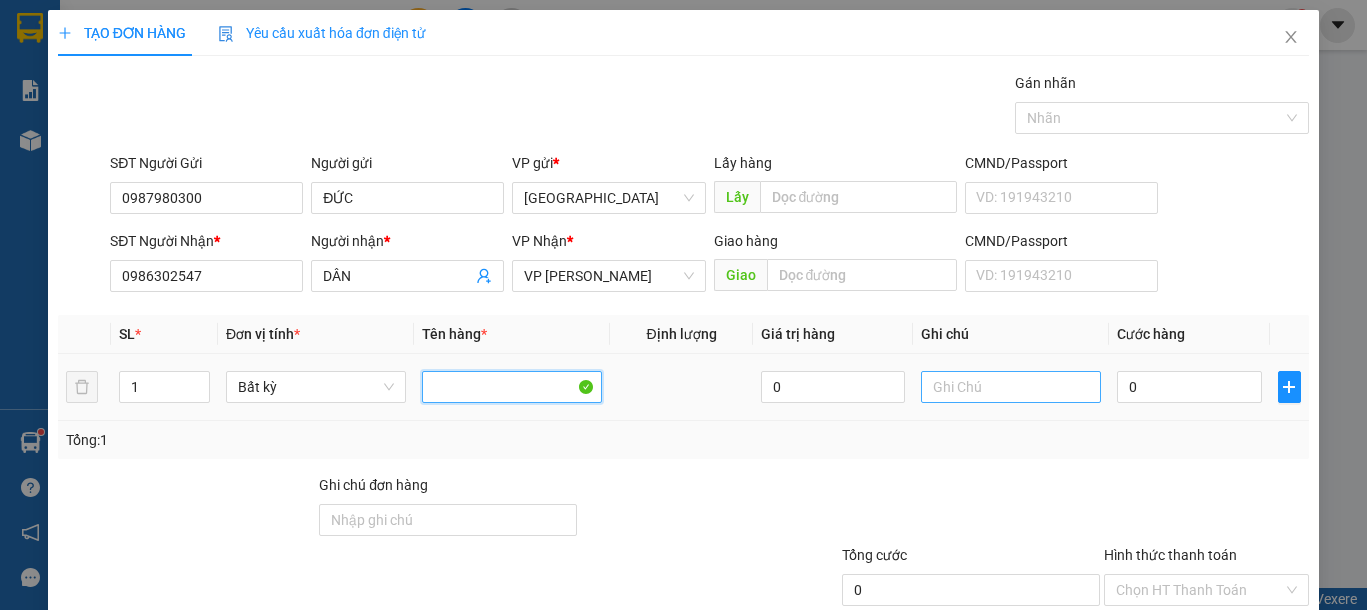 type 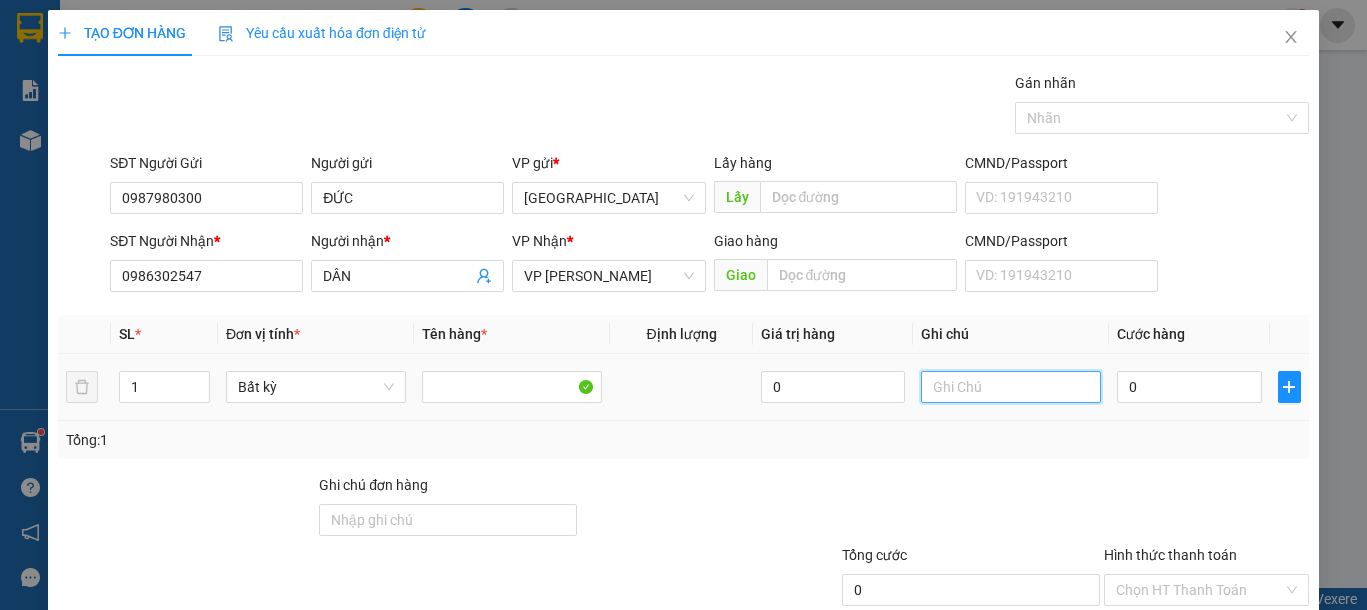click at bounding box center (1011, 387) 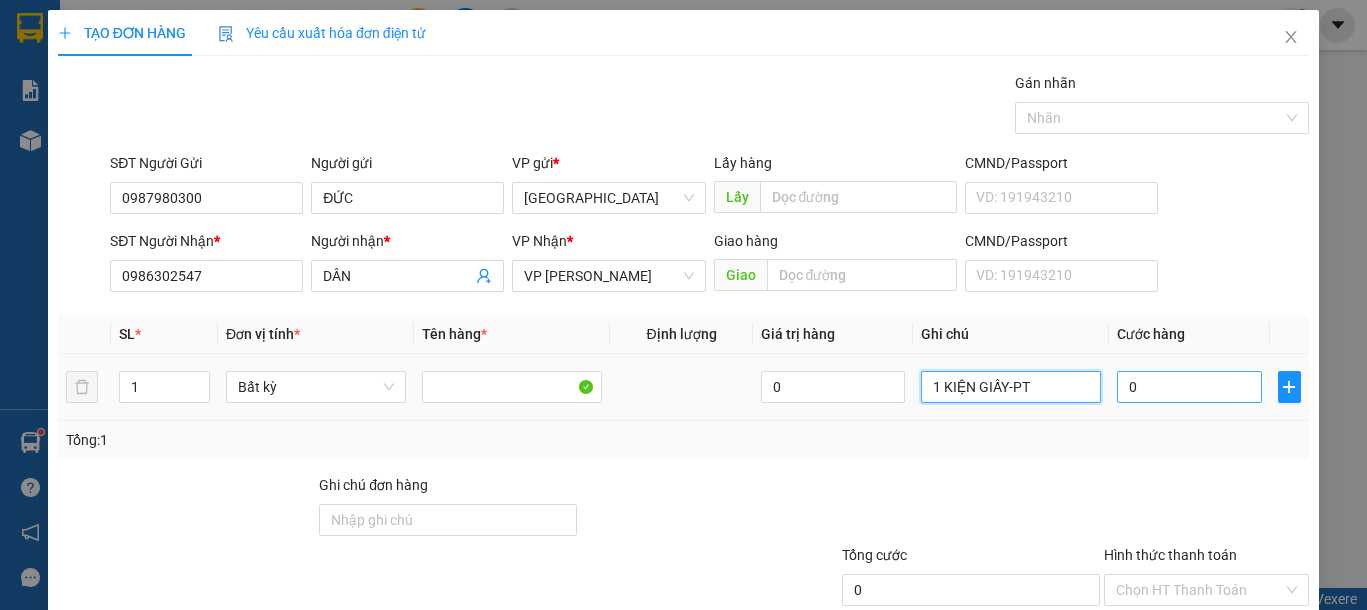 type on "1 KIỆN GIẤY-PT" 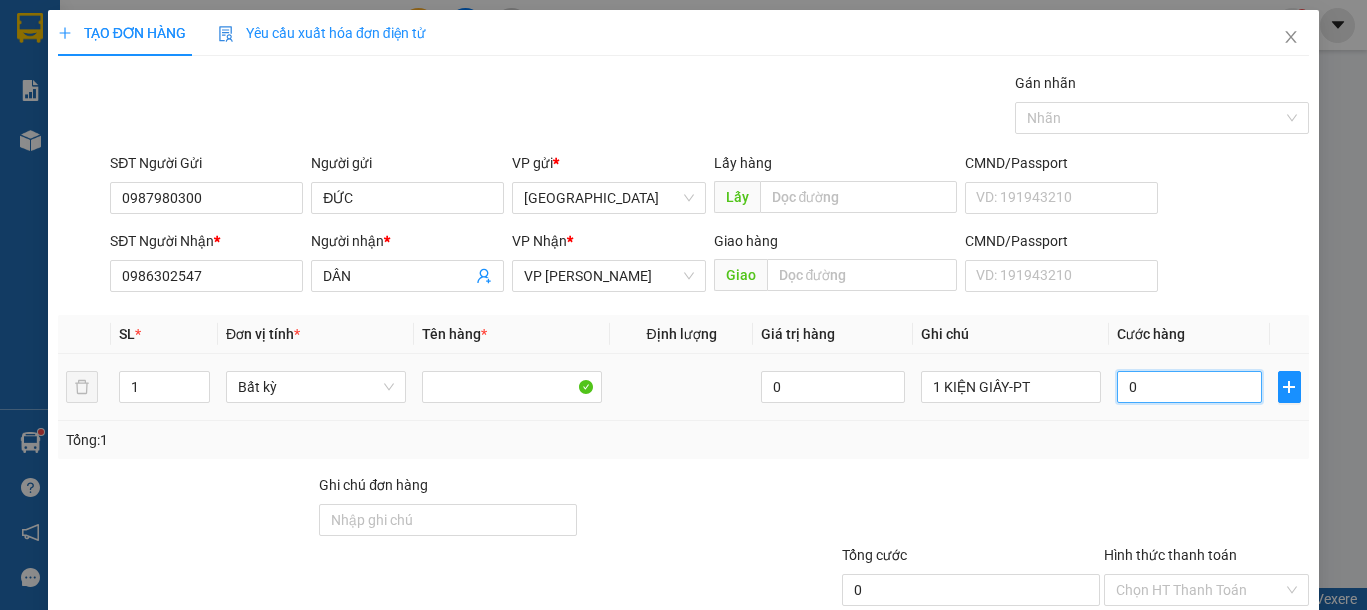 click on "0" at bounding box center (1189, 387) 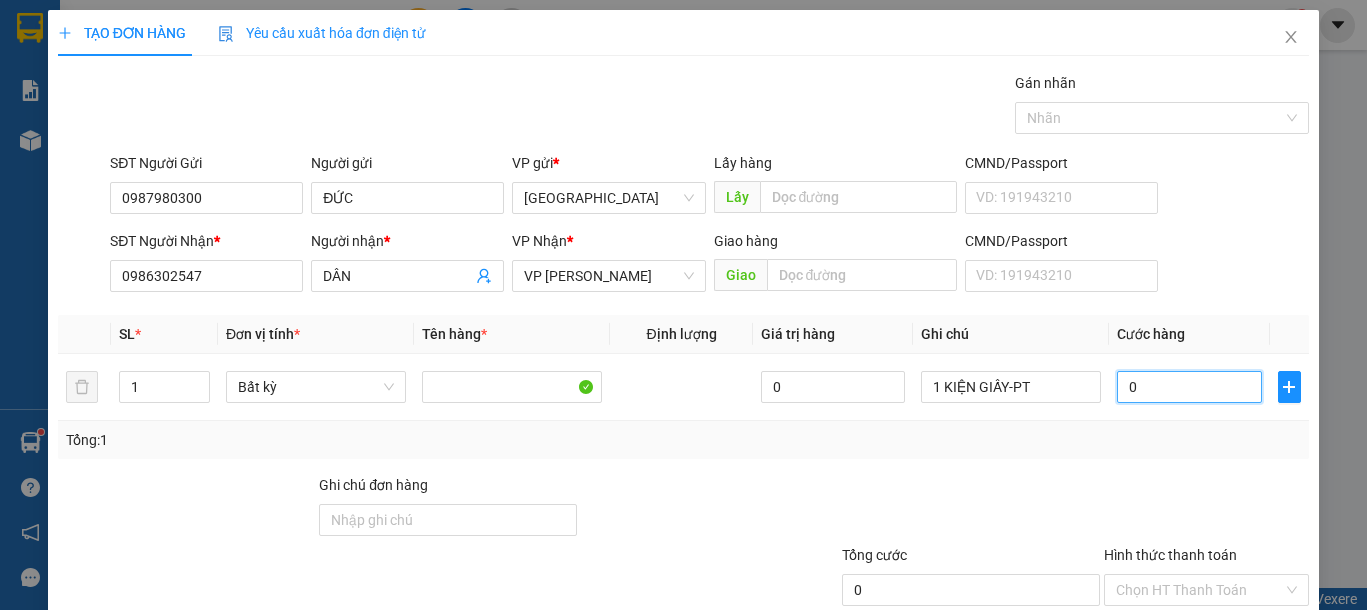 type on "4" 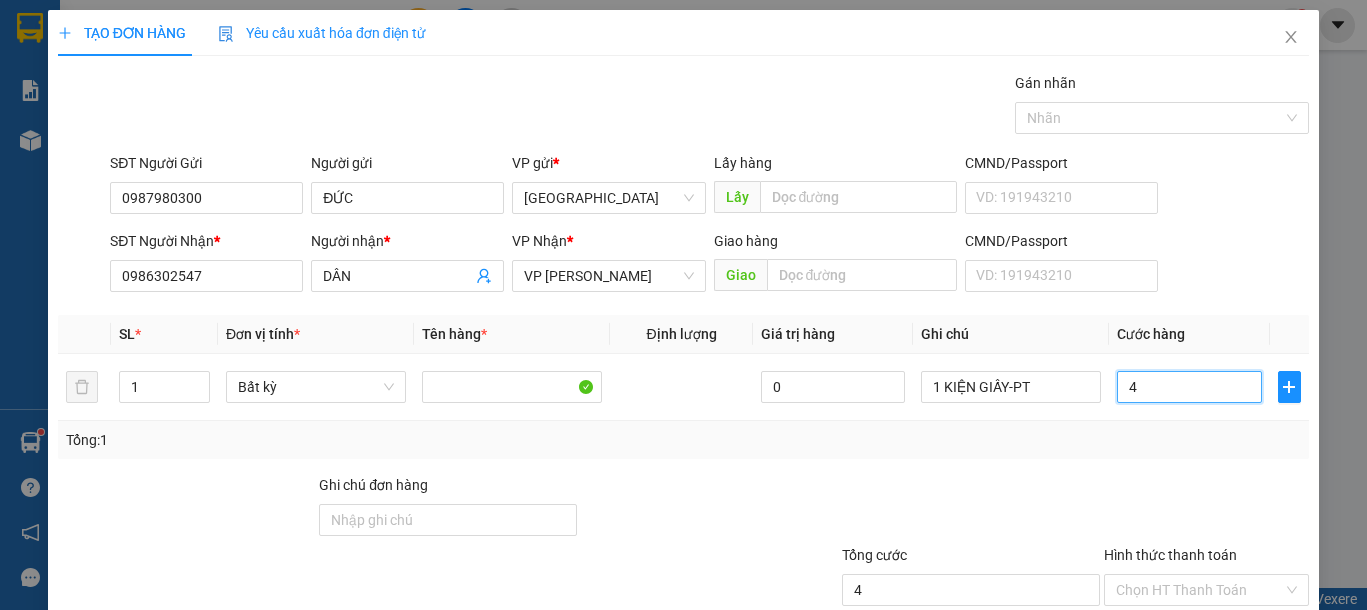 type on "40" 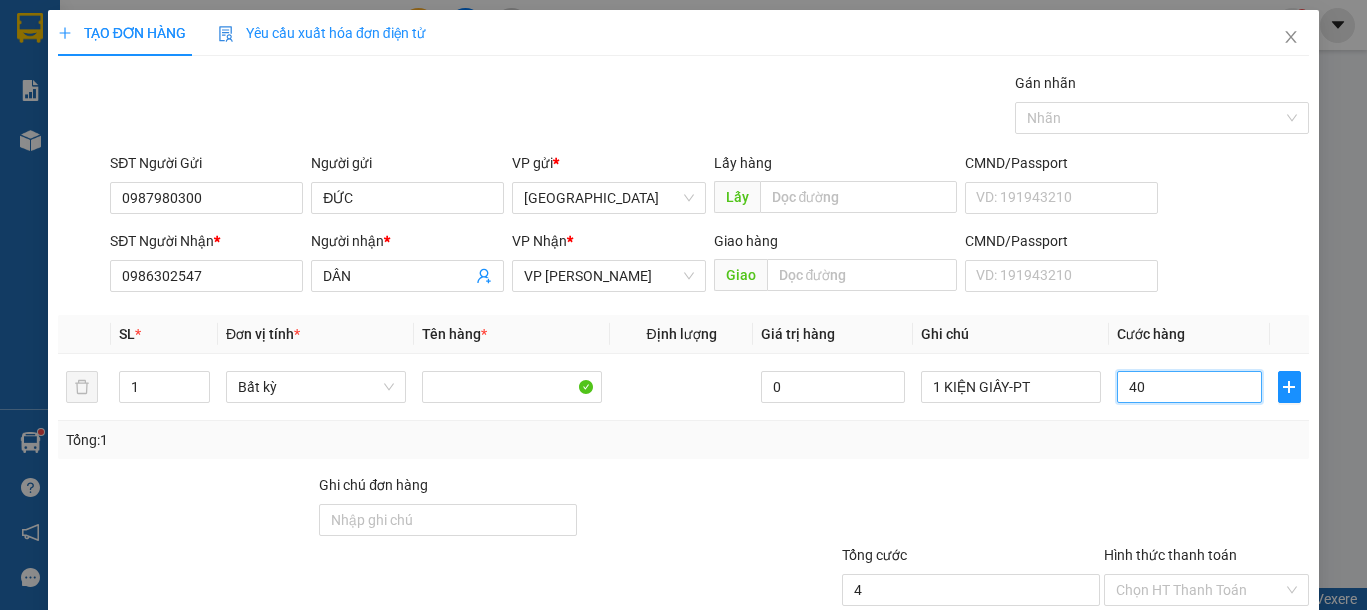 type on "40" 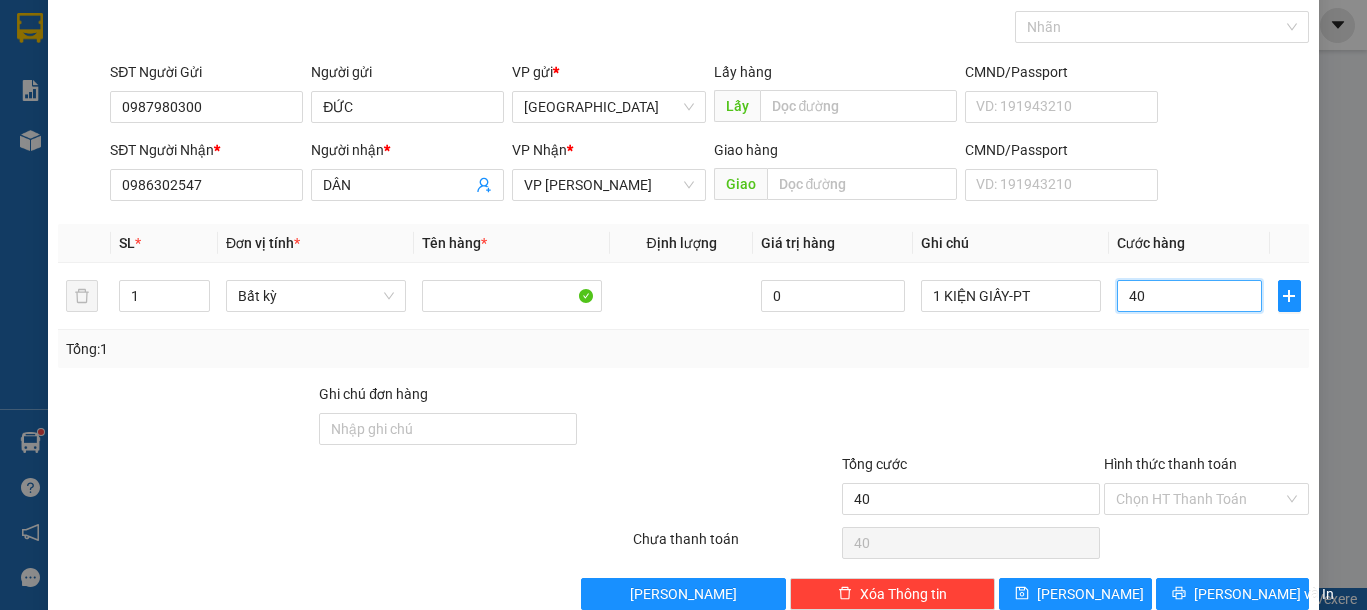 scroll, scrollTop: 130, scrollLeft: 0, axis: vertical 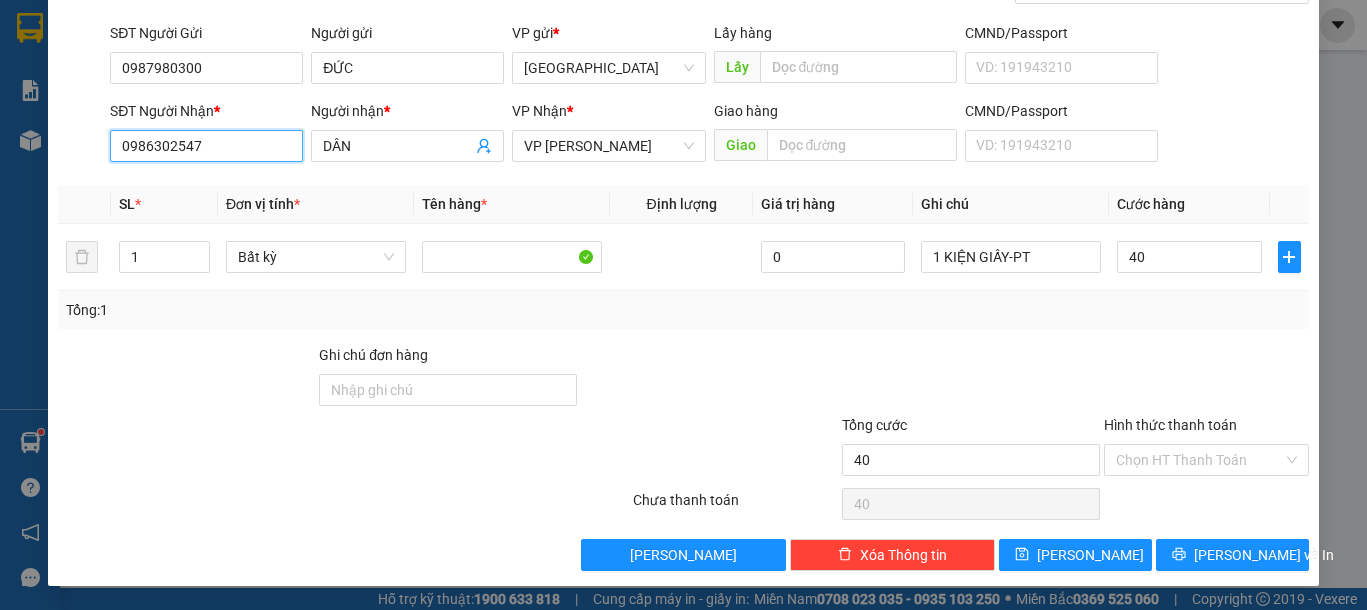 type on "40.000" 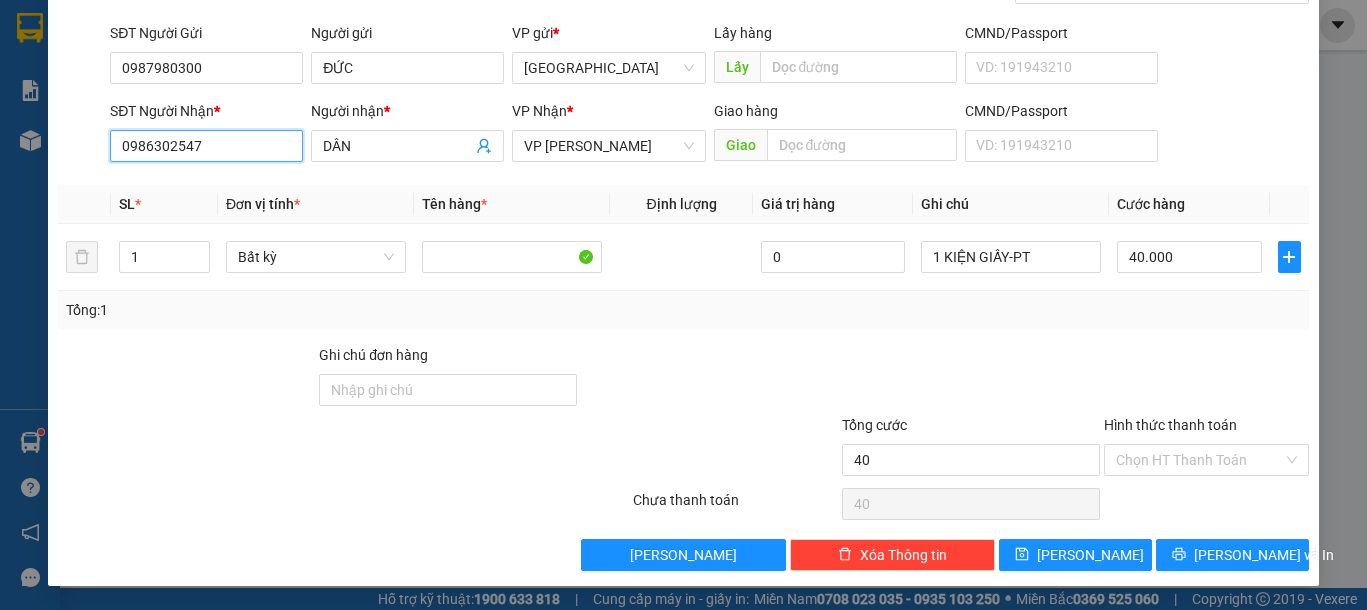 type on "40.000" 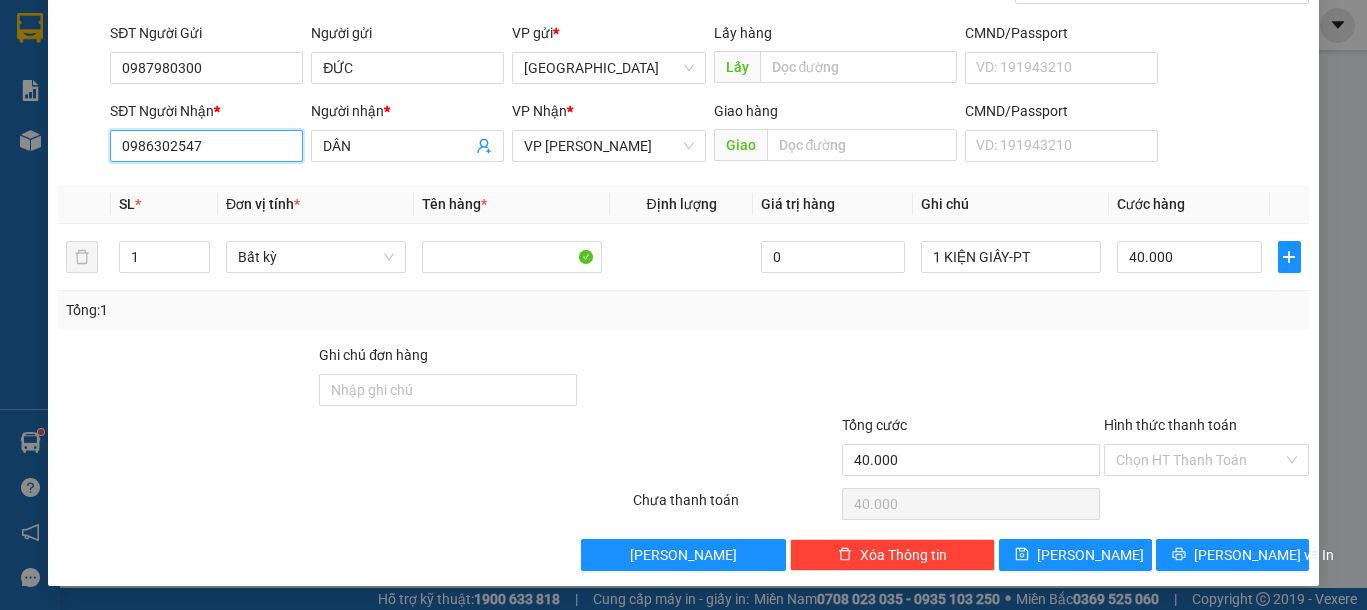 drag, startPoint x: 202, startPoint y: 157, endPoint x: 0, endPoint y: 155, distance: 202.0099 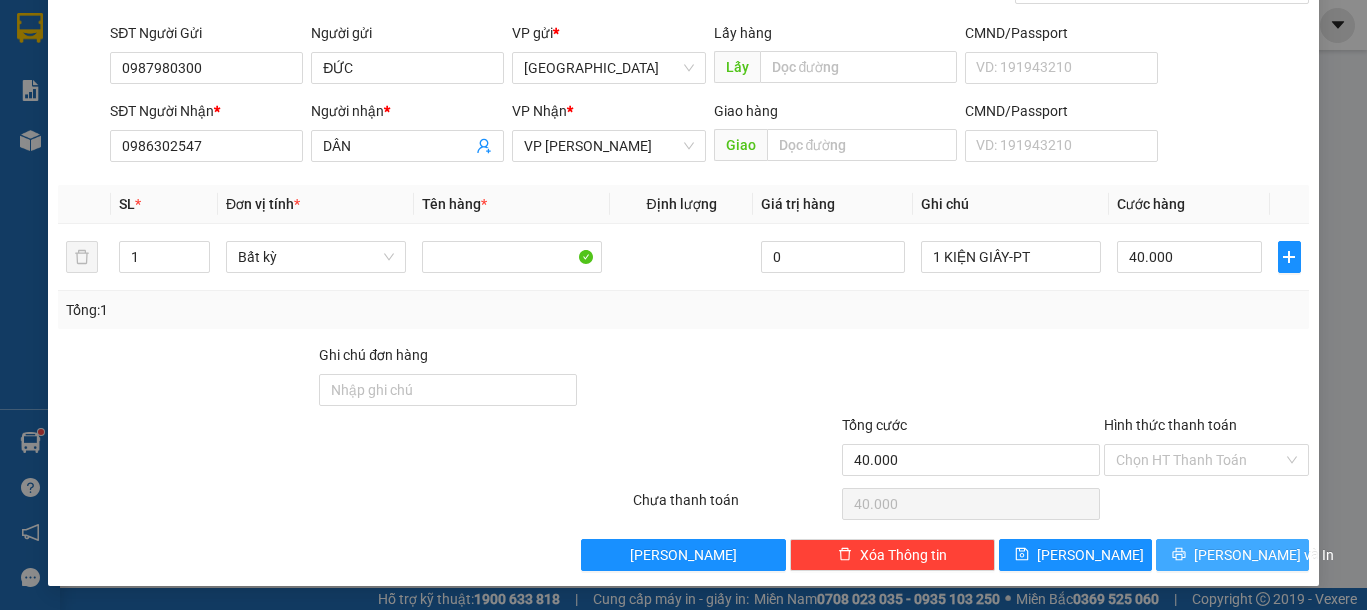 click on "[PERSON_NAME] và In" at bounding box center (1232, 555) 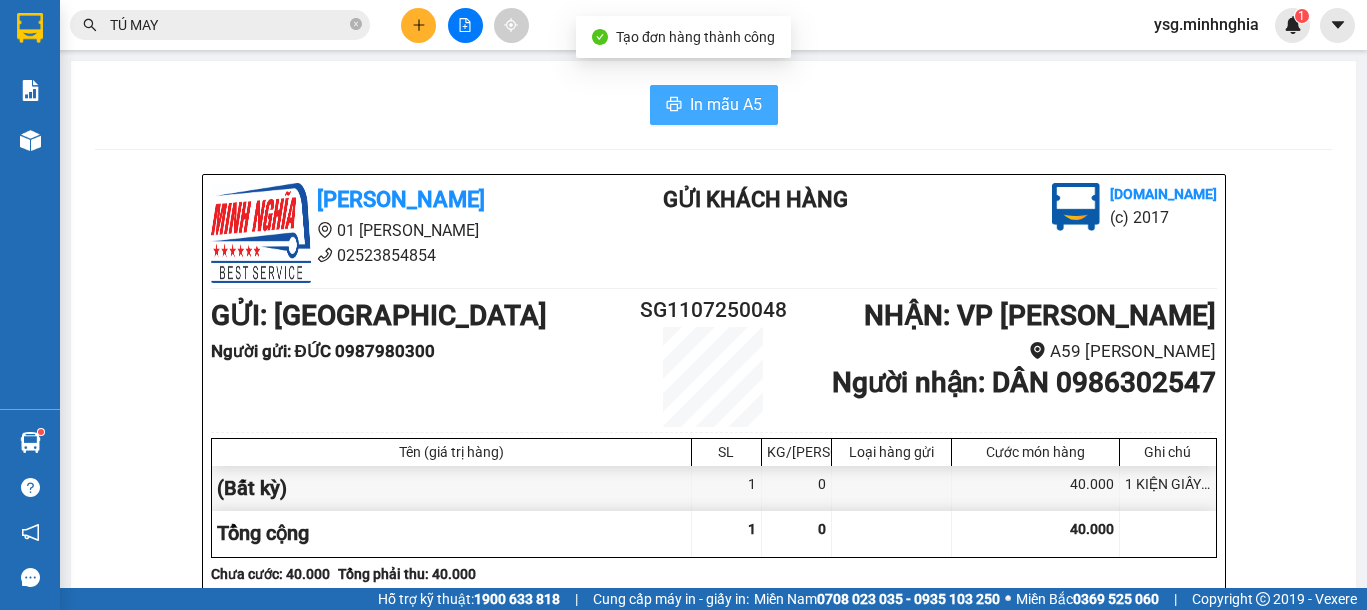 click on "In mẫu A5" at bounding box center (726, 104) 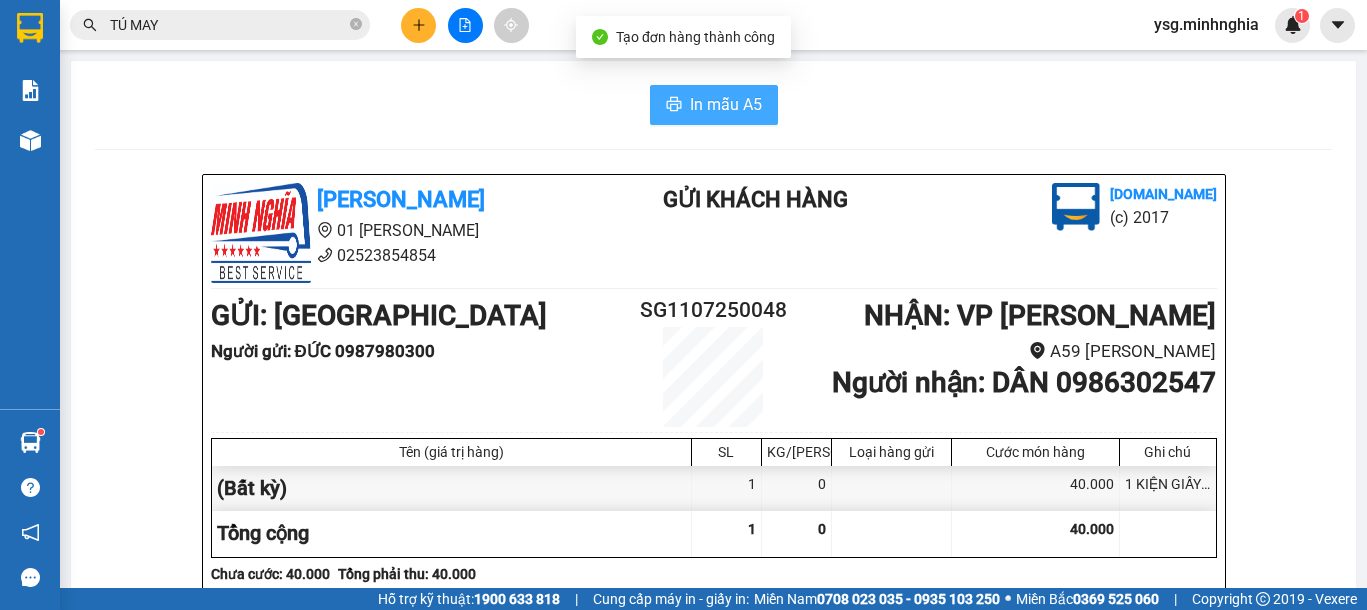scroll, scrollTop: 0, scrollLeft: 0, axis: both 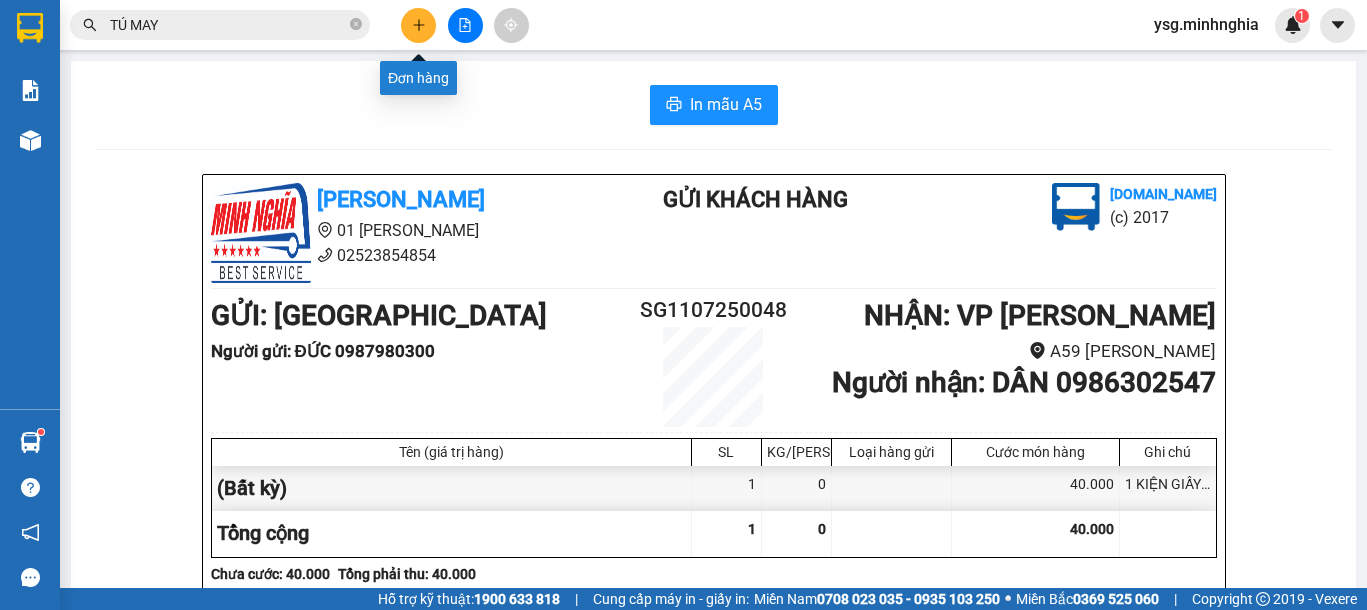 click at bounding box center [418, 25] 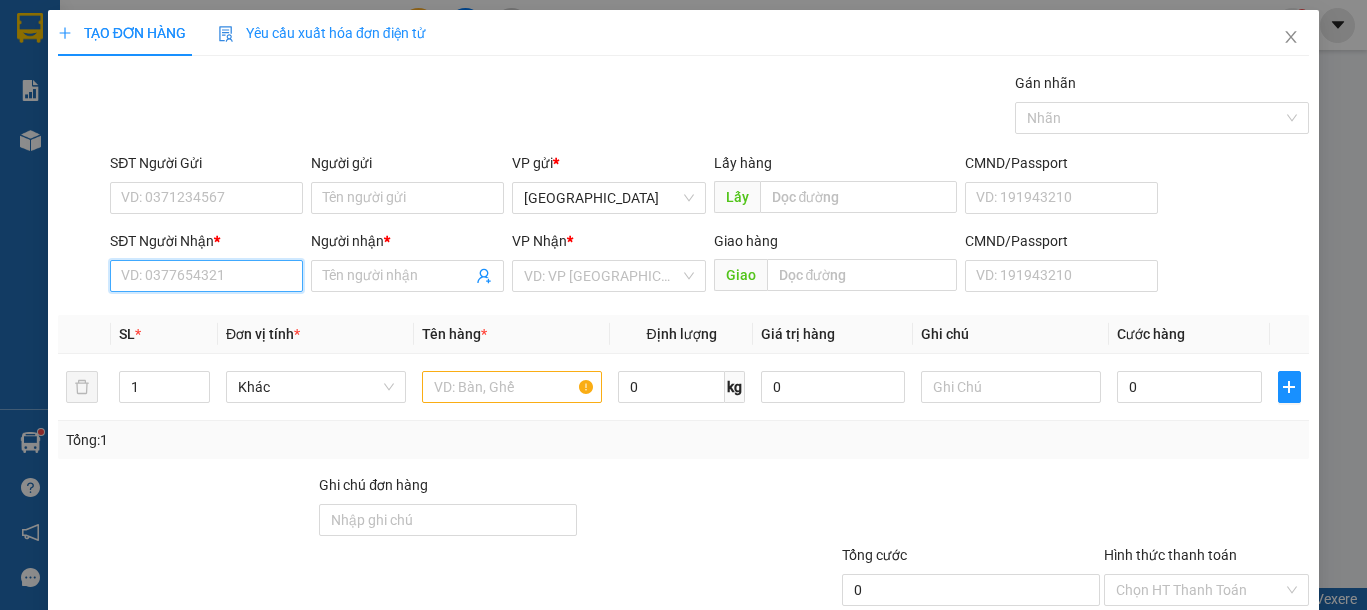 click on "SĐT Người Nhận  *" at bounding box center [206, 276] 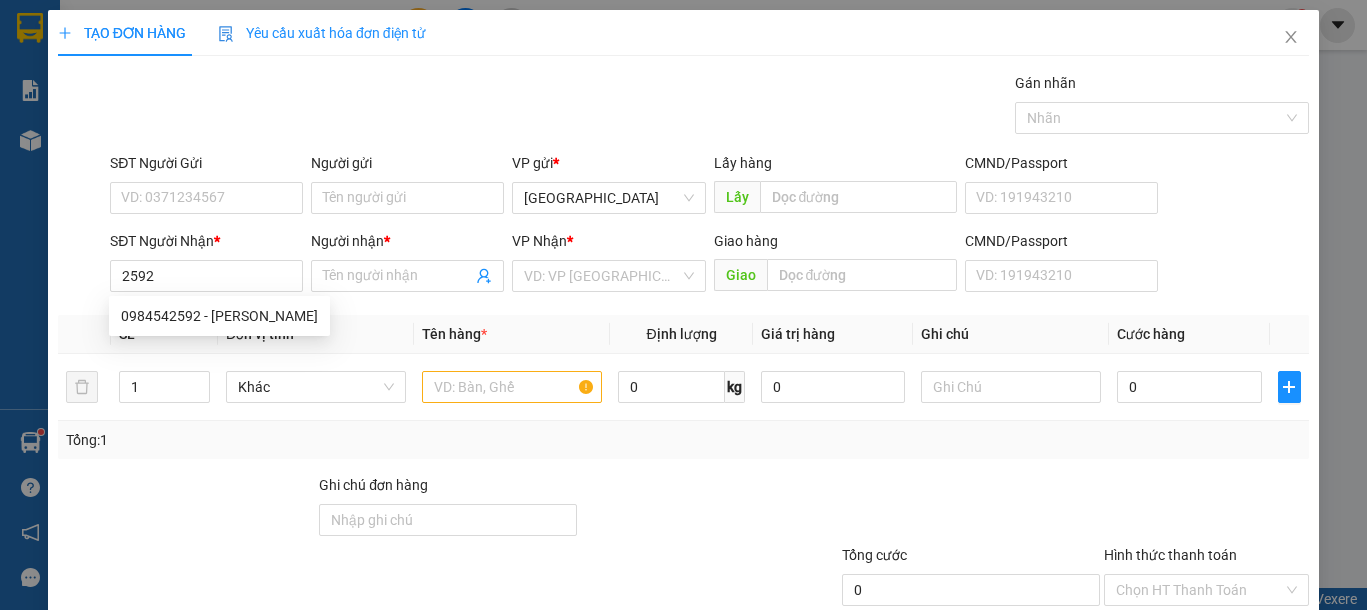 click on "0984542592 0984542592 - KHÁNH" at bounding box center [219, 316] 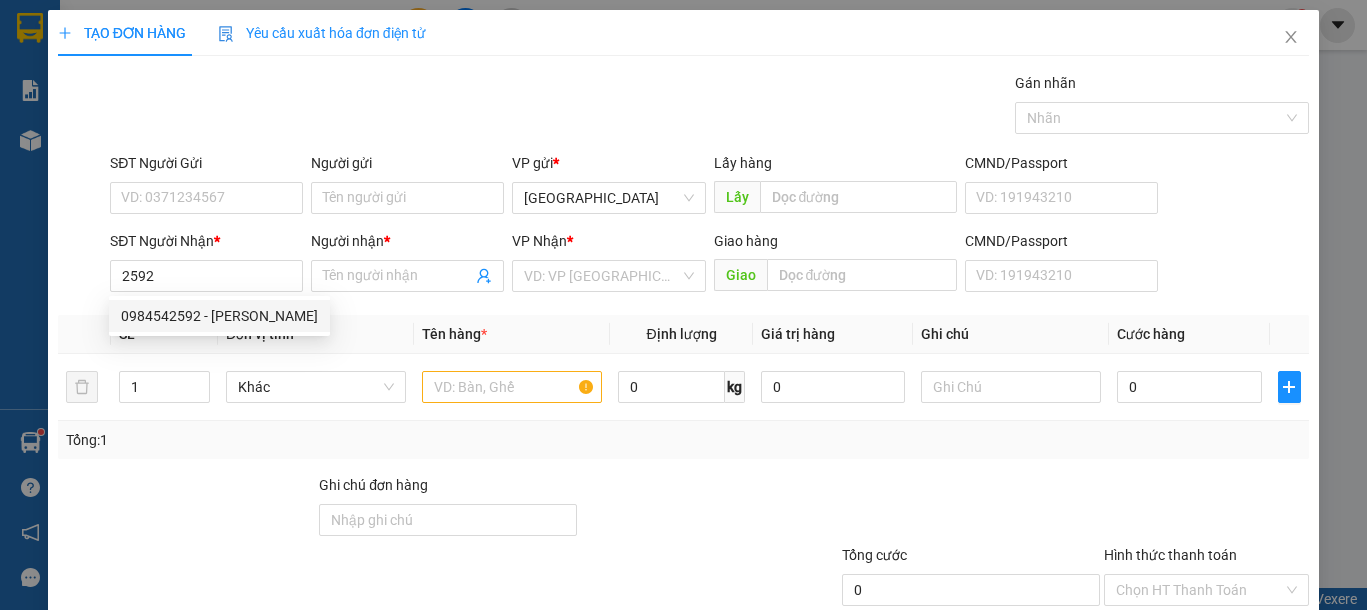 click on "Transit Pickup Surcharge Ids Transit Deliver Surcharge Ids Transit Deliver Surcharge Transit Deliver Surcharge Gói vận chuyển  * Tiêu chuẩn Gán nhãn   Nhãn SĐT Người Gửi VD: 0371234567 Người gửi Tên người gửi VP gửi  * Sài Gòn Lấy hàng Lấy CMND/Passport VD: 191943210 SĐT Người Nhận  * 2592 Người nhận  * Tên người nhận VP Nhận  * VD: VP Sài Gòn Giao hàng Giao CMND/Passport VD: 191943210 SL  * Đơn vị tính  * Tên hàng  * Định lượng Giá trị hàng Ghi chú Cước hàng                   1 Khác 0 kg 0 0 Tổng:  1 Ghi chú đơn hàng Tổng cước 0 Hình thức thanh toán Chọn HT Thanh Toán Số tiền thu trước 0 Chưa thanh toán 0 Chọn HT Thanh Toán Lưu nháp Xóa Thông tin Lưu Lưu và In" at bounding box center [683, 386] 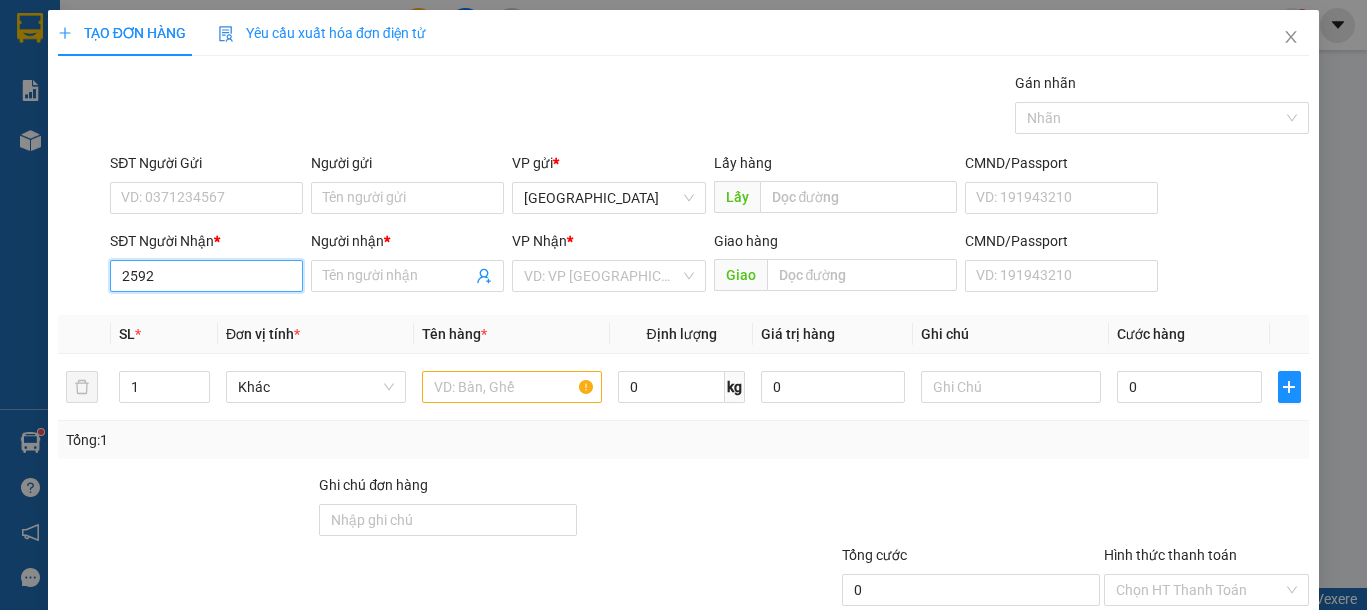 click on "2592" at bounding box center [206, 276] 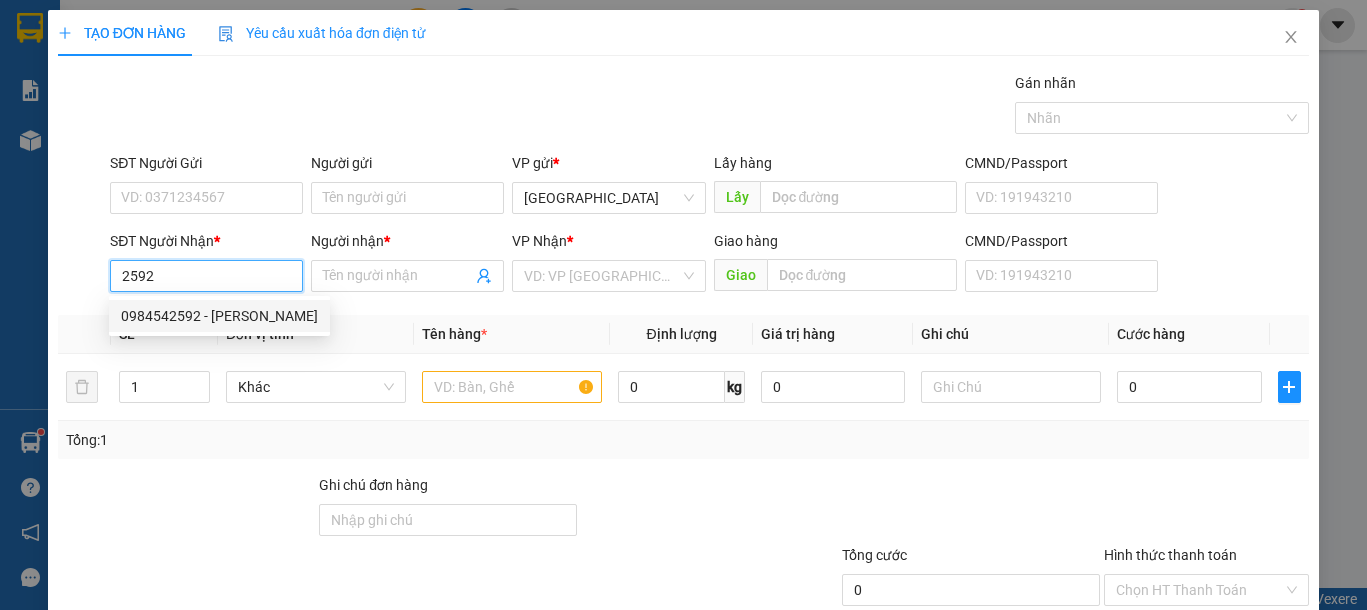 click on "0984542592 - KHÁNH" at bounding box center (219, 316) 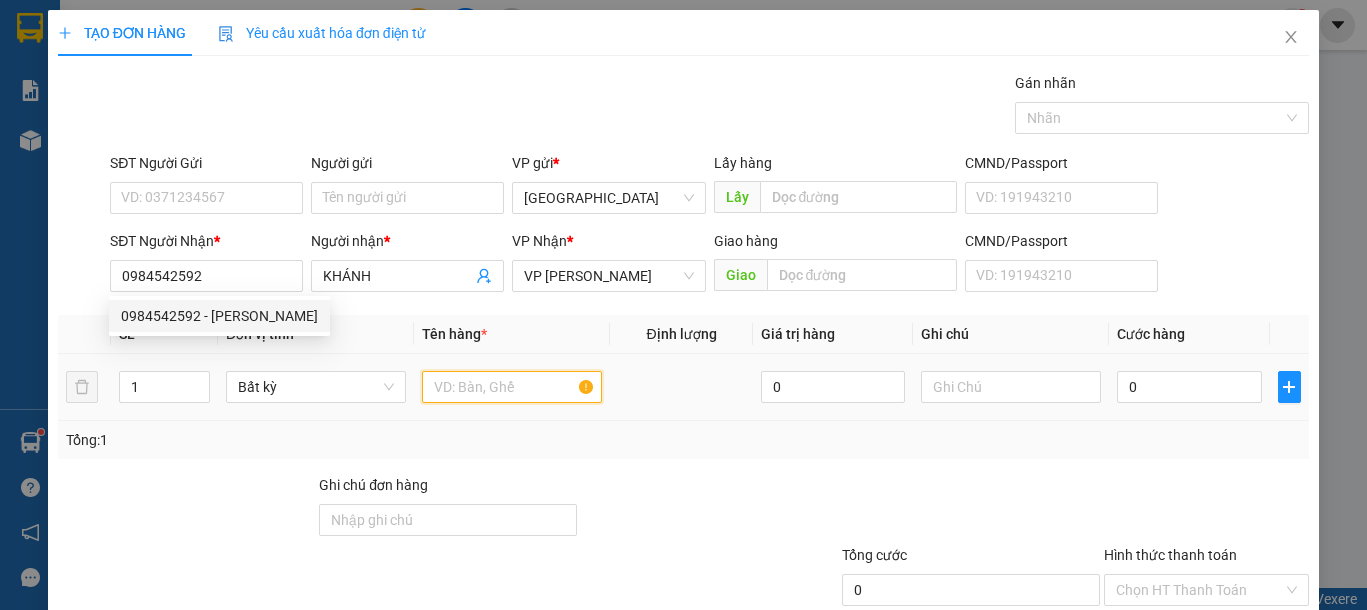 click at bounding box center [512, 387] 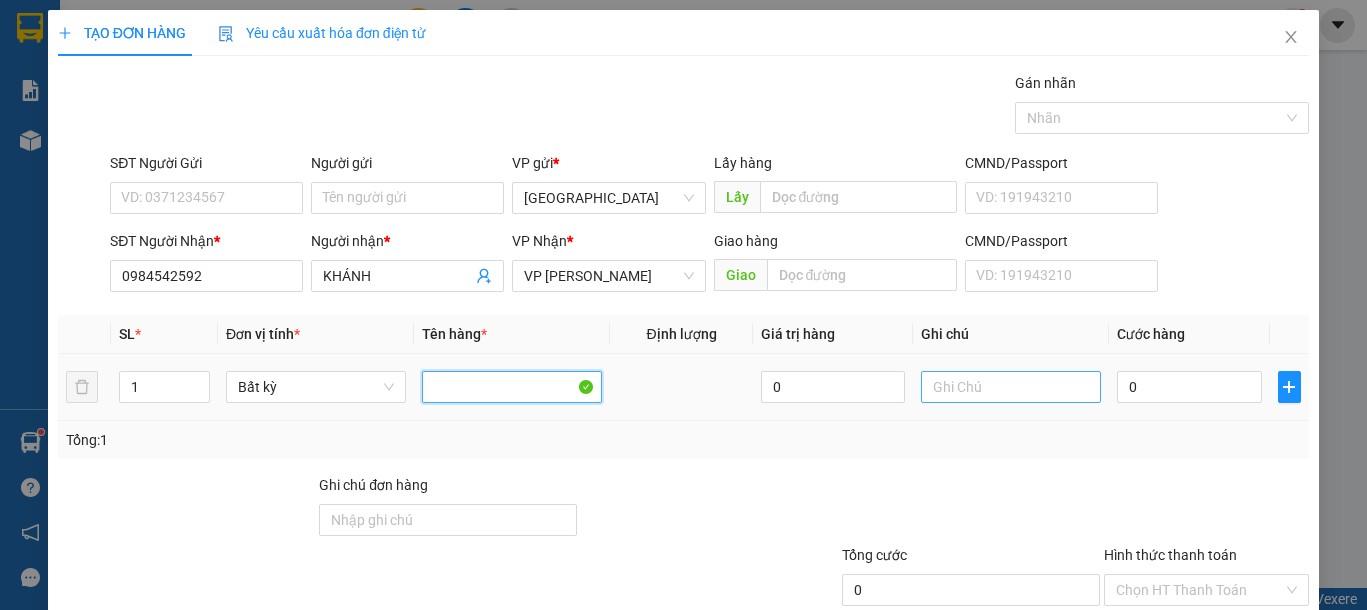 type 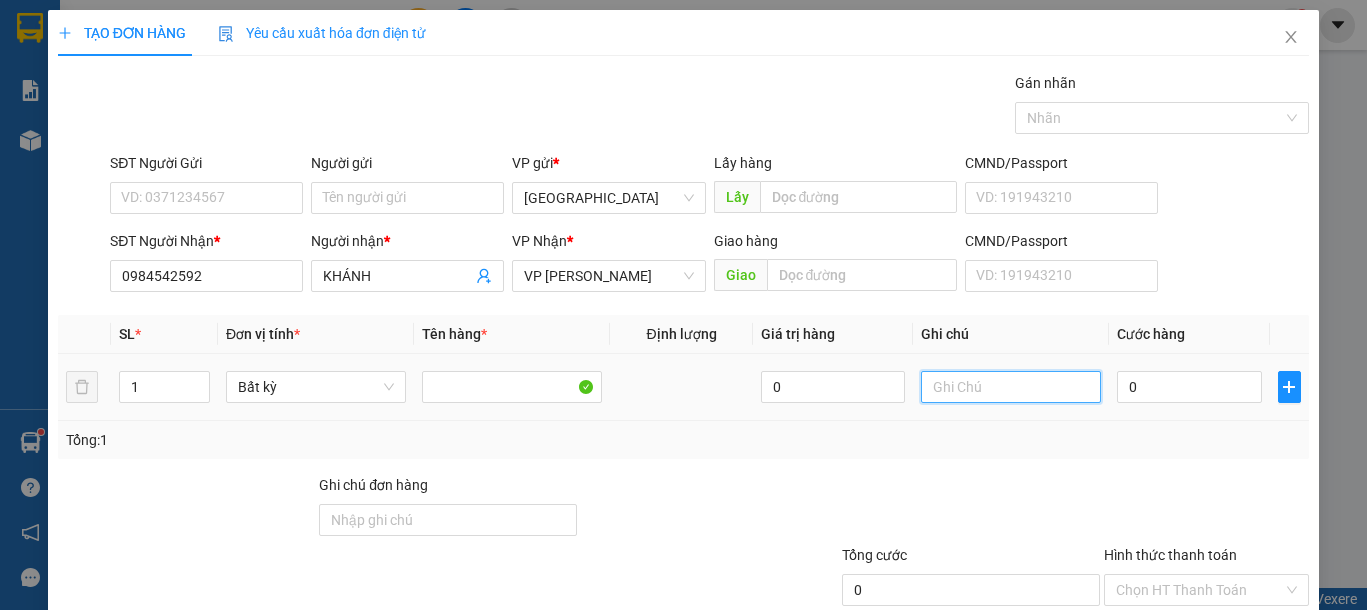 click at bounding box center (1011, 387) 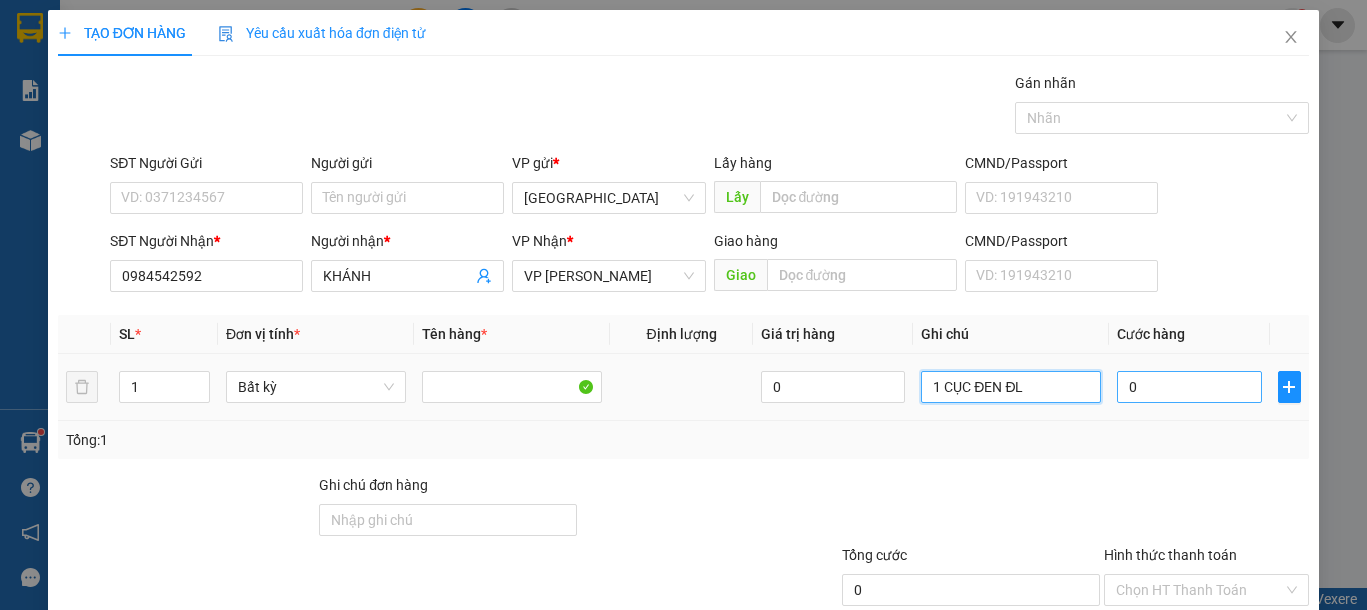 type on "1 CỤC ĐEN ĐL" 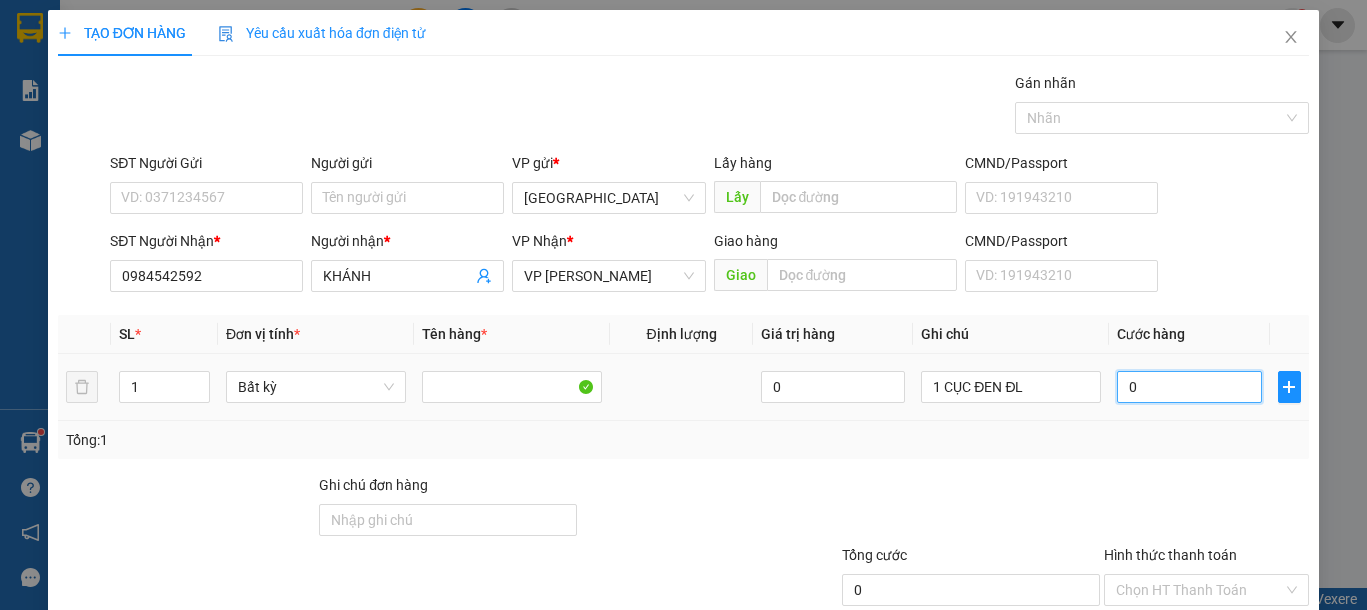 click on "0" at bounding box center [1189, 387] 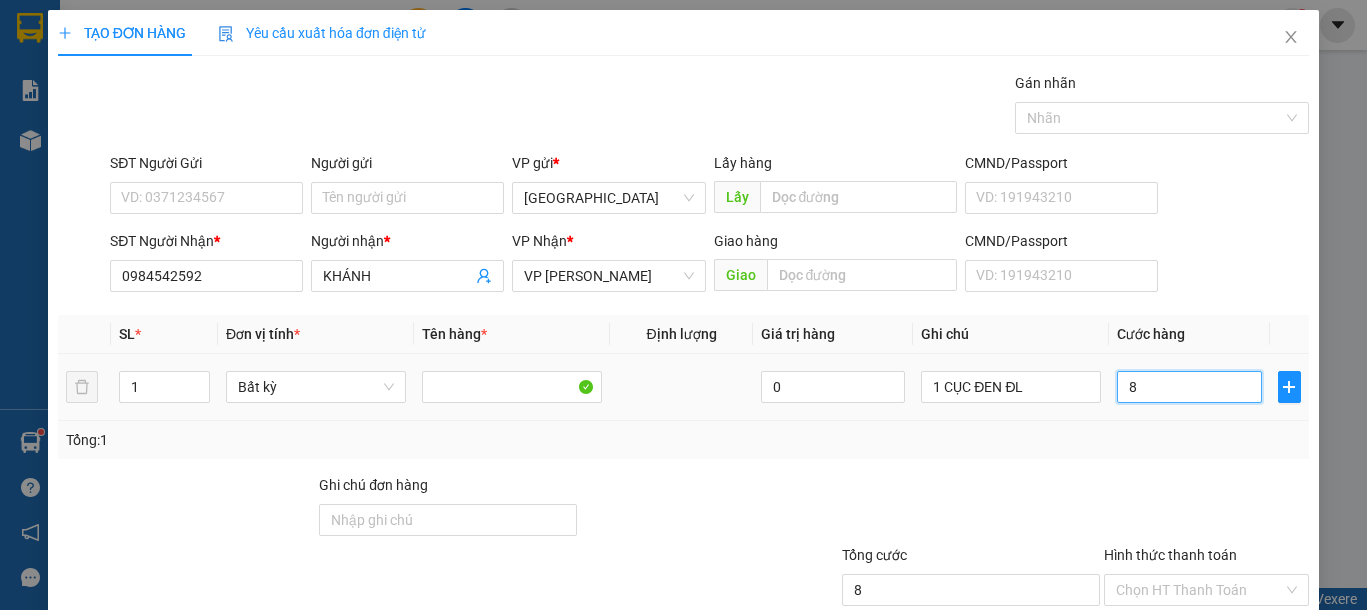 type on "80" 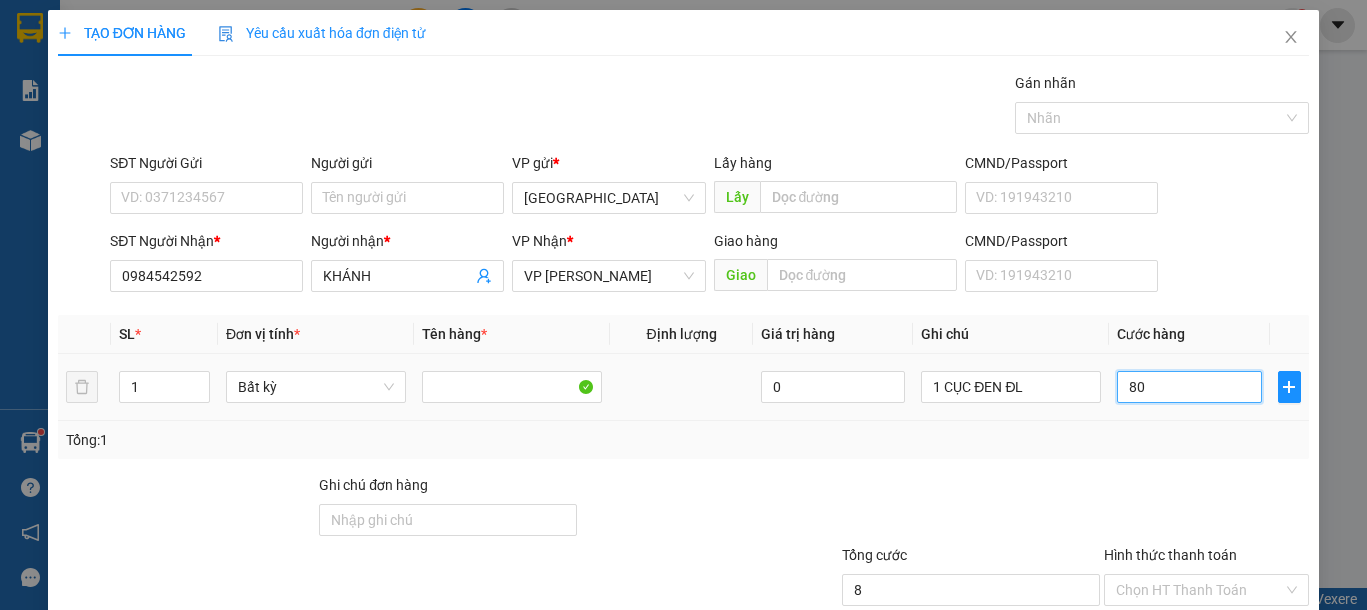 type on "80" 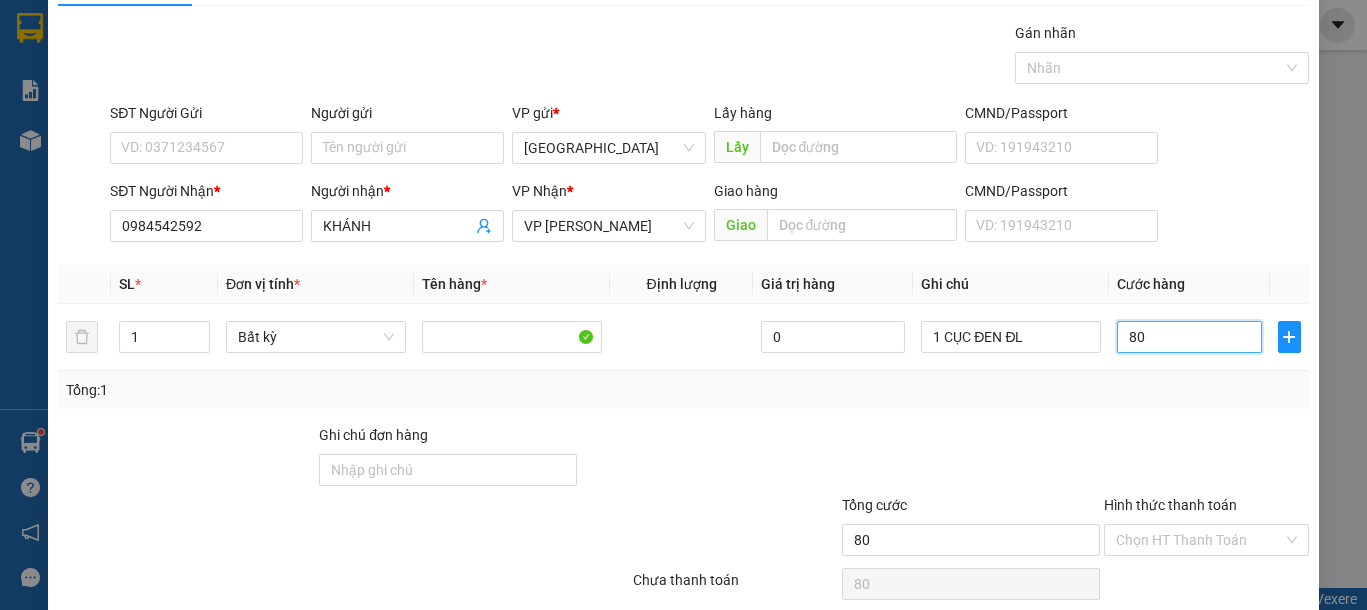 scroll, scrollTop: 130, scrollLeft: 0, axis: vertical 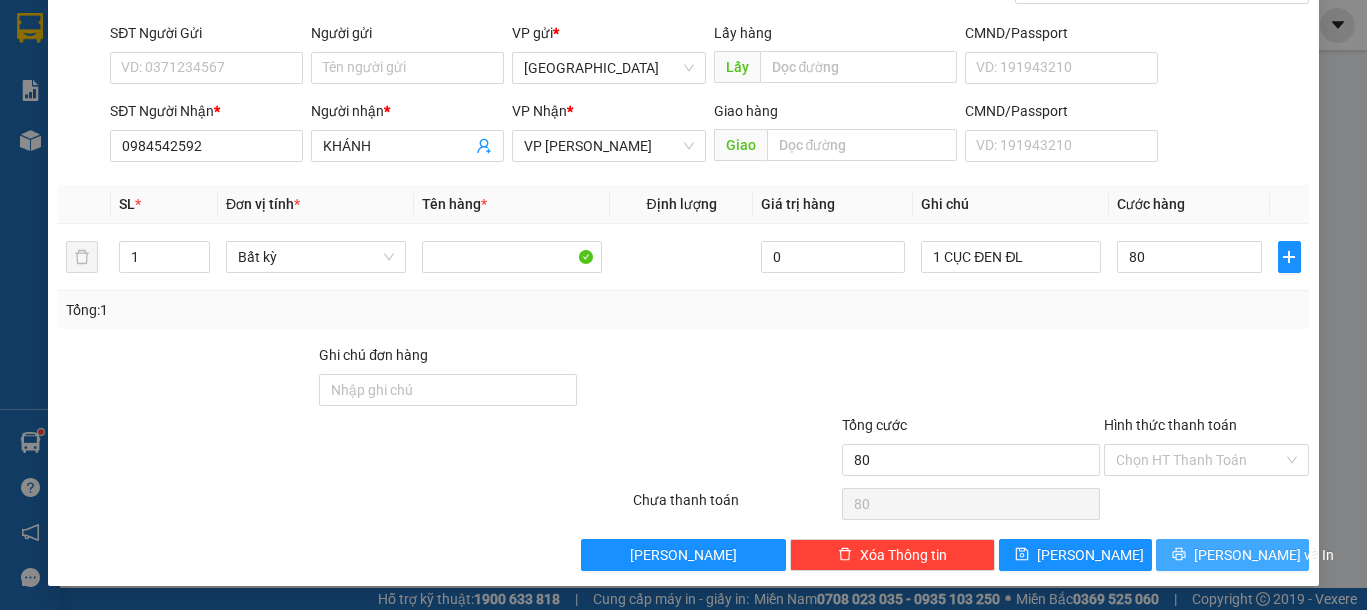 type on "80.000" 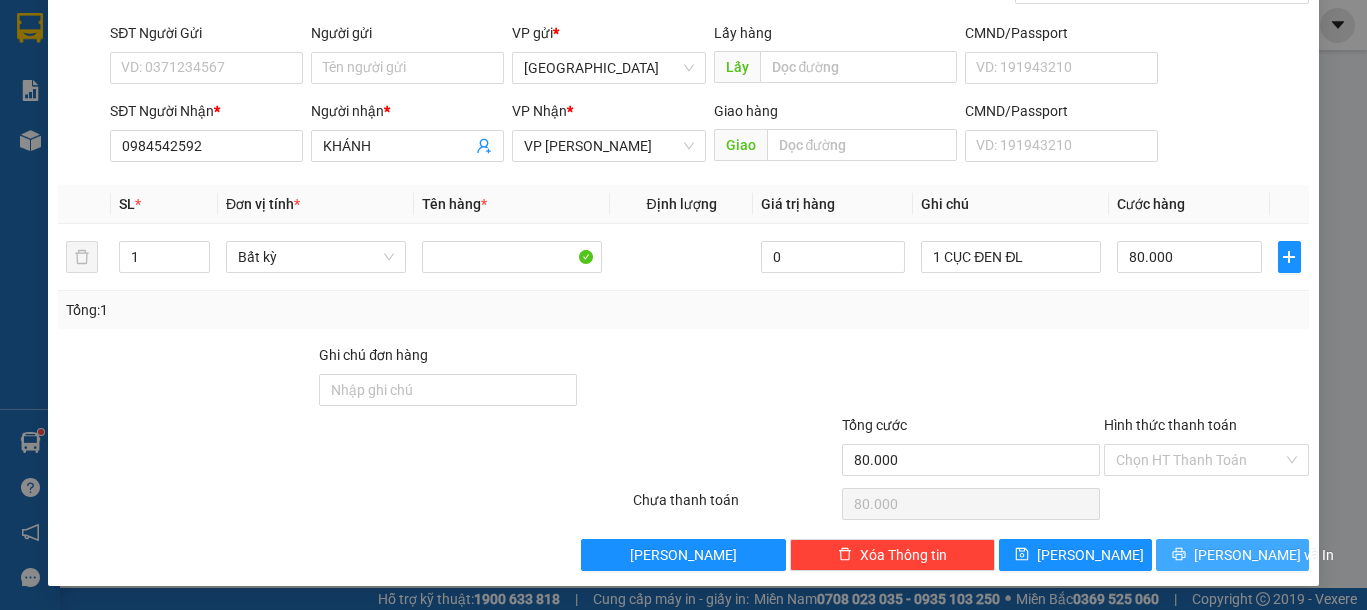click on "[PERSON_NAME] và In" at bounding box center (1264, 555) 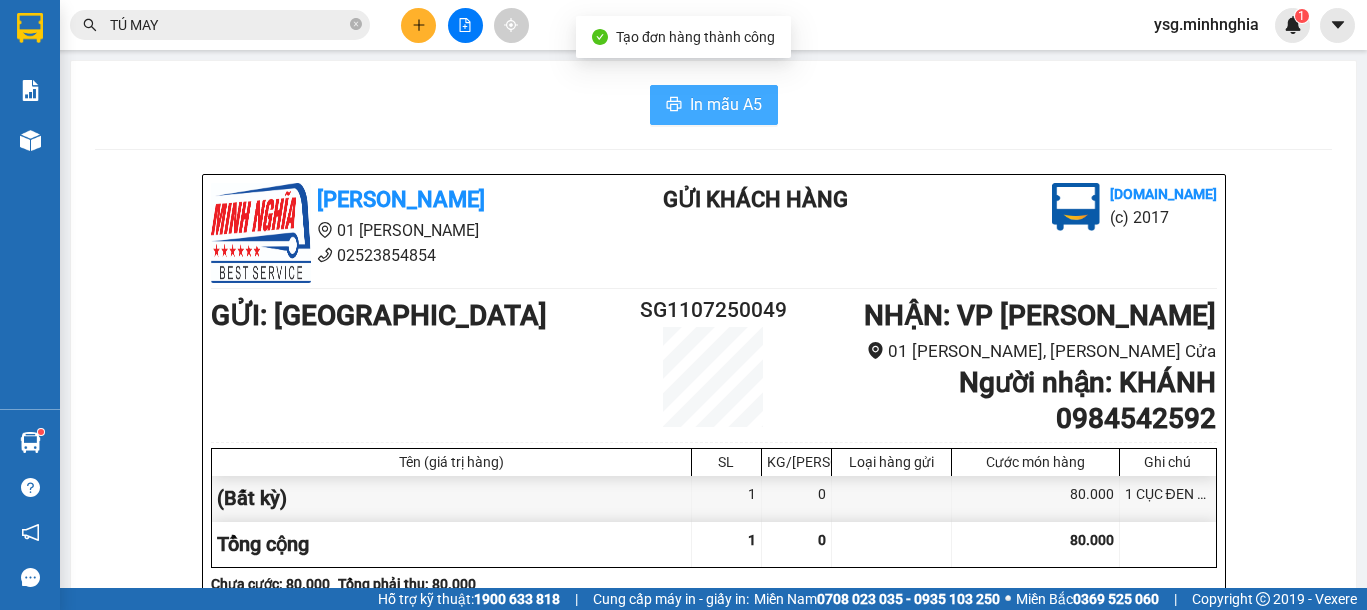 click on "In mẫu A5" at bounding box center [726, 104] 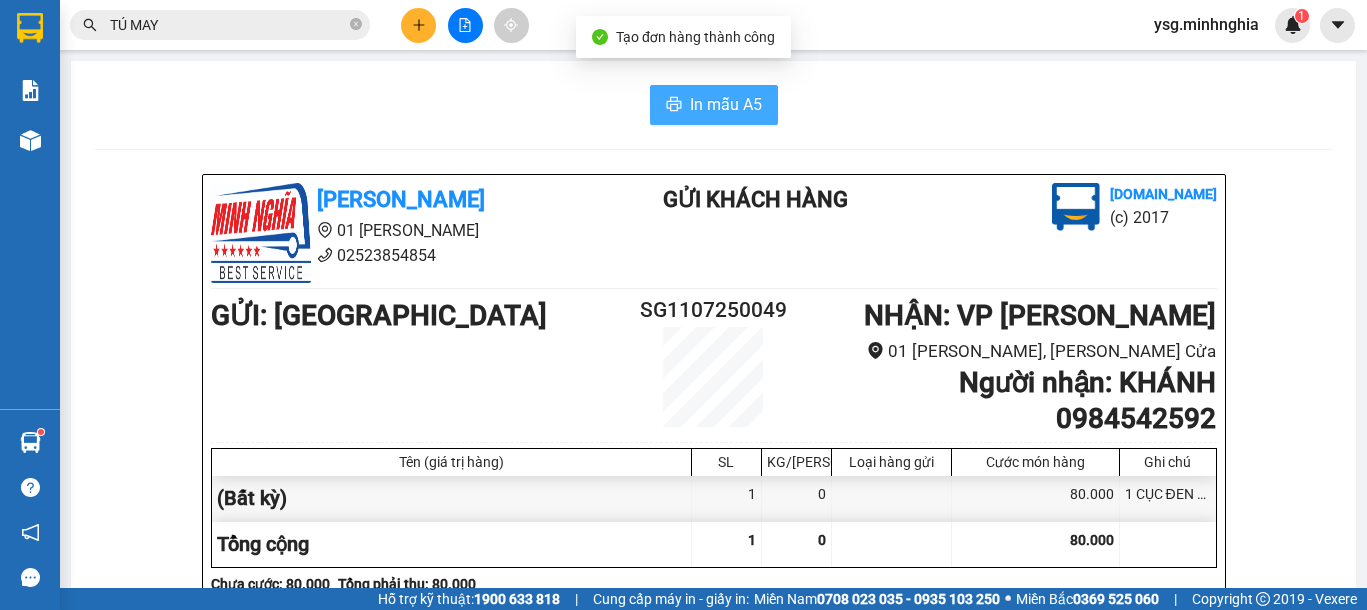 scroll, scrollTop: 0, scrollLeft: 0, axis: both 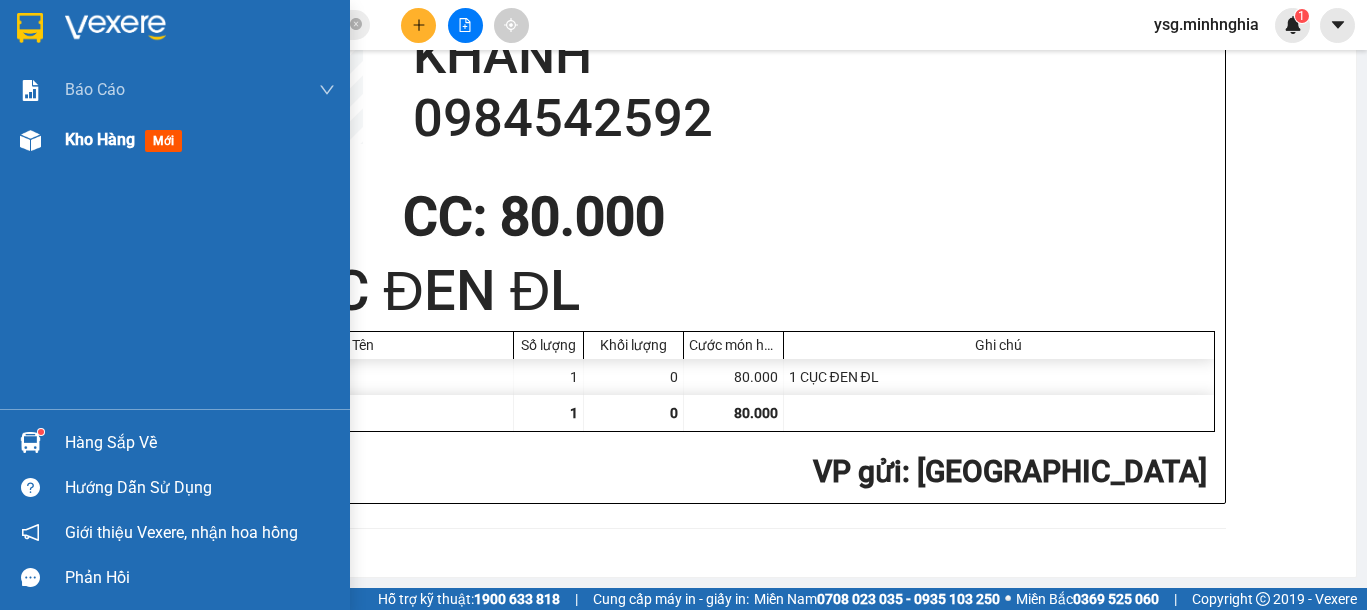 click at bounding box center [30, 140] 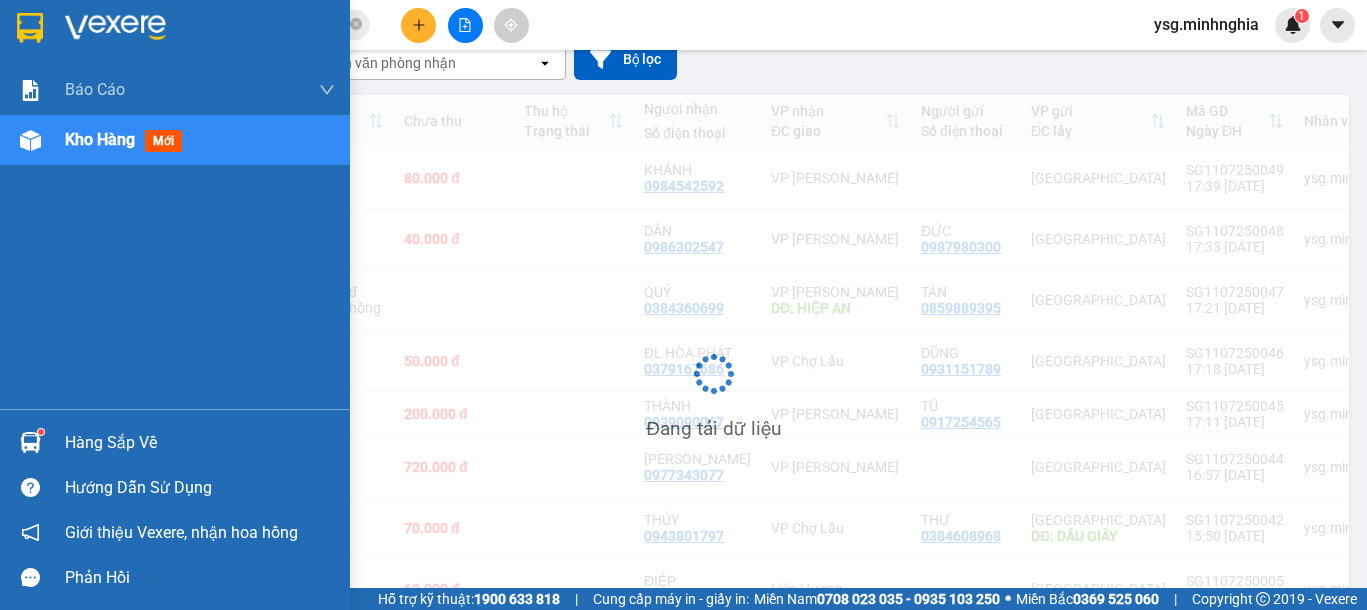 scroll, scrollTop: 187, scrollLeft: 0, axis: vertical 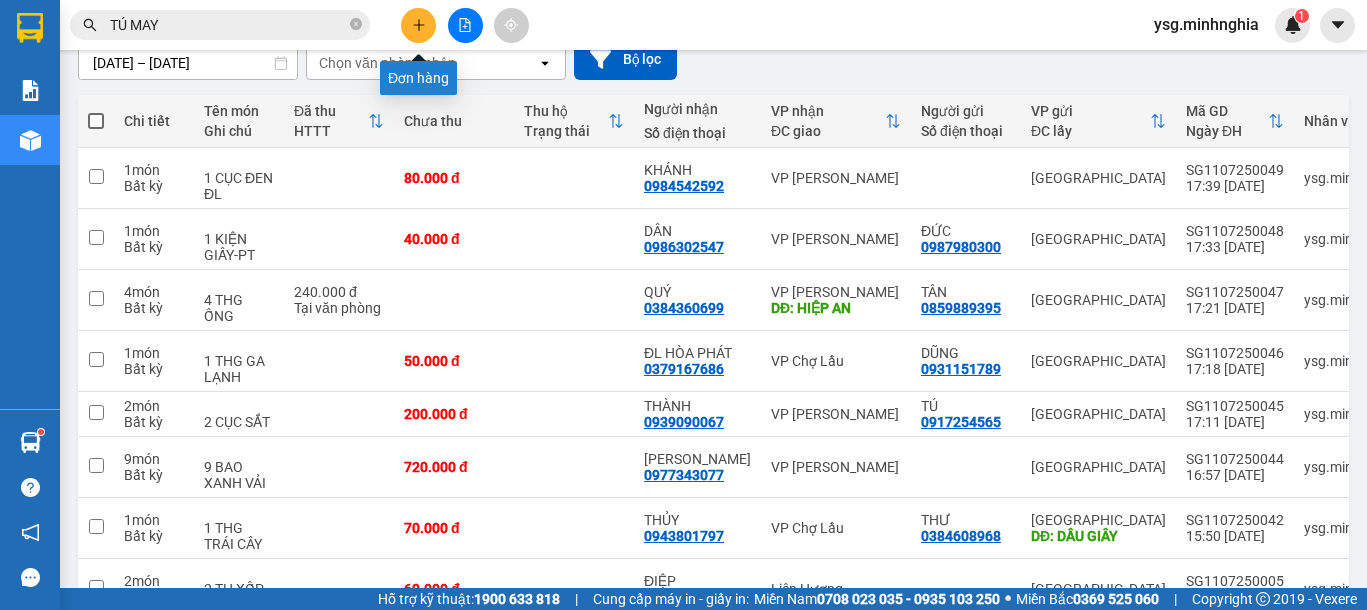 click at bounding box center [418, 25] 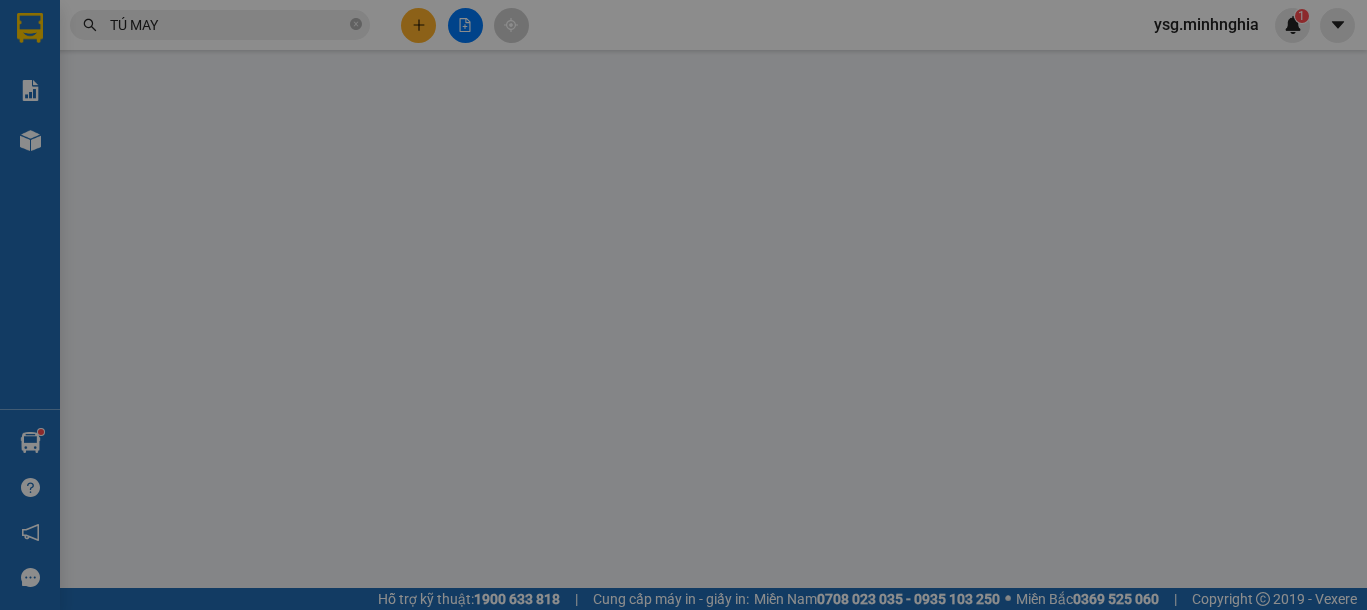scroll, scrollTop: 0, scrollLeft: 0, axis: both 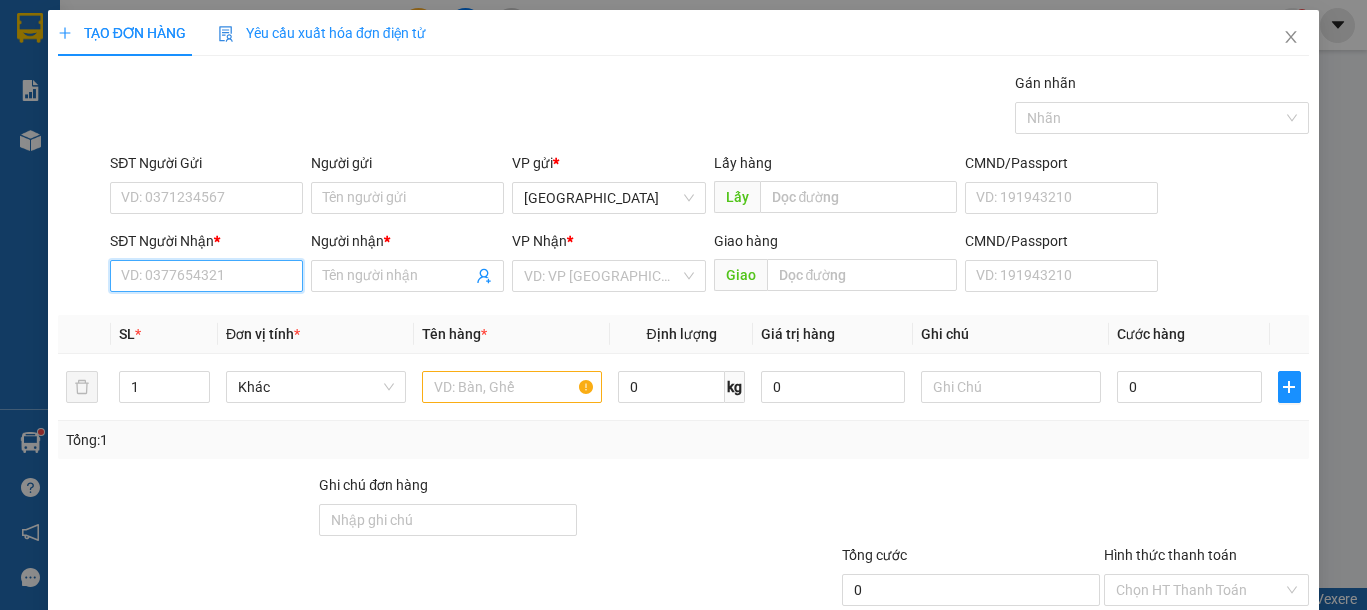 click on "SĐT Người Nhận  *" at bounding box center (206, 276) 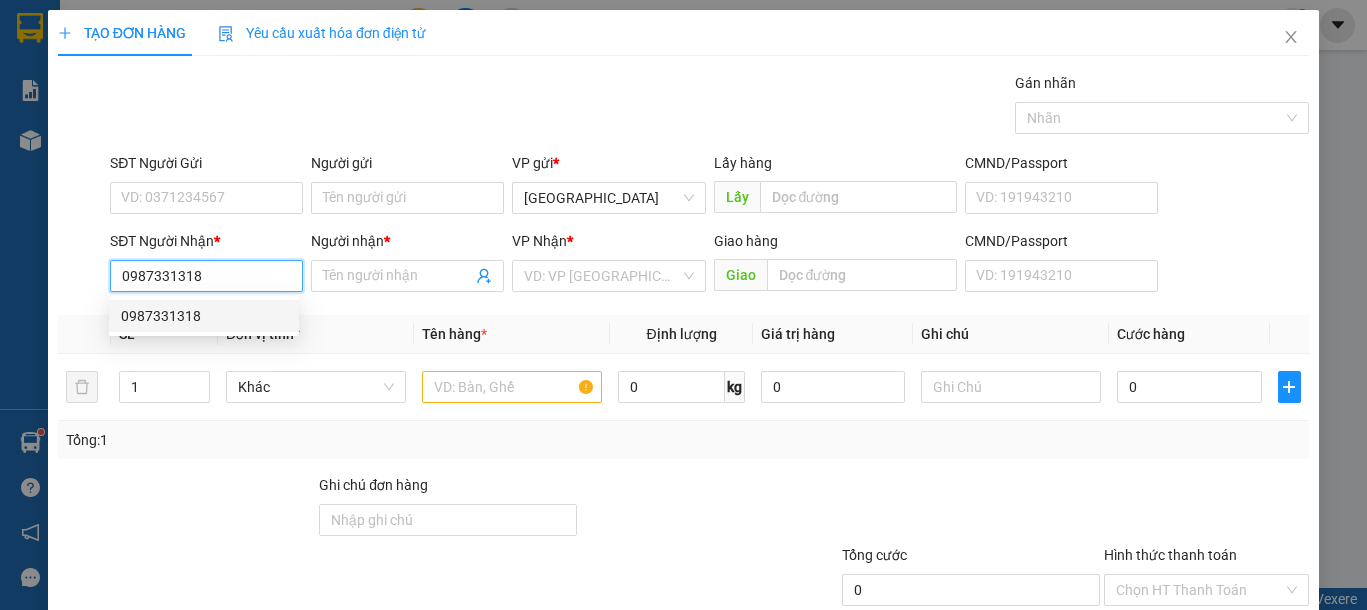 click on "0987331318" at bounding box center [204, 316] 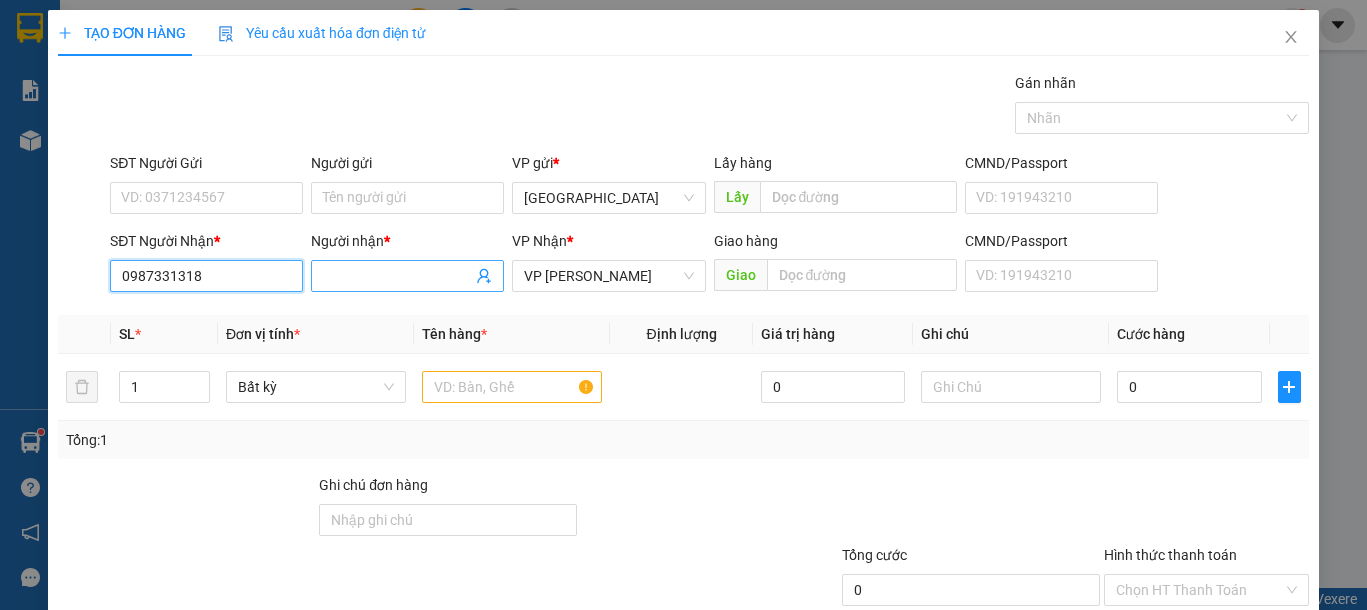 type on "0987331318" 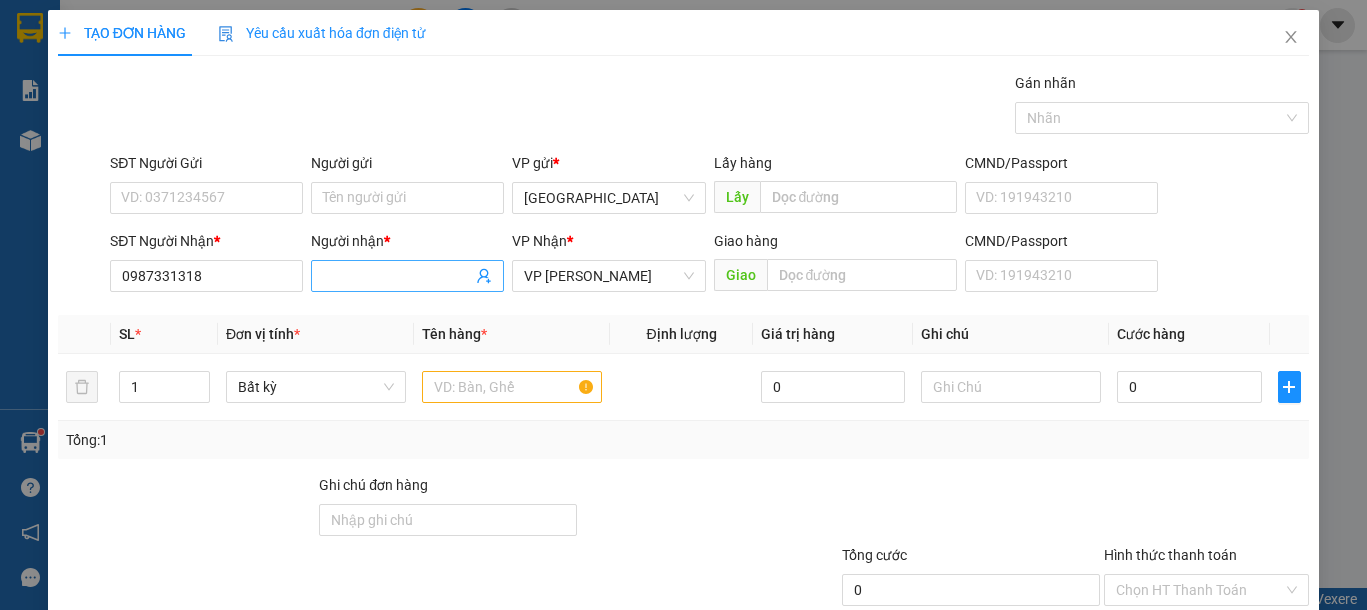 click on "Người nhận  *" at bounding box center [397, 276] 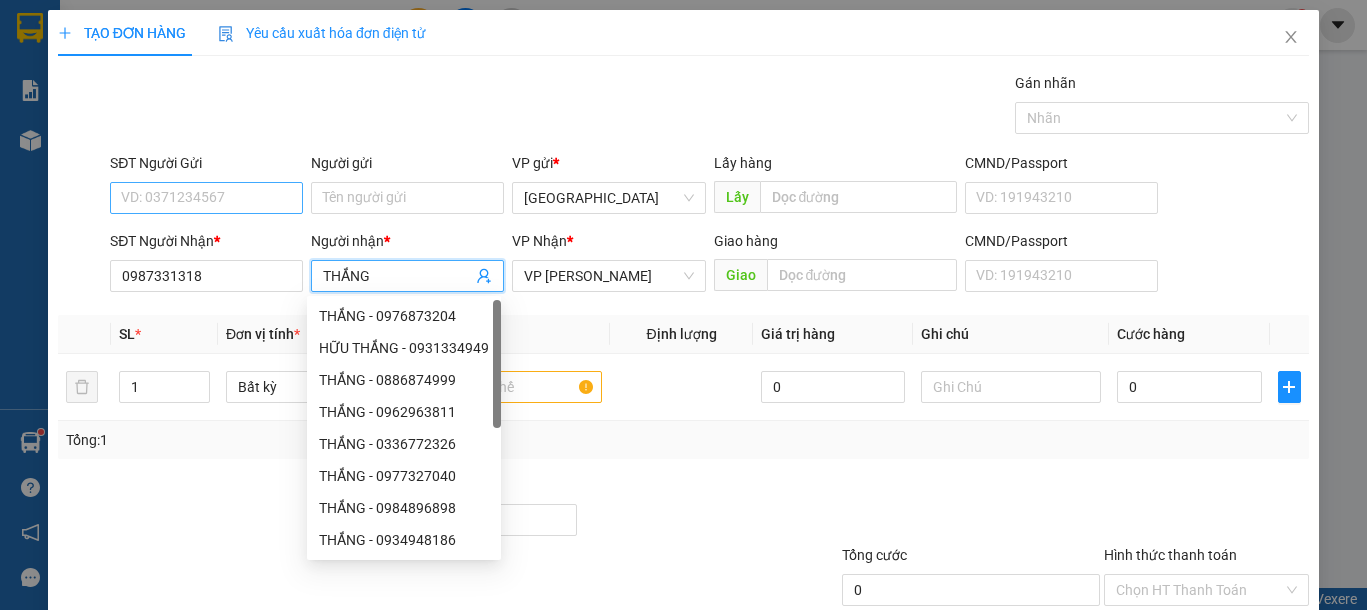 type on "THẮNG" 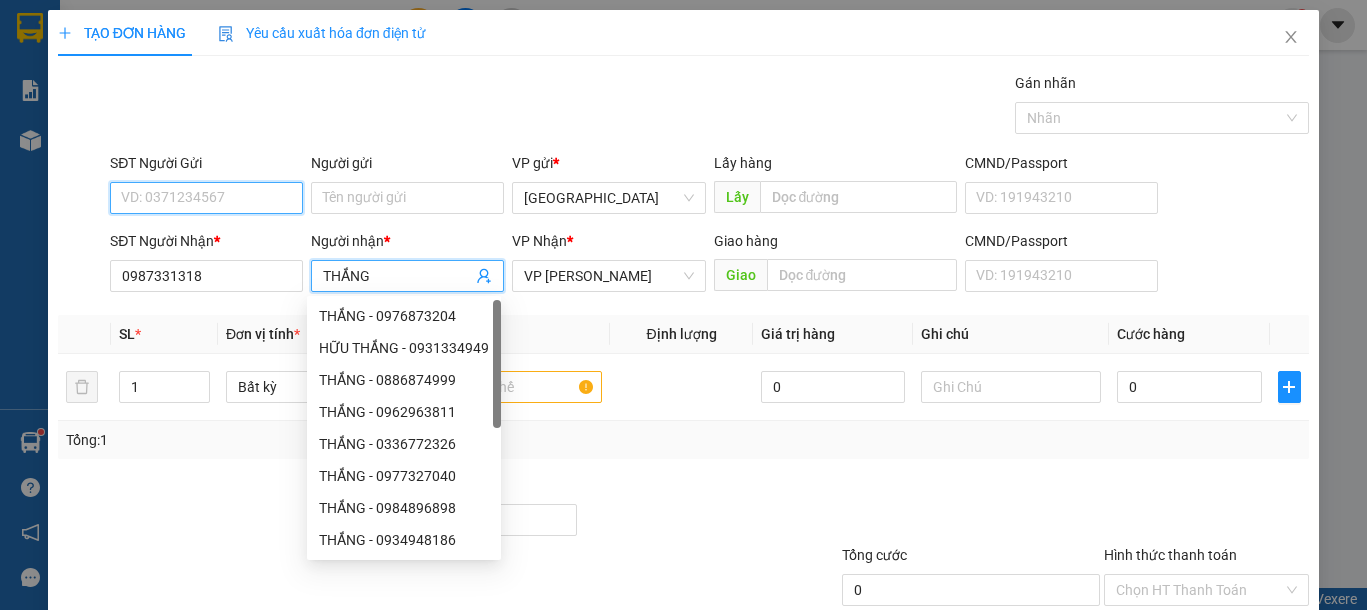 click on "SĐT Người Gửi" at bounding box center [206, 198] 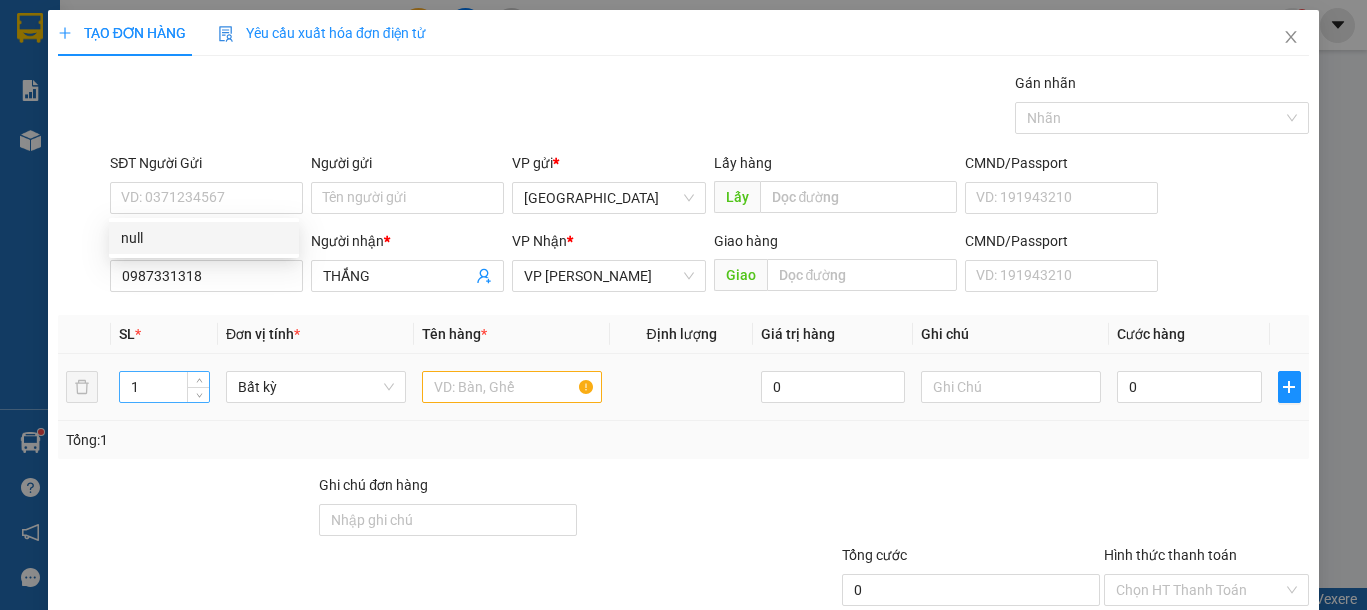 click on "1" at bounding box center [164, 387] 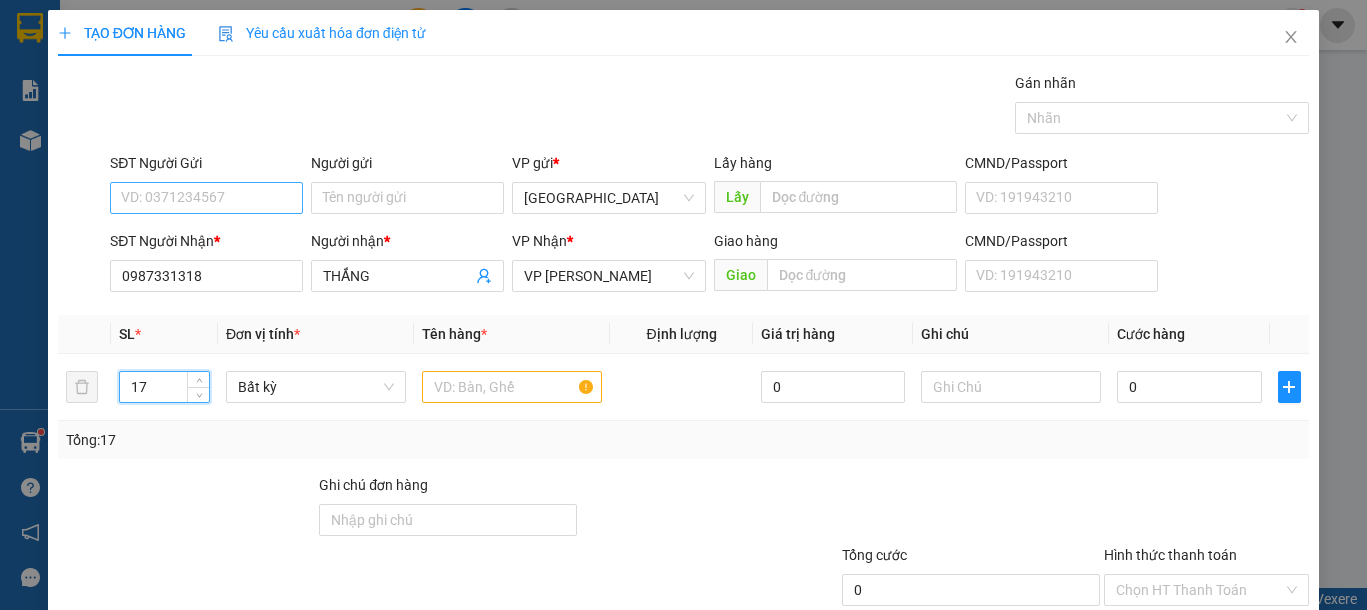 type on "17" 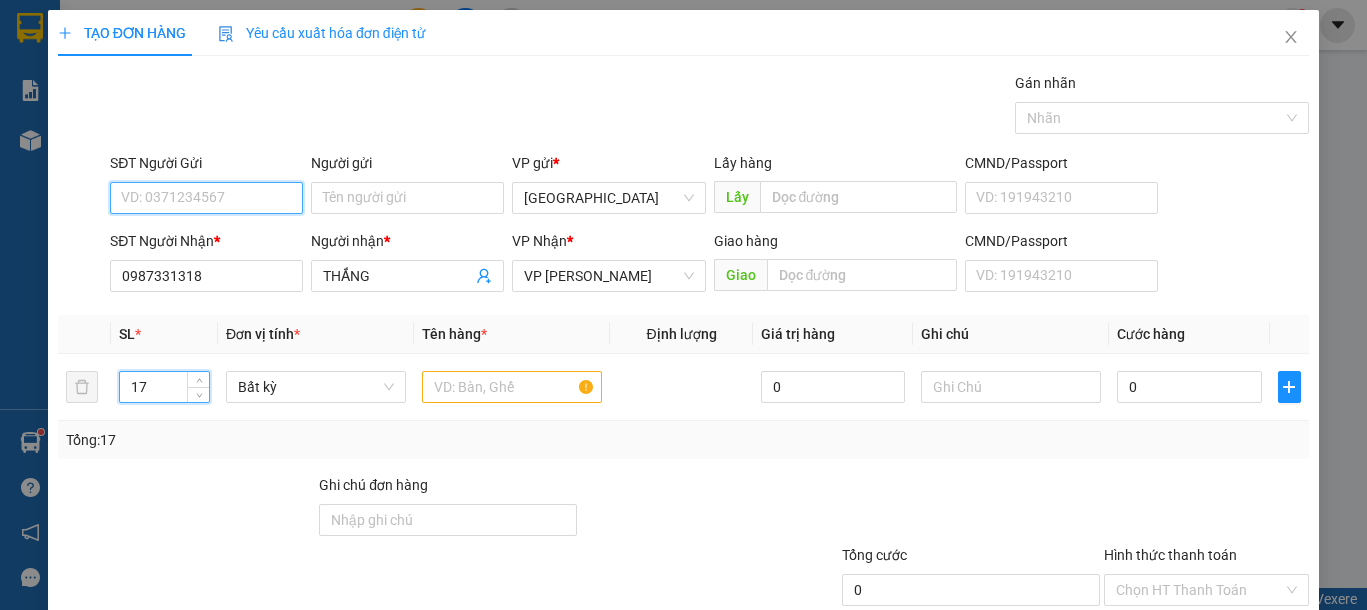 click on "SĐT Người Gửi" at bounding box center [206, 198] 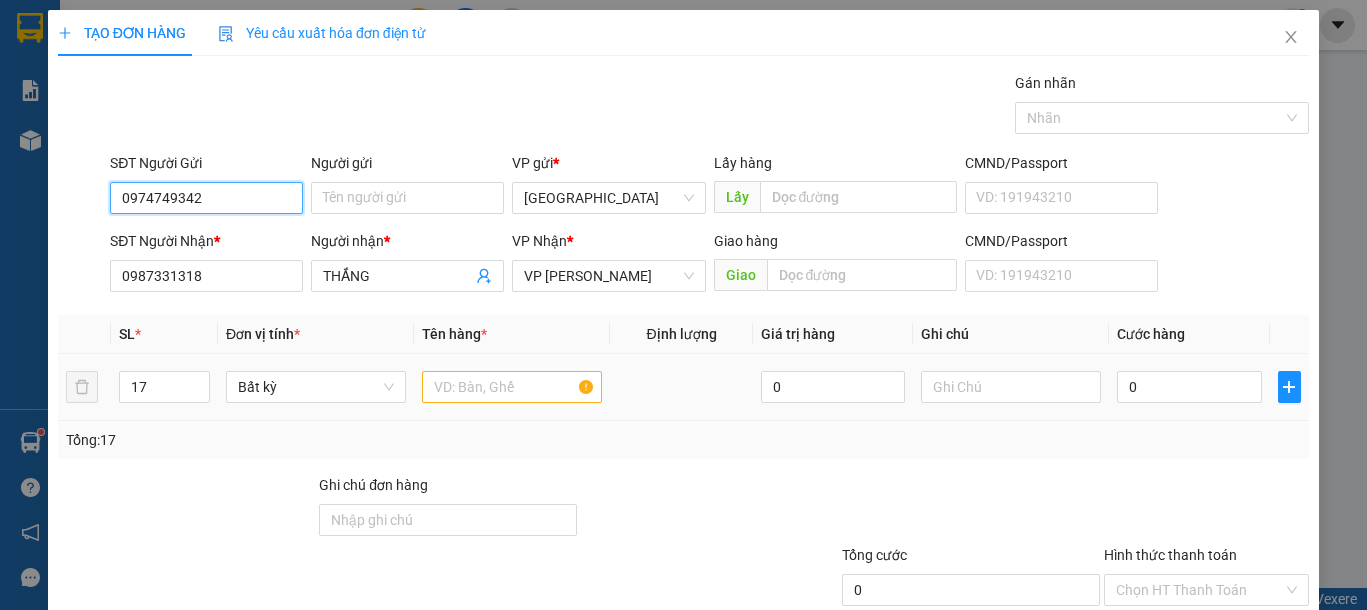type on "0974749342" 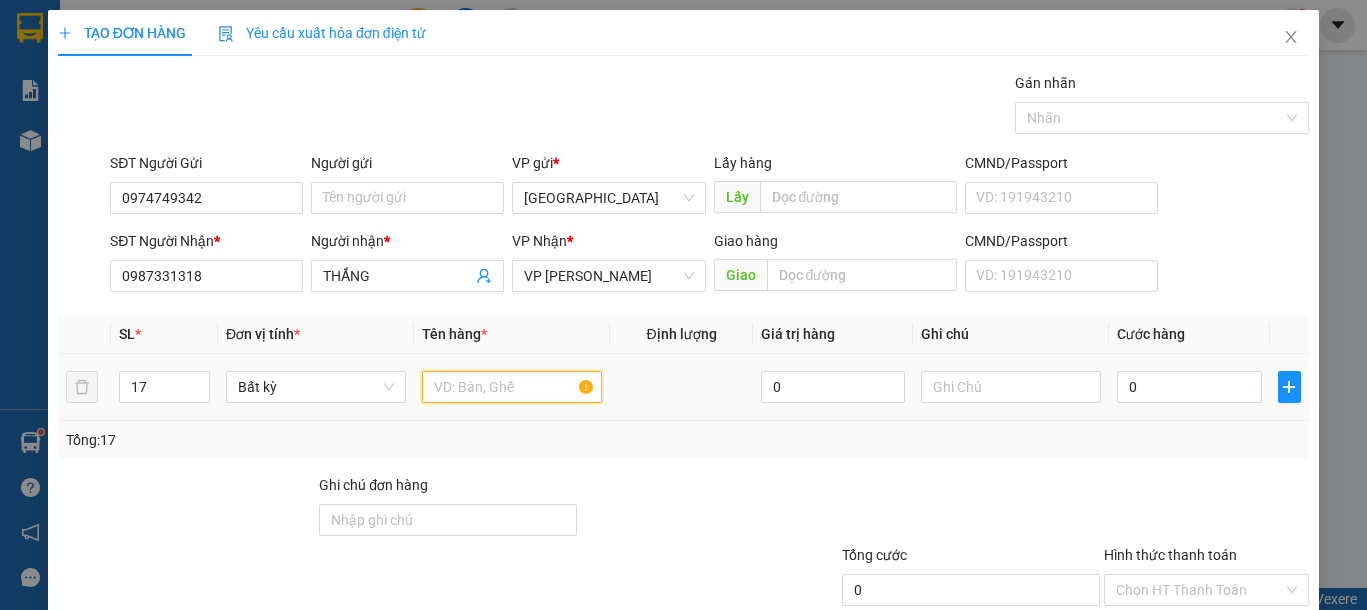 click at bounding box center (512, 387) 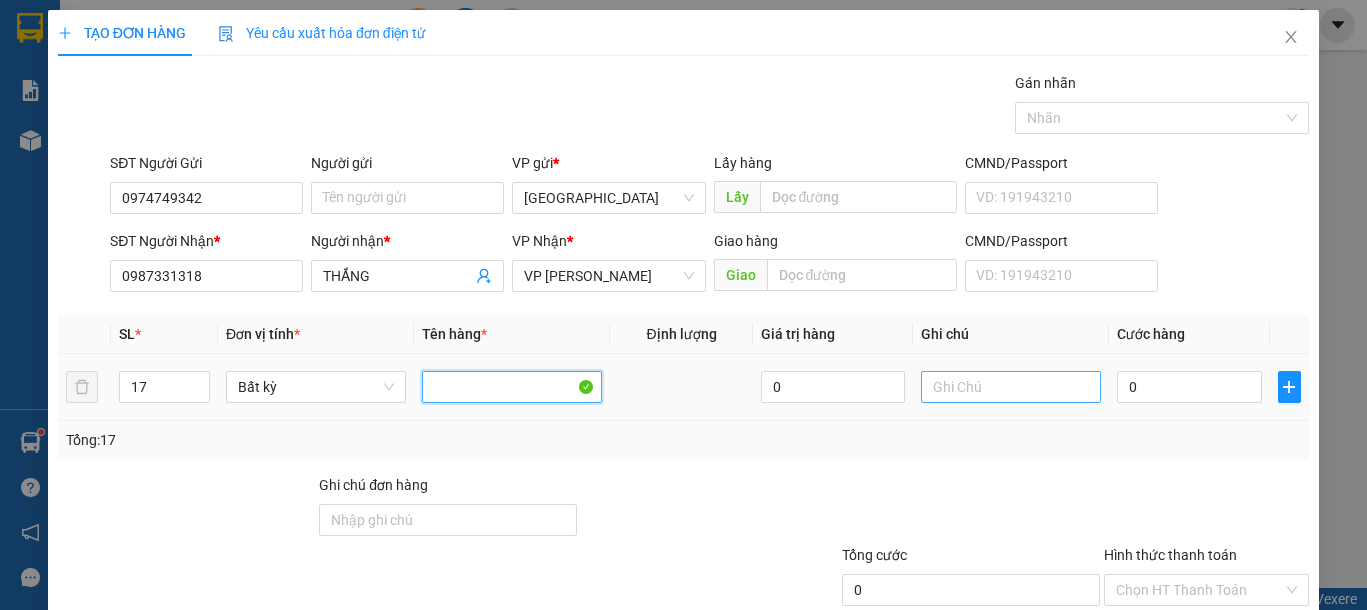type 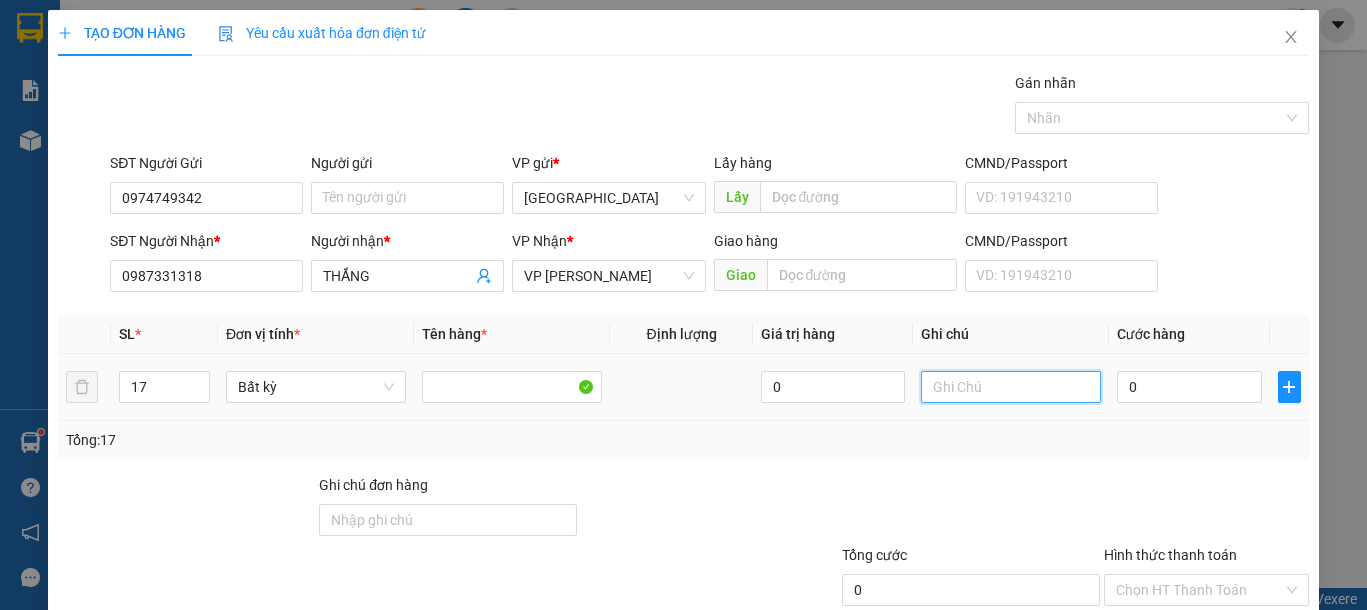 click at bounding box center [1011, 387] 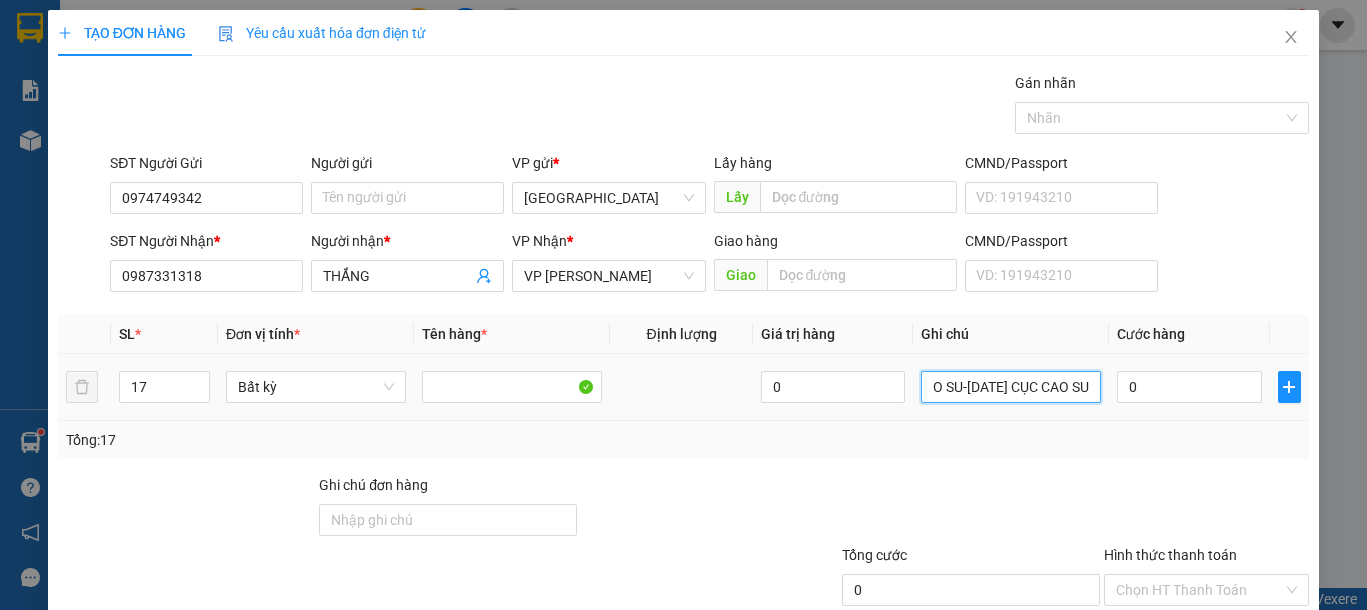 scroll, scrollTop: 0, scrollLeft: 86, axis: horizontal 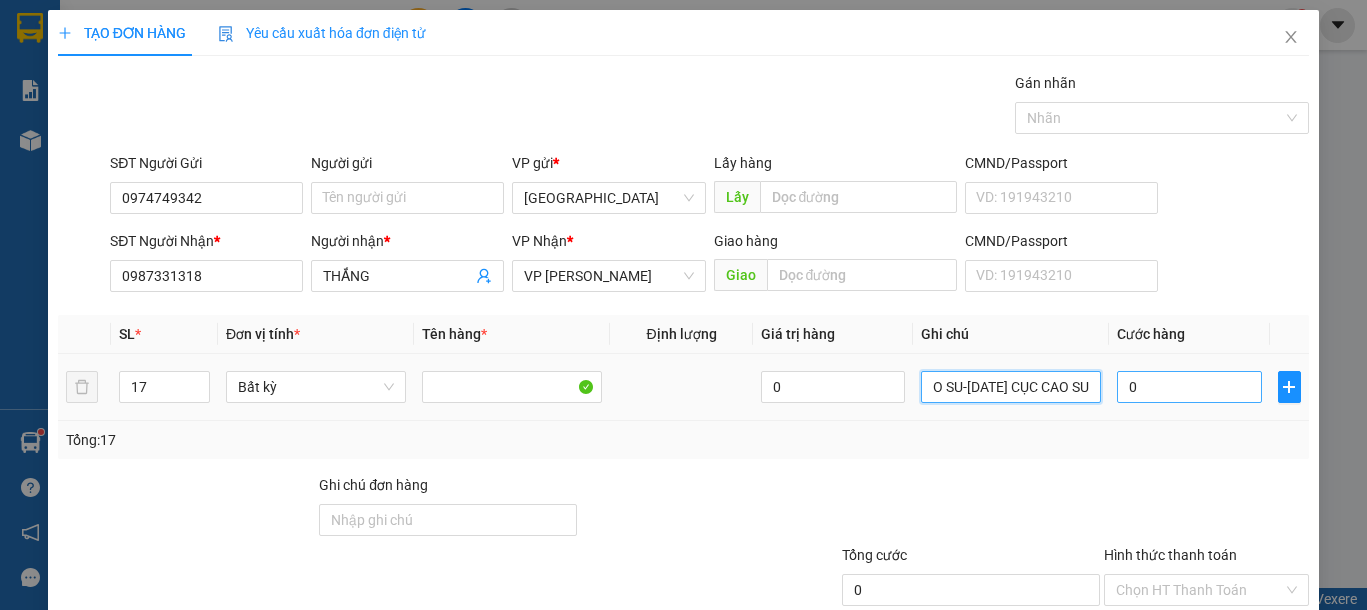type on "12 TẤM CAO SU-4 THG 1 CỤC CAO SU" 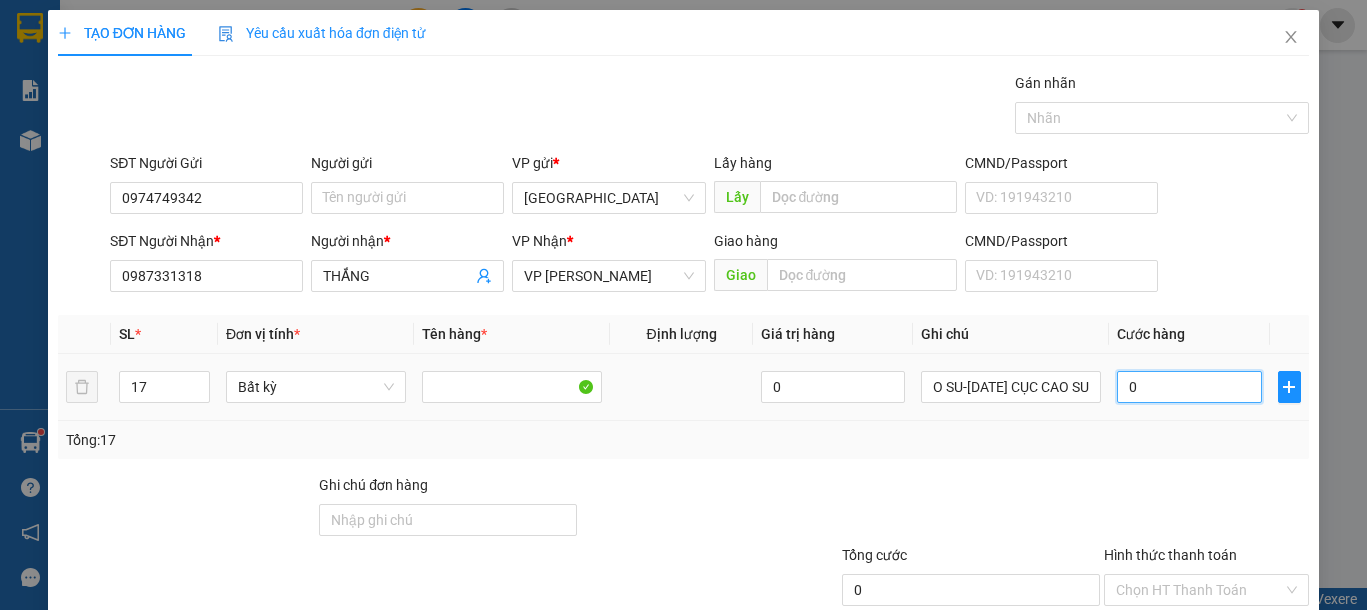 click on "0" at bounding box center [1189, 387] 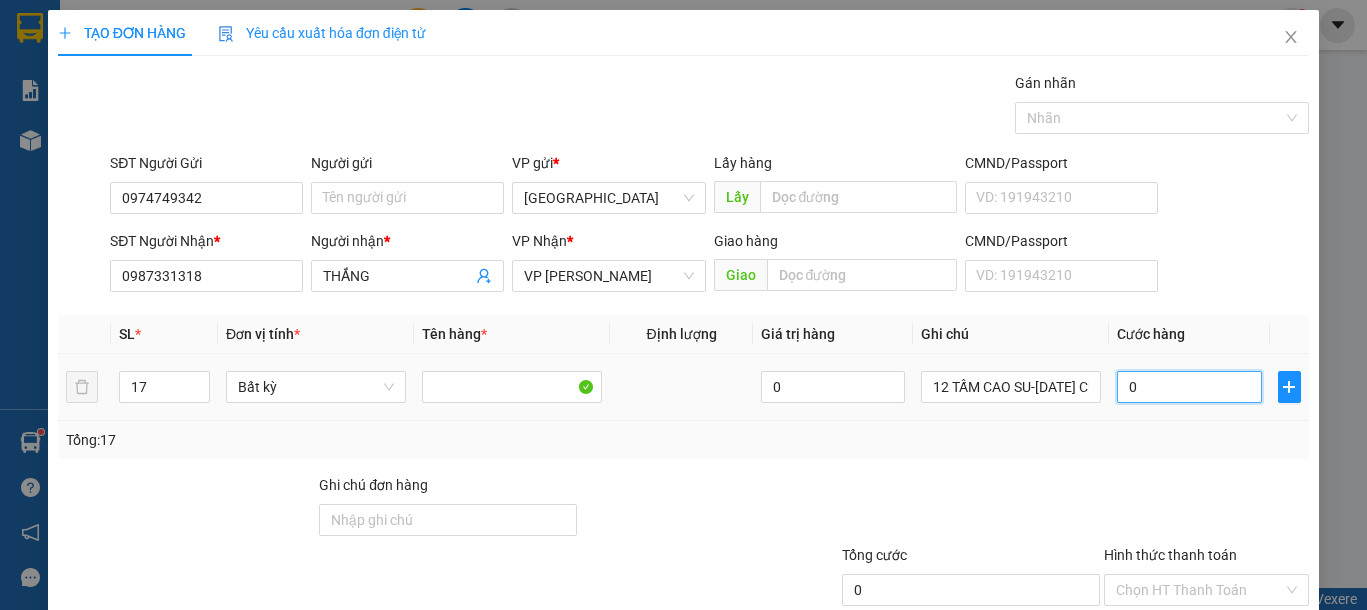type on "3" 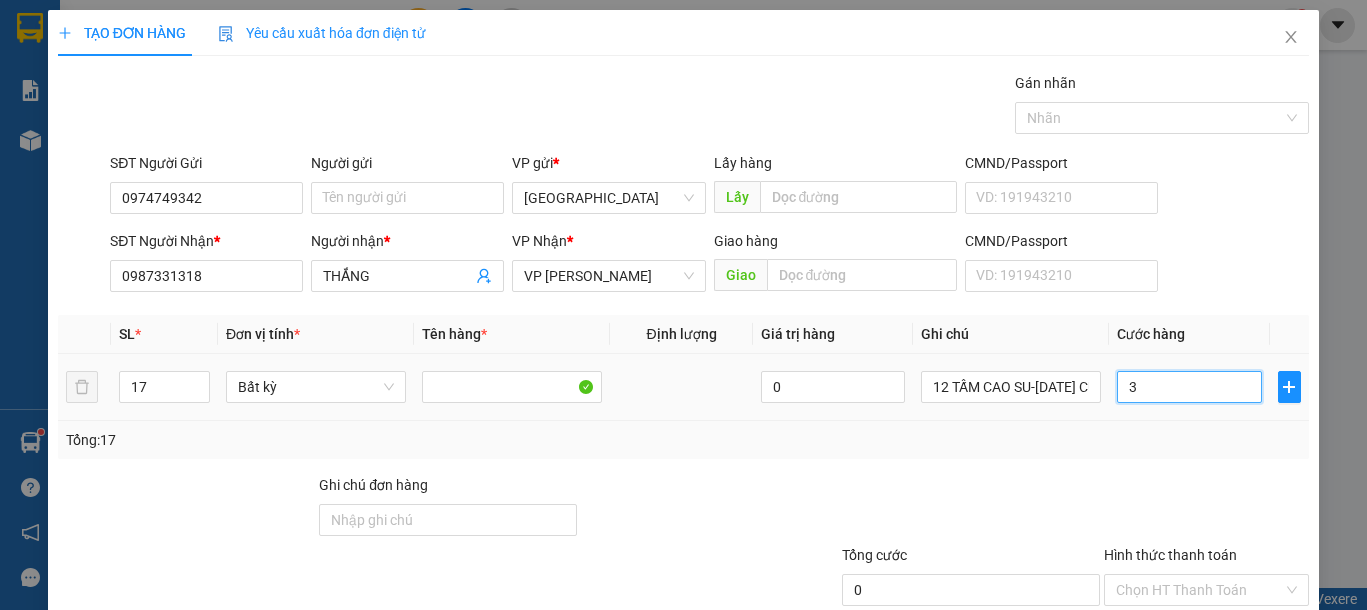 type on "3" 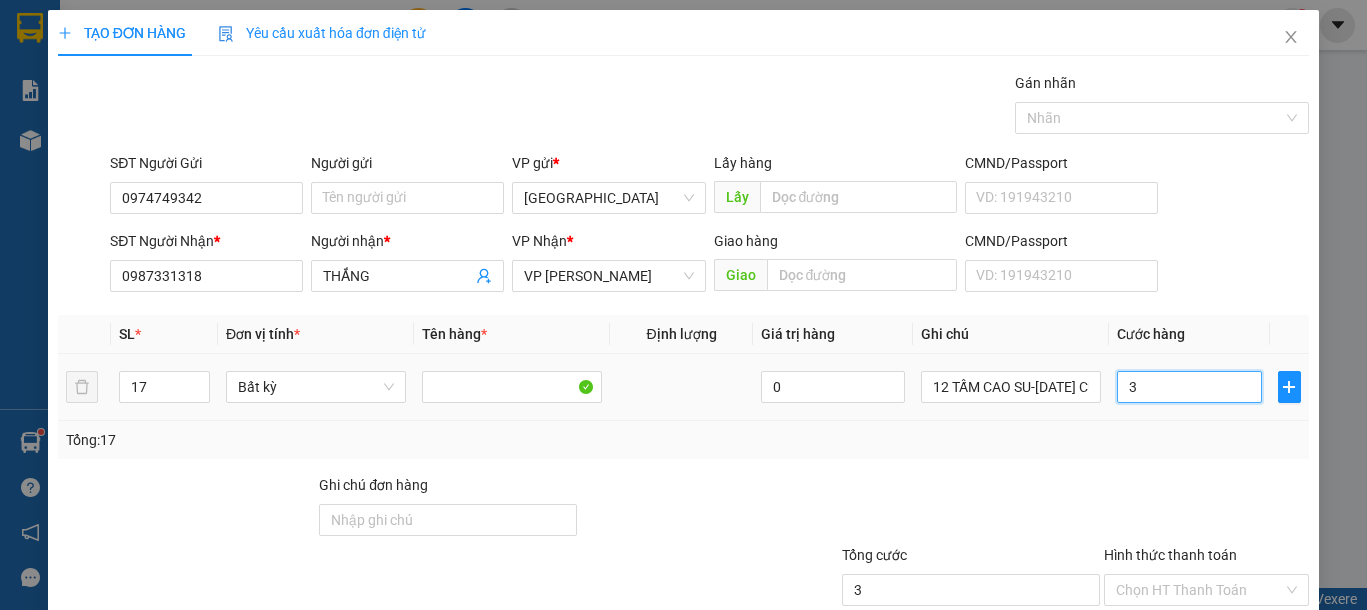 type on "38" 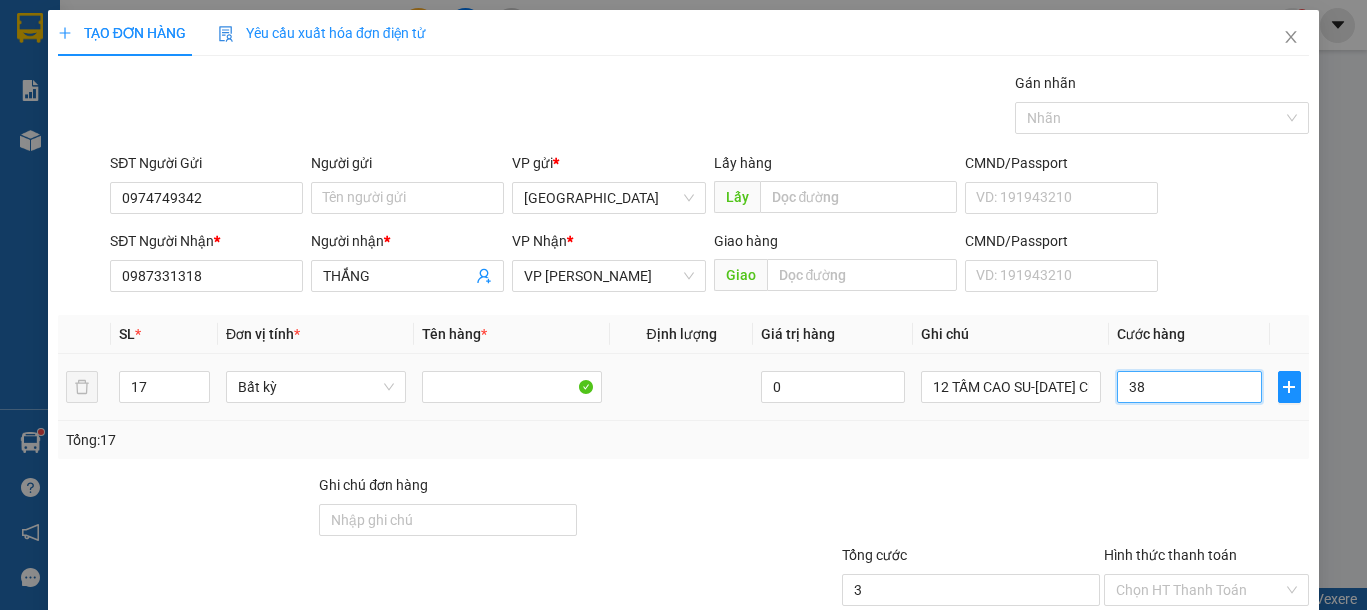 type on "38" 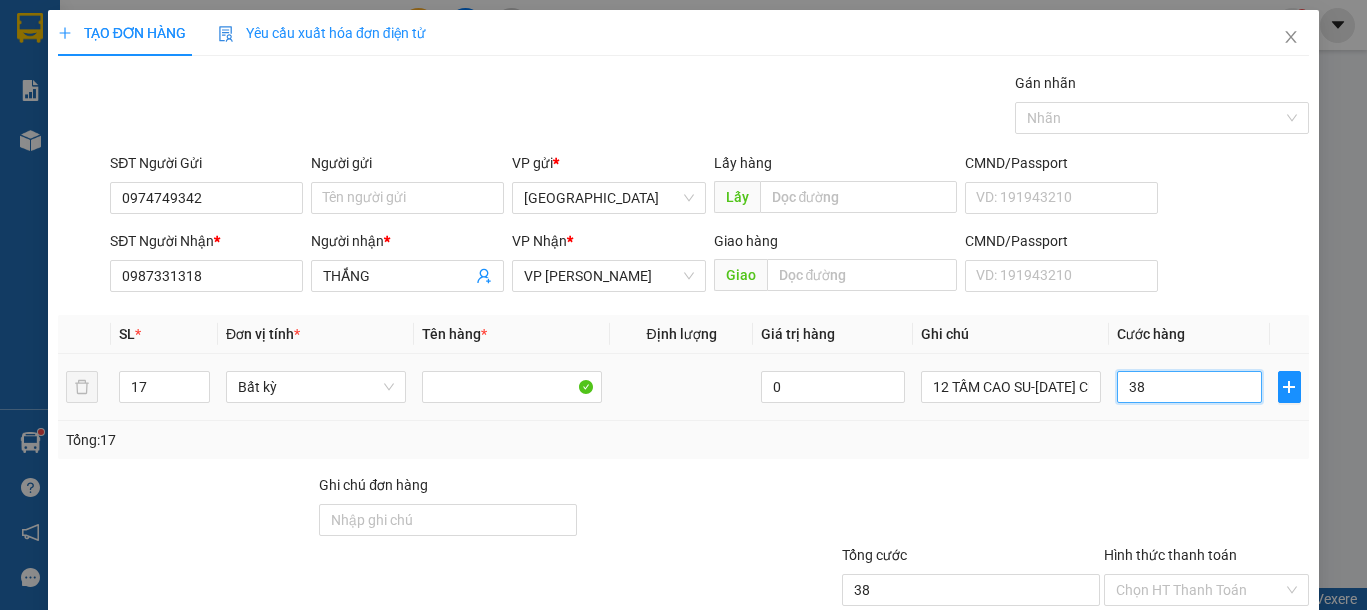 type on "380" 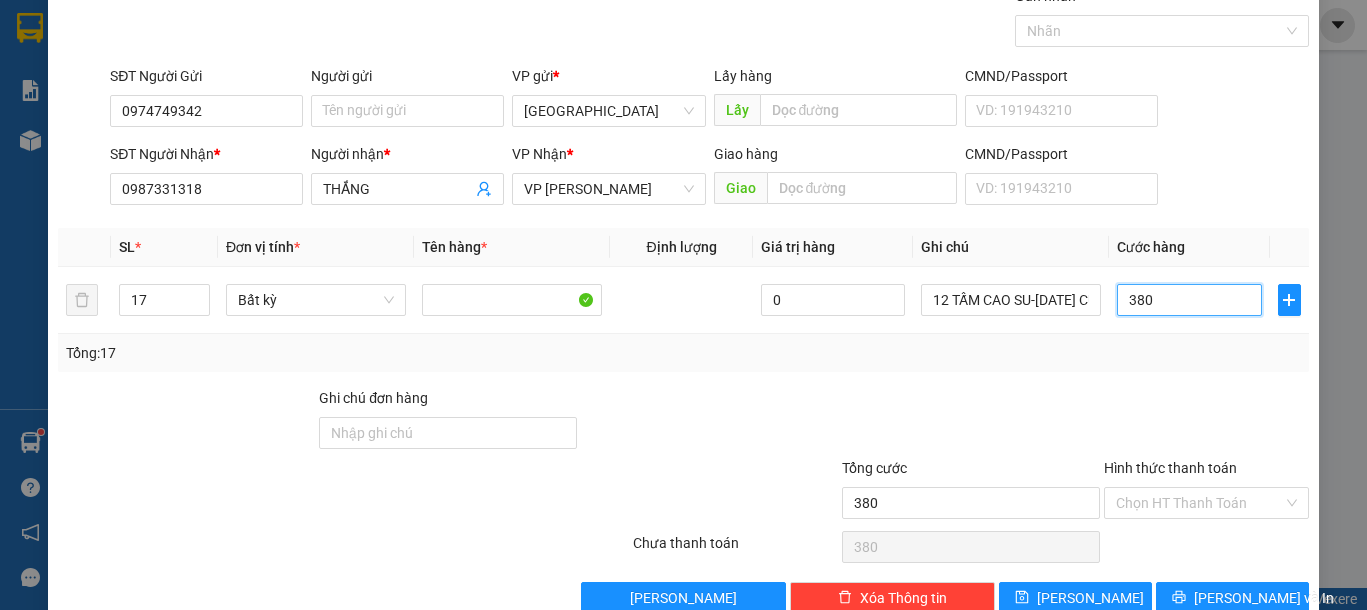 scroll, scrollTop: 130, scrollLeft: 0, axis: vertical 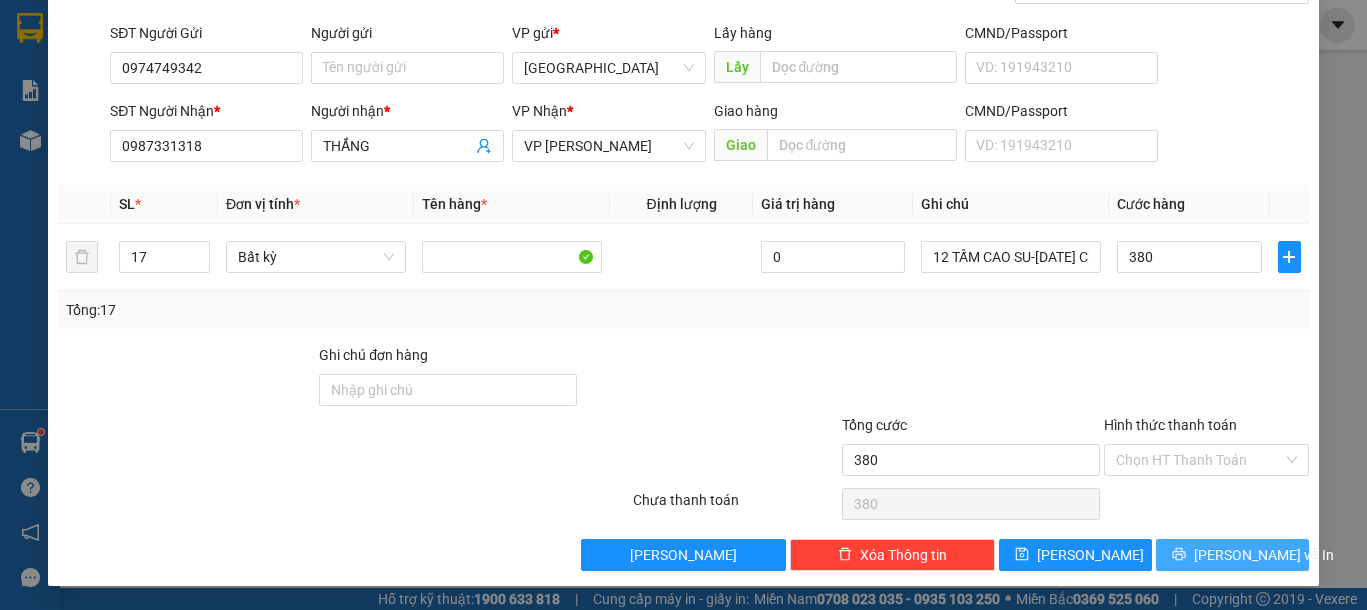 type on "380.000" 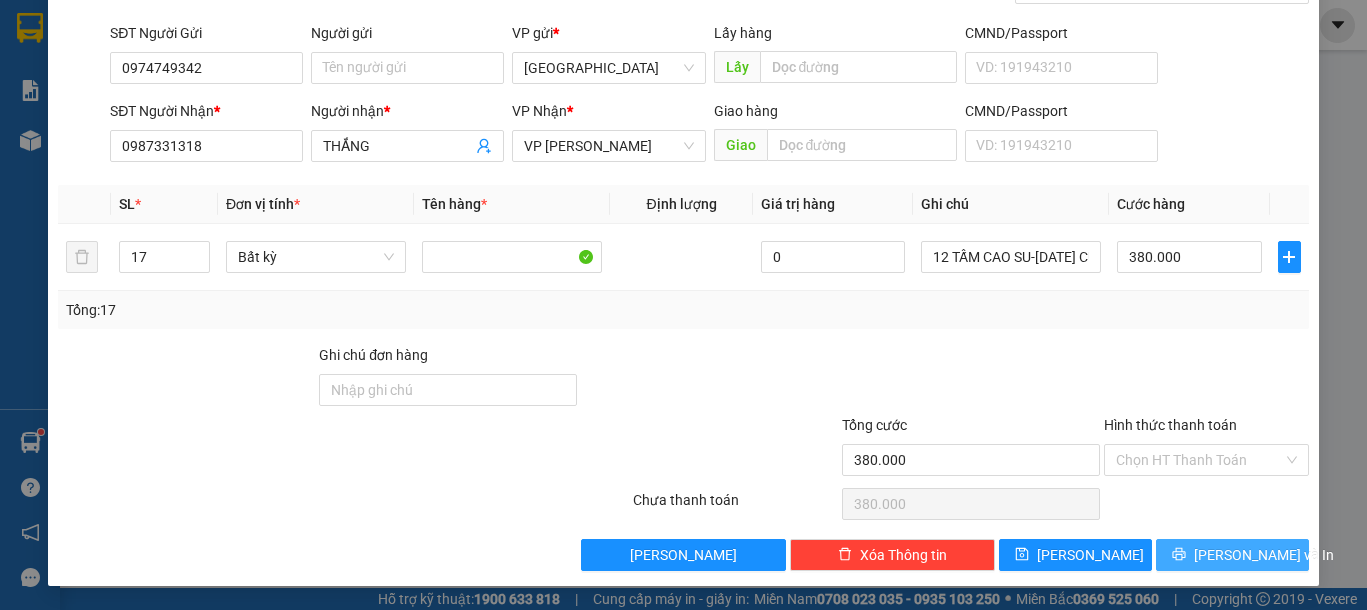 click on "[PERSON_NAME] và In" at bounding box center (1264, 555) 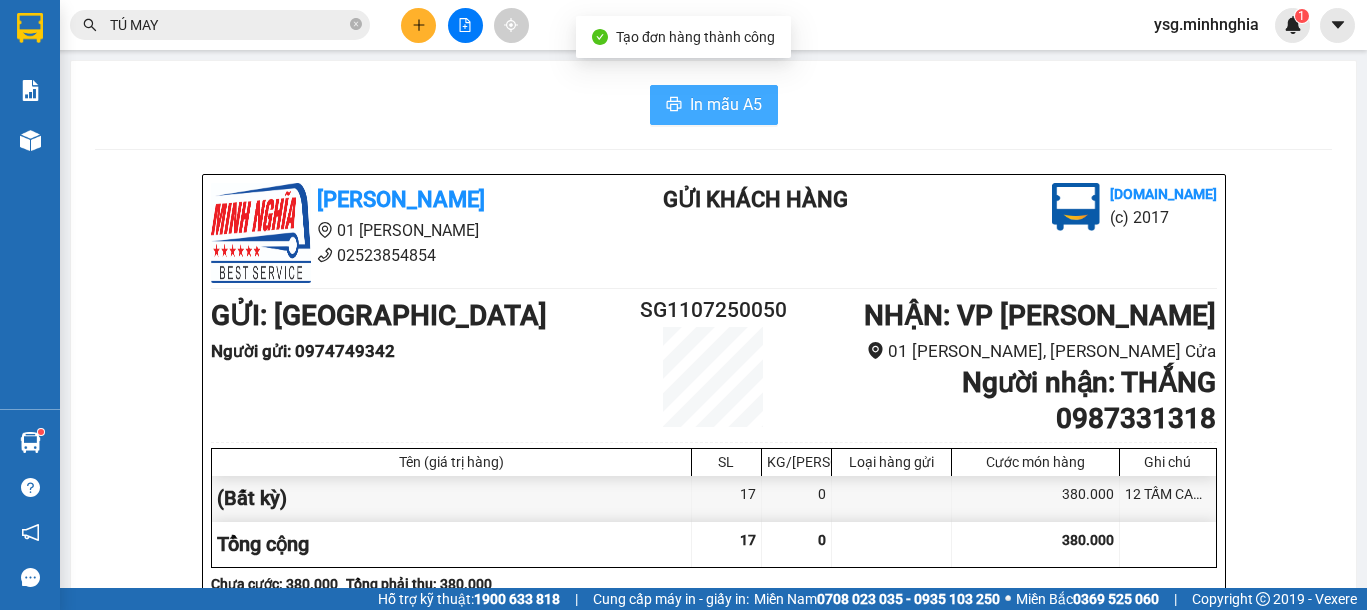 click on "In mẫu A5" at bounding box center [726, 104] 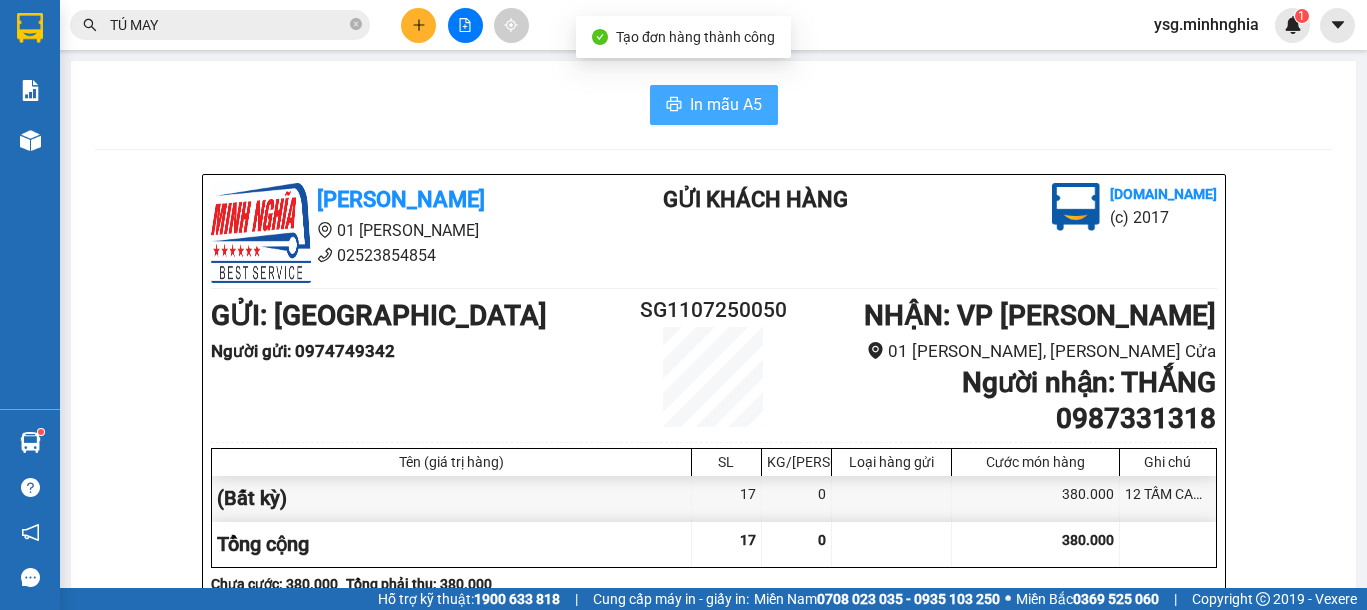 scroll, scrollTop: 0, scrollLeft: 0, axis: both 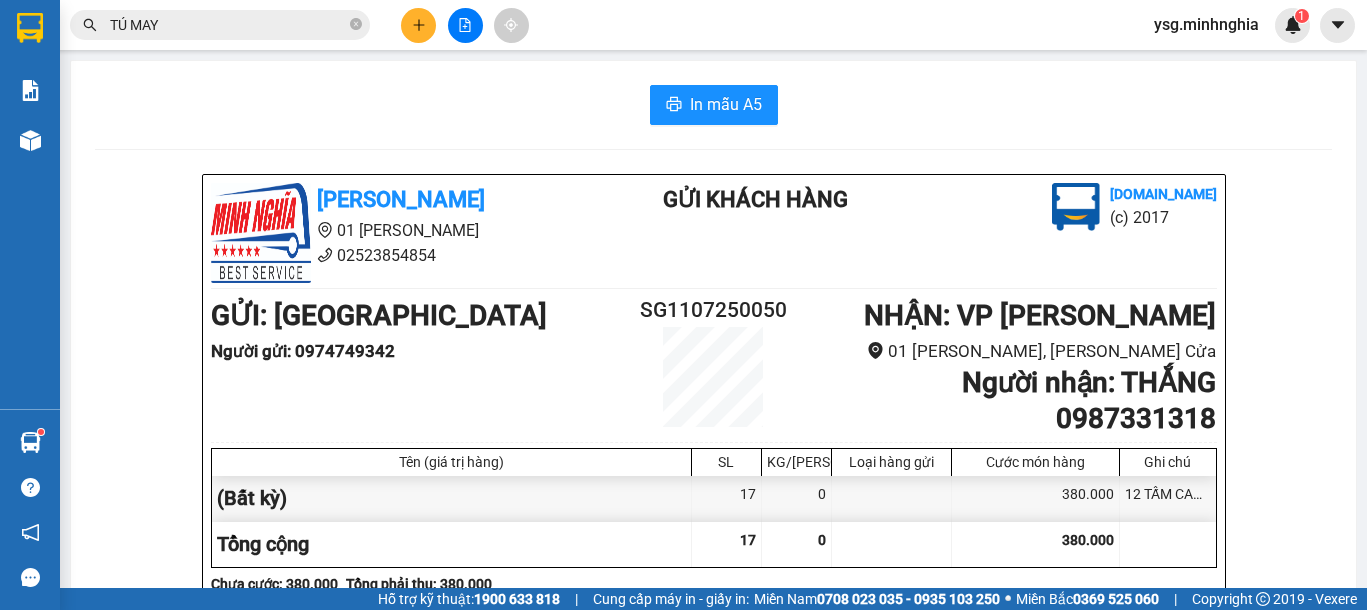 click 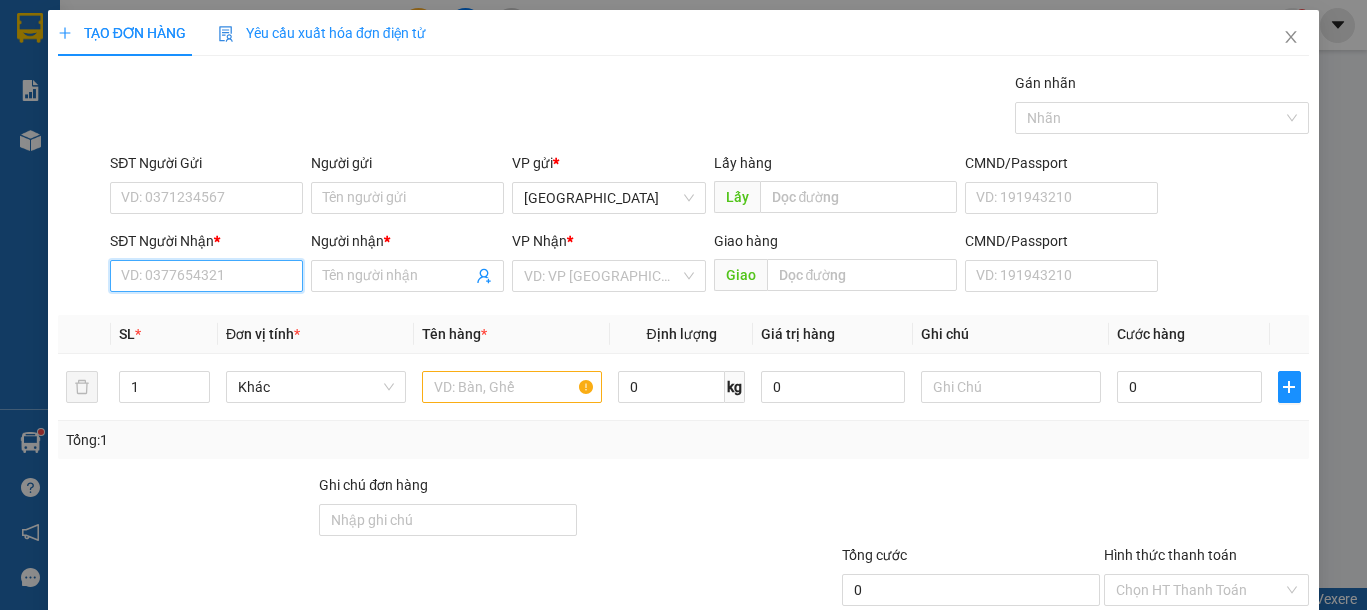 click on "SĐT Người Nhận  *" at bounding box center (206, 276) 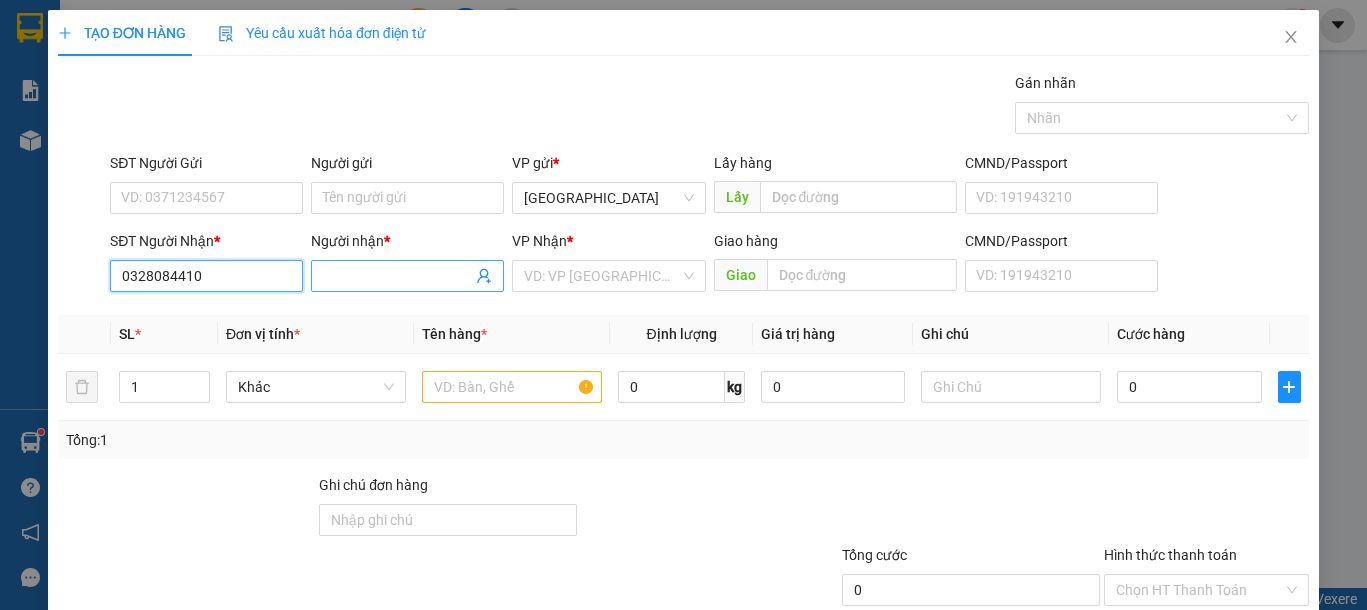 type on "0328084410" 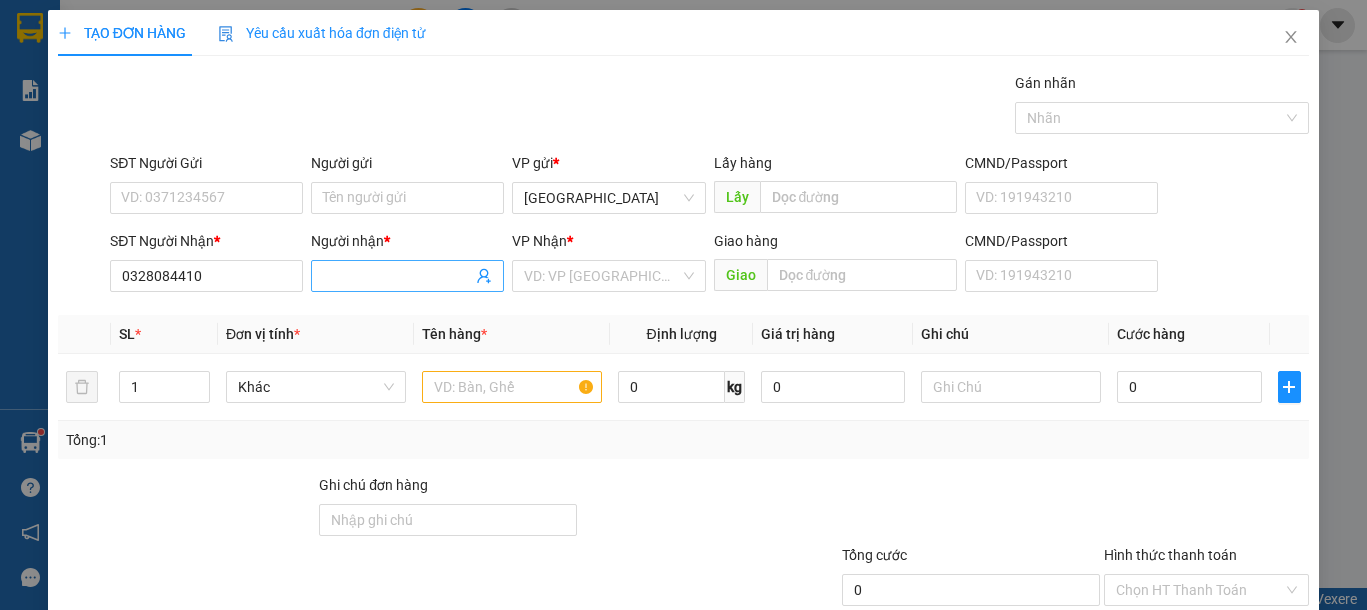 click on "Người nhận  *" at bounding box center (397, 276) 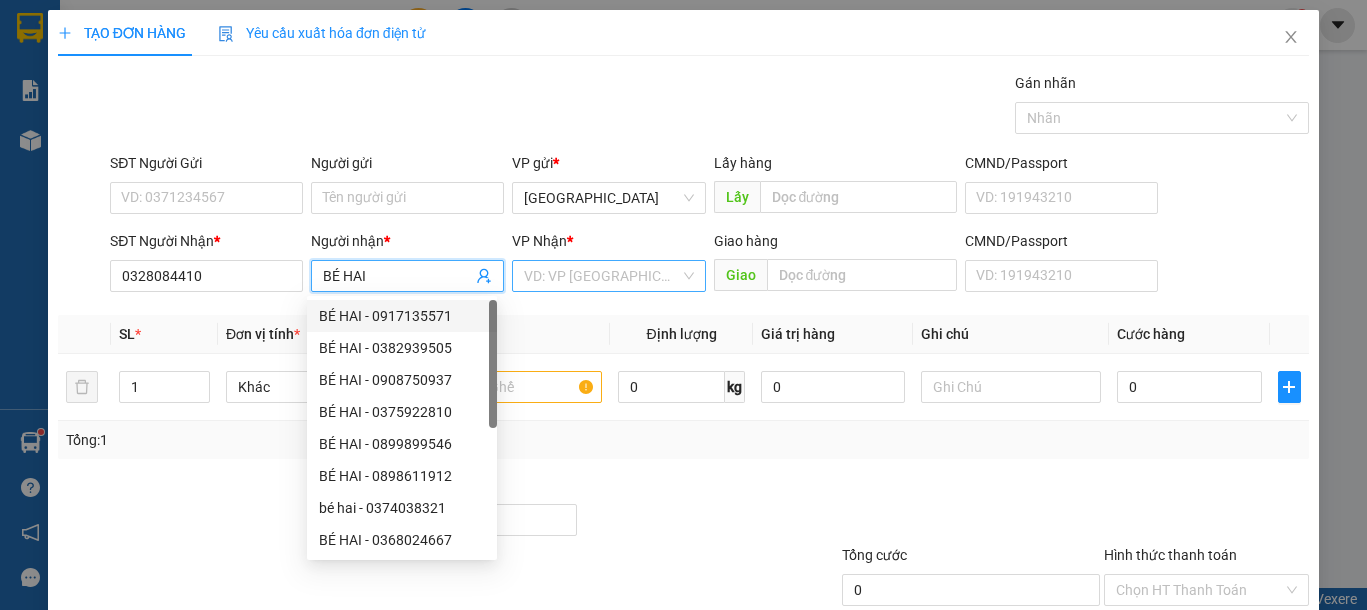 type on "BÉ HAI" 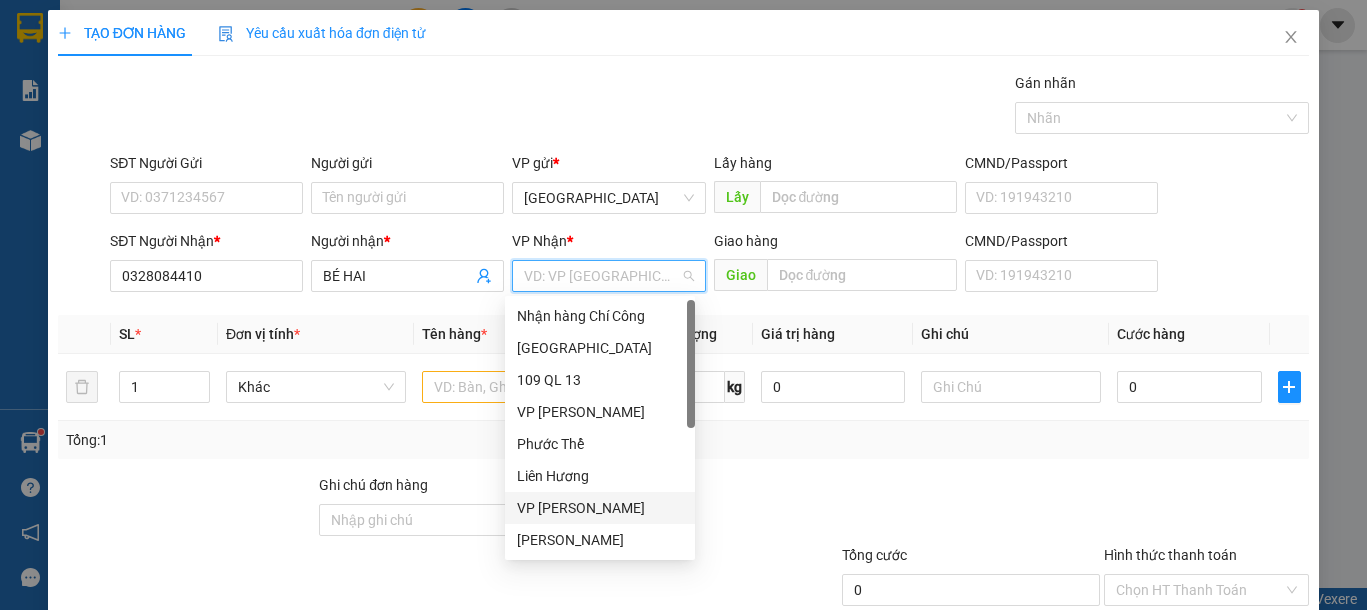 scroll, scrollTop: 96, scrollLeft: 0, axis: vertical 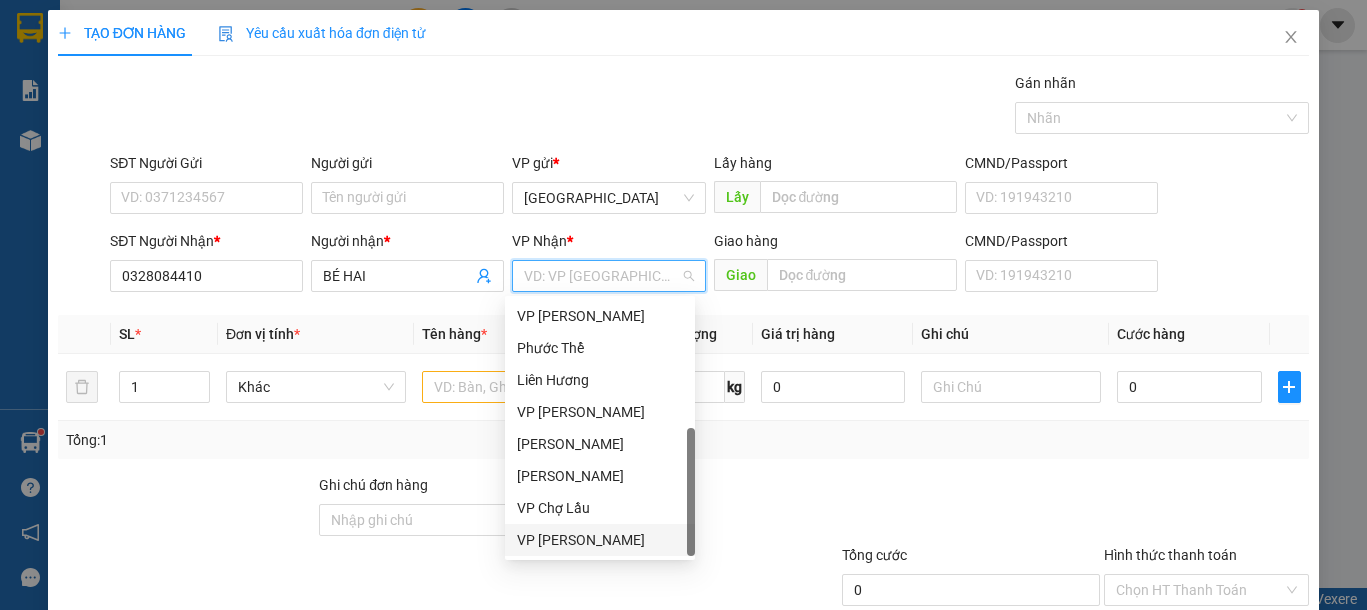 click on "VP Chí Công" at bounding box center (600, 540) 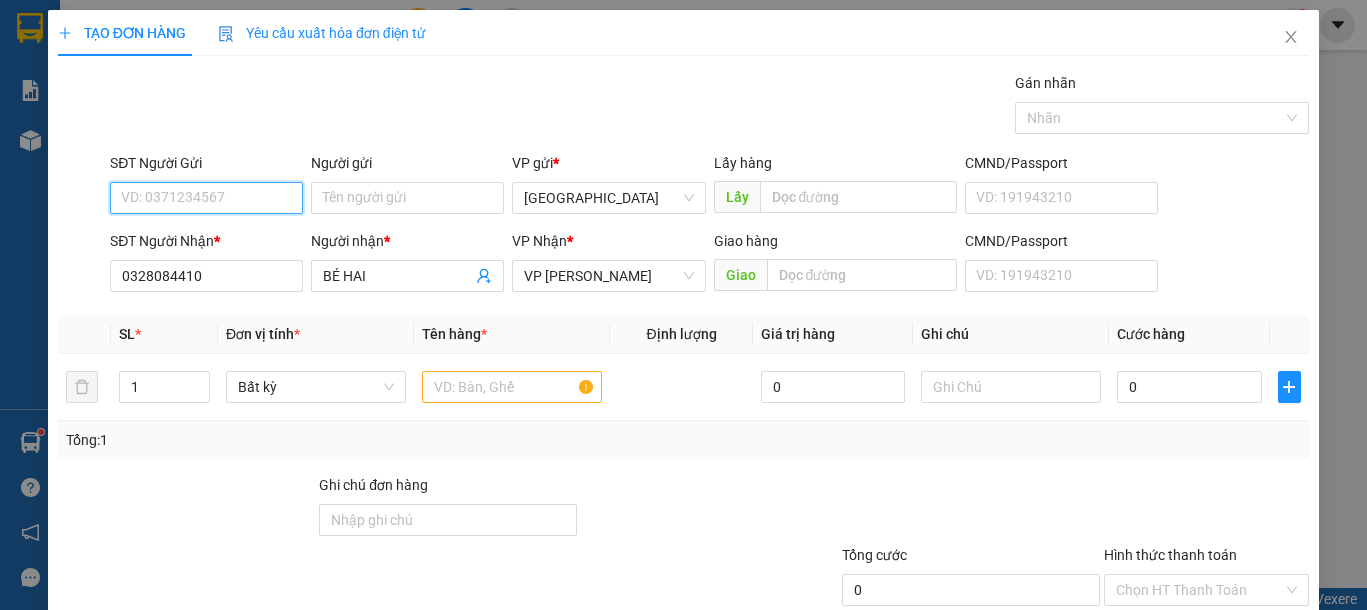 click on "SĐT Người Gửi" at bounding box center (206, 198) 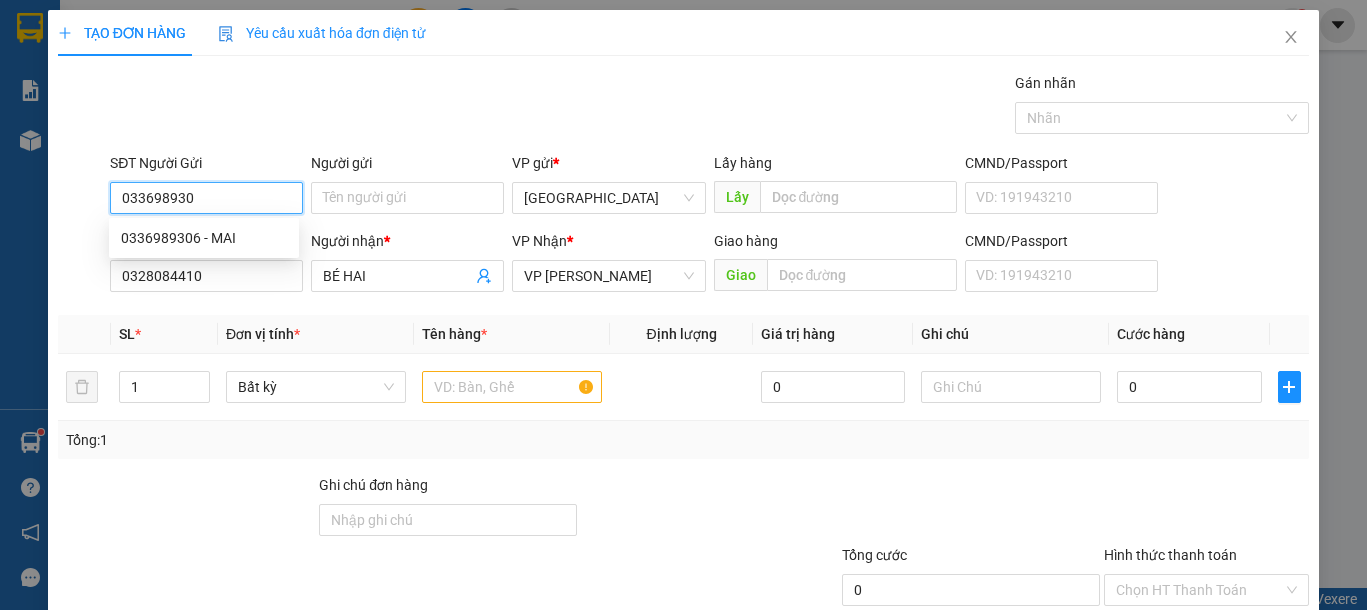 type on "0336989306" 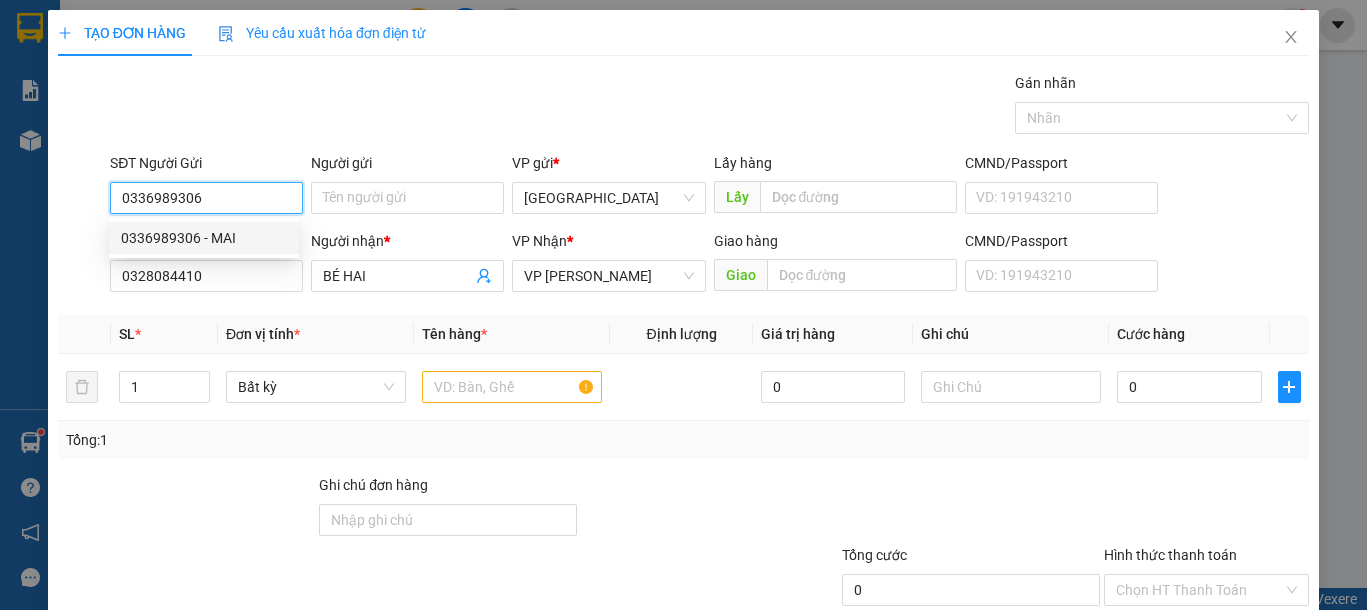 click on "0336989306 - MAI" at bounding box center (204, 238) 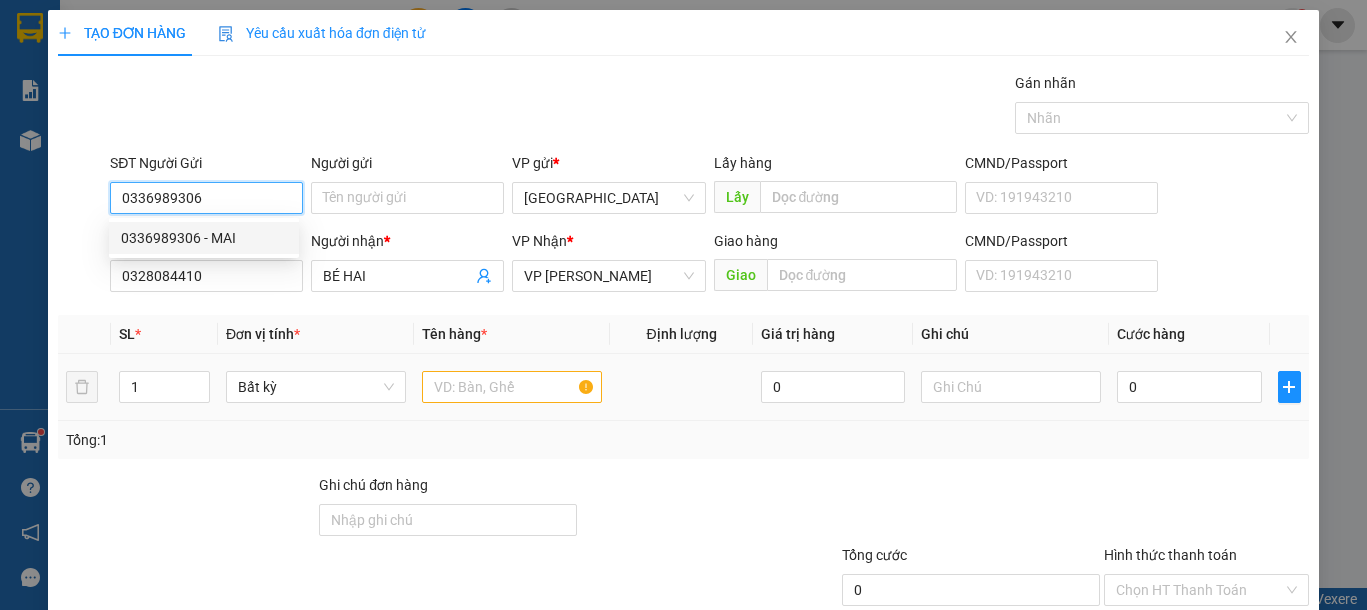 type on "MAI" 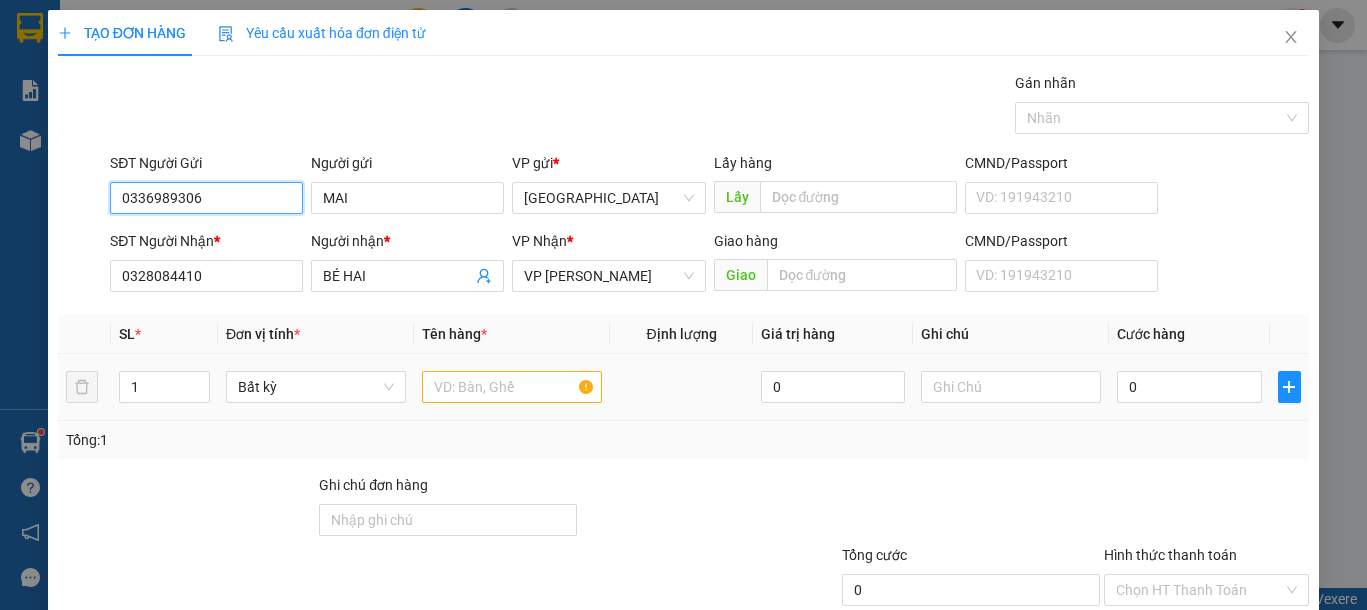 type on "0336989306" 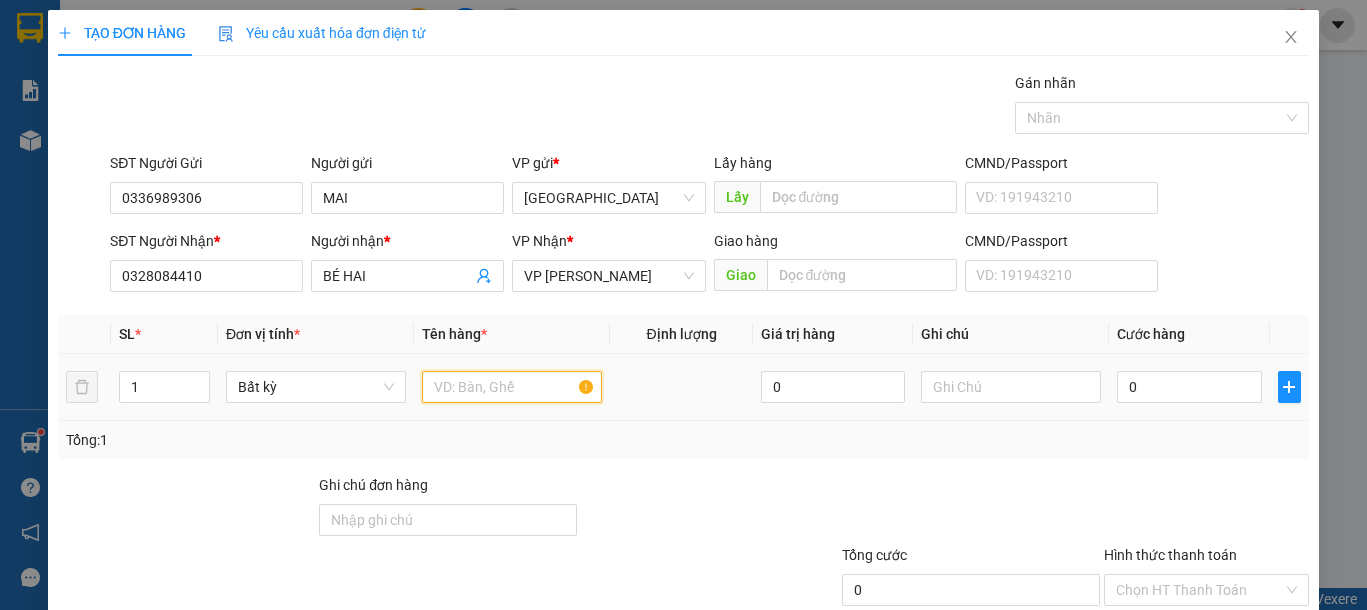 click at bounding box center (512, 387) 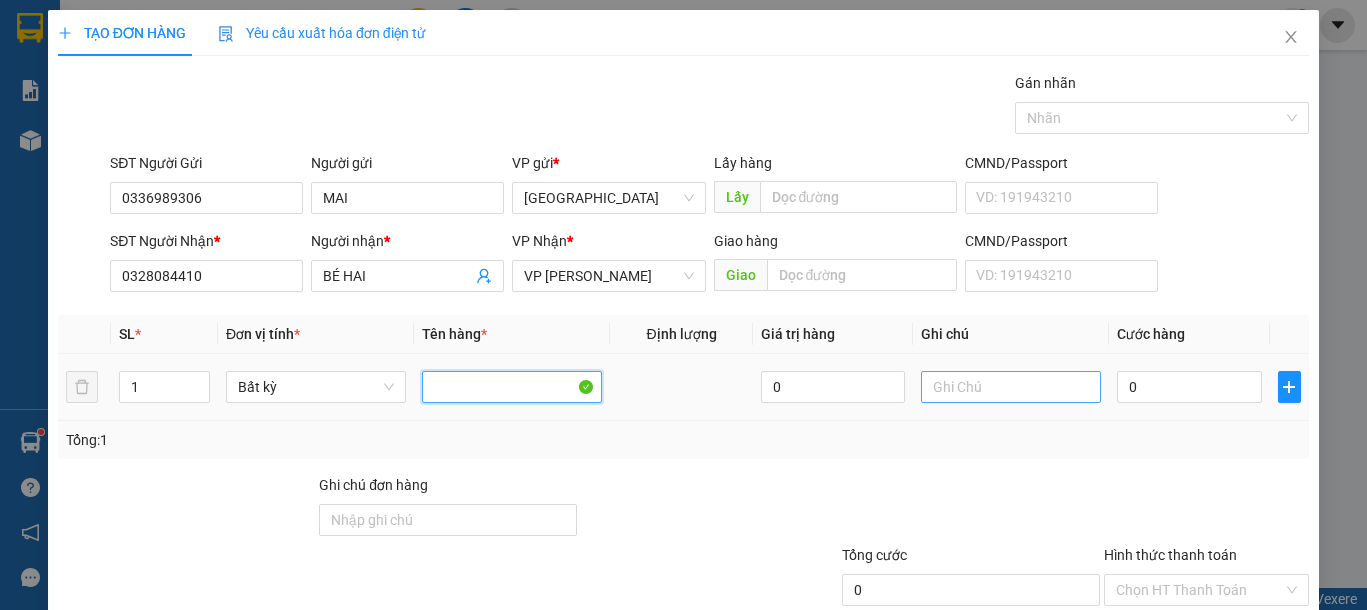 type 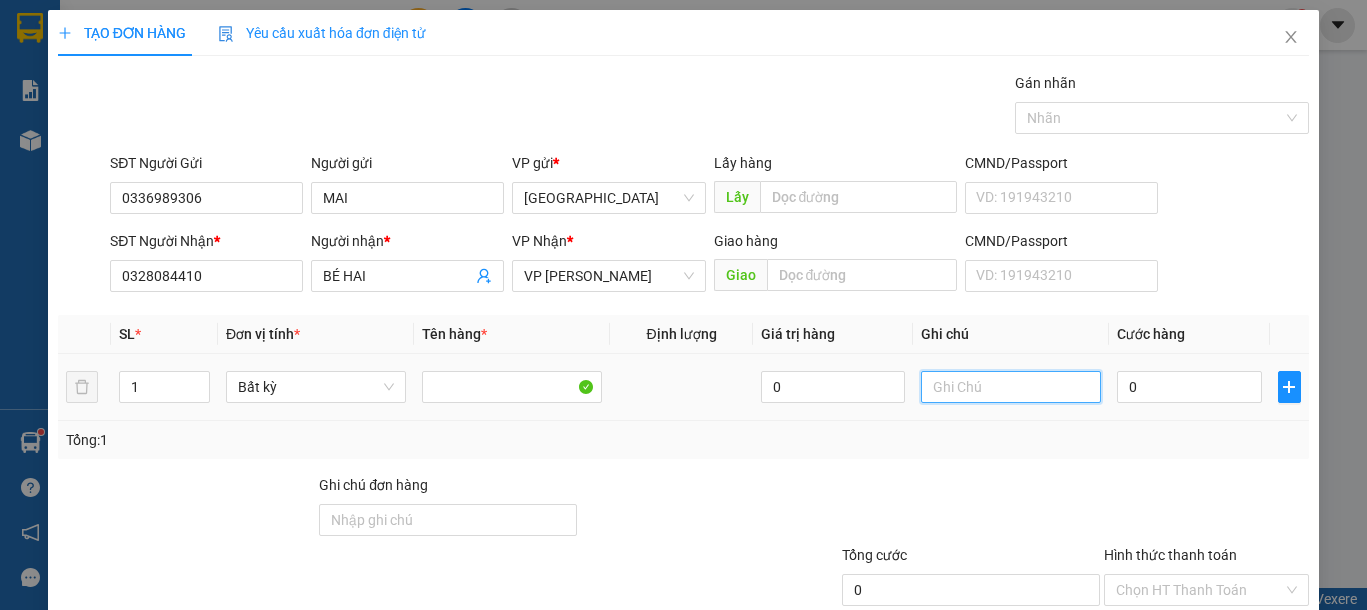 click at bounding box center (1011, 387) 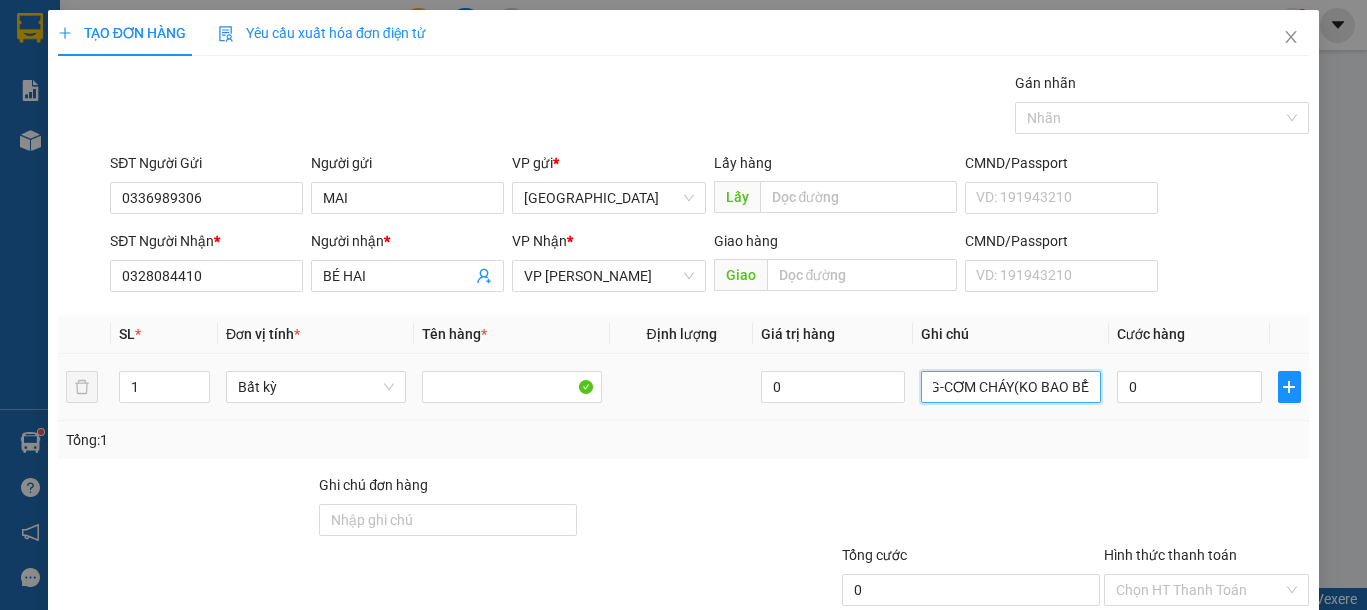 scroll, scrollTop: 0, scrollLeft: 70, axis: horizontal 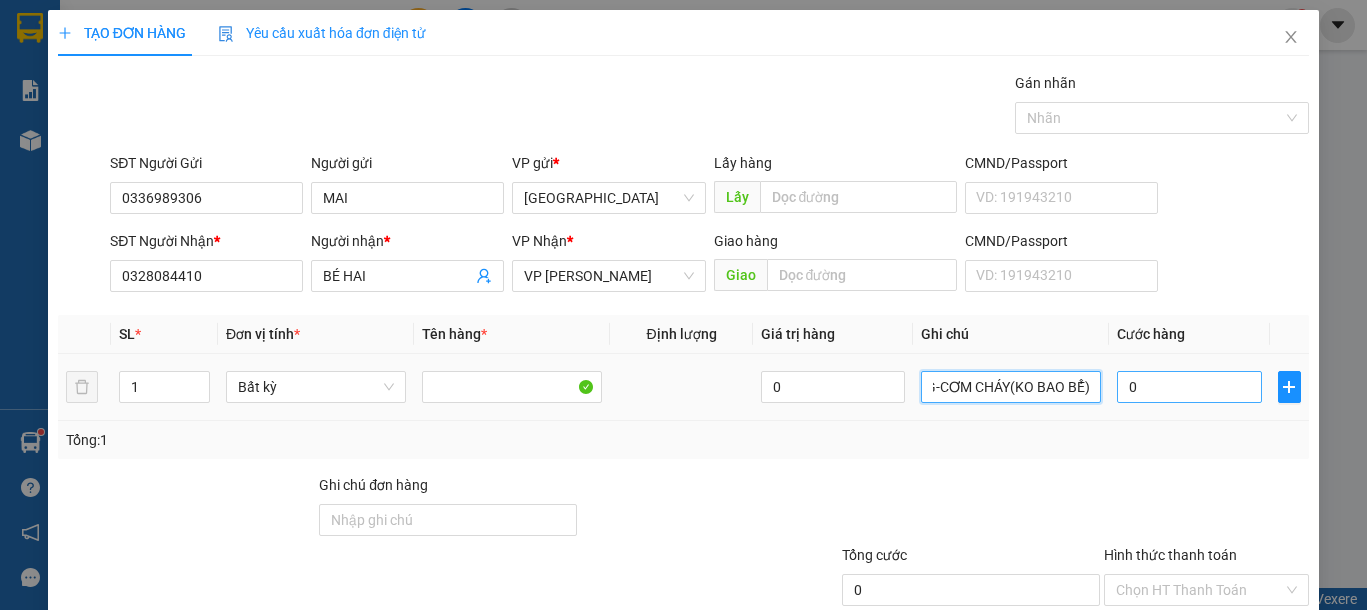 type on "1 BỊ TRẮNG-CƠM CHÁY(KO BAO BỂ)" 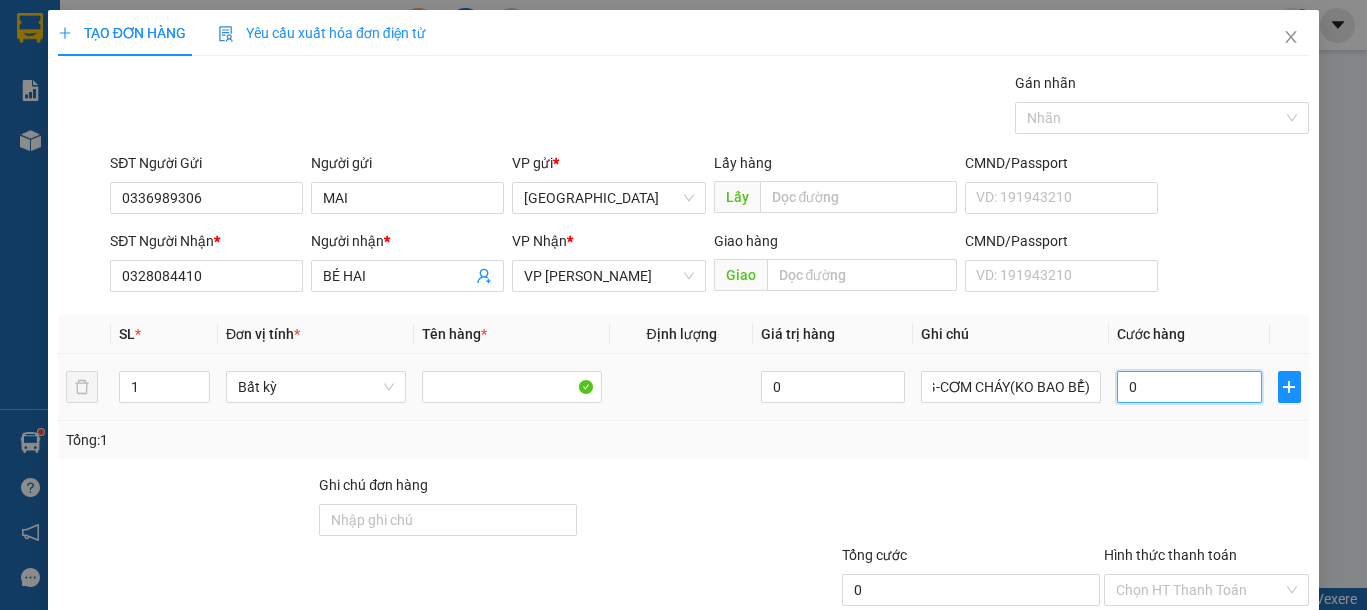 scroll, scrollTop: 0, scrollLeft: 0, axis: both 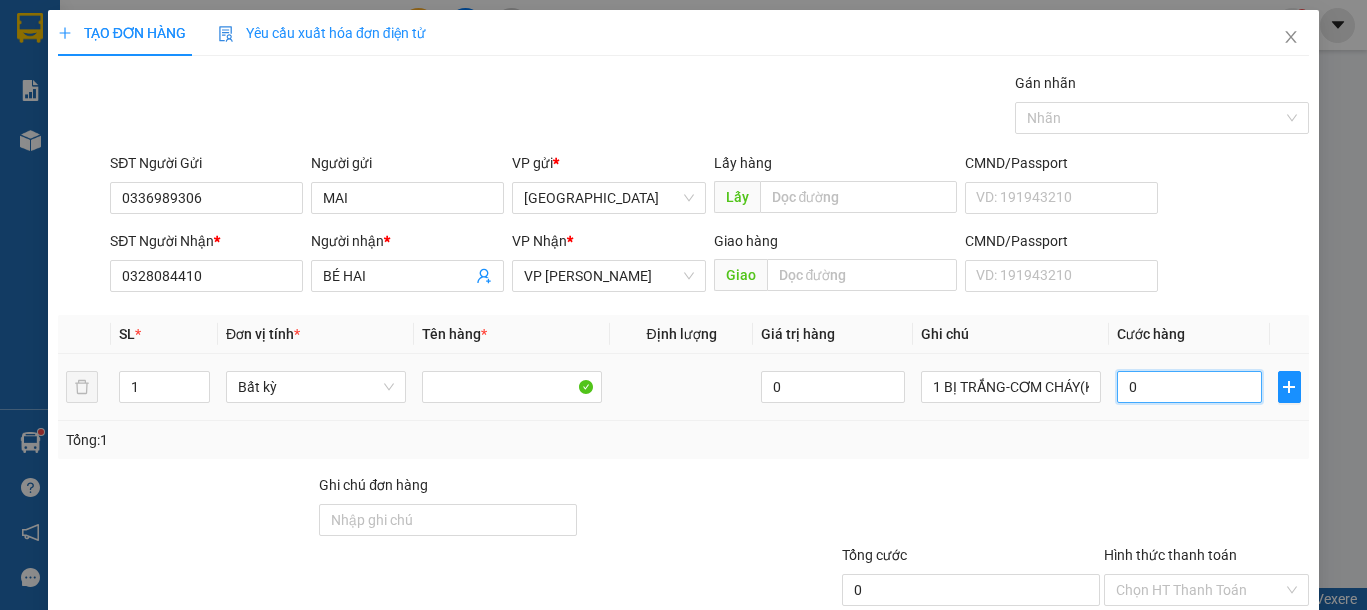 click on "0" at bounding box center [1189, 387] 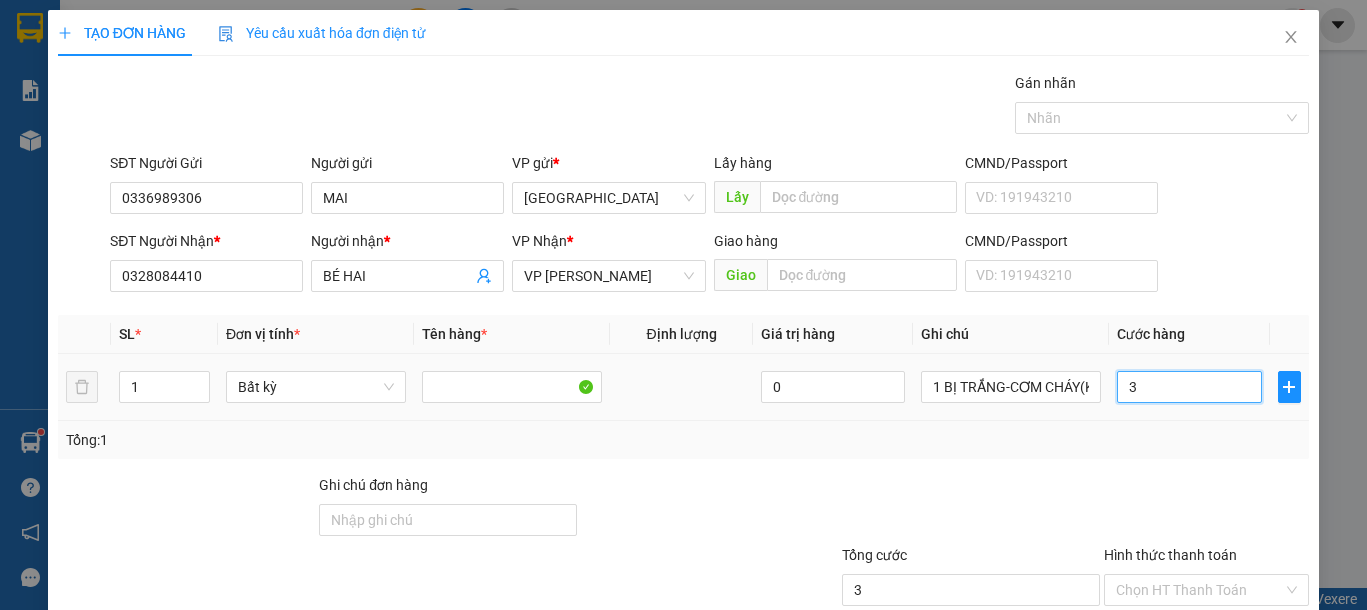type on "30" 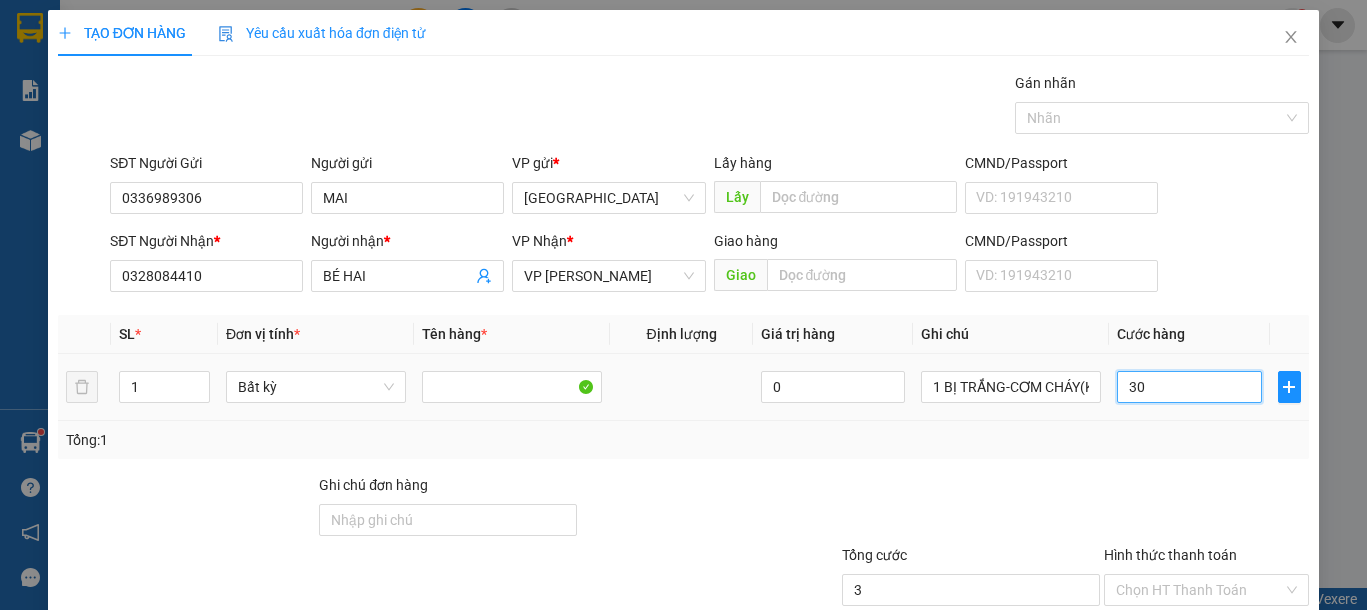 type on "30" 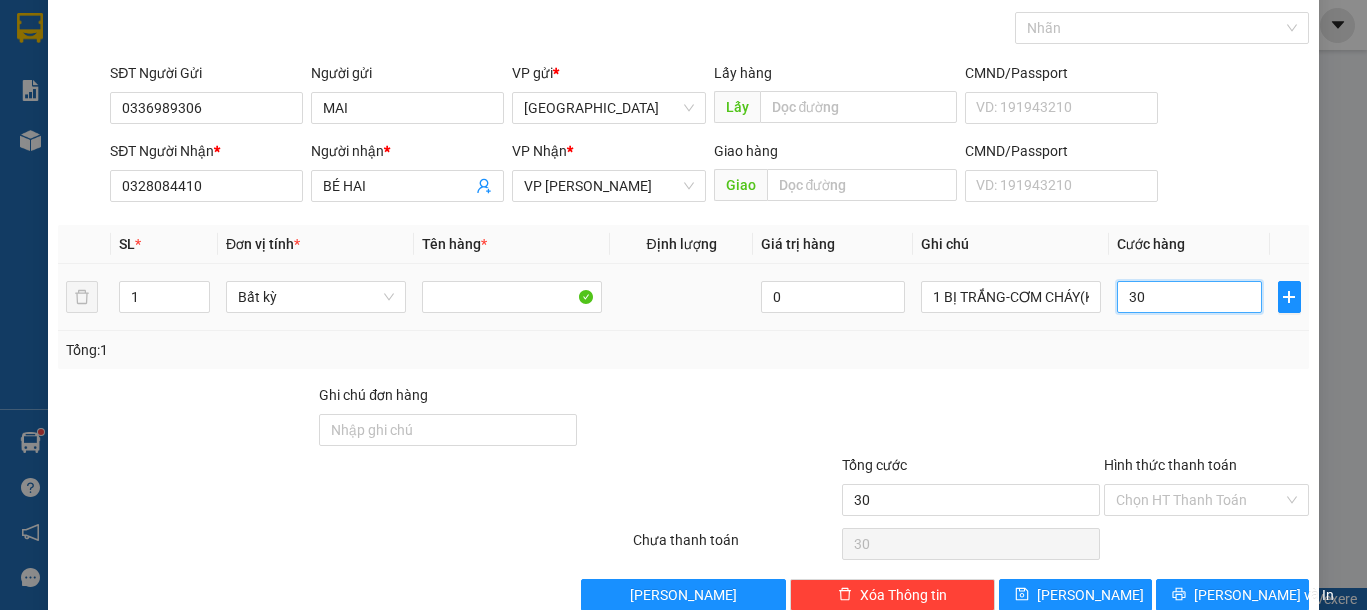 scroll, scrollTop: 130, scrollLeft: 0, axis: vertical 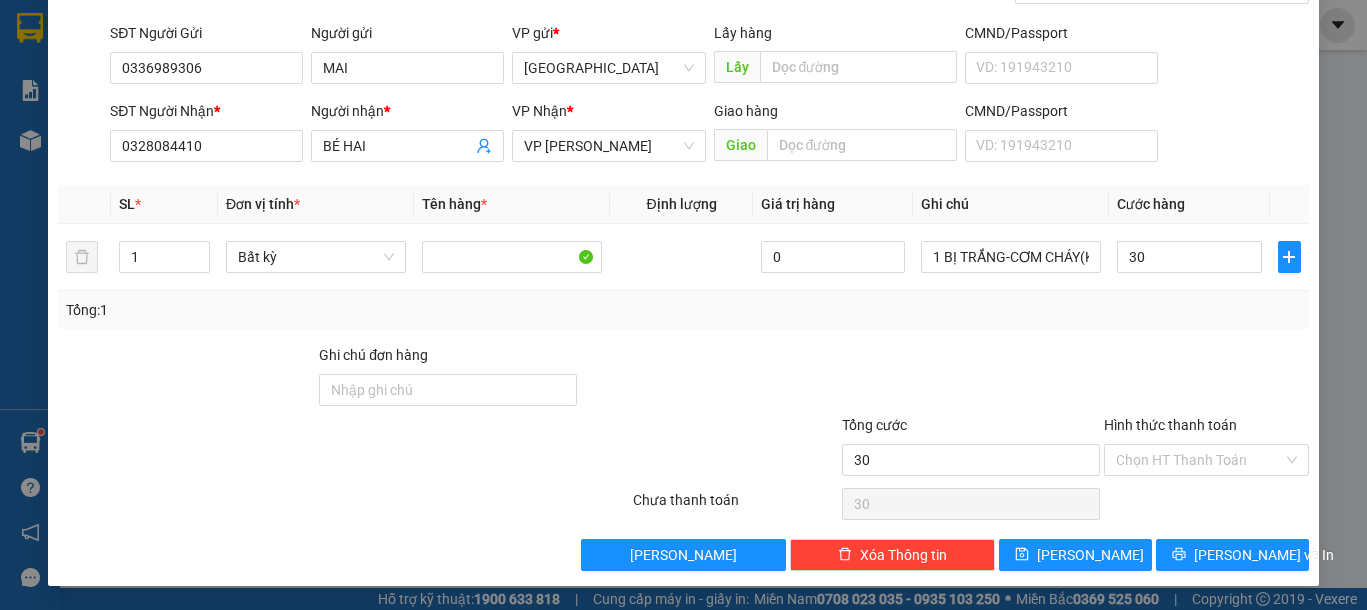 type on "30.000" 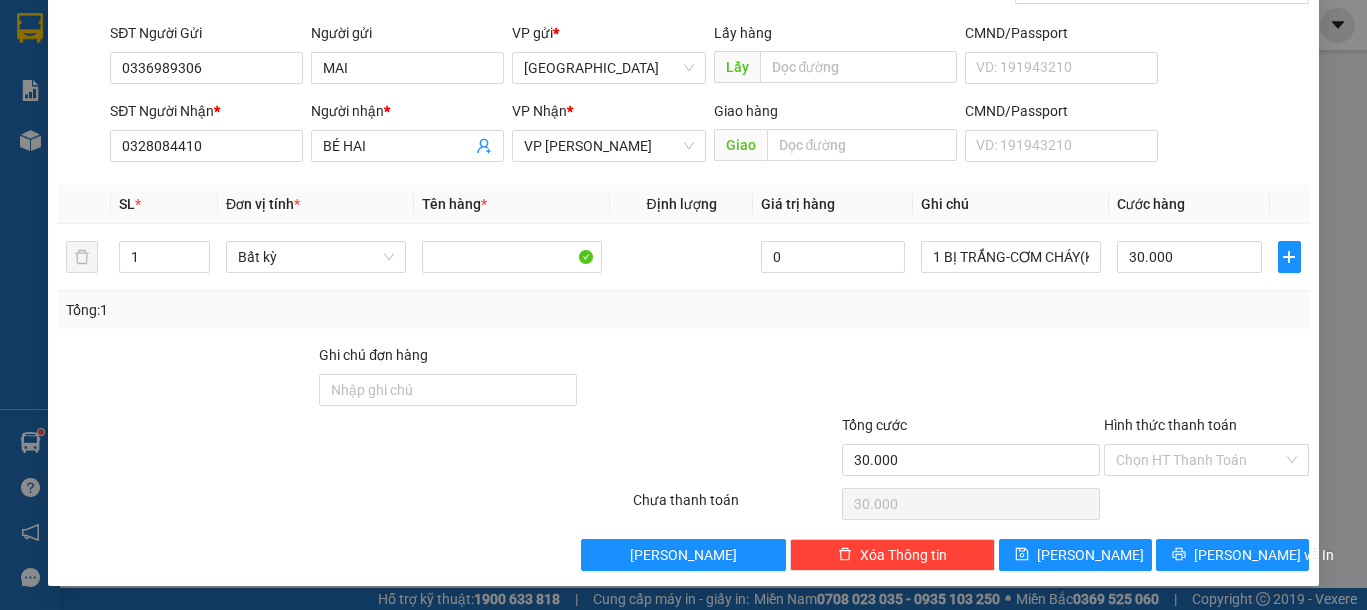 click on "Hình thức thanh toán" at bounding box center (1206, 429) 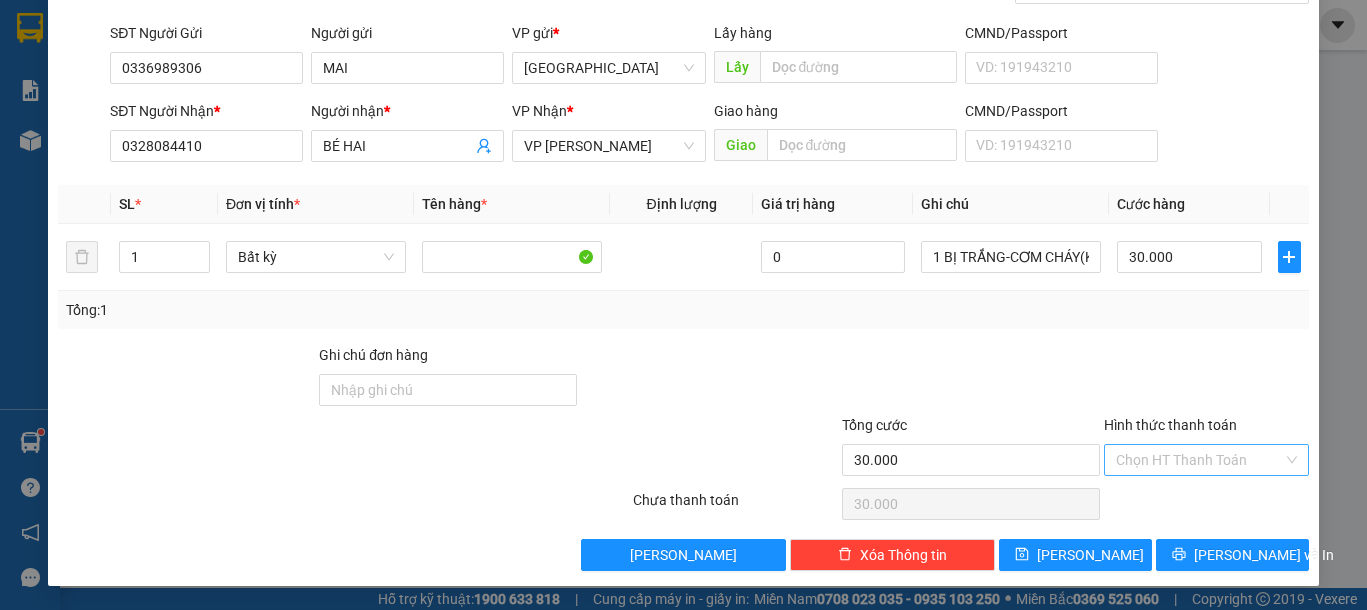 click on "Hình thức thanh toán" at bounding box center (1199, 460) 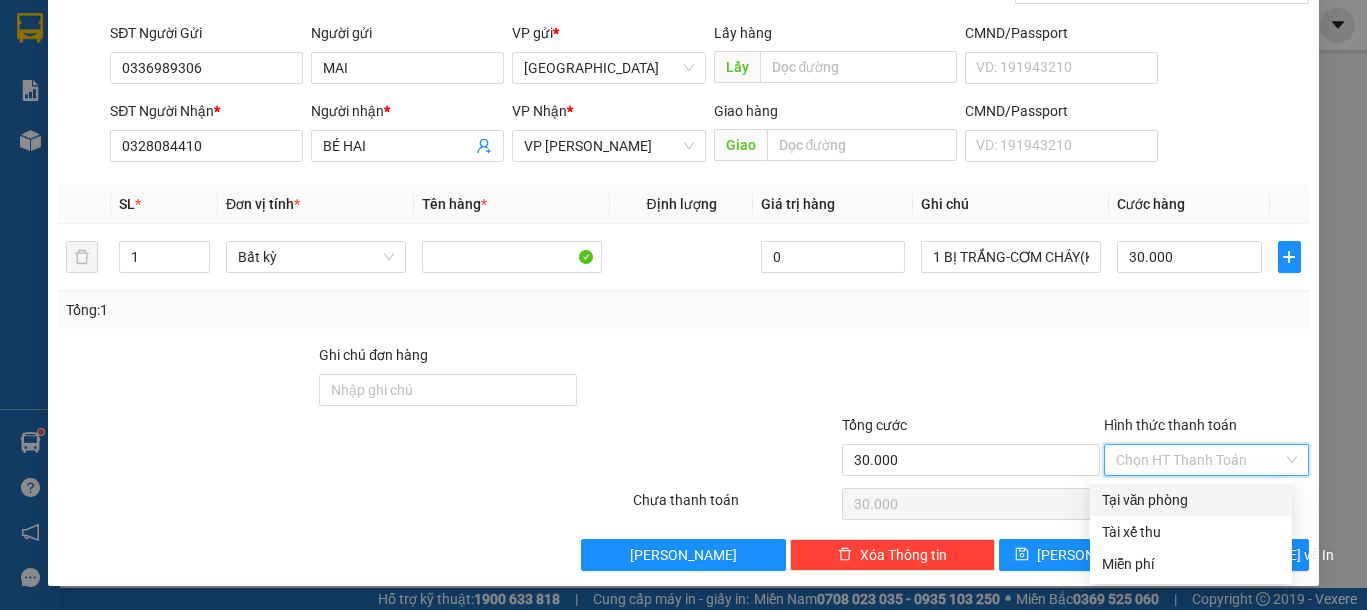 click on "Tại văn phòng" at bounding box center (1191, 500) 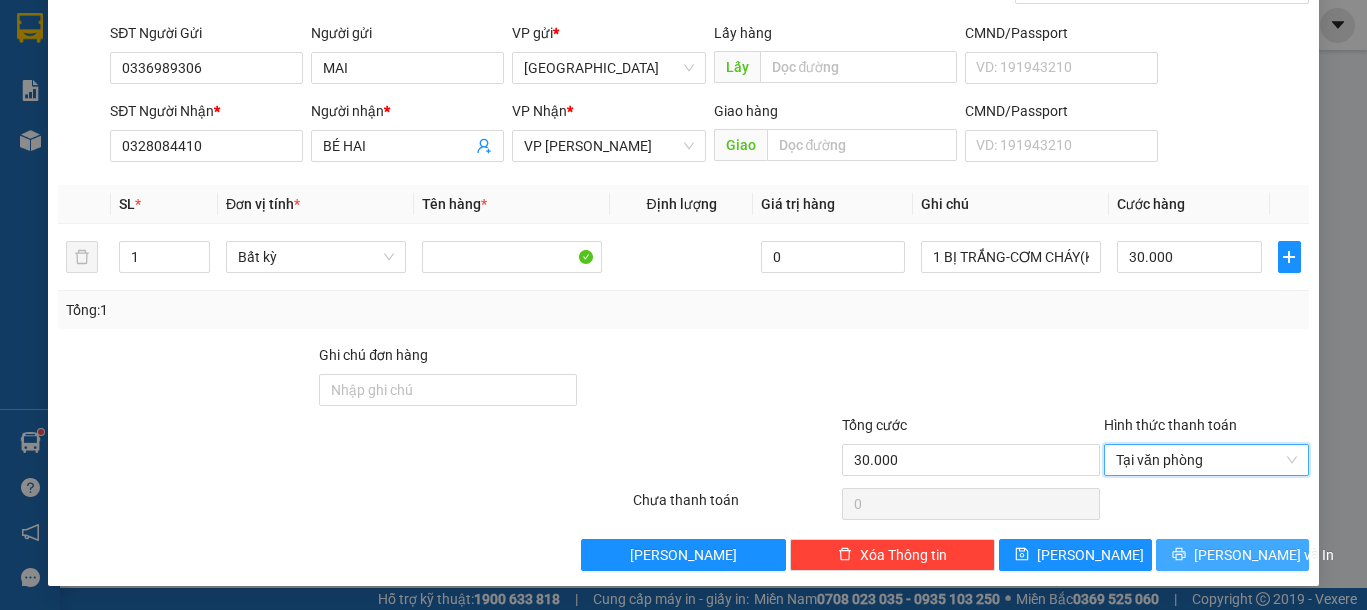 click on "[PERSON_NAME] và In" at bounding box center (1264, 555) 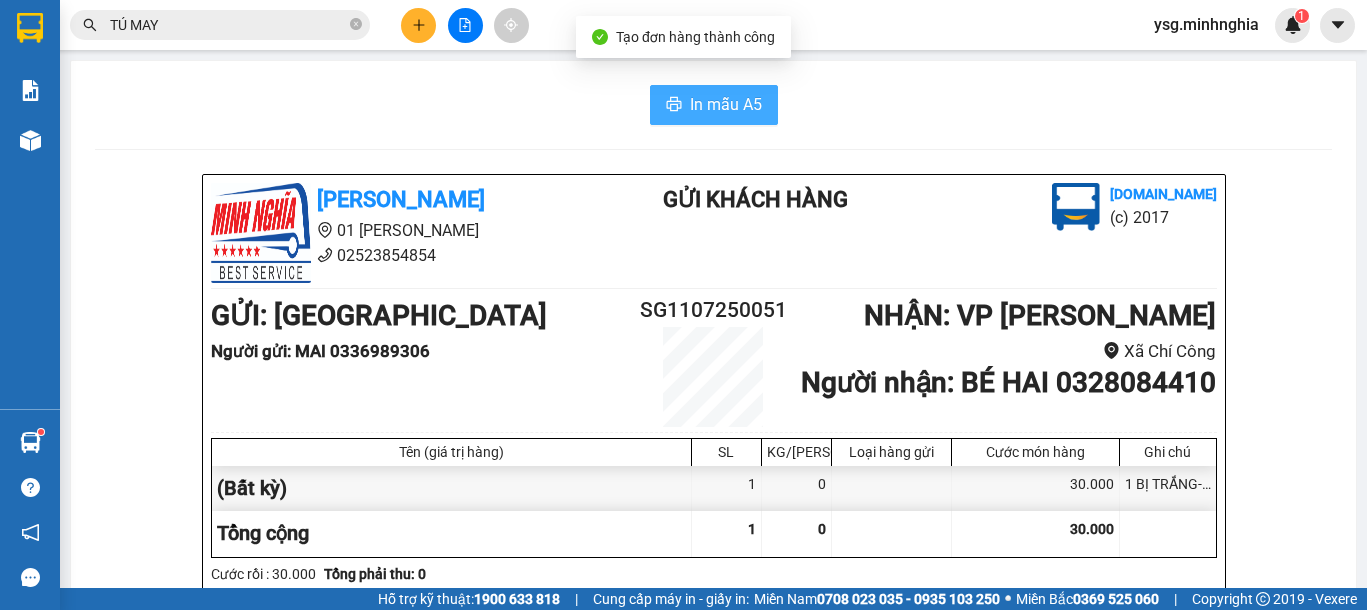 click on "In mẫu A5" at bounding box center [726, 104] 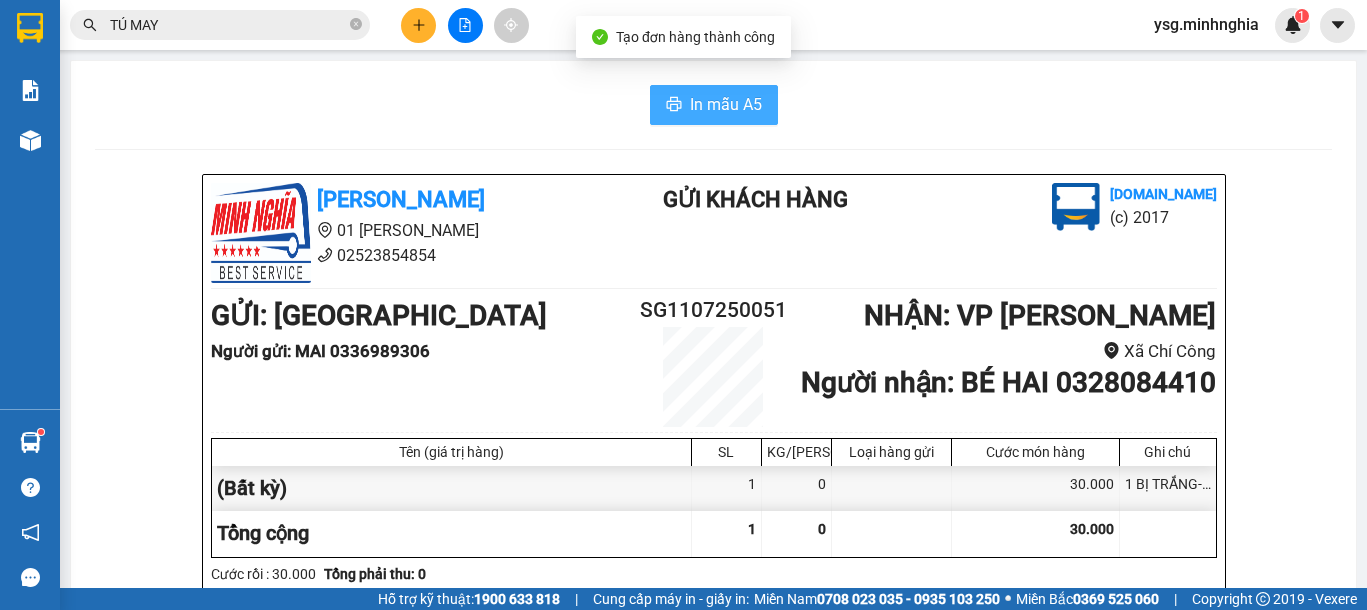 scroll, scrollTop: 0, scrollLeft: 0, axis: both 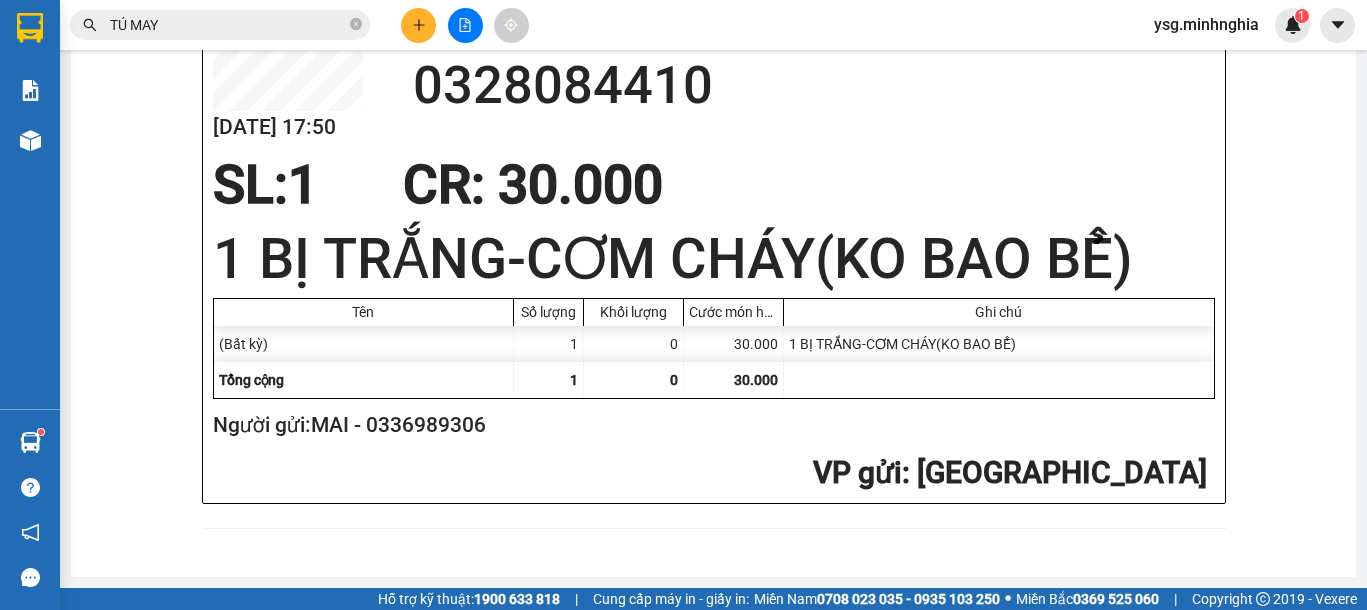 click at bounding box center [418, 25] 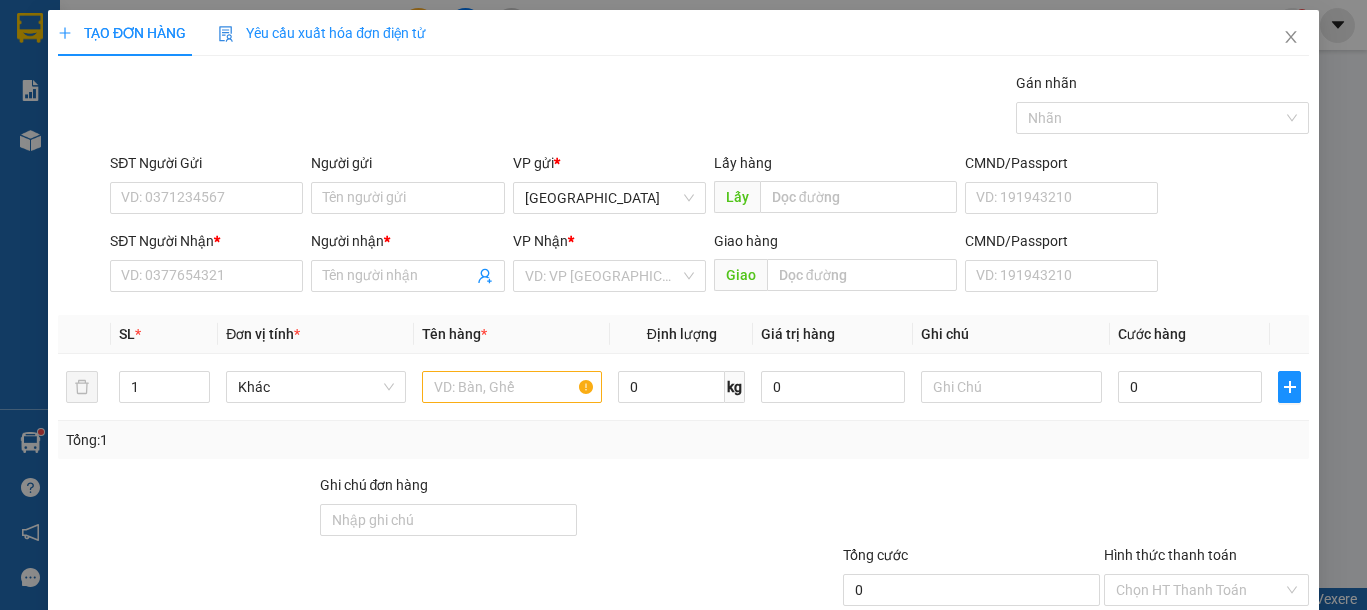 scroll, scrollTop: 0, scrollLeft: 0, axis: both 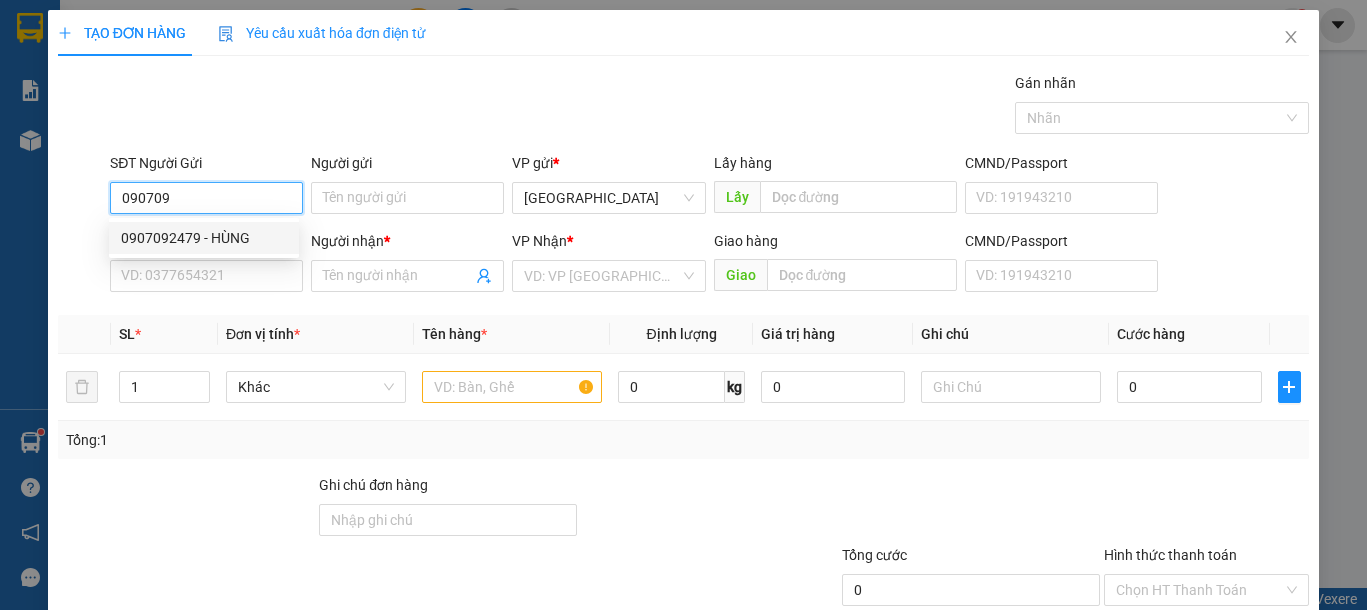 click on "0907092479 - HÙNG" at bounding box center (204, 238) 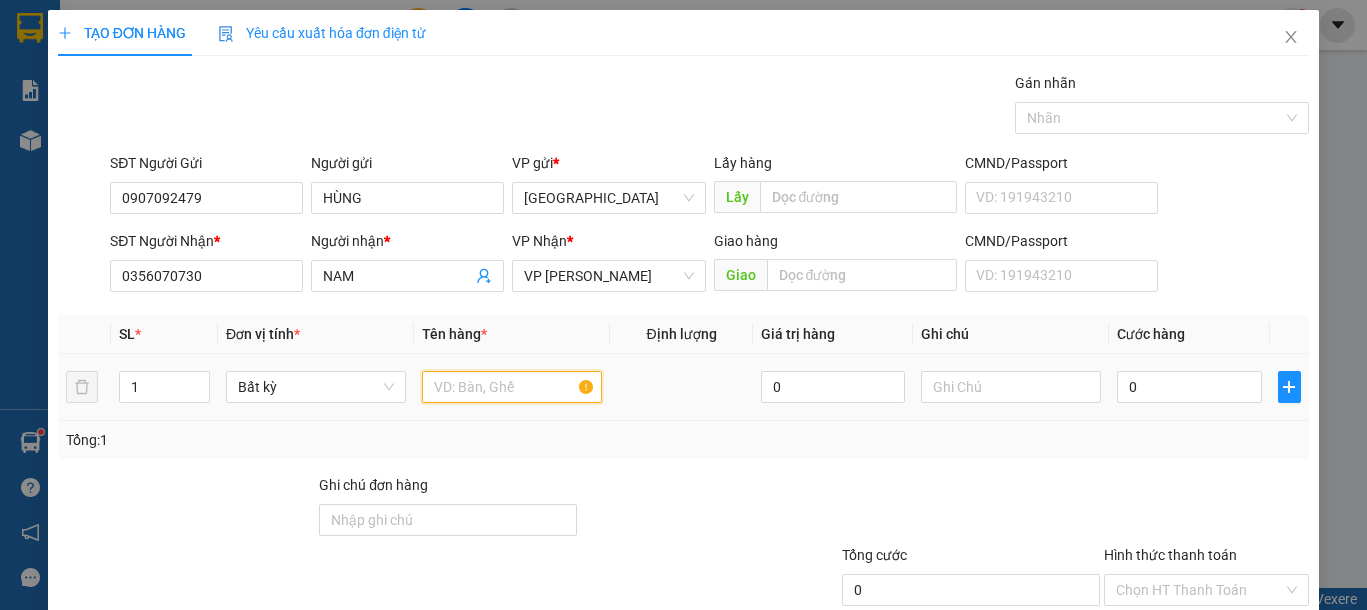 click at bounding box center [512, 387] 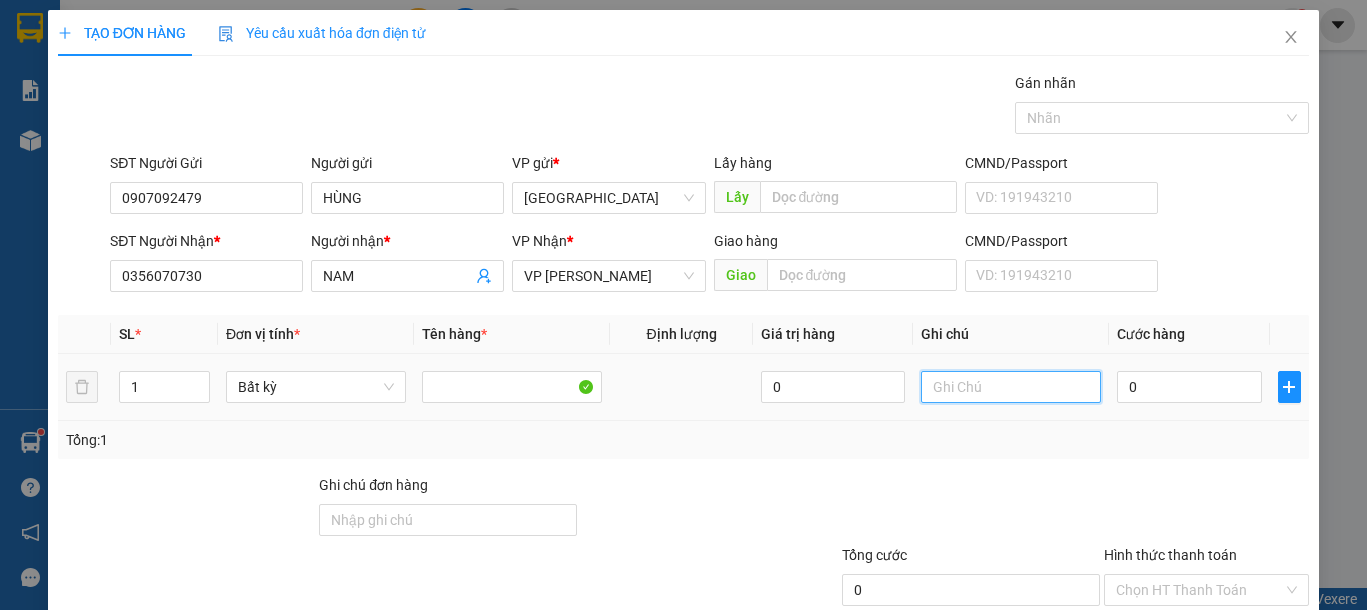 click at bounding box center [1011, 387] 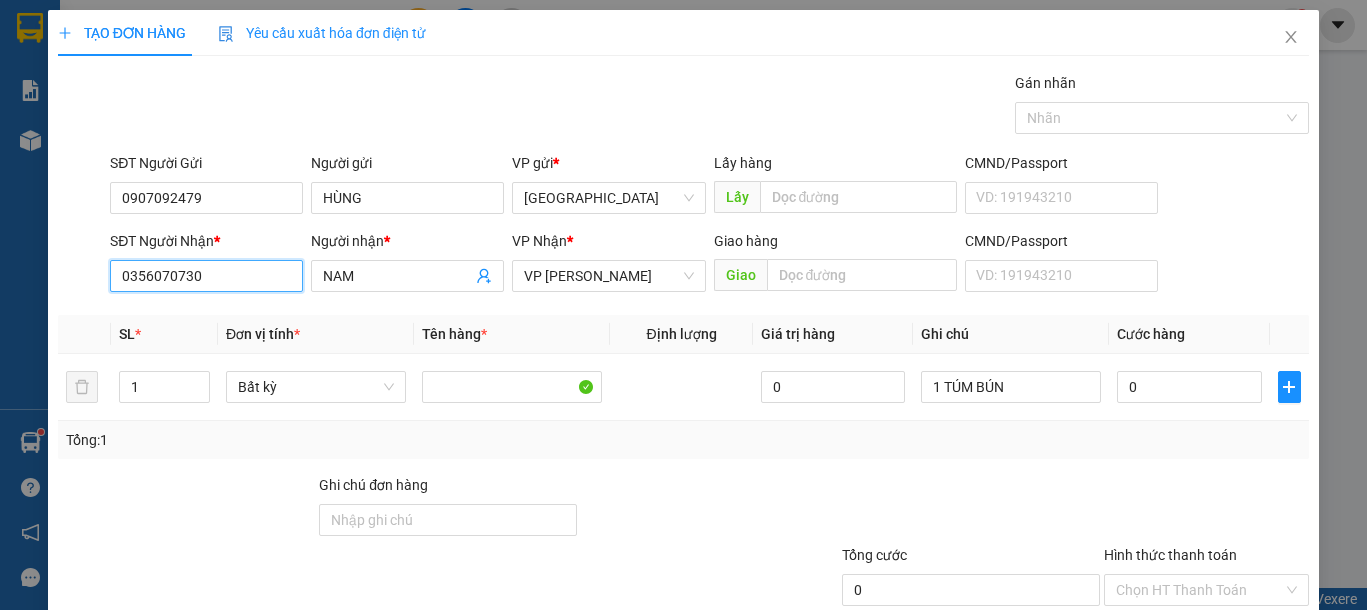 drag, startPoint x: 130, startPoint y: 273, endPoint x: 0, endPoint y: 273, distance: 130 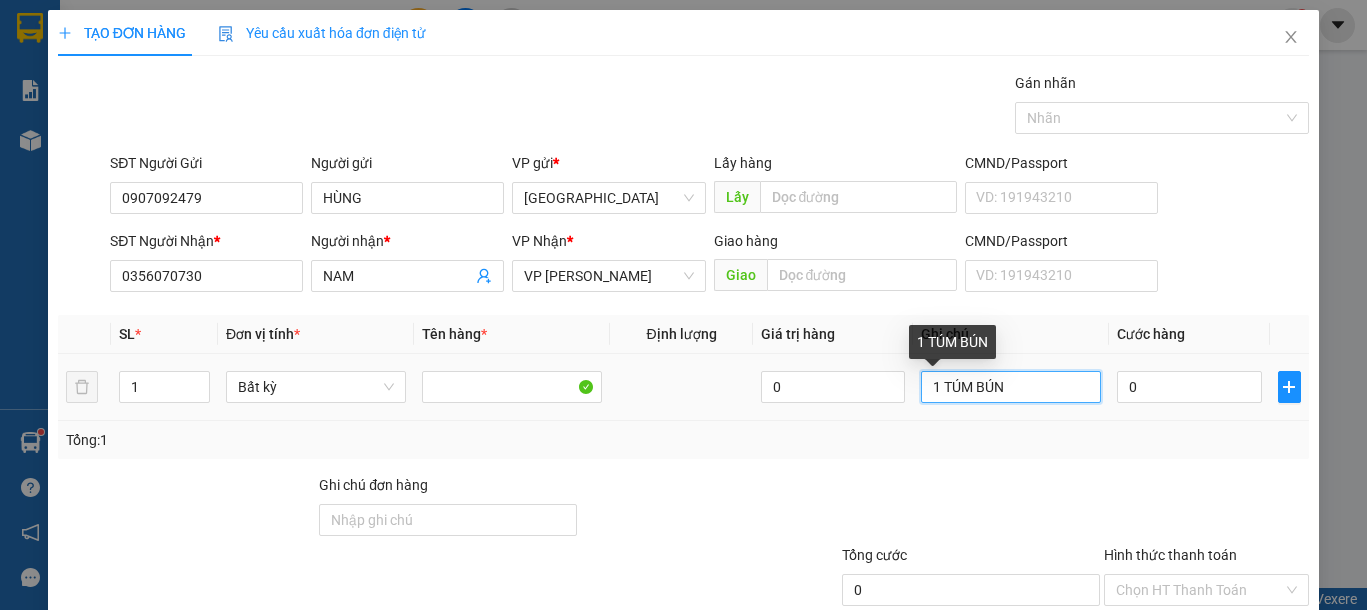 drag, startPoint x: 1025, startPoint y: 386, endPoint x: 937, endPoint y: 381, distance: 88.14193 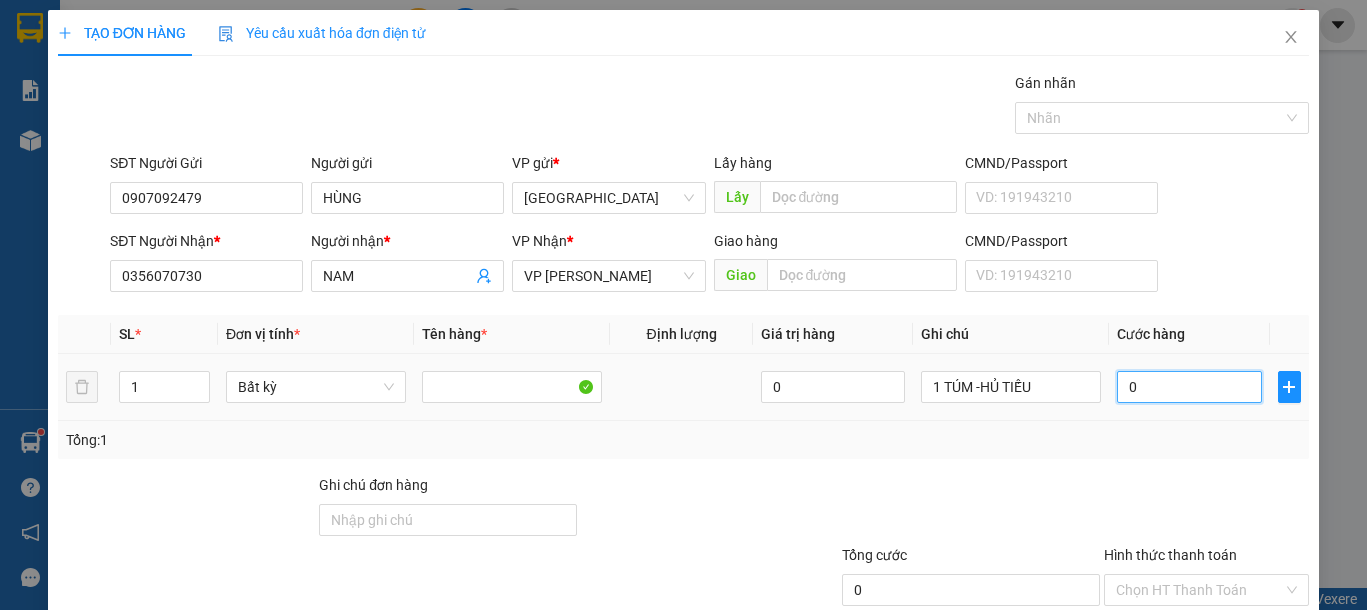 click on "0" at bounding box center (1189, 387) 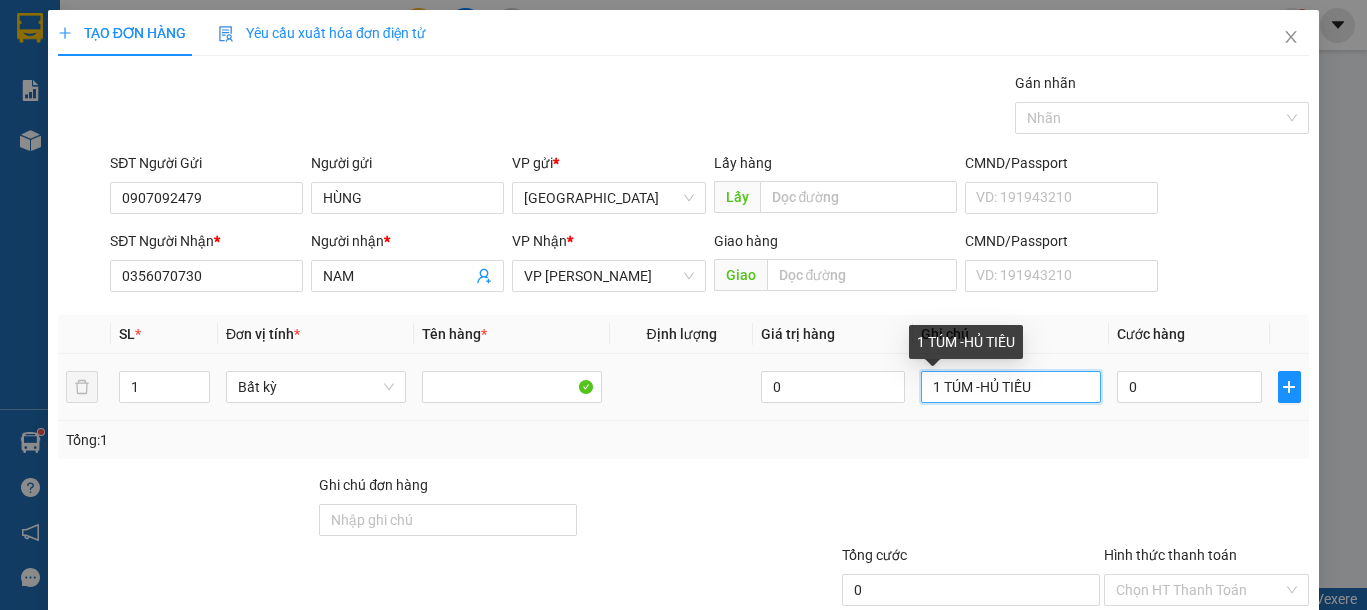 click on "1 TÚM -HỦ TIẾU" at bounding box center (1011, 387) 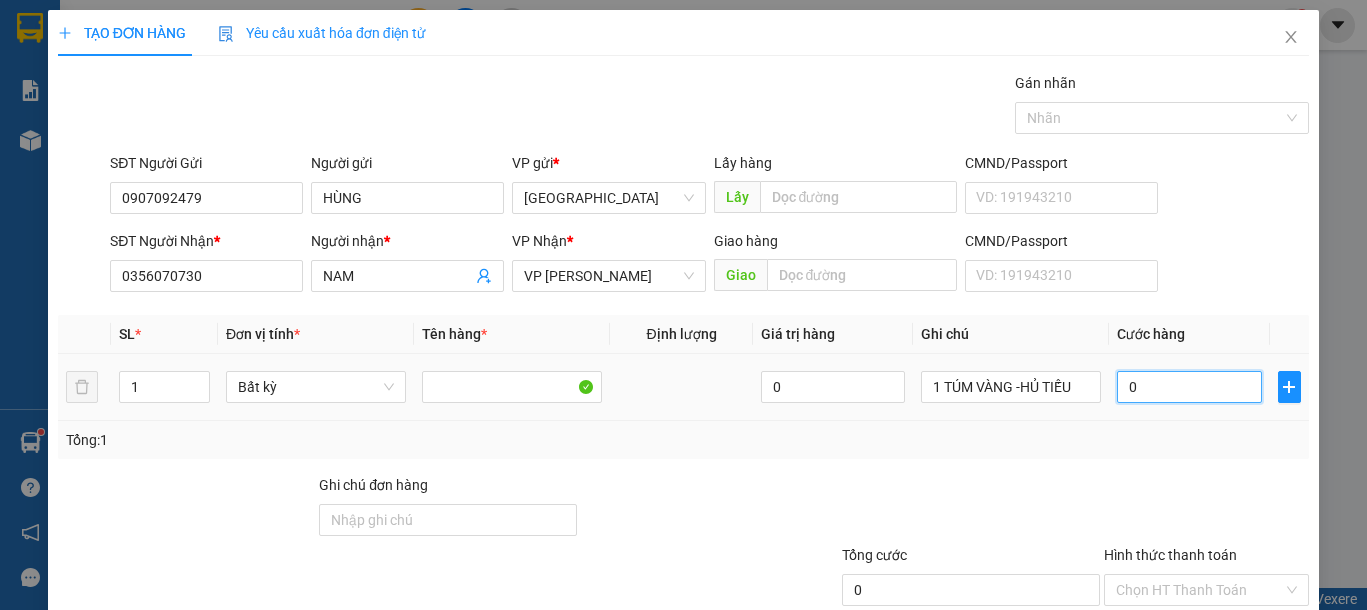 click on "0" at bounding box center (1189, 387) 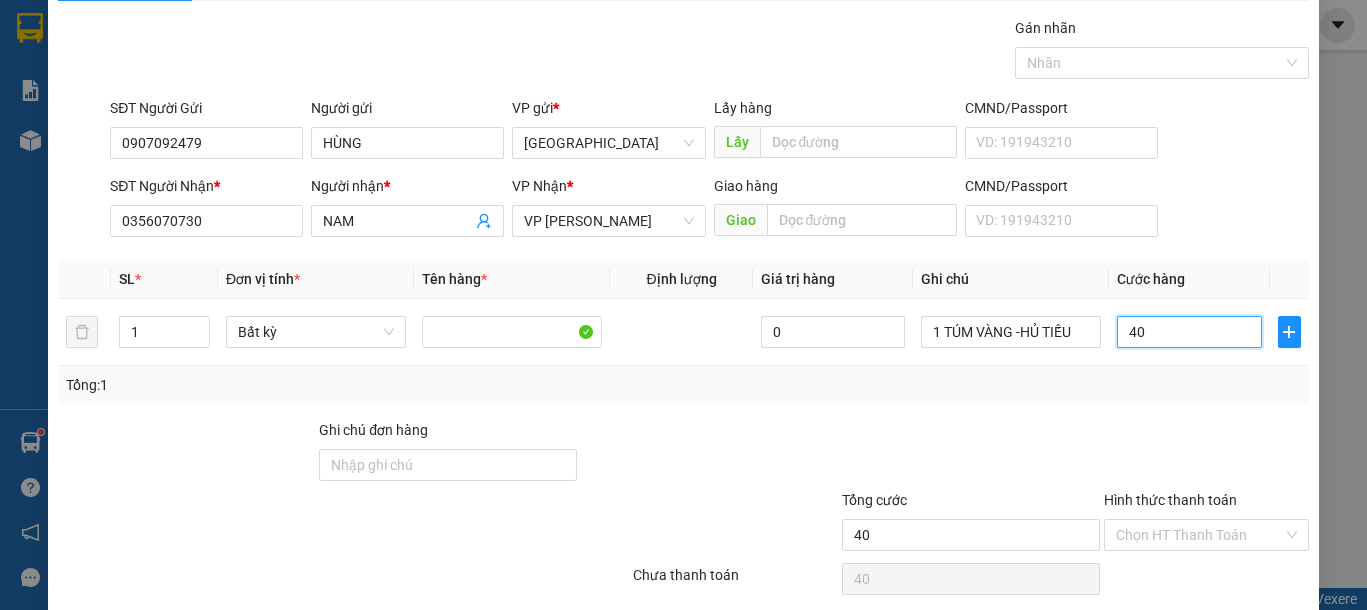 scroll, scrollTop: 130, scrollLeft: 0, axis: vertical 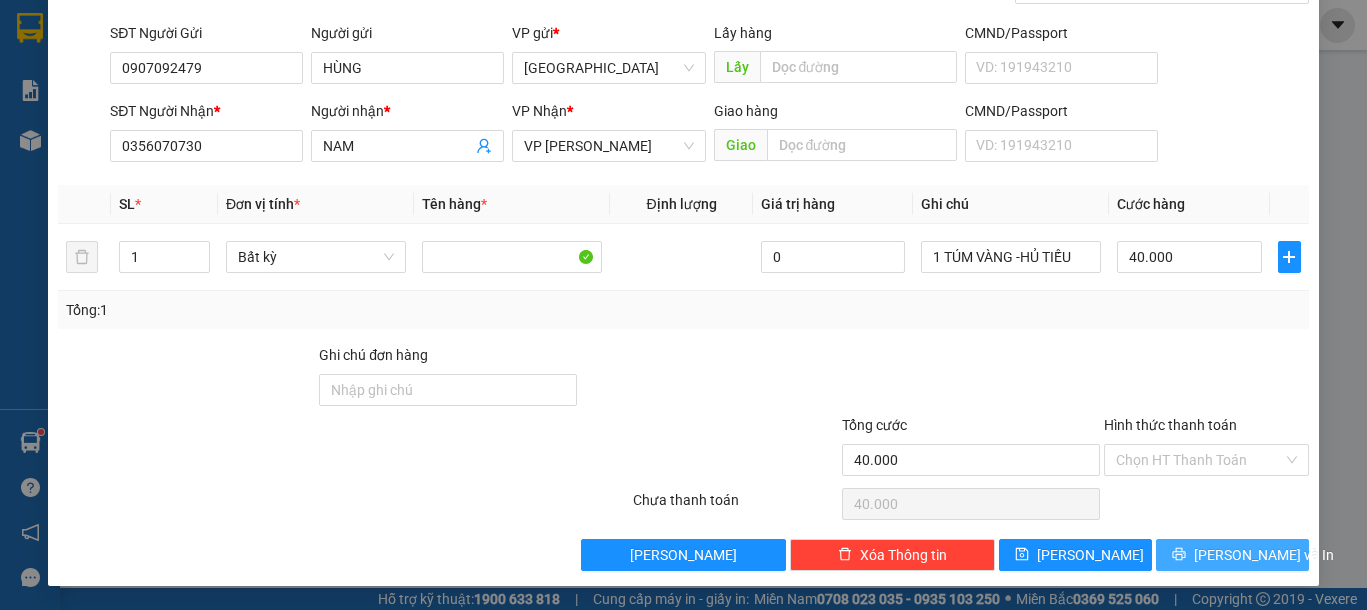 click on "[PERSON_NAME] và In" at bounding box center [1232, 555] 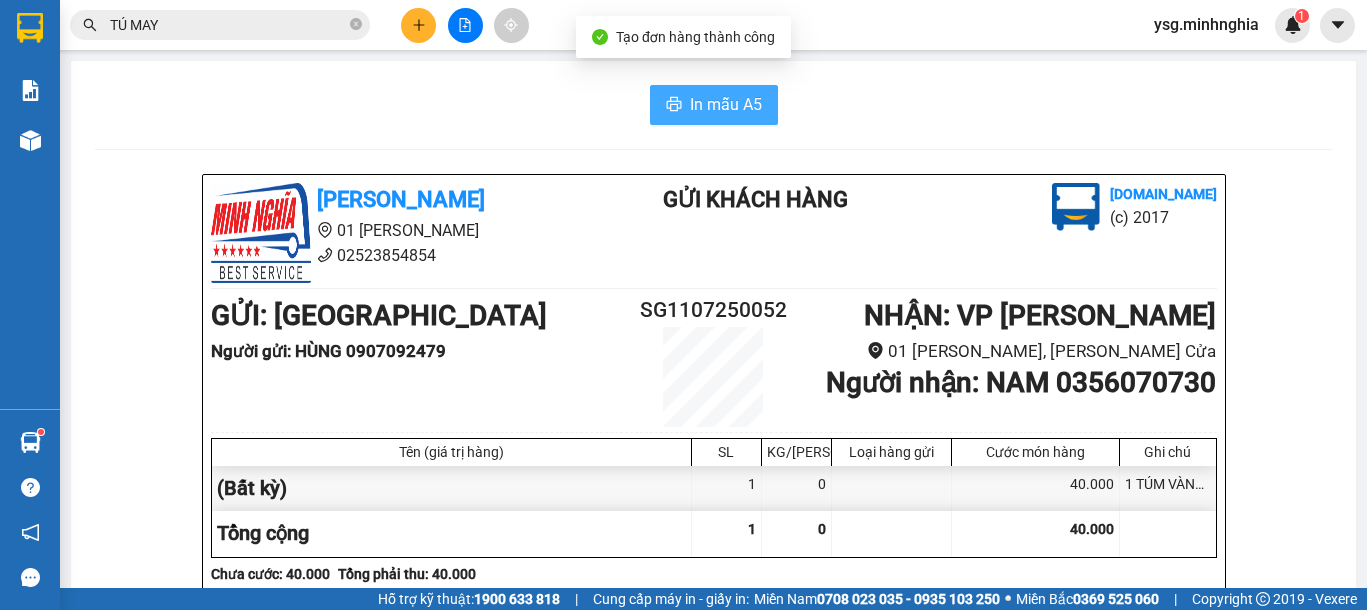 click on "In mẫu A5" at bounding box center (726, 104) 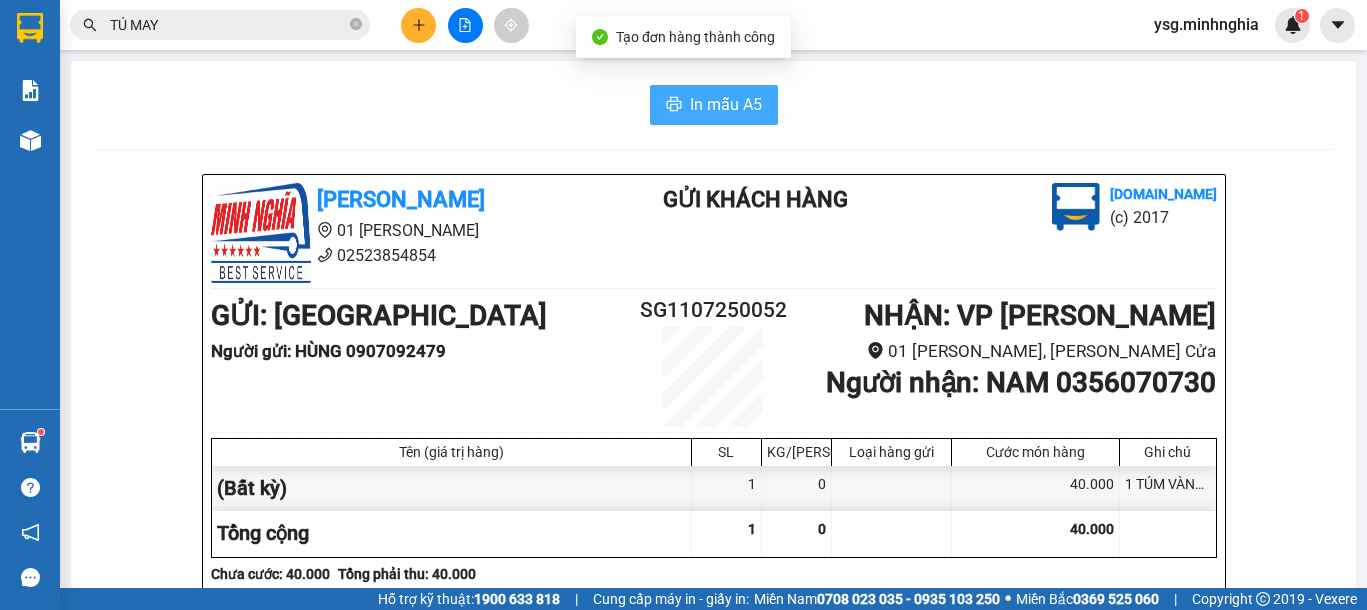 scroll, scrollTop: 0, scrollLeft: 0, axis: both 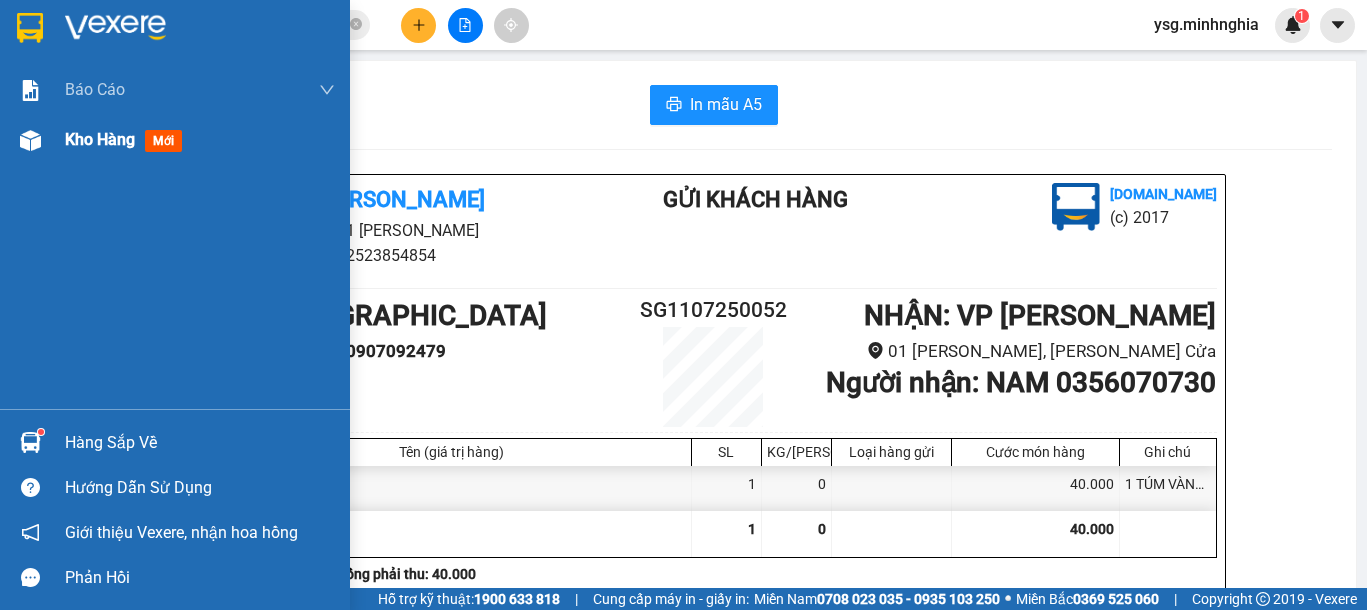 click on "Kho hàng mới" at bounding box center [175, 140] 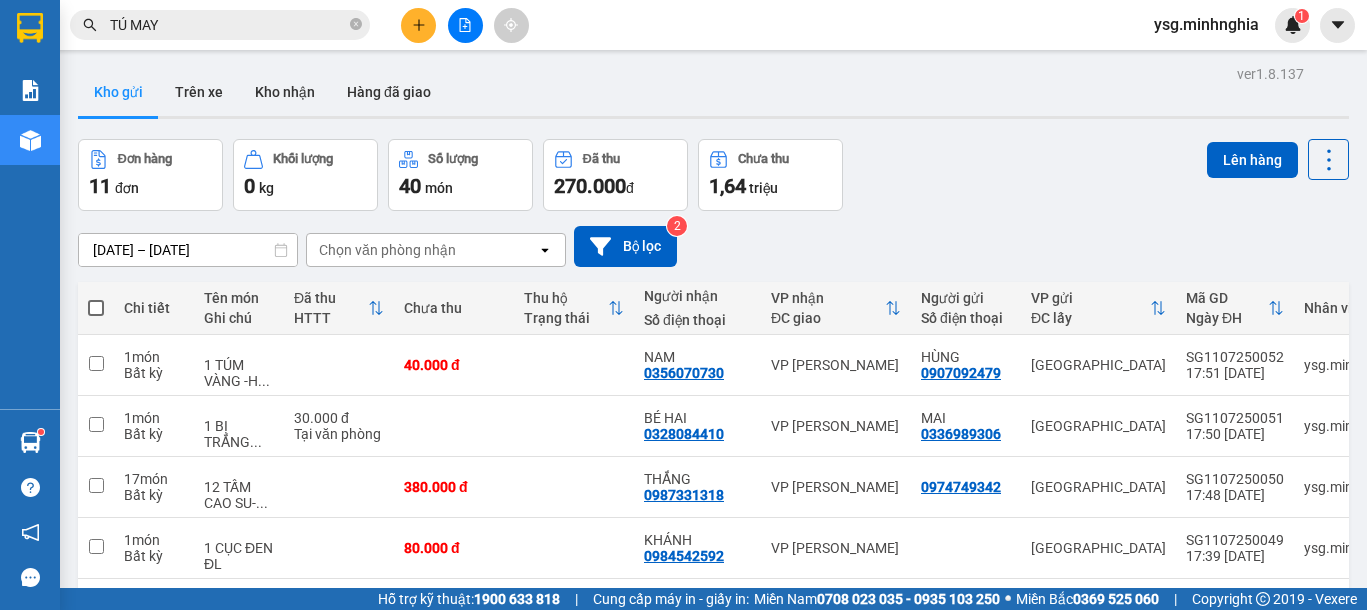 click at bounding box center (465, 25) 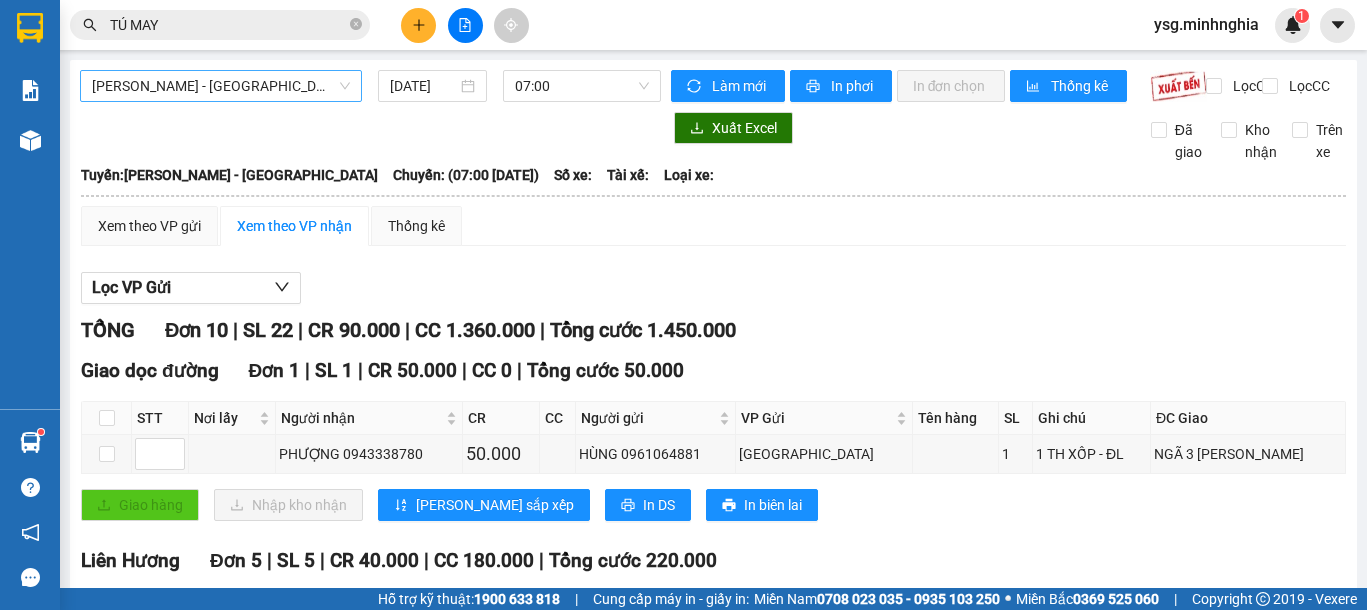 click on "Phan Rí - Sài Gòn" at bounding box center [221, 86] 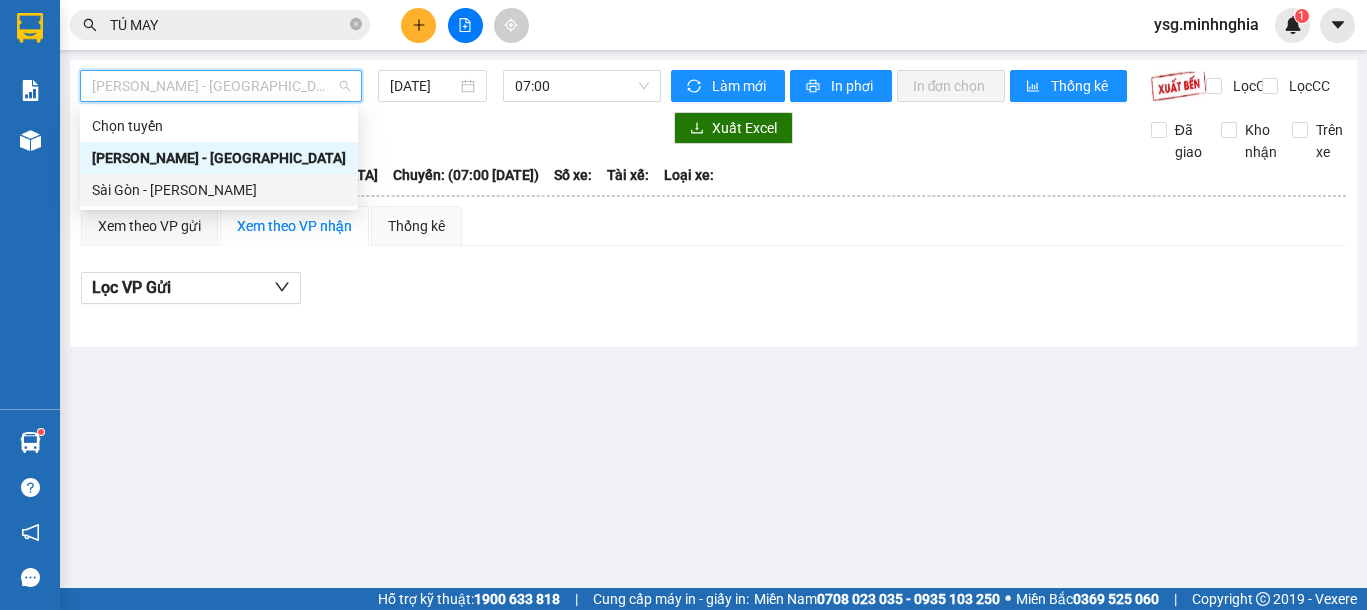 click on "Sài Gòn - [PERSON_NAME]" at bounding box center [219, 190] 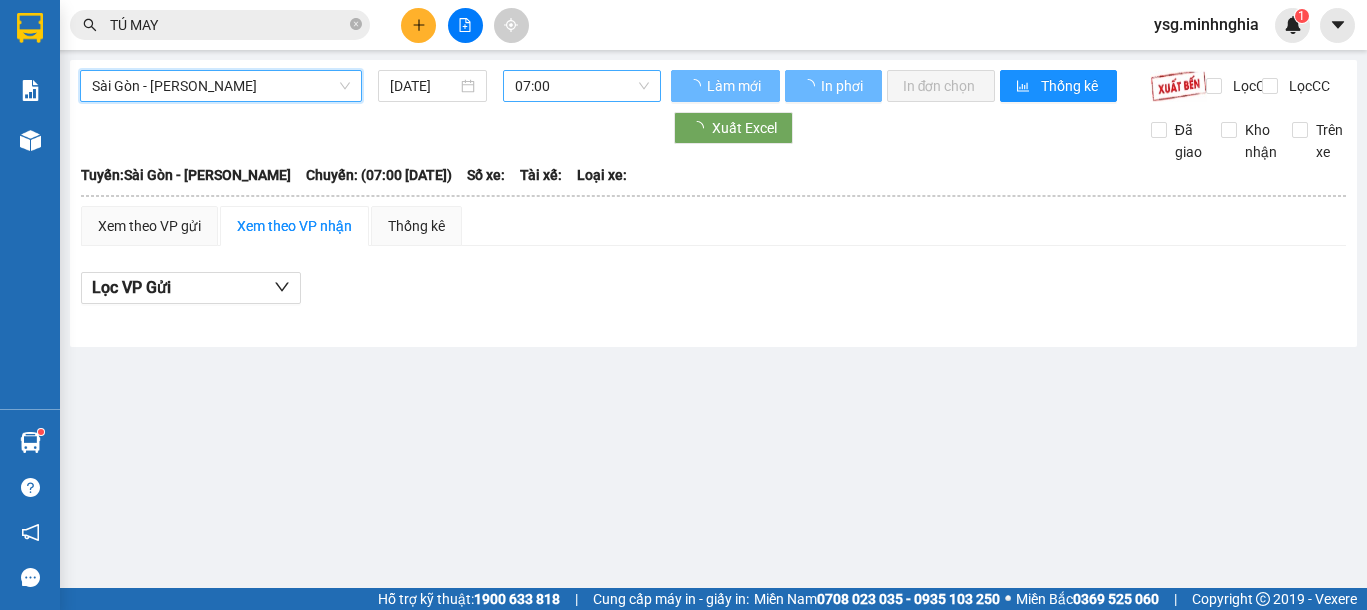 click on "07:00" at bounding box center [582, 86] 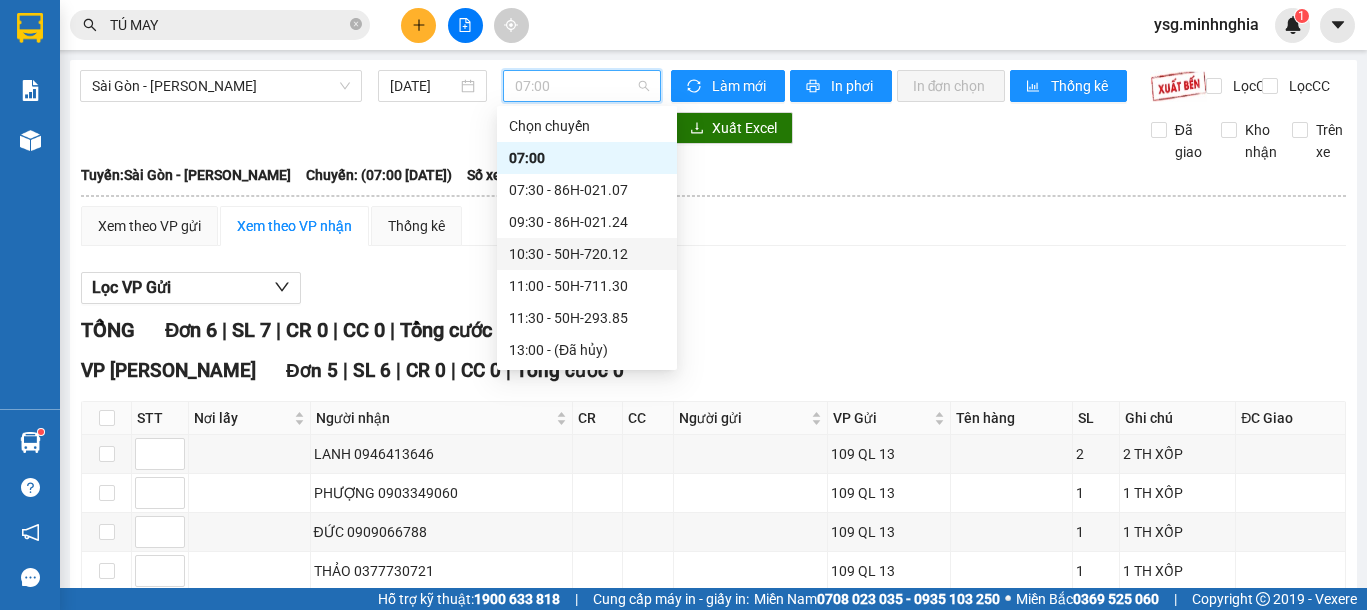scroll, scrollTop: 256, scrollLeft: 0, axis: vertical 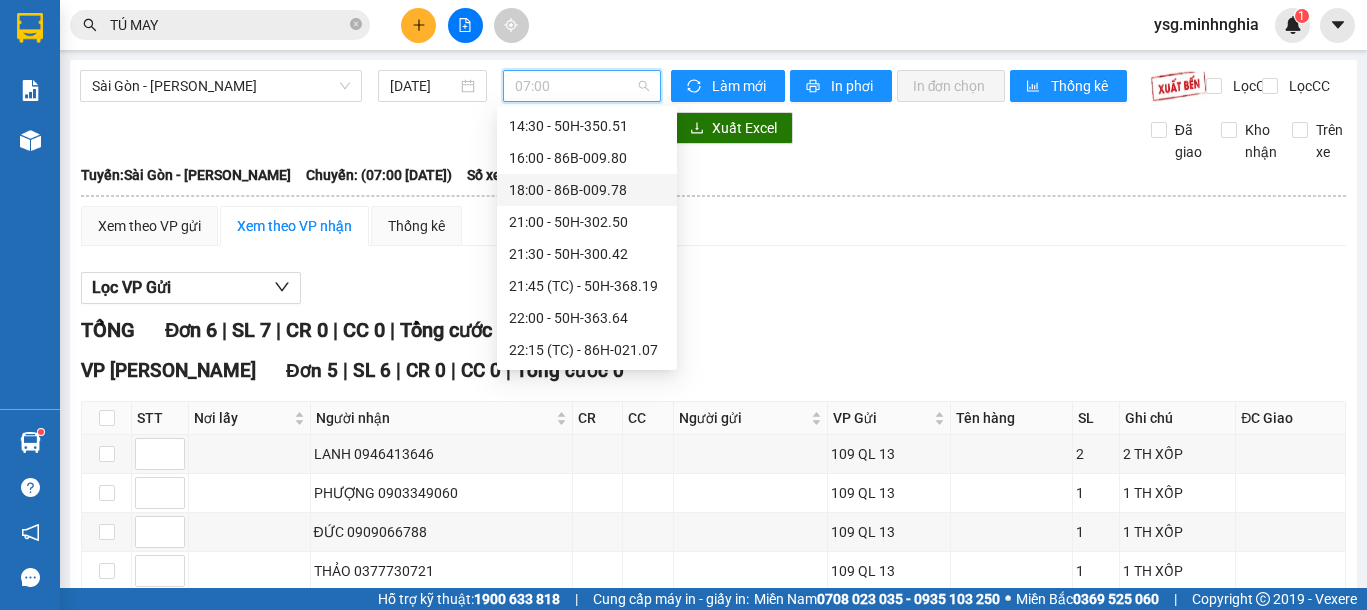 click on "18:00     - 86B-009.78" at bounding box center [587, 190] 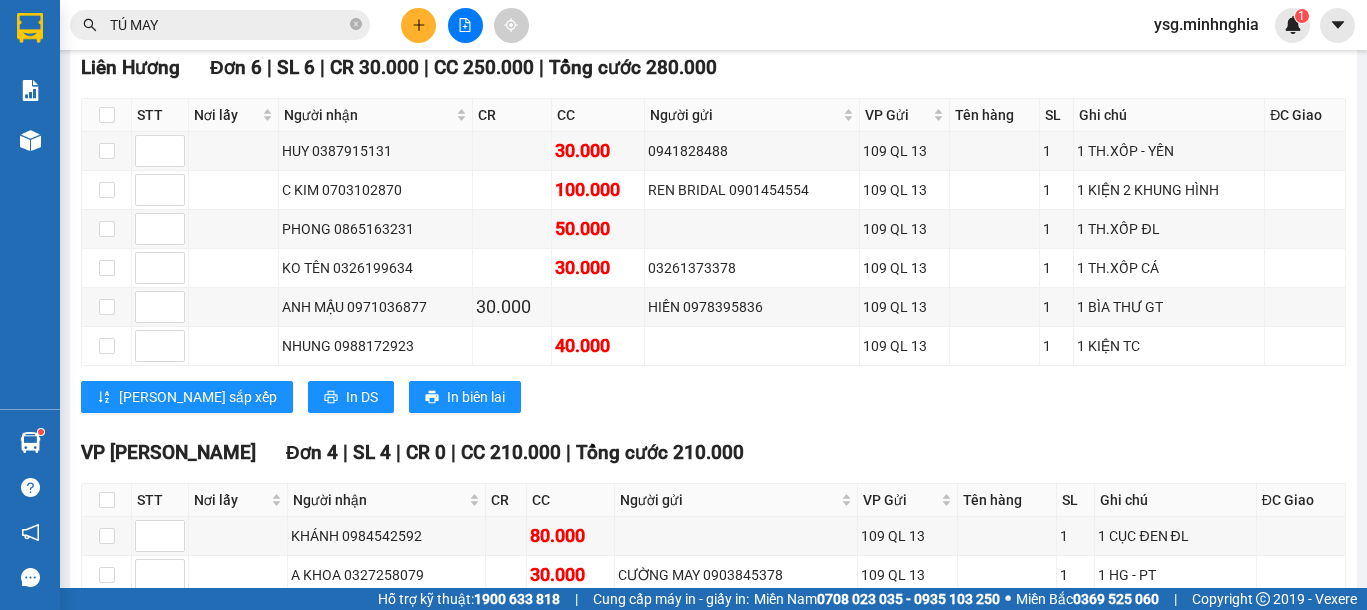 scroll, scrollTop: 486, scrollLeft: 0, axis: vertical 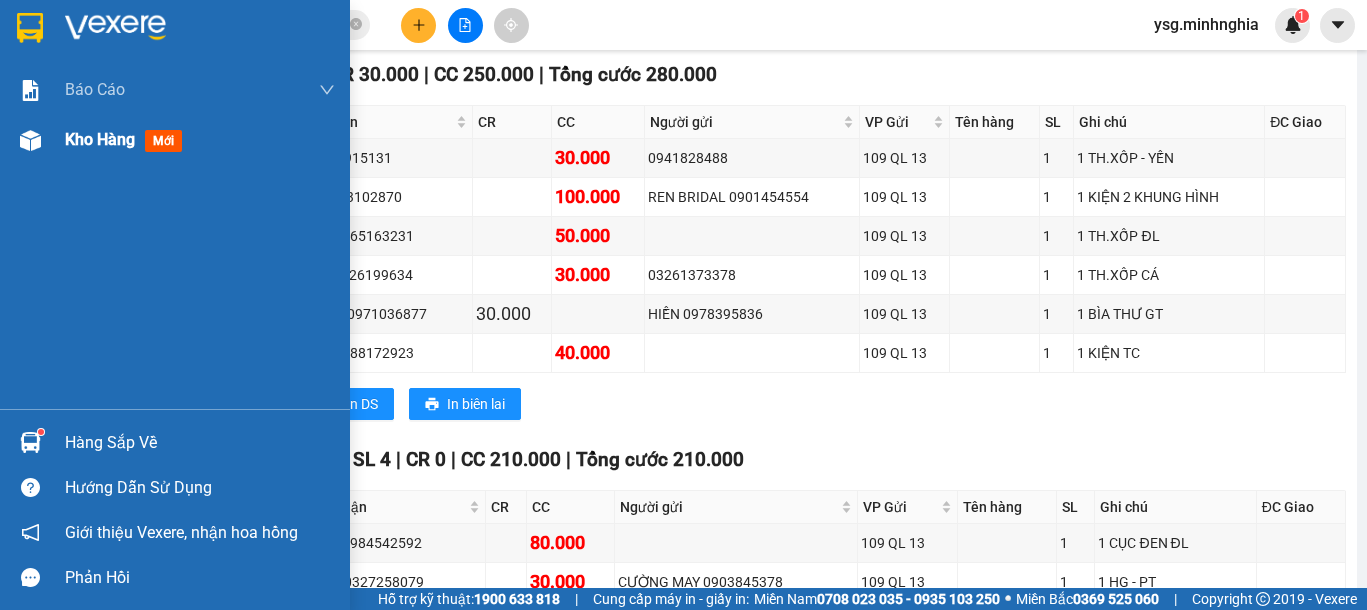 click at bounding box center (30, 140) 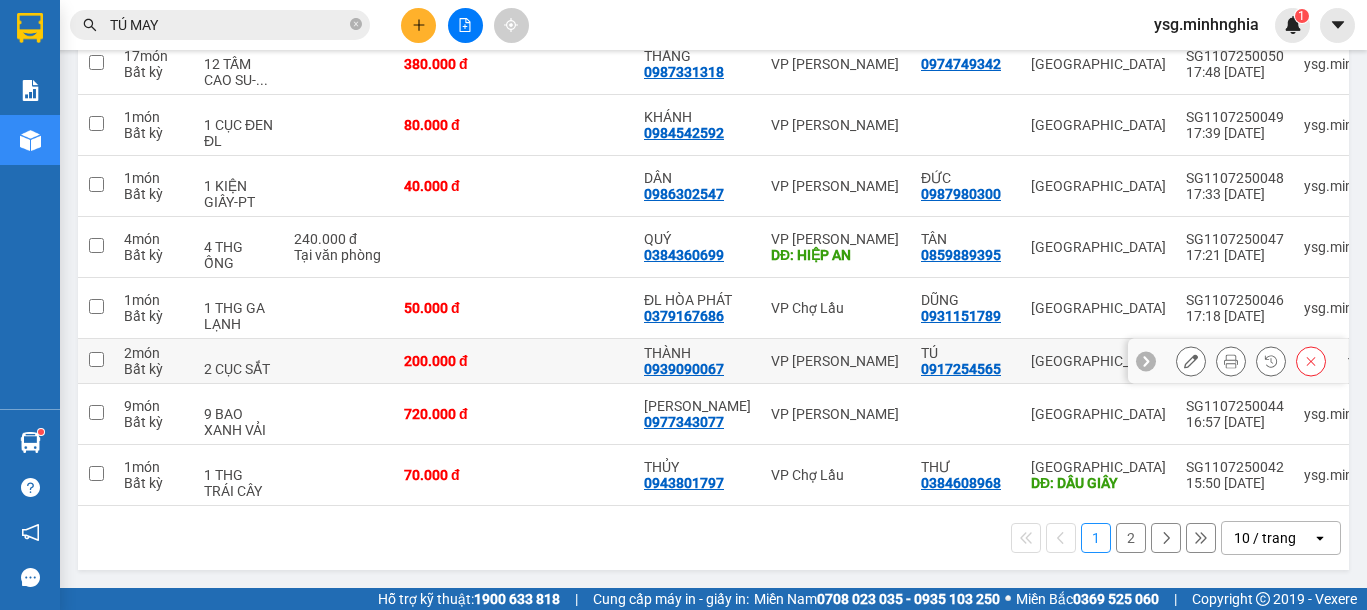 scroll, scrollTop: 0, scrollLeft: 0, axis: both 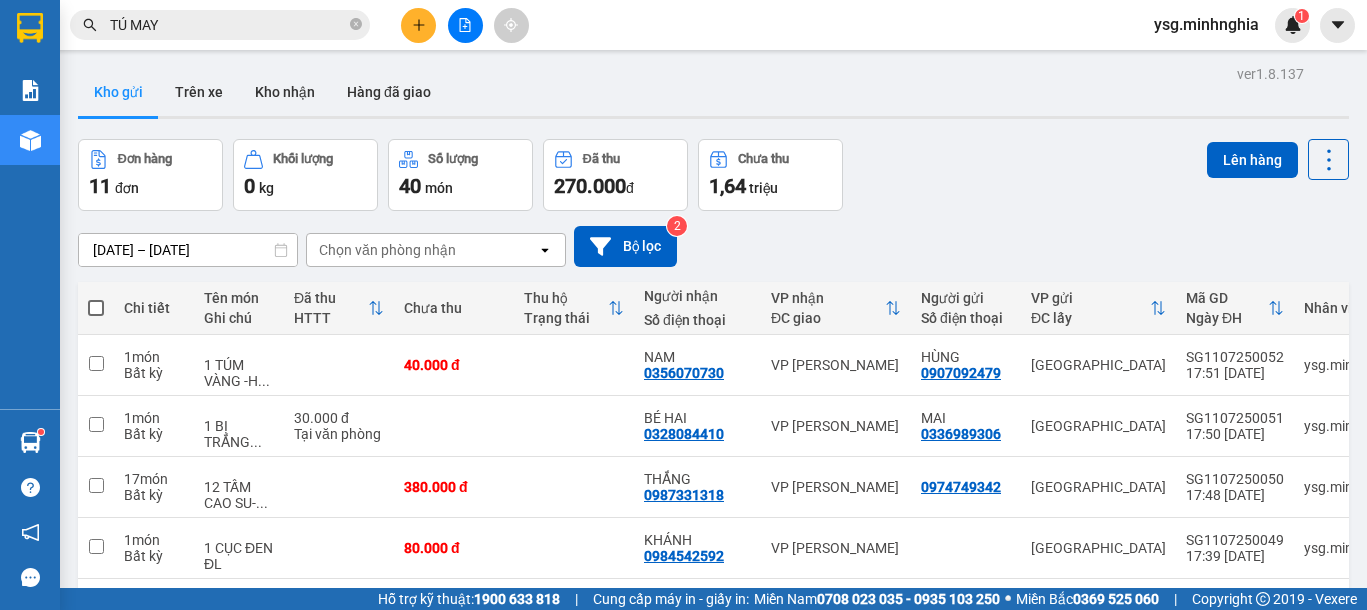 click at bounding box center (96, 308) 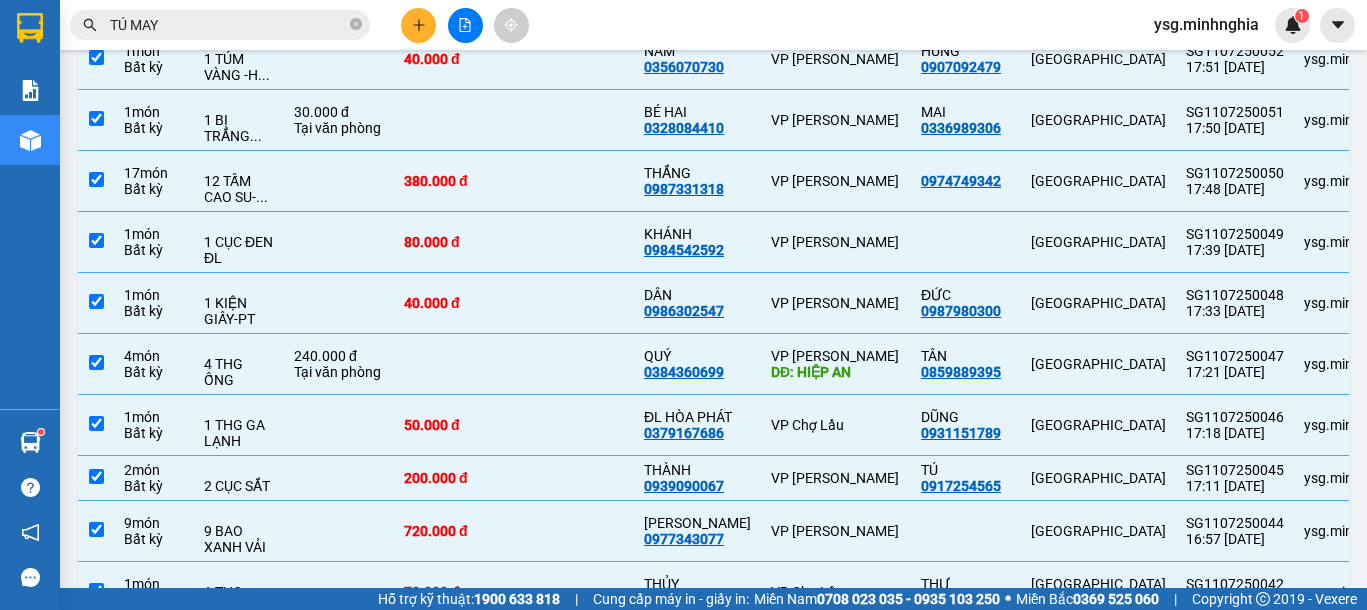 scroll, scrollTop: 310, scrollLeft: 0, axis: vertical 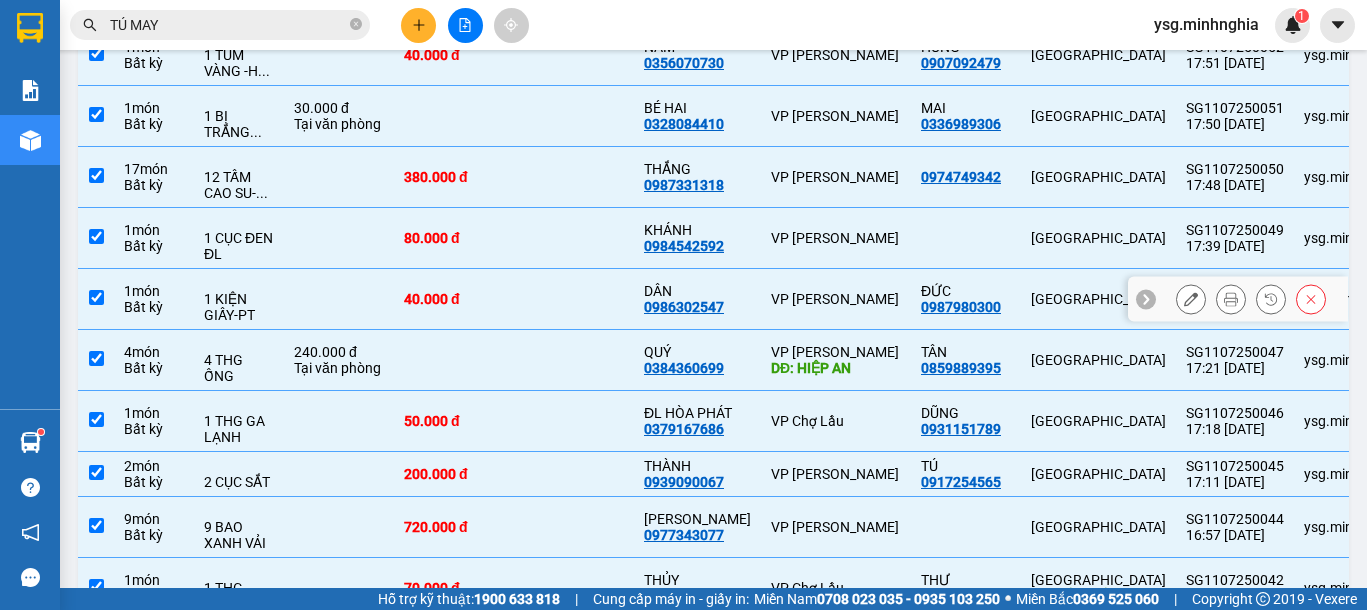 click on "40.000 đ" at bounding box center [454, 299] 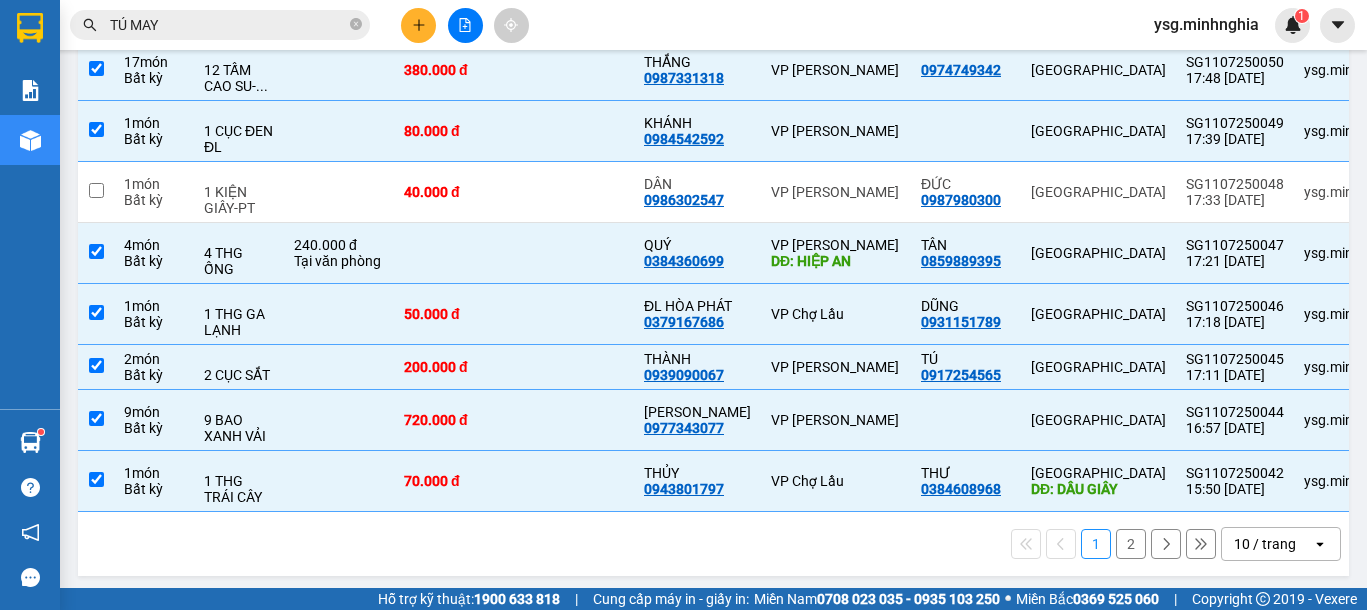 scroll, scrollTop: 431, scrollLeft: 0, axis: vertical 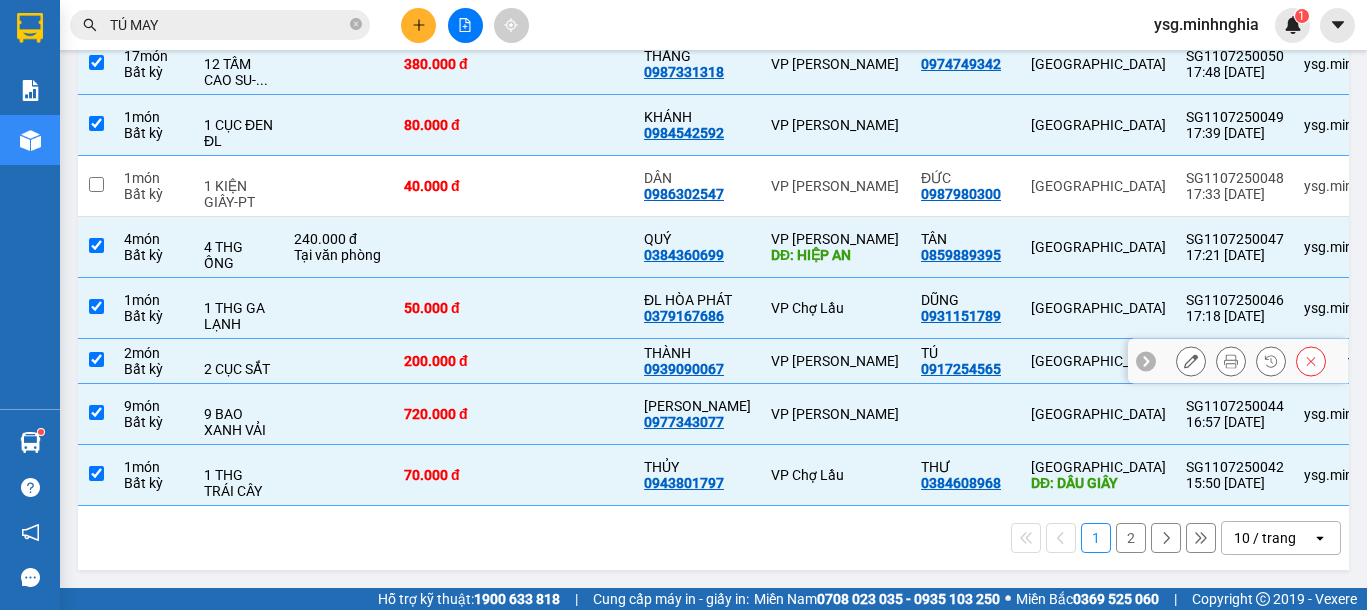 click on "200.000 đ" at bounding box center (454, 361) 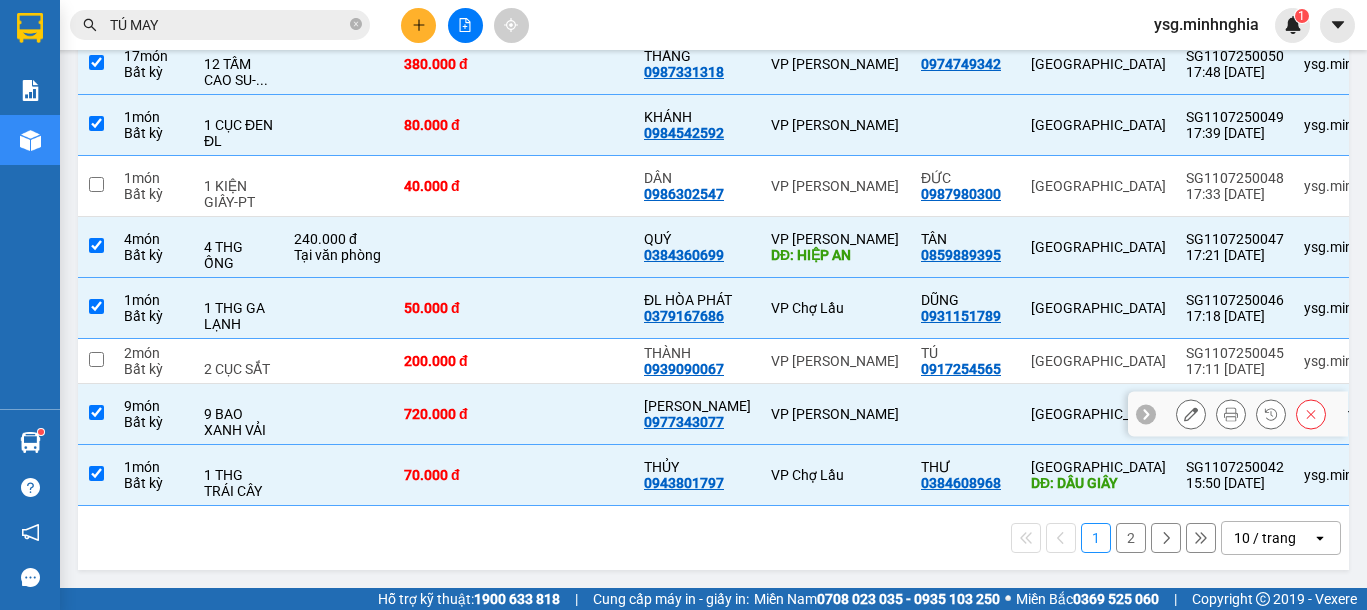 click on "720.000 đ" at bounding box center [454, 414] 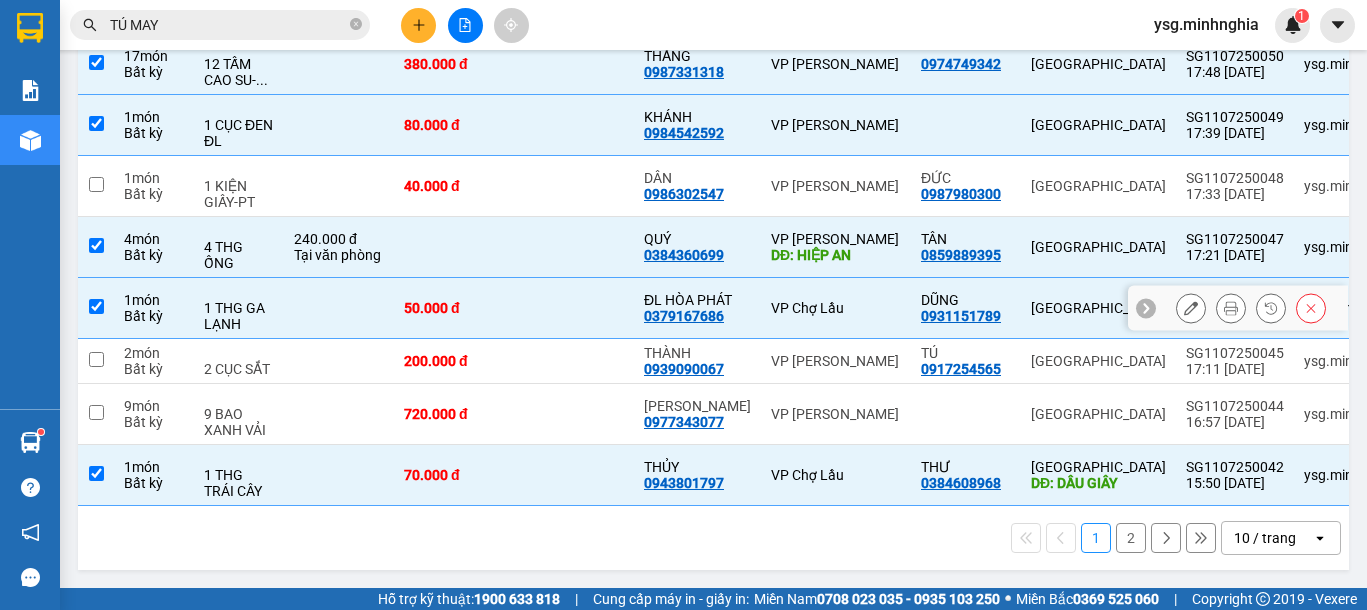 scroll, scrollTop: 0, scrollLeft: 0, axis: both 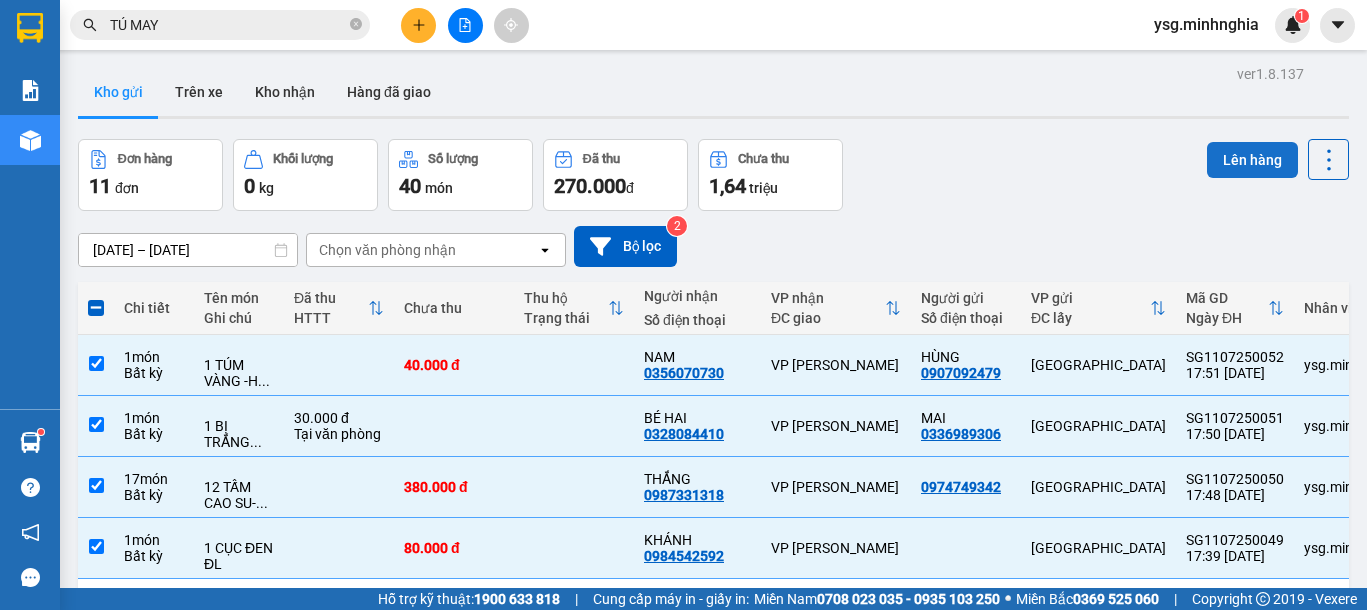 click on "Lên hàng" at bounding box center (1252, 160) 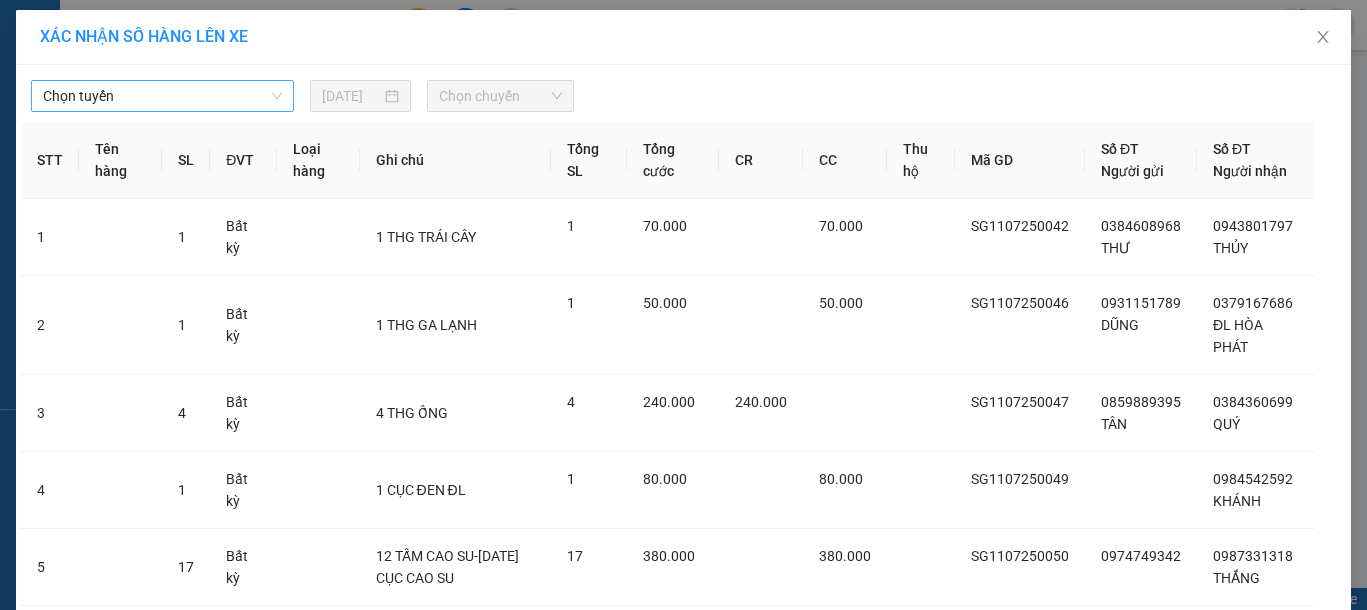 click on "Chọn tuyến" at bounding box center [162, 96] 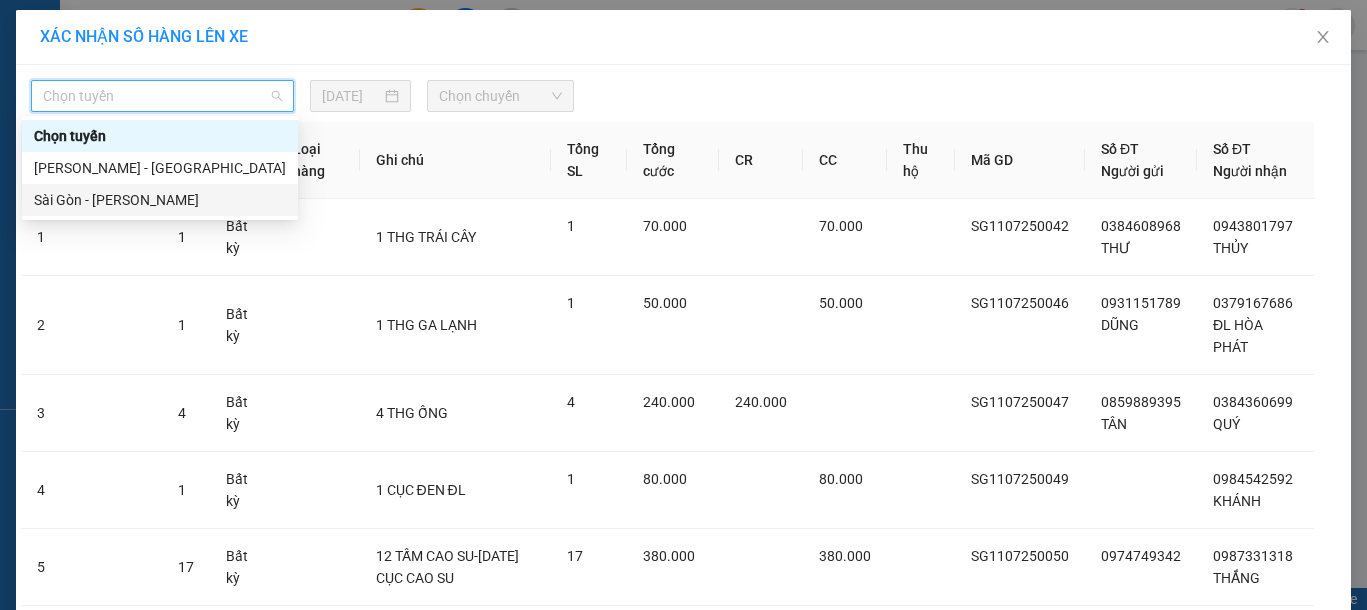 click on "Sài Gòn - [PERSON_NAME]" at bounding box center [160, 200] 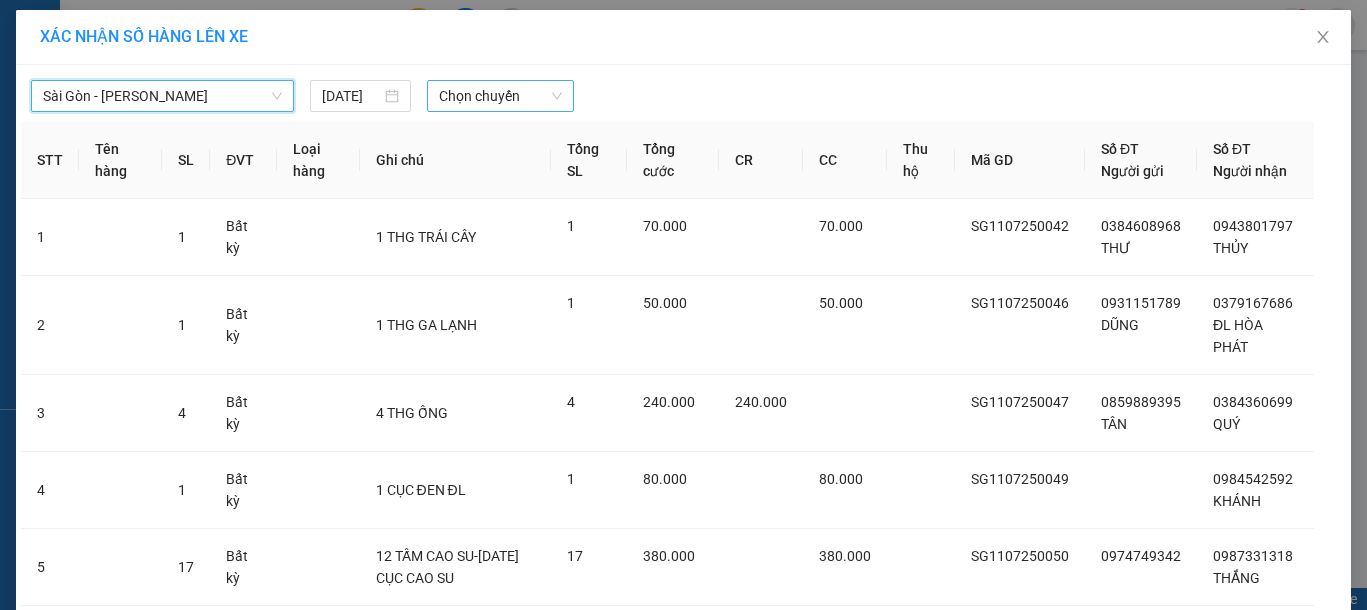click on "Chọn chuyến" at bounding box center (500, 96) 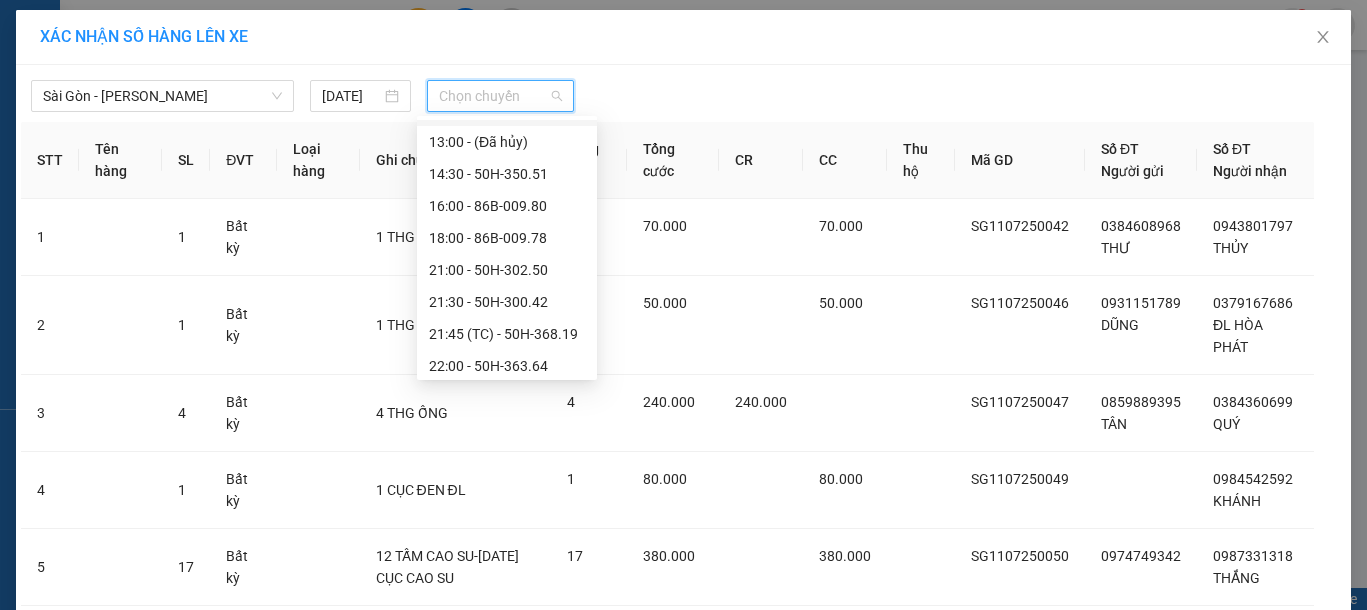 scroll, scrollTop: 256, scrollLeft: 0, axis: vertical 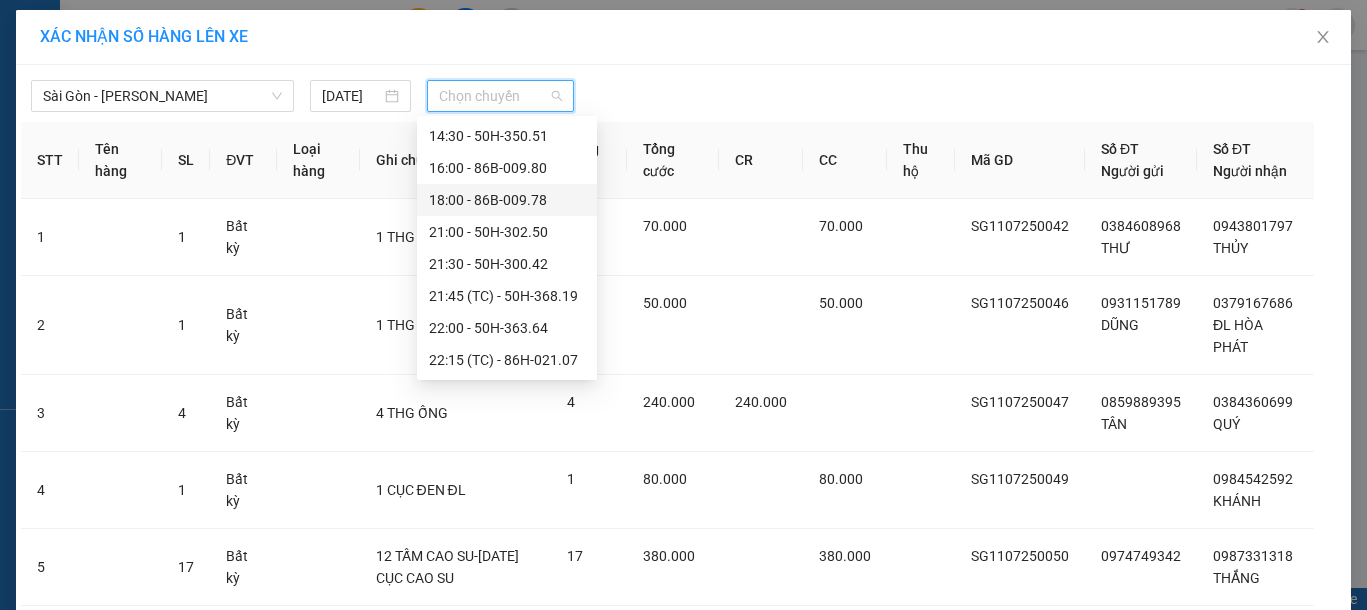 click on "18:00     - 86B-009.78" at bounding box center [507, 200] 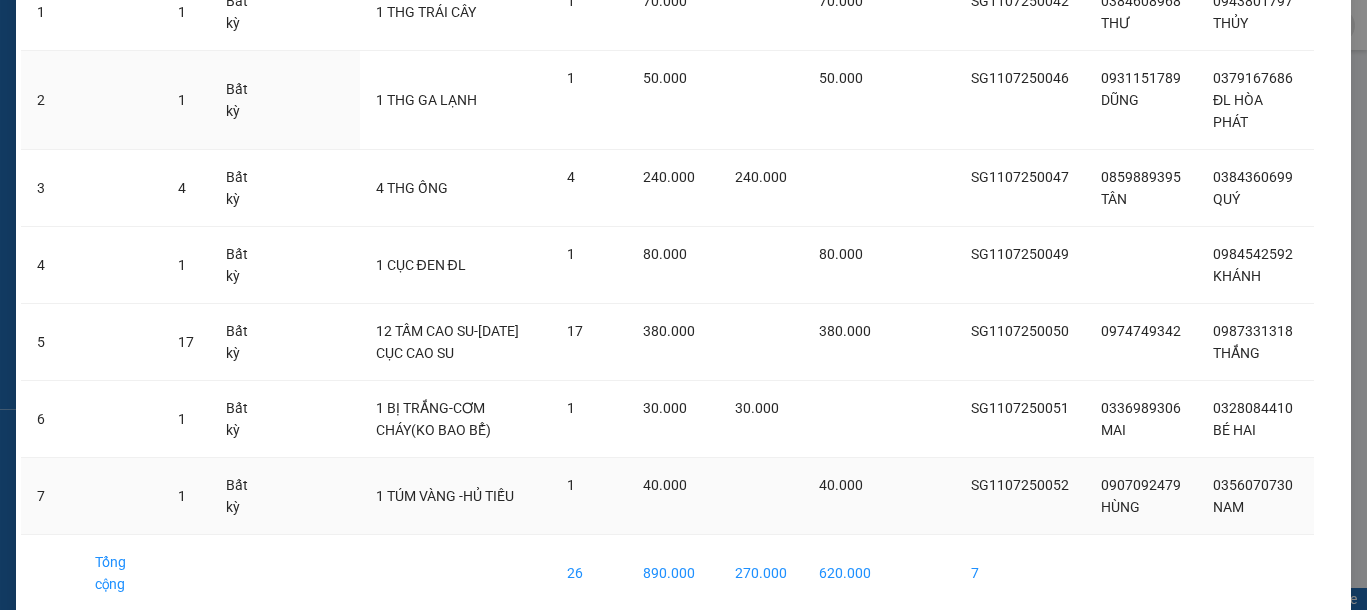 scroll, scrollTop: 330, scrollLeft: 0, axis: vertical 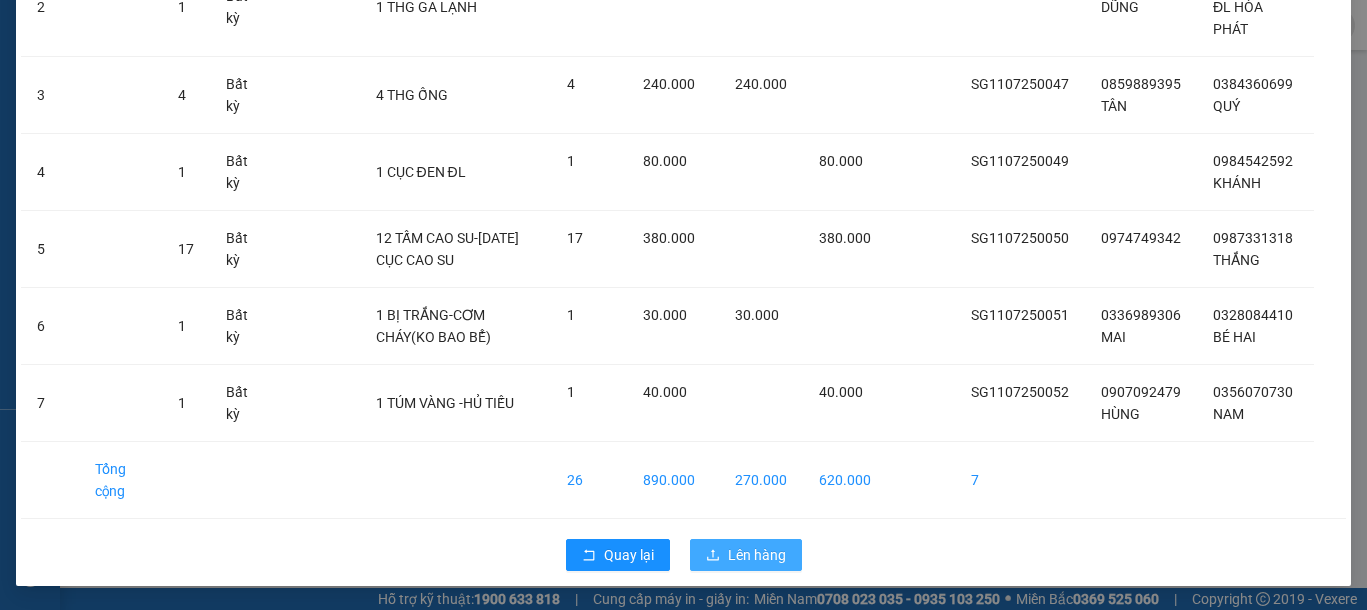 click on "Lên hàng" at bounding box center [757, 555] 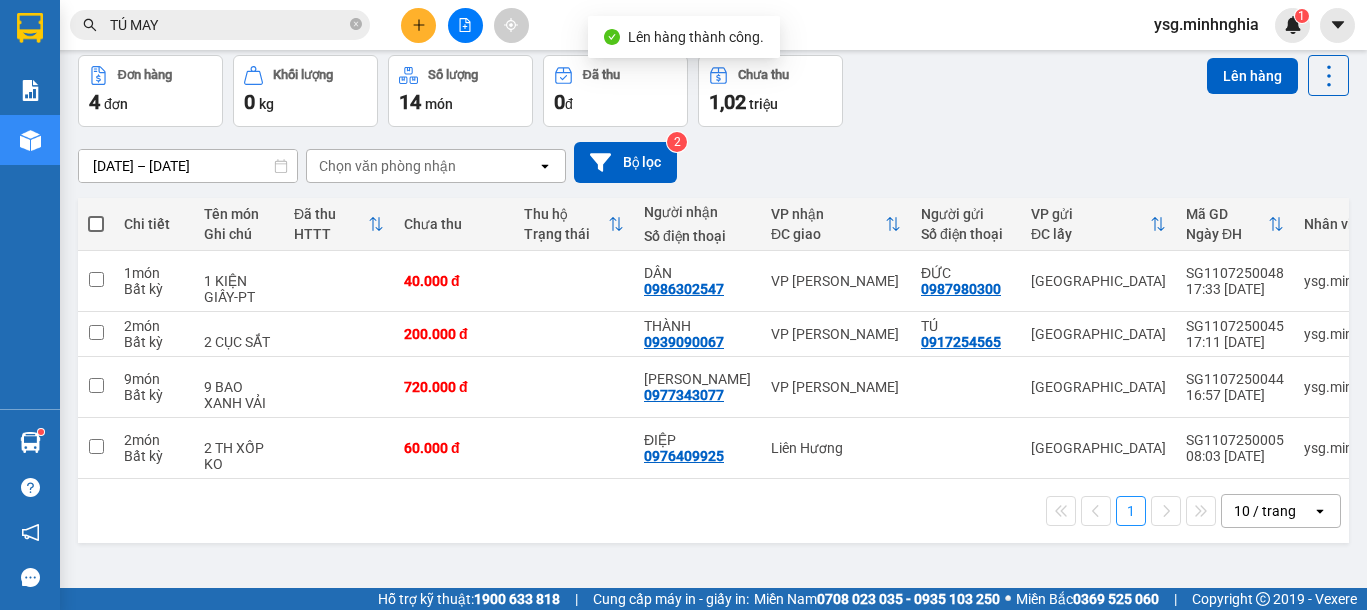 scroll, scrollTop: 92, scrollLeft: 0, axis: vertical 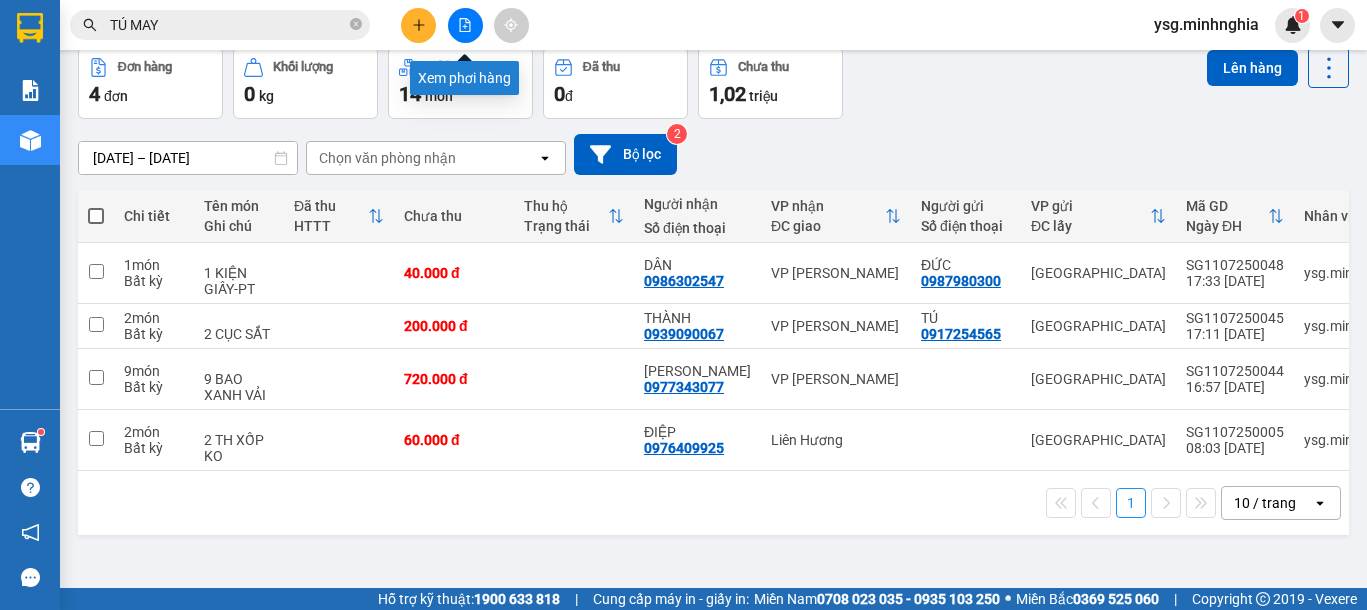 click at bounding box center (465, 25) 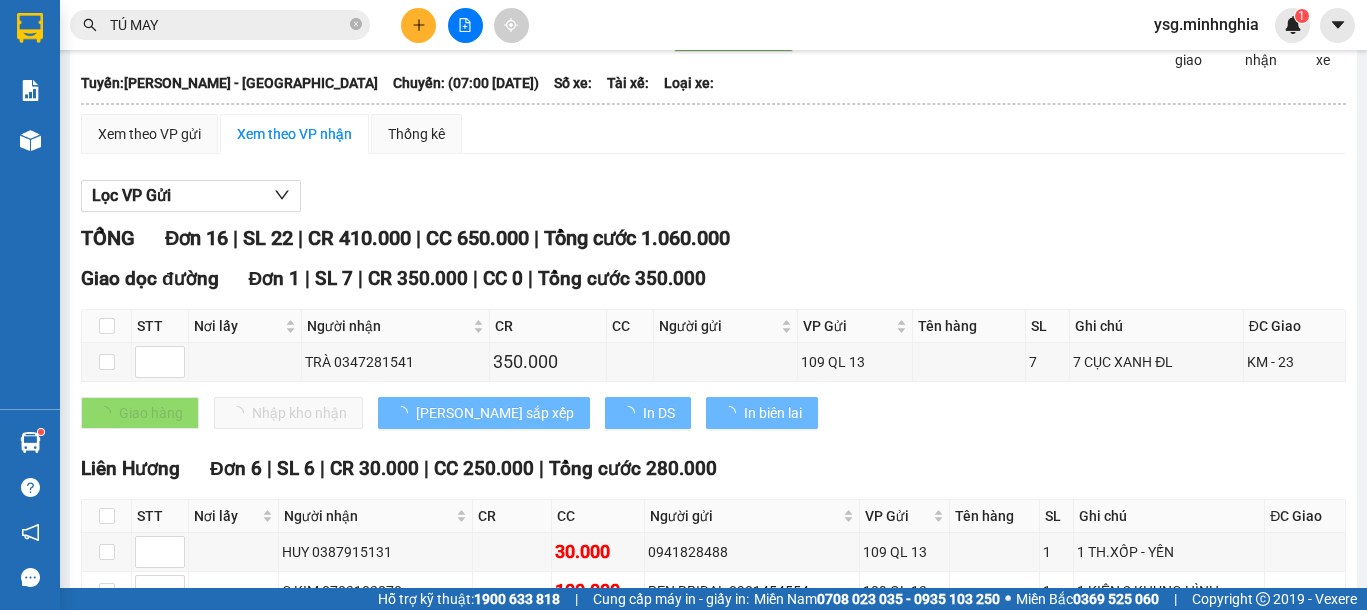 scroll, scrollTop: 0, scrollLeft: 0, axis: both 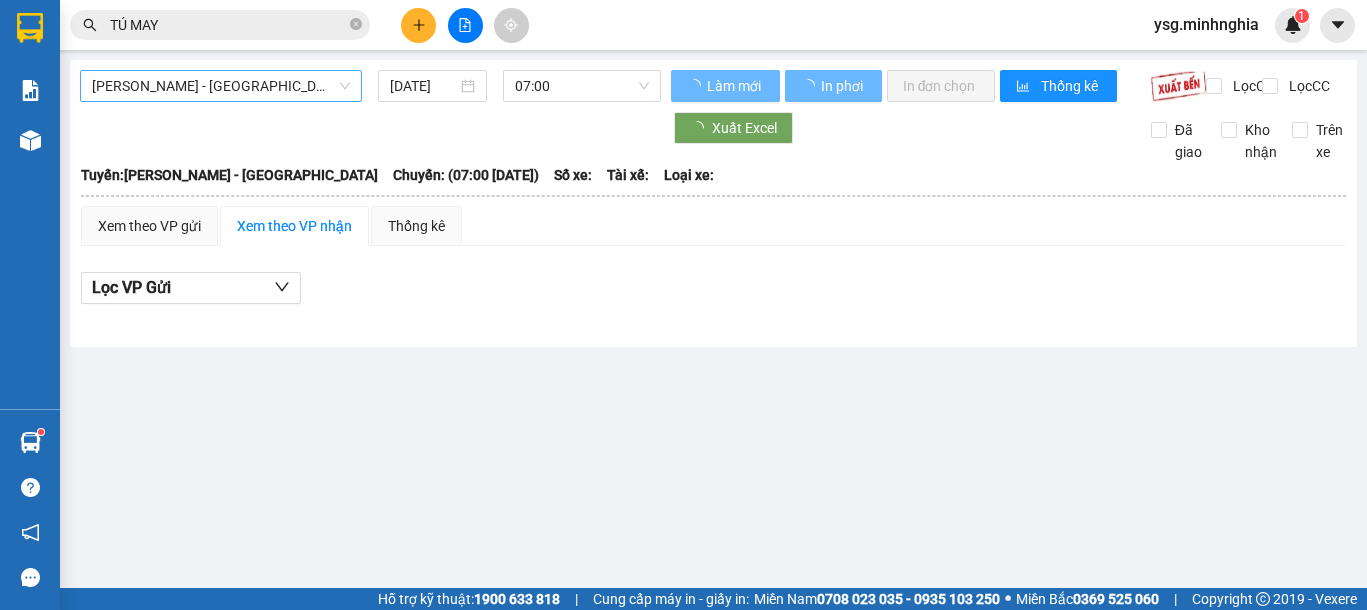 click on "Phan Rí - Sài Gòn" at bounding box center (221, 86) 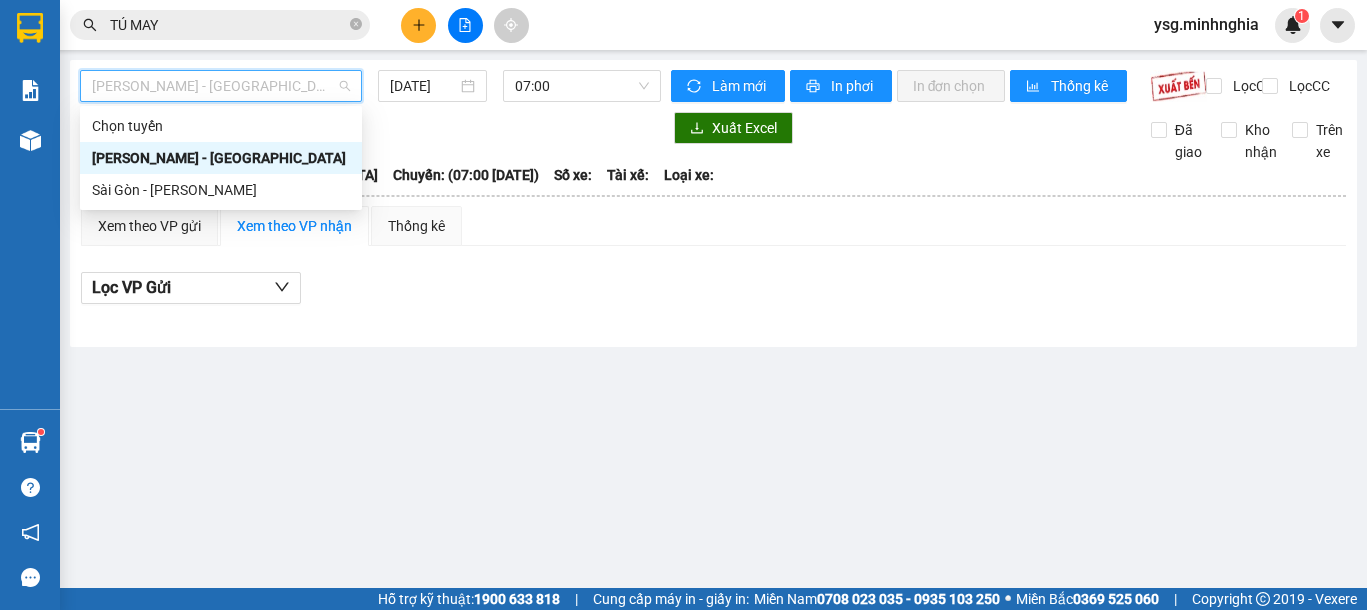 click on "Sài Gòn - [PERSON_NAME]" at bounding box center [221, 190] 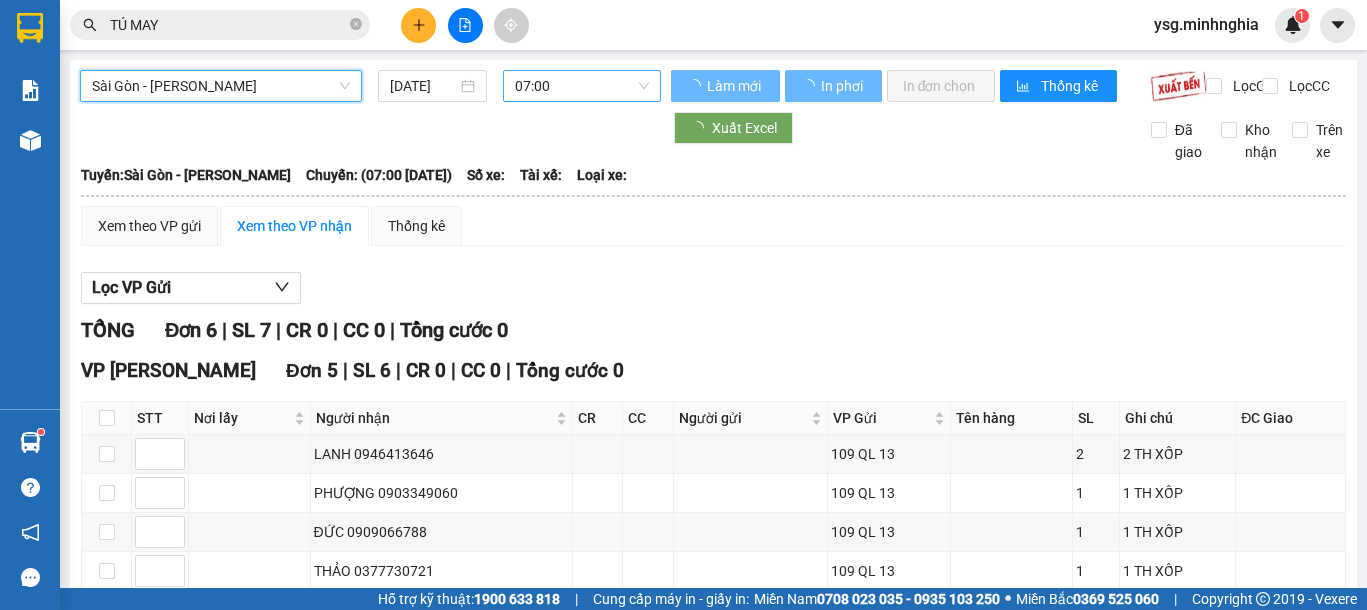 click on "07:00" at bounding box center (582, 86) 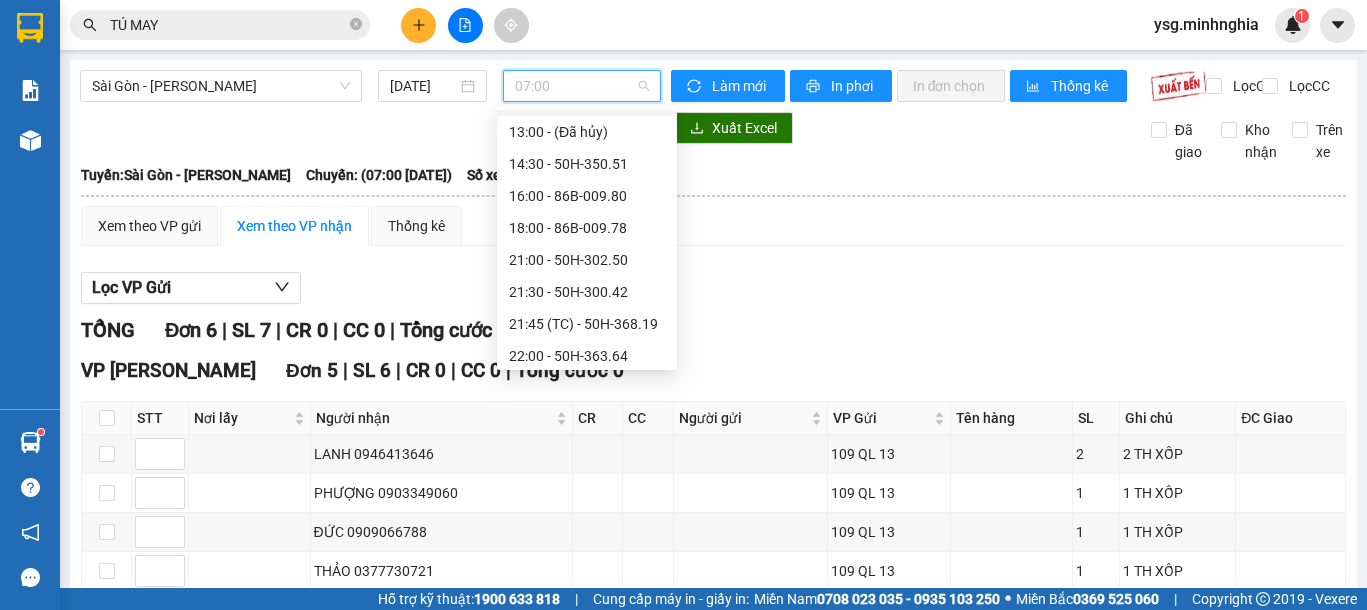 scroll, scrollTop: 256, scrollLeft: 0, axis: vertical 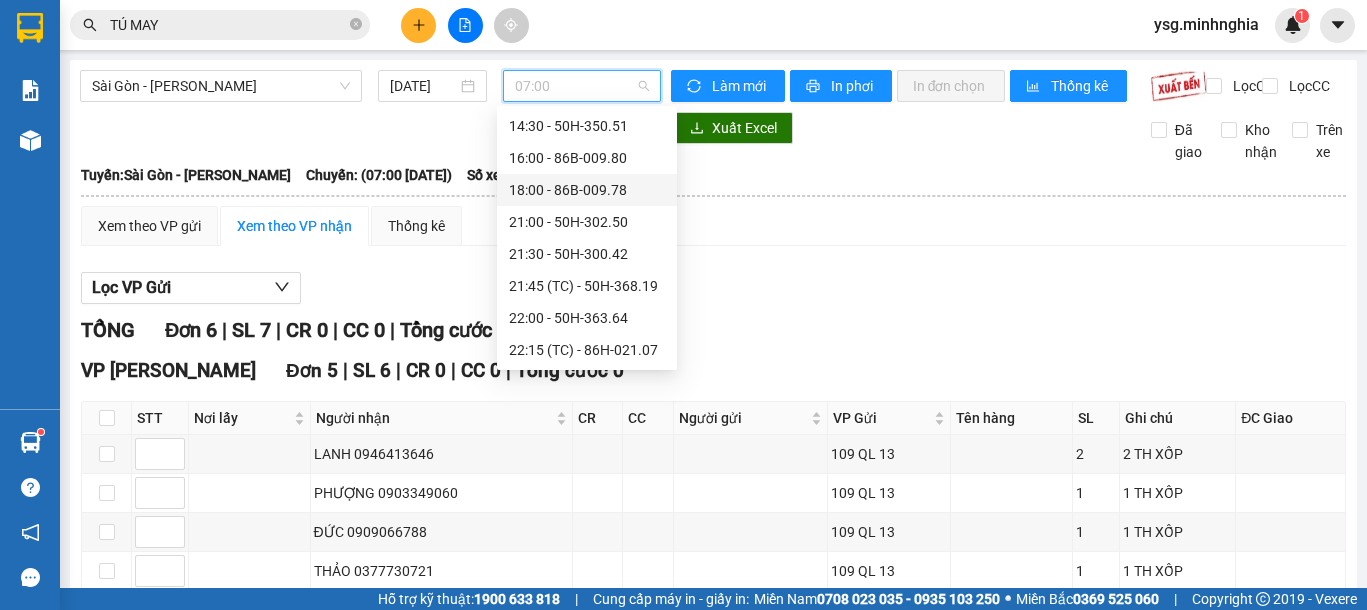 click on "18:00     - 86B-009.78" at bounding box center (587, 190) 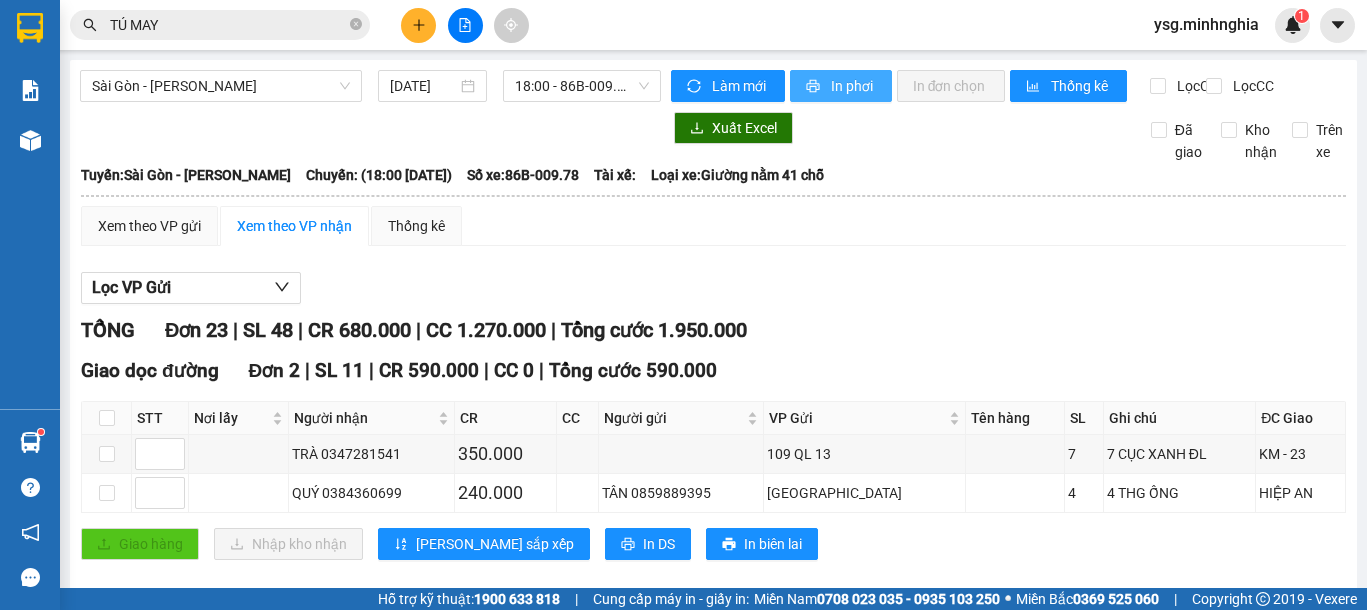 click on "In phơi" at bounding box center [853, 86] 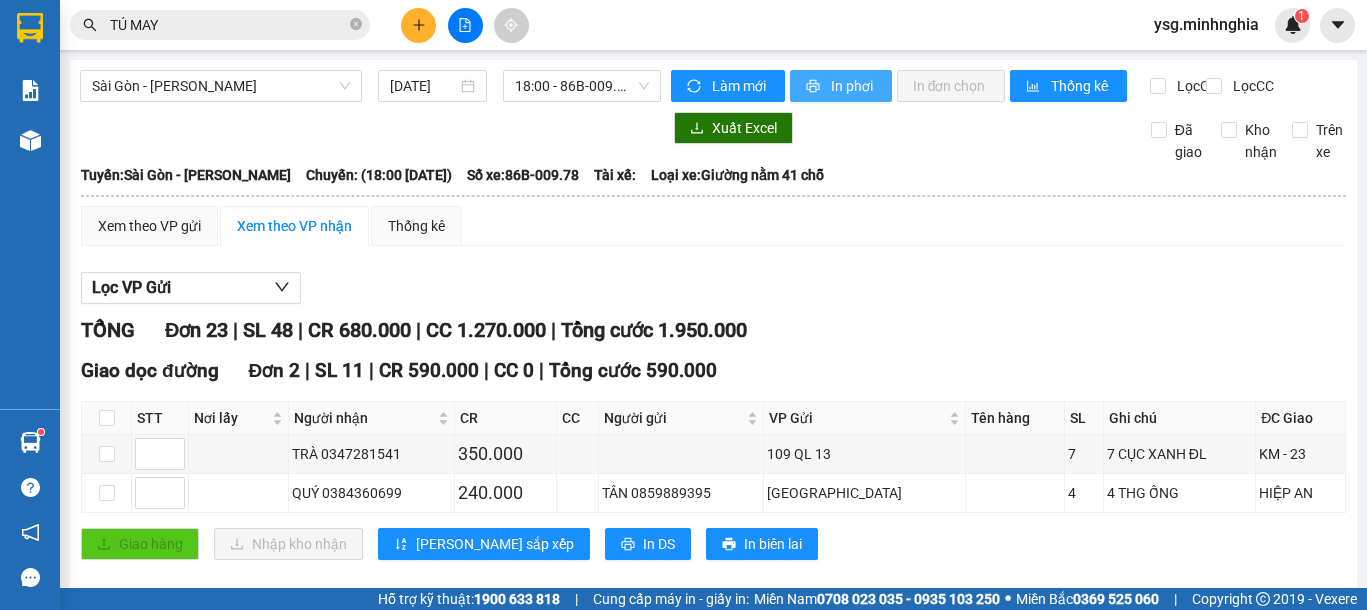 scroll, scrollTop: 0, scrollLeft: 0, axis: both 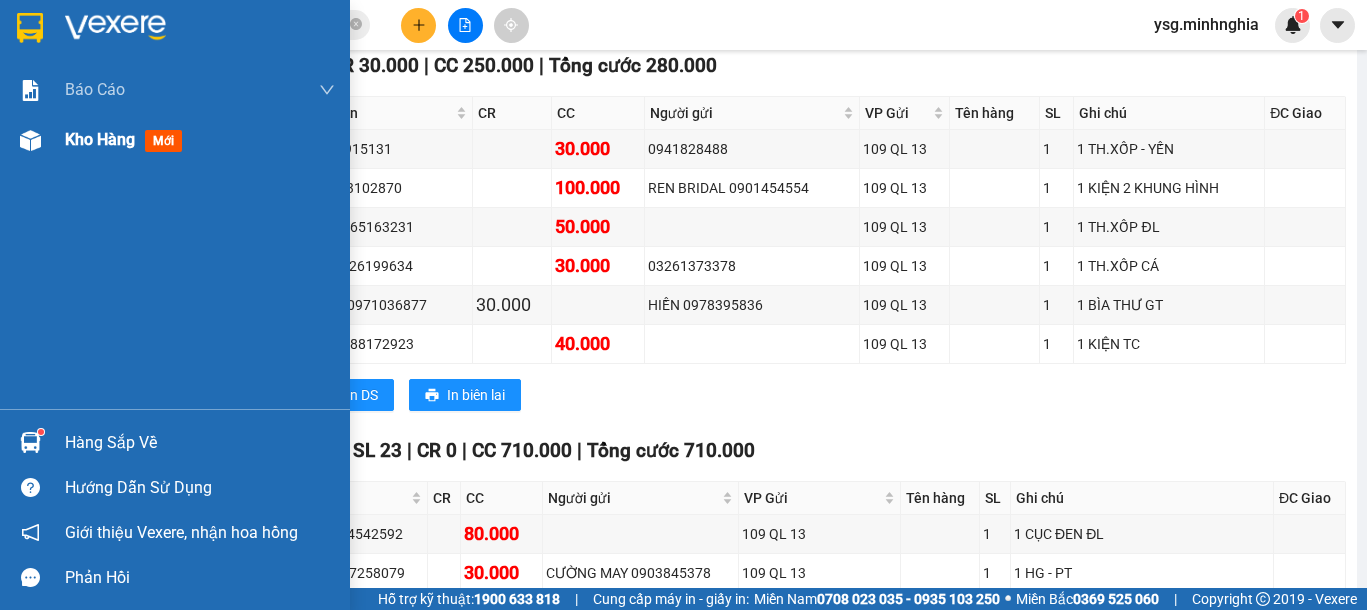 click at bounding box center [30, 140] 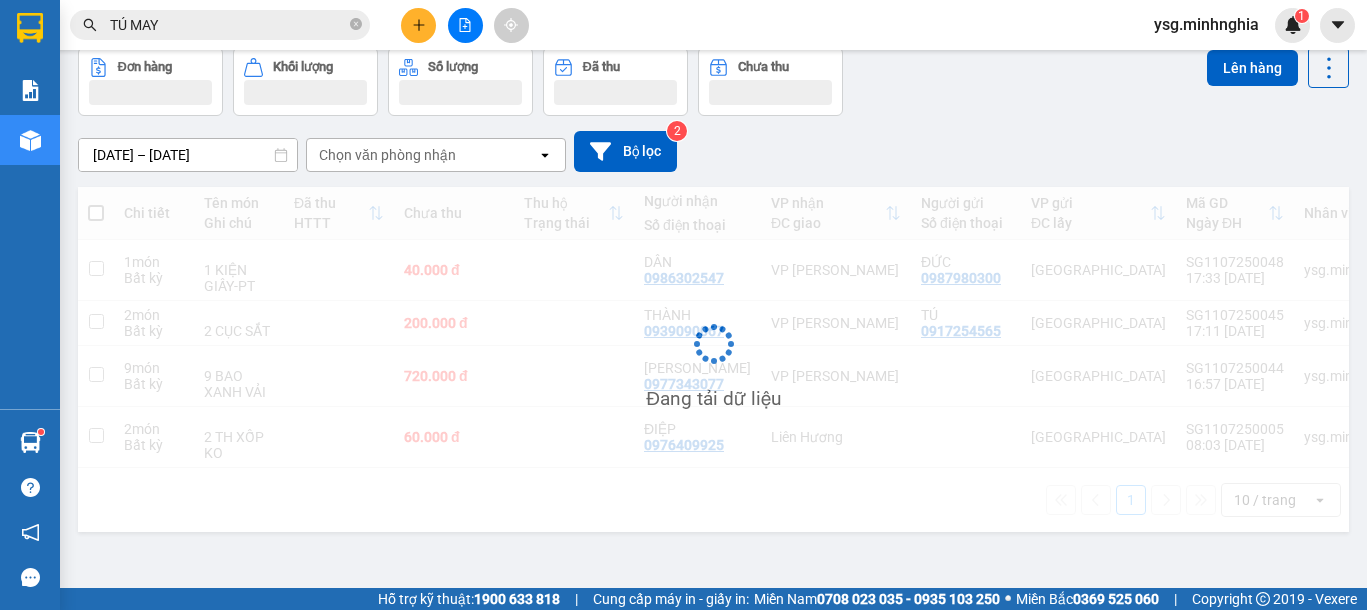 scroll, scrollTop: 92, scrollLeft: 0, axis: vertical 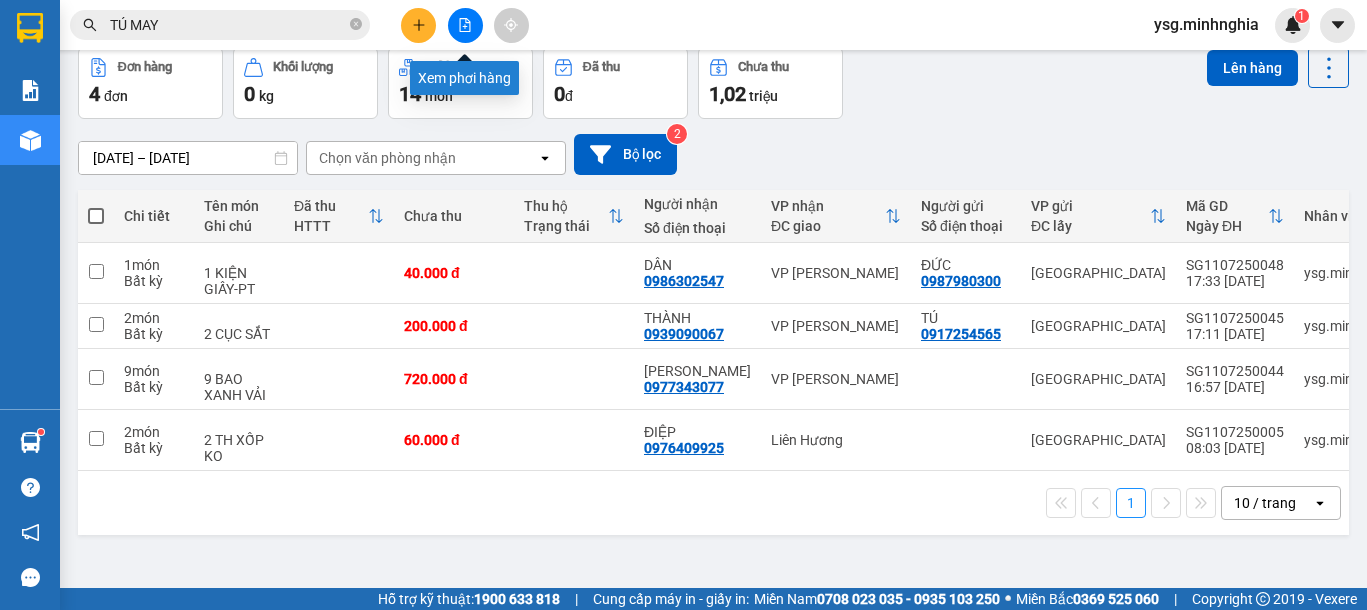 click at bounding box center (465, 25) 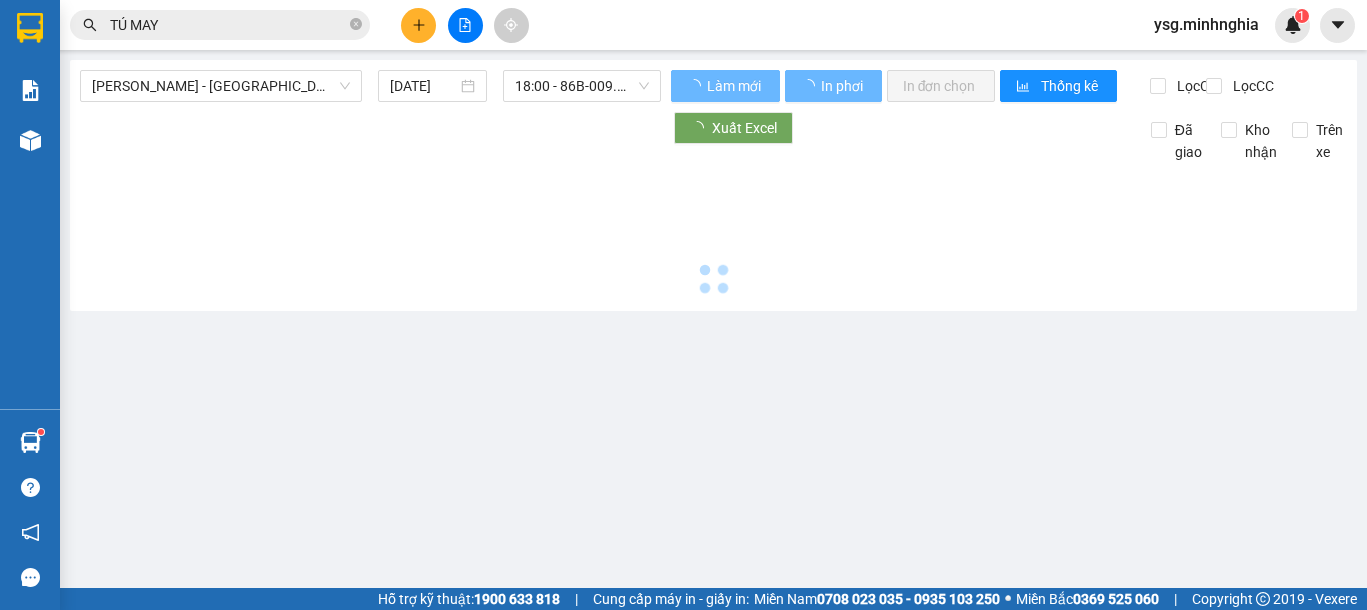 scroll, scrollTop: 0, scrollLeft: 0, axis: both 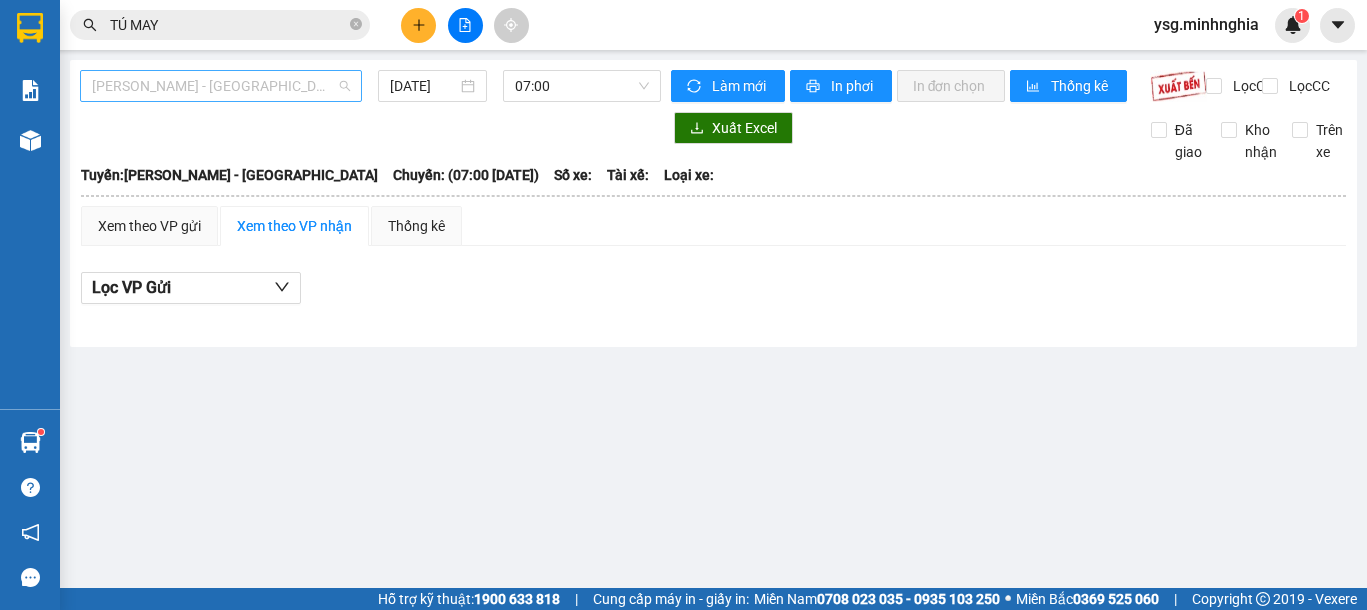 click on "Phan Rí - Sài Gòn" at bounding box center [221, 86] 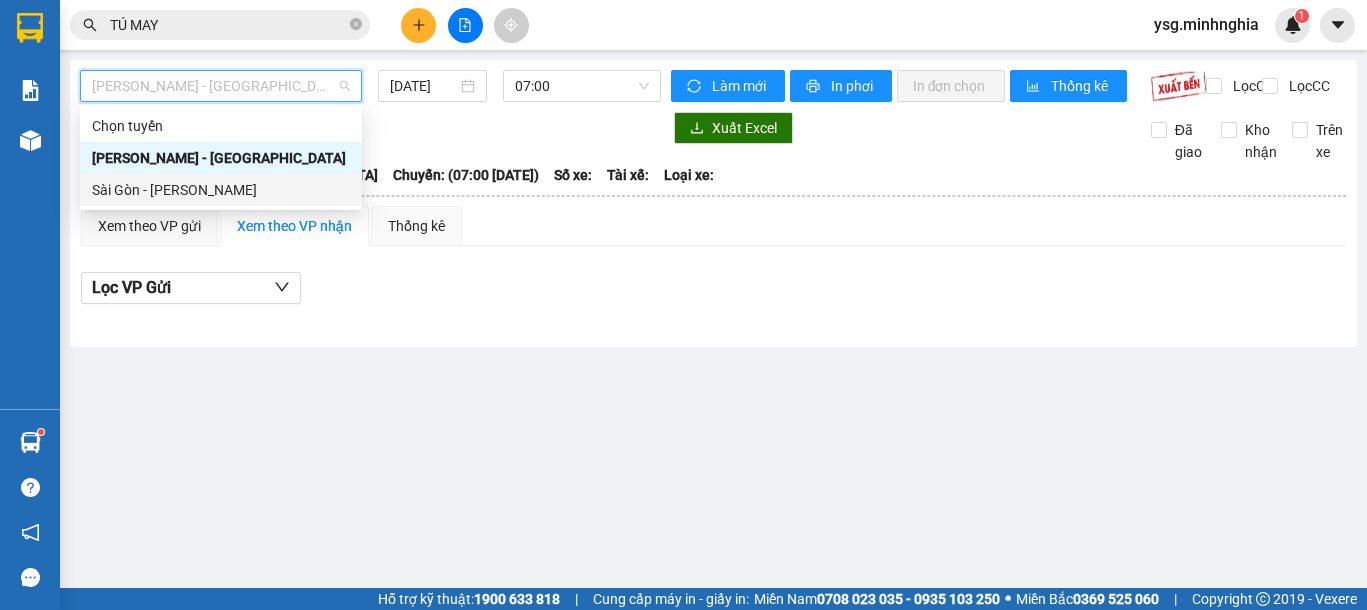 click on "Sài Gòn - [PERSON_NAME]" at bounding box center (221, 190) 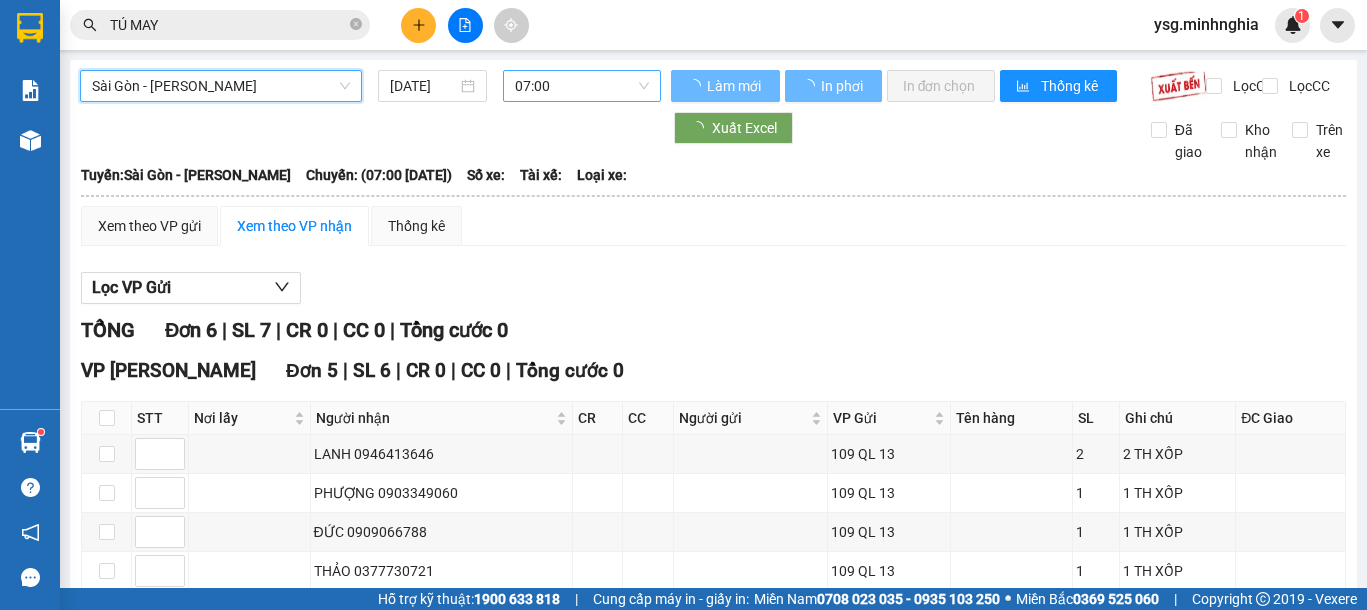 click on "07:00" at bounding box center [582, 86] 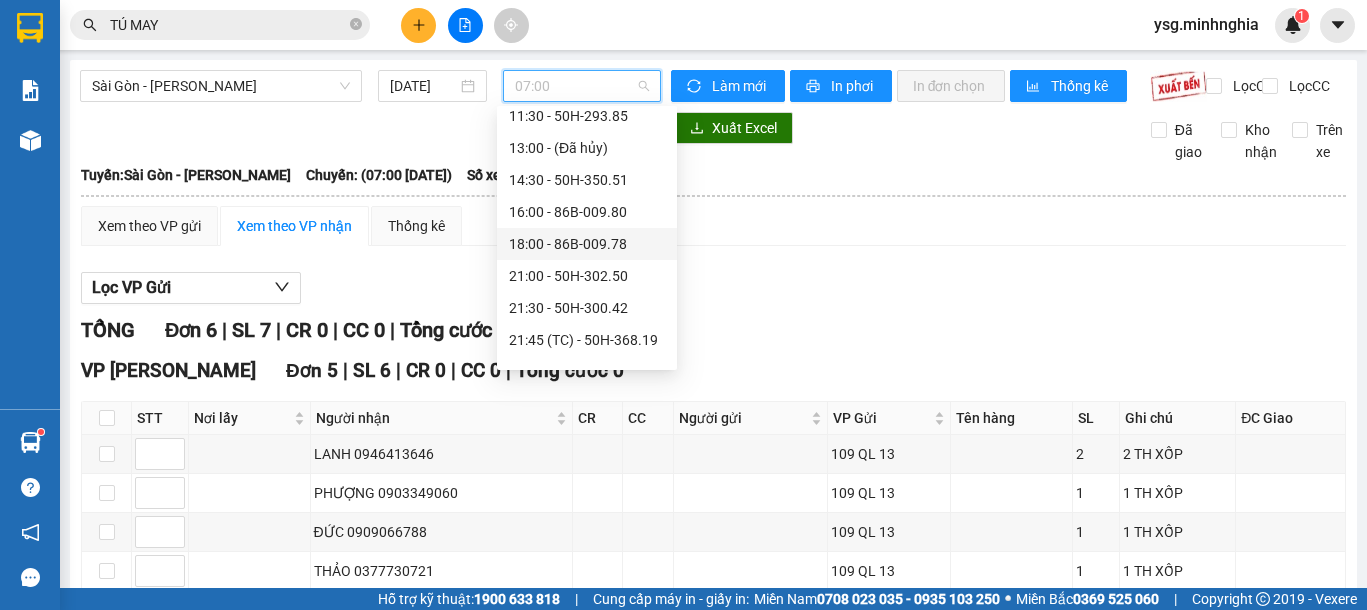 scroll, scrollTop: 256, scrollLeft: 0, axis: vertical 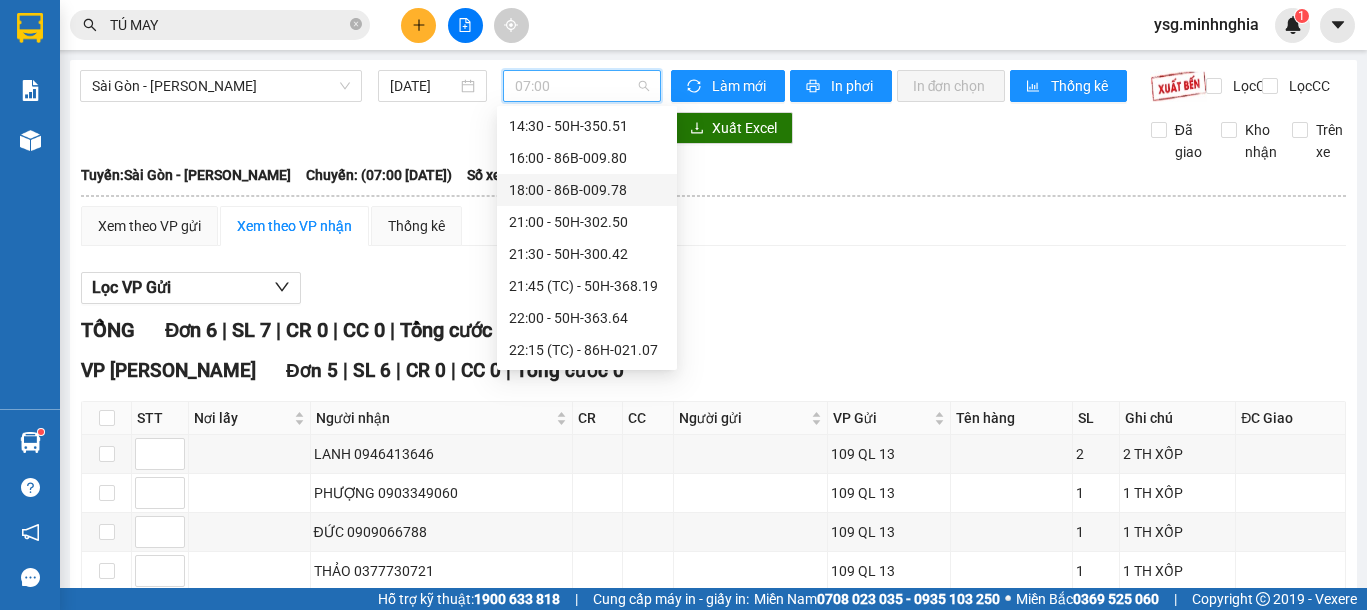 click on "18:00     - 86B-009.78" at bounding box center [587, 190] 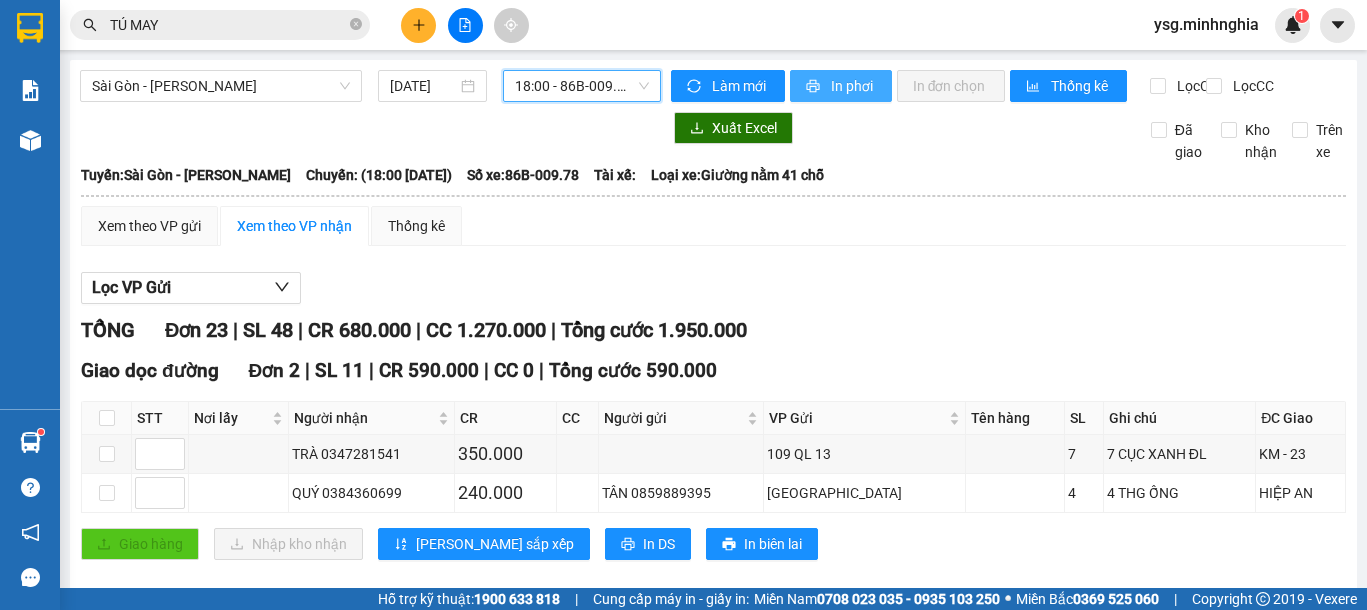 click on "In phơi" at bounding box center [841, 86] 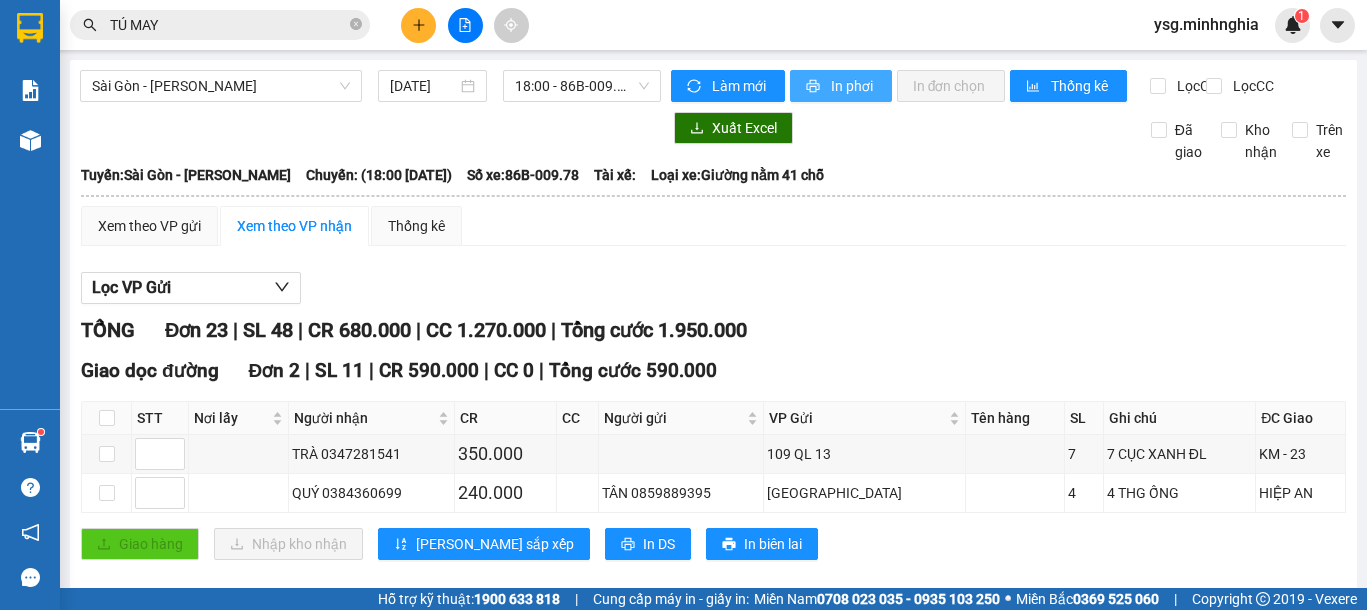 scroll, scrollTop: 0, scrollLeft: 0, axis: both 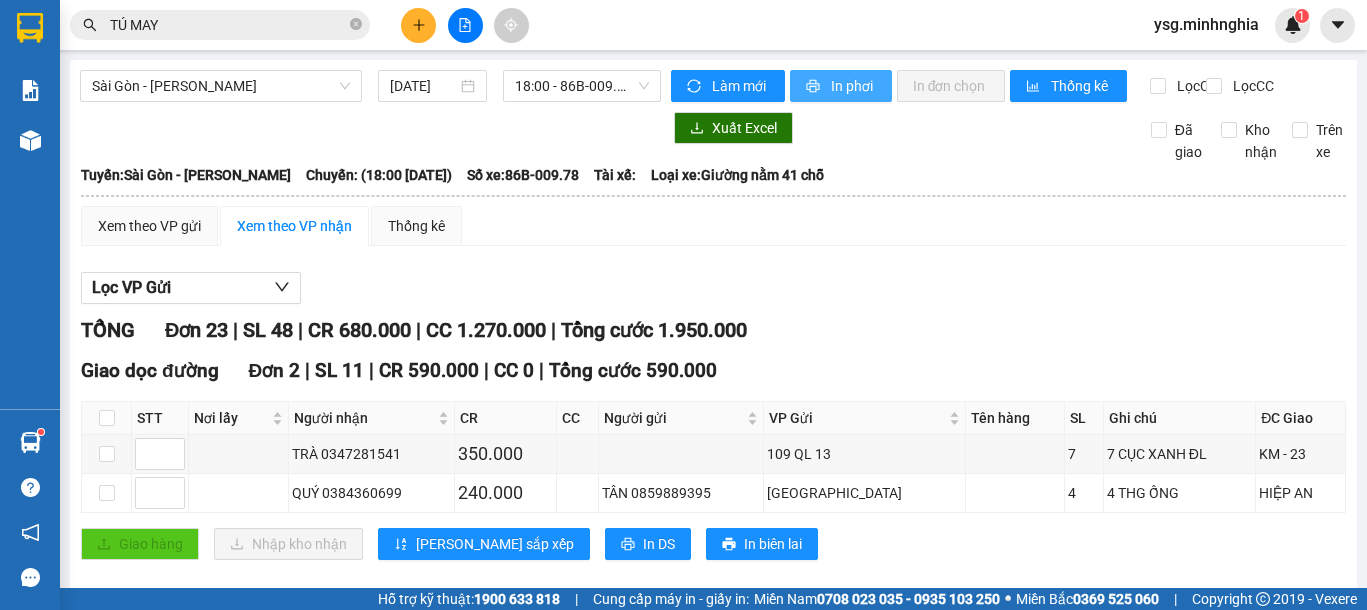 click on "In phơi" at bounding box center [853, 86] 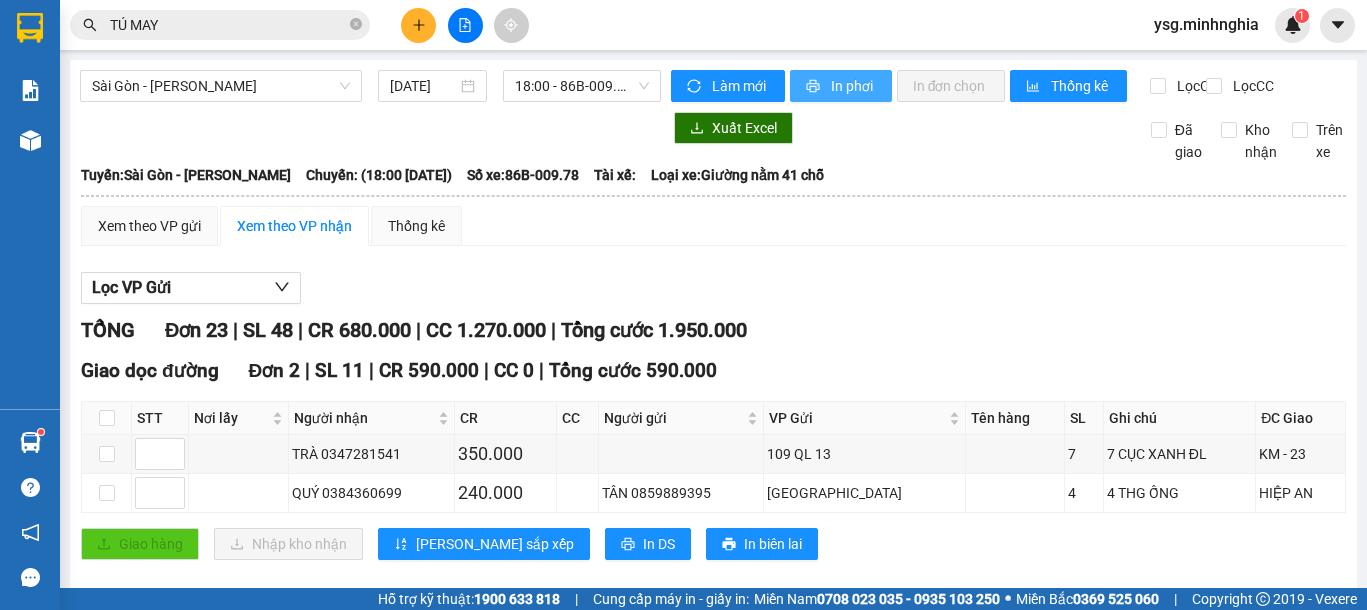 scroll, scrollTop: 0, scrollLeft: 0, axis: both 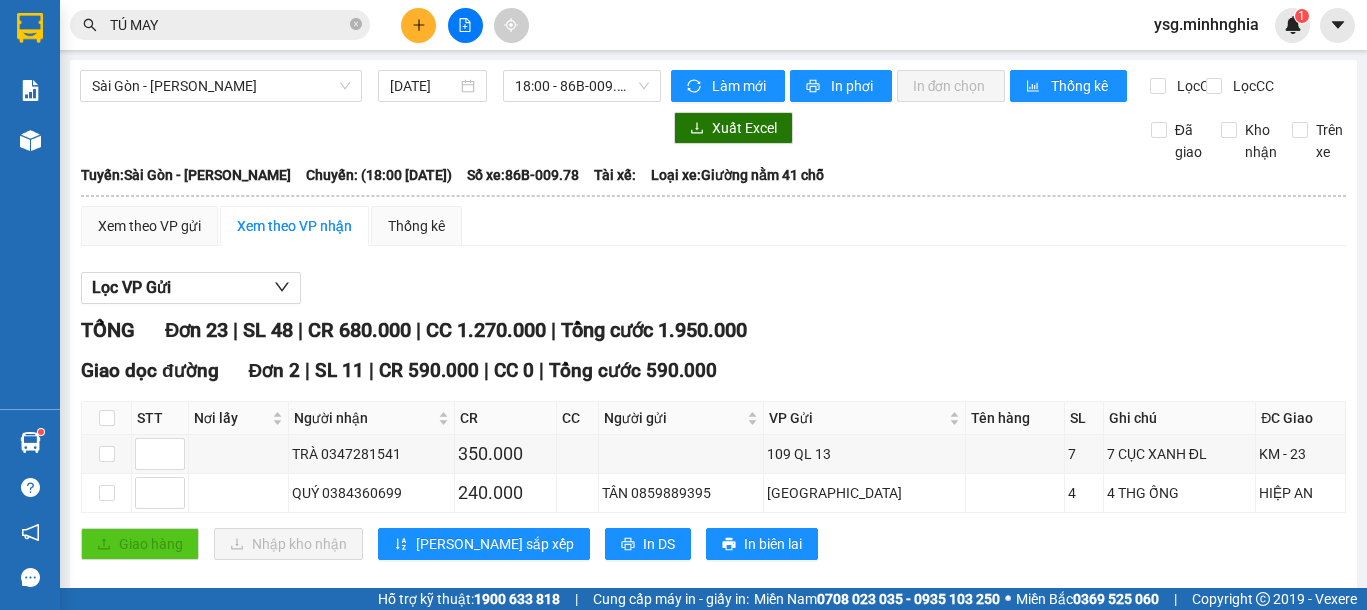 click at bounding box center [418, 25] 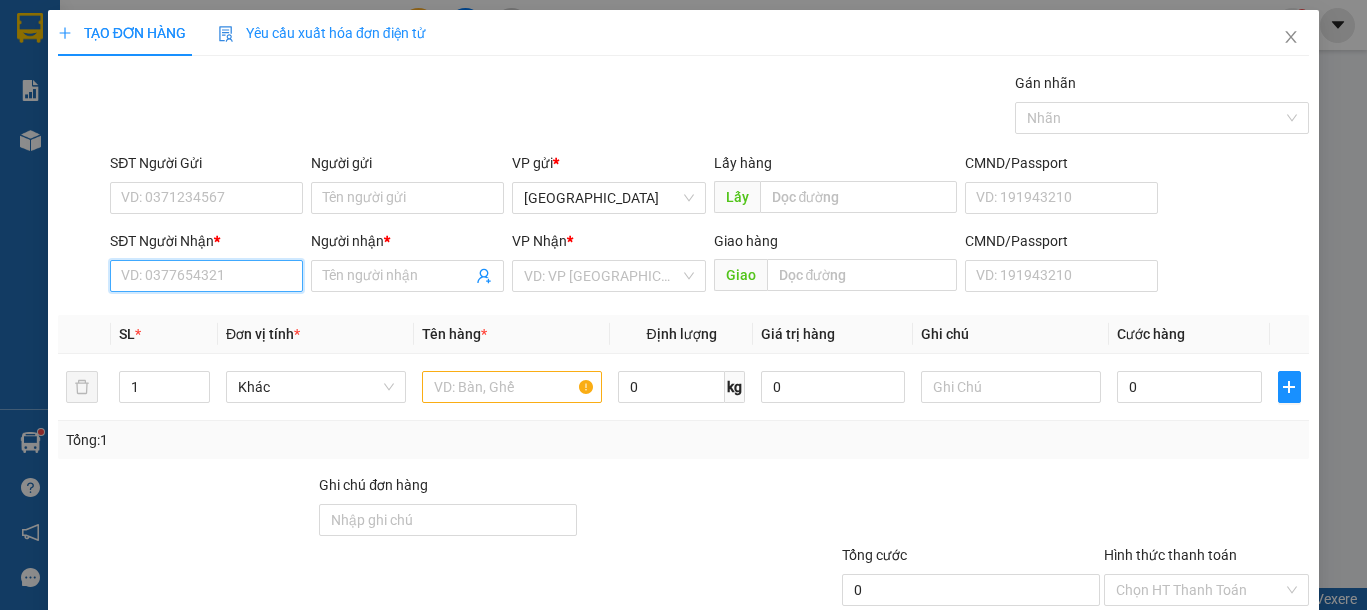 click on "SĐT Người Nhận  *" at bounding box center [206, 276] 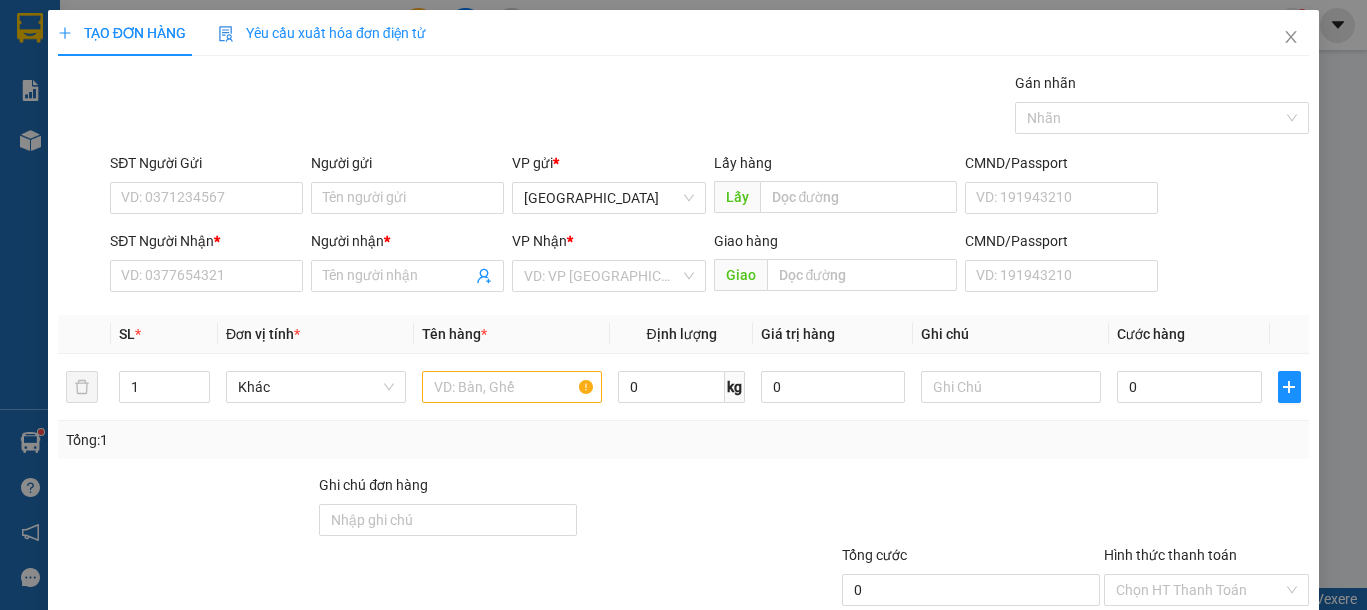click on "Transit Pickup Surcharge Ids Transit Deliver Surcharge Ids Transit Deliver Surcharge Transit Deliver Surcharge Gói vận chuyển  * Tiêu chuẩn Gán nhãn   Nhãn SĐT Người Gửi VD: 0371234567 Người gửi Tên người gửi VP gửi  * Sài Gòn Lấy hàng Lấy CMND/Passport VD: 191943210 SĐT Người Nhận  * VD: 0377654321 Người nhận  * Tên người nhận VP Nhận  * VD: VP Sài Gòn Giao hàng Giao CMND/Passport VD: 191943210 SL  * Đơn vị tính  * Tên hàng  * Định lượng Giá trị hàng Ghi chú Cước hàng                   1 Khác 0 kg 0 0 Tổng:  1 Ghi chú đơn hàng Tổng cước 0 Hình thức thanh toán Chọn HT Thanh Toán Số tiền thu trước Chưa thanh toán 0 Chọn HT Thanh Toán Lưu nháp Xóa Thông tin Lưu Lưu và In" at bounding box center (683, 386) 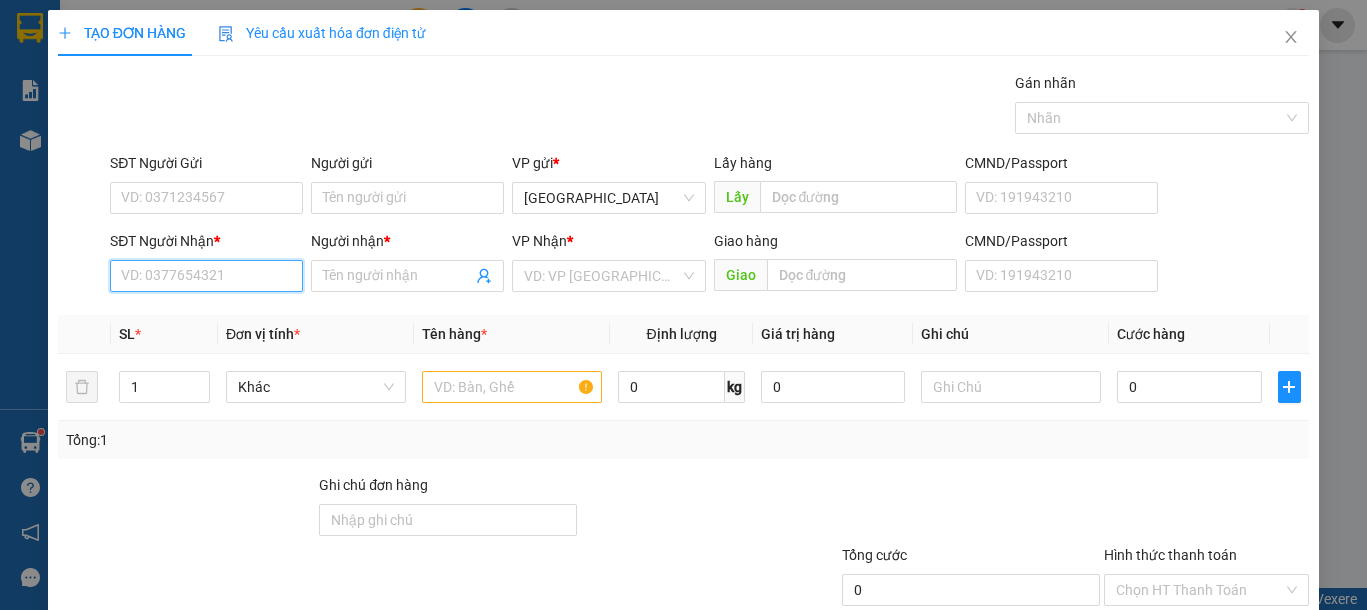 click on "SĐT Người Nhận  *" at bounding box center [206, 276] 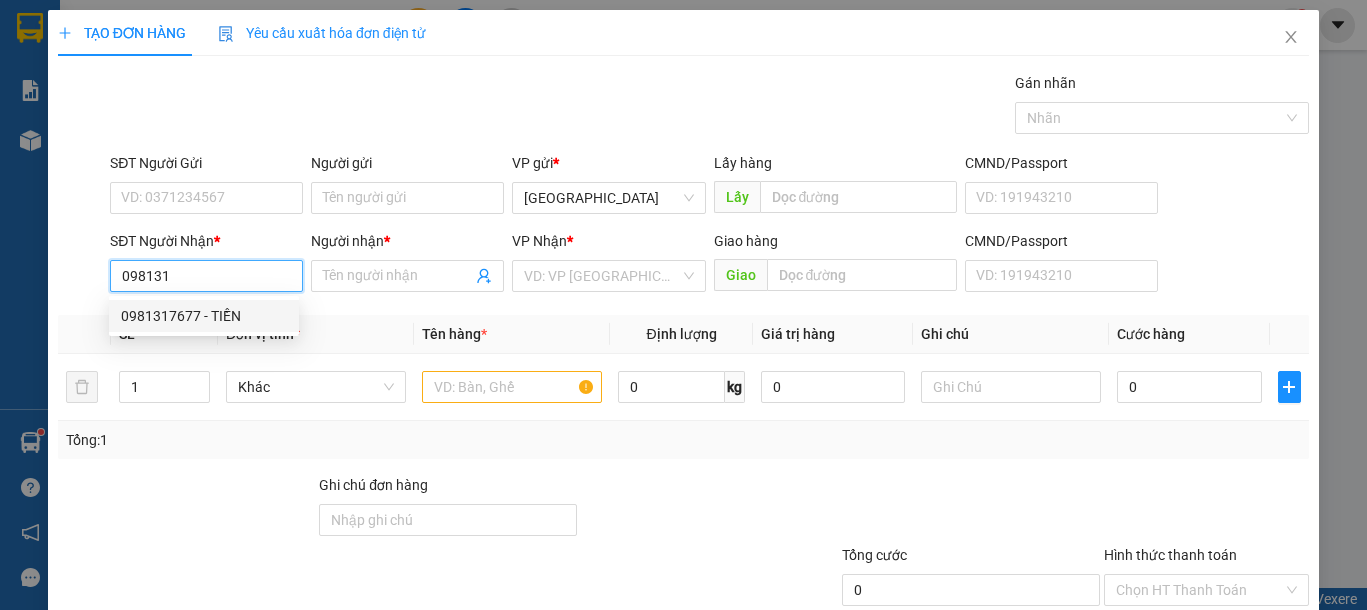 click on "0981317677 - TIỀN" at bounding box center (204, 316) 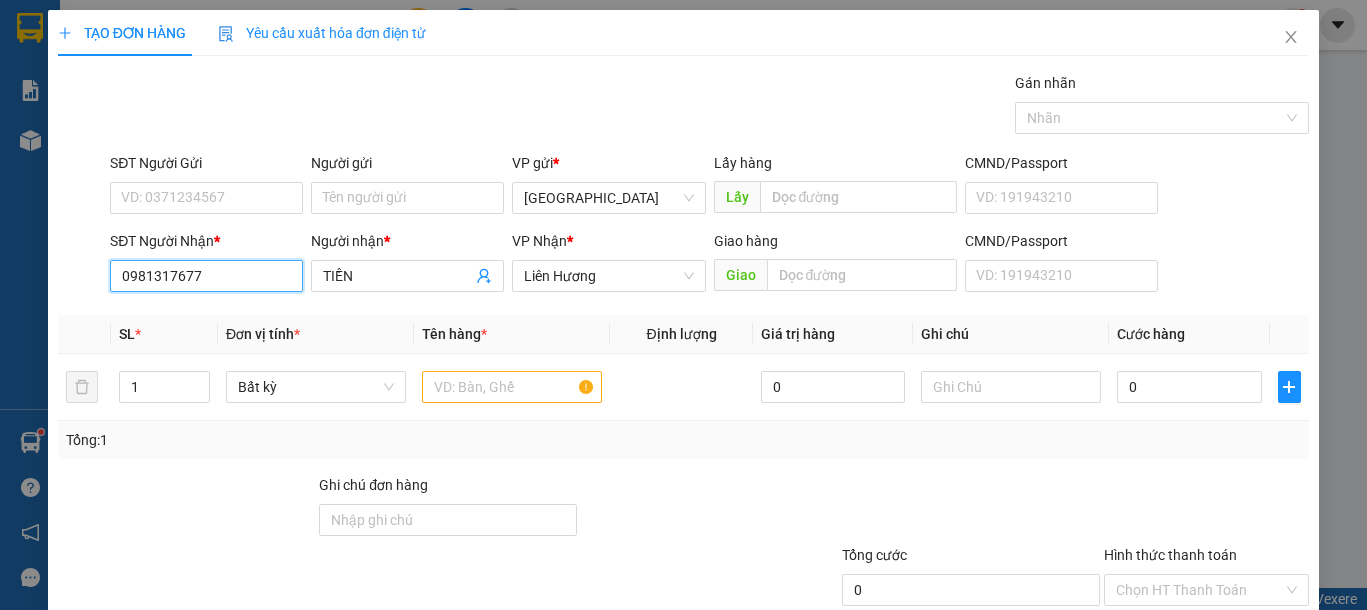 drag, startPoint x: 211, startPoint y: 274, endPoint x: 23, endPoint y: 270, distance: 188.04254 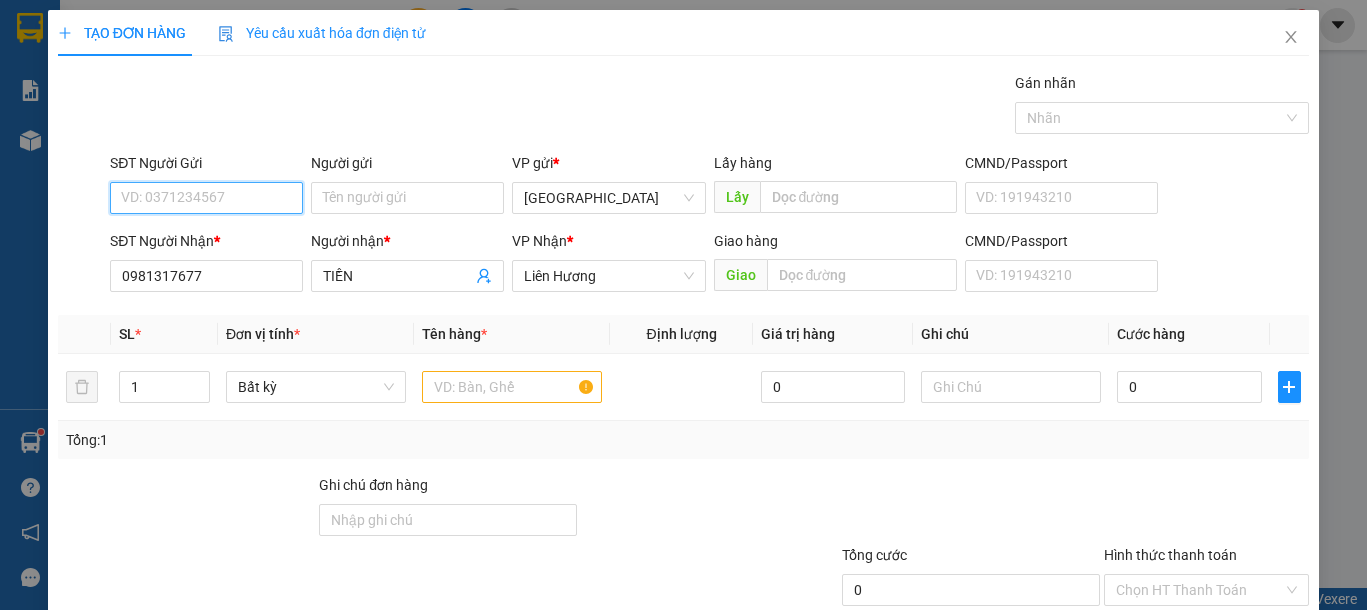 click on "SĐT Người Gửi" at bounding box center [206, 198] 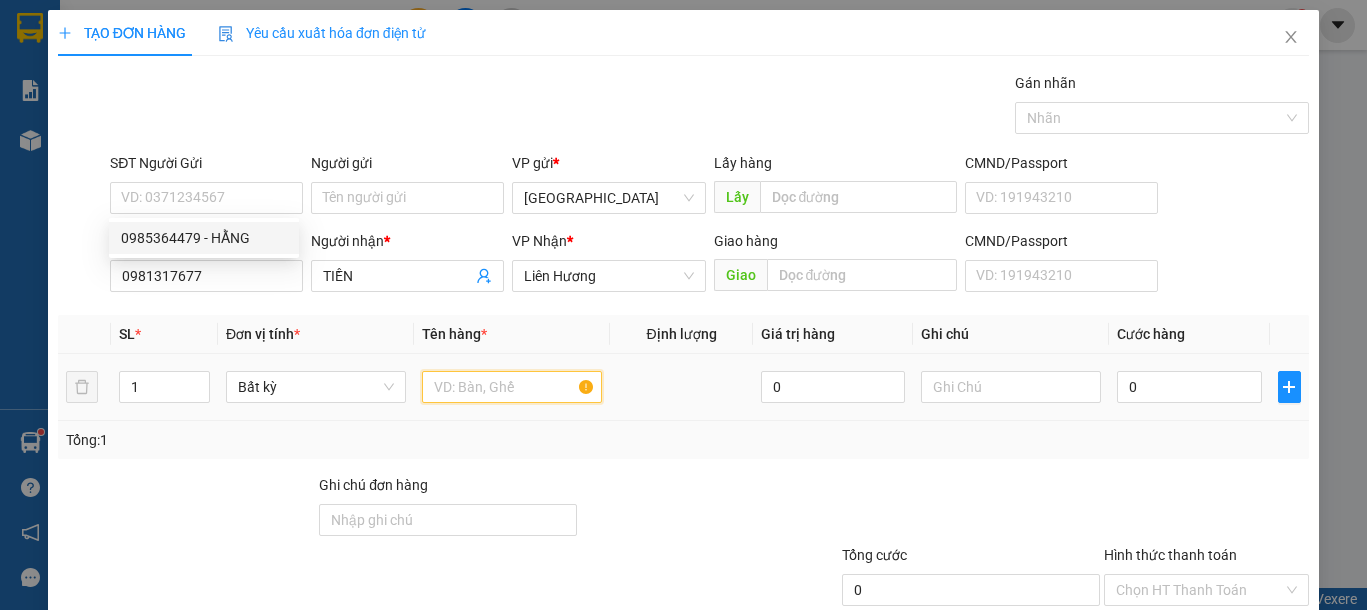 drag, startPoint x: 502, startPoint y: 385, endPoint x: 274, endPoint y: 359, distance: 229.47766 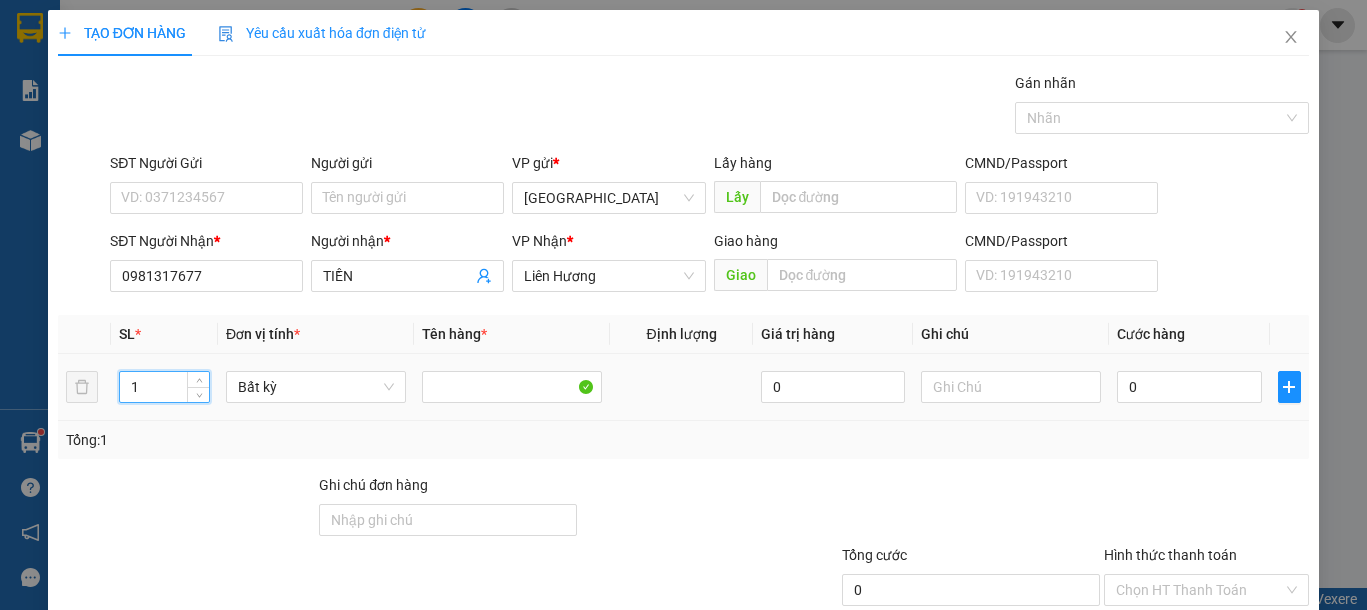 drag, startPoint x: 122, startPoint y: 379, endPoint x: 110, endPoint y: 375, distance: 12.649111 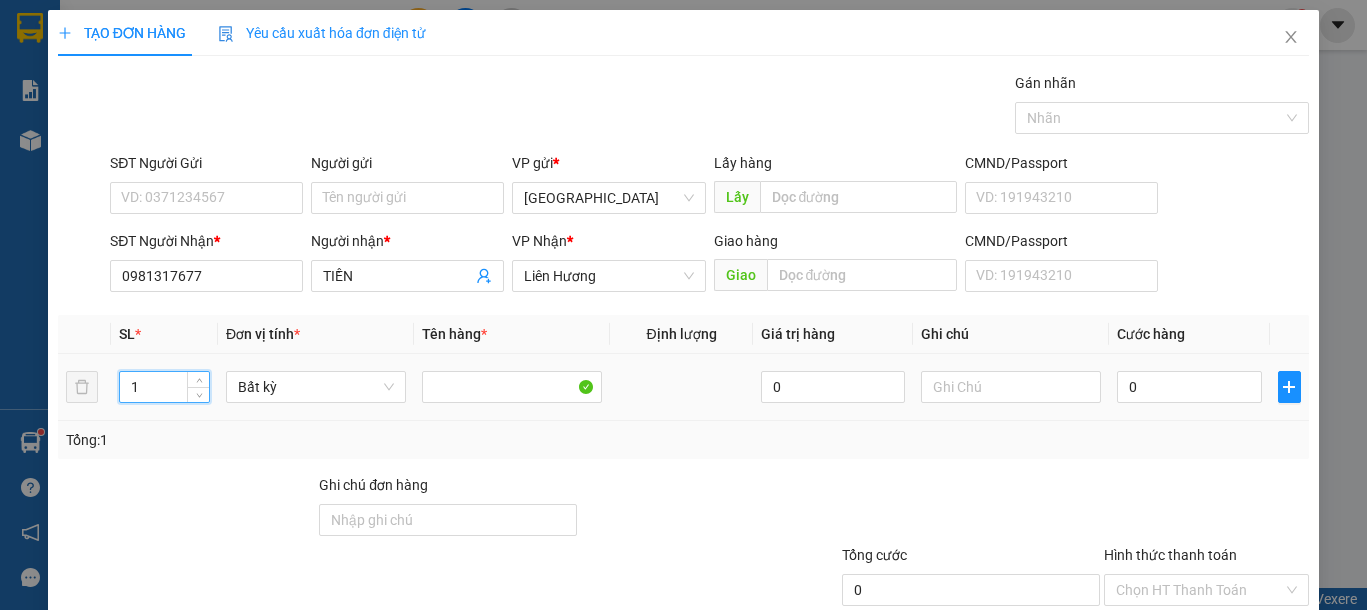 click on "1" at bounding box center (164, 387) 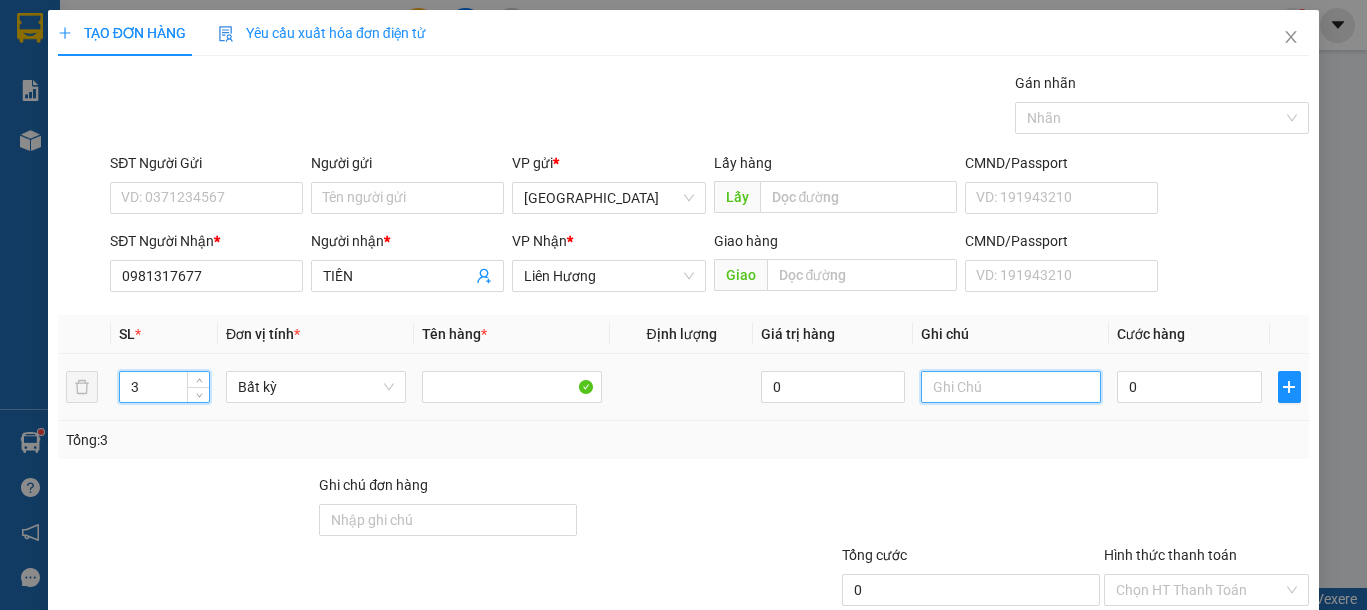 click at bounding box center [1011, 387] 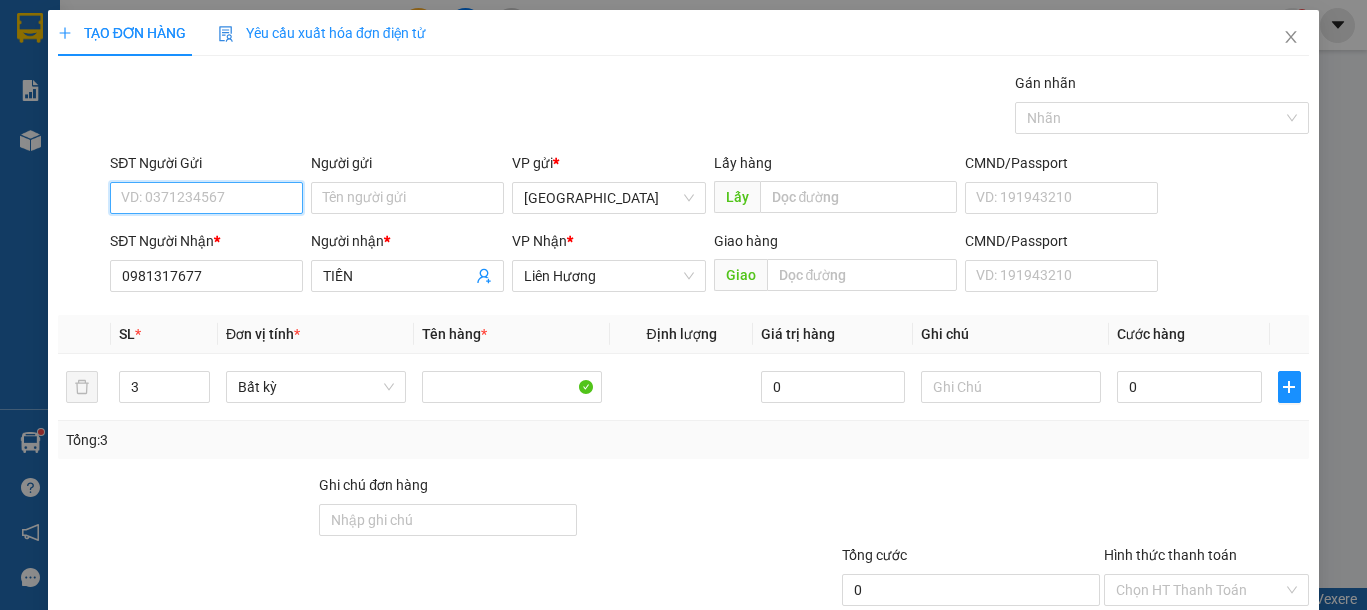 click on "SĐT Người Gửi" at bounding box center (206, 198) 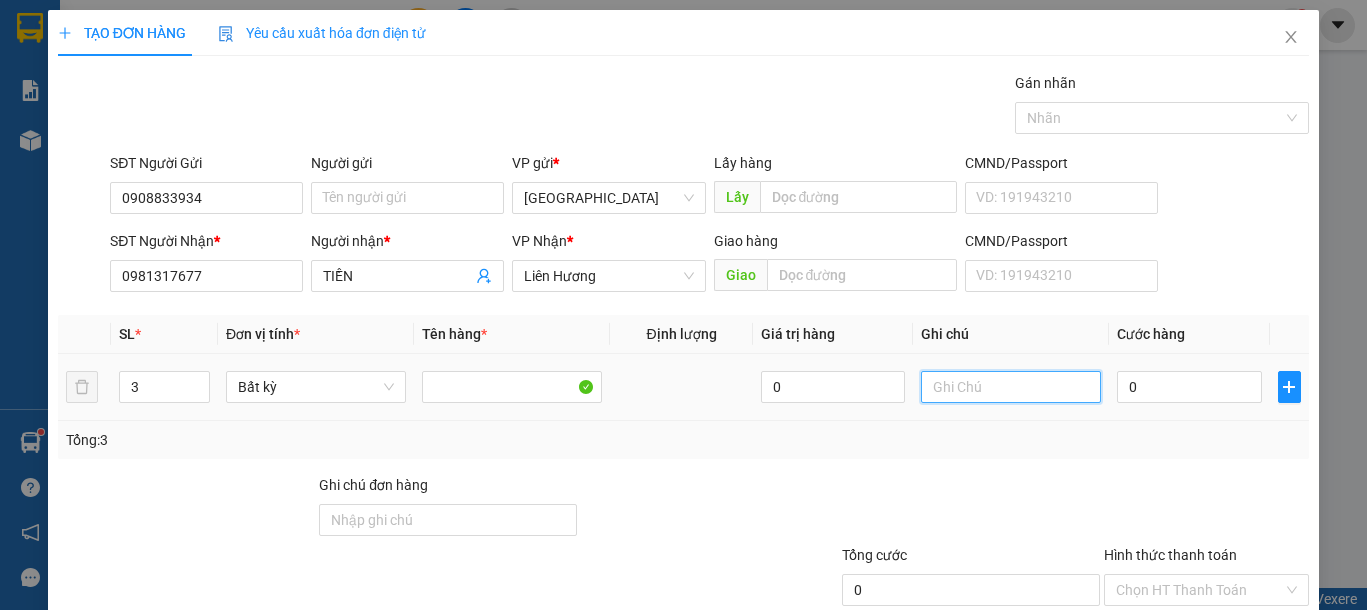 click at bounding box center [1011, 387] 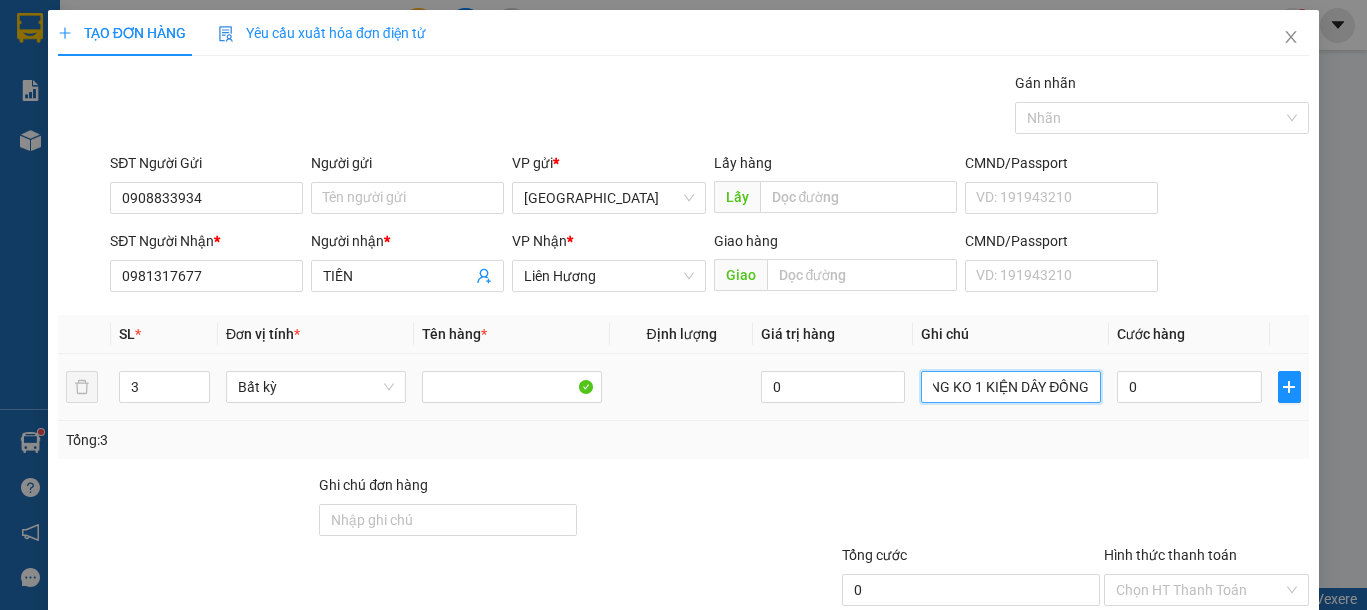 scroll, scrollTop: 0, scrollLeft: 61, axis: horizontal 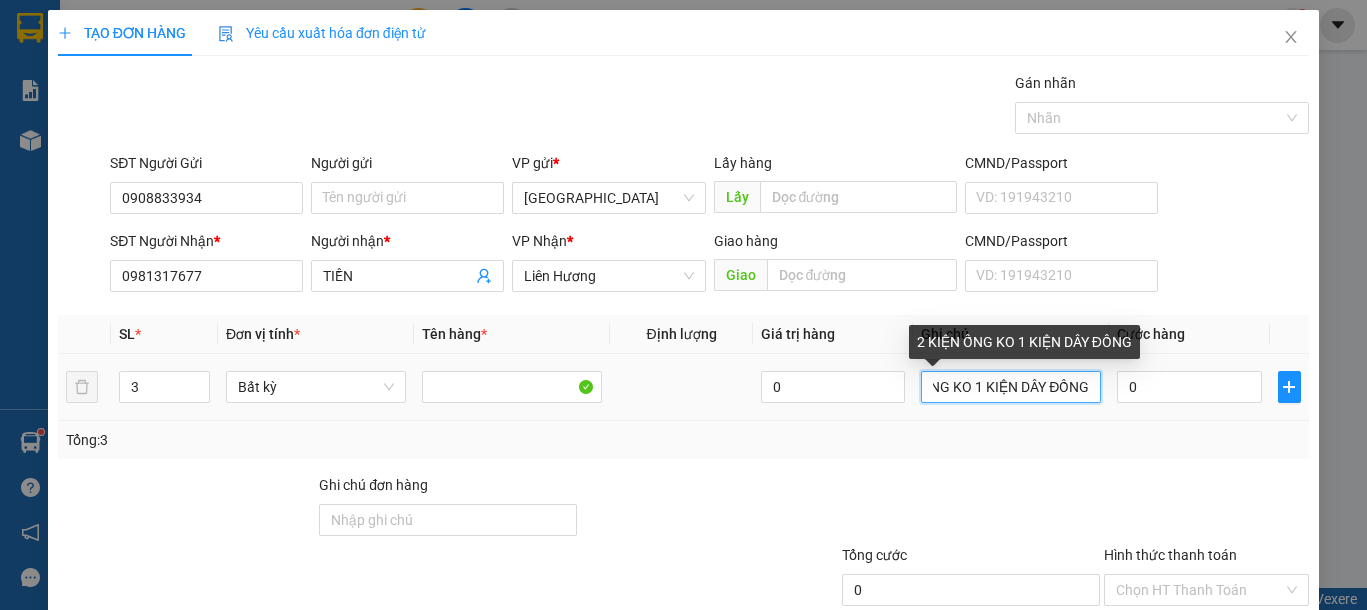 click on "2 KIỆN ỐNG KO 1 KIỆN DÂY ĐỒNG" at bounding box center (1011, 387) 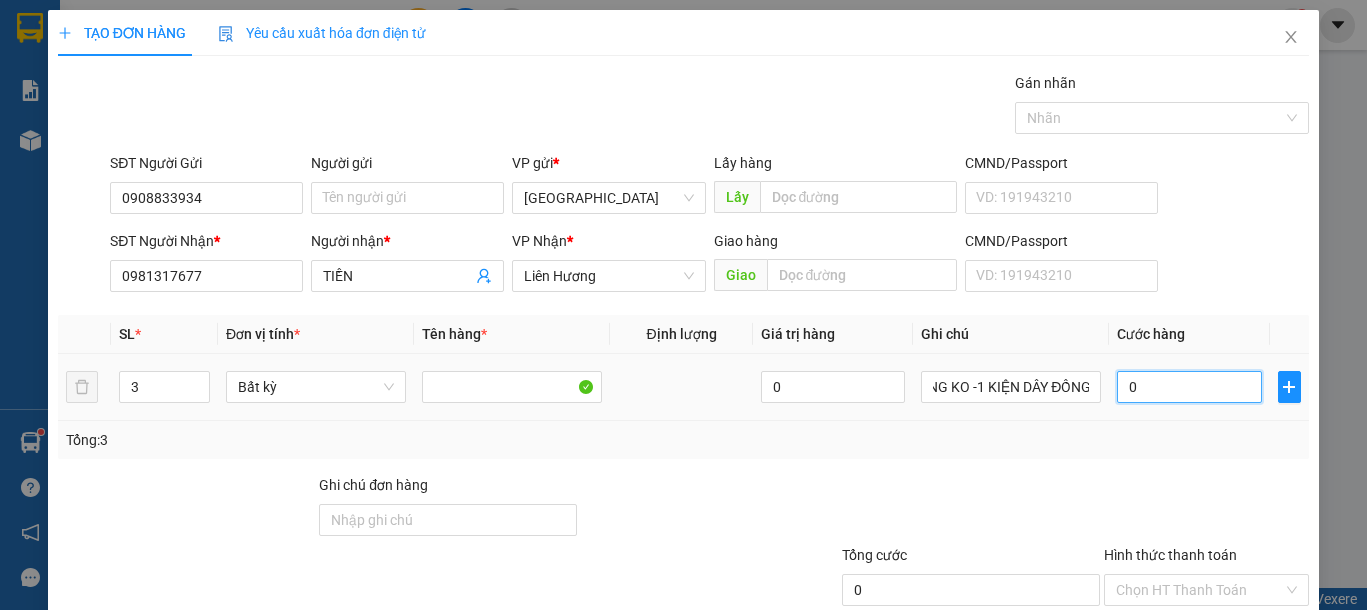 scroll, scrollTop: 0, scrollLeft: 0, axis: both 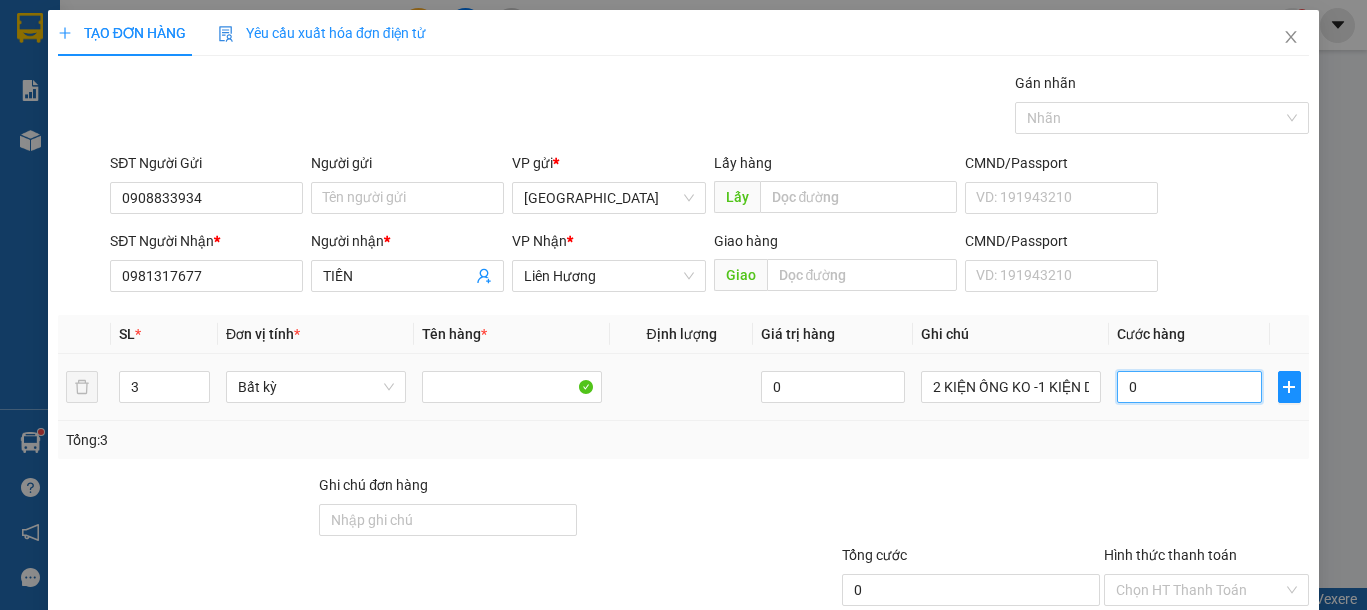 click on "0" at bounding box center (1189, 387) 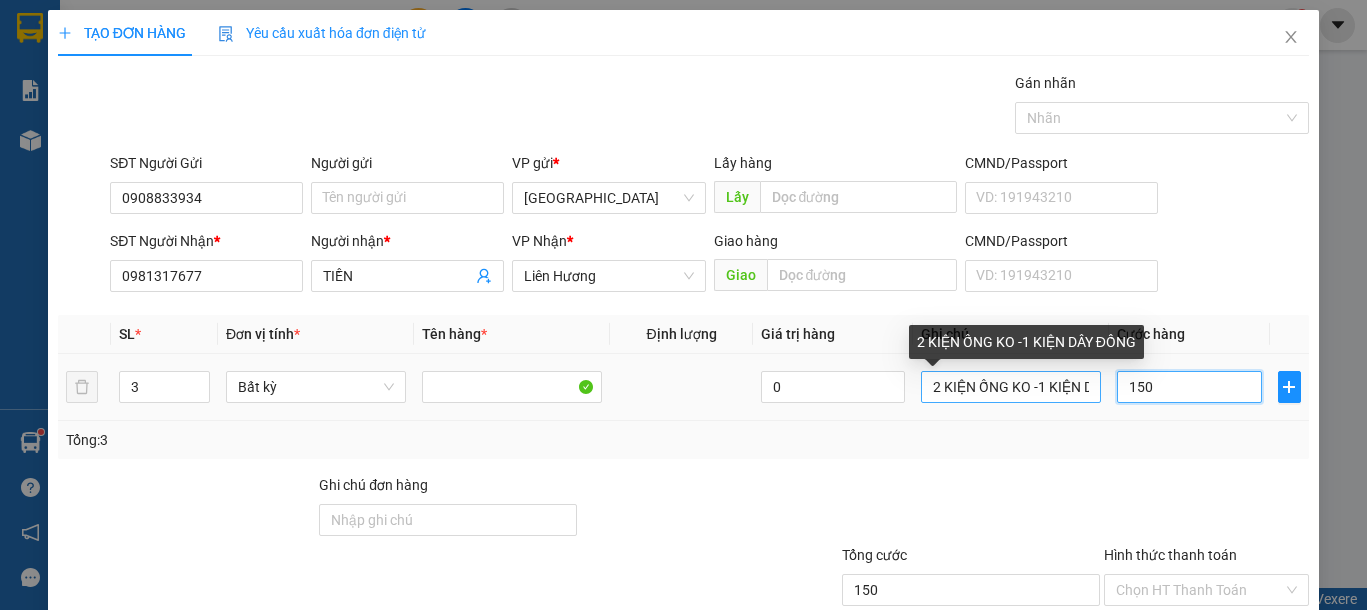 scroll, scrollTop: 130, scrollLeft: 0, axis: vertical 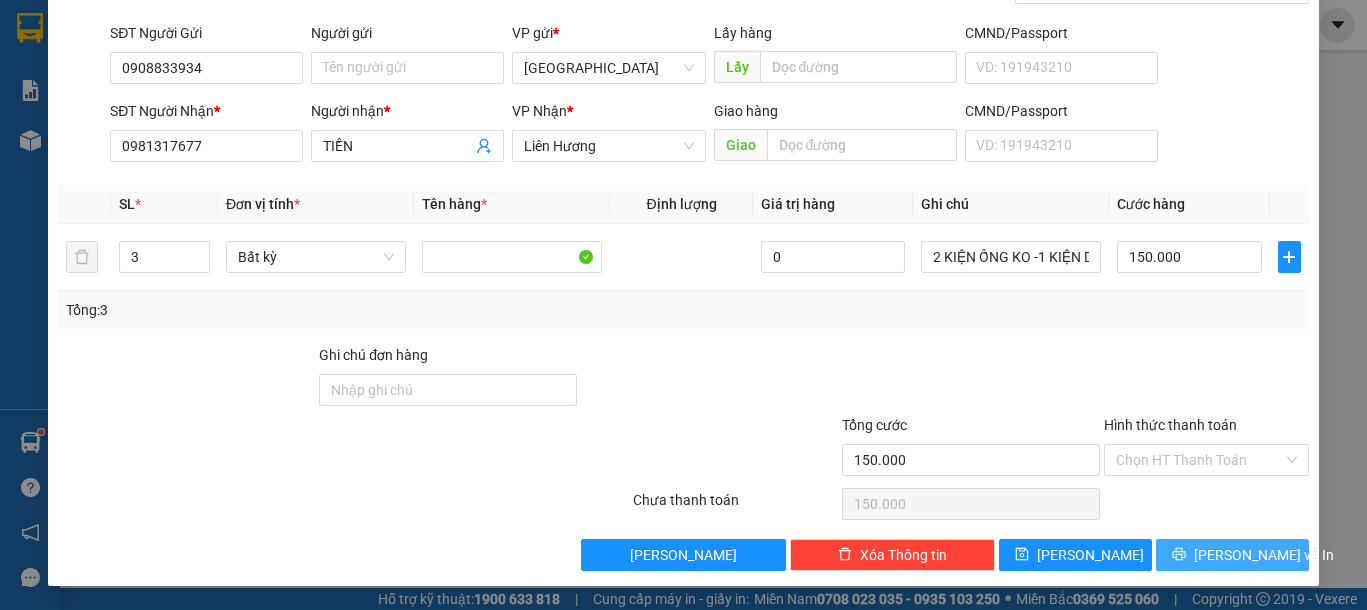click on "[PERSON_NAME] và In" at bounding box center [1264, 555] 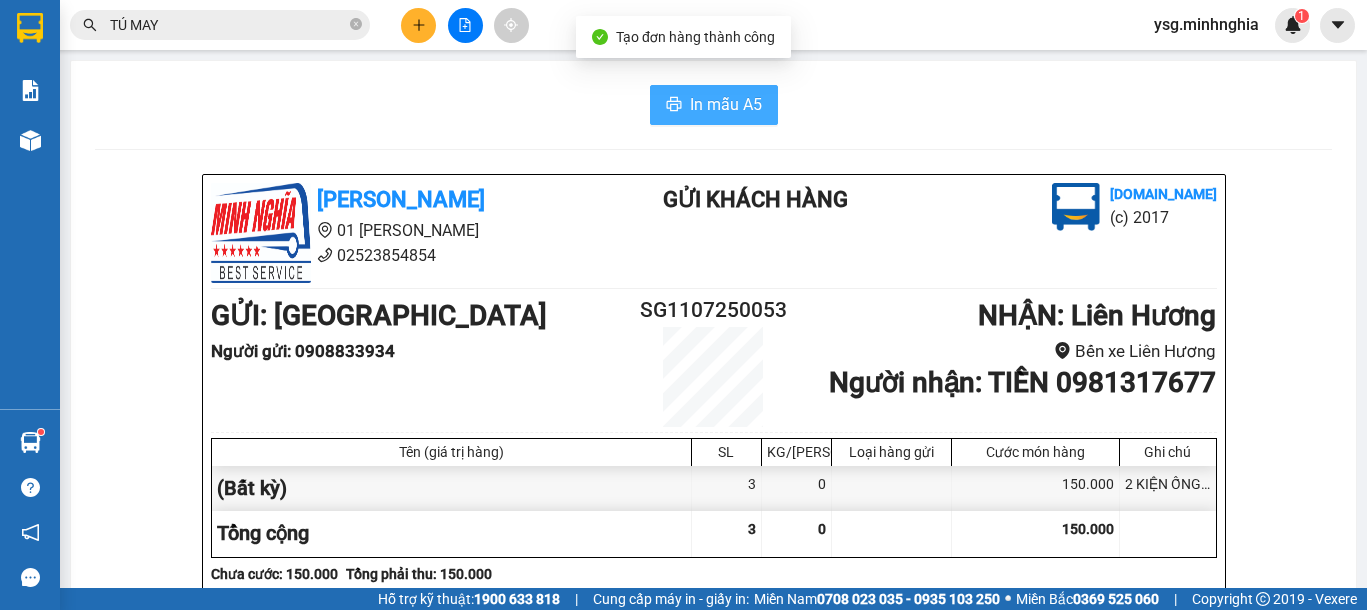 click on "In mẫu A5" at bounding box center (714, 105) 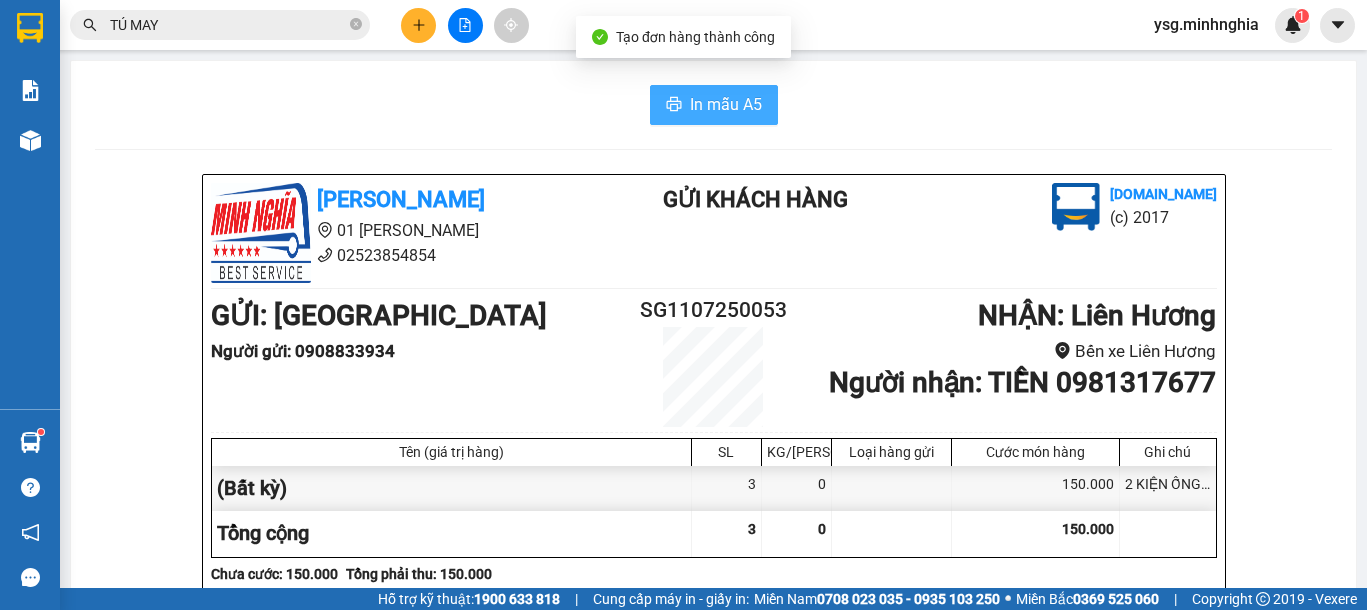 scroll, scrollTop: 0, scrollLeft: 0, axis: both 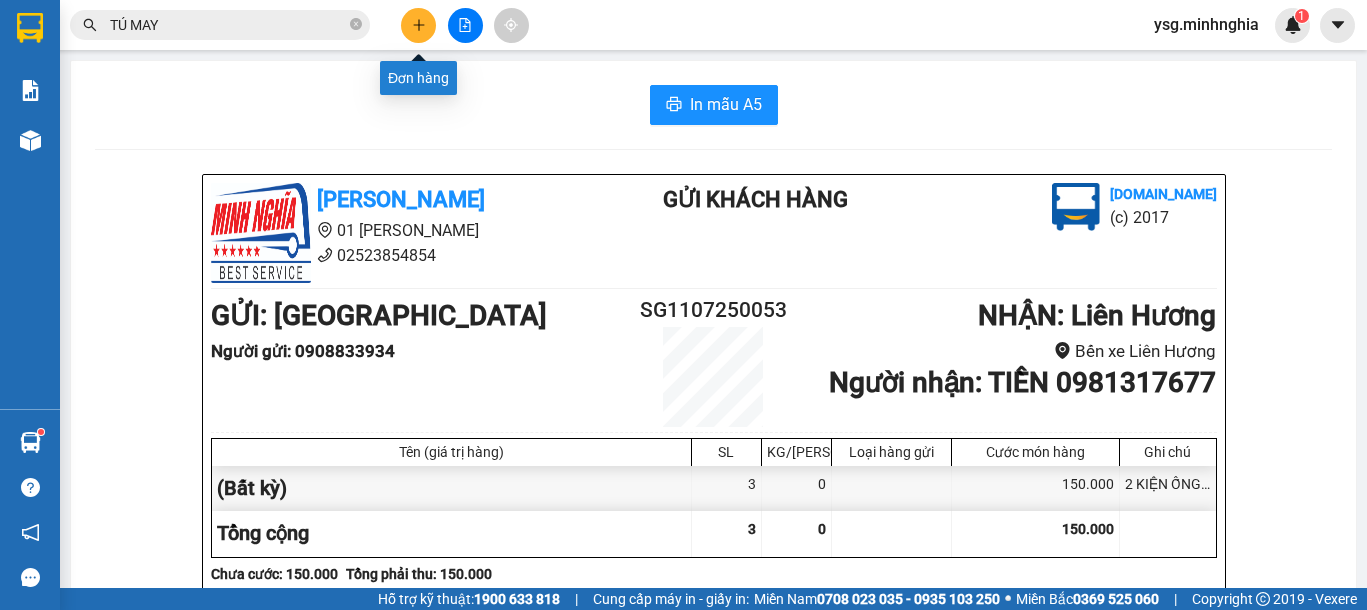 click 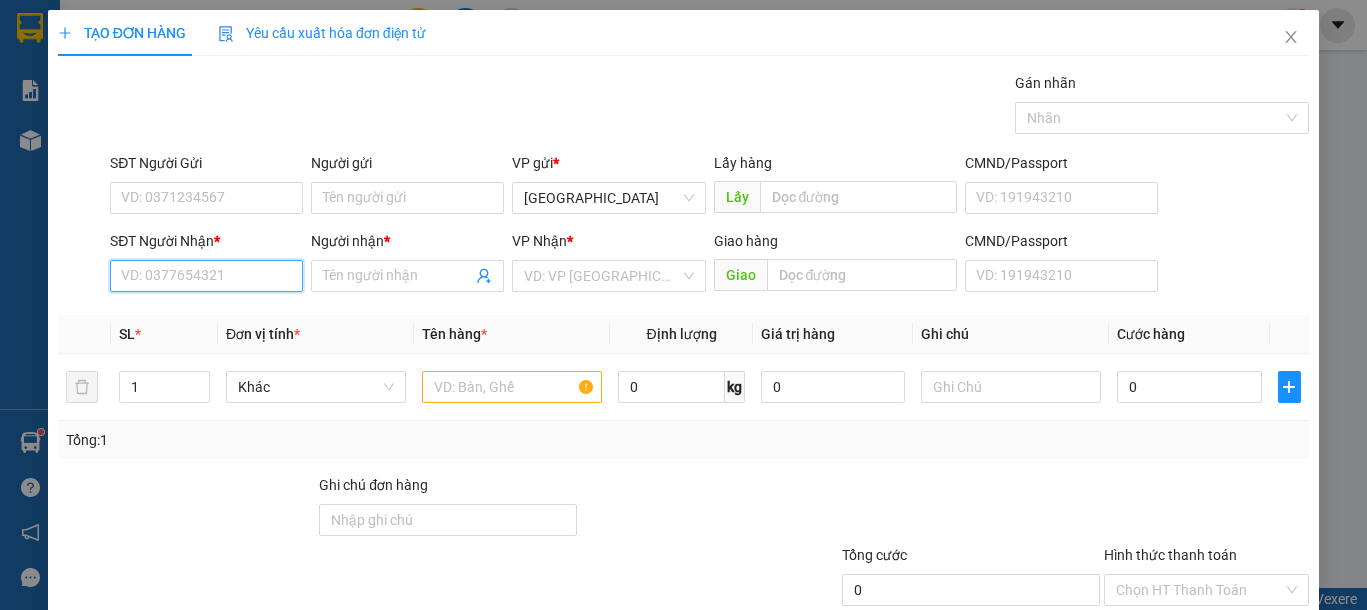 click on "SĐT Người Nhận  *" at bounding box center (206, 276) 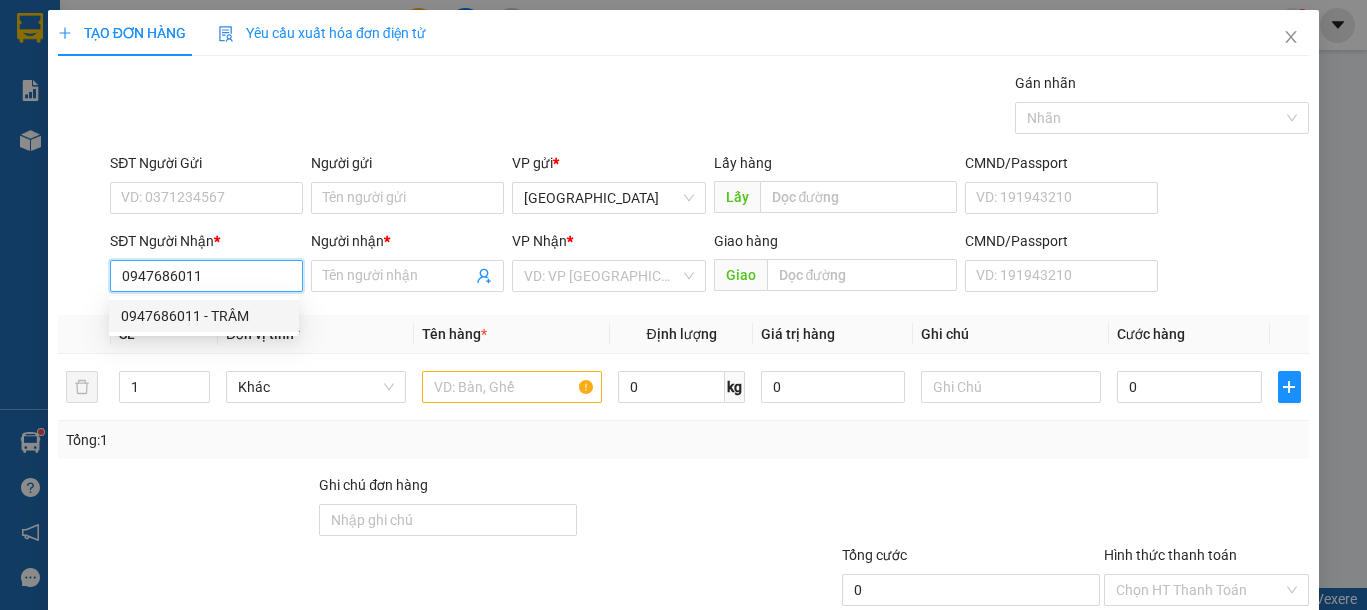click on "0947686011 - TRÂM" at bounding box center (204, 316) 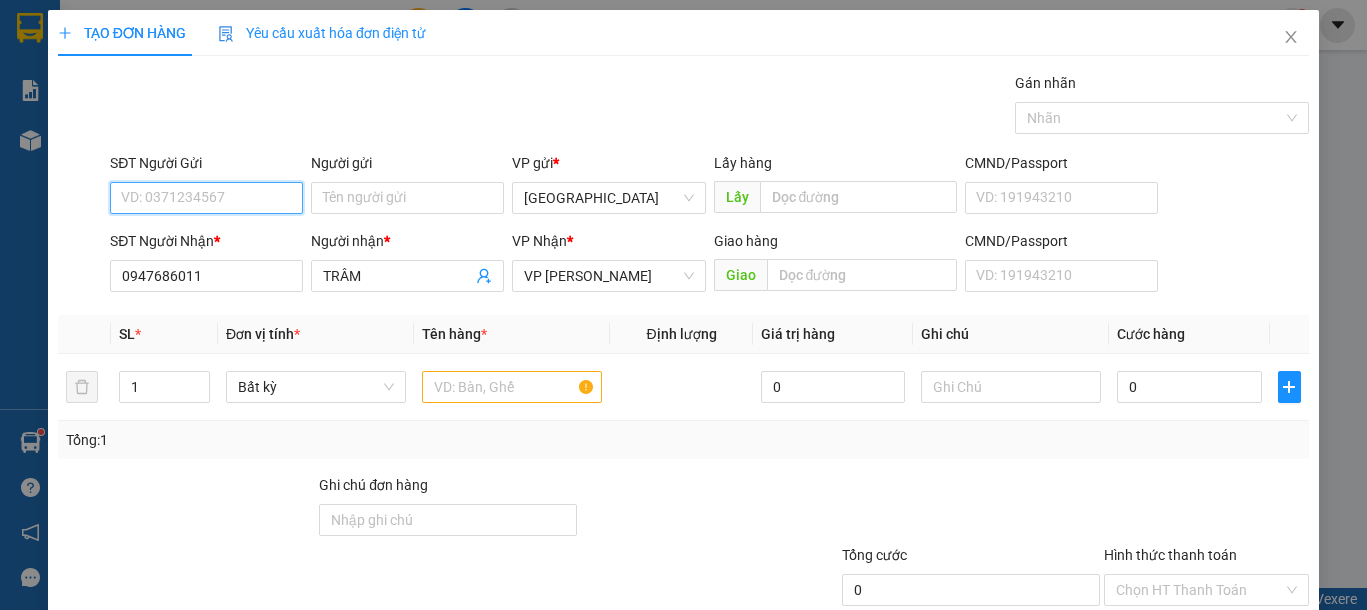 click on "SĐT Người Gửi" at bounding box center (206, 198) 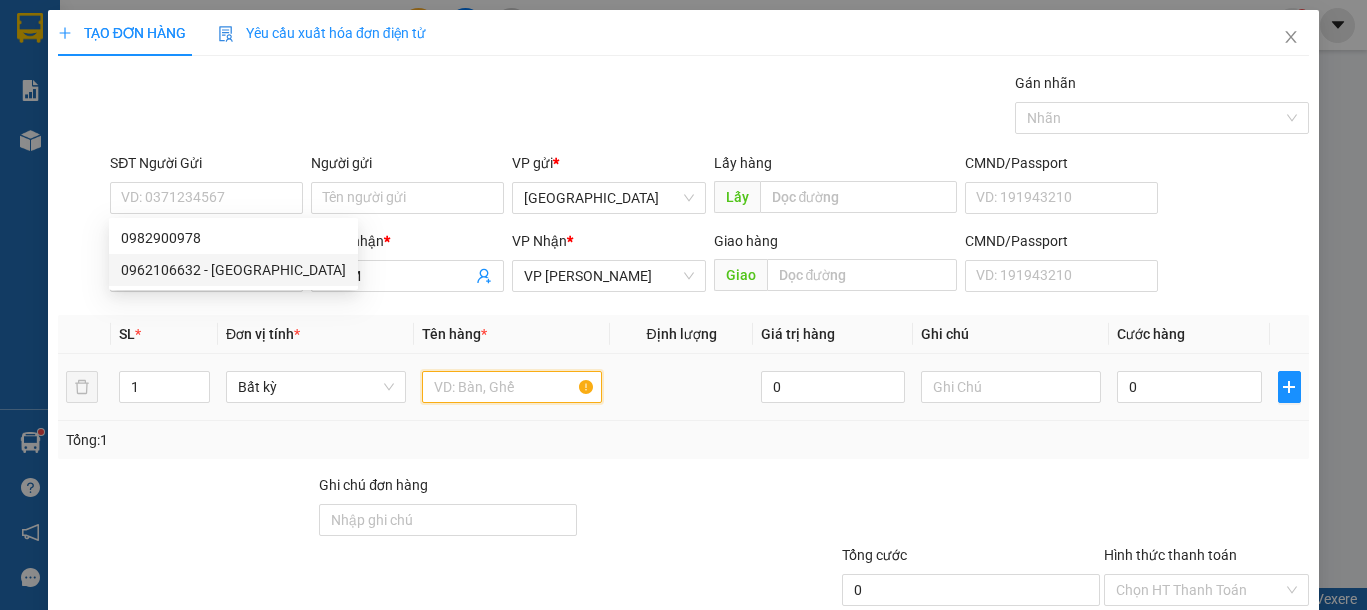 click at bounding box center [512, 387] 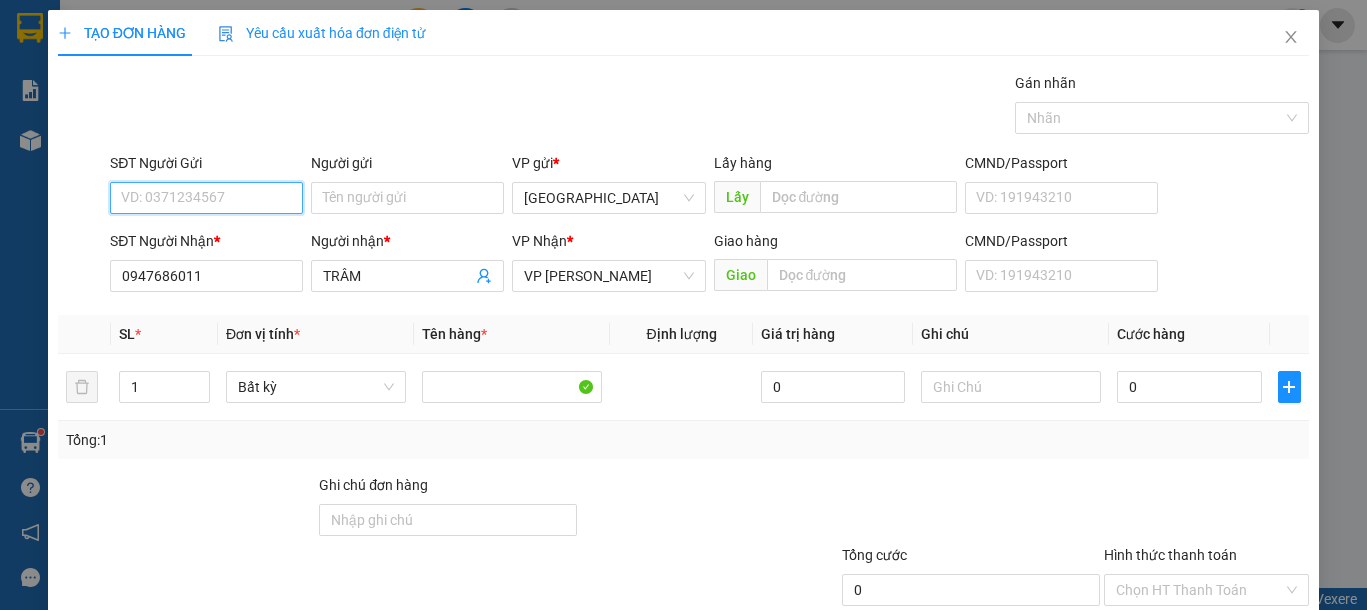 click on "SĐT Người Gửi" at bounding box center [206, 198] 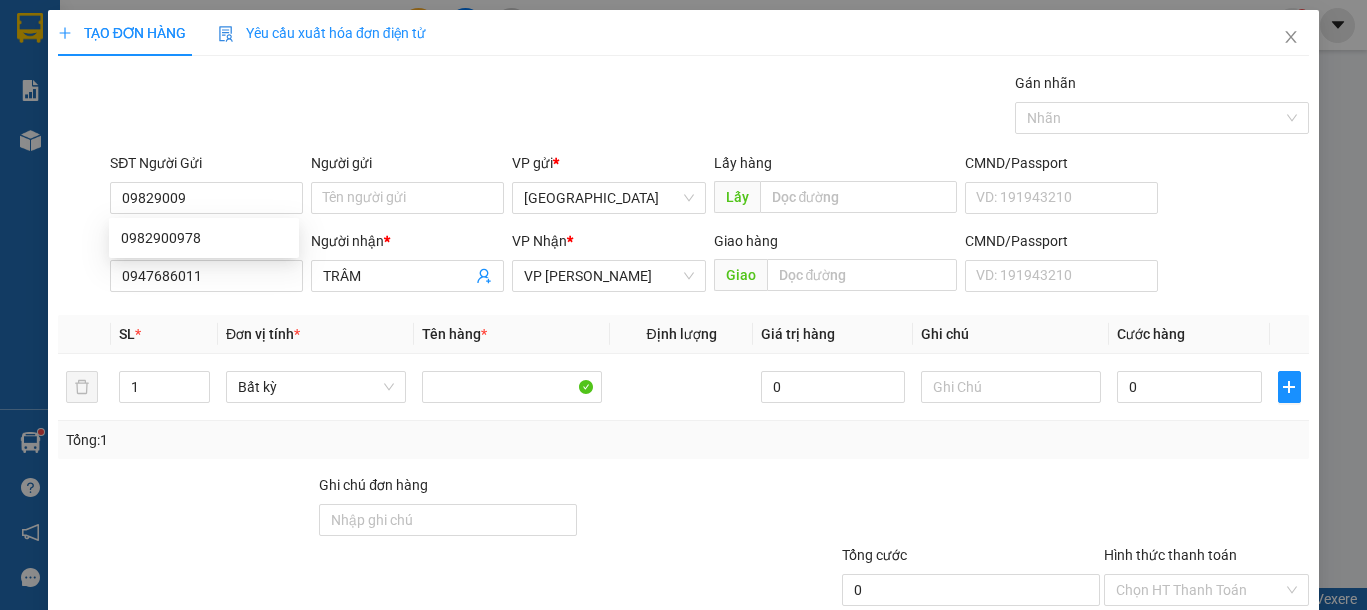click on "0982900978 0982900978" at bounding box center (204, 238) 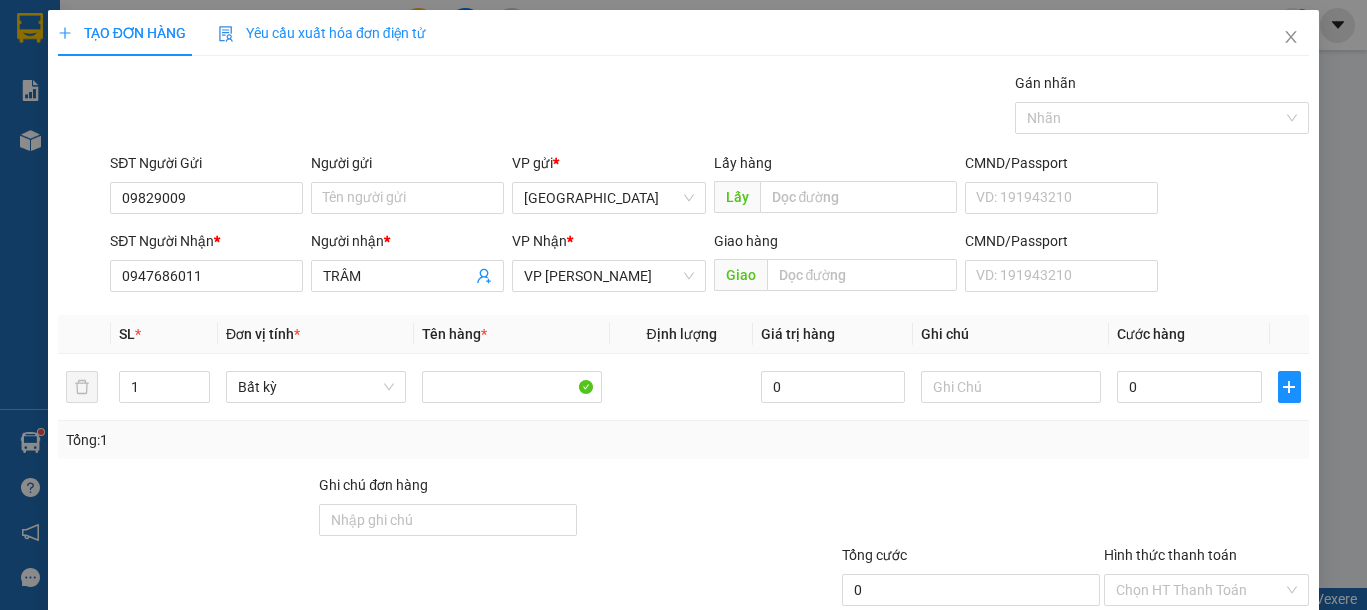 click on "SĐT Người Gửi" at bounding box center (206, 167) 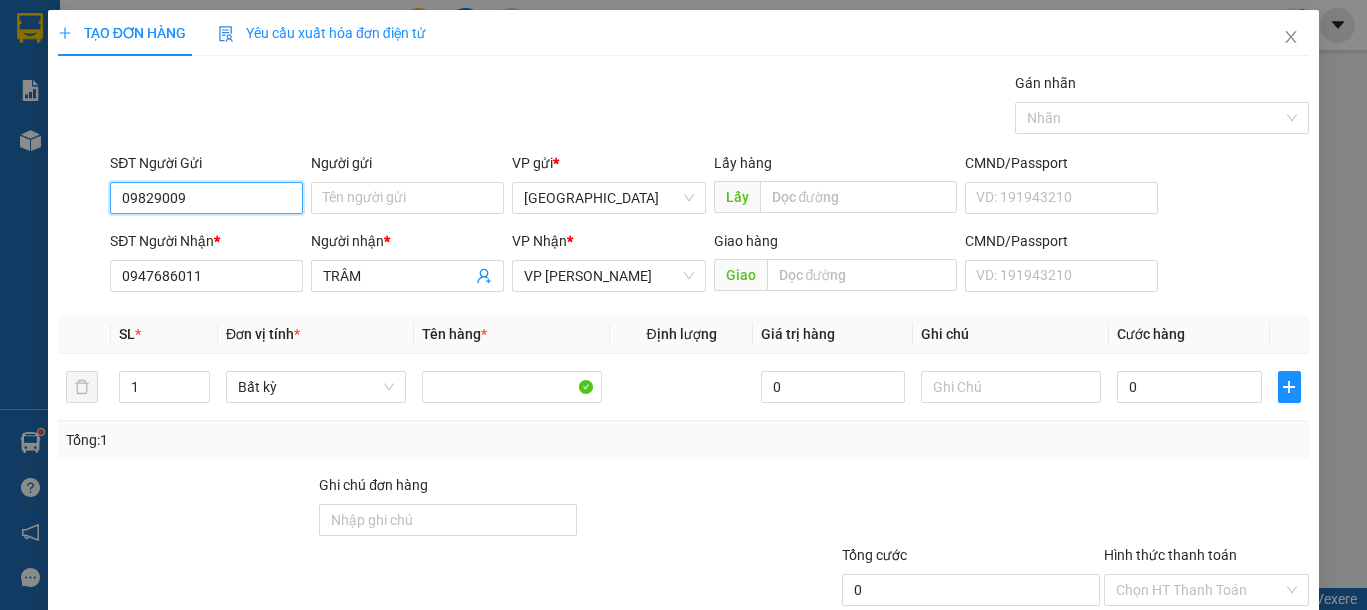 click on "09829009" at bounding box center (206, 198) 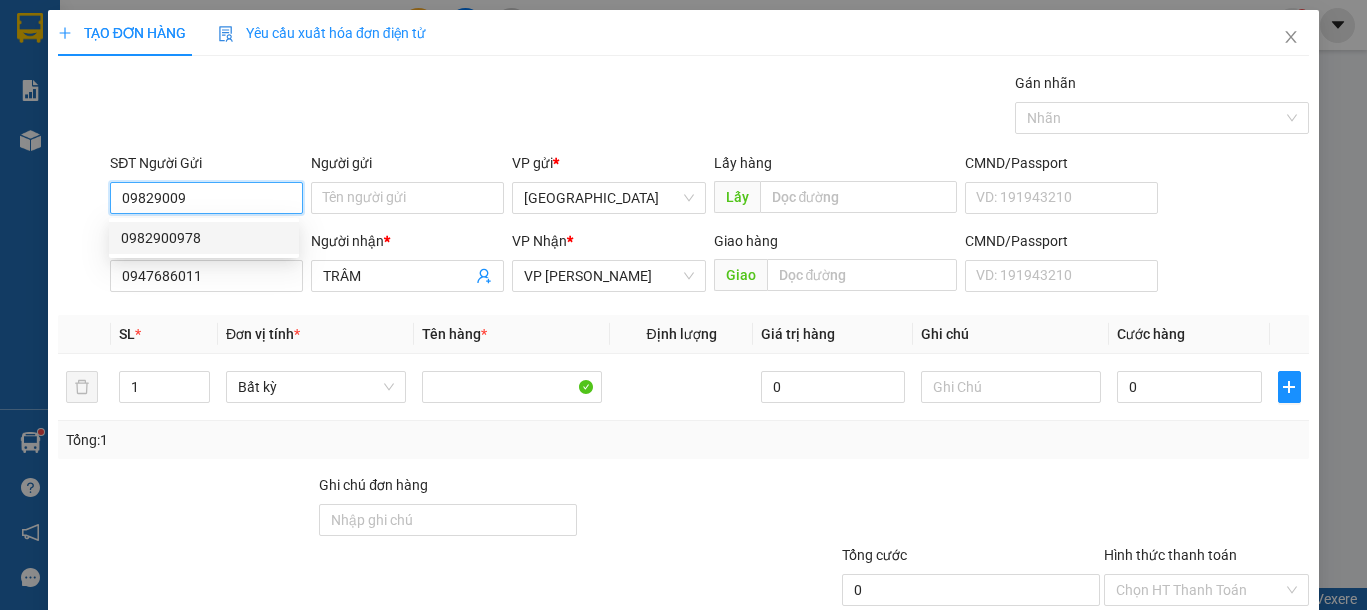 drag, startPoint x: 226, startPoint y: 244, endPoint x: 387, endPoint y: 266, distance: 162.49615 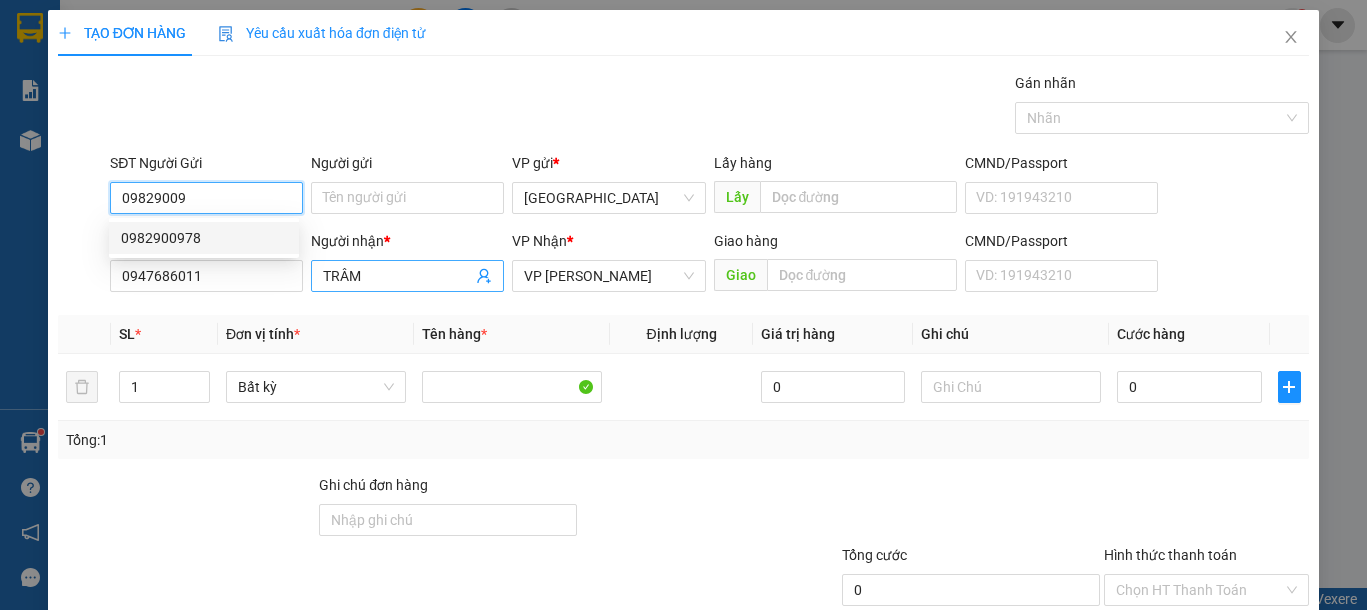click on "0982900978" at bounding box center (204, 238) 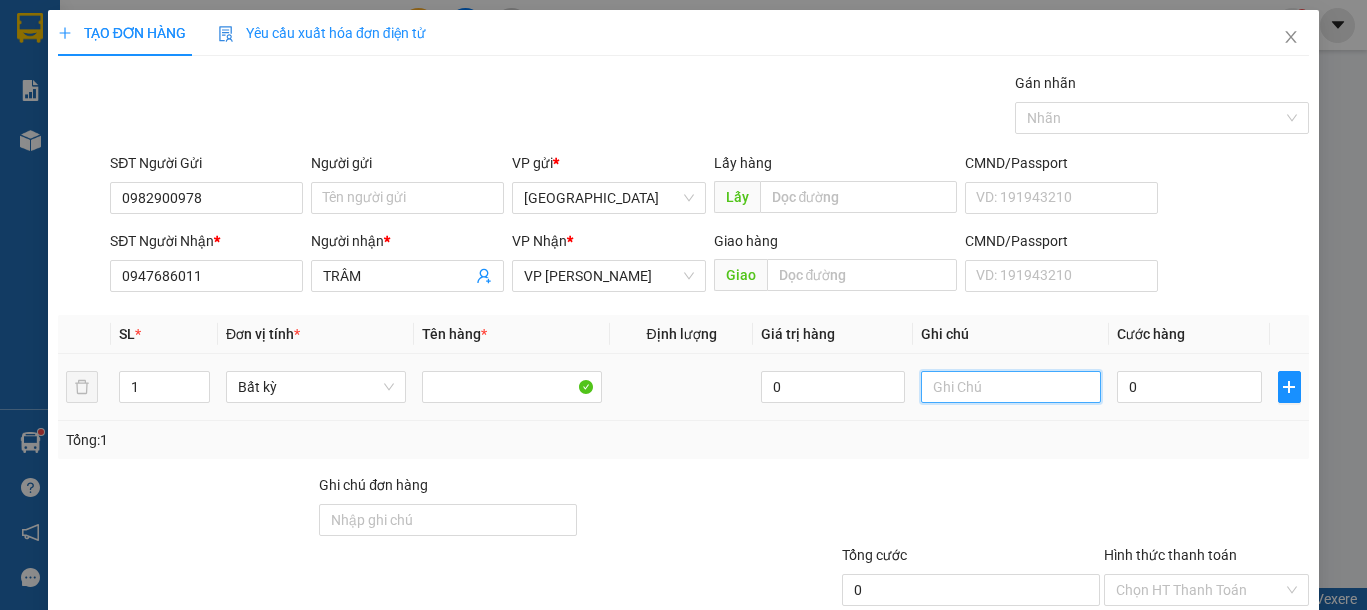 click at bounding box center [1011, 387] 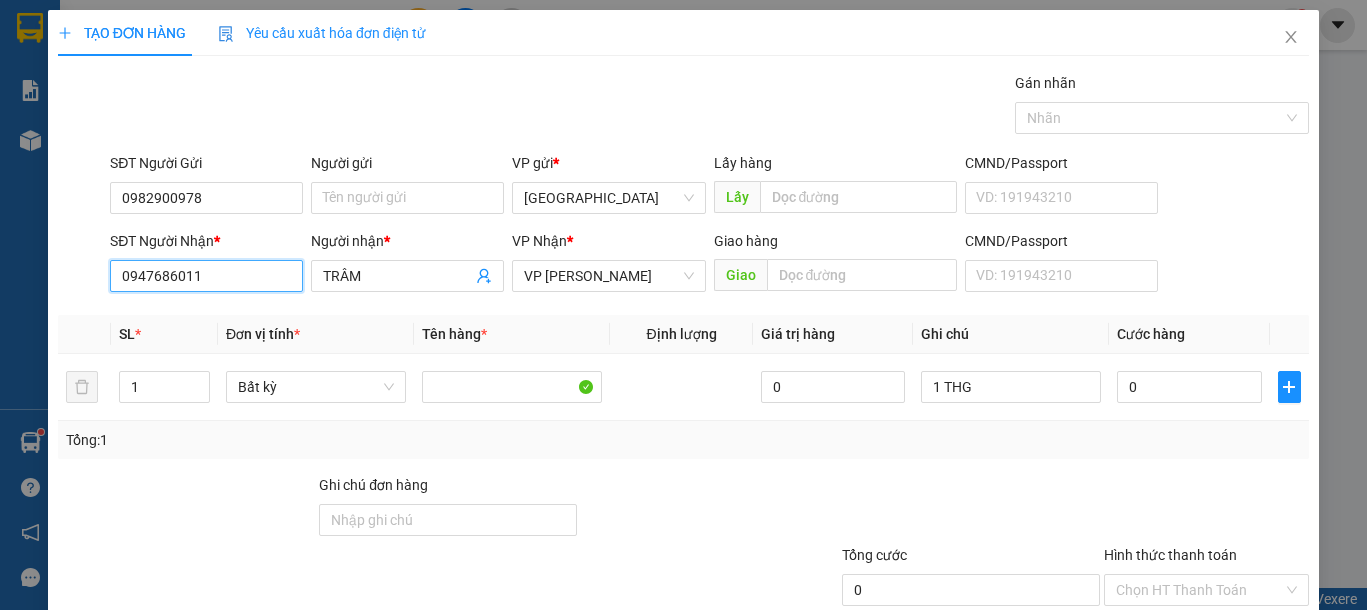 drag, startPoint x: 180, startPoint y: 279, endPoint x: 62, endPoint y: 279, distance: 118 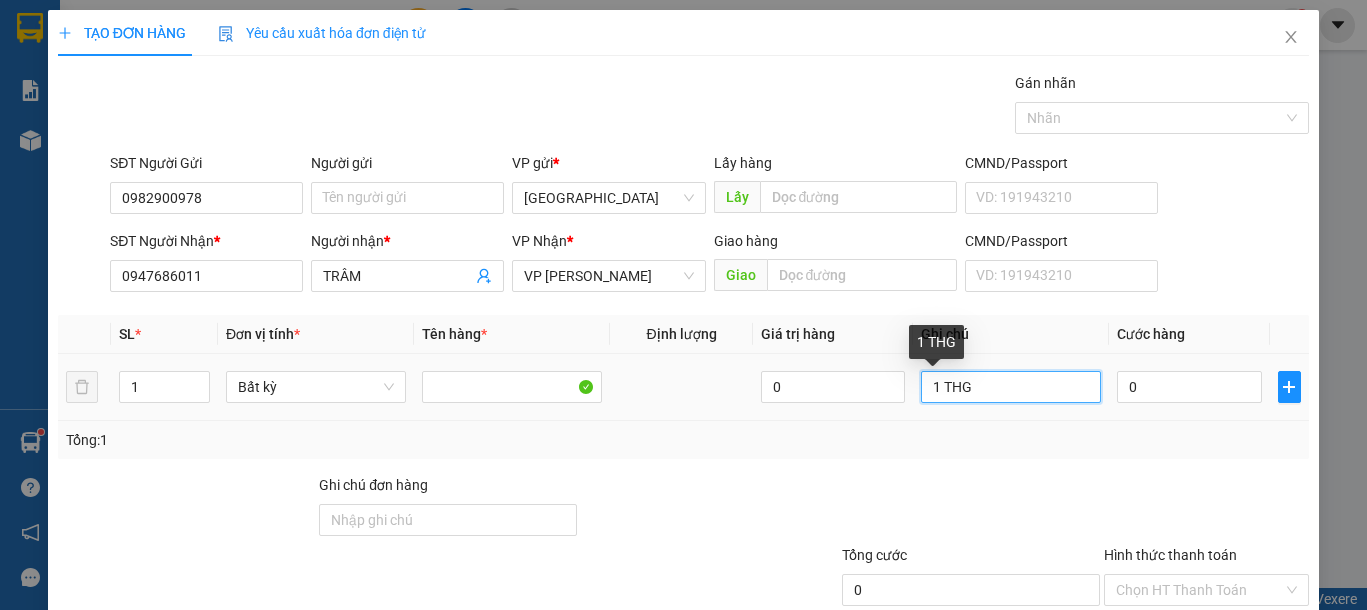 click on "1 THG" at bounding box center (1011, 387) 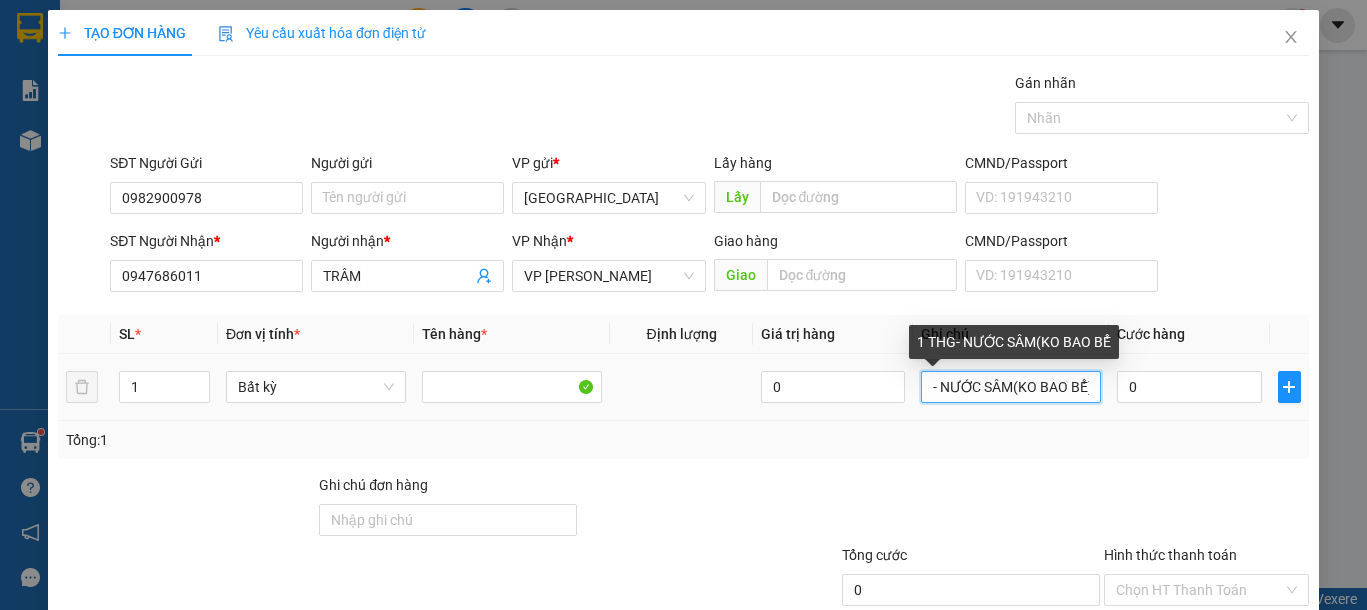 scroll, scrollTop: 0, scrollLeft: 43, axis: horizontal 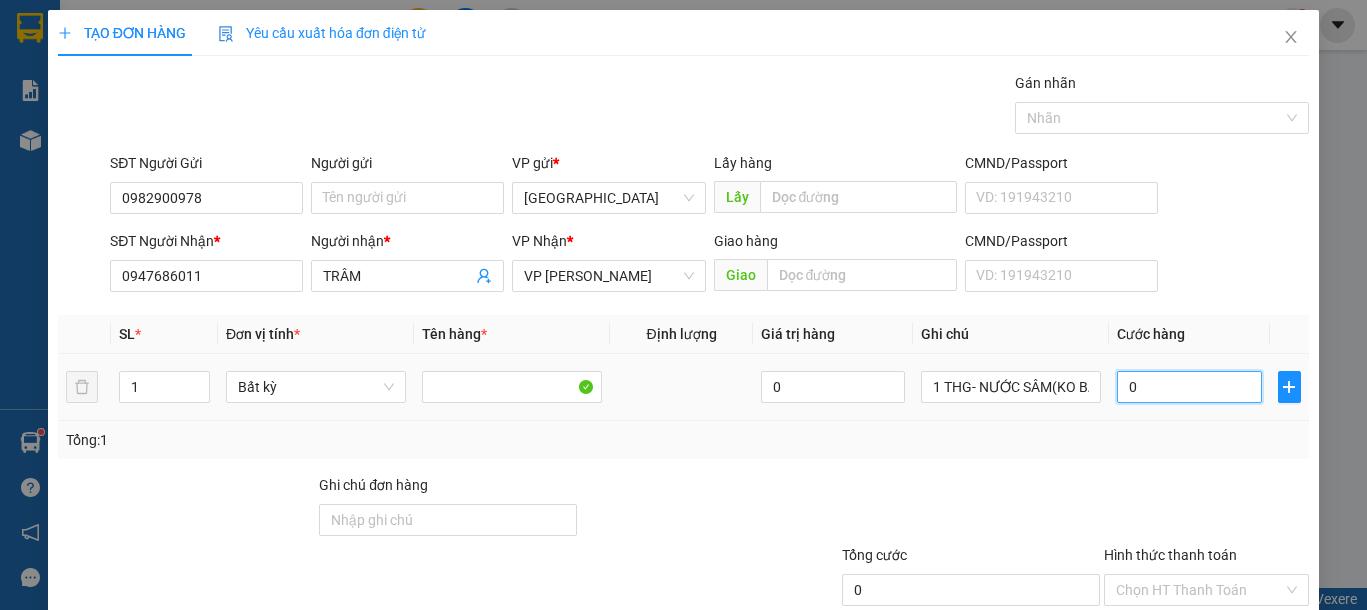 click on "0" at bounding box center (1189, 387) 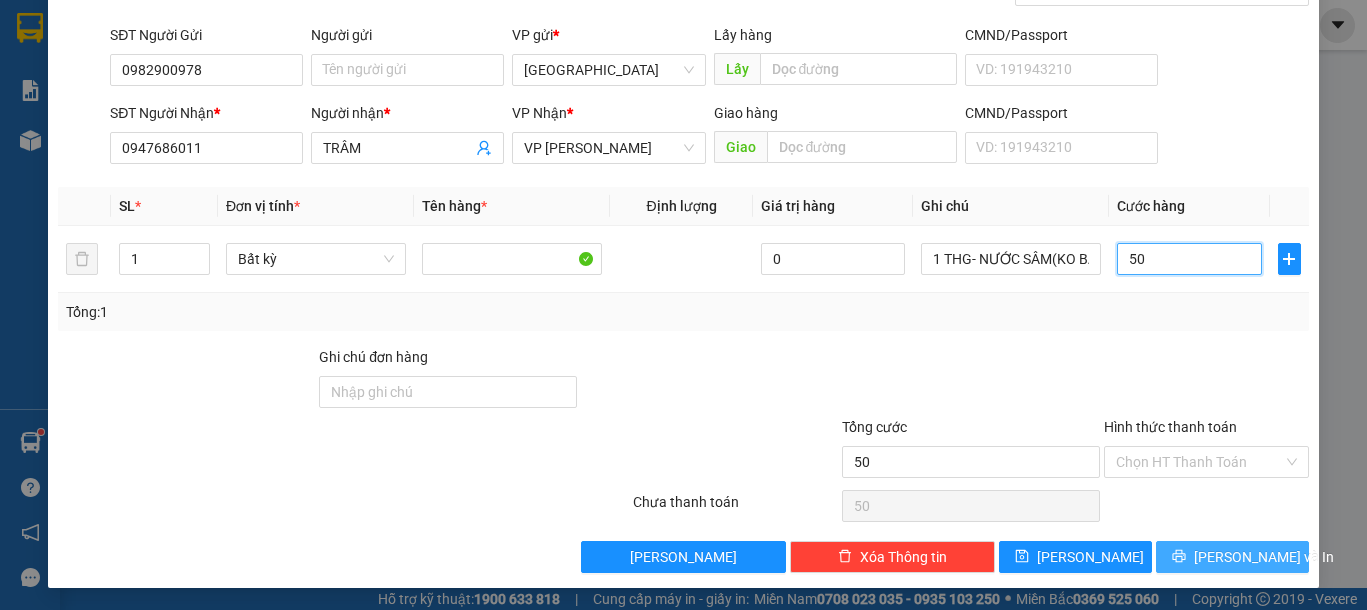 scroll, scrollTop: 130, scrollLeft: 0, axis: vertical 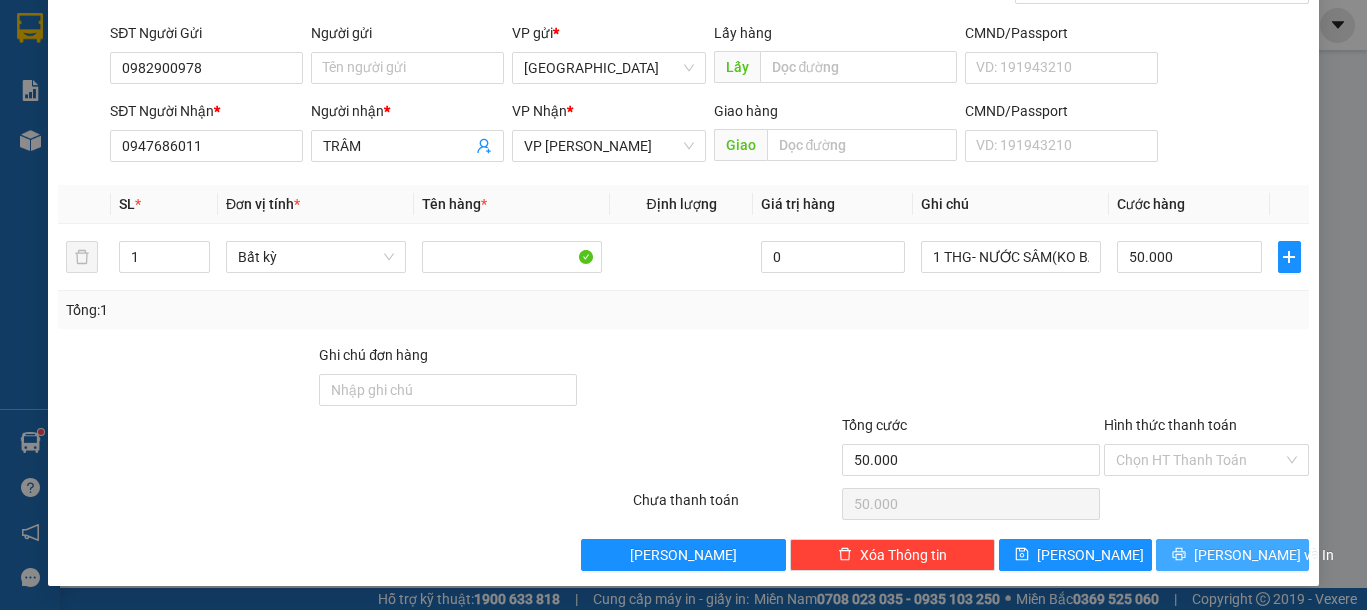 click 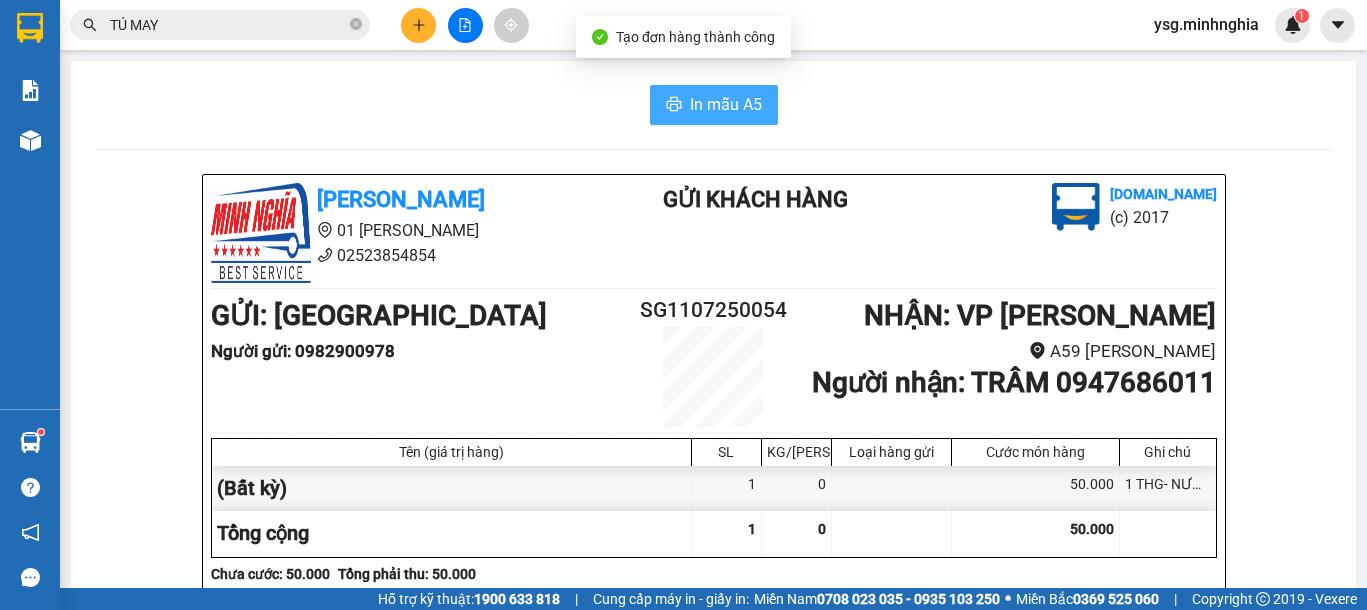 click on "In mẫu A5" at bounding box center [726, 104] 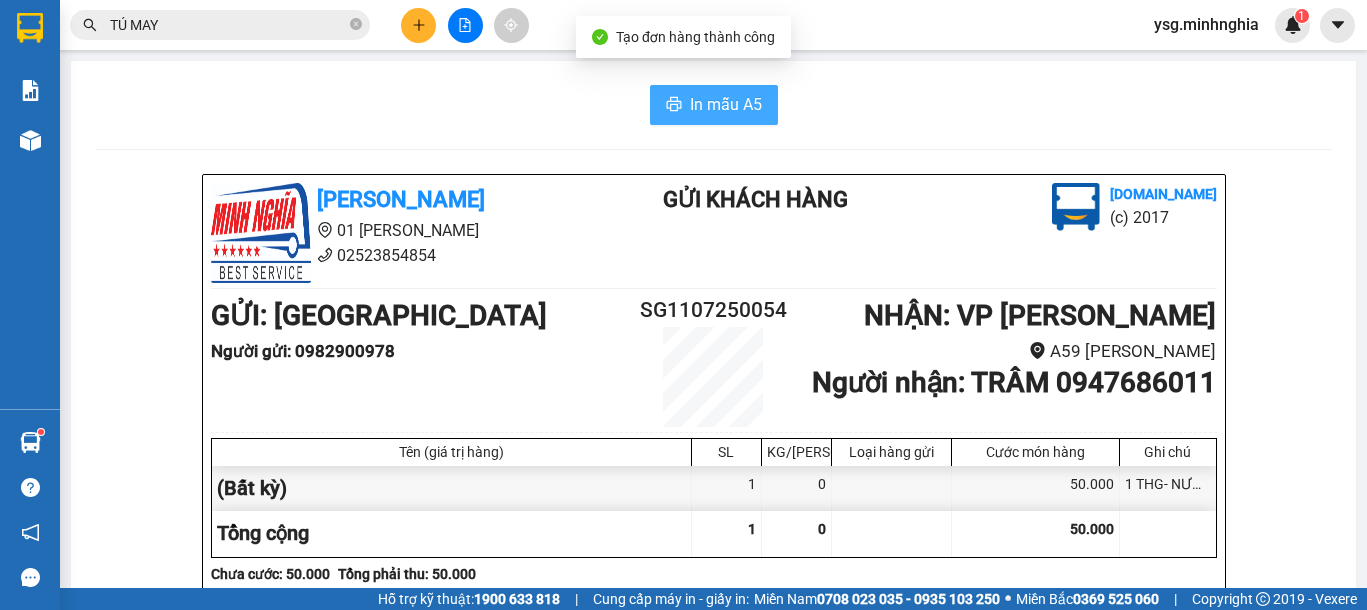 scroll, scrollTop: 0, scrollLeft: 0, axis: both 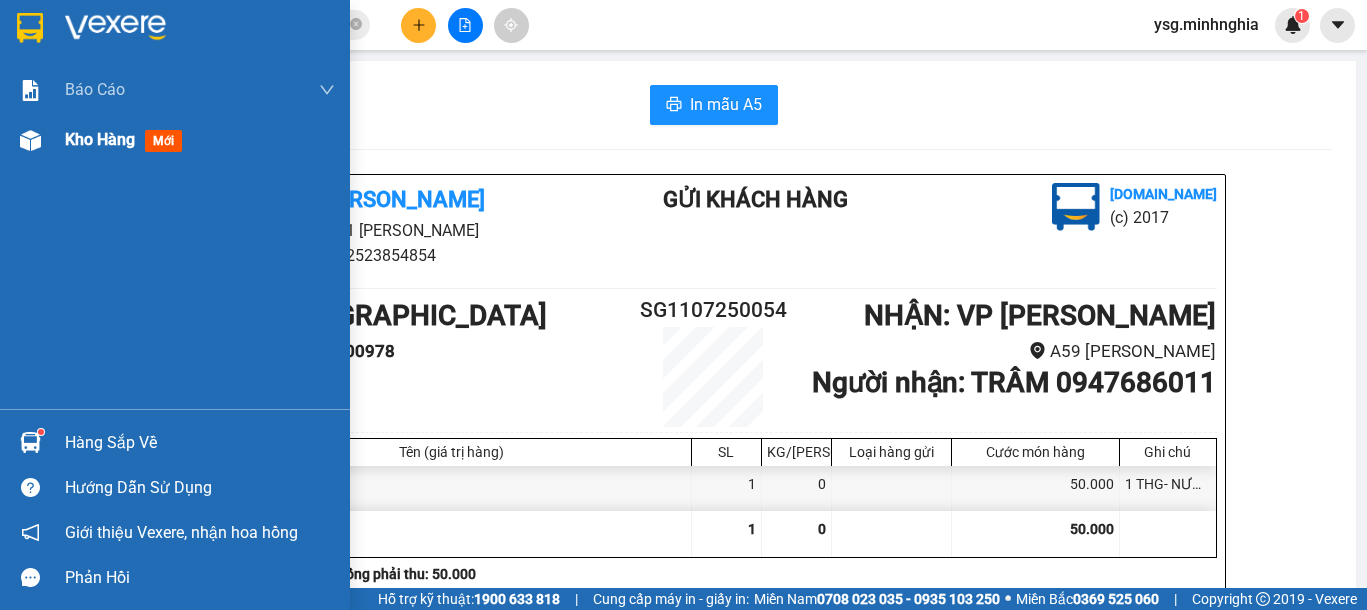 click at bounding box center (30, 140) 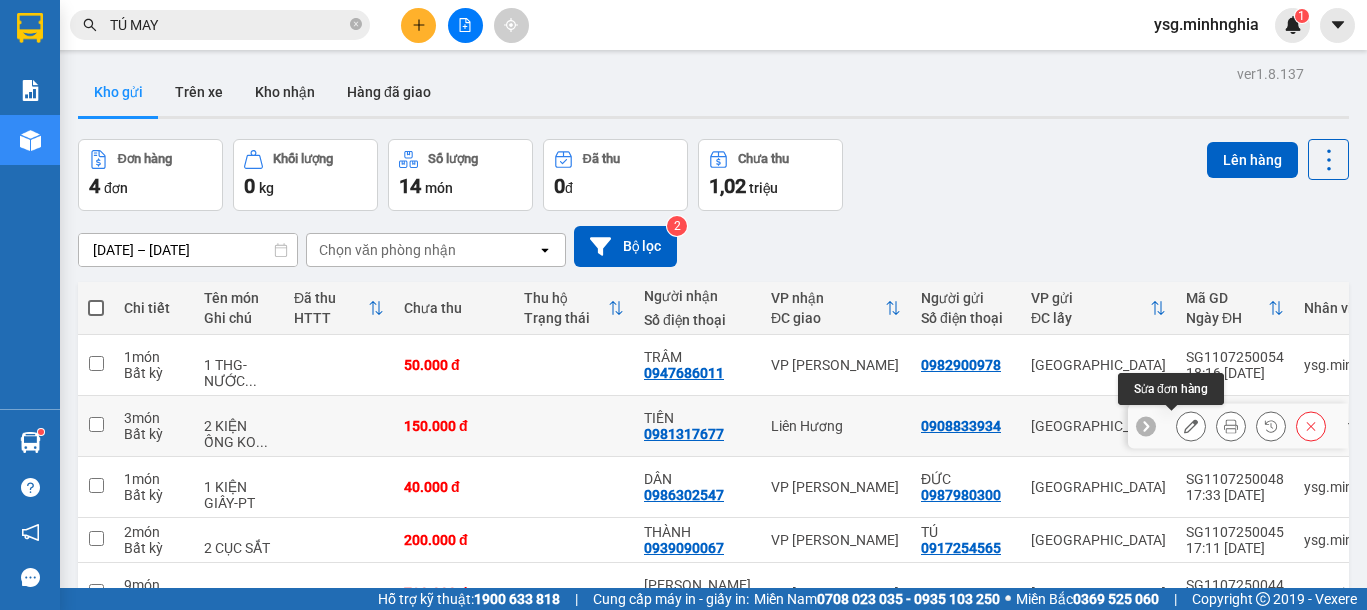 click 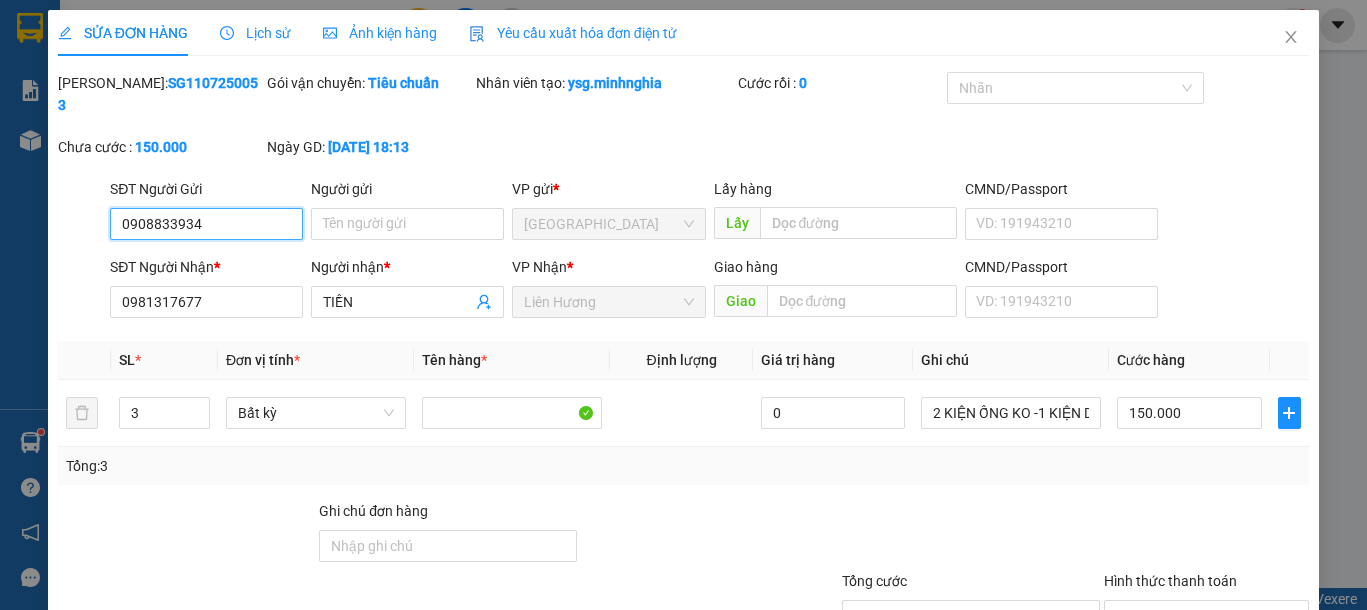 scroll, scrollTop: 134, scrollLeft: 0, axis: vertical 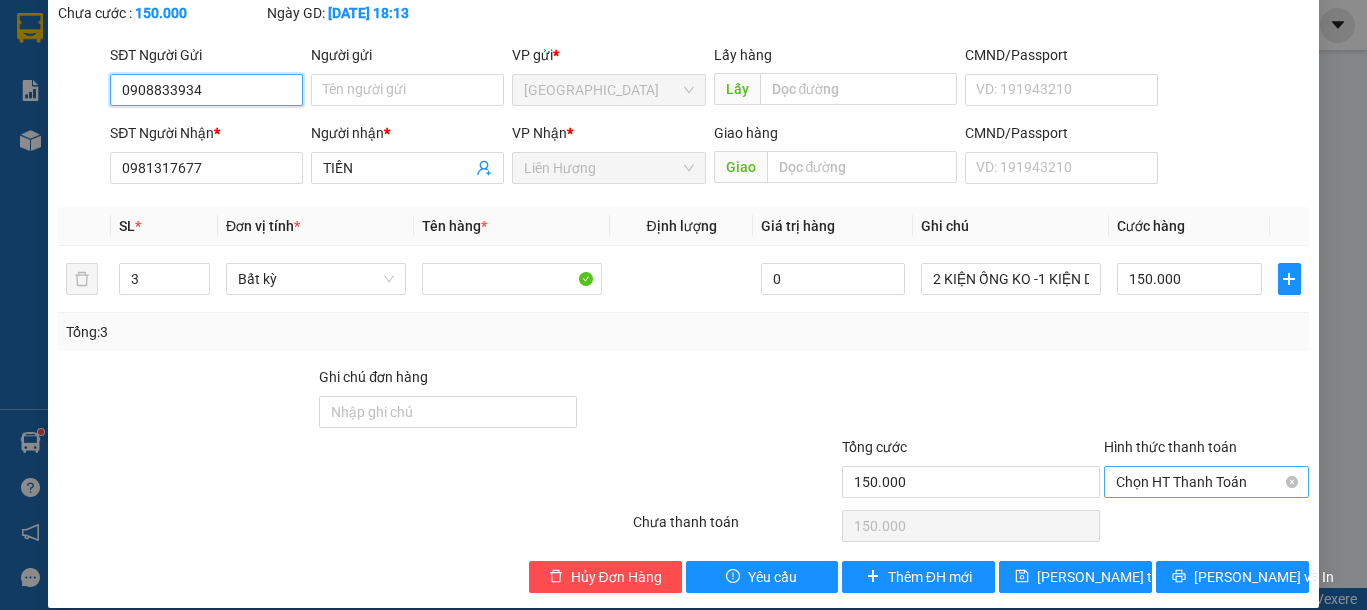 click on "Chọn HT Thanh Toán" at bounding box center [1206, 482] 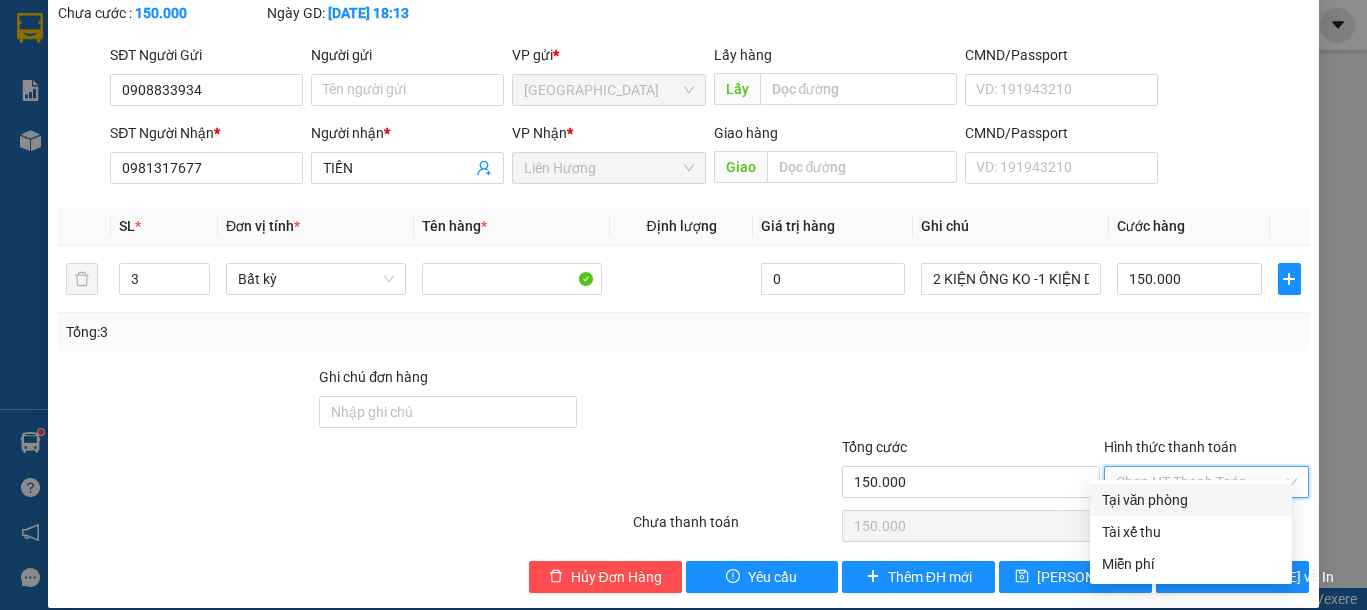 click on "Tại văn phòng" at bounding box center (1191, 500) 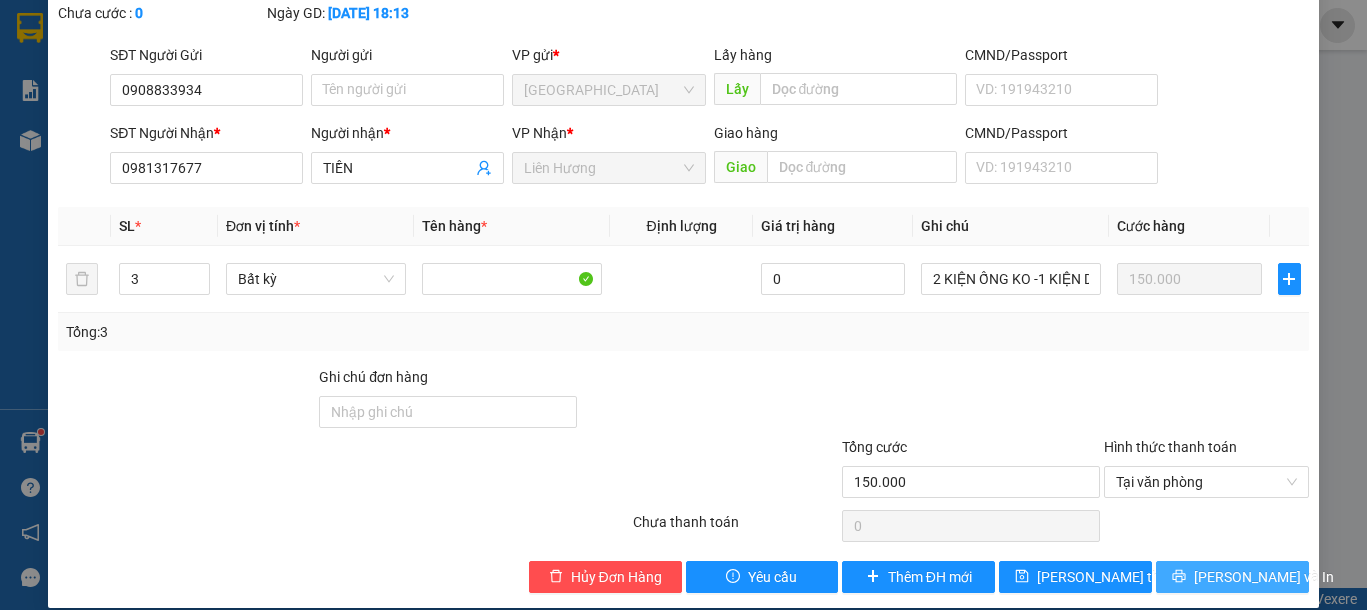 click 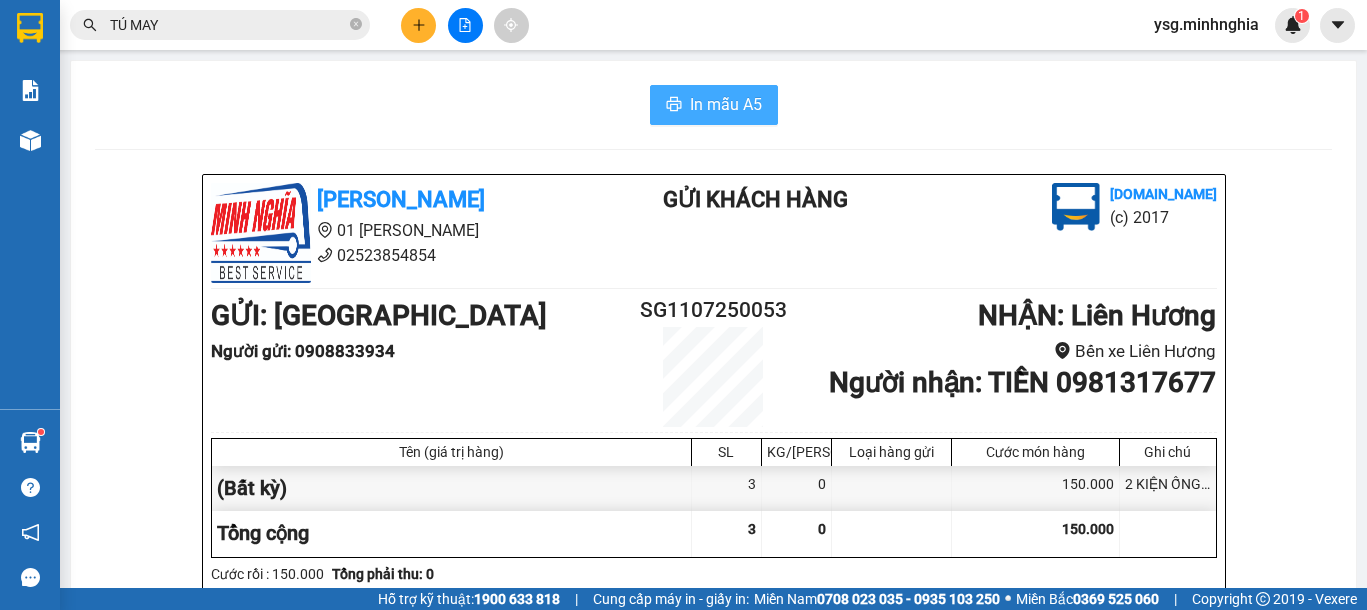 click on "In mẫu A5" at bounding box center (726, 104) 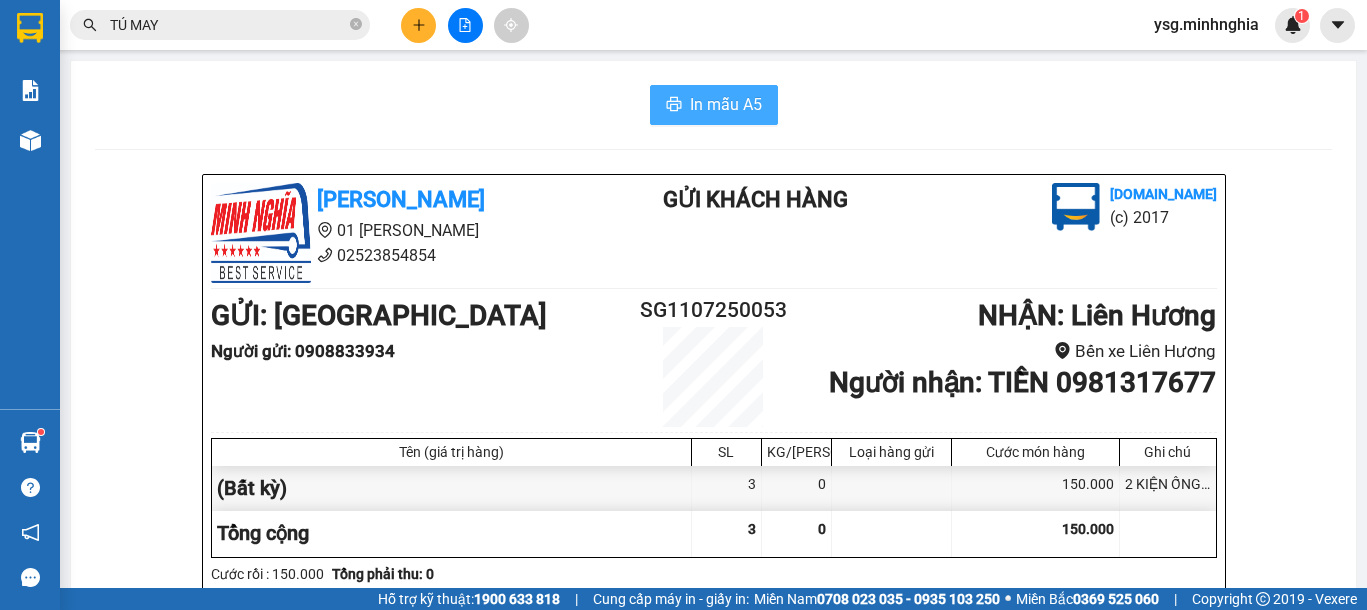 scroll, scrollTop: 0, scrollLeft: 0, axis: both 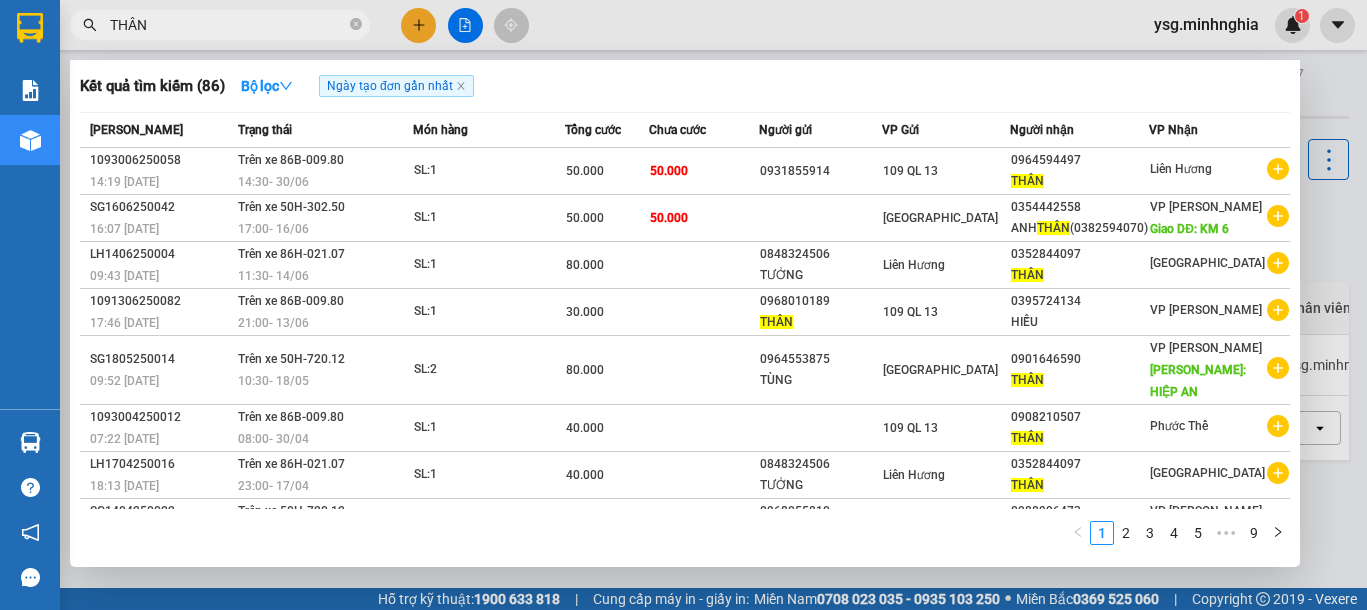 drag, startPoint x: 0, startPoint y: 0, endPoint x: 30, endPoint y: 26, distance: 39.698868 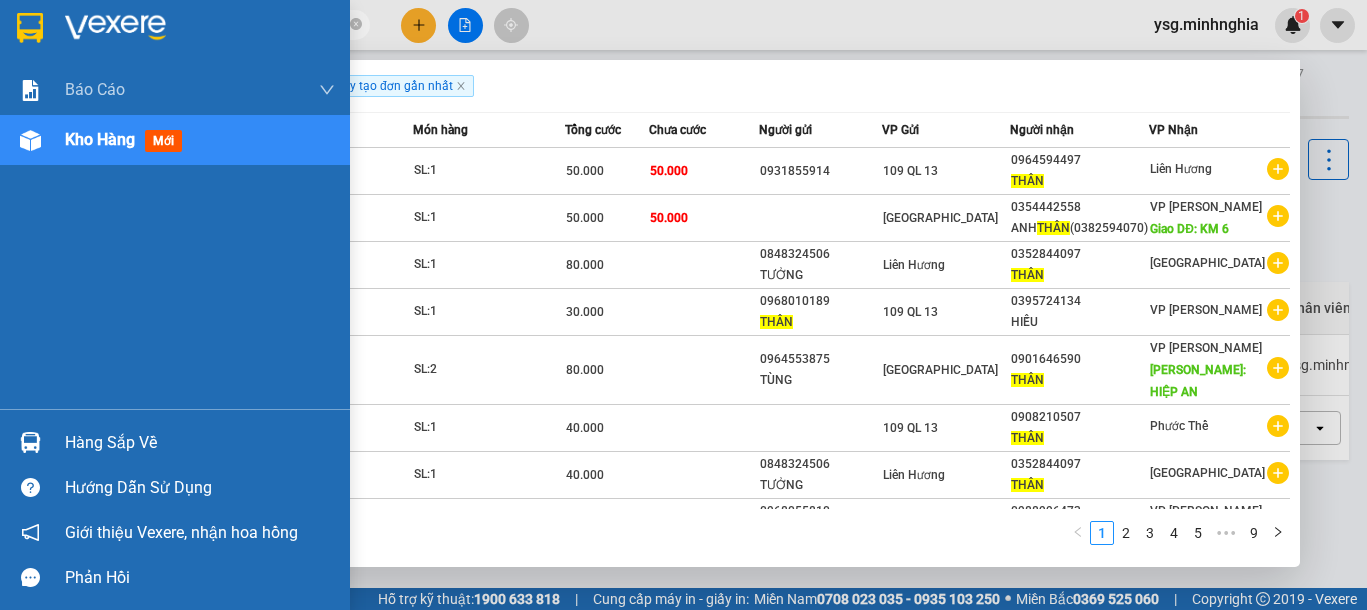 paste on "0932652654" 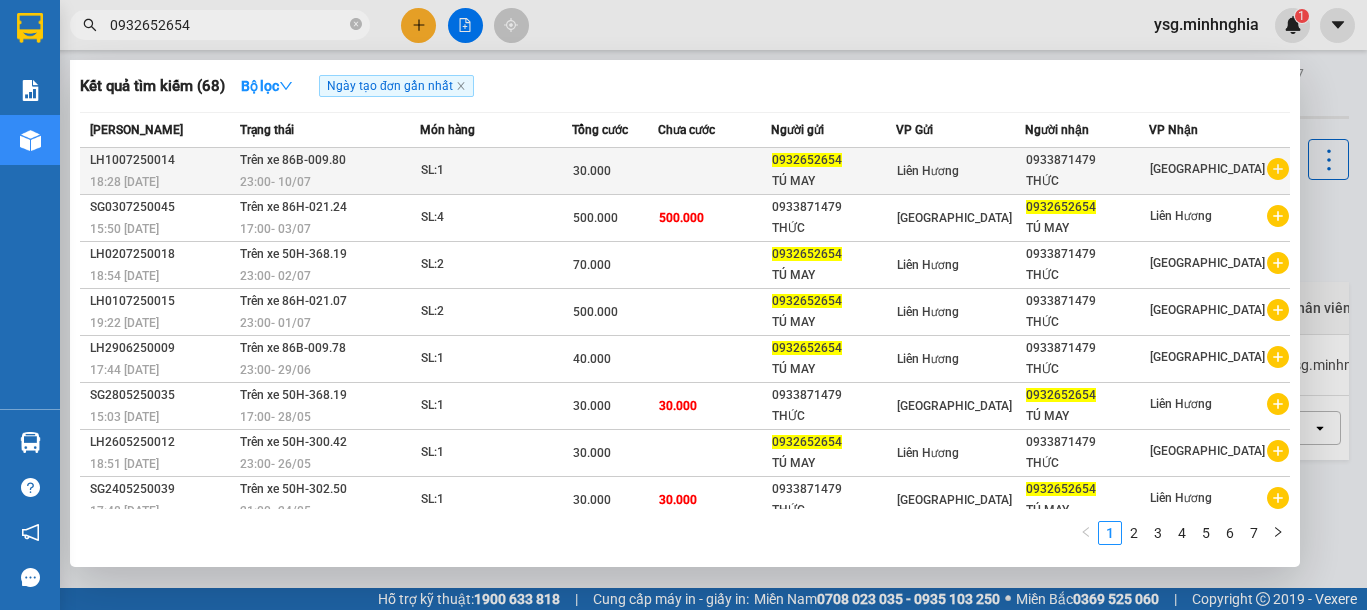 type on "0932652654" 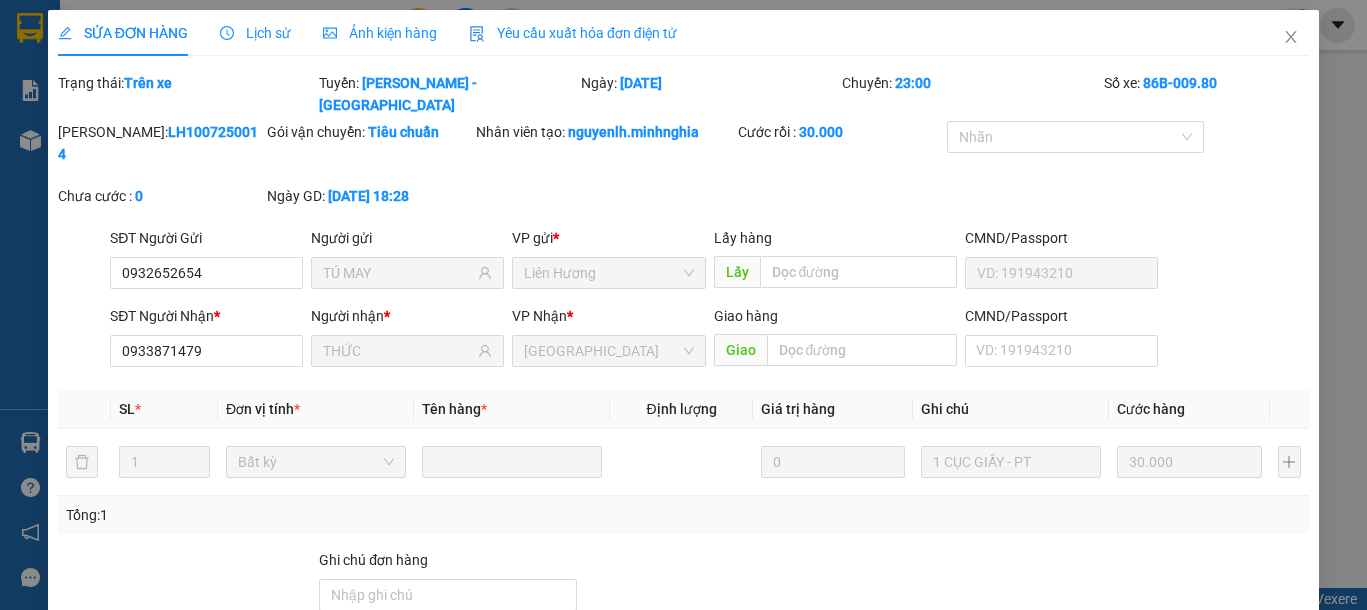 type on "0932652654" 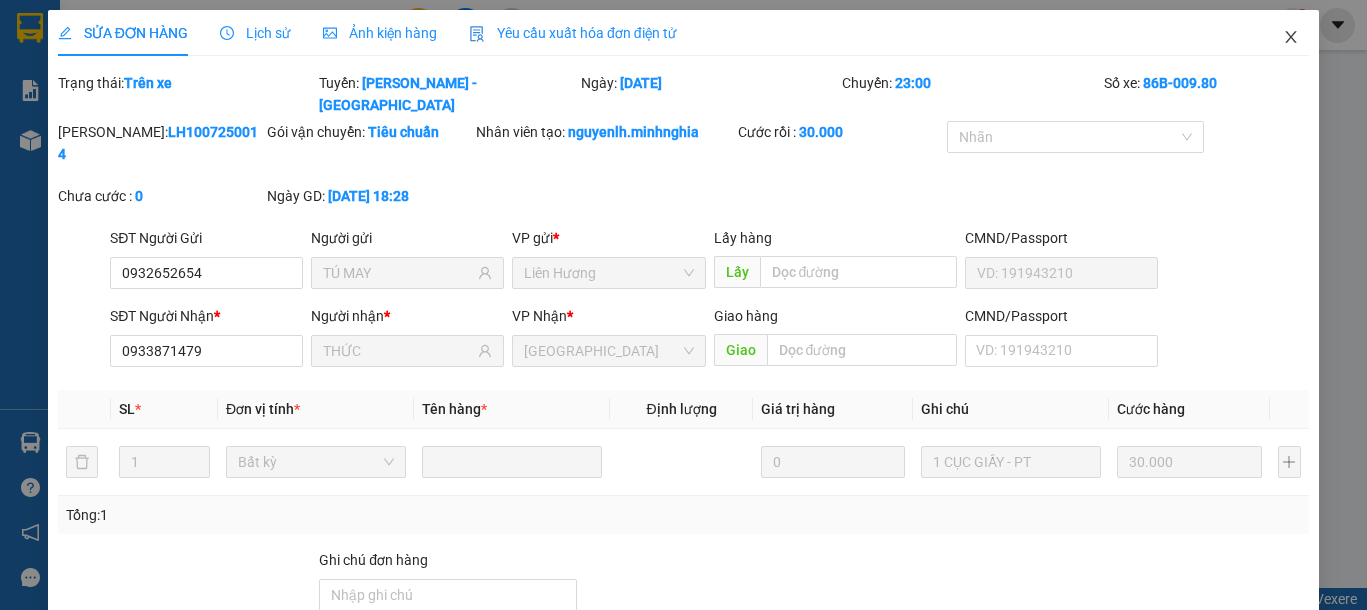 drag, startPoint x: 1262, startPoint y: 32, endPoint x: 0, endPoint y: 2, distance: 1262.3566 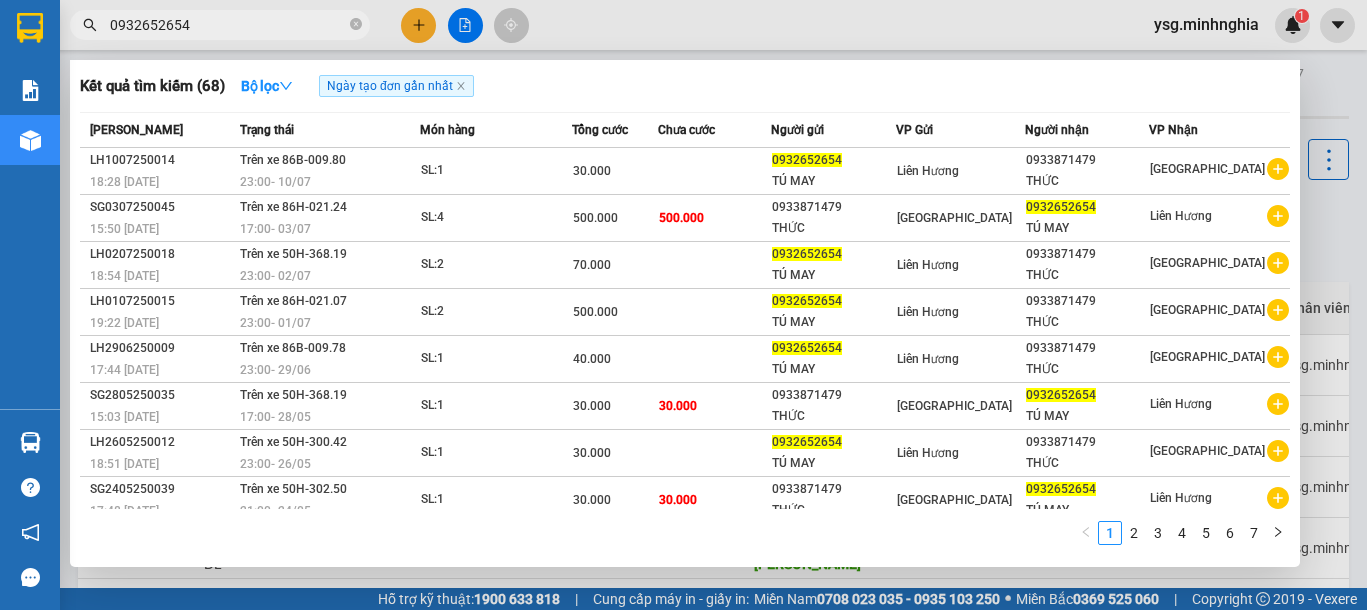 click on "0932652654" at bounding box center (228, 25) 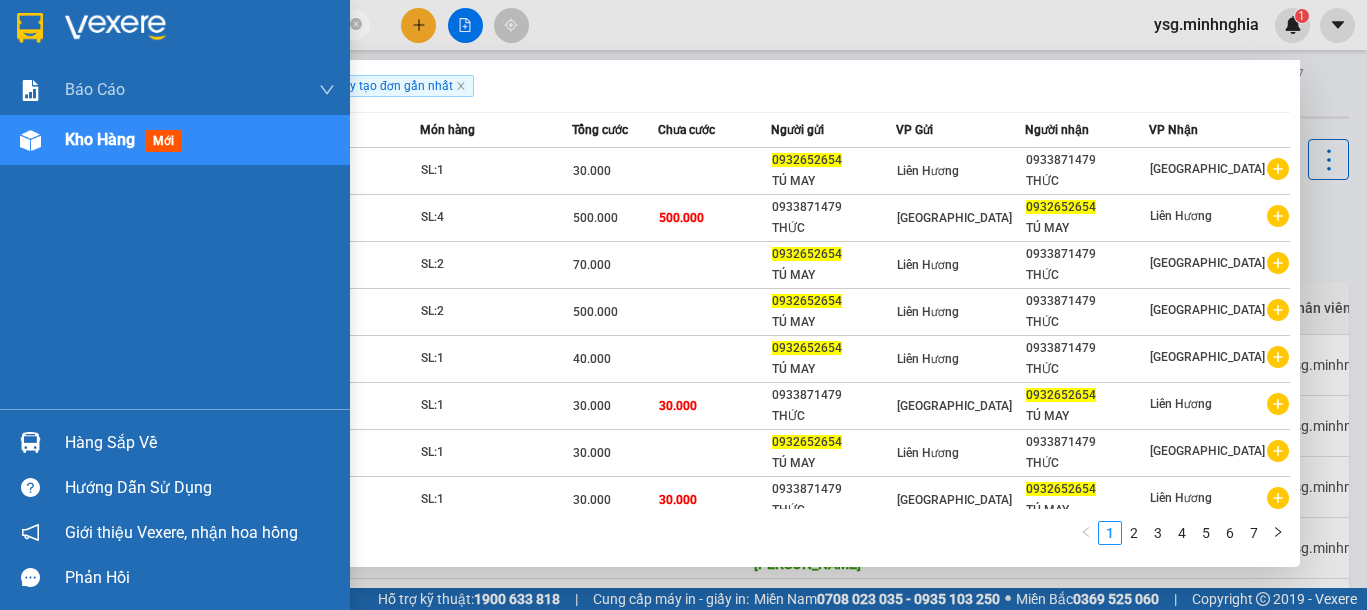 click on "Kết quả tìm kiếm ( 68 )  Bộ lọc  Ngày tạo đơn gần nhất Mã ĐH Trạng thái Món hàng Tổng cước Chưa cước Người gửi VP Gửi Người nhận VP Nhận LH1007250014 18:28 [DATE] Trên xe   86B-009.80 23:00  [DATE] SL:  1 30.000 0932652654 TÚ MAY Liên Hương 0933871479 THỨC [GEOGRAPHIC_DATA] 15:50 [DATE] Trên xe   86H-021.24 17:00  [DATE] SL:  4 500.000 500.000 0933871479 THỨC [GEOGRAPHIC_DATA] 0932652654 [GEOGRAPHIC_DATA] 18:54 [DATE] Trên xe   50H-368.19 23:00  [DATE] SL:  2 70.000 0932652654 TÚ MAY Liên Hương 0933871479 THỨC [GEOGRAPHIC_DATA] LH0107250015 19:22 [DATE] Trên xe   86H-021.07 23:00  [DATE] SL:  2 500.000 0932652654 TÚ MAY Liên Hương 0933871479 THỨC [GEOGRAPHIC_DATA] 17:44 [DATE] Trên xe   86B-009.78 23:00  [DATE] SL:  1 40.000 0932652654 TÚ MAY Liên Hương 0933871479 THỨC [GEOGRAPHIC_DATA] 15:03 [DATE] Trên xe   50H-368.19 17:00  [DATE] SL:  1 30.000 30.000 0933871479 THỨC [GEOGRAPHIC_DATA] TÚ MAY" at bounding box center (683, 305) 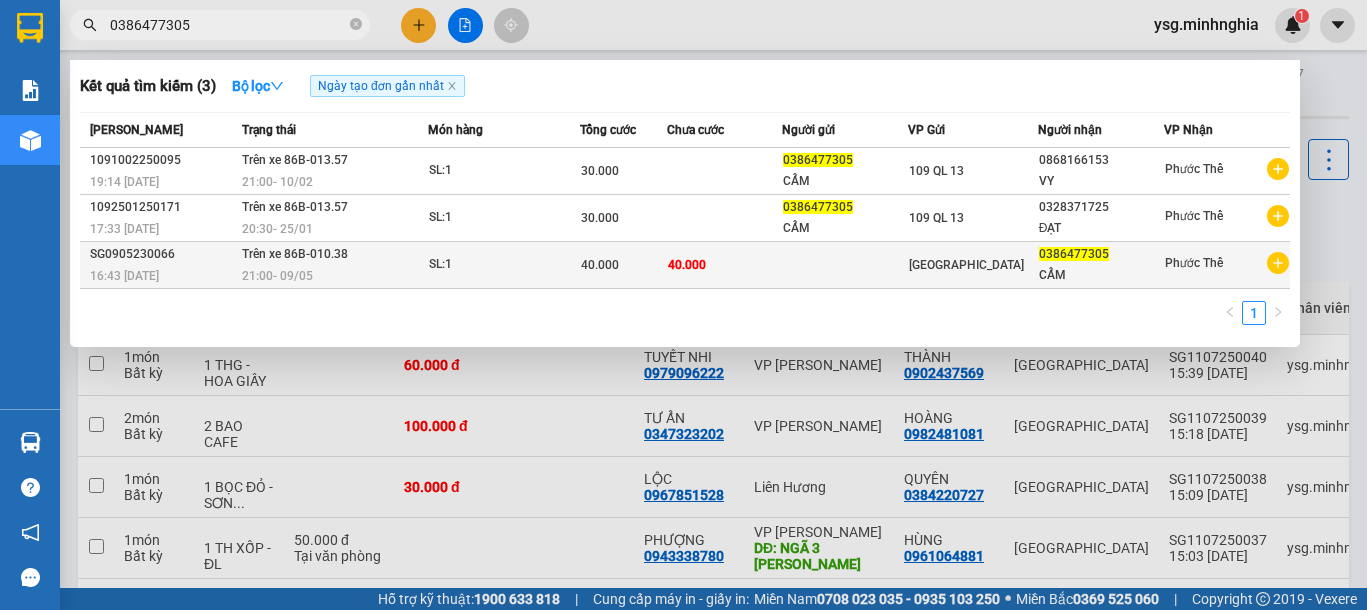 type on "0386477305" 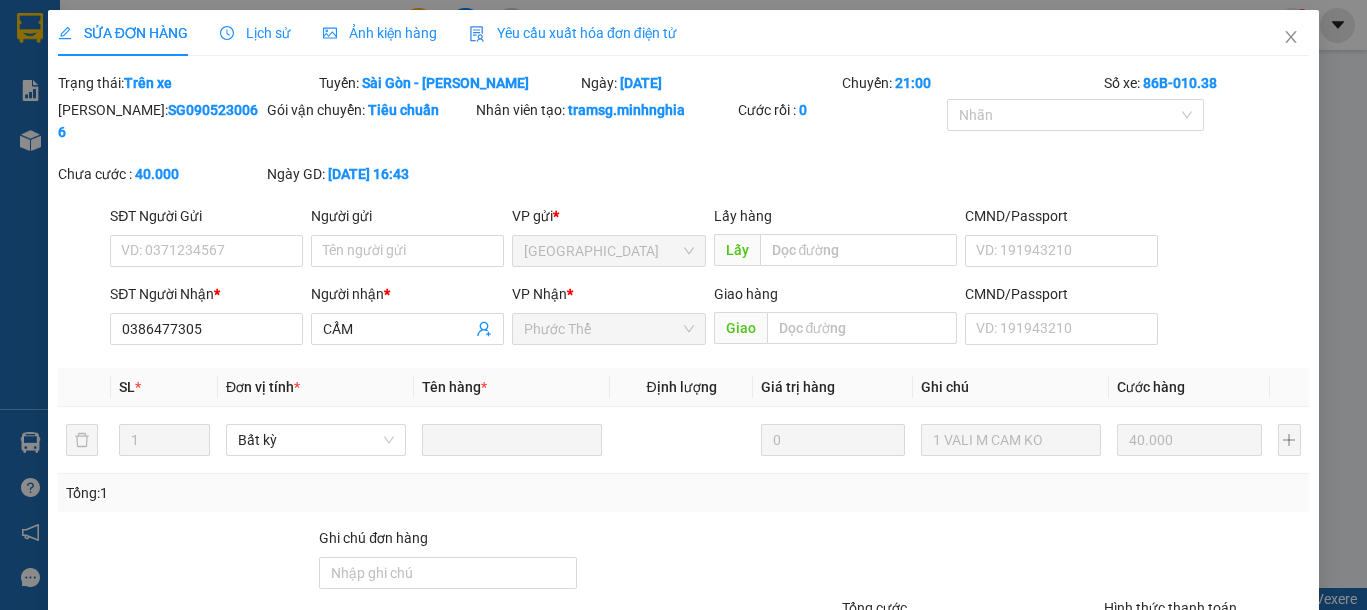 type on "0386477305" 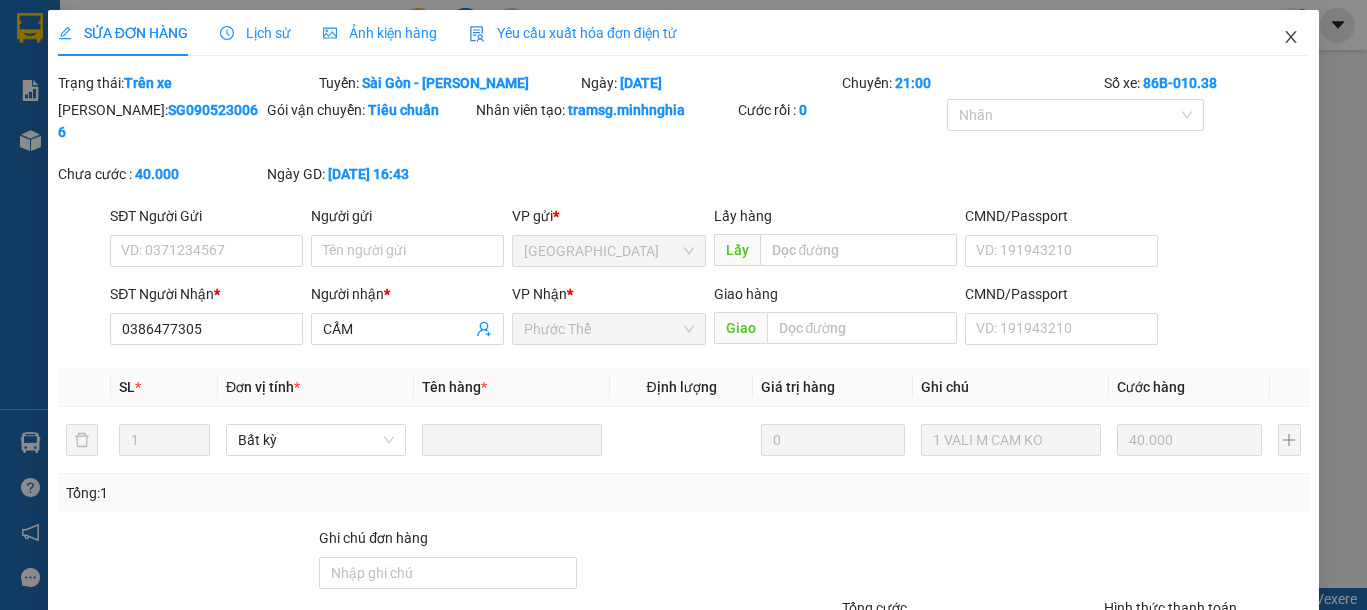 click 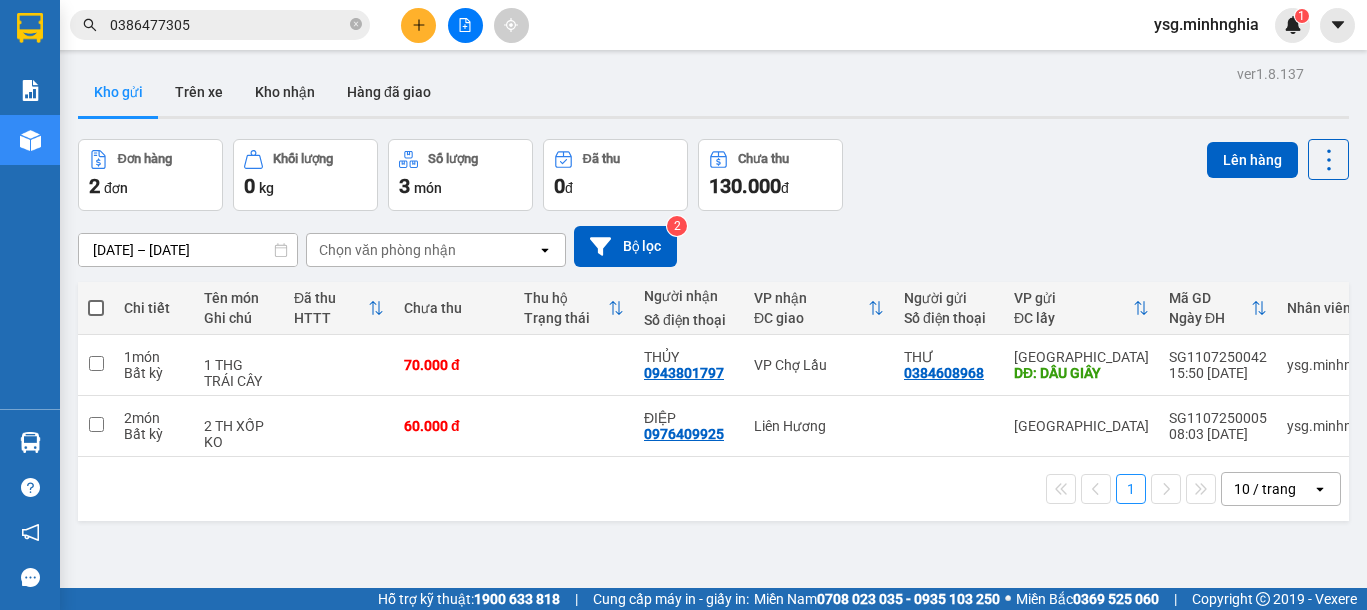 click on "0386477305" at bounding box center [228, 25] 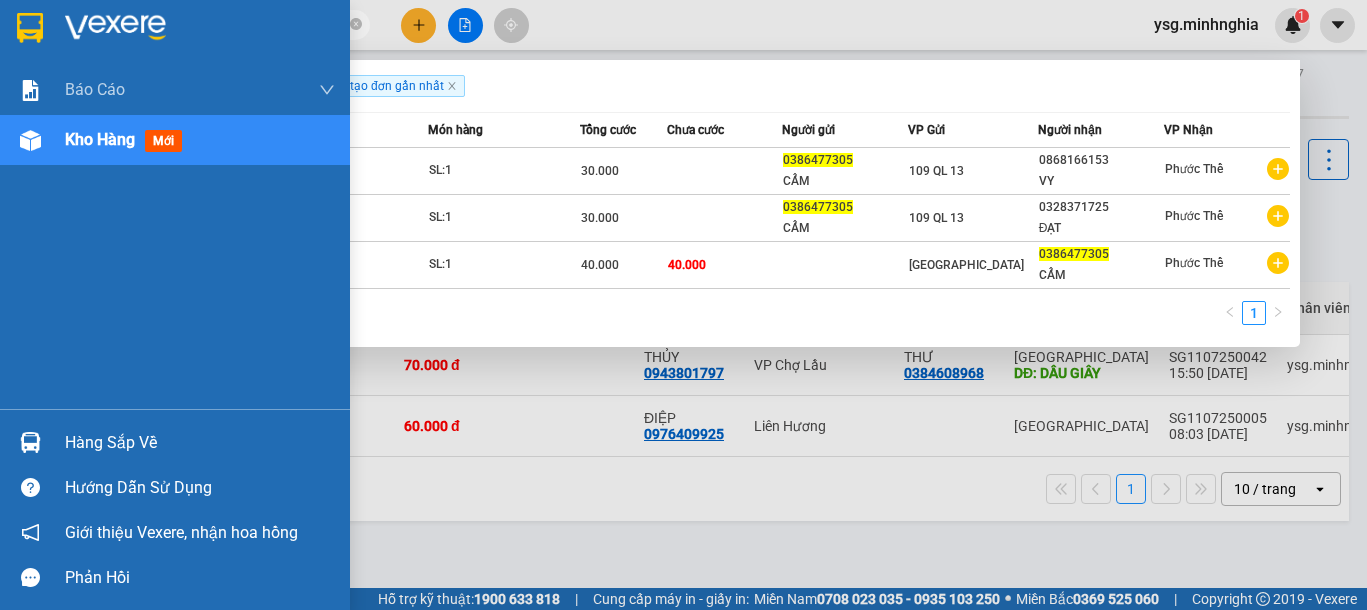 scroll, scrollTop: 0, scrollLeft: 0, axis: both 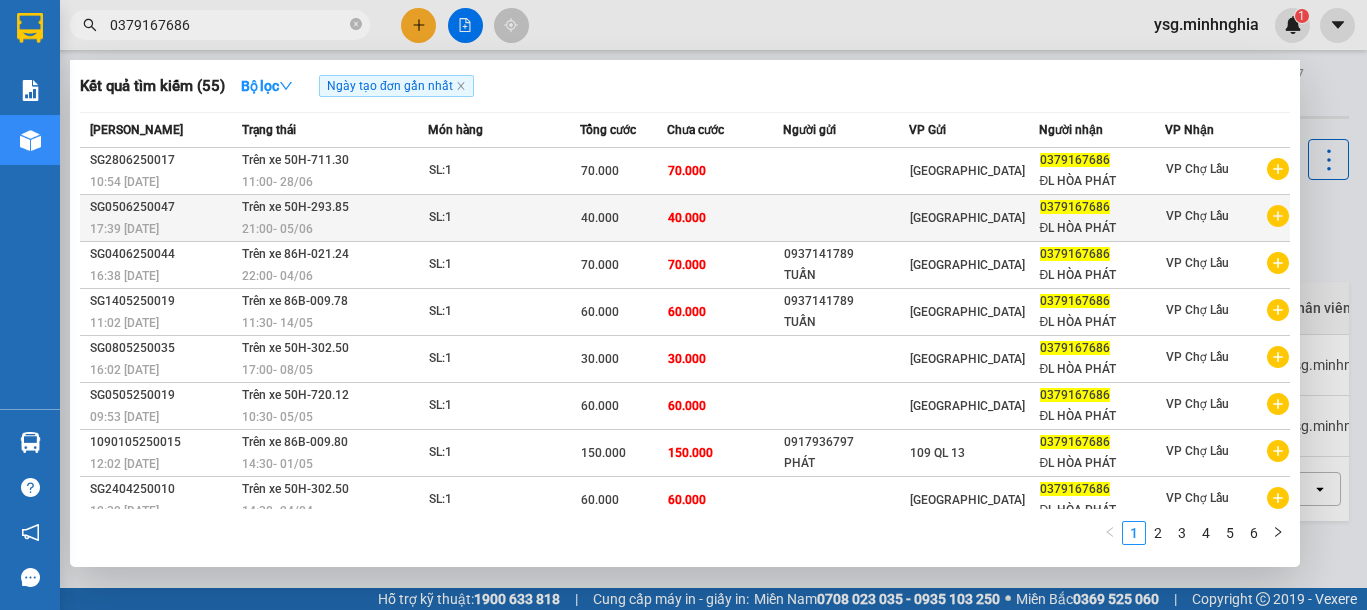 type on "0379167686" 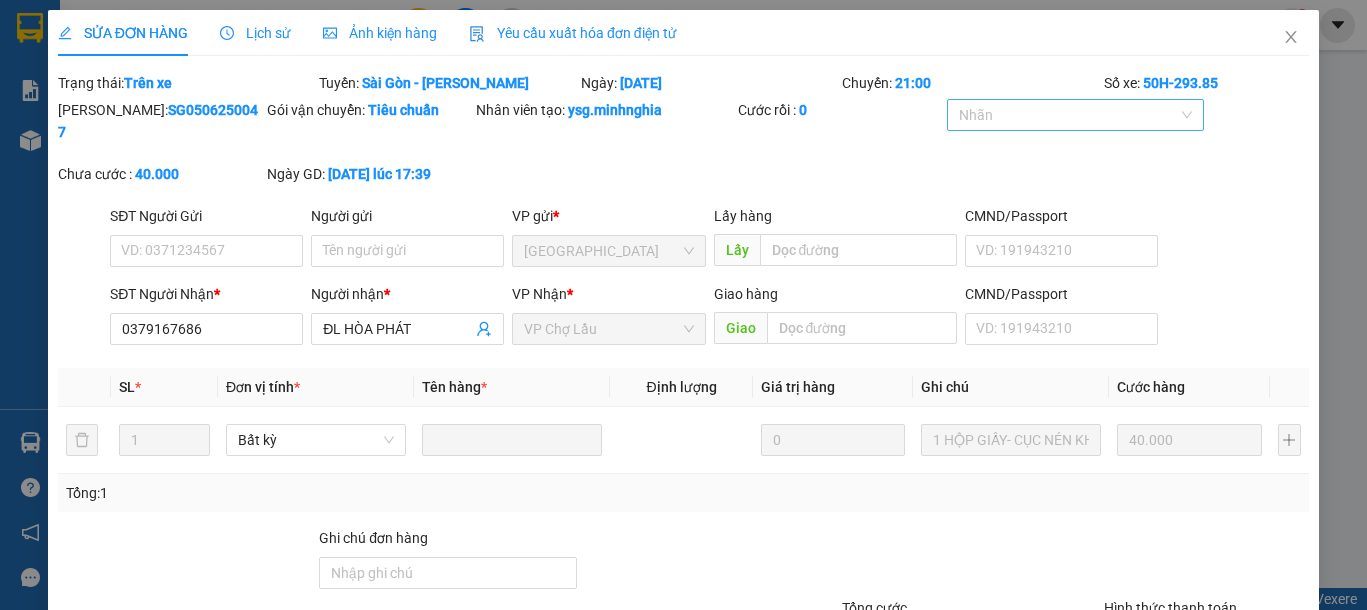 type on "0379167686" 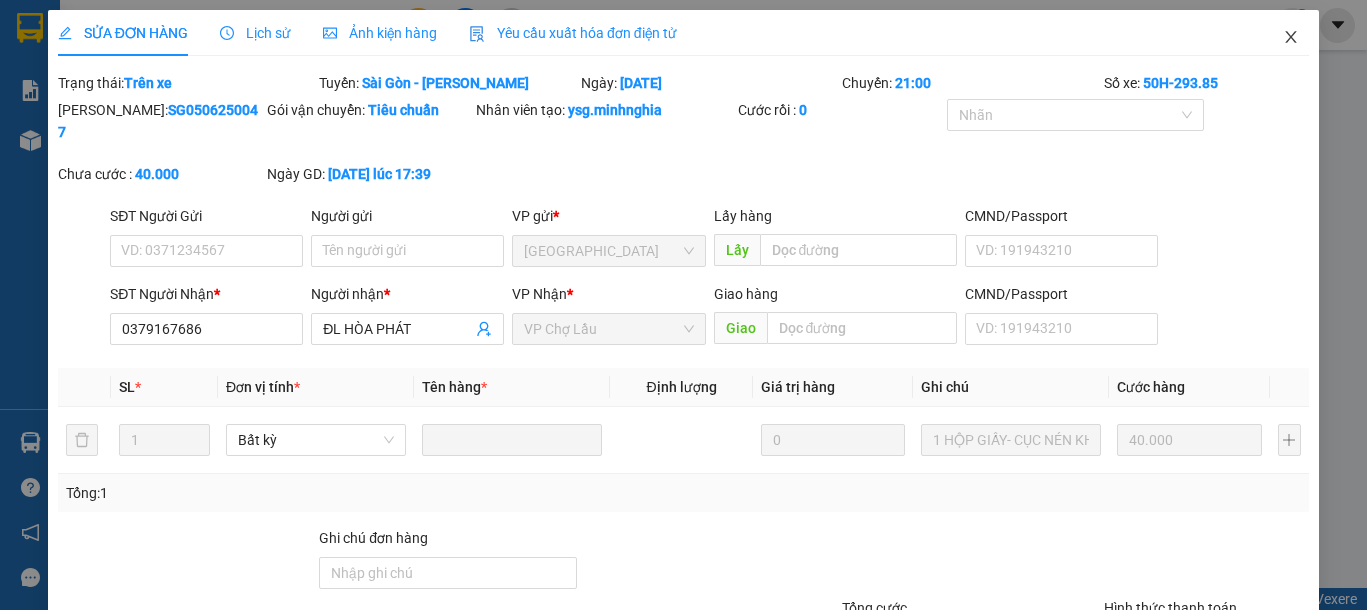 drag, startPoint x: 1269, startPoint y: 45, endPoint x: 534, endPoint y: 0, distance: 736.3763 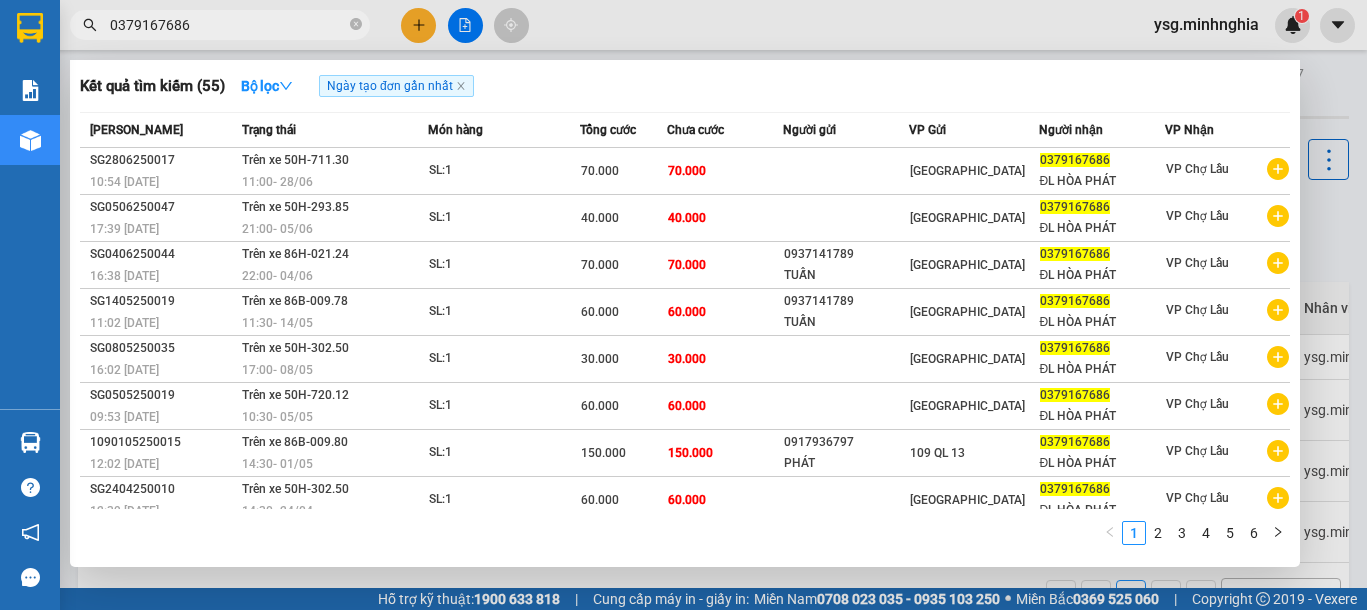 click on "0379167686" at bounding box center (228, 25) 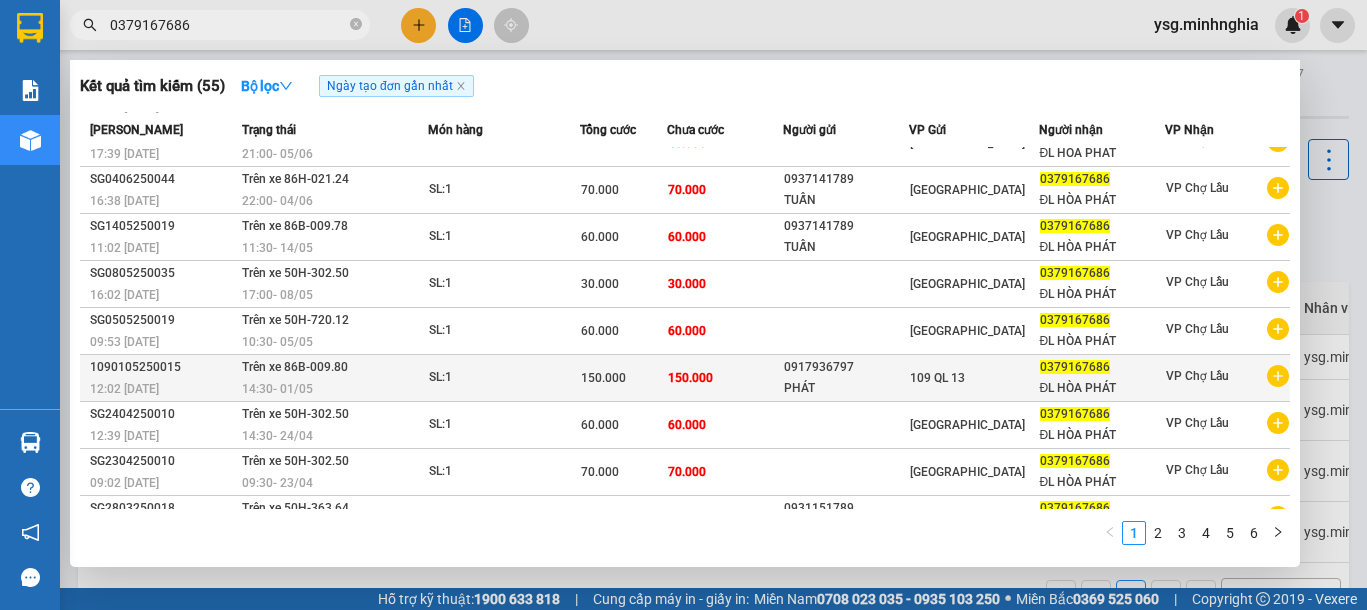 scroll, scrollTop: 109, scrollLeft: 0, axis: vertical 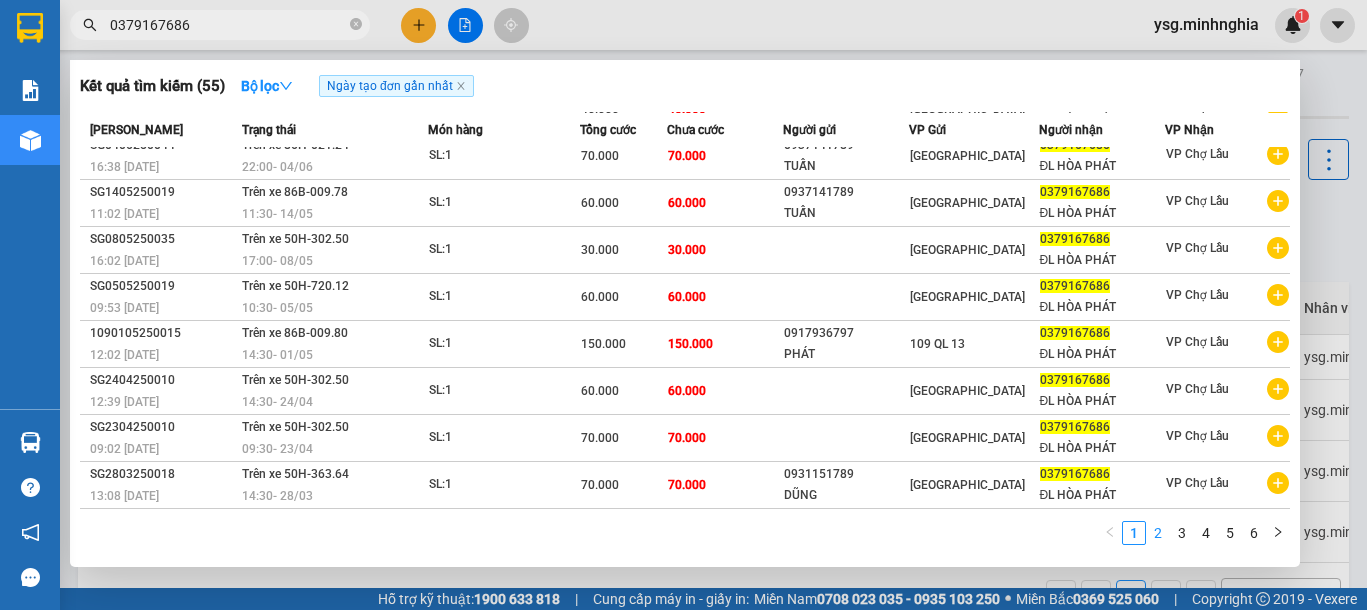click on "2" at bounding box center [1158, 533] 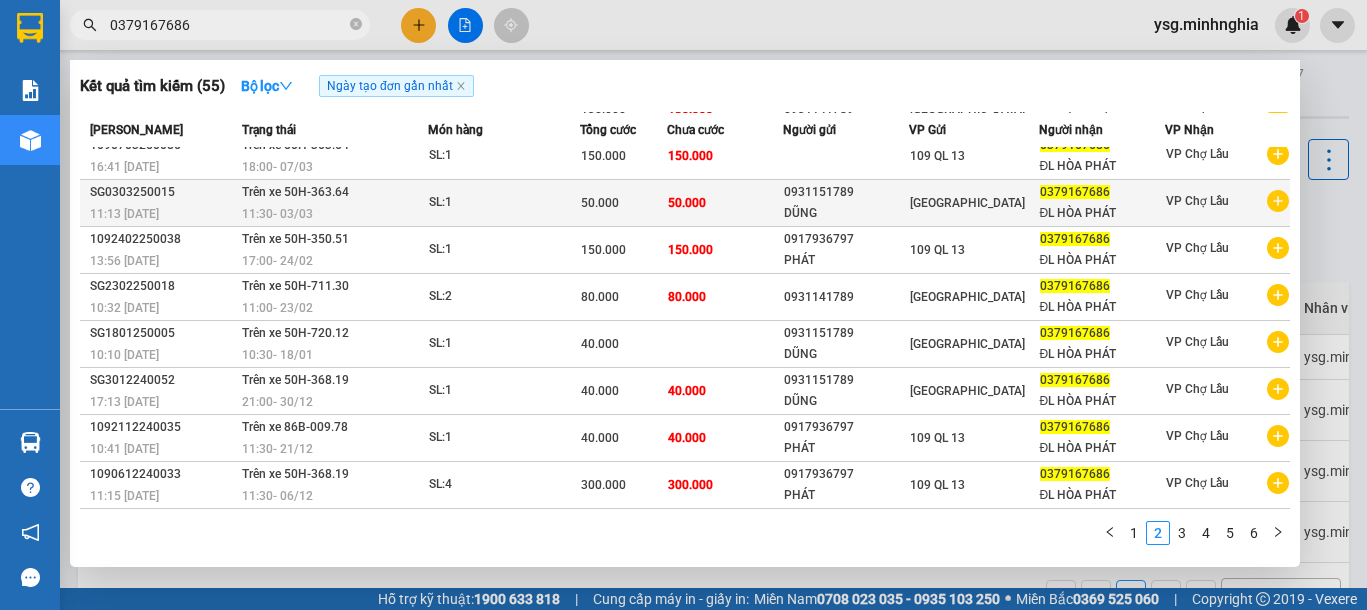 click on "50.000" at bounding box center (687, 203) 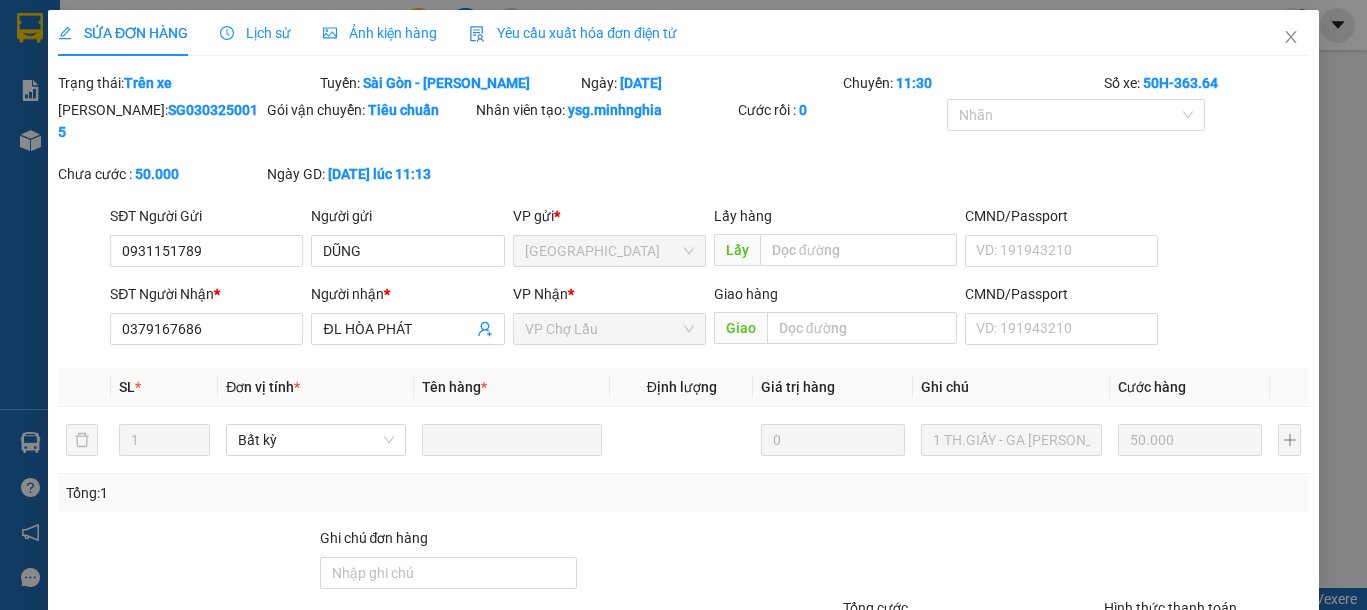 type on "0931151789" 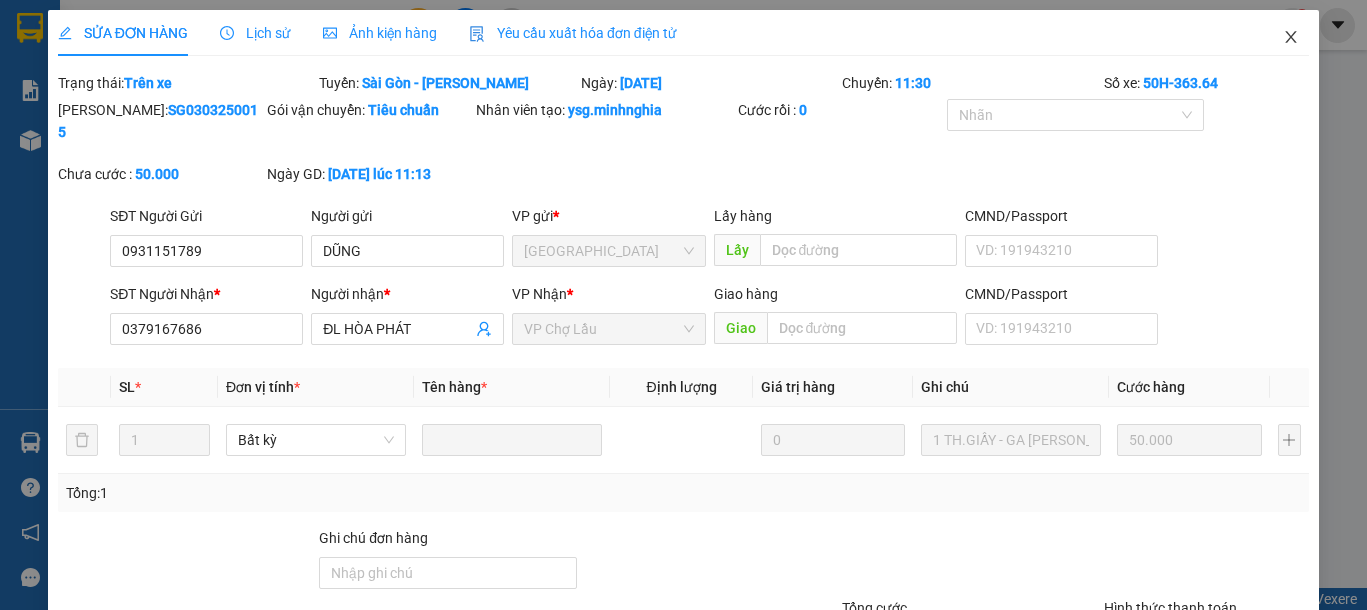 click at bounding box center [1291, 38] 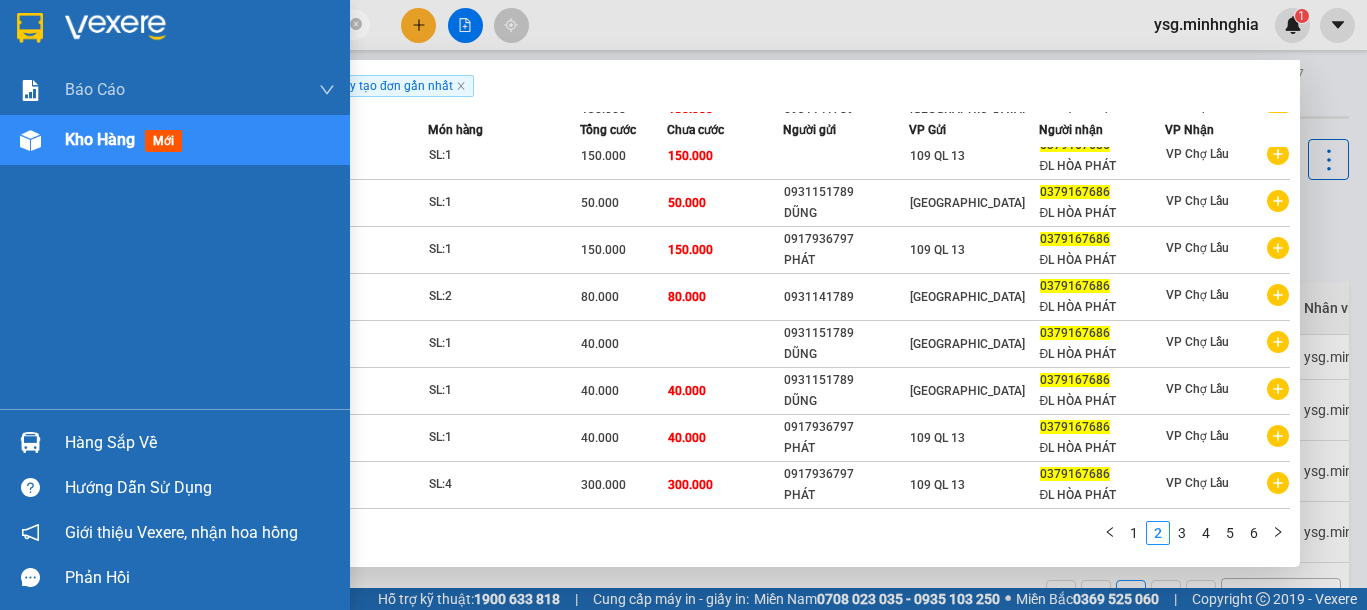 drag, startPoint x: 90, startPoint y: 29, endPoint x: 0, endPoint y: 30, distance: 90.005554 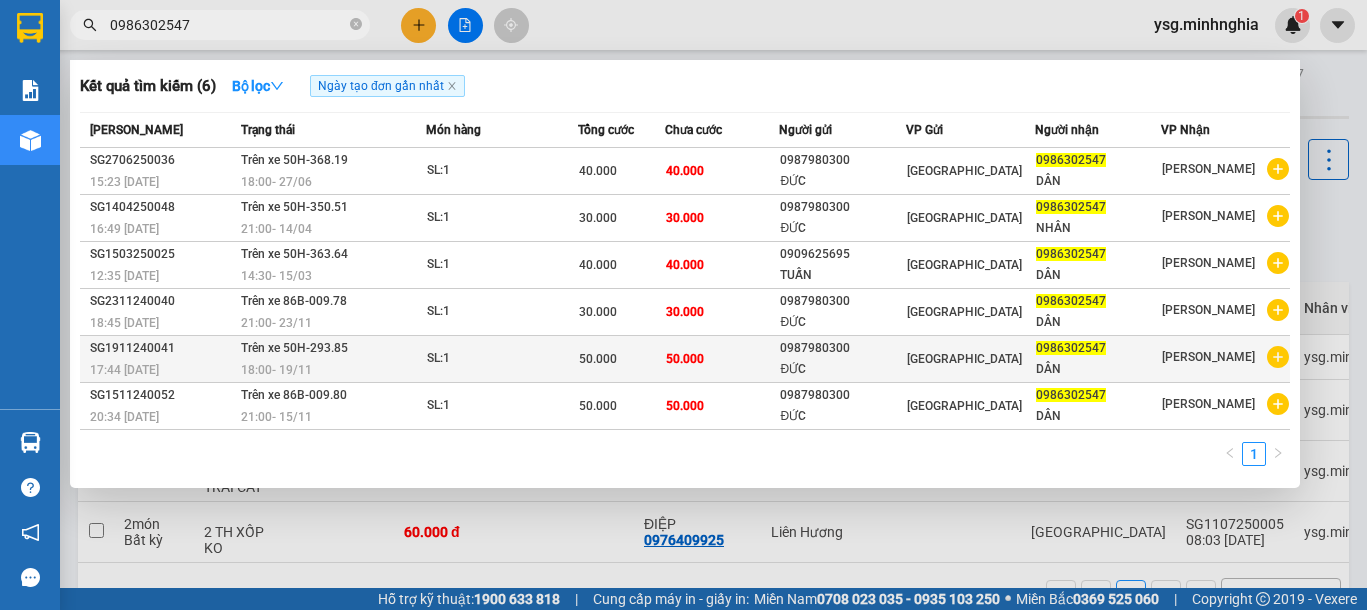 type on "0986302547" 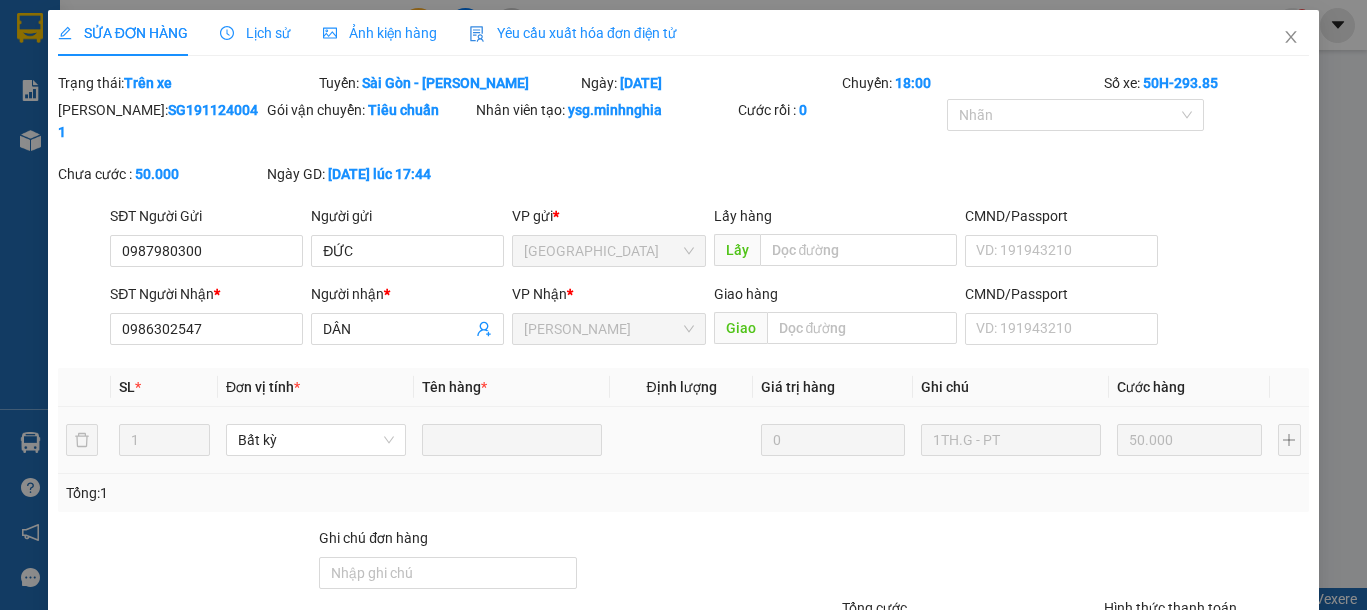 type on "0987980300" 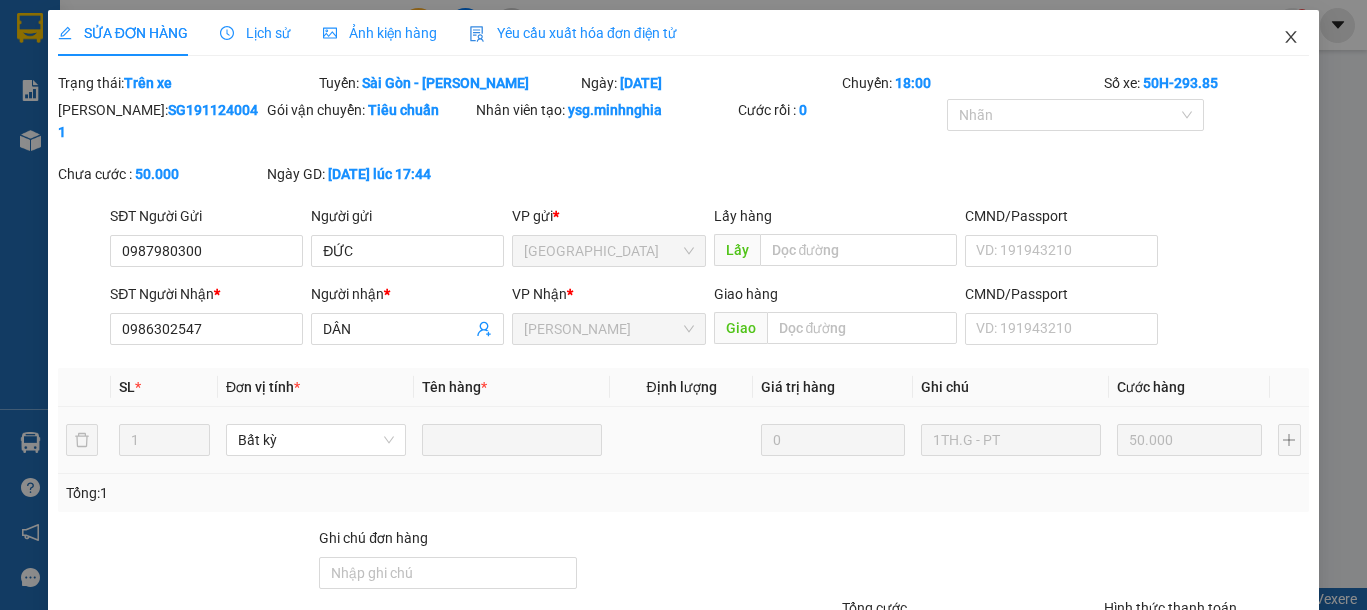 click 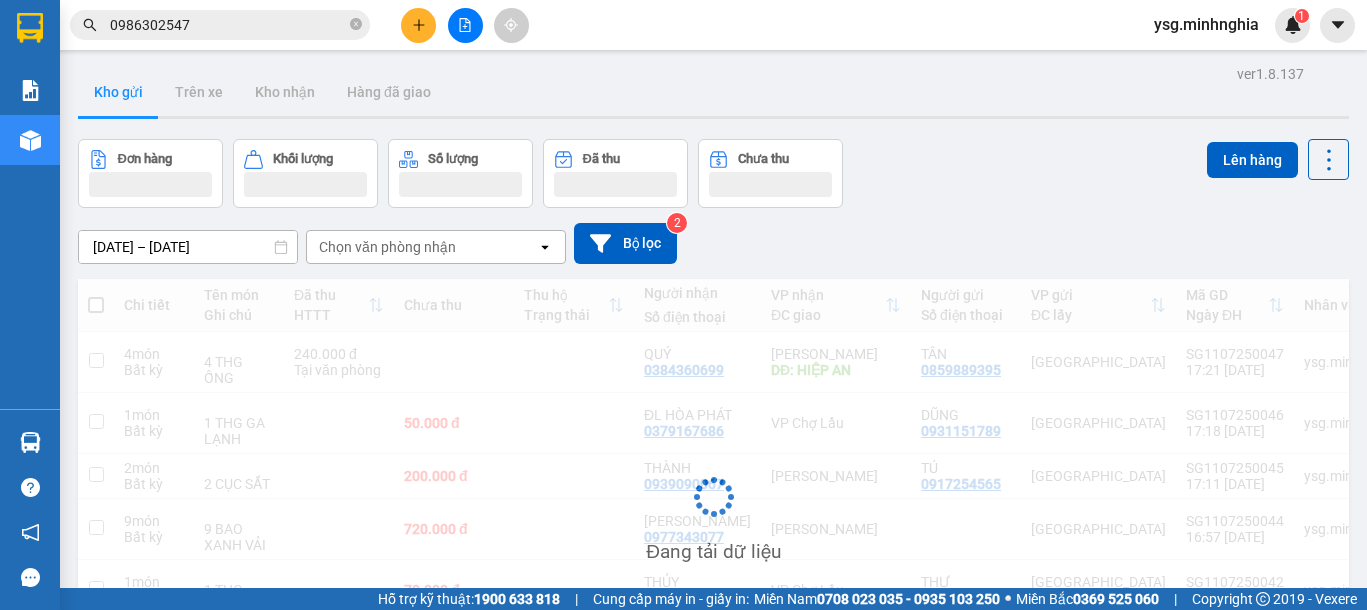 click on "0986302547" at bounding box center [228, 25] 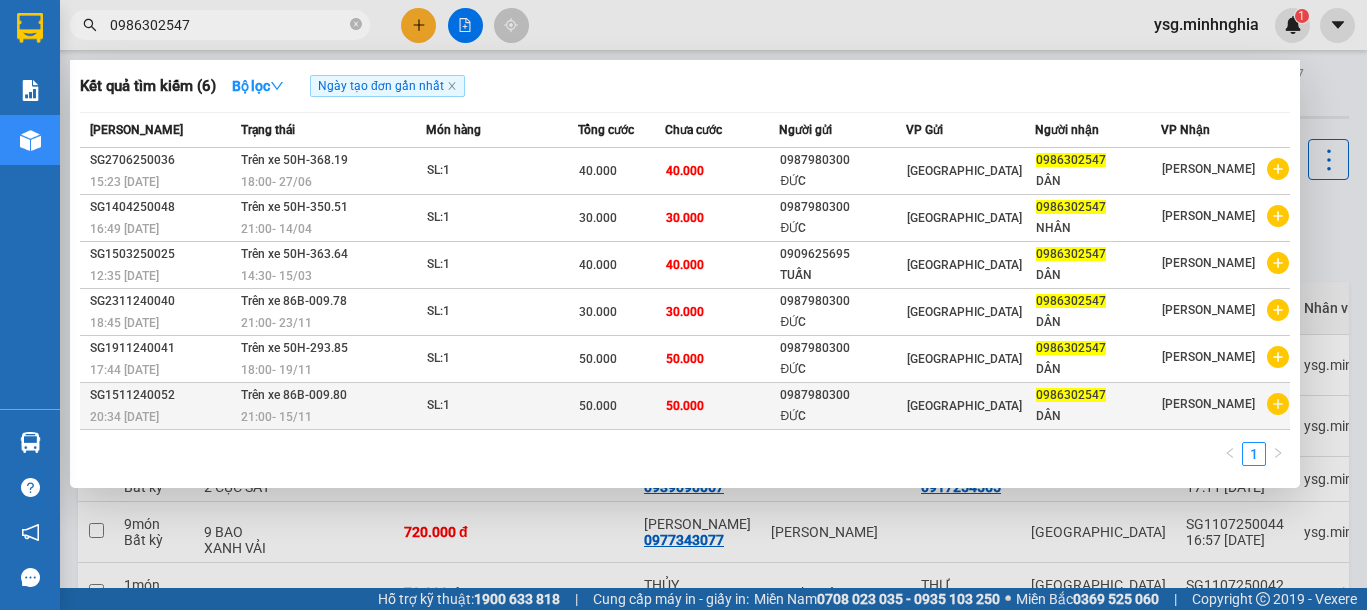 click on "SL:  1" at bounding box center (502, 406) 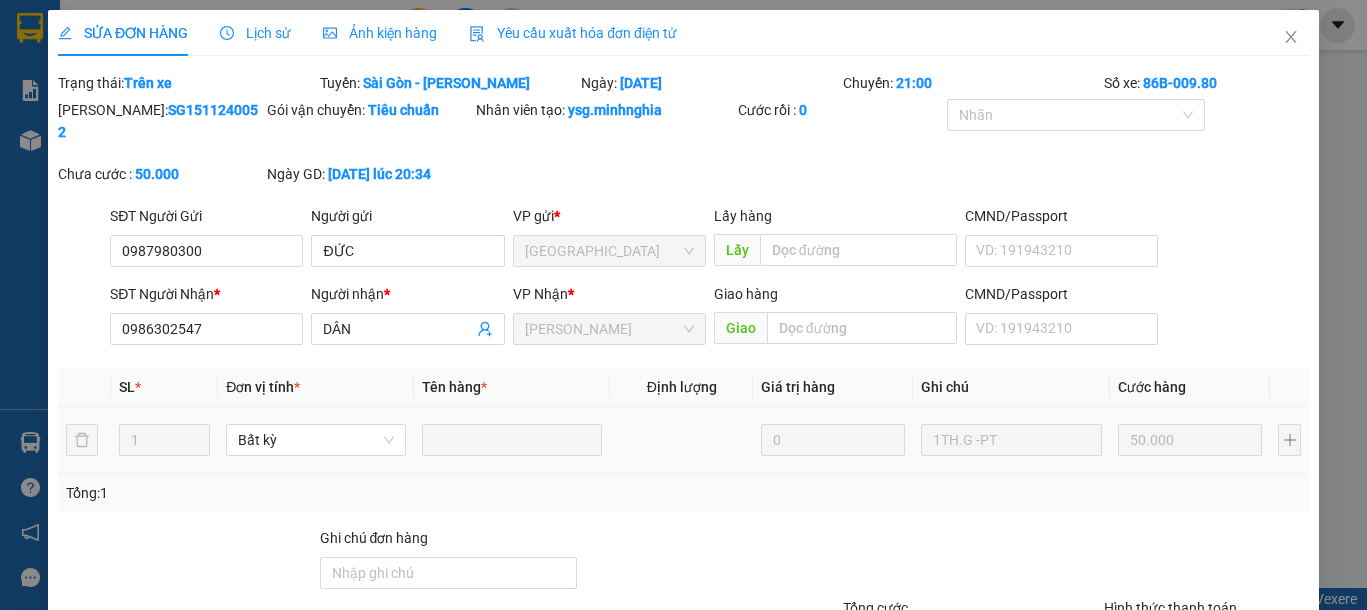 type on "0987980300" 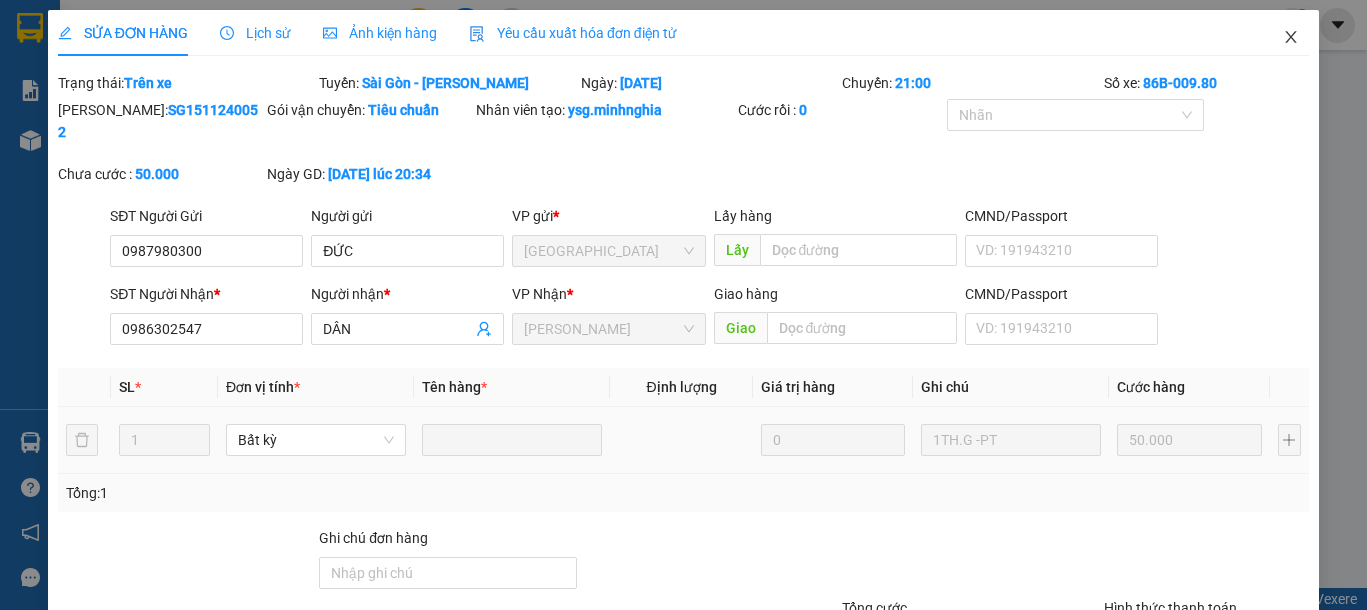 click 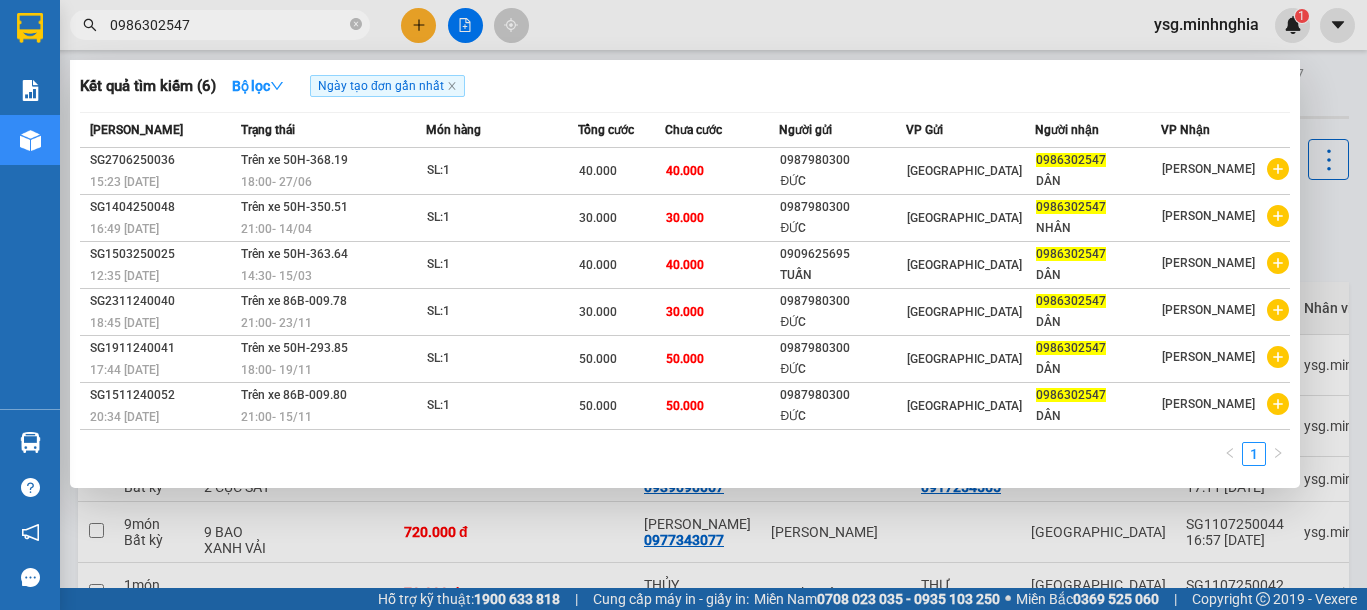 click on "0986302547" at bounding box center [228, 25] 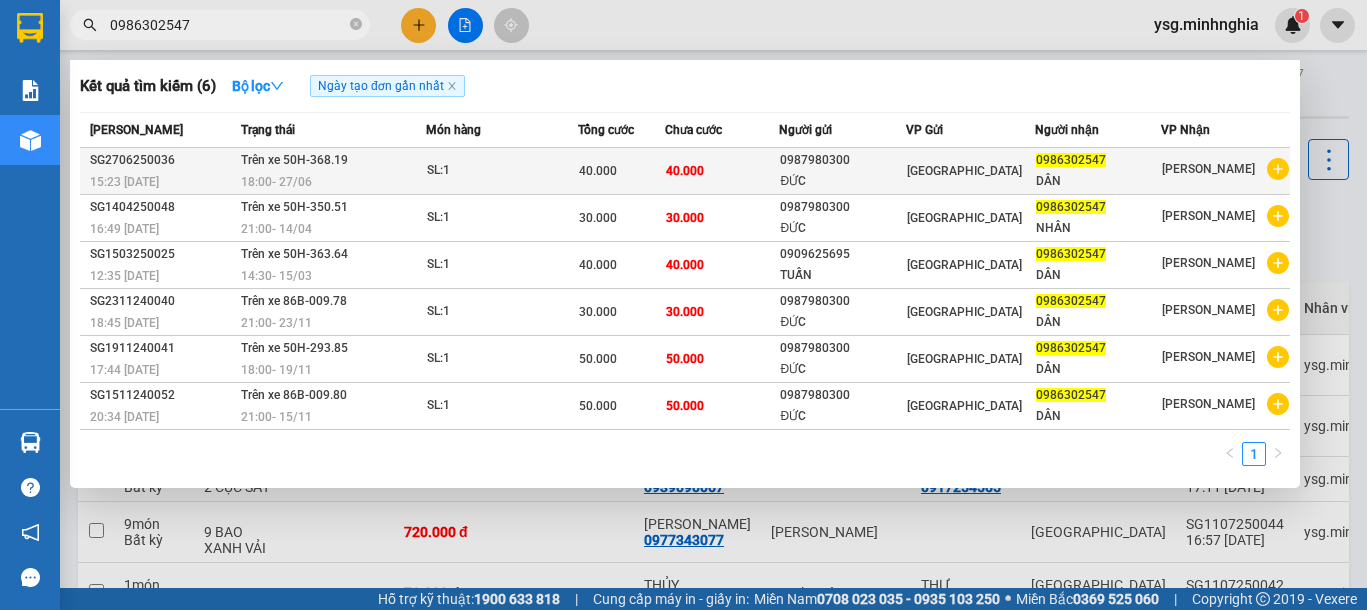 click on "SL:  1" at bounding box center (502, 171) 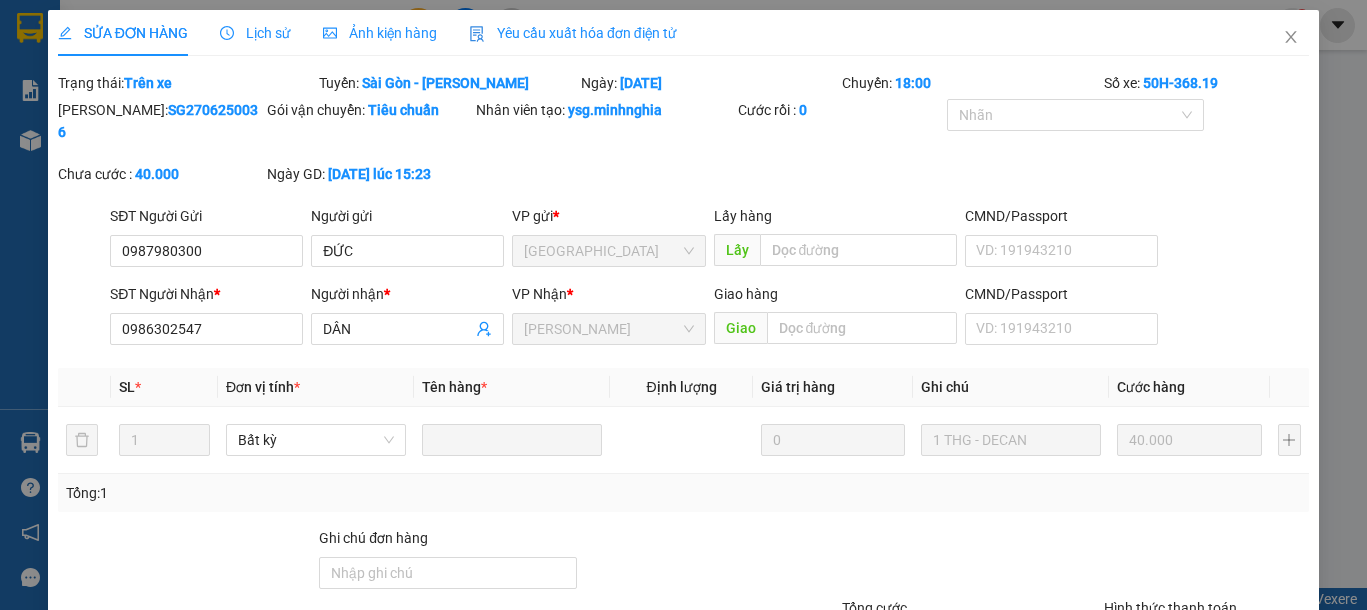 type on "0987980300" 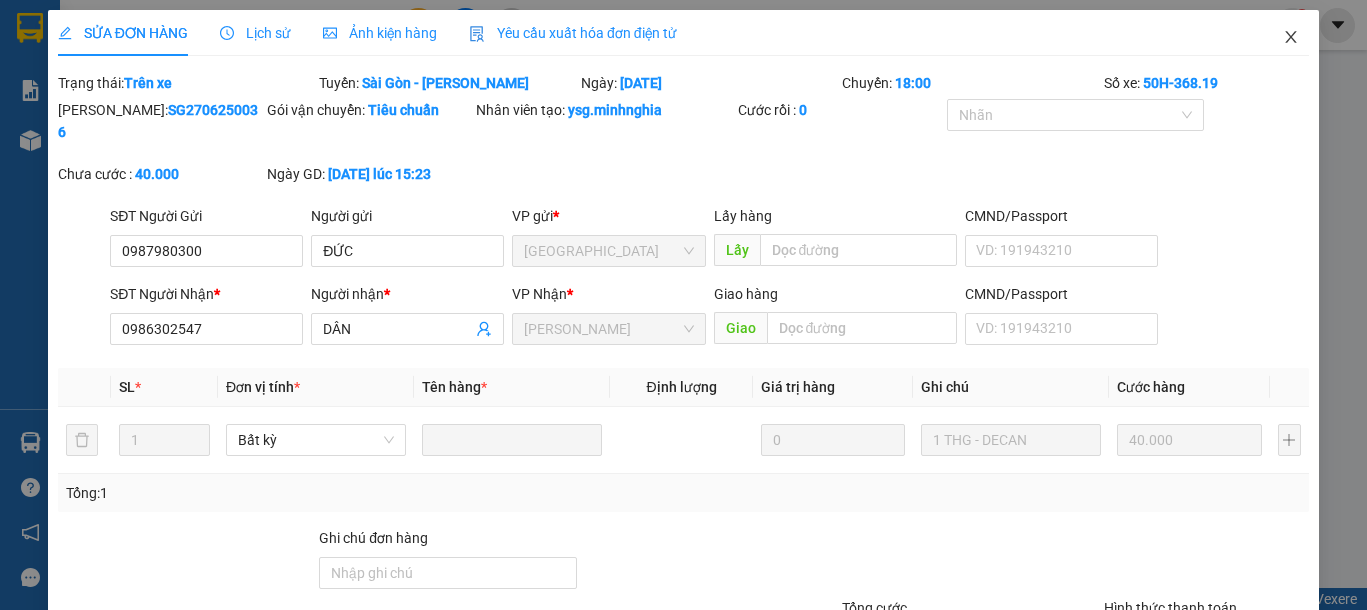 click 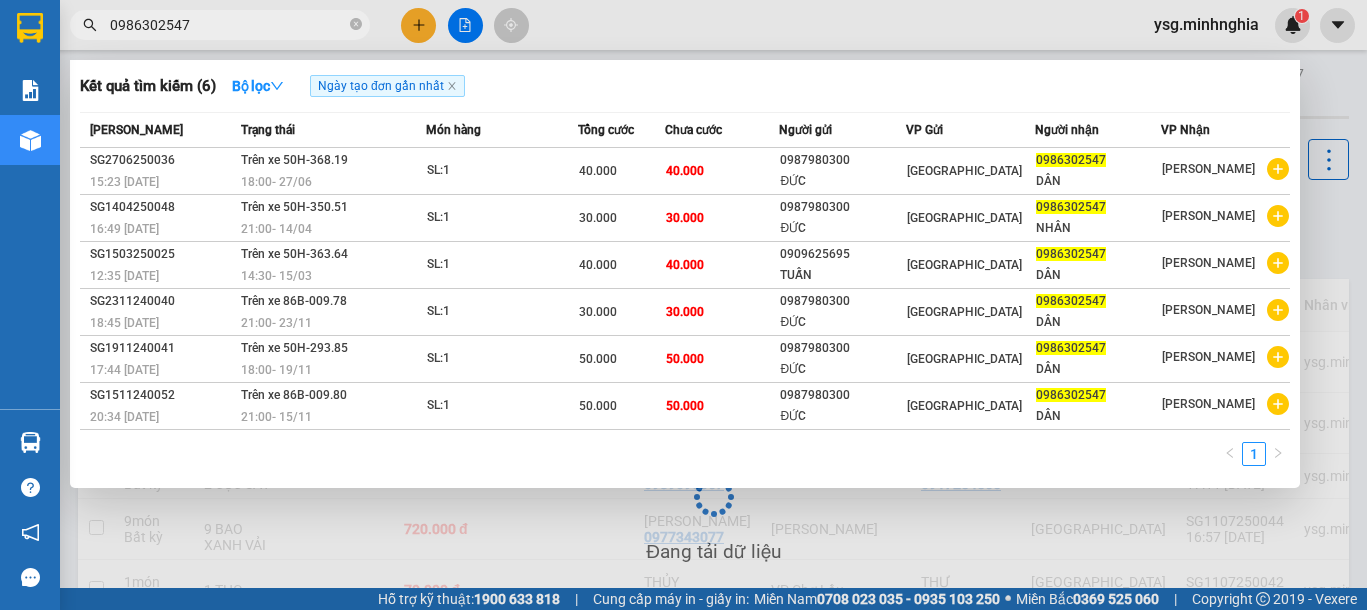 drag, startPoint x: 202, startPoint y: 15, endPoint x: 34, endPoint y: 15, distance: 168 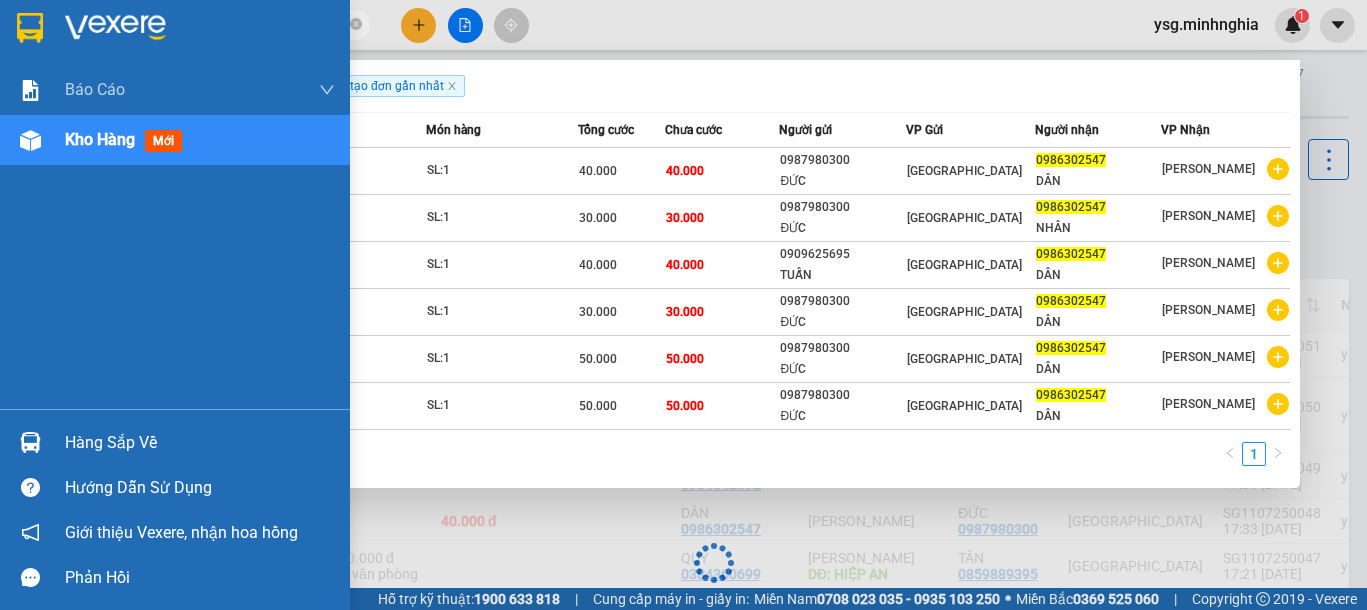 paste on "356070730" 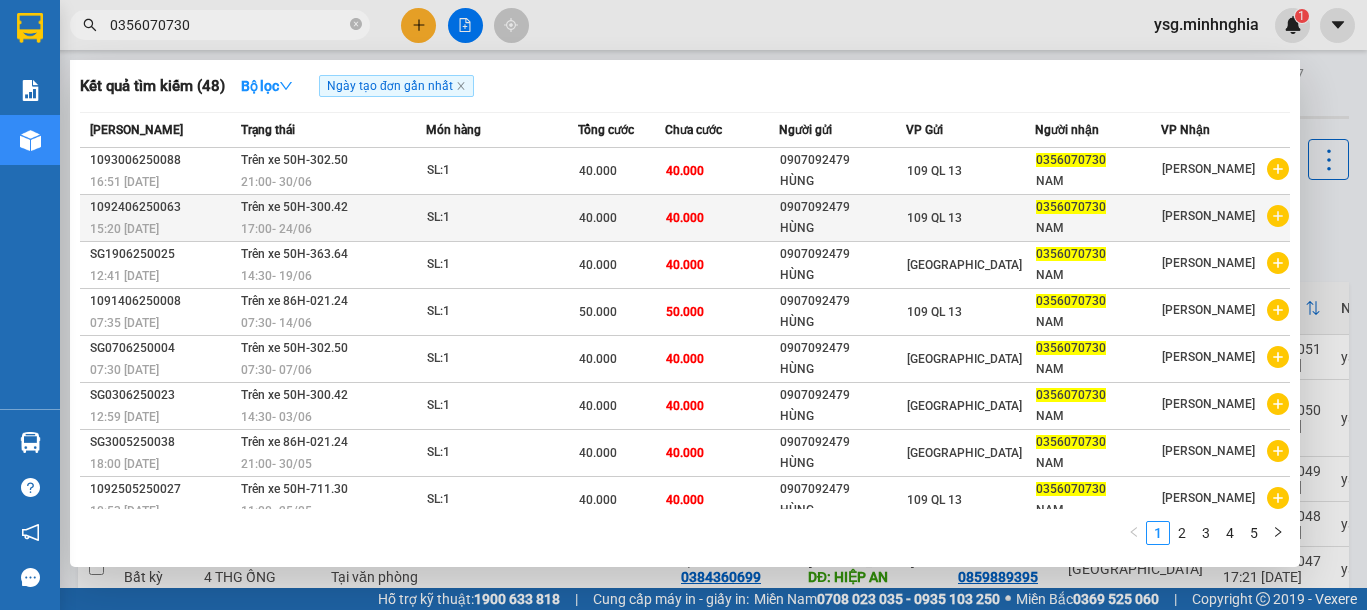 type on "0356070730" 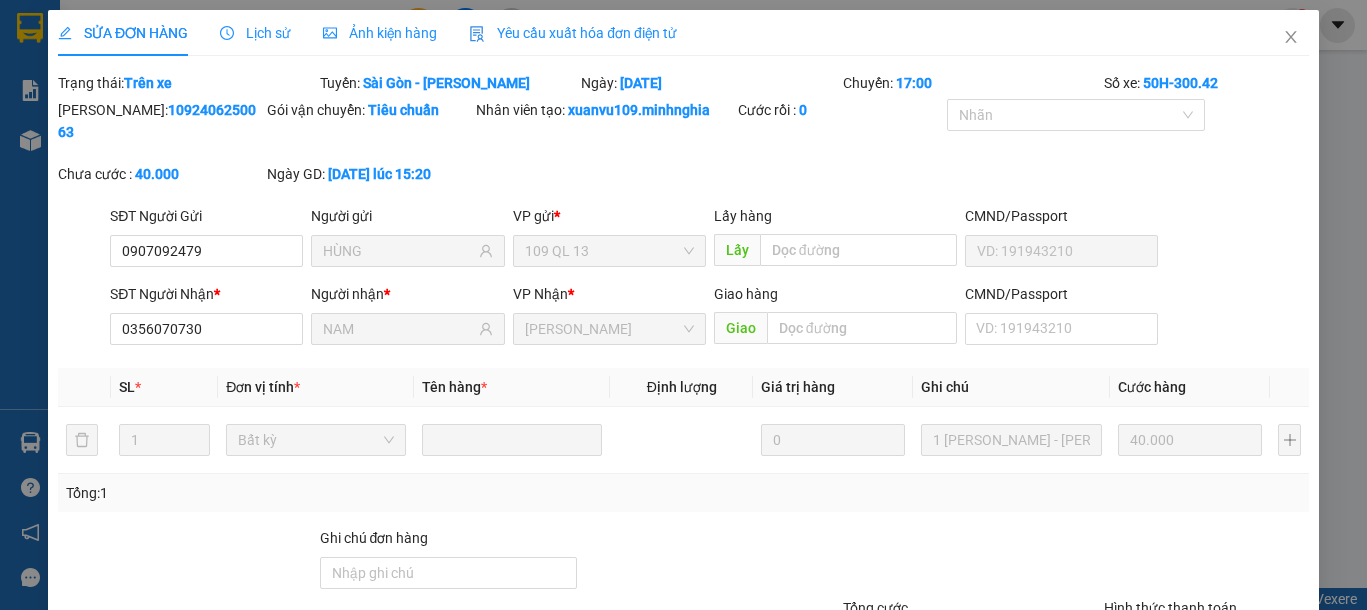 type on "0907092479" 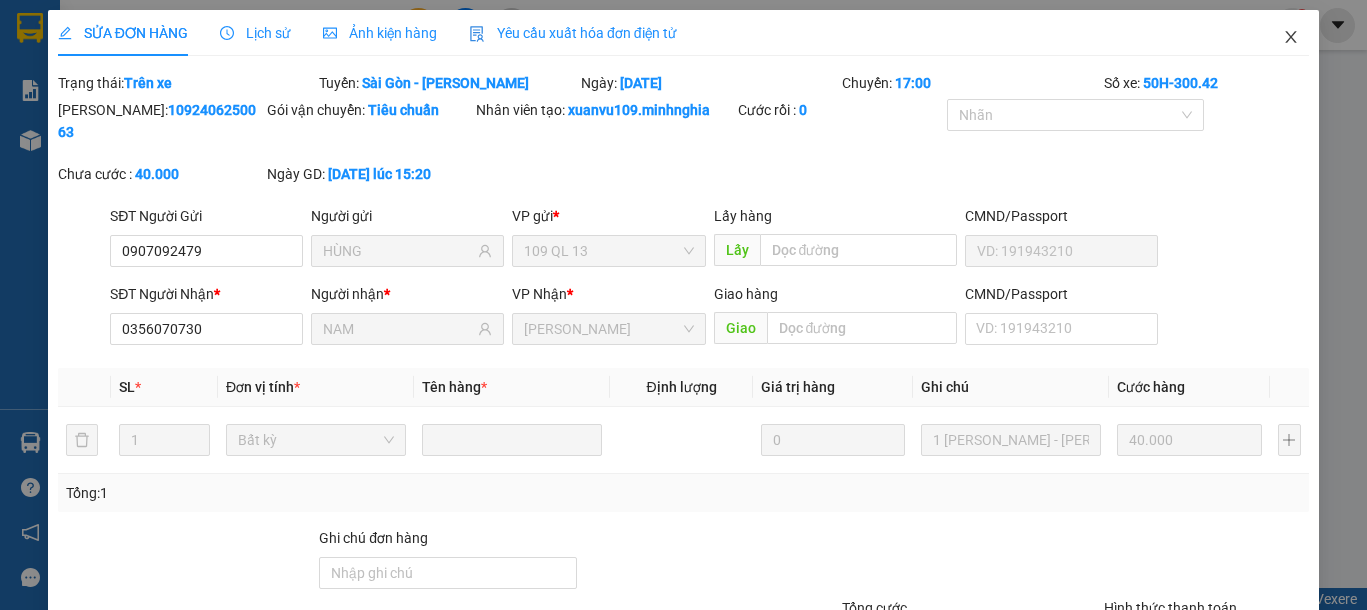 click 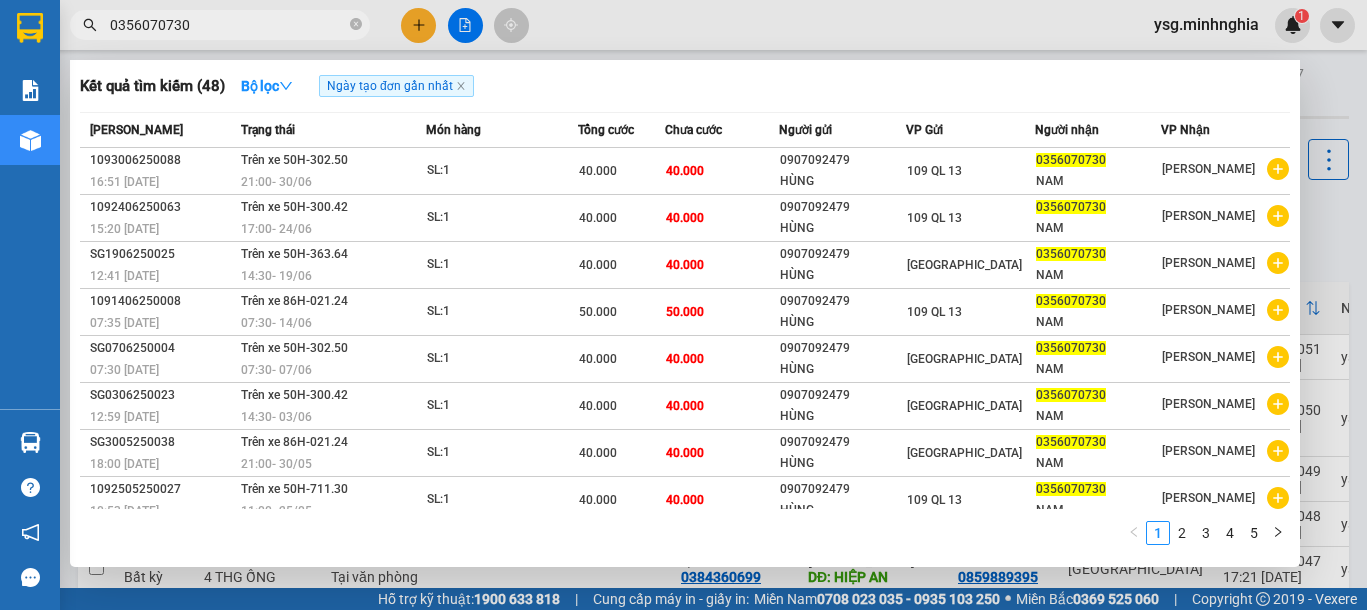 drag, startPoint x: 122, startPoint y: 21, endPoint x: 25, endPoint y: 21, distance: 97 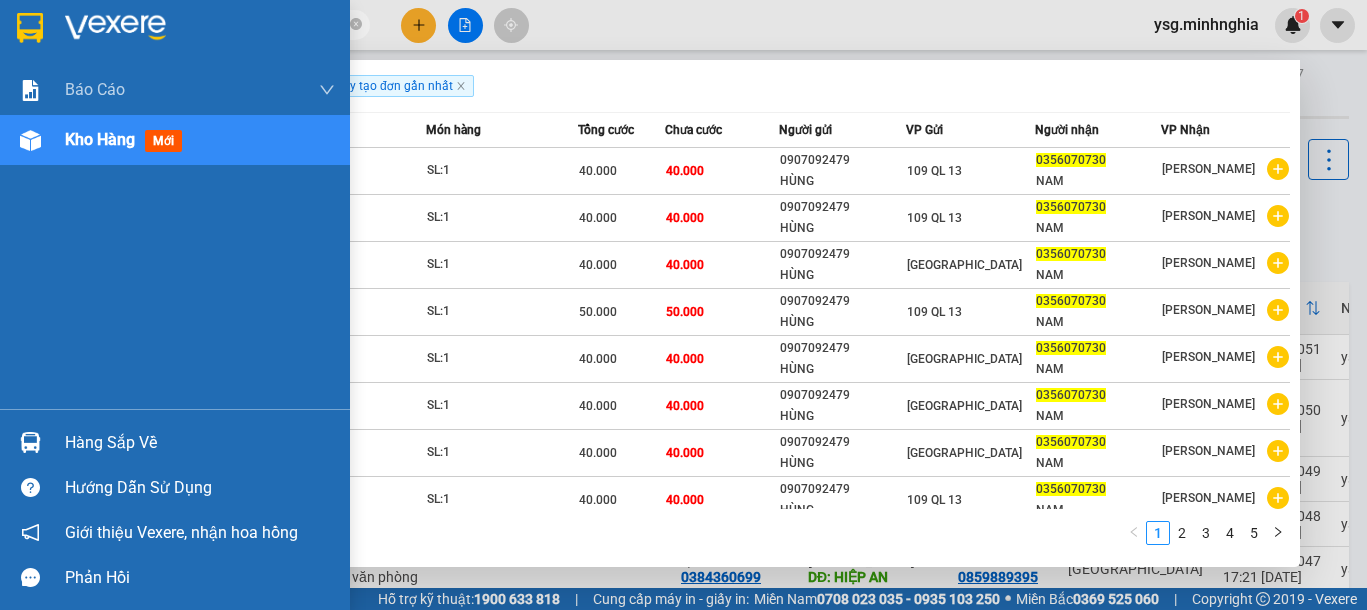 paste on "981317677" 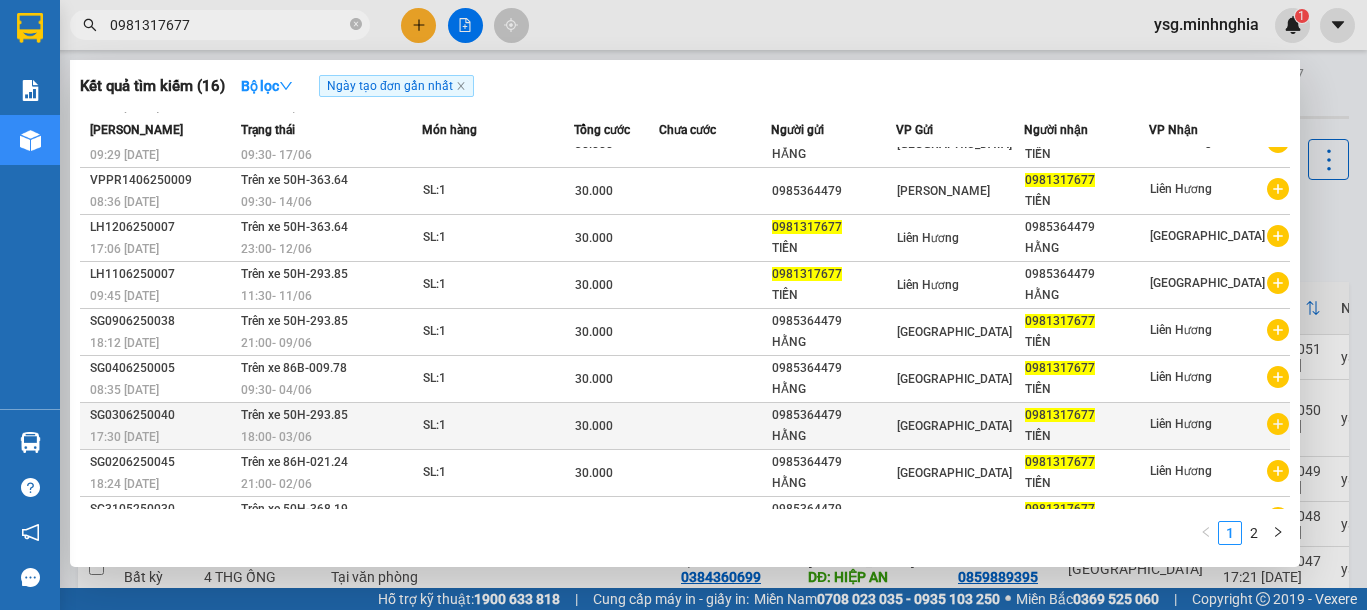 scroll, scrollTop: 109, scrollLeft: 0, axis: vertical 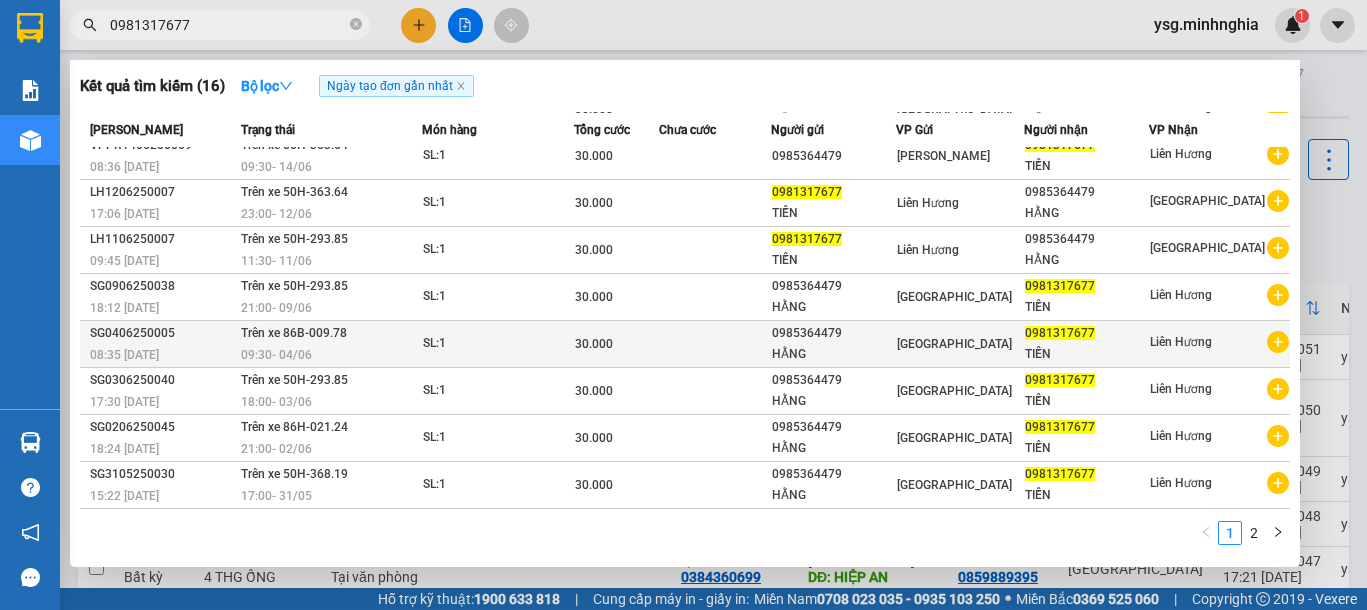 type on "0981317677" 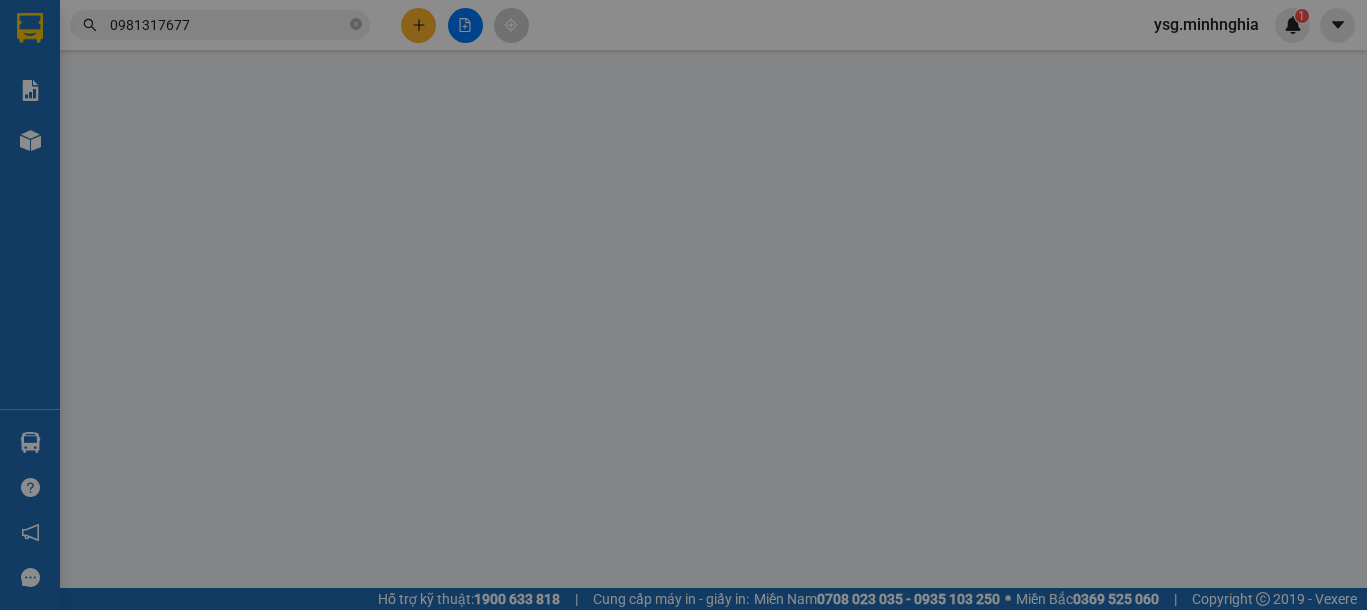 type on "0985364479" 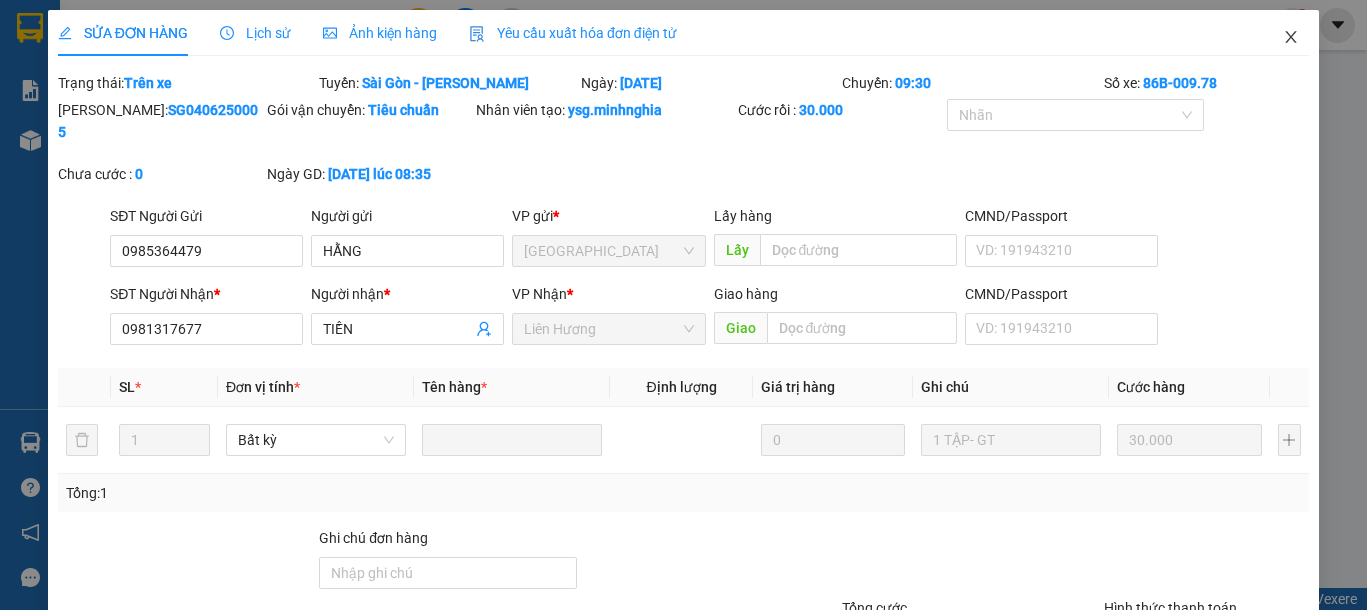 drag, startPoint x: 1259, startPoint y: 38, endPoint x: 250, endPoint y: 25, distance: 1009.08374 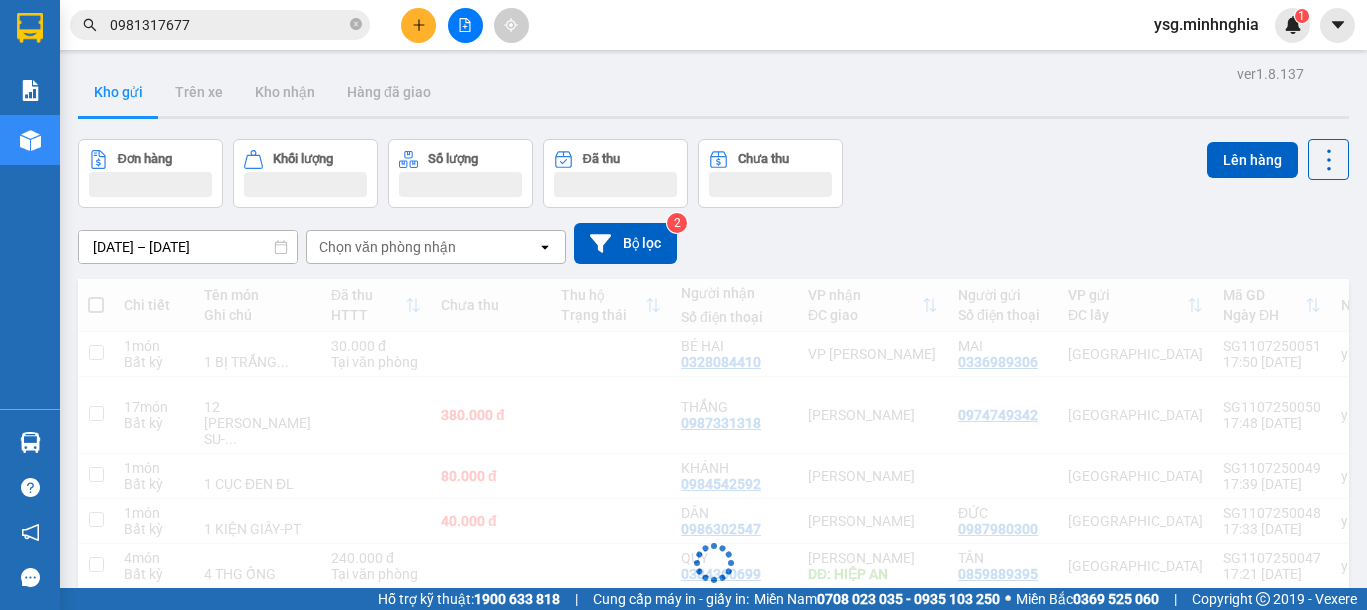 click on "0981317677" at bounding box center [228, 25] 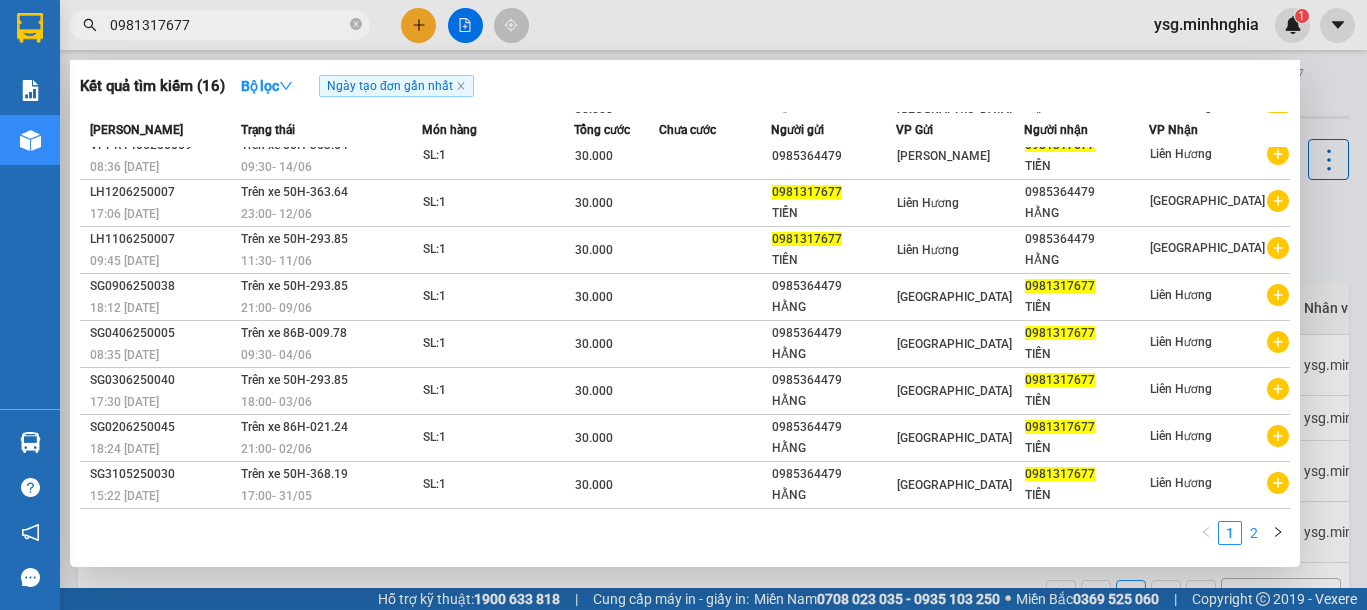 click on "2" at bounding box center (1254, 533) 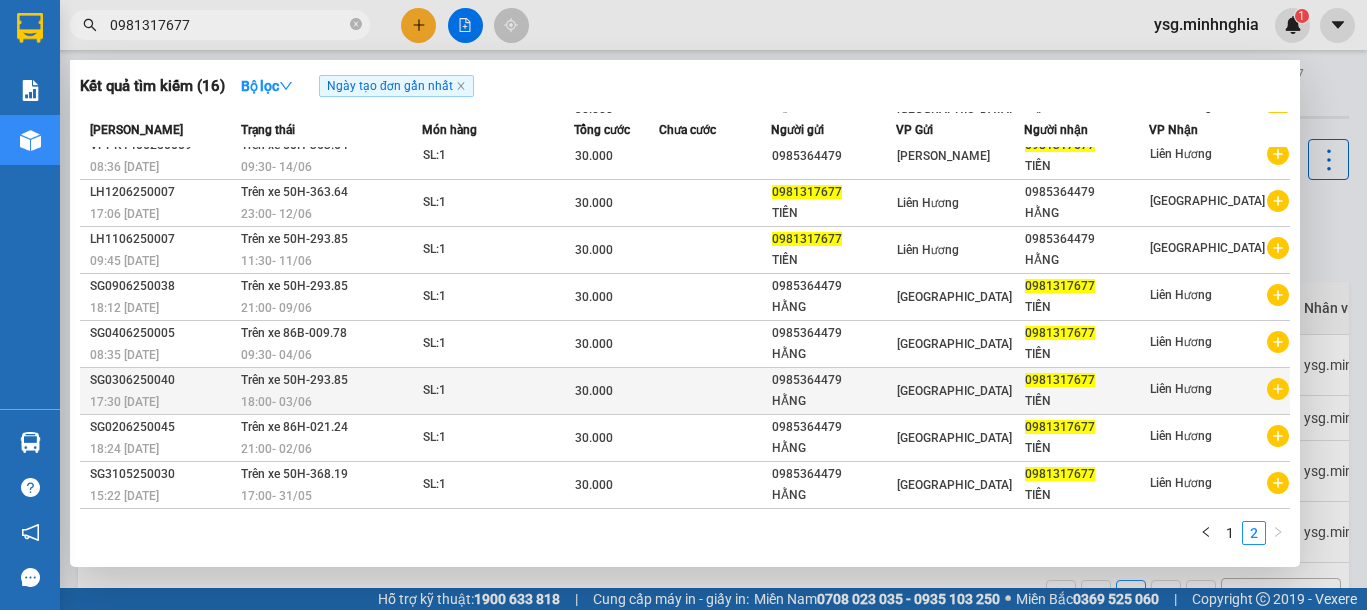 scroll, scrollTop: 0, scrollLeft: 0, axis: both 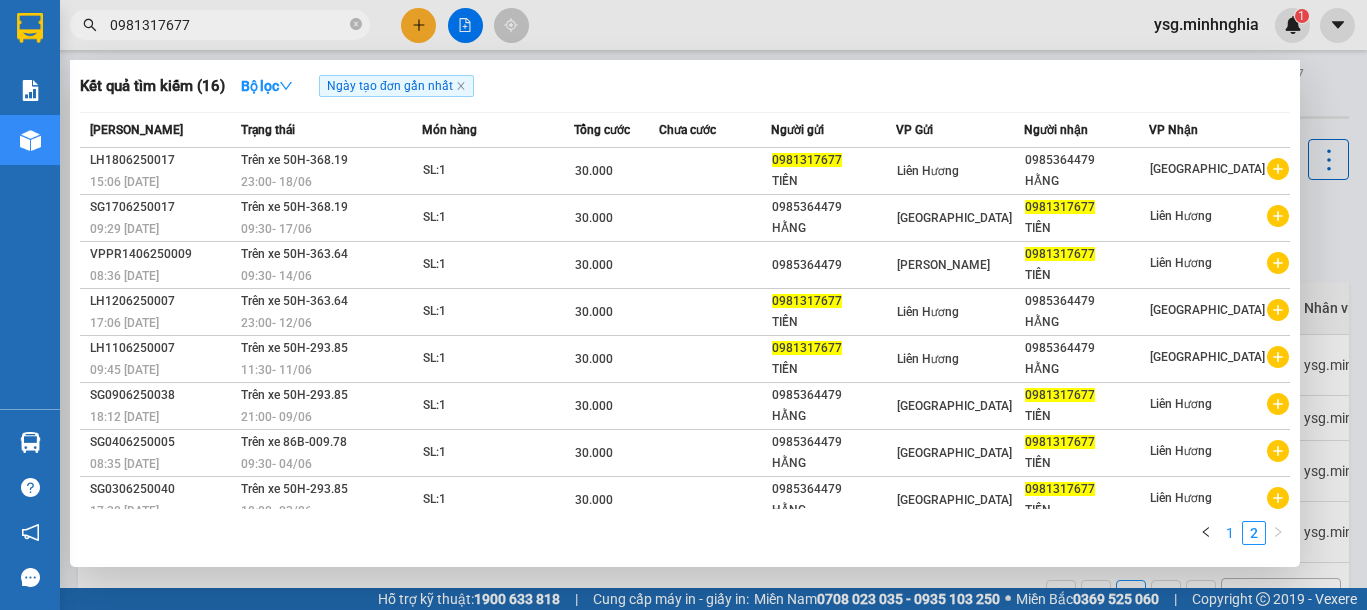 click on "1" at bounding box center [1230, 533] 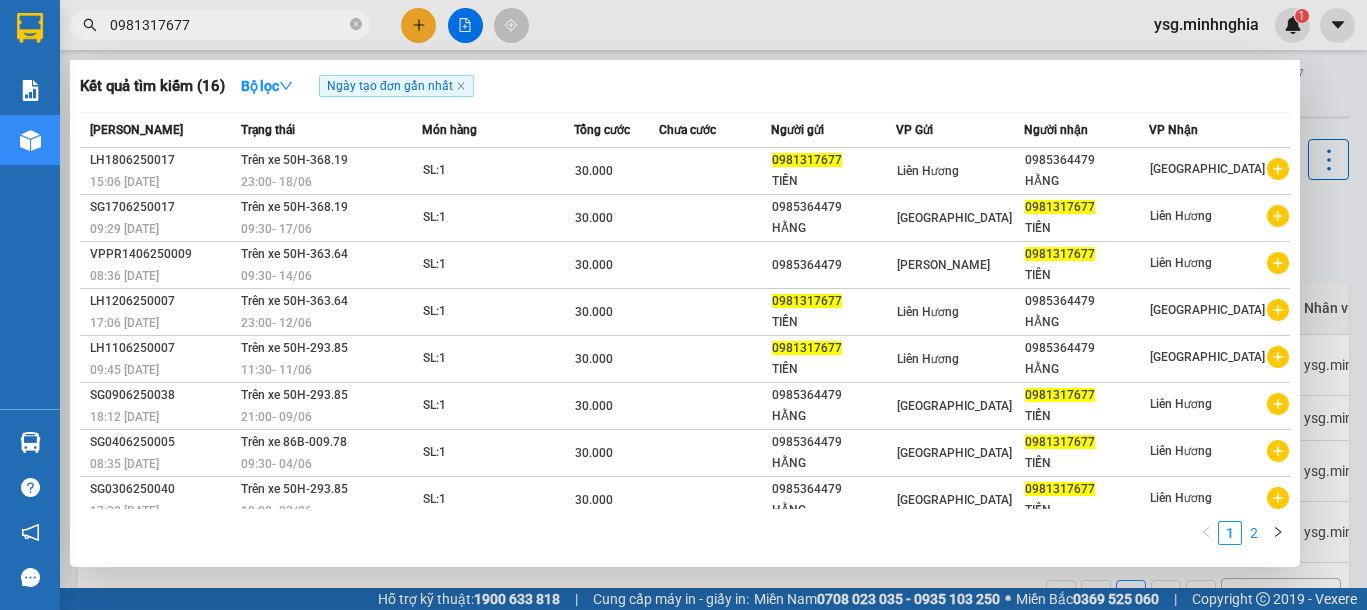 click on "2" at bounding box center (1254, 533) 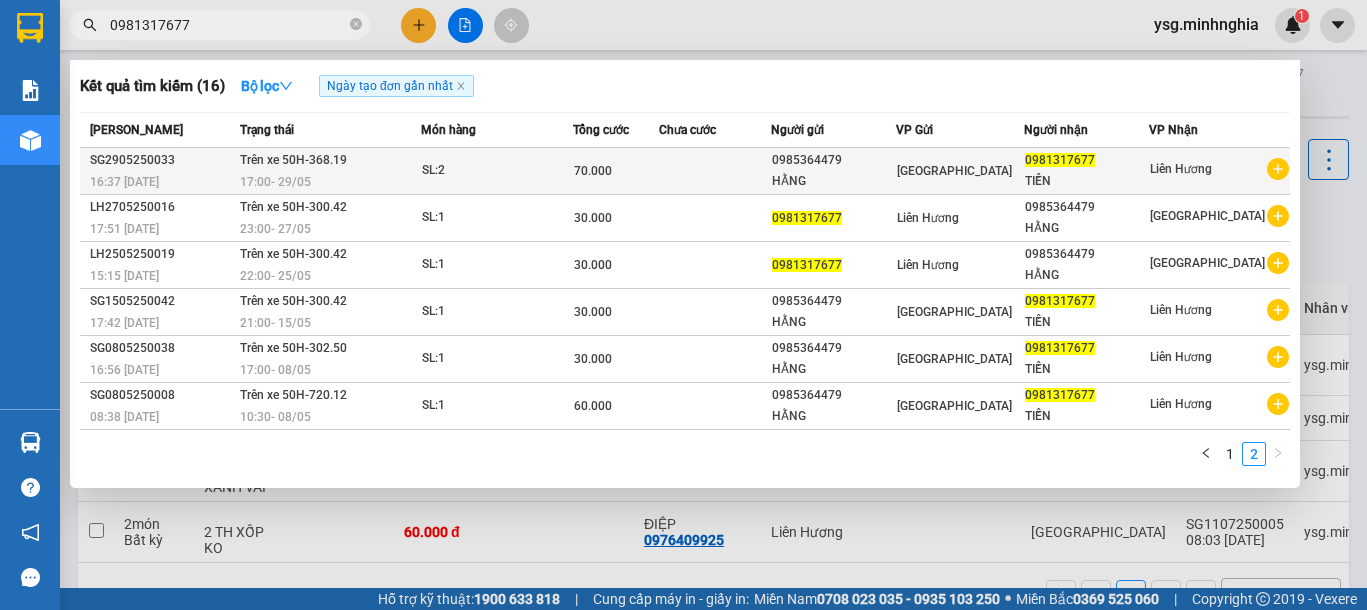 click on "70.000" at bounding box center (593, 171) 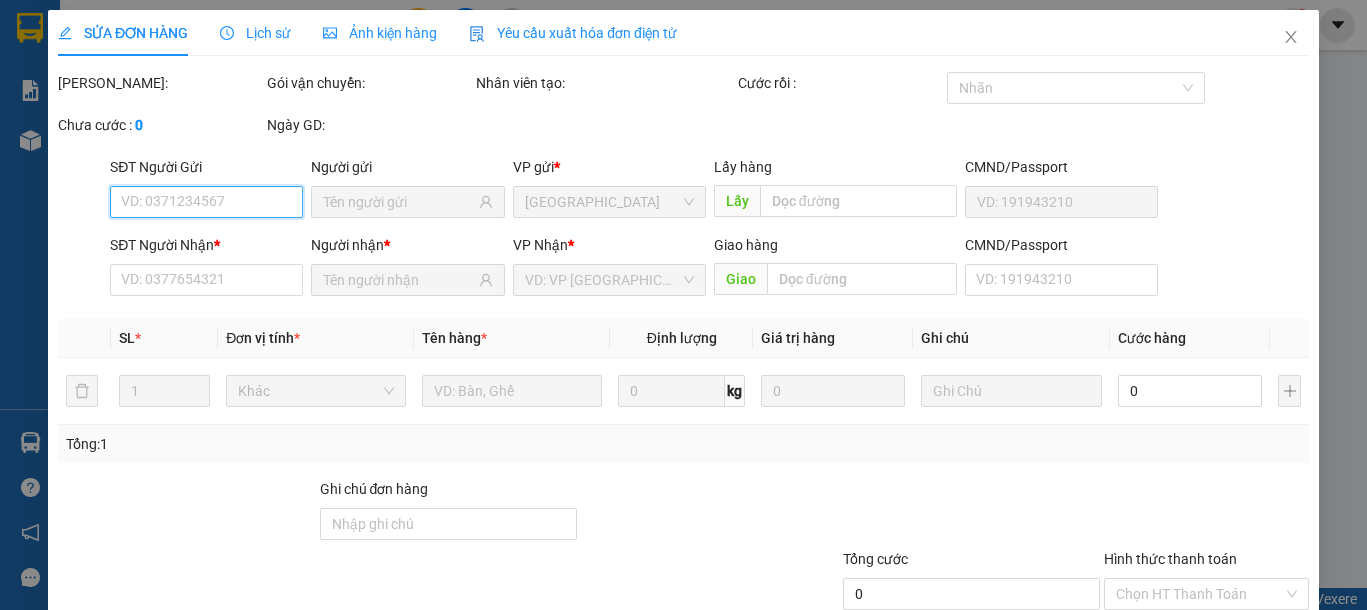 type on "0985364479" 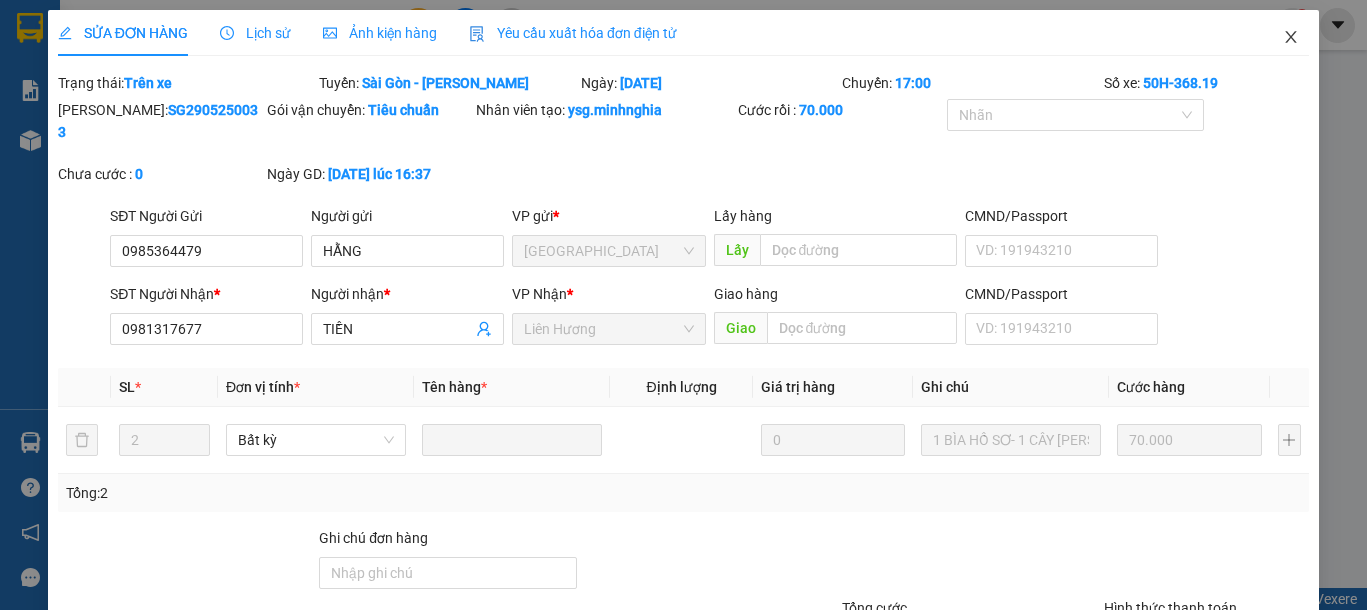 click 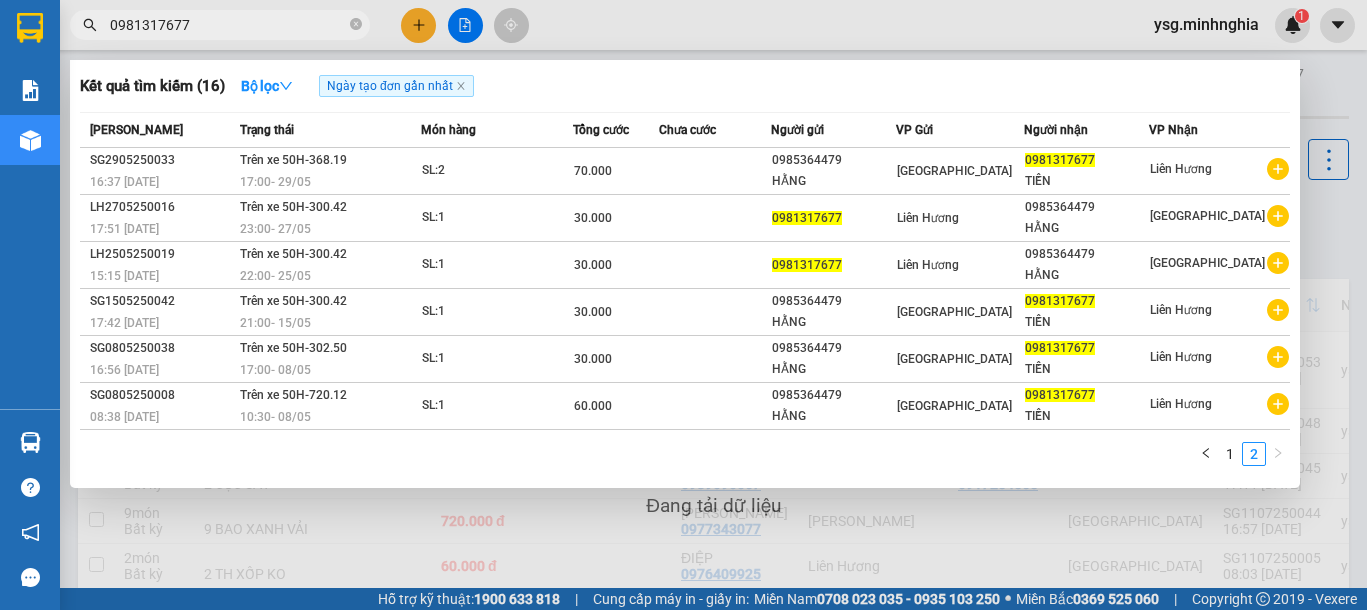 drag, startPoint x: 172, startPoint y: 24, endPoint x: 68, endPoint y: 24, distance: 104 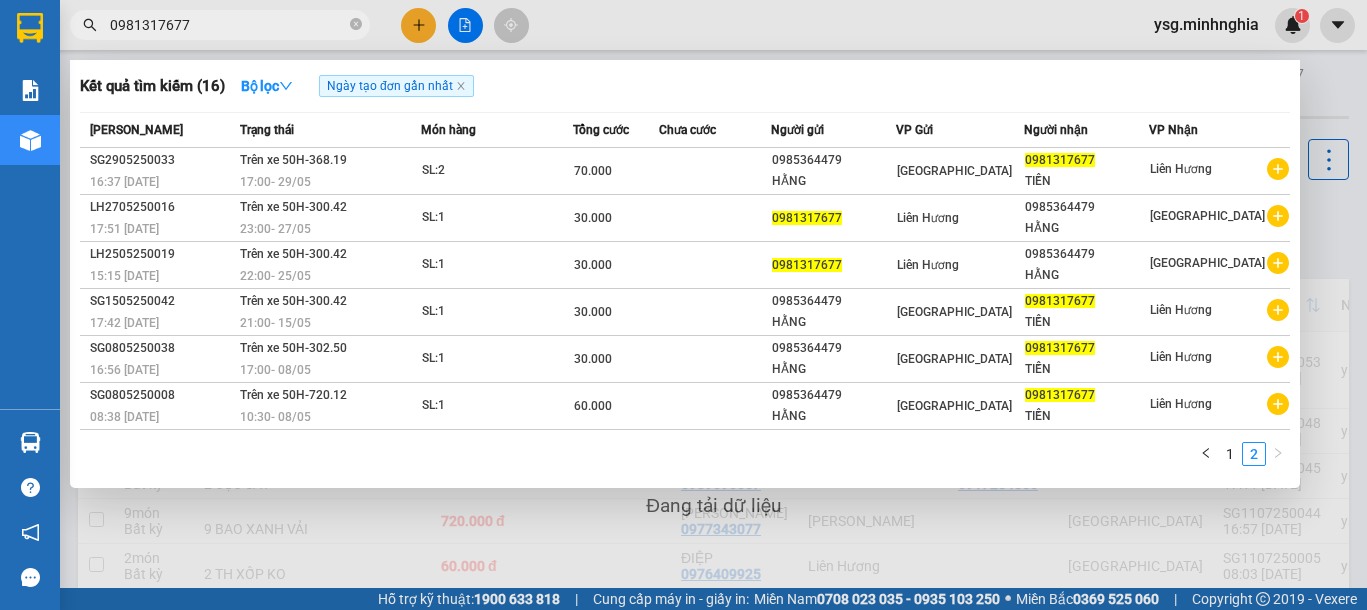 click on "0981317677" at bounding box center [195, 25] 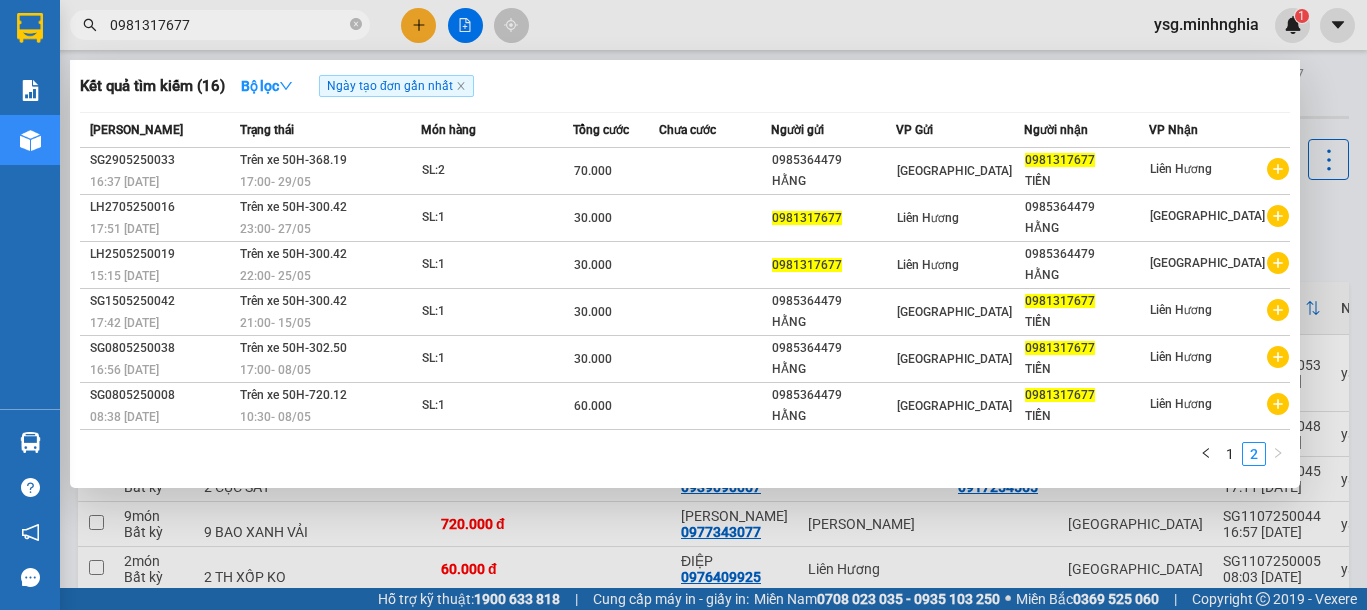 paste on "47686011" 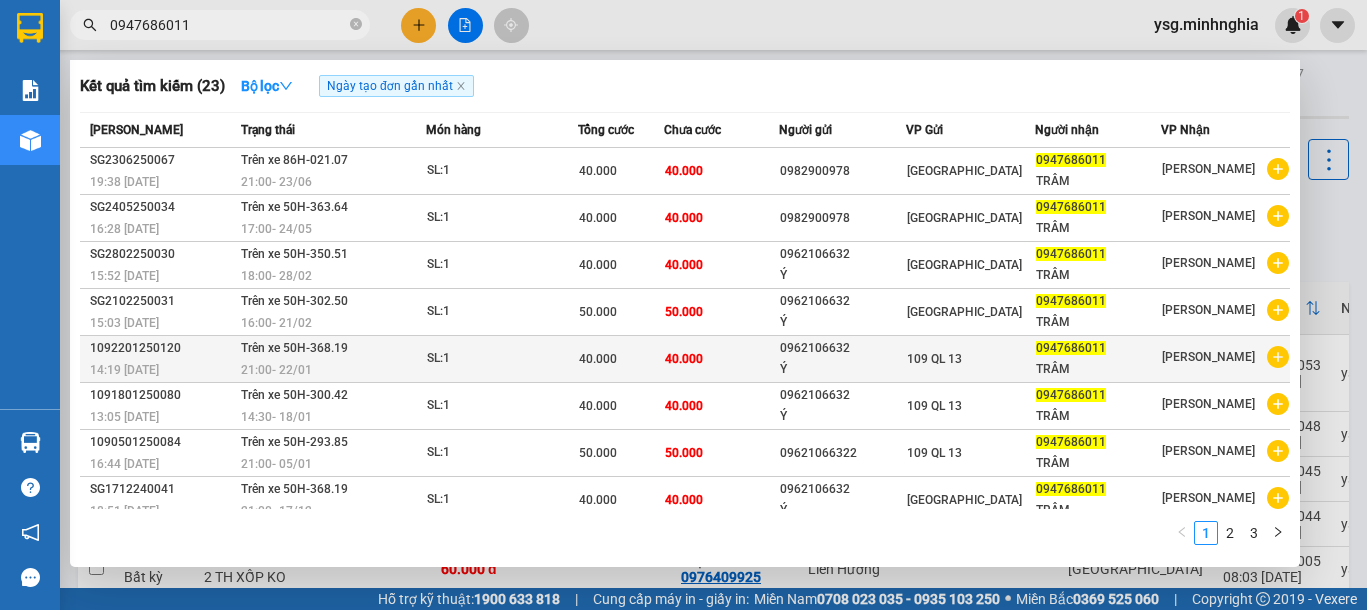 type on "0947686011" 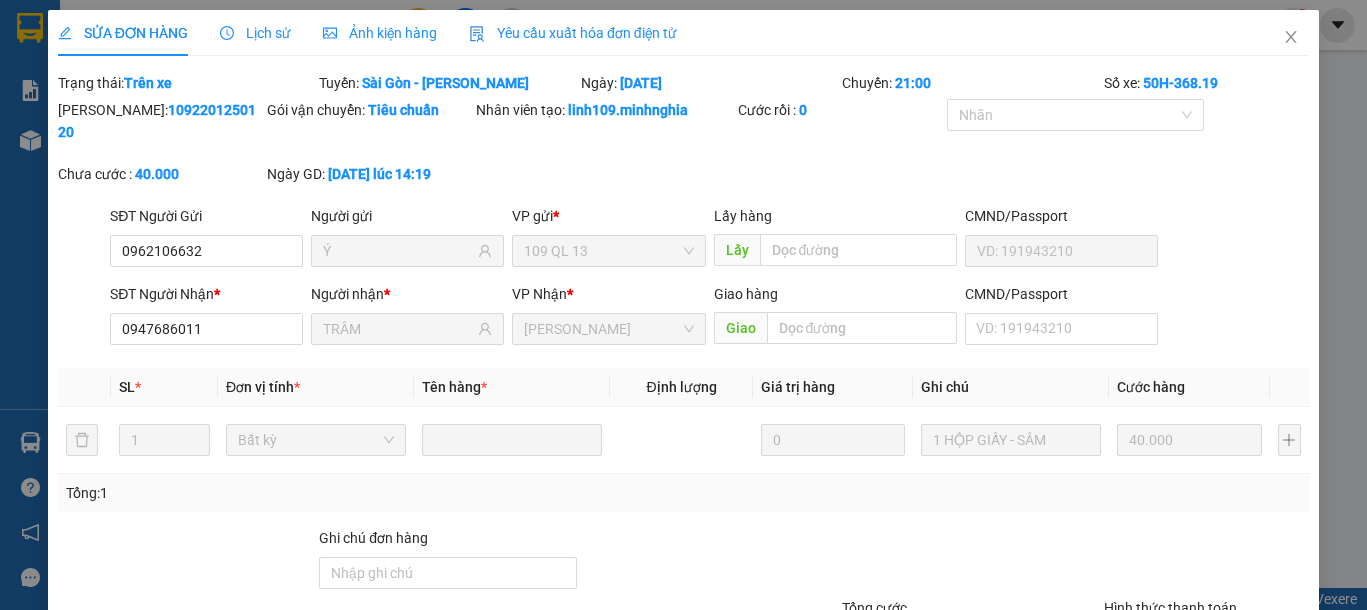 type on "0962106632" 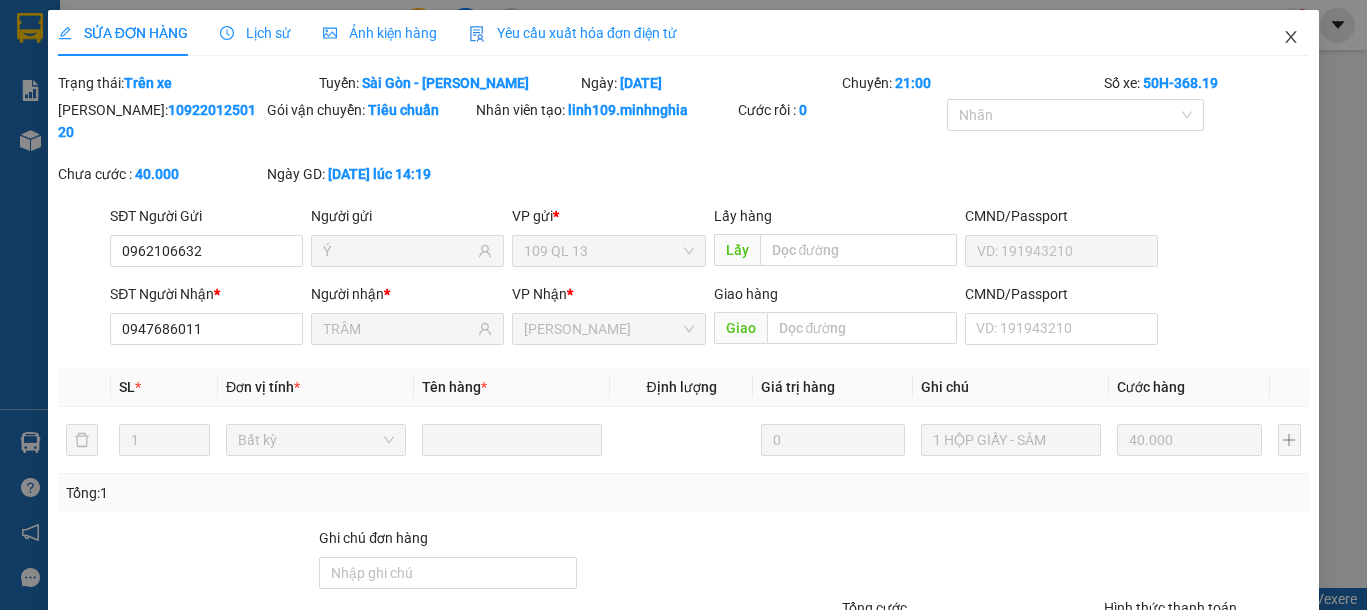 click at bounding box center [1291, 38] 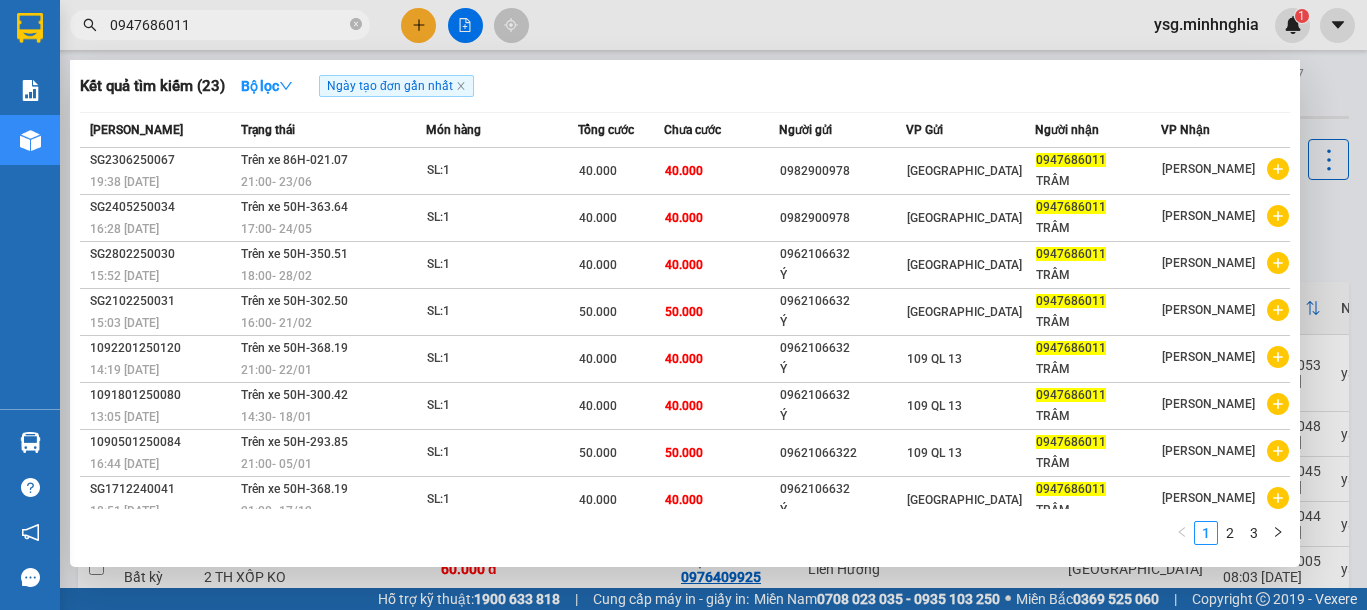 click on "0947686011" at bounding box center [228, 25] 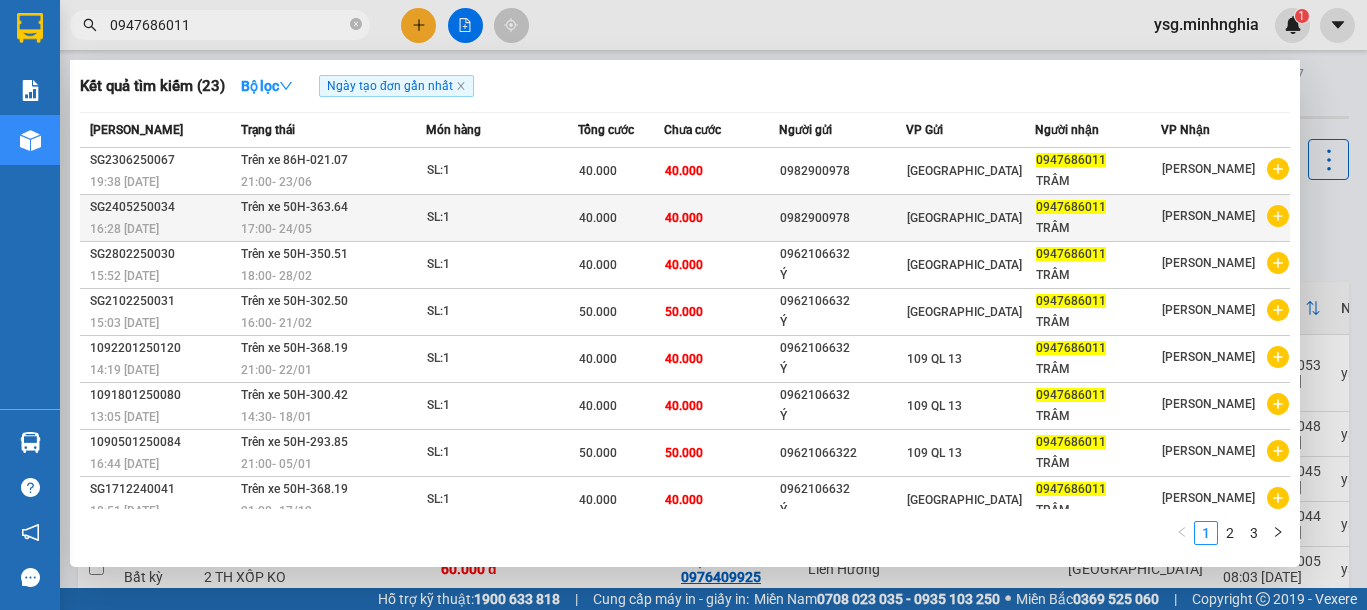 click on "40.000" at bounding box center [621, 218] 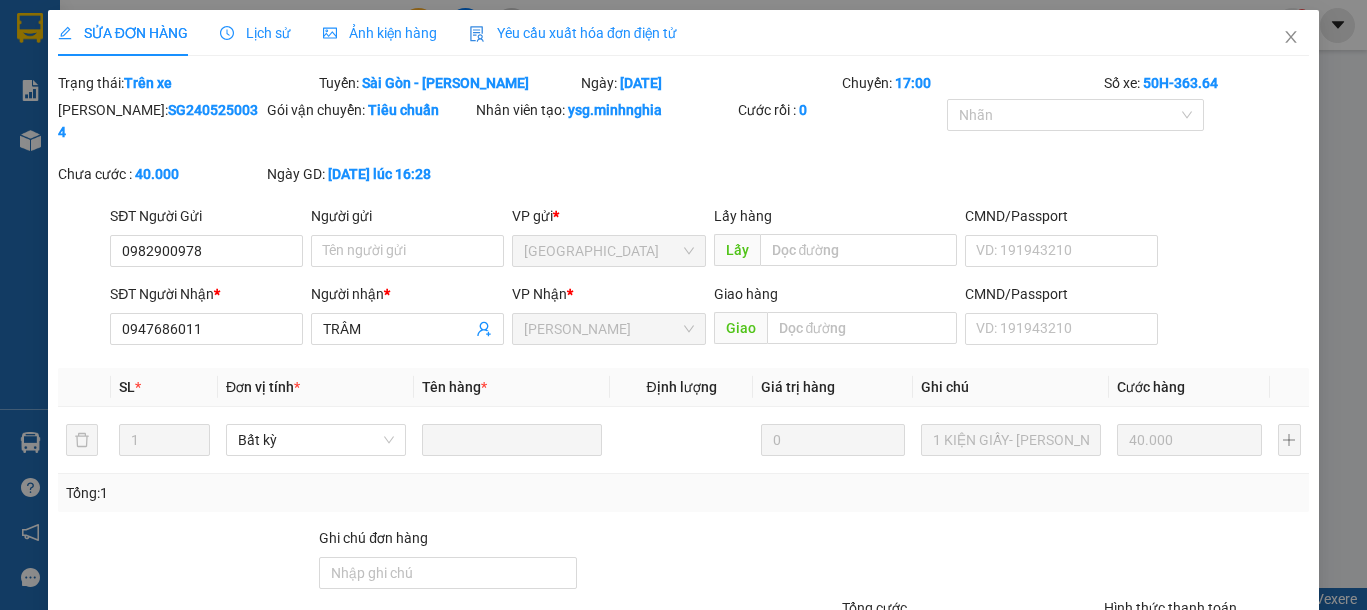 type on "0982900978" 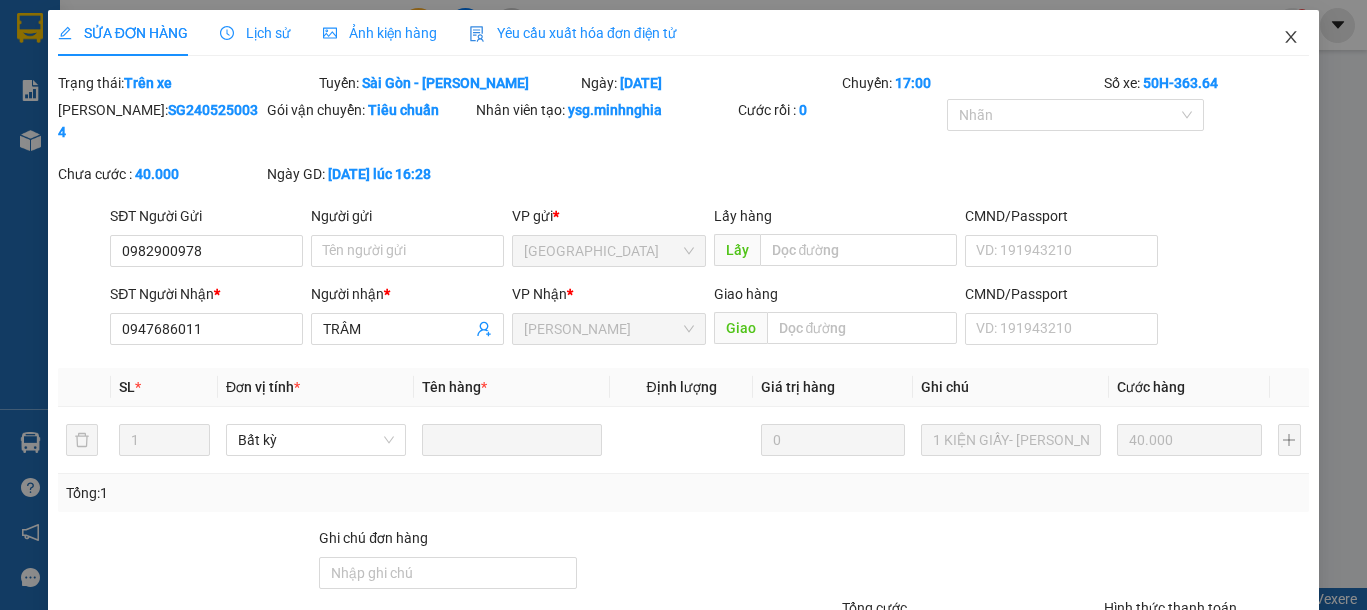 click at bounding box center (1291, 38) 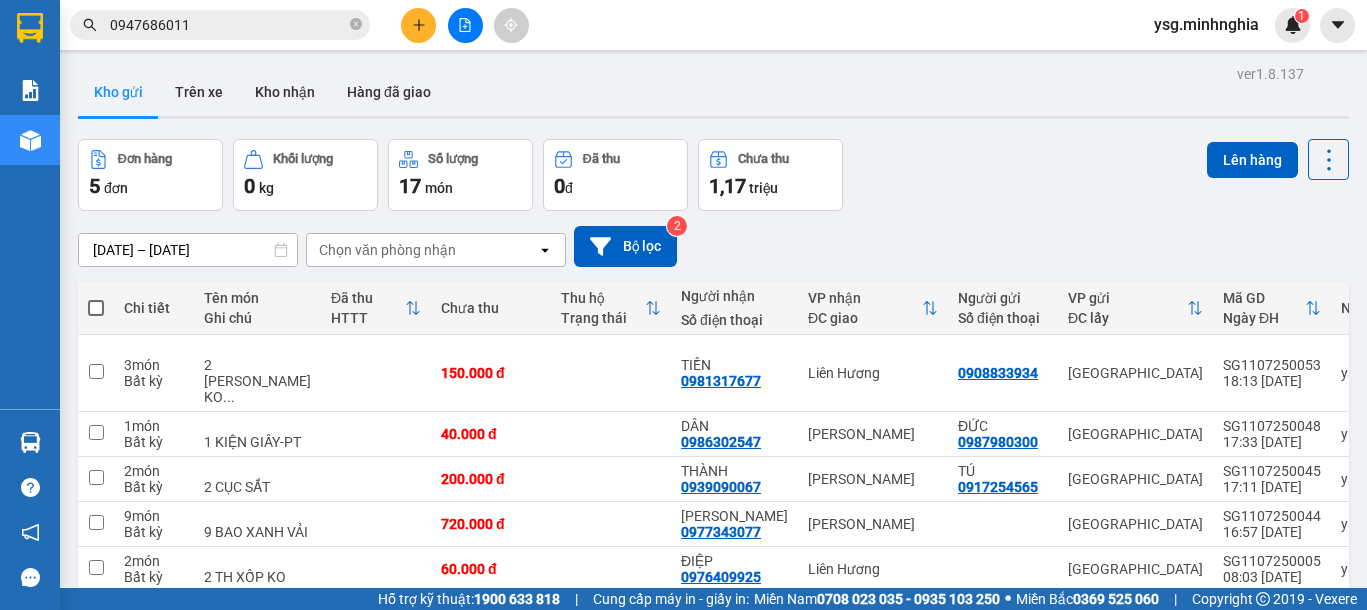 click on "0947686011" at bounding box center [228, 25] 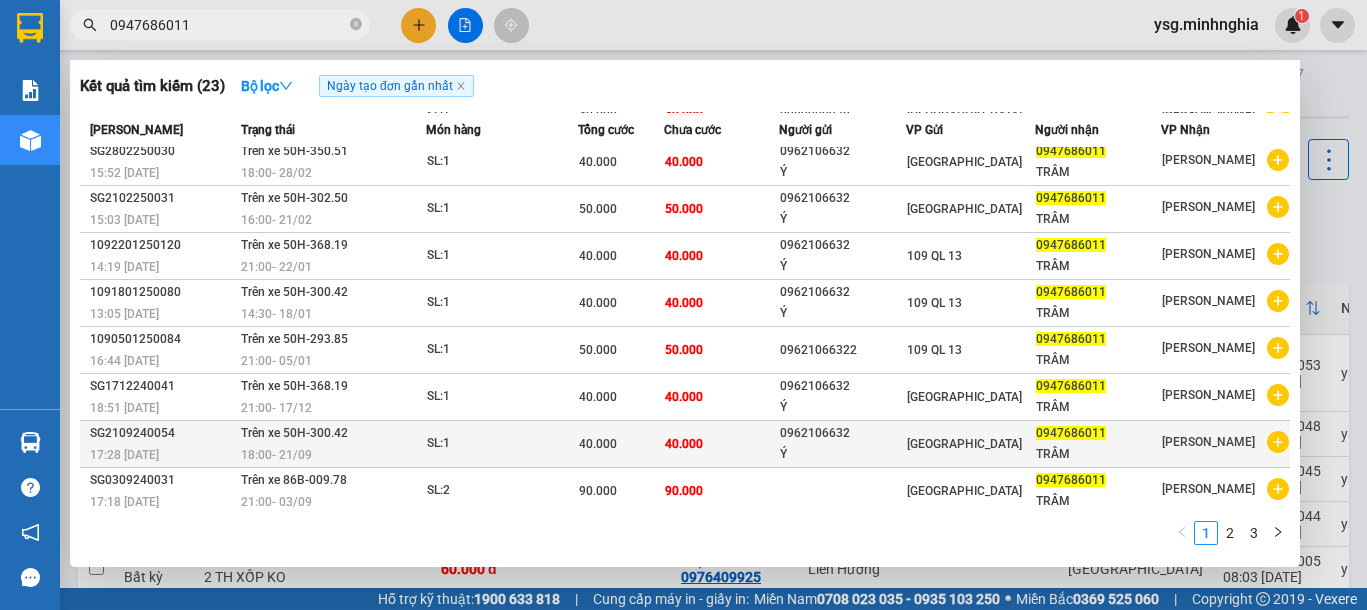 scroll, scrollTop: 109, scrollLeft: 0, axis: vertical 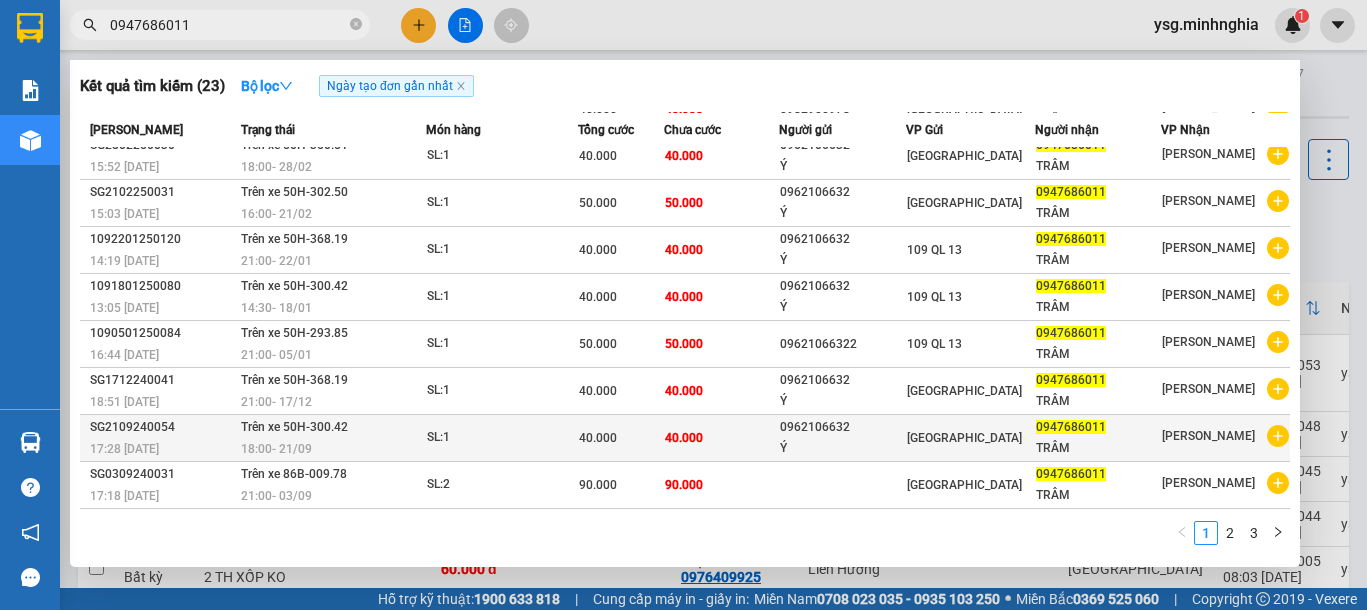click on "40.000" at bounding box center [621, 438] 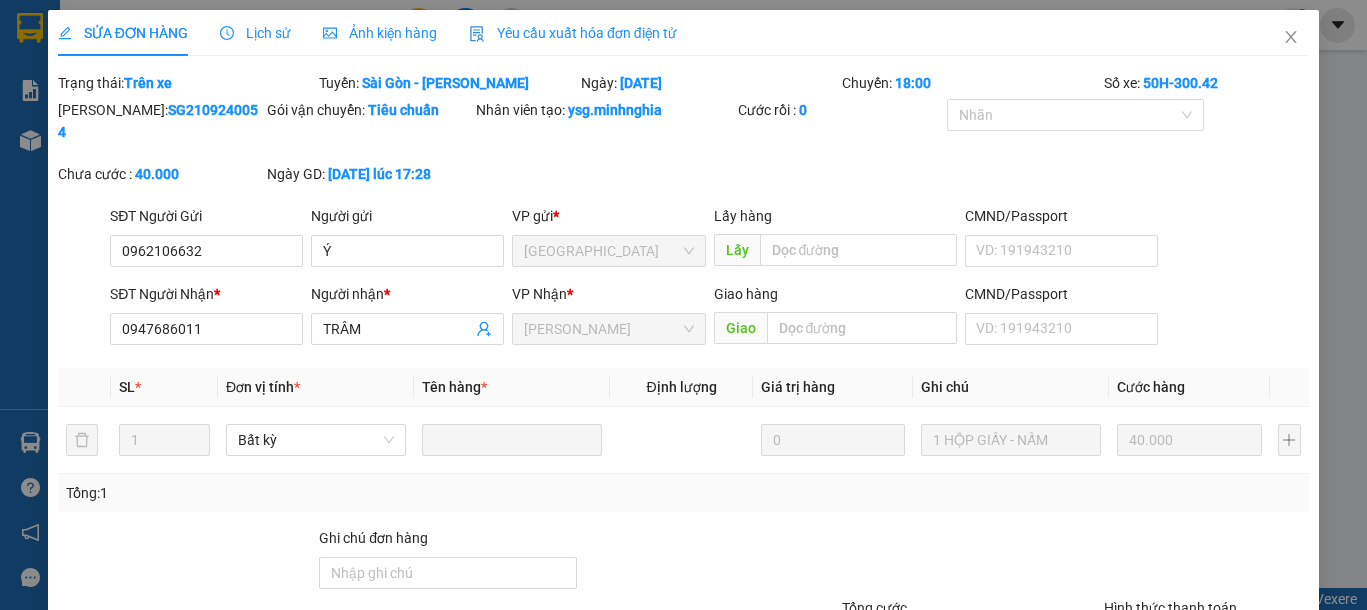 type on "0962106632" 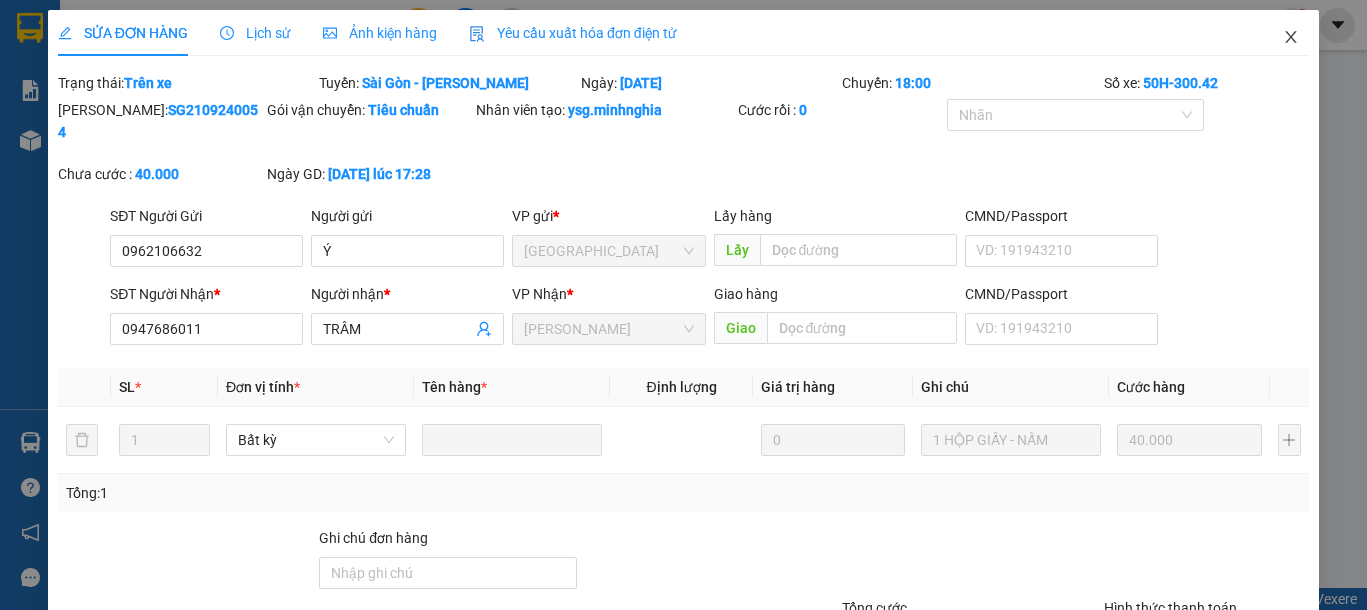 click at bounding box center (1291, 38) 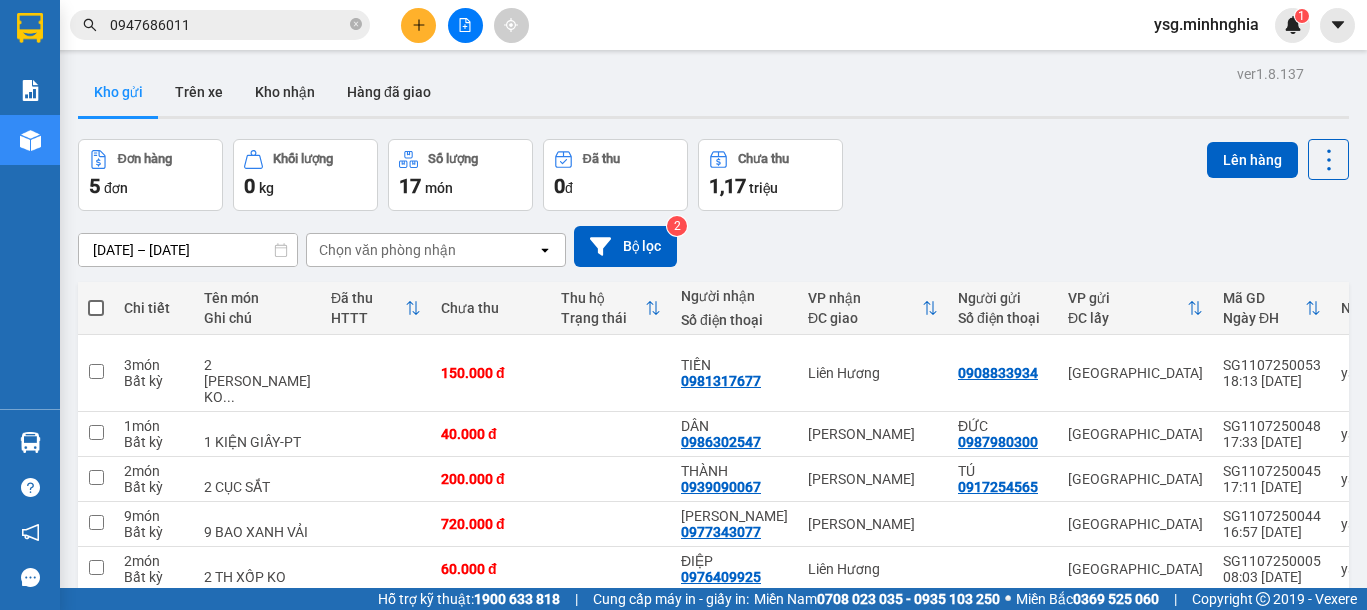 click on "0947686011" at bounding box center [228, 25] 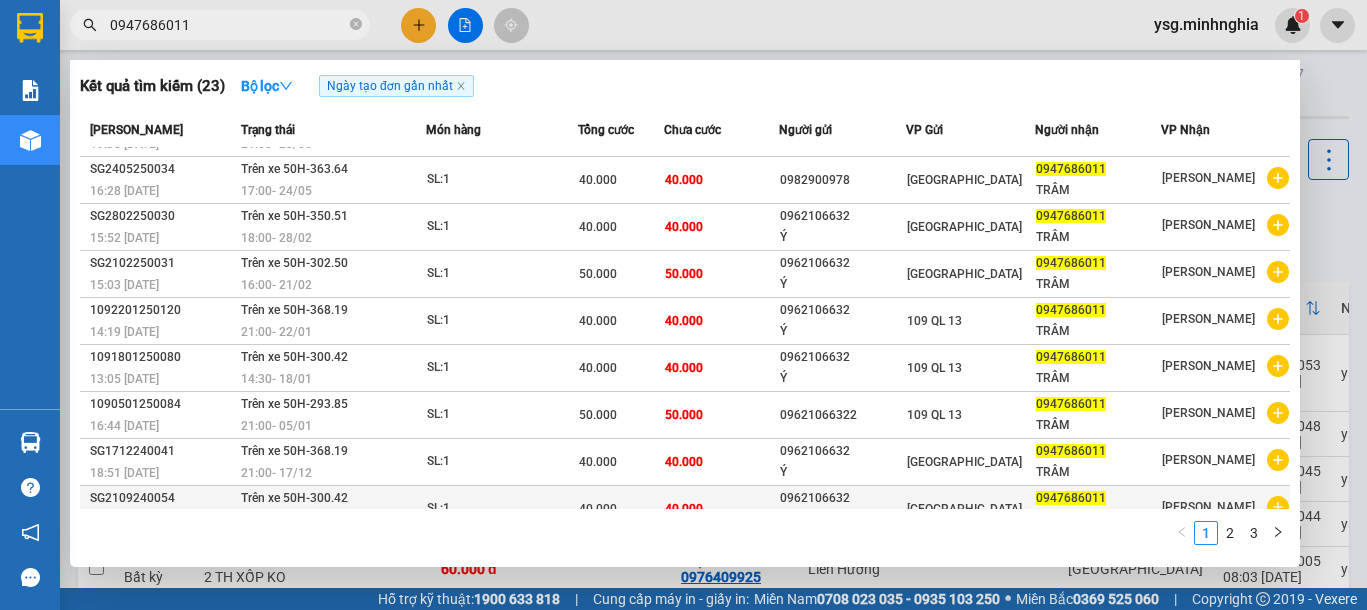 scroll, scrollTop: 0, scrollLeft: 0, axis: both 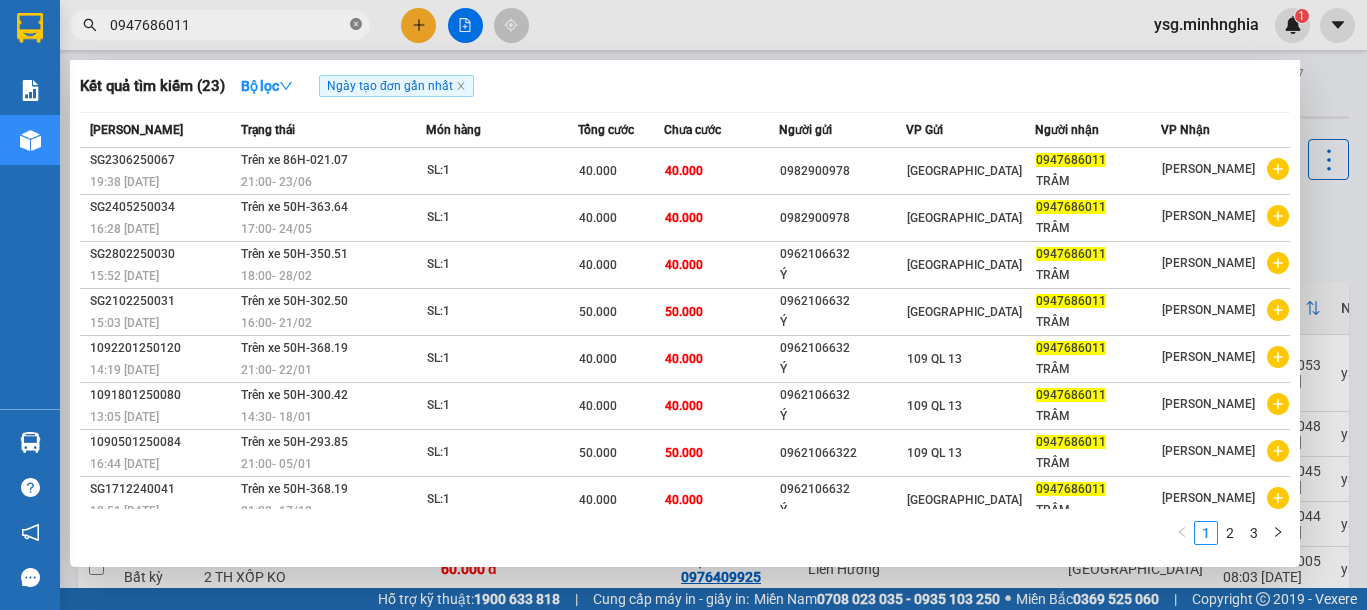 click 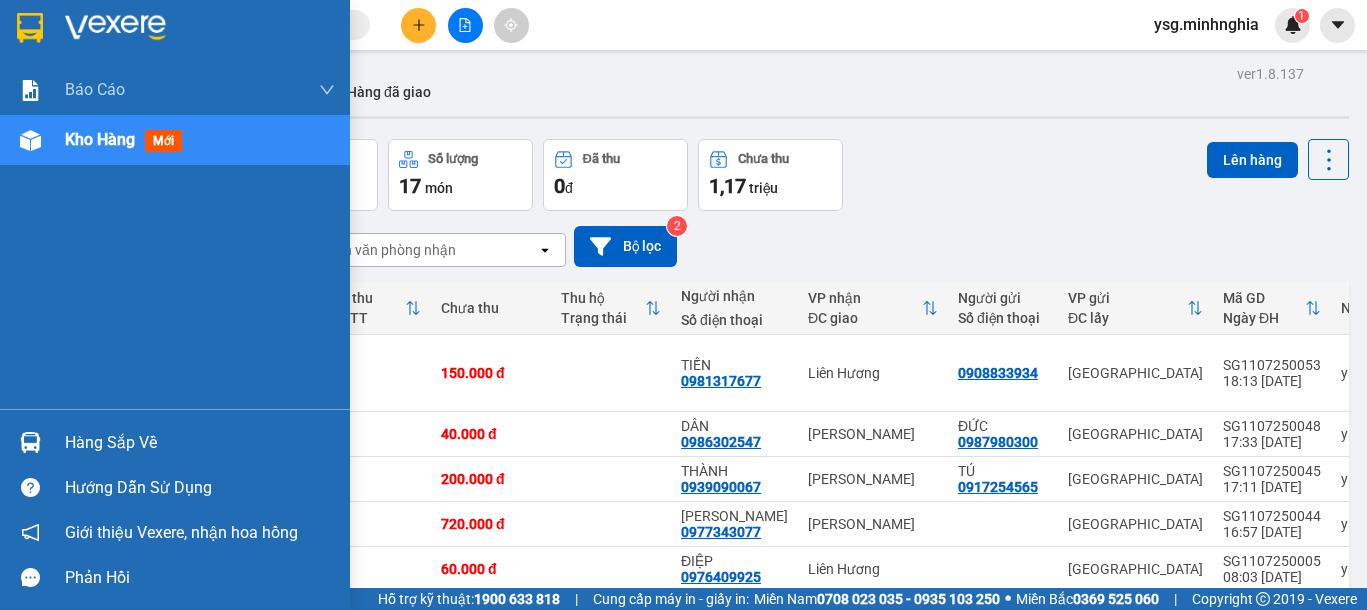 click at bounding box center (30, 140) 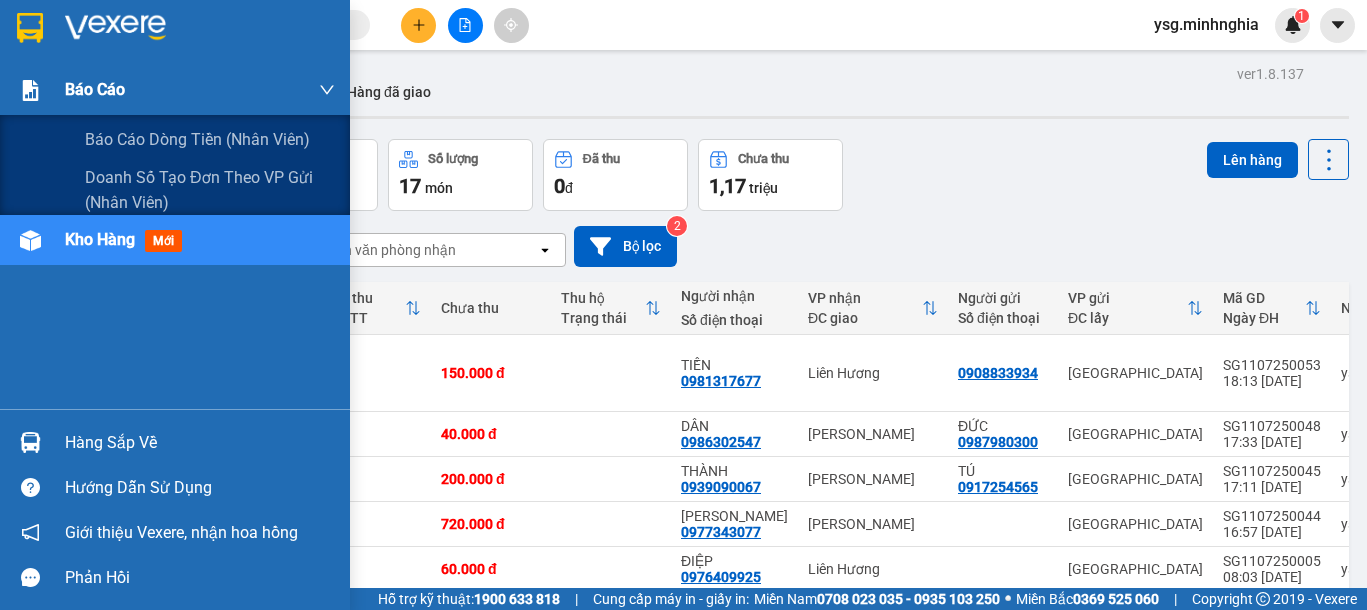 click on "Báo cáo" at bounding box center [175, 90] 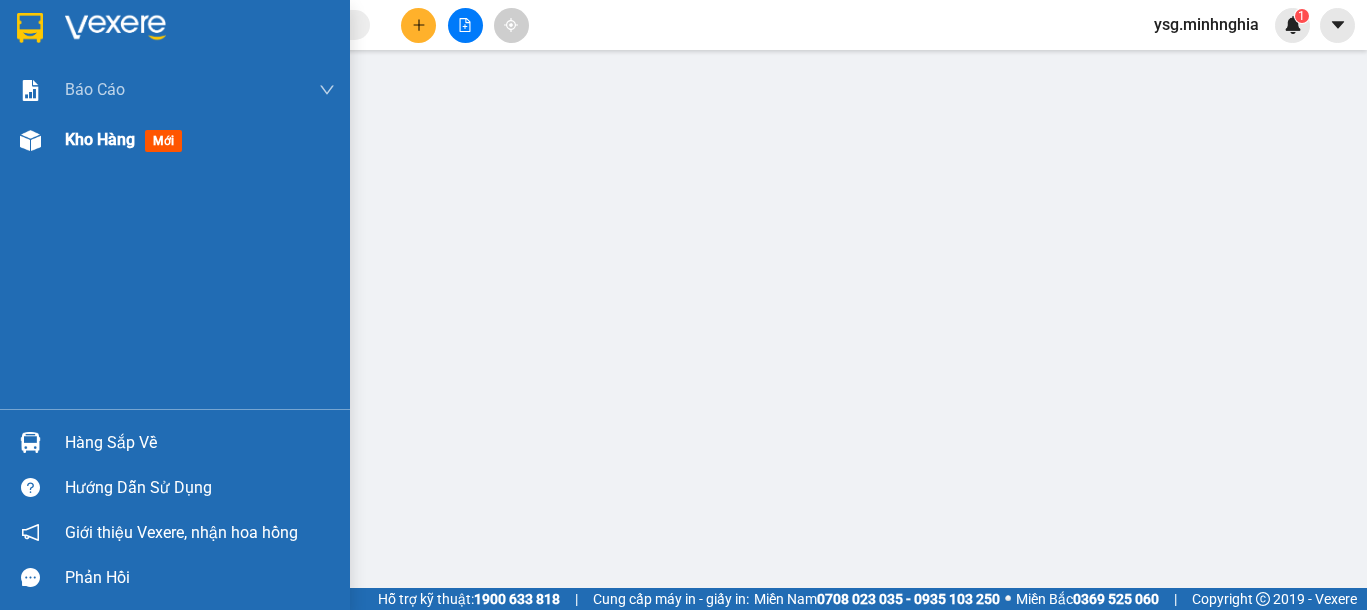 click at bounding box center [30, 140] 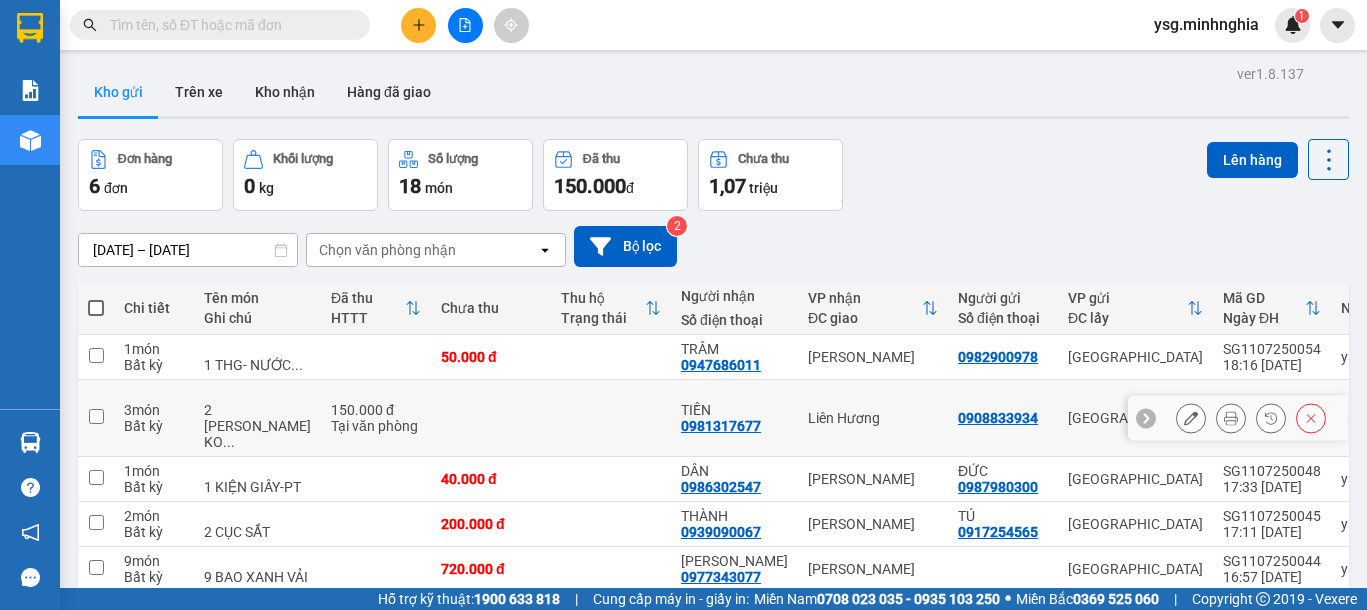click at bounding box center [1231, 418] 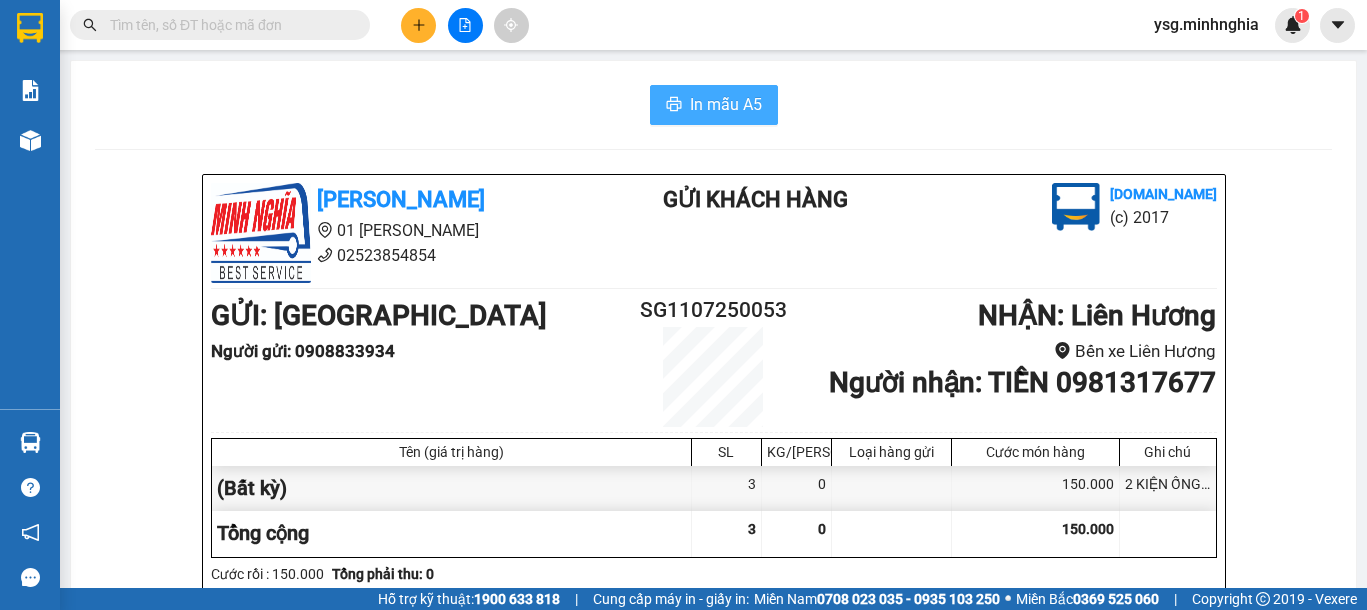 click on "In mẫu A5" at bounding box center (714, 105) 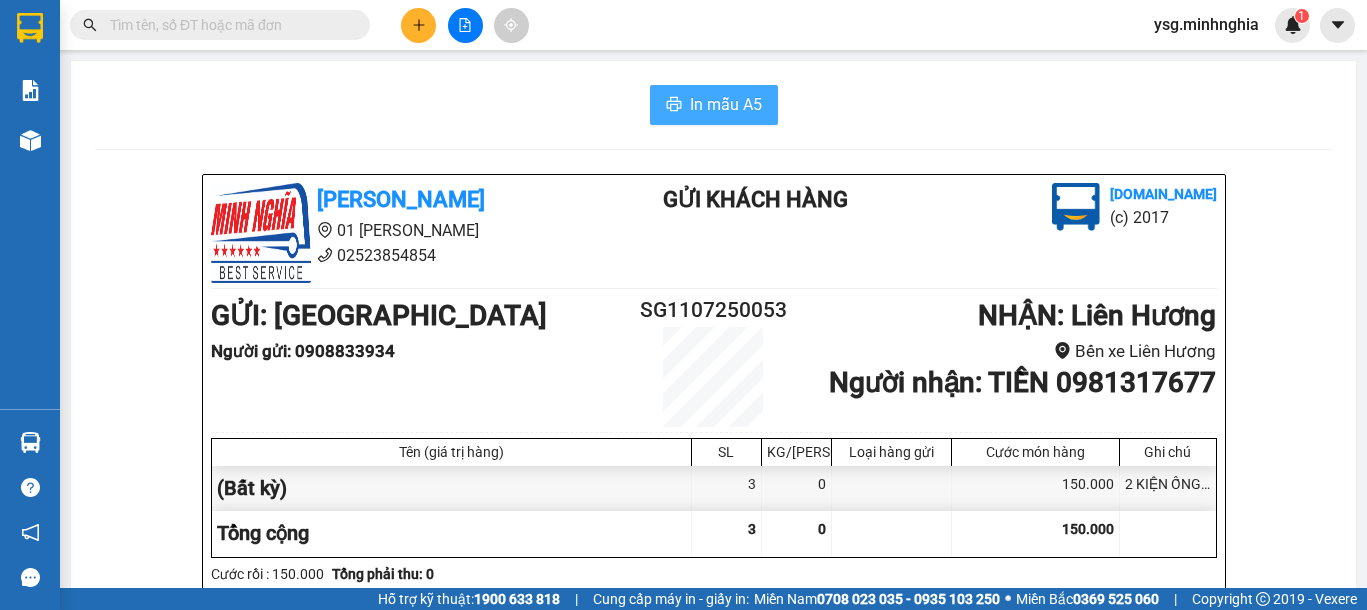 scroll, scrollTop: 0, scrollLeft: 0, axis: both 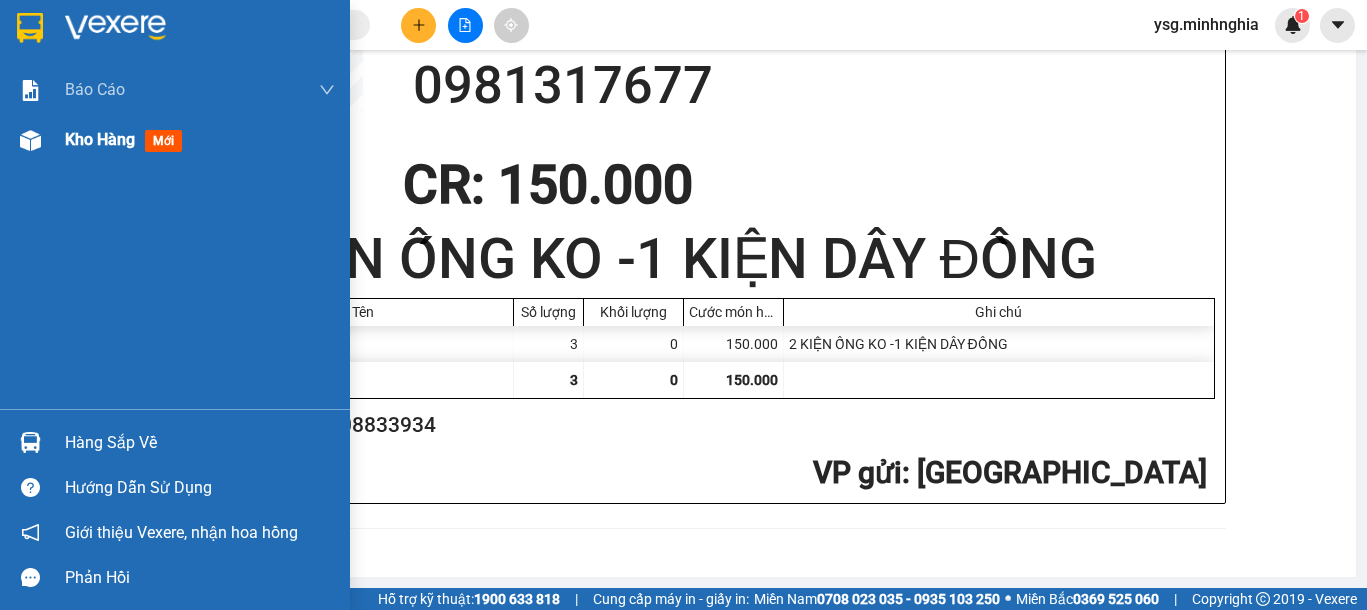 click at bounding box center (30, 140) 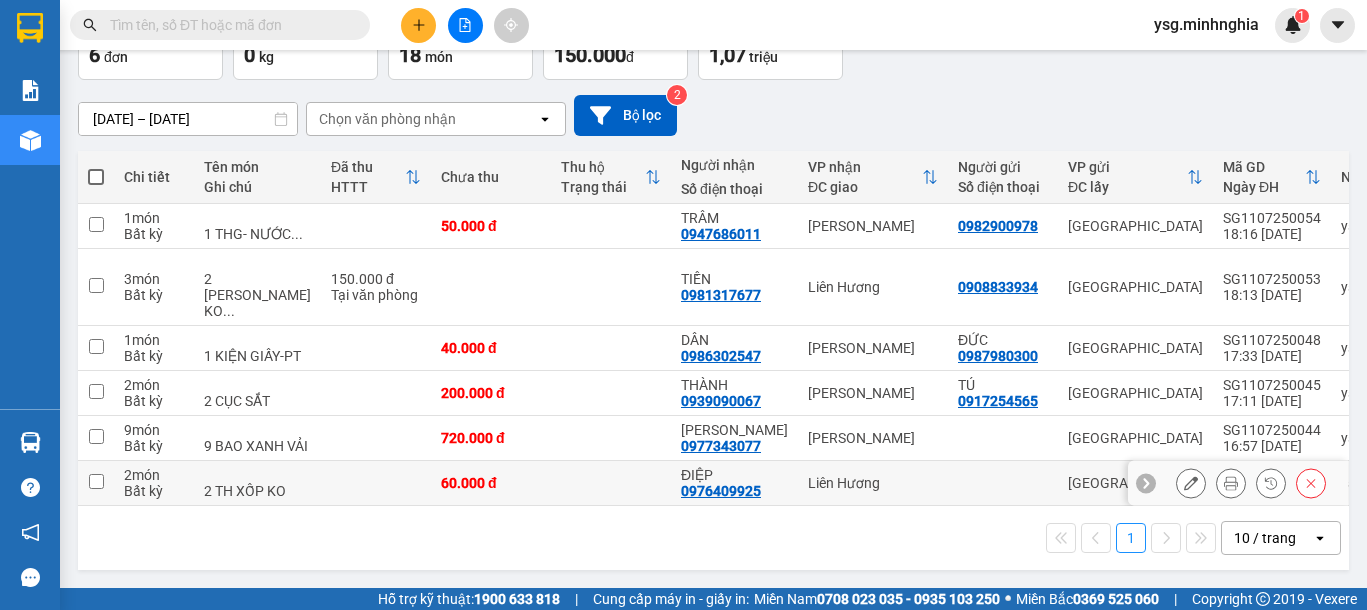 scroll, scrollTop: 187, scrollLeft: 0, axis: vertical 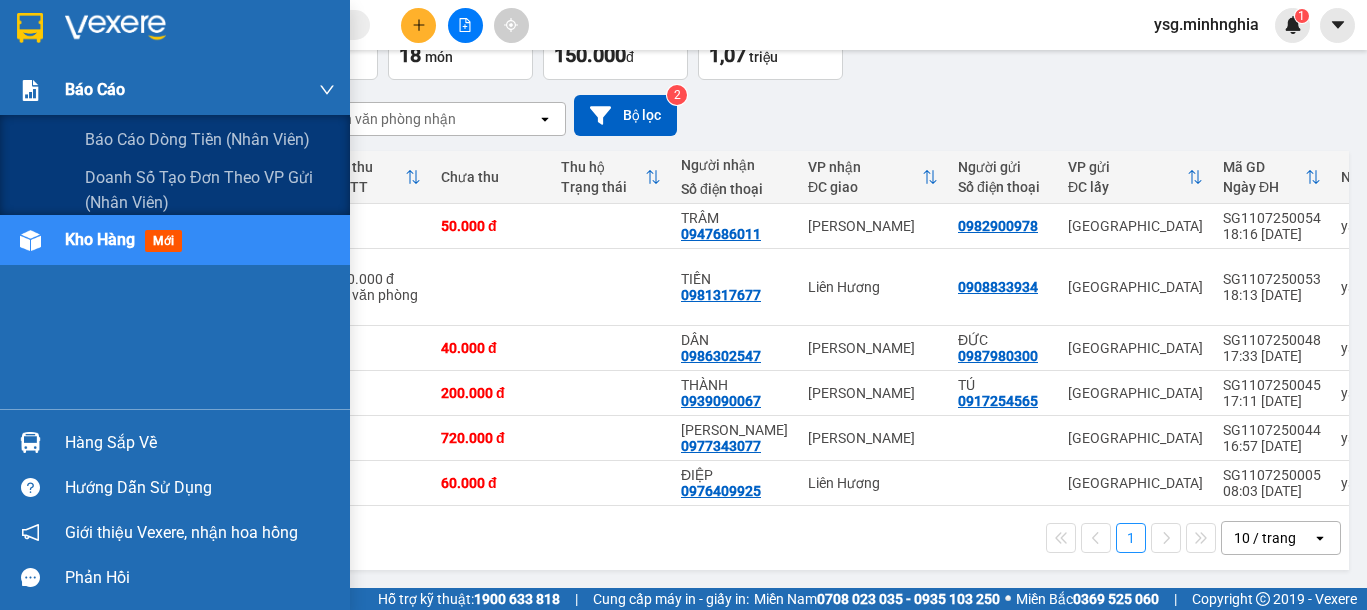 click at bounding box center (30, 90) 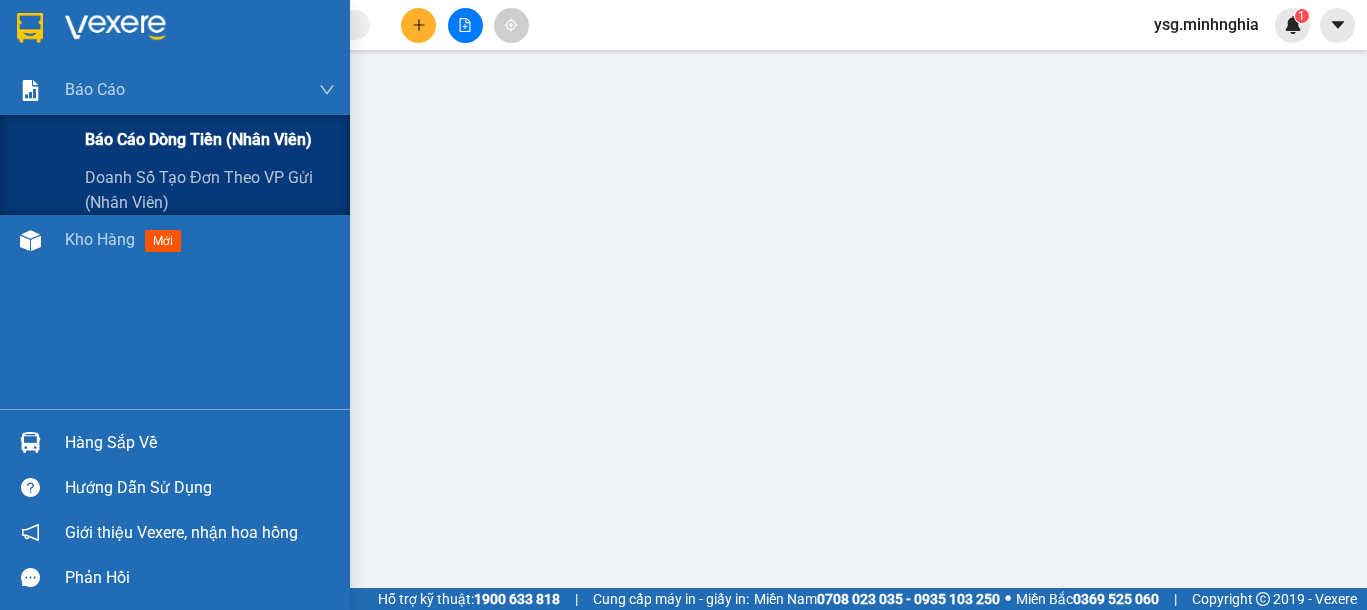 click on "Báo cáo dòng tiền (nhân viên)" at bounding box center [210, 140] 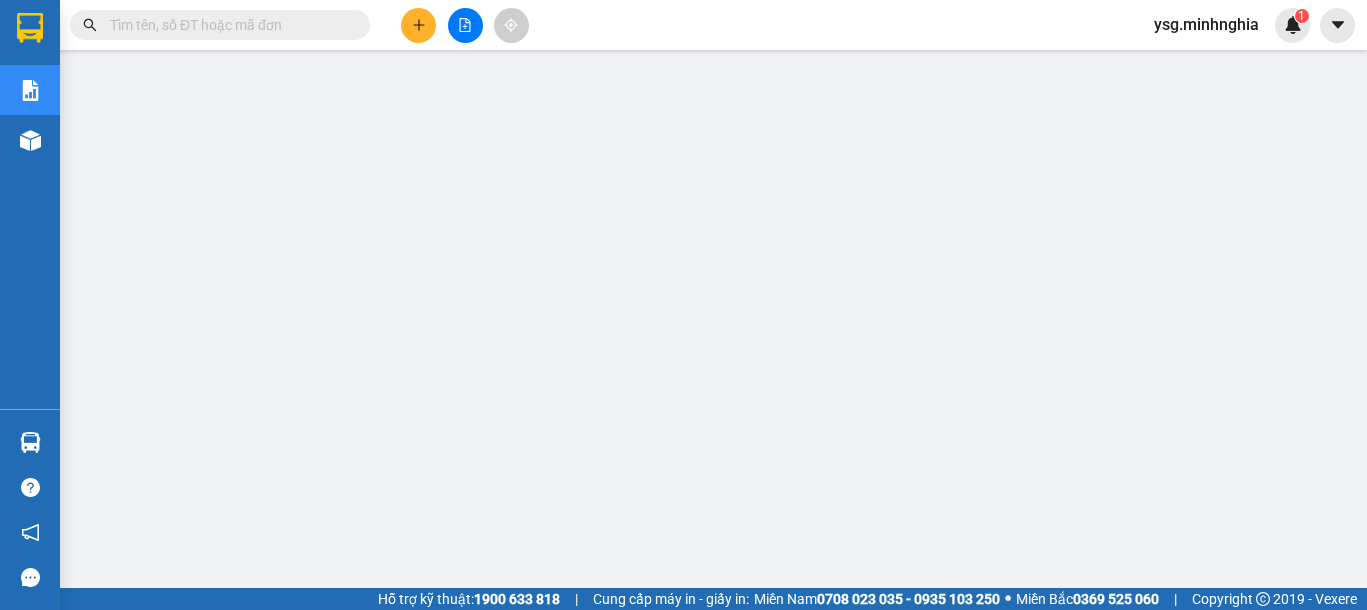 scroll, scrollTop: 0, scrollLeft: 0, axis: both 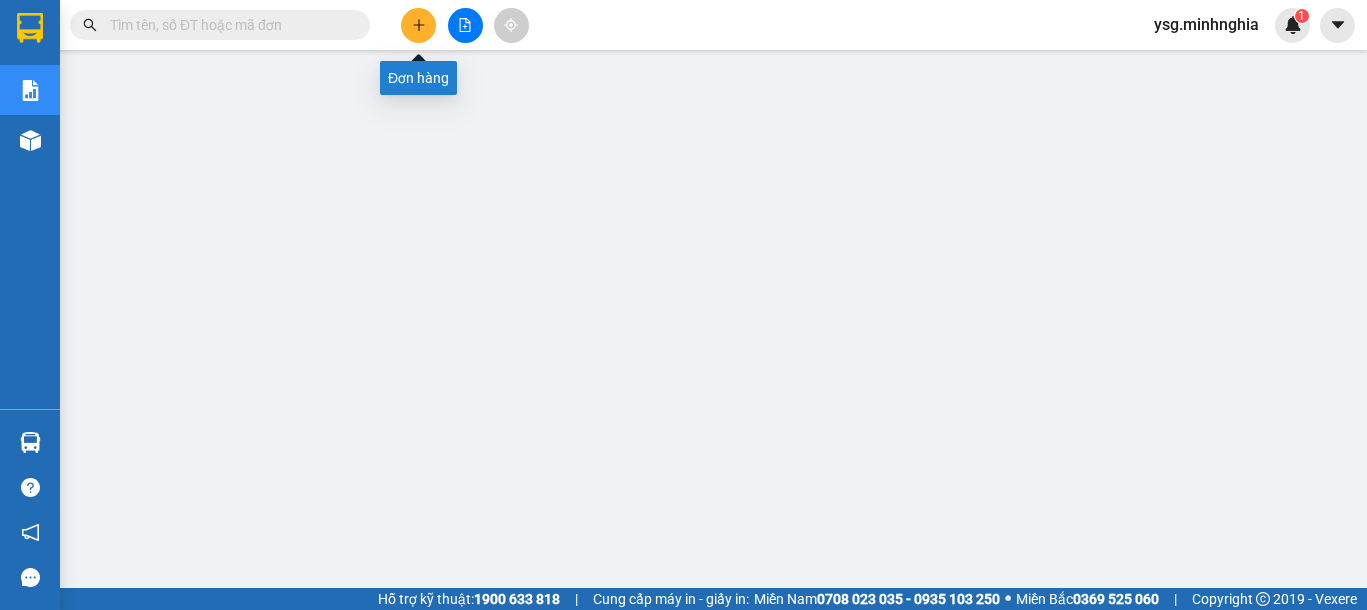 click 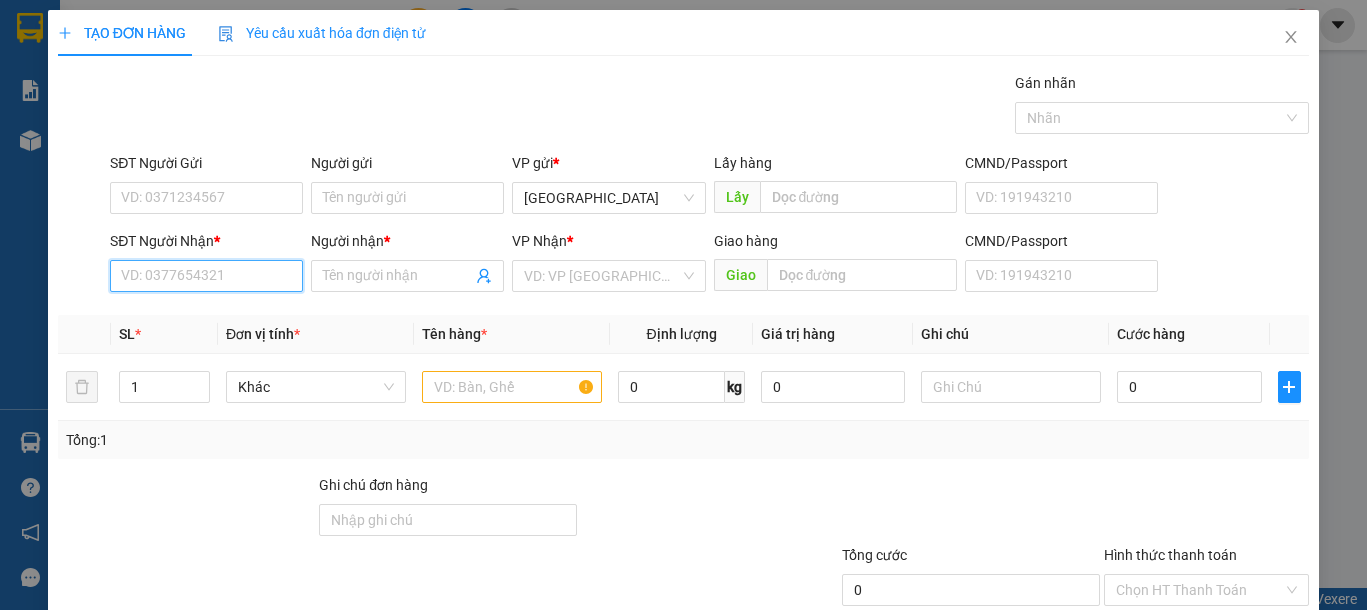 click on "SĐT Người Nhận  *" at bounding box center [206, 276] 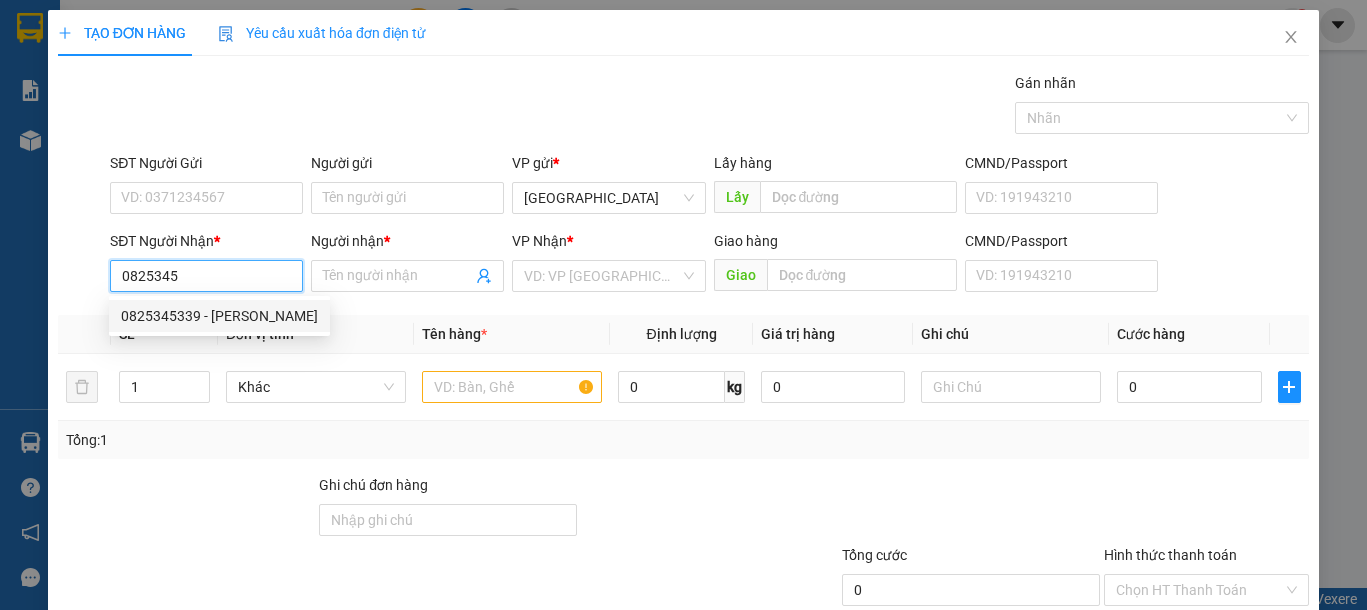 click on "0825345339 - NGỌC" at bounding box center (219, 316) 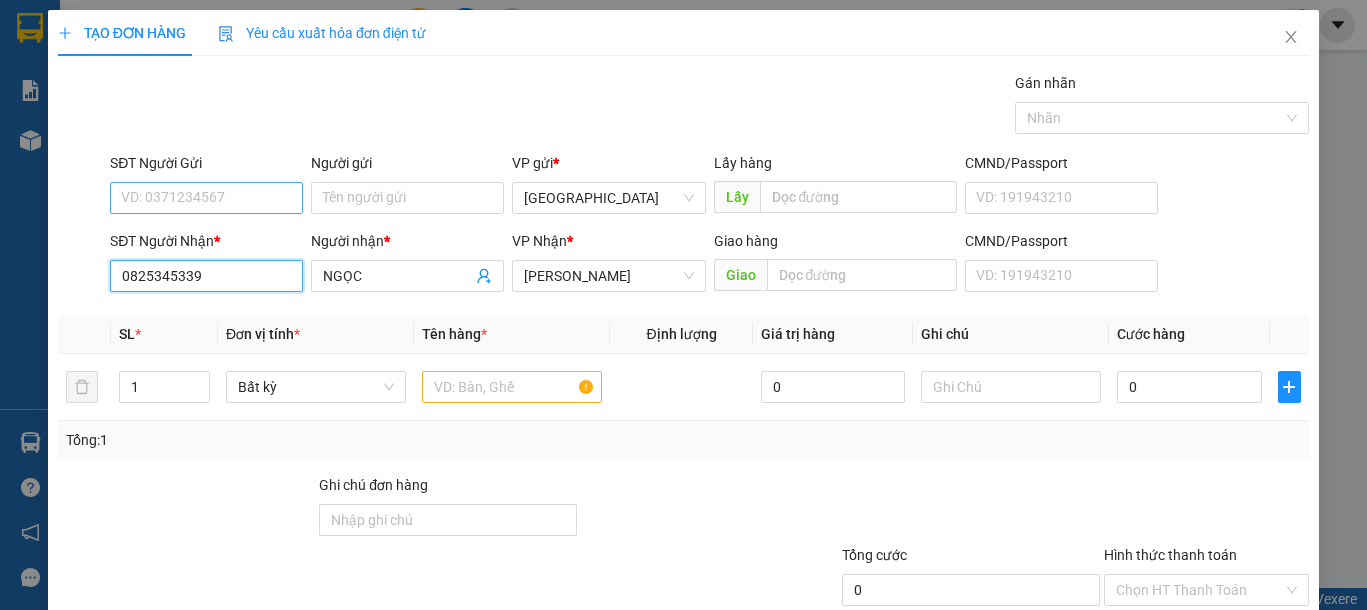 type on "0825345339" 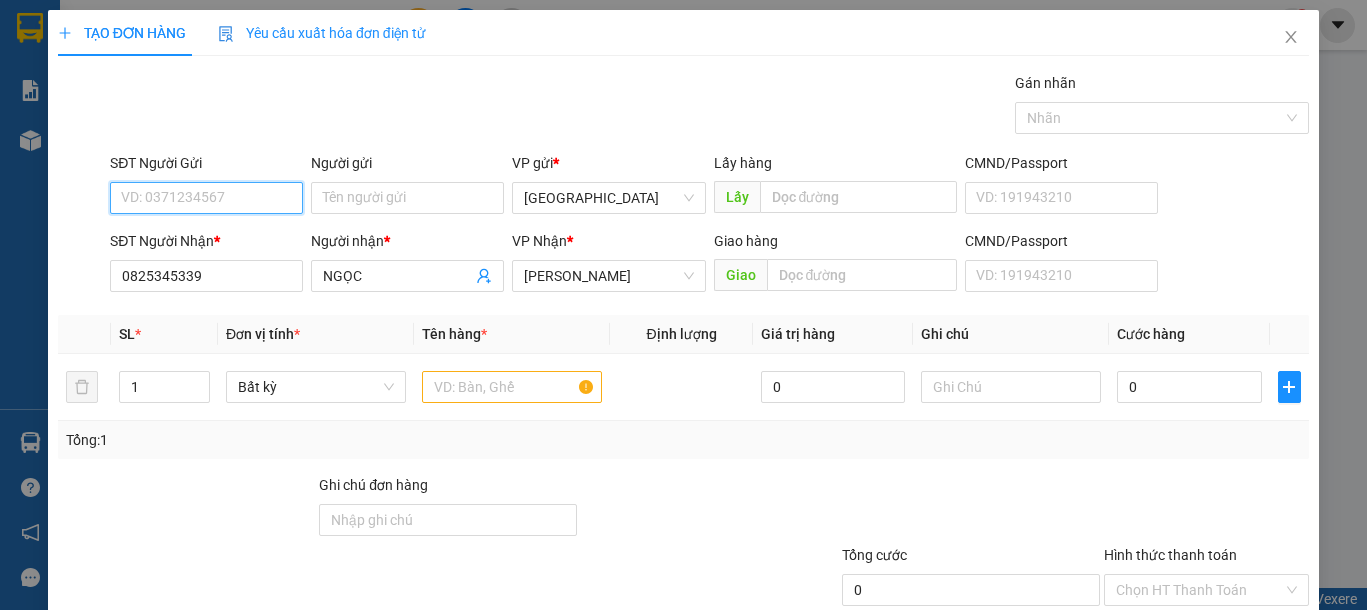 click on "SĐT Người Gửi" at bounding box center [206, 198] 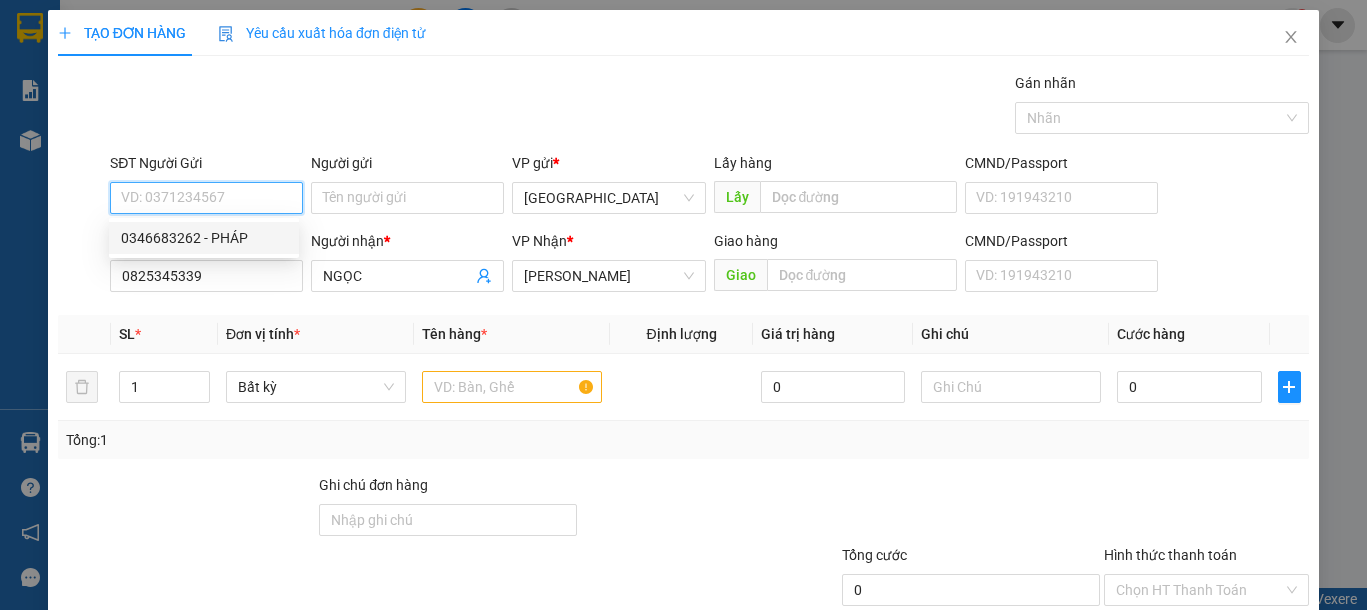 click on "0346683262 - PHÁP" at bounding box center (204, 238) 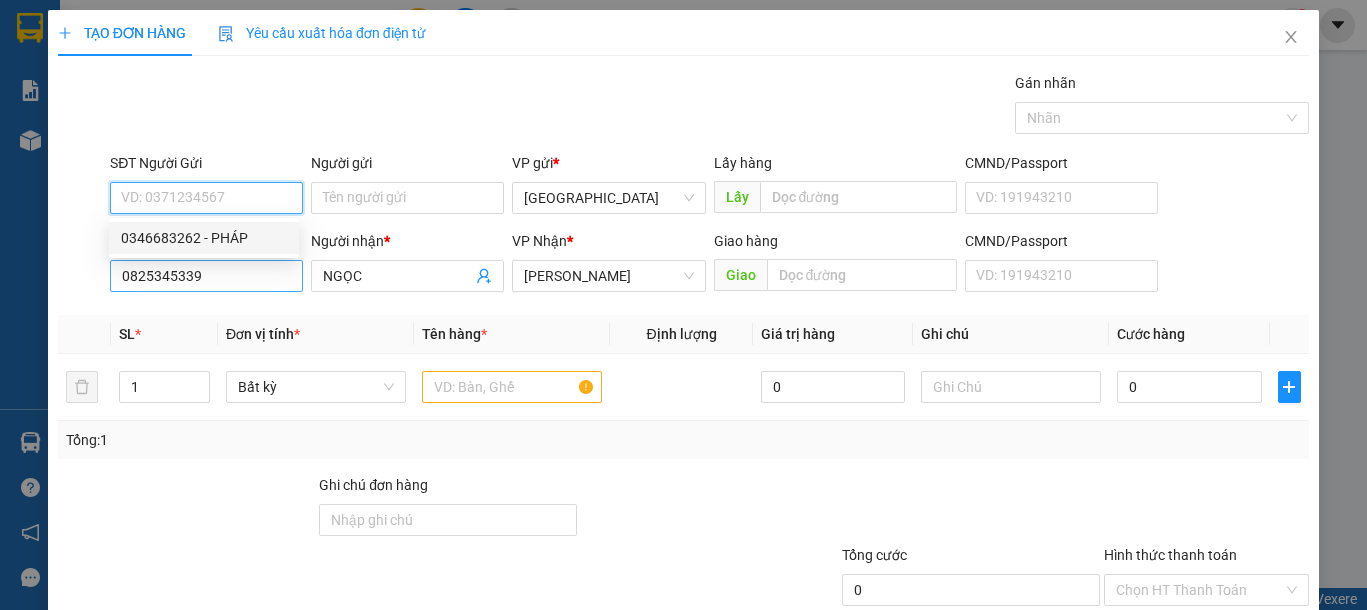 type on "0346683262" 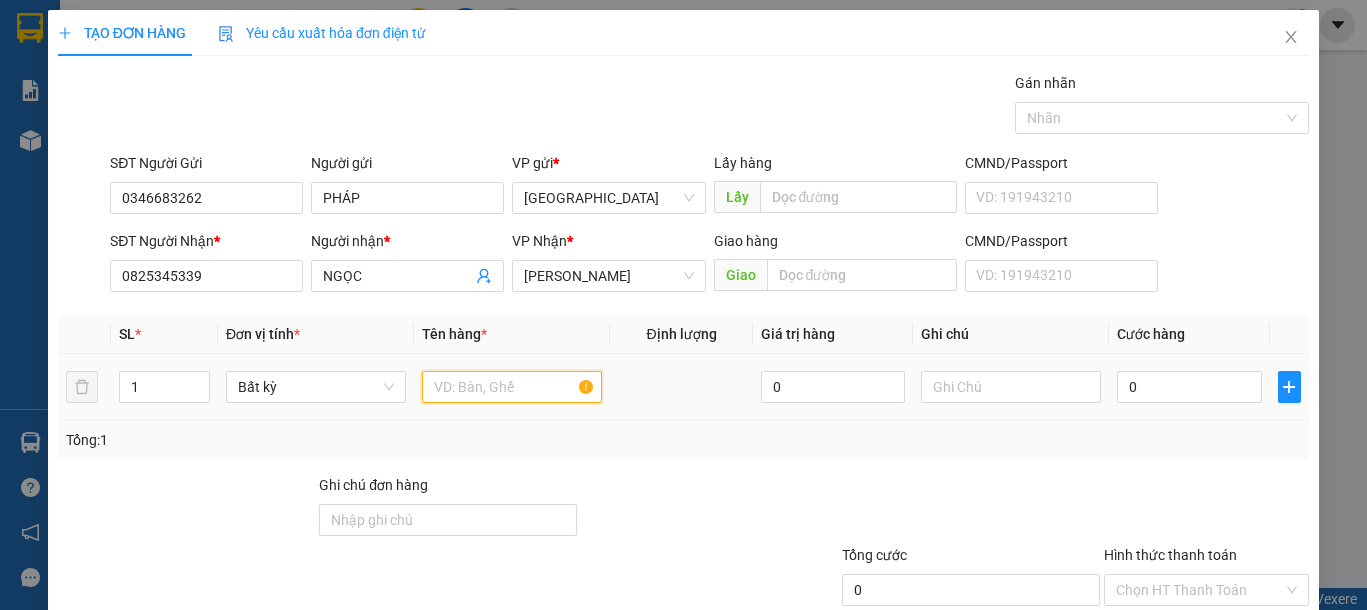 click at bounding box center [512, 387] 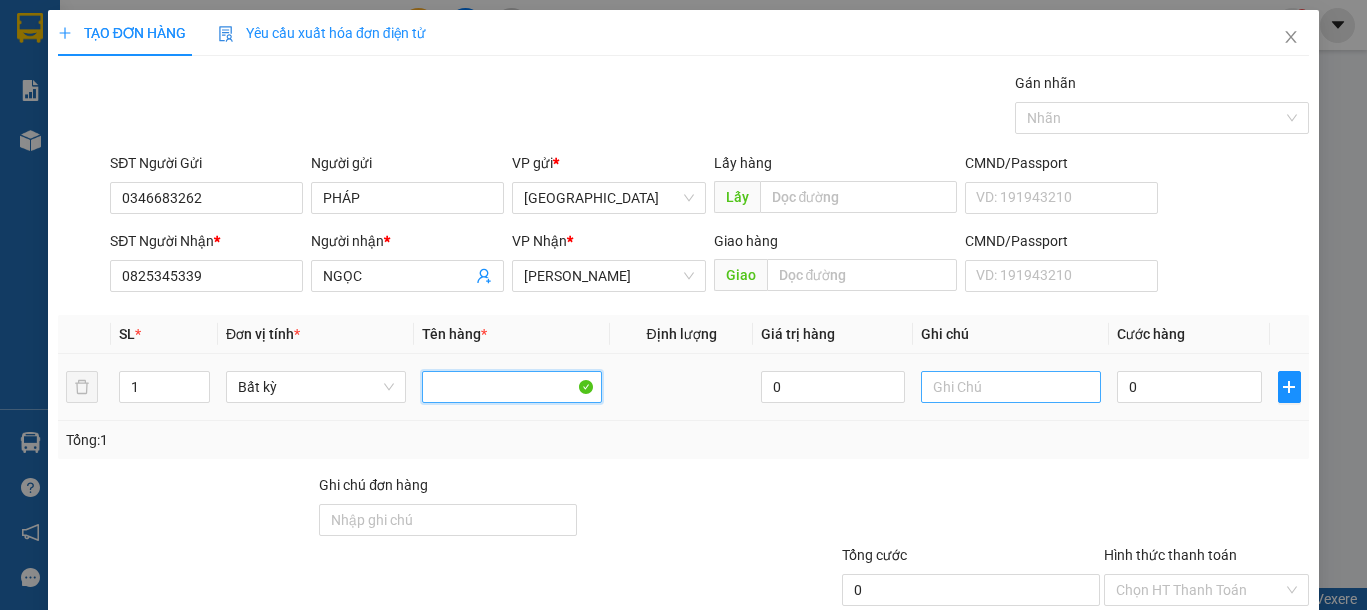 type 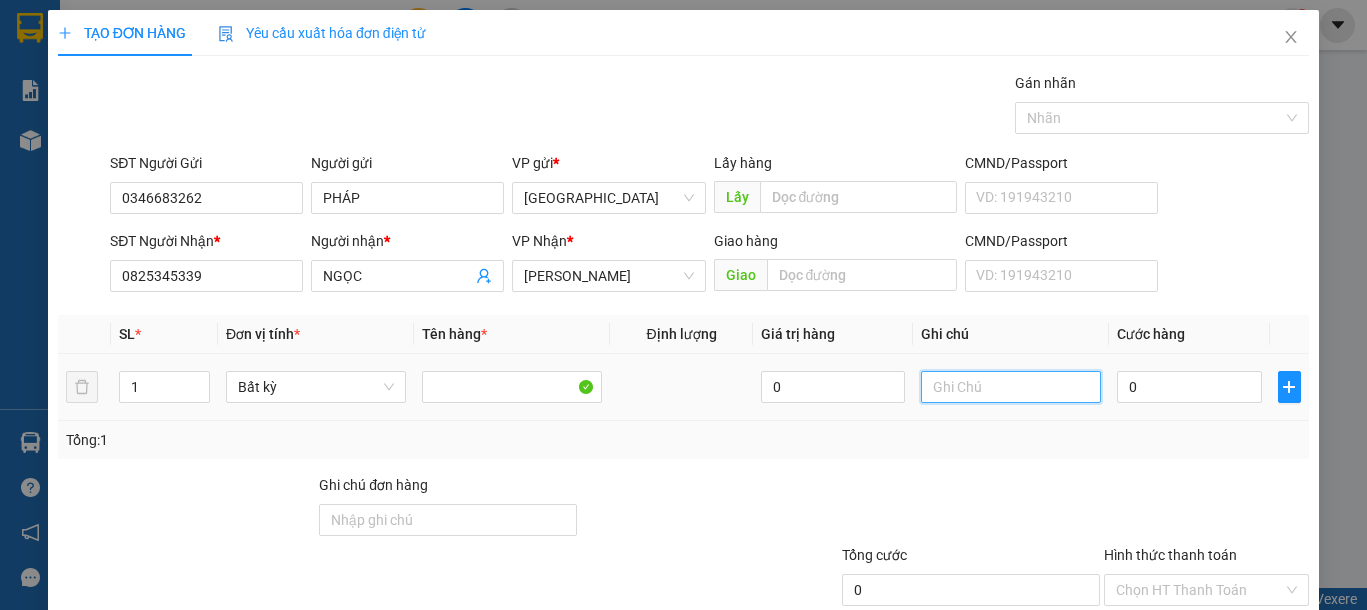 click at bounding box center (1011, 387) 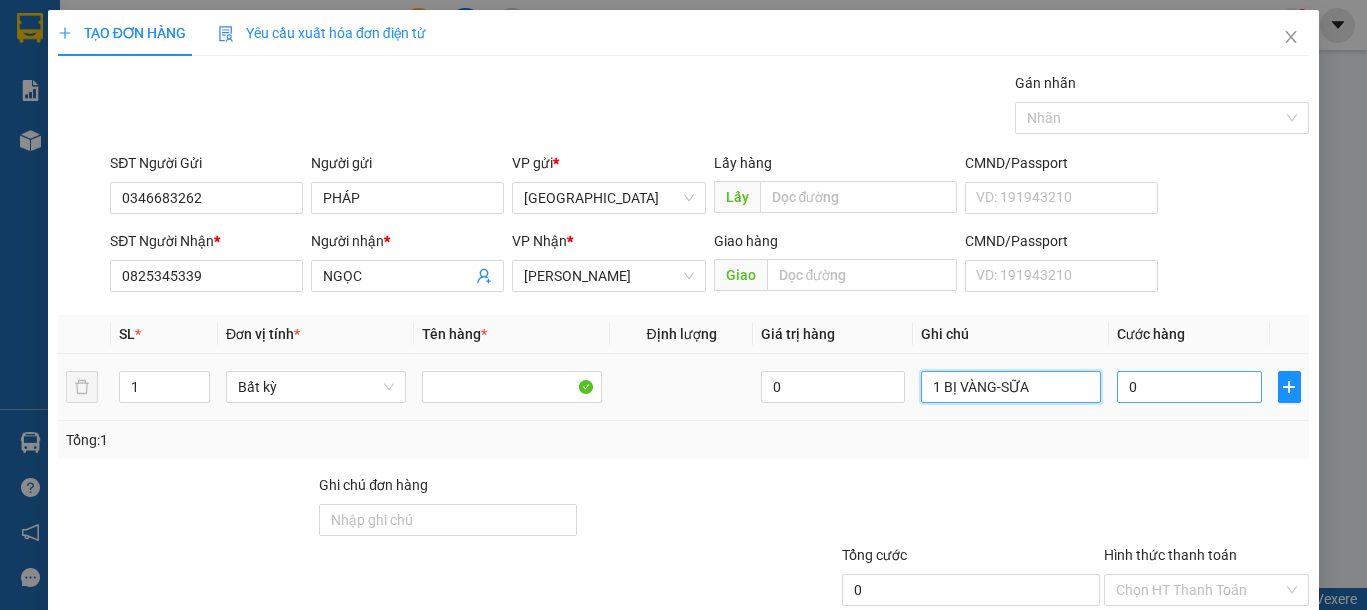 type on "1 BỊ VÀNG-SỮA" 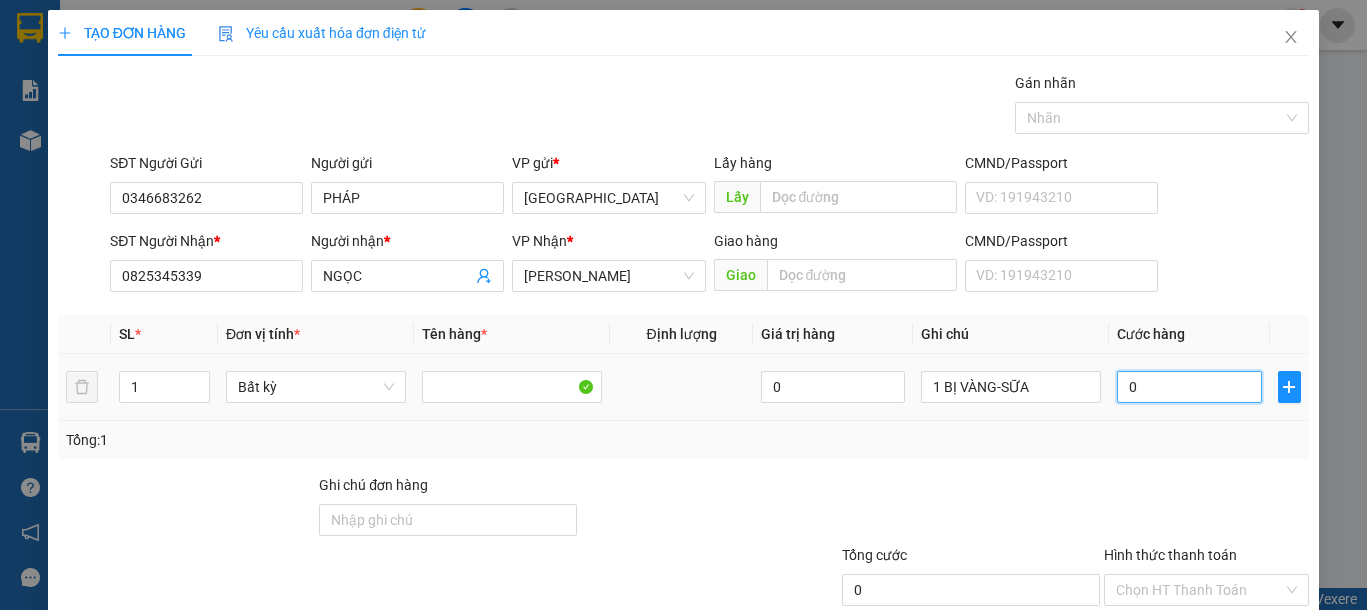 click on "0" at bounding box center (1189, 387) 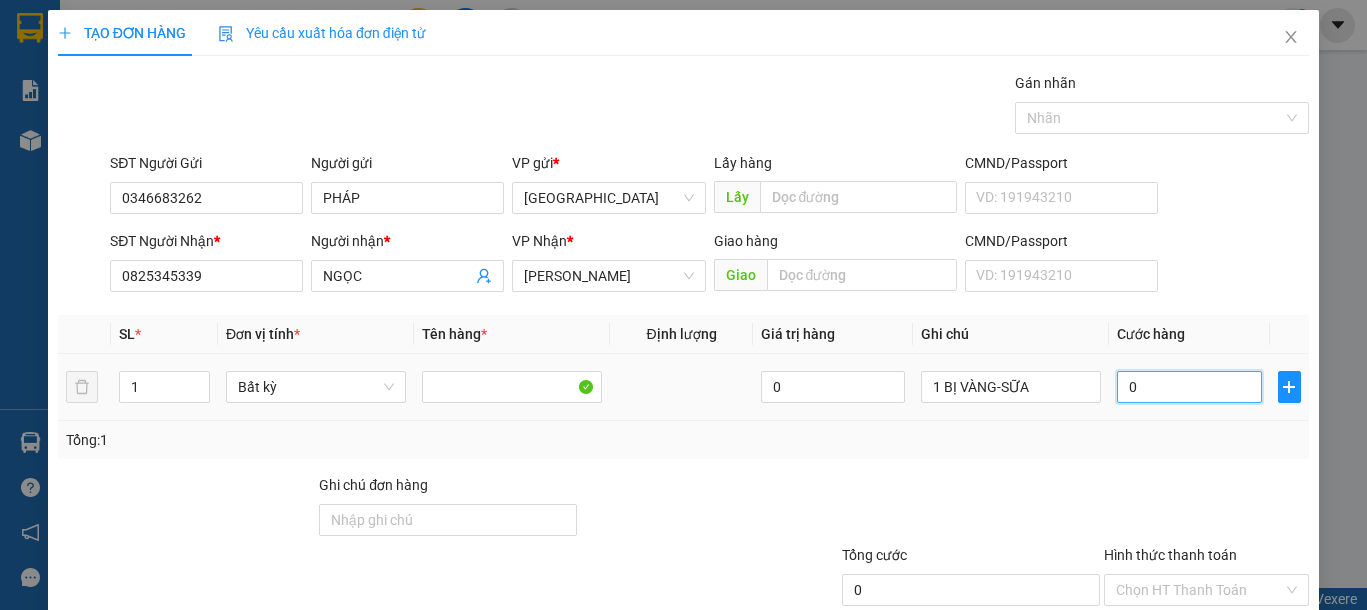 type on "3" 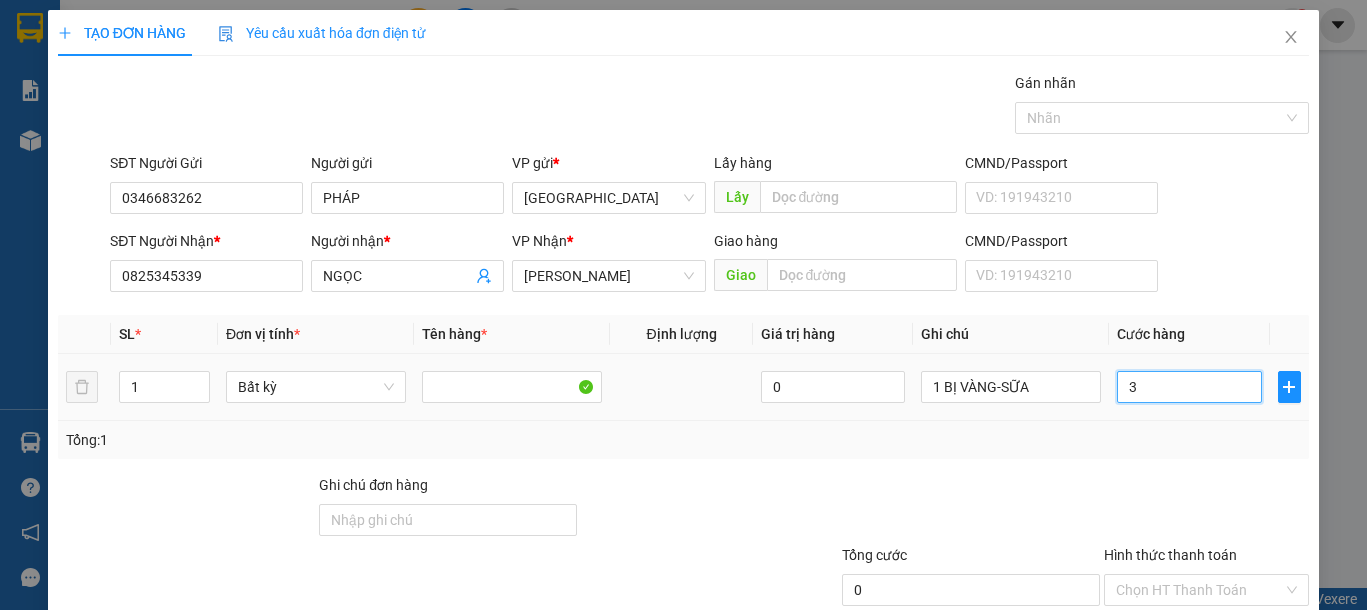 type on "3" 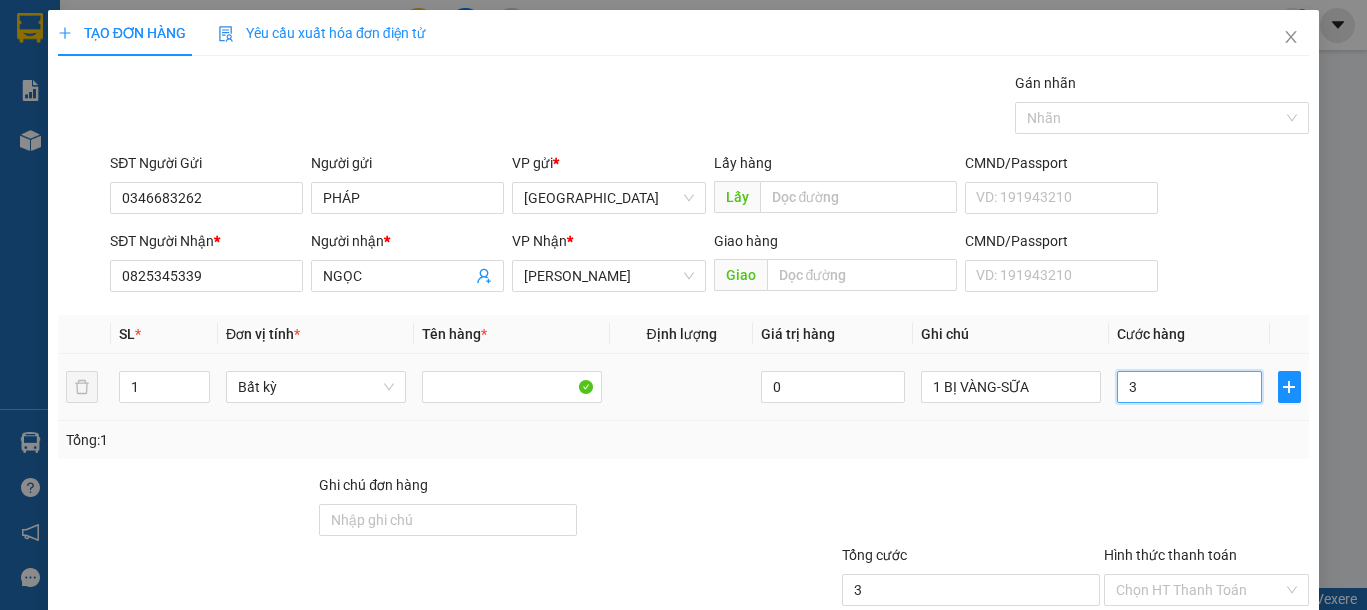 type on "30" 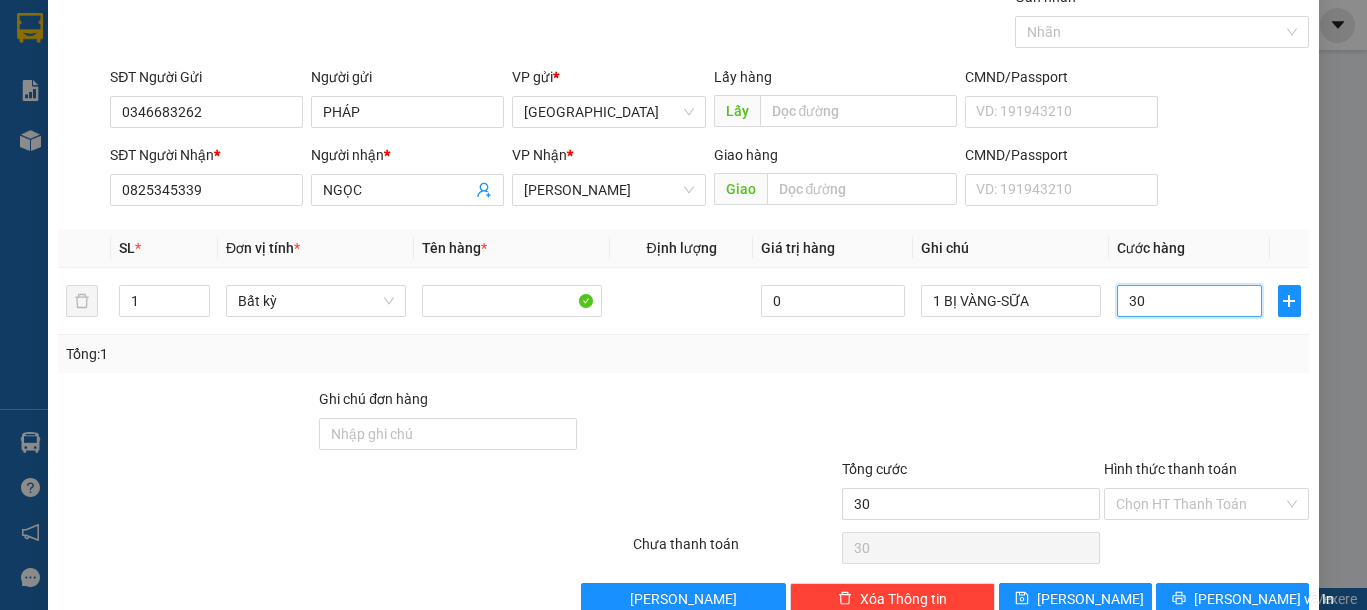 scroll, scrollTop: 130, scrollLeft: 0, axis: vertical 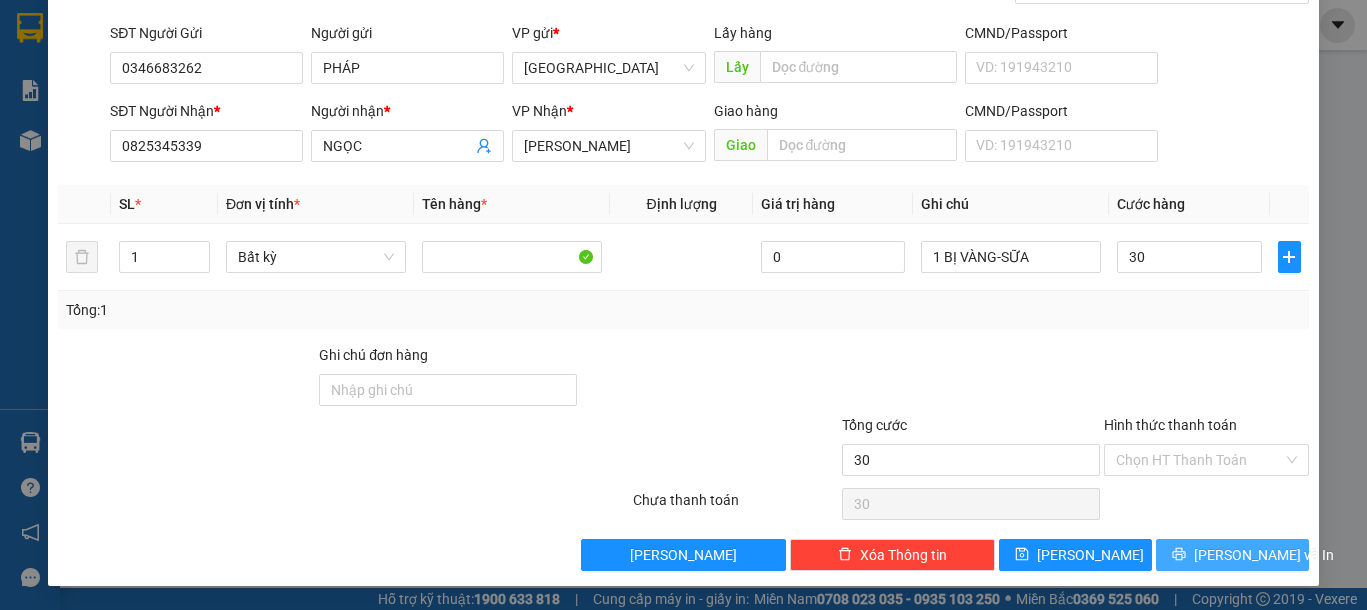 type on "30.000" 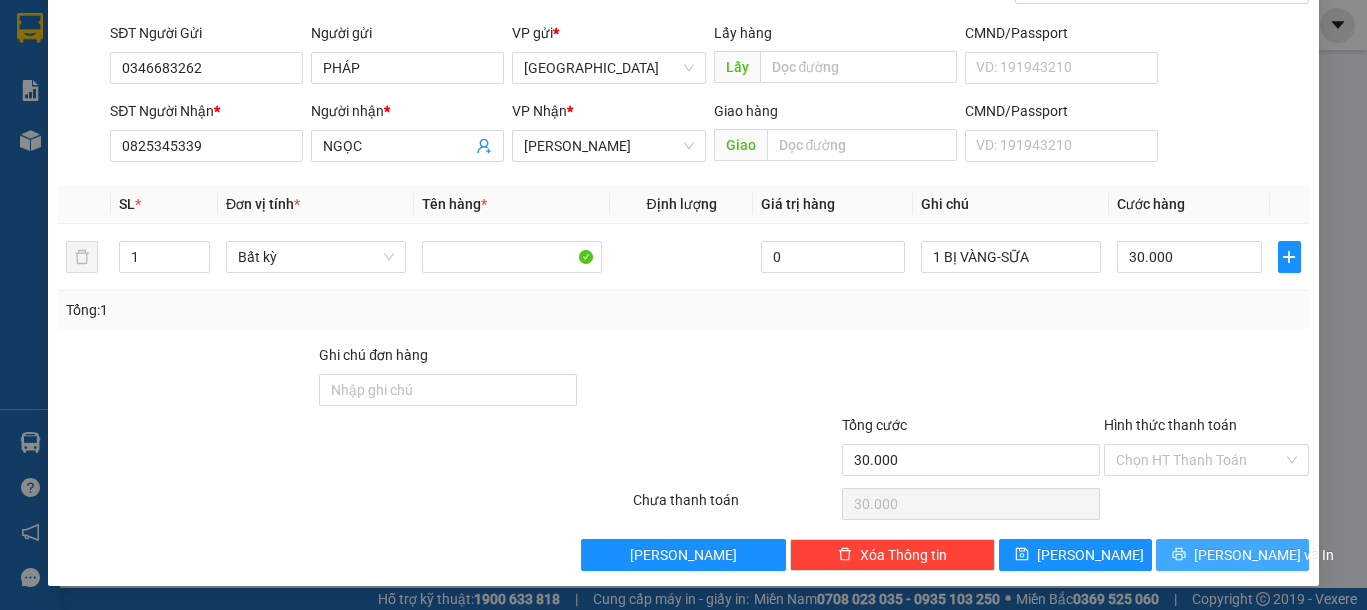 click on "[PERSON_NAME] và In" at bounding box center [1264, 555] 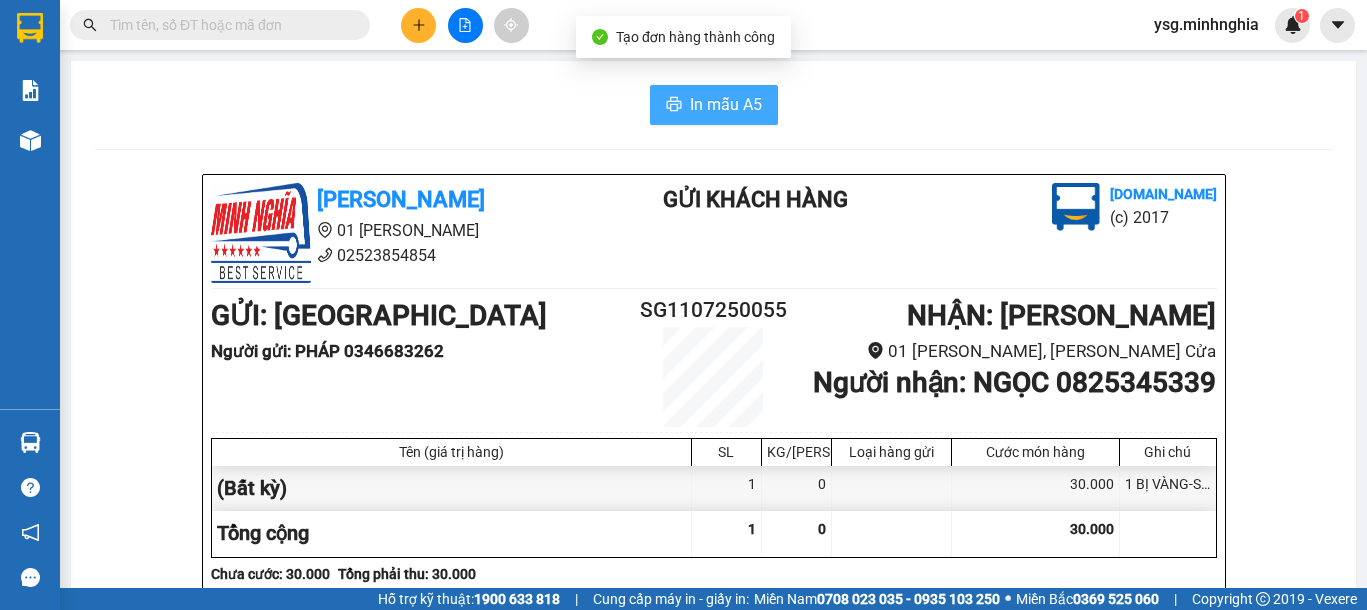 click 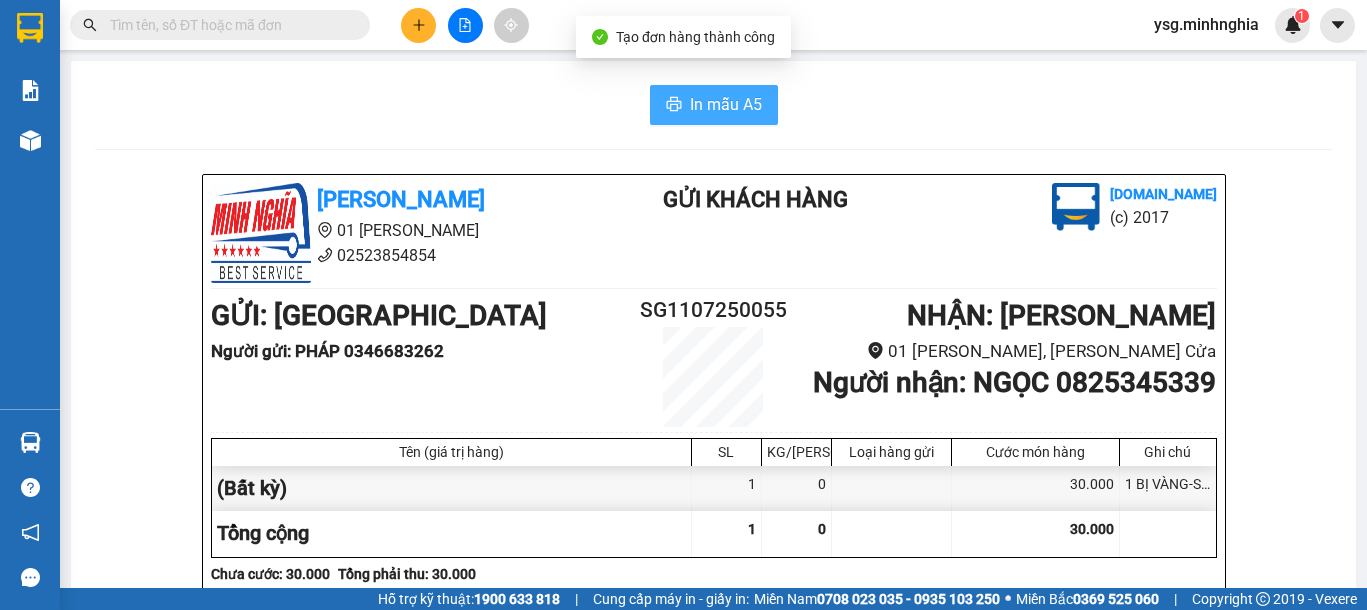 scroll, scrollTop: 0, scrollLeft: 0, axis: both 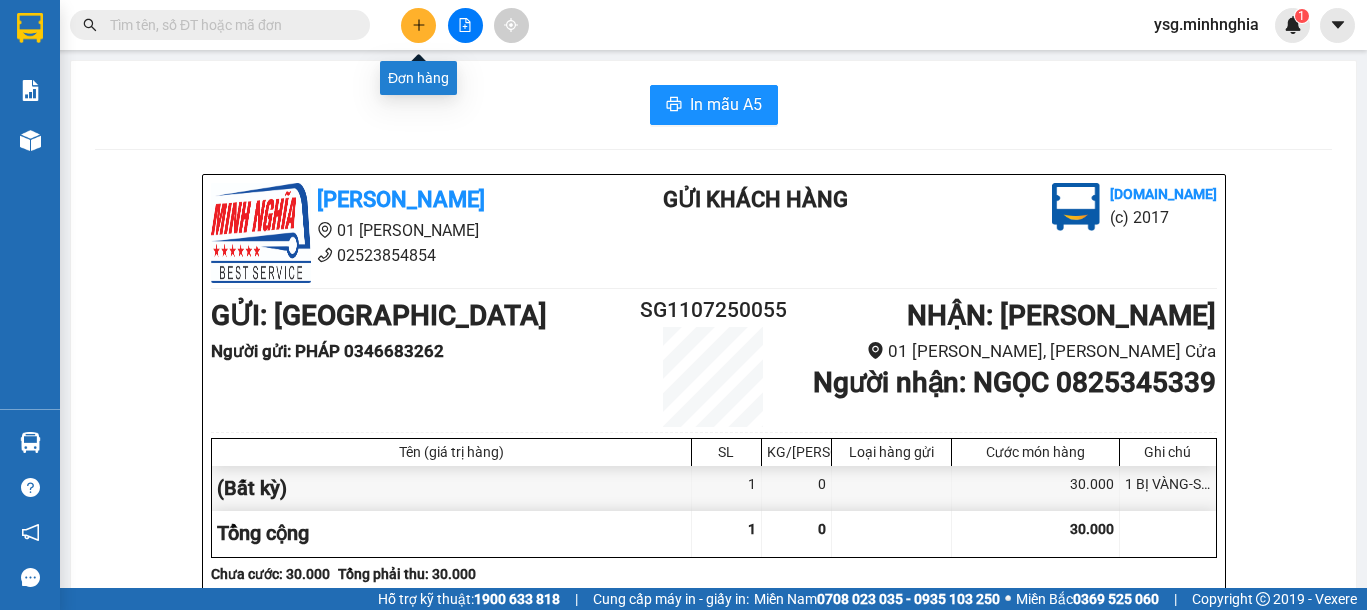 click 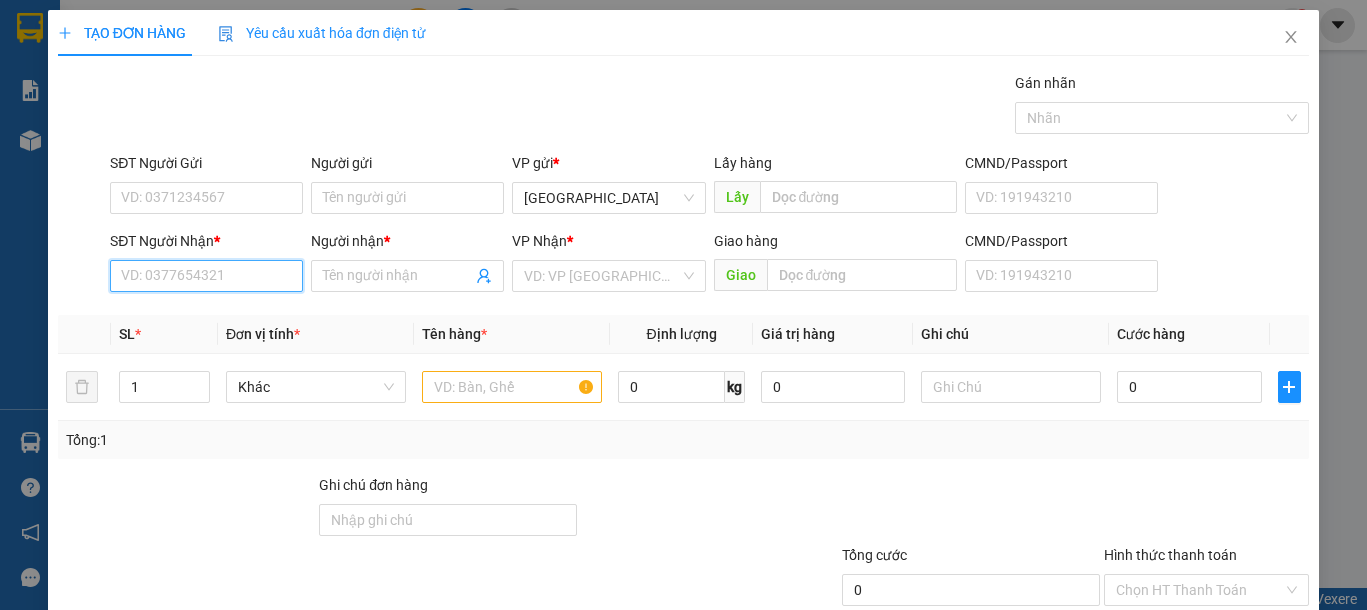 click on "SĐT Người Nhận  *" at bounding box center (206, 276) 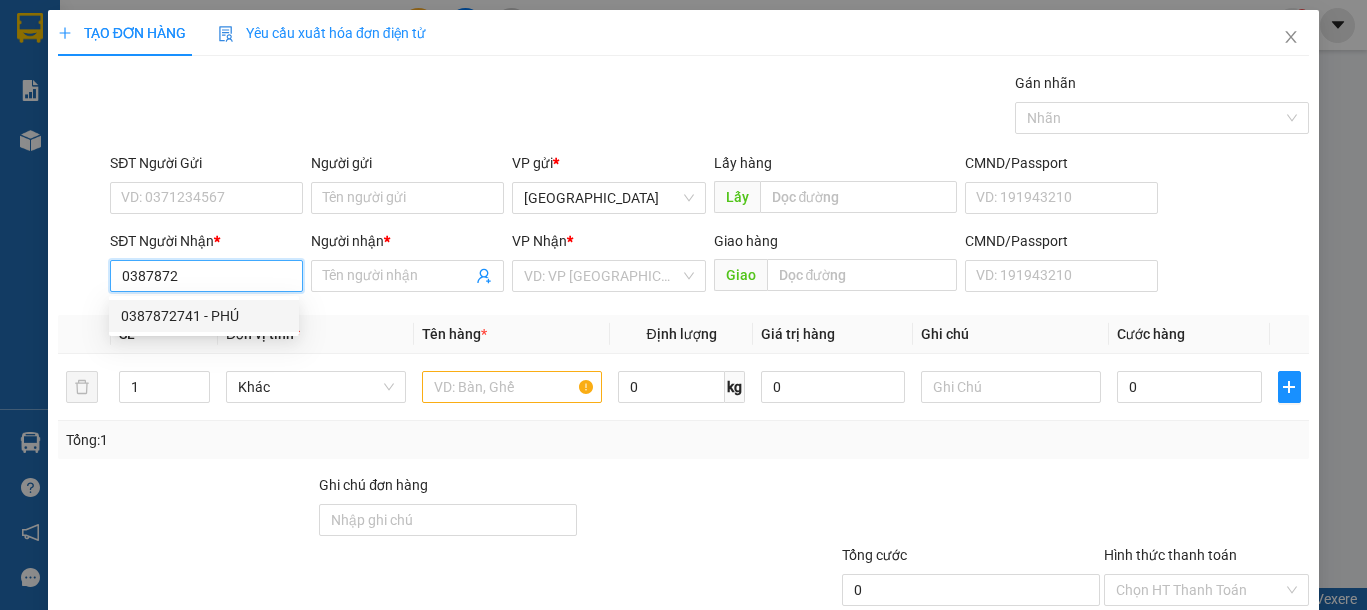 click on "0387872741 - PHÚ" at bounding box center (204, 316) 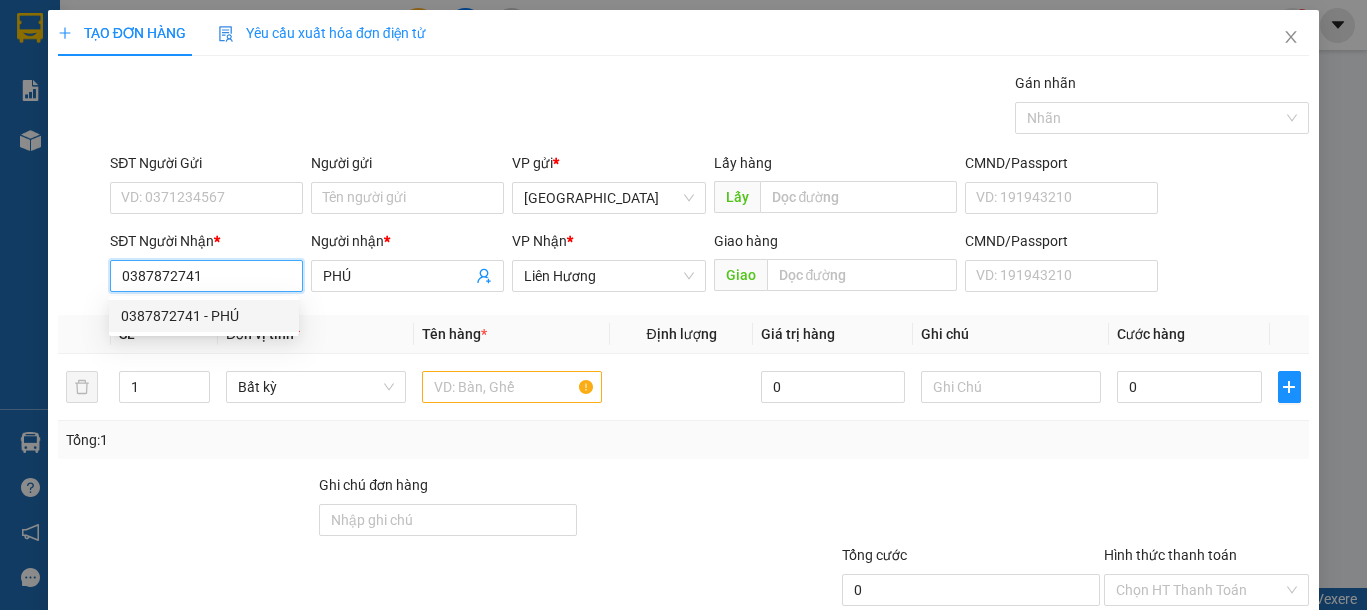 drag, startPoint x: 226, startPoint y: 266, endPoint x: 71, endPoint y: 278, distance: 155.46382 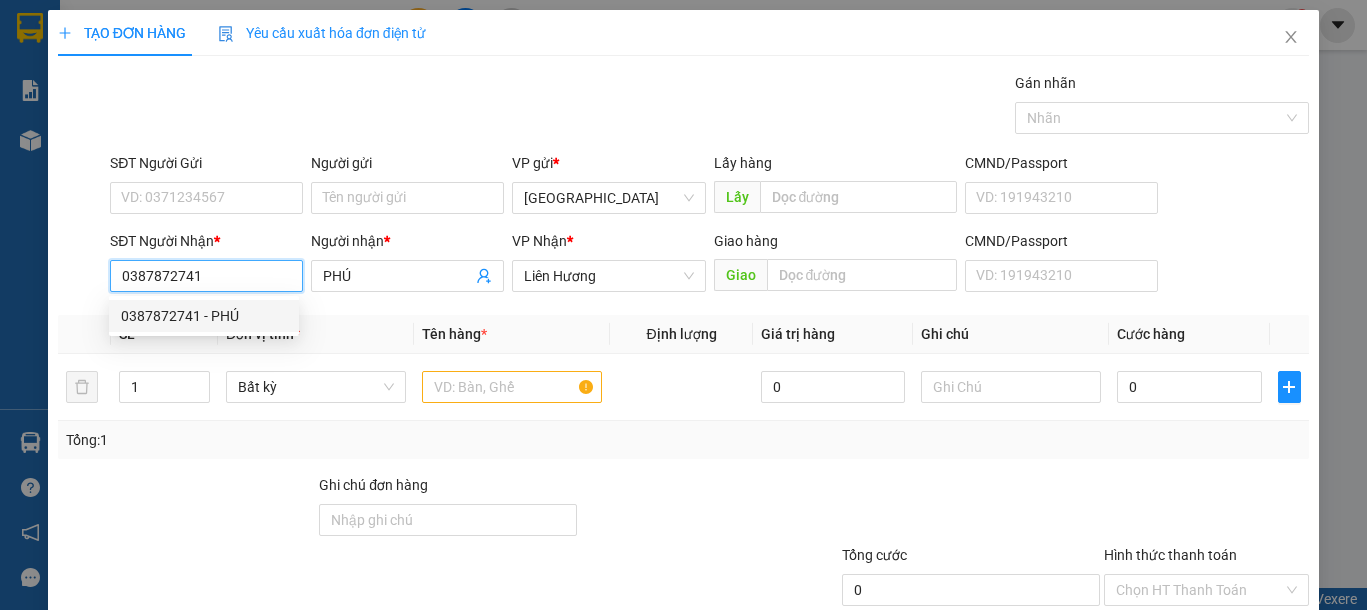 type on "0387872741" 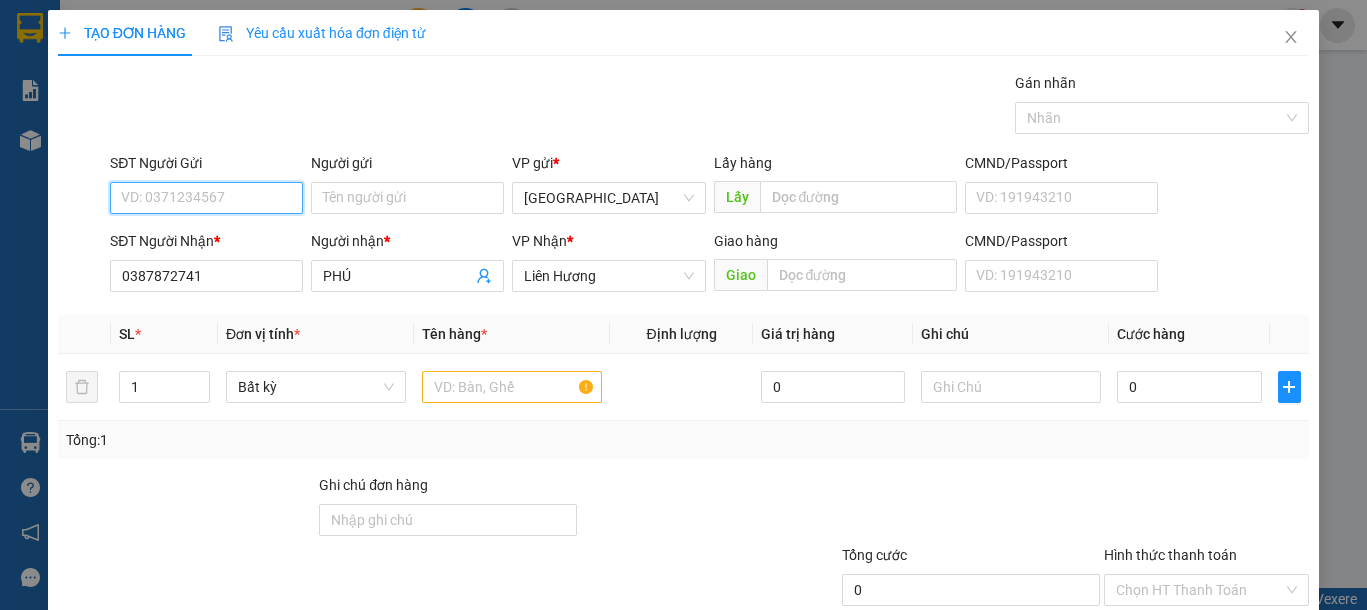 click on "SĐT Người Gửi" at bounding box center (206, 198) 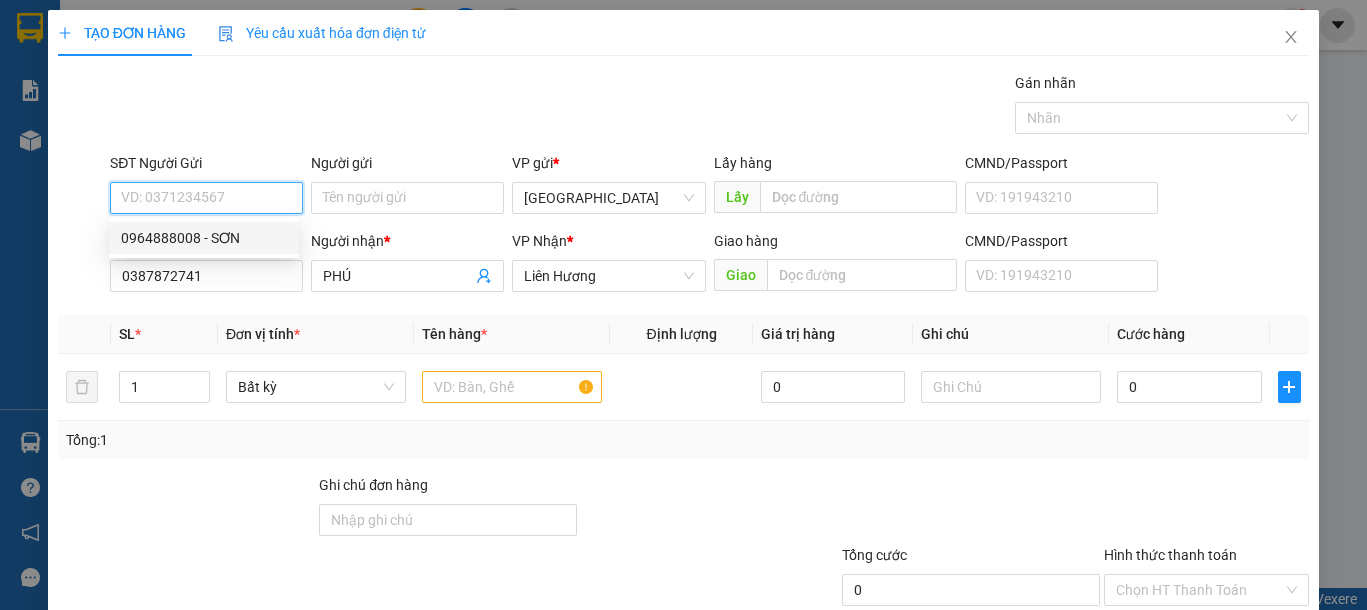 click on "0964888008 - SƠN" at bounding box center (204, 238) 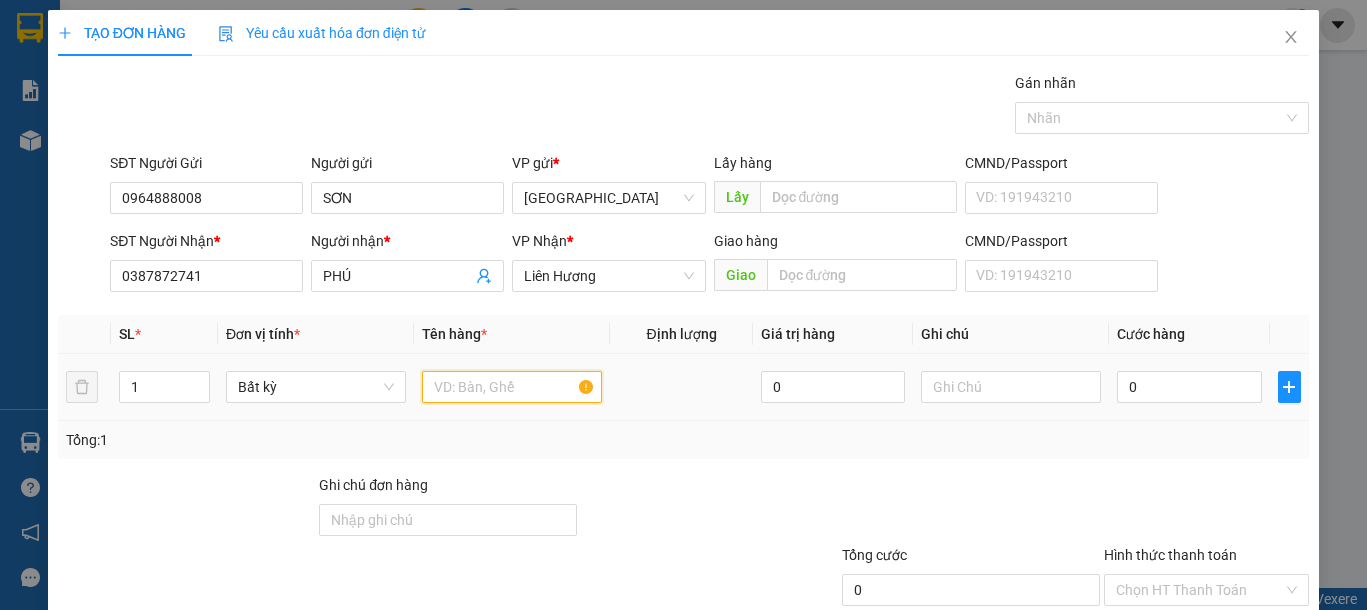 click at bounding box center (512, 387) 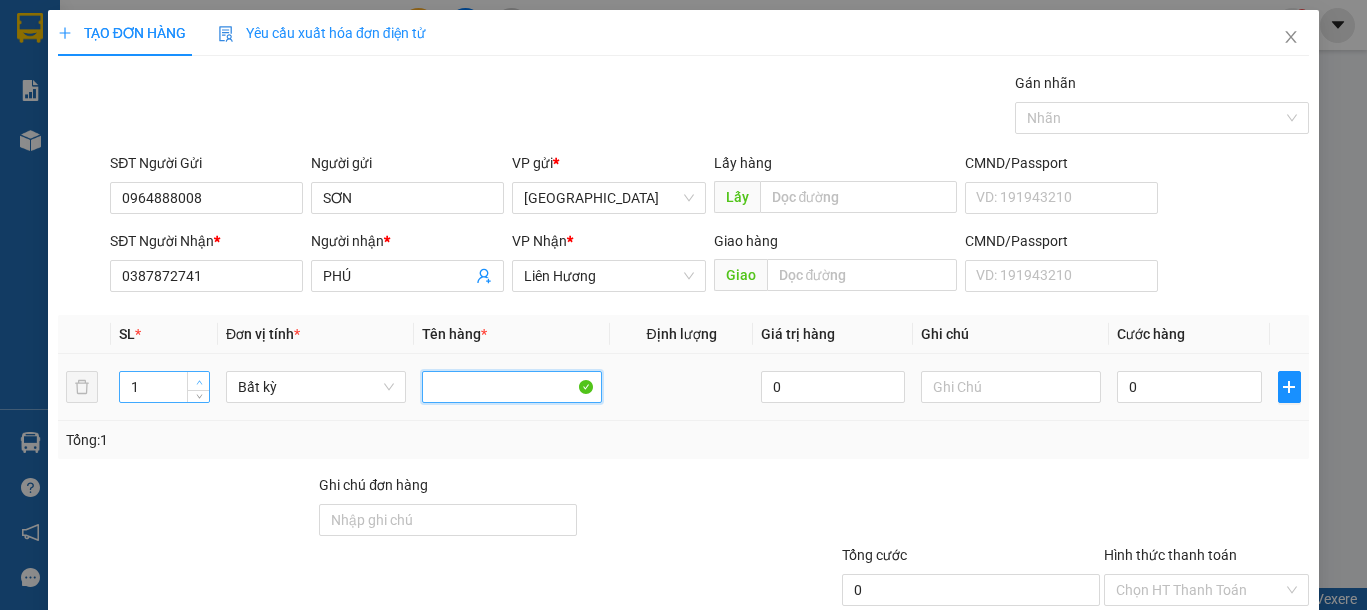 type 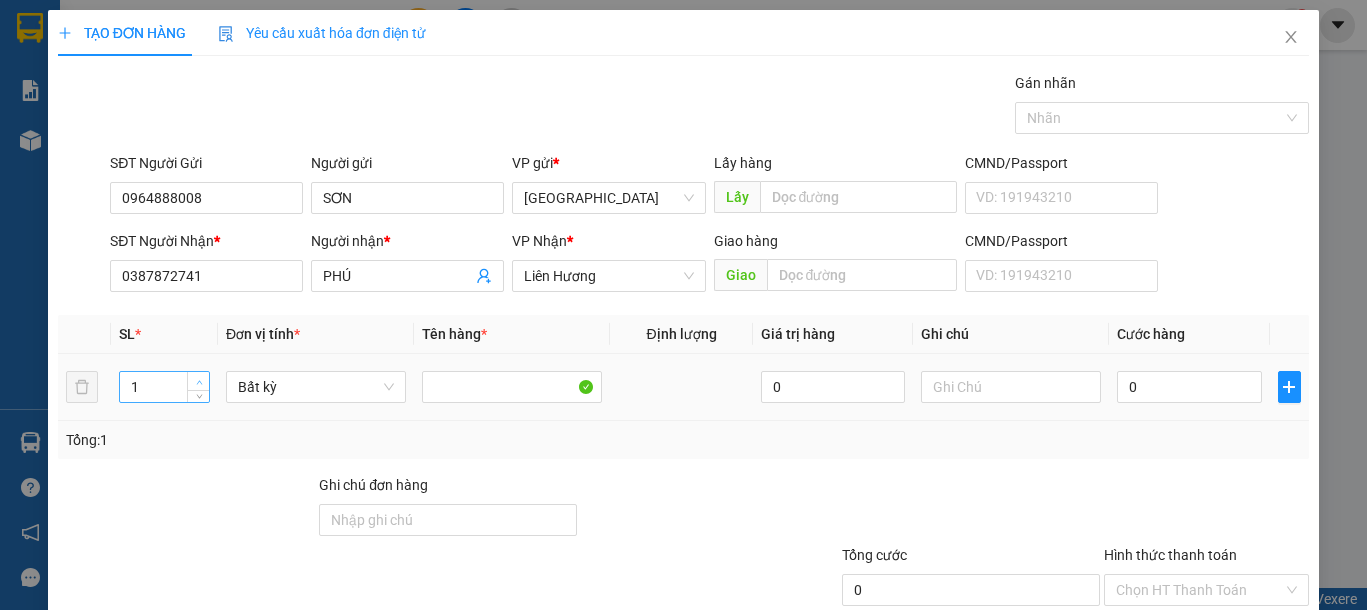 type on "2" 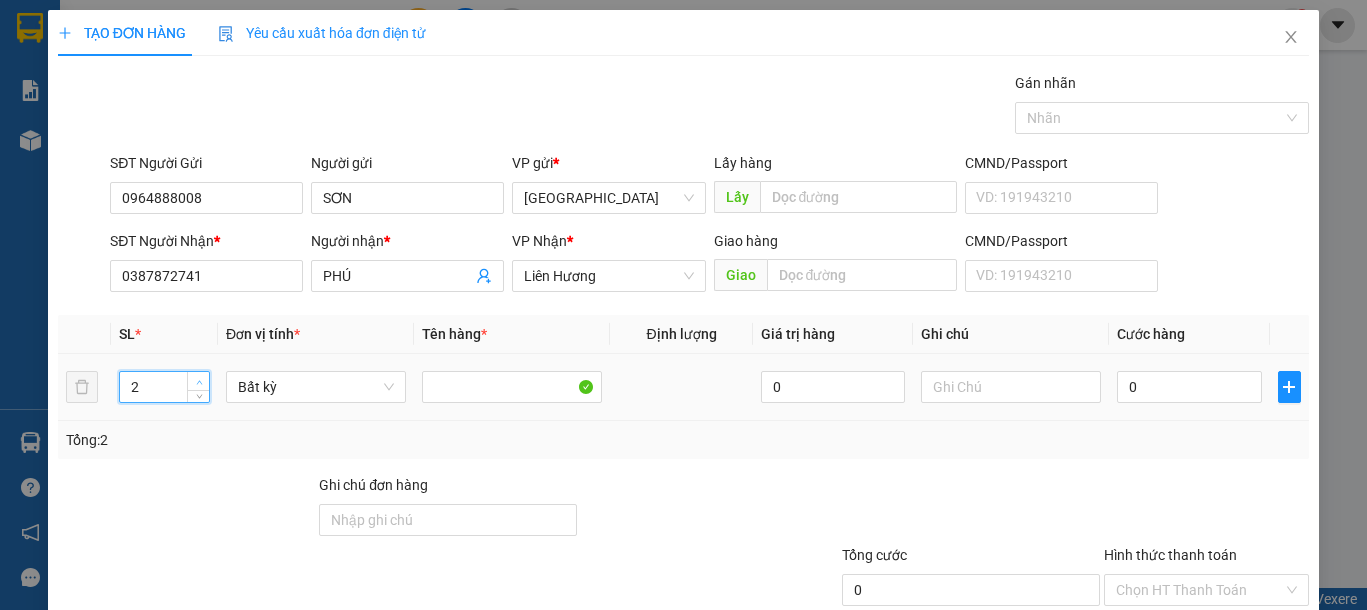 click at bounding box center (199, 382) 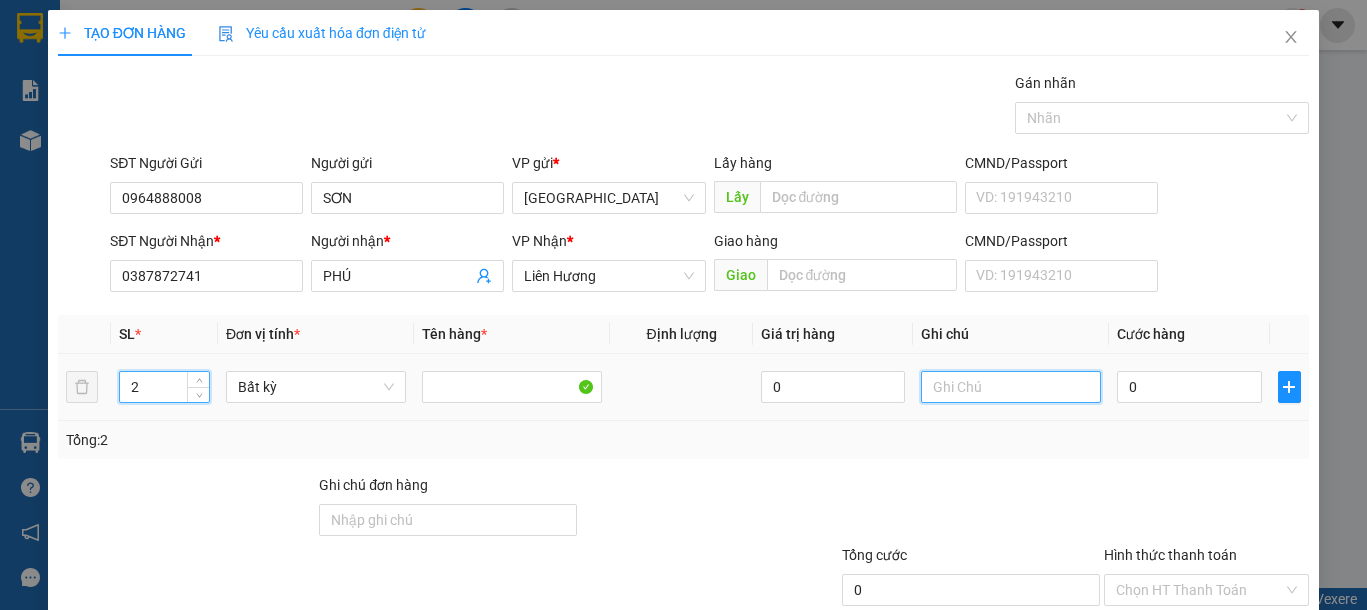 click at bounding box center [1011, 387] 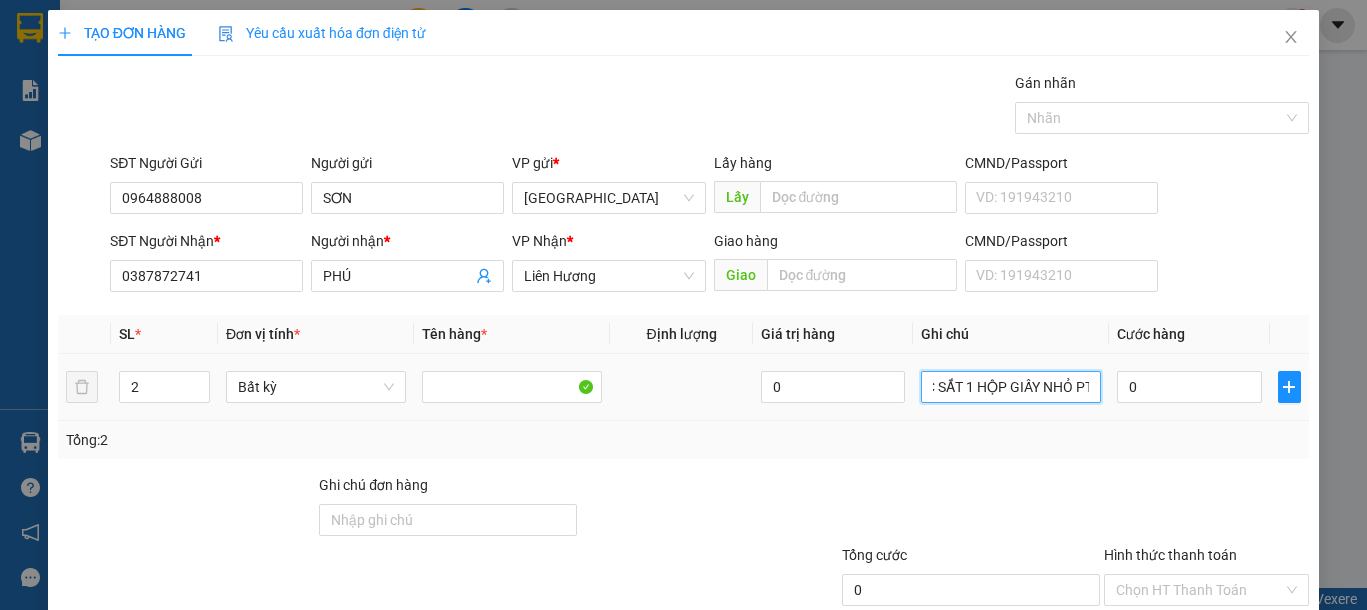 scroll, scrollTop: 0, scrollLeft: 44, axis: horizontal 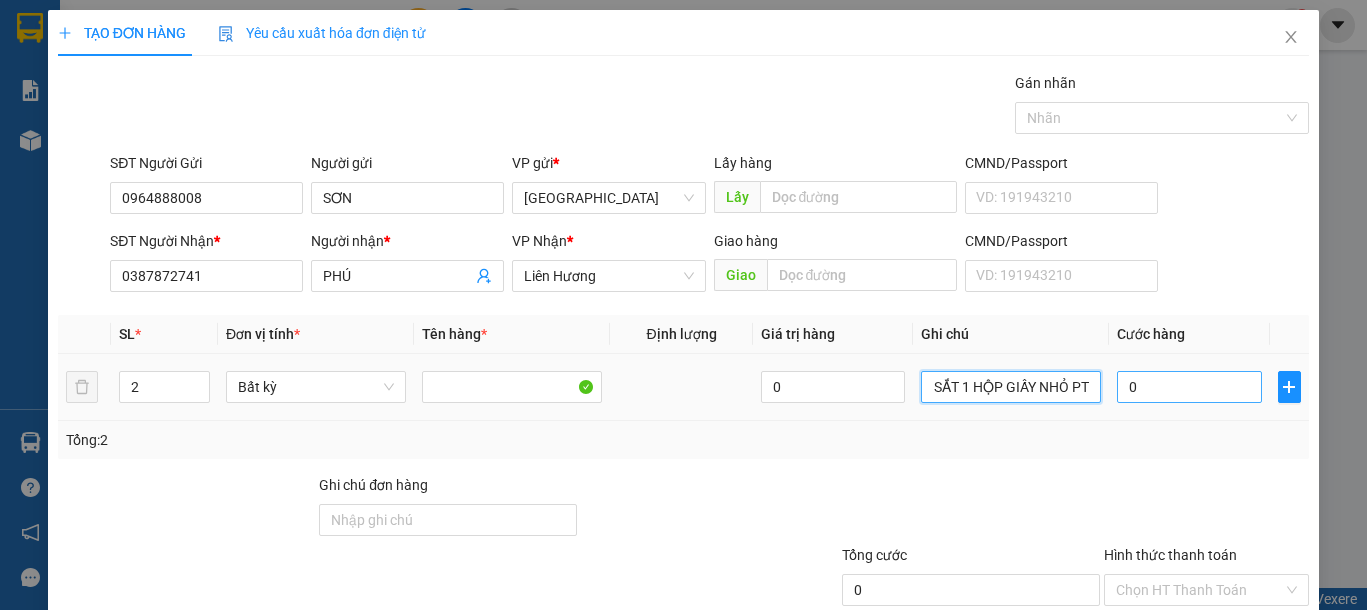 type on "1 CỤC SẮT 1 HỘP GIẤY NHỎ PT" 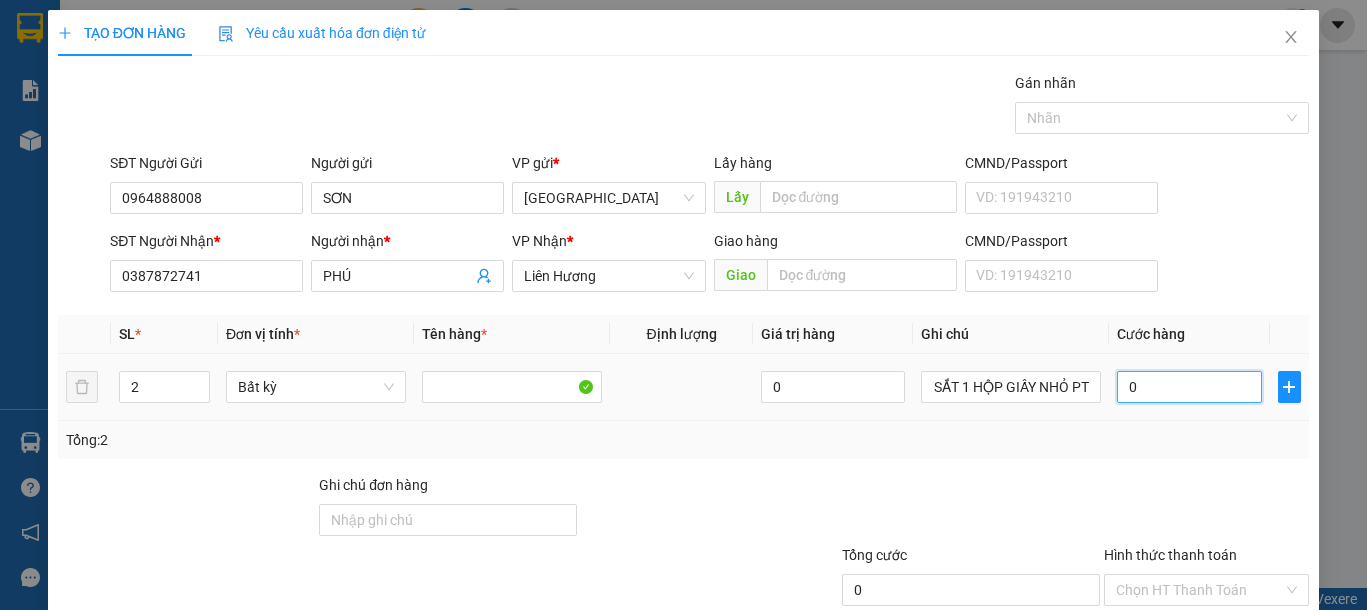scroll, scrollTop: 0, scrollLeft: 0, axis: both 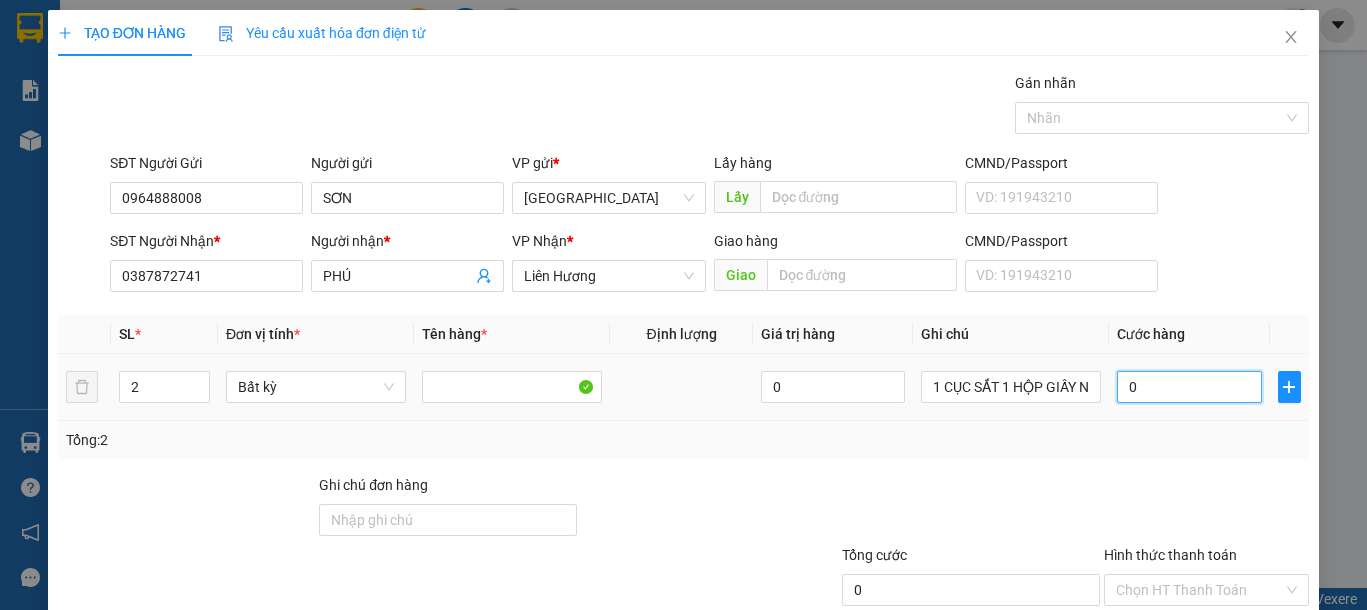 click on "0" at bounding box center (1189, 387) 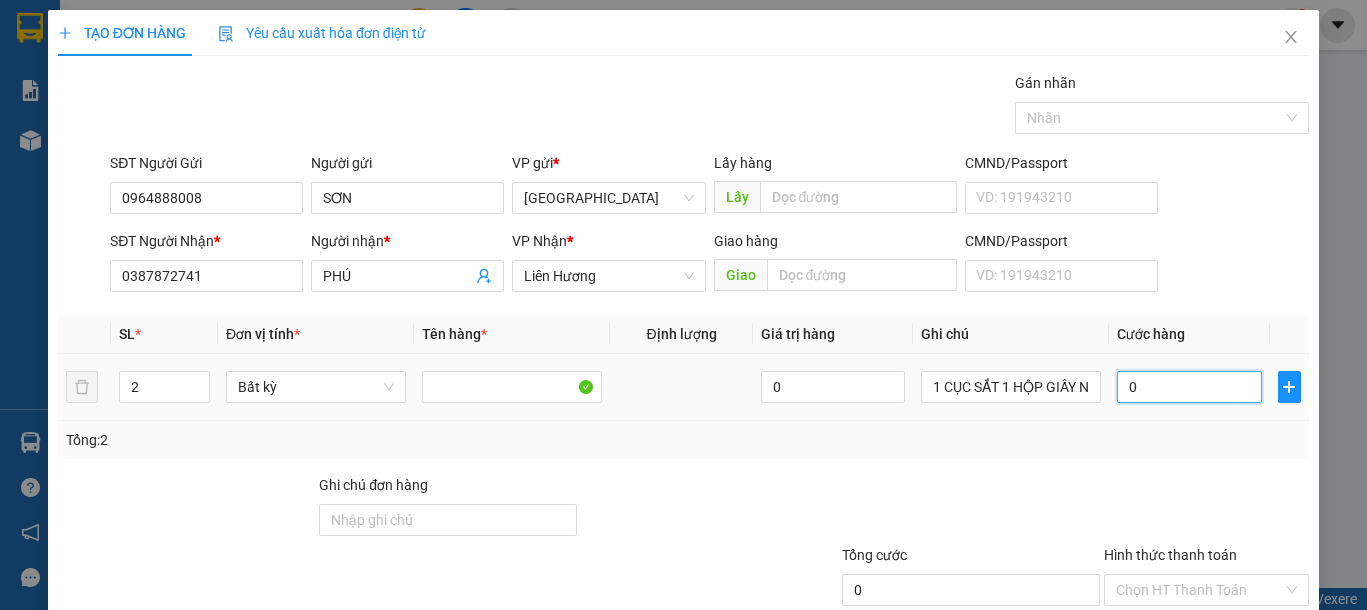 type on "3" 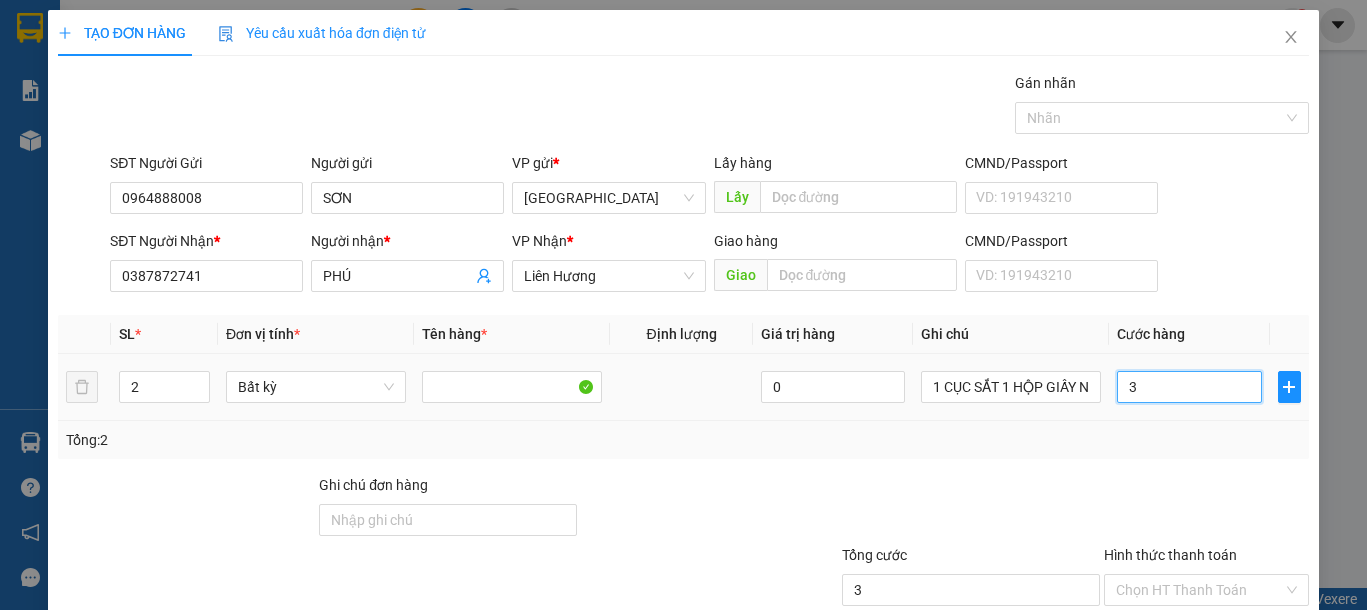 type on "33" 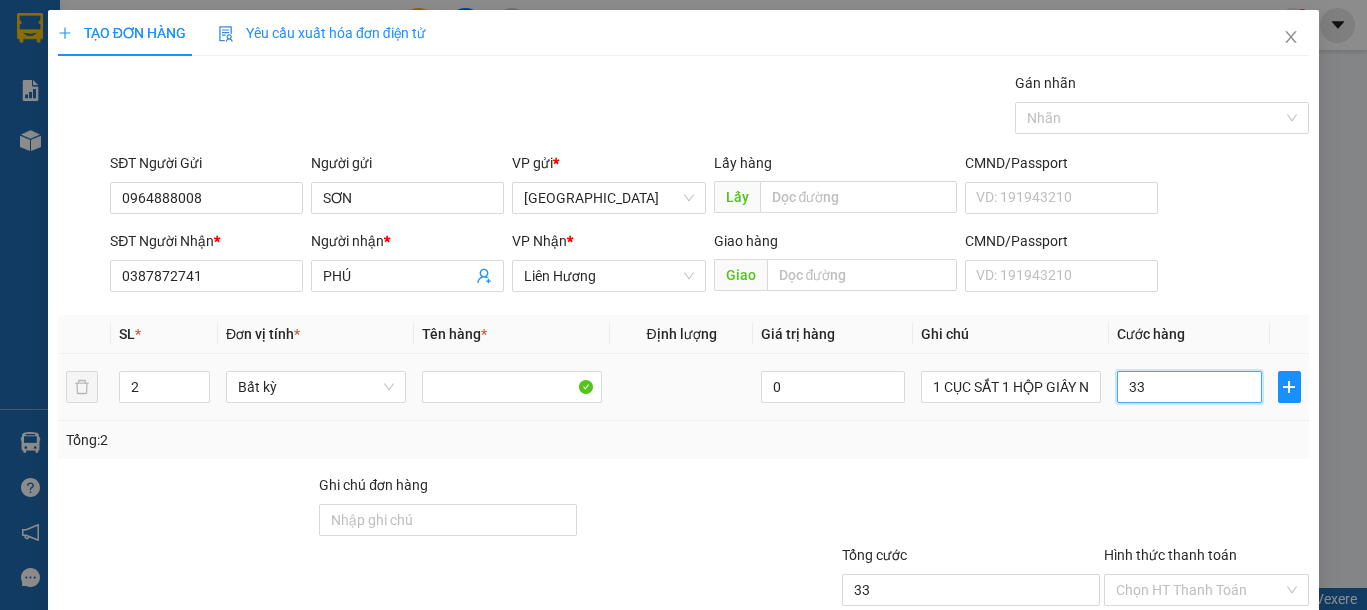 type on "330" 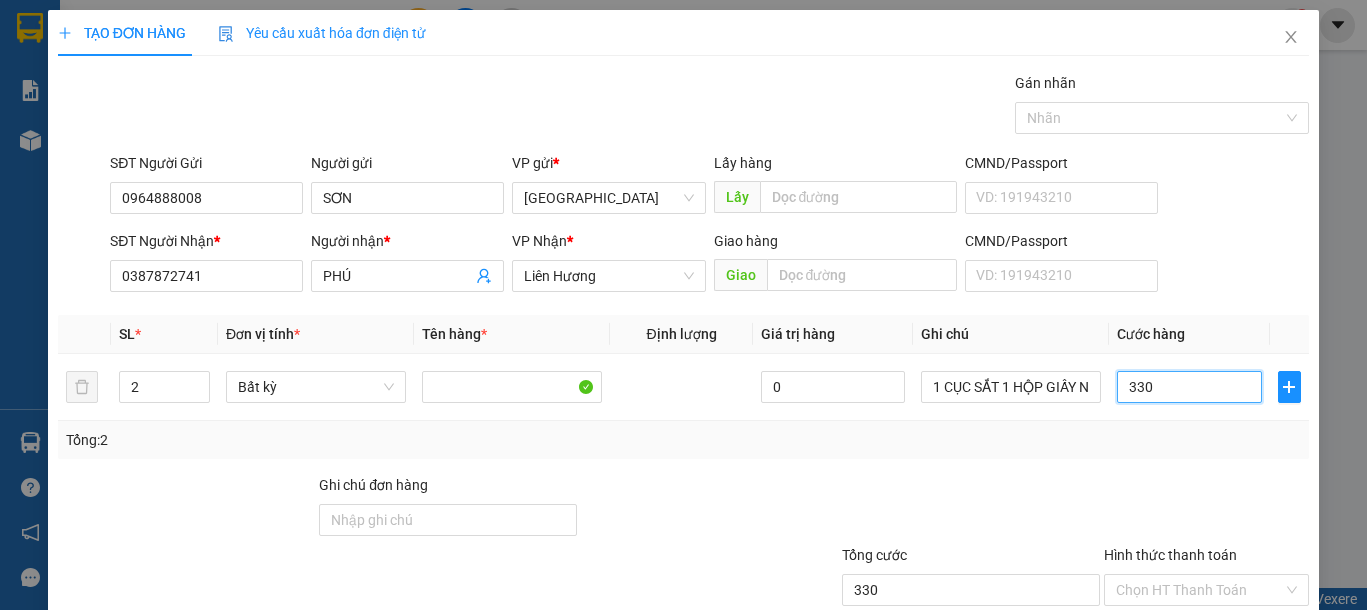 type on "33" 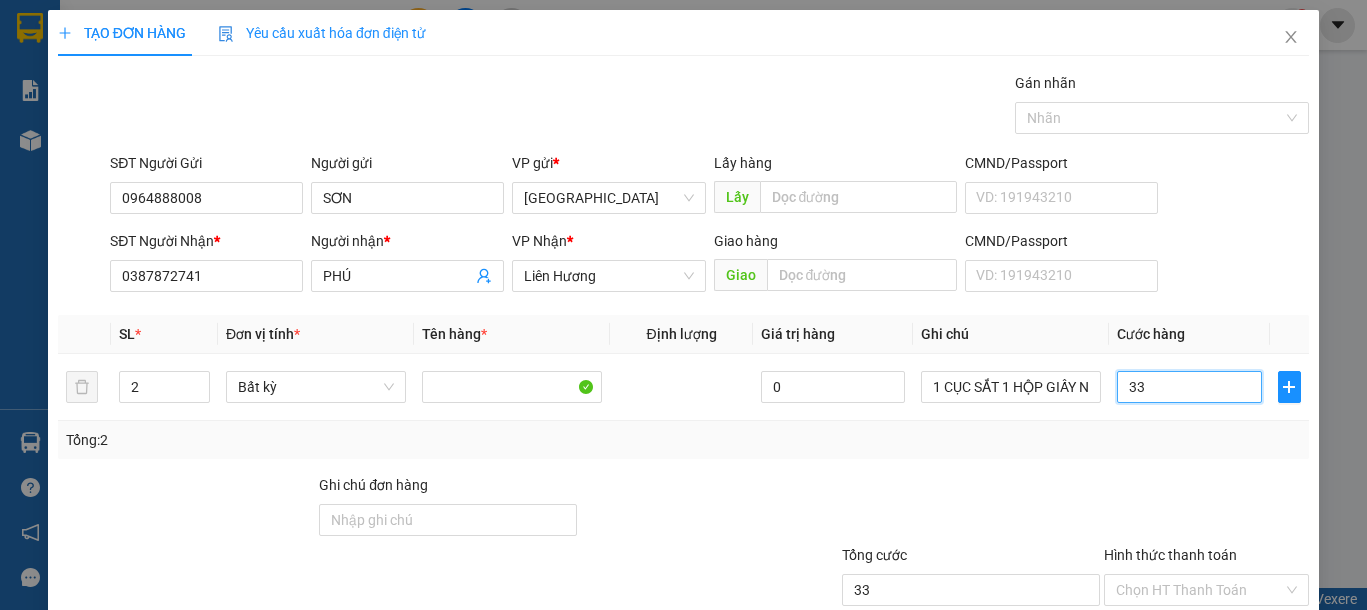 type on "3" 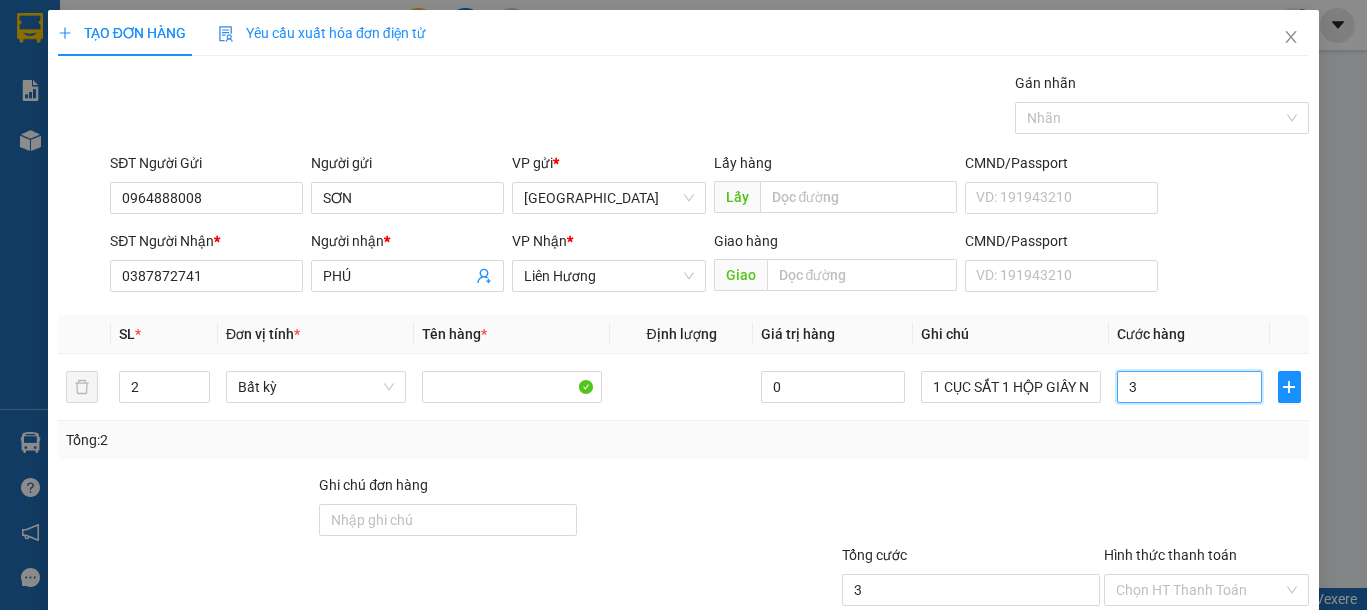 type on "30" 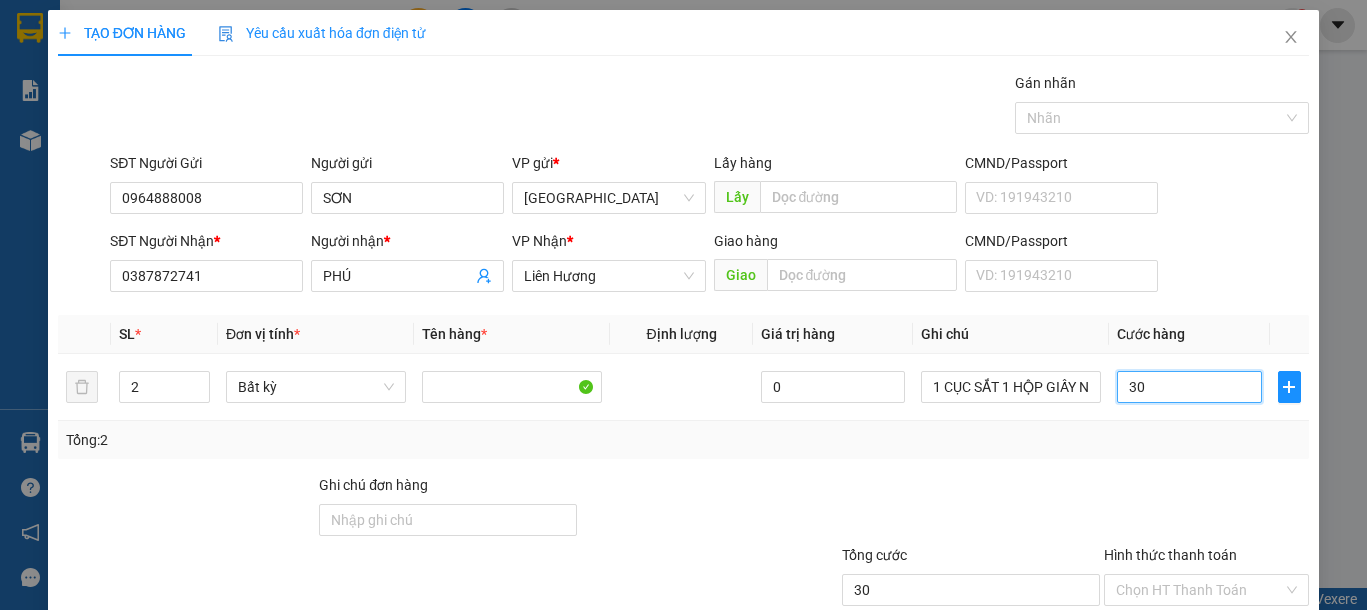 type on "300" 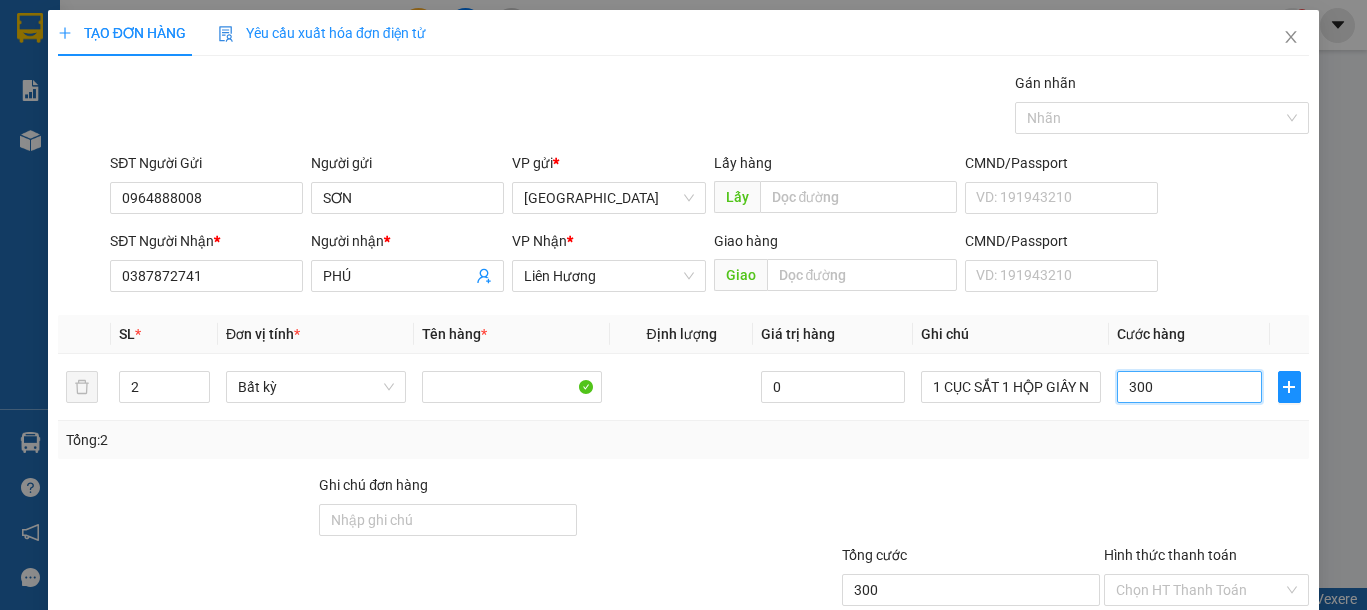 scroll, scrollTop: 130, scrollLeft: 0, axis: vertical 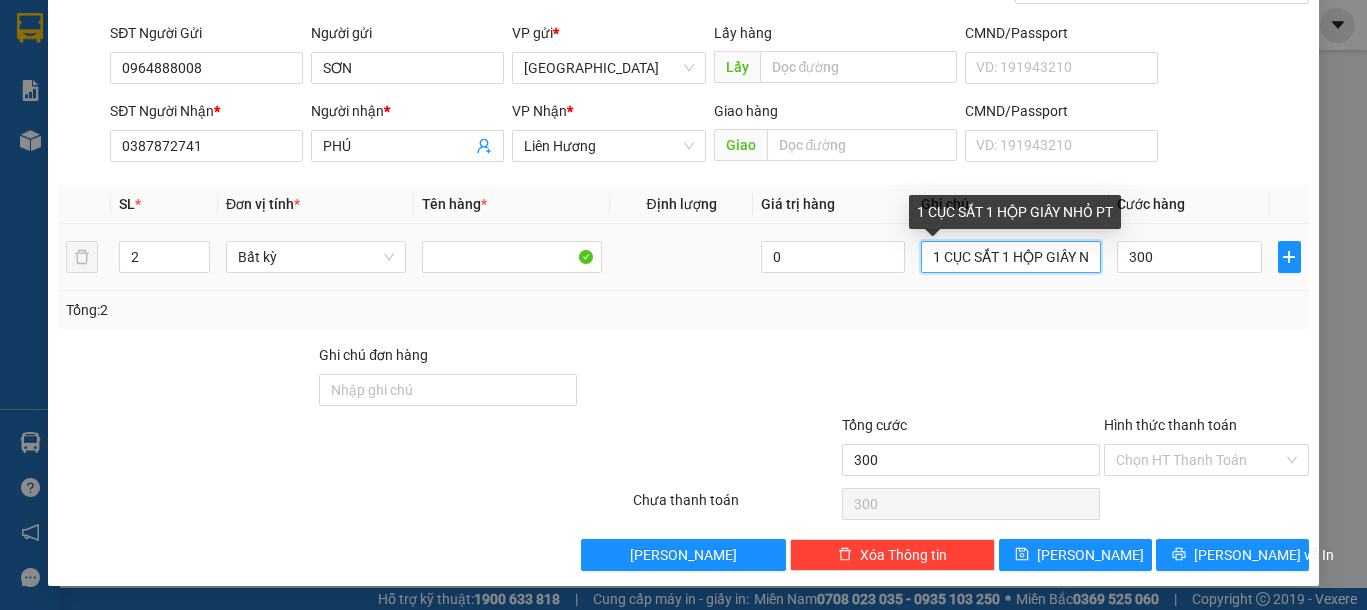 type on "300.000" 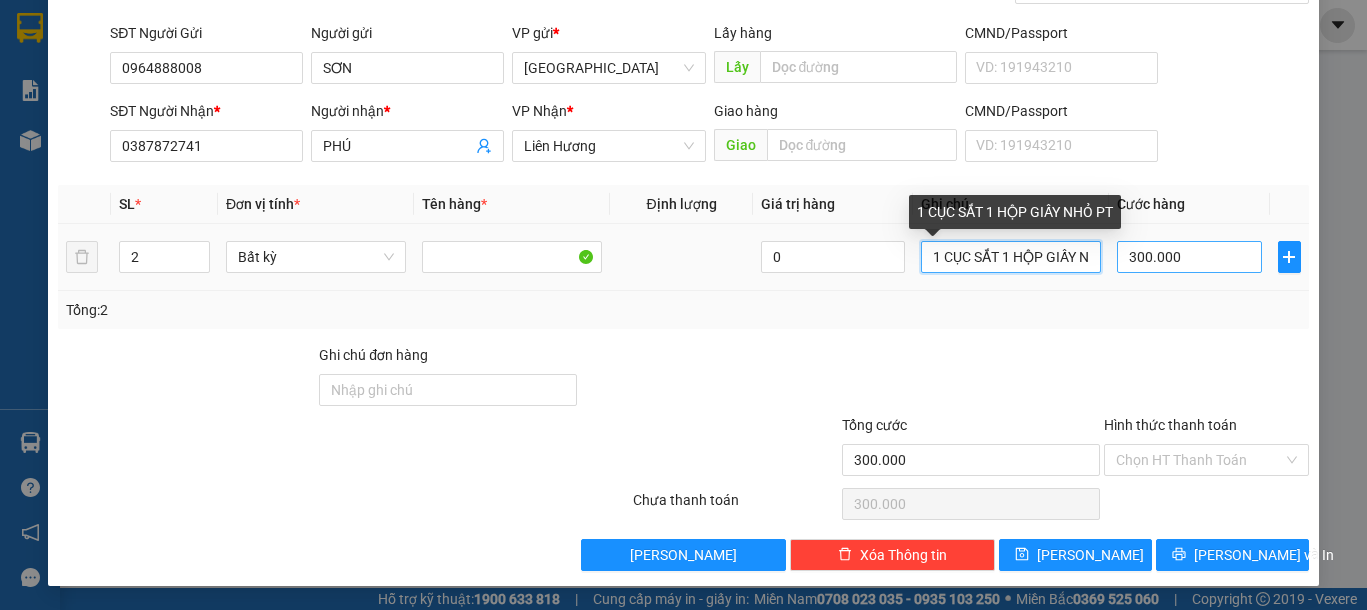 scroll, scrollTop: 0, scrollLeft: 44, axis: horizontal 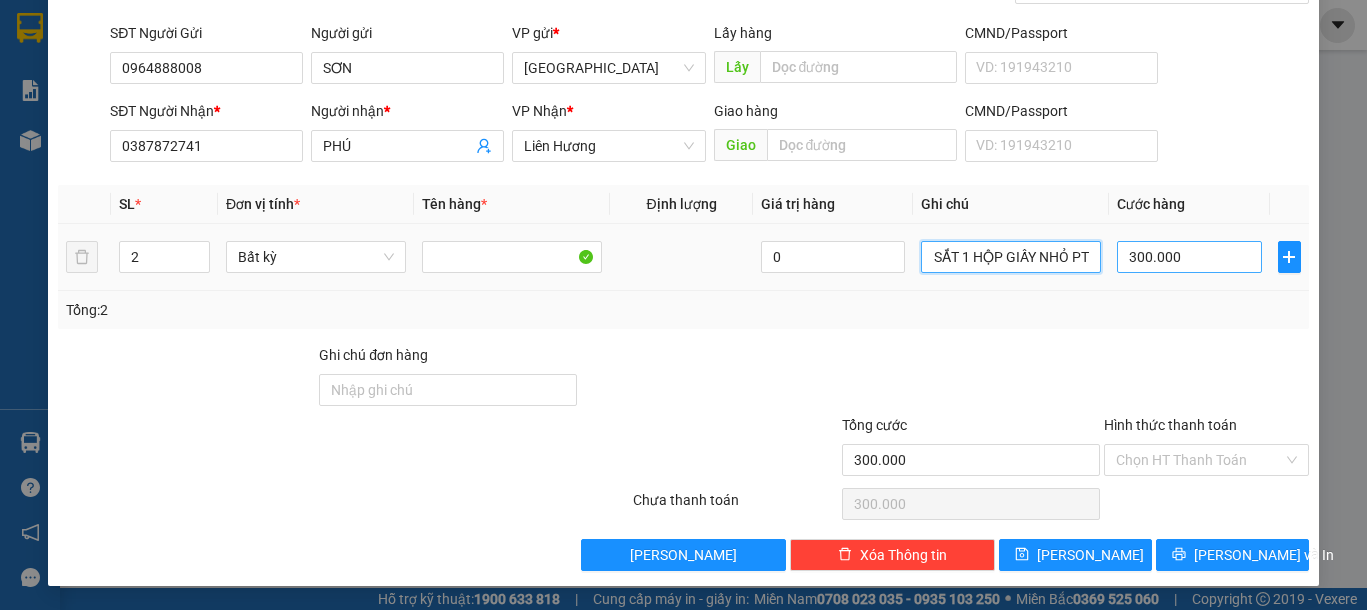 drag, startPoint x: 988, startPoint y: 259, endPoint x: 1171, endPoint y: 259, distance: 183 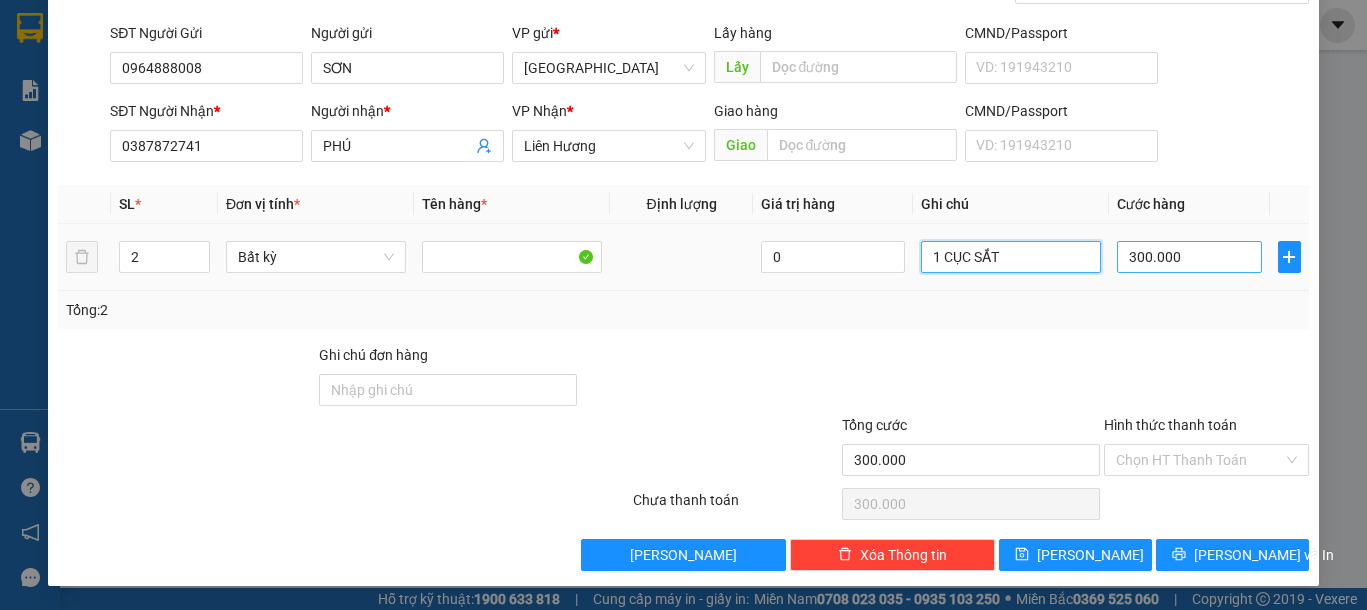 scroll, scrollTop: 0, scrollLeft: 0, axis: both 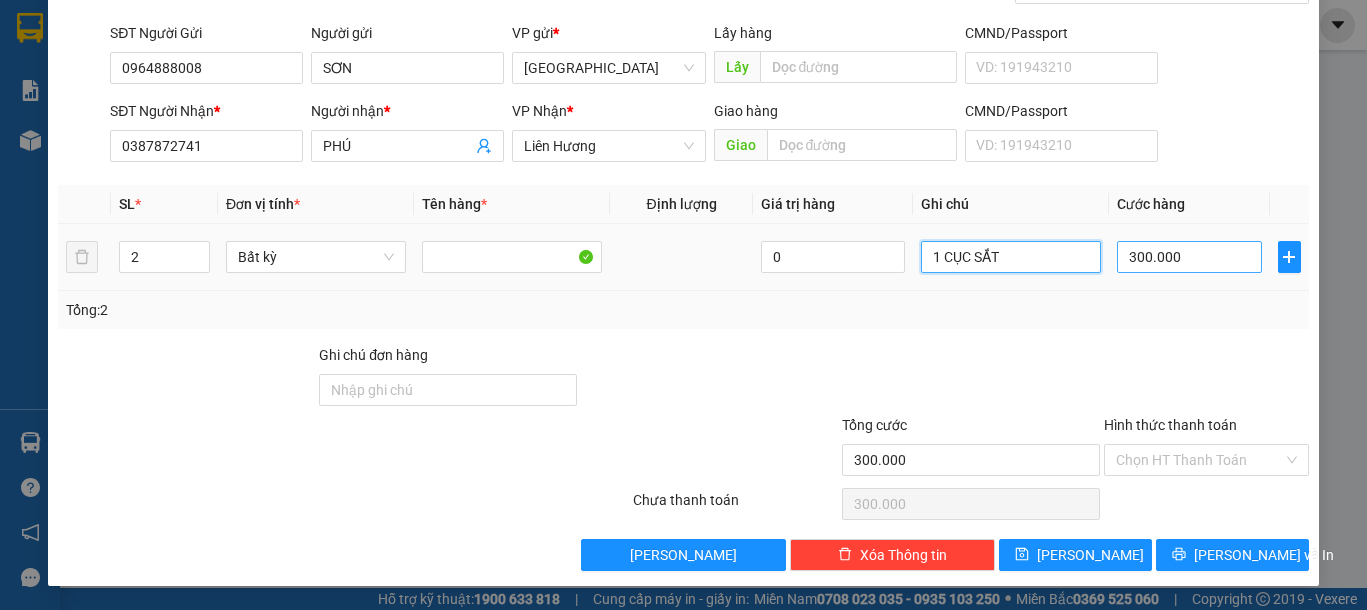 type on "1 CỤC SẮT" 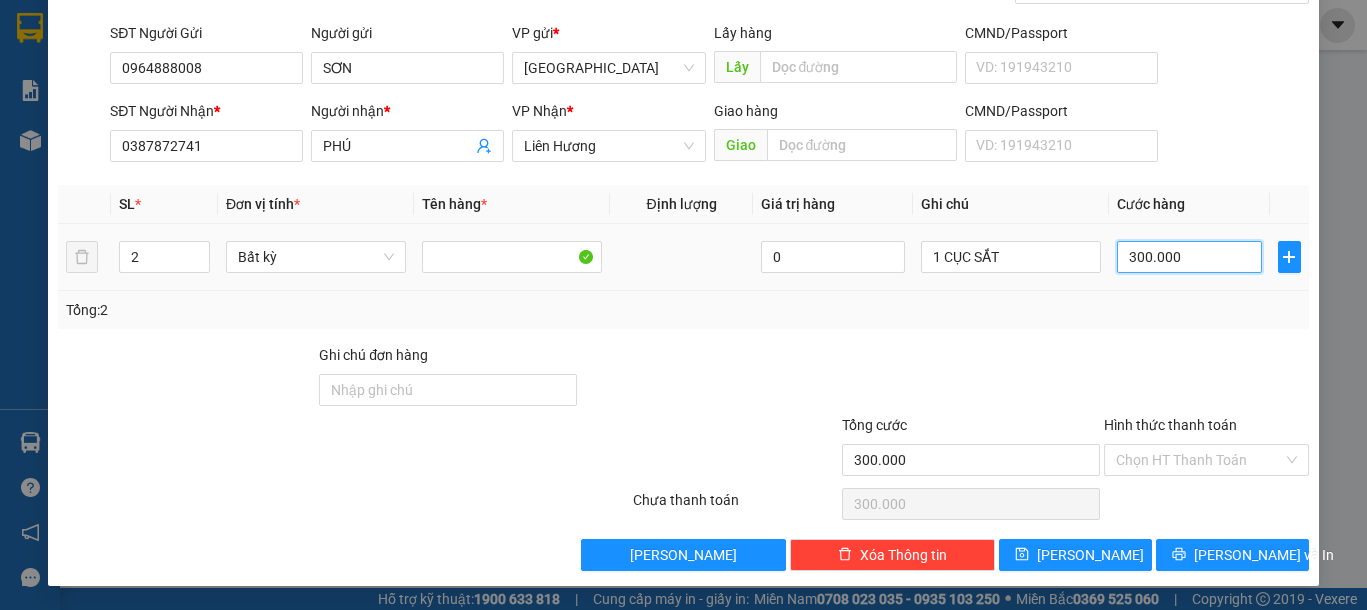 type on "2" 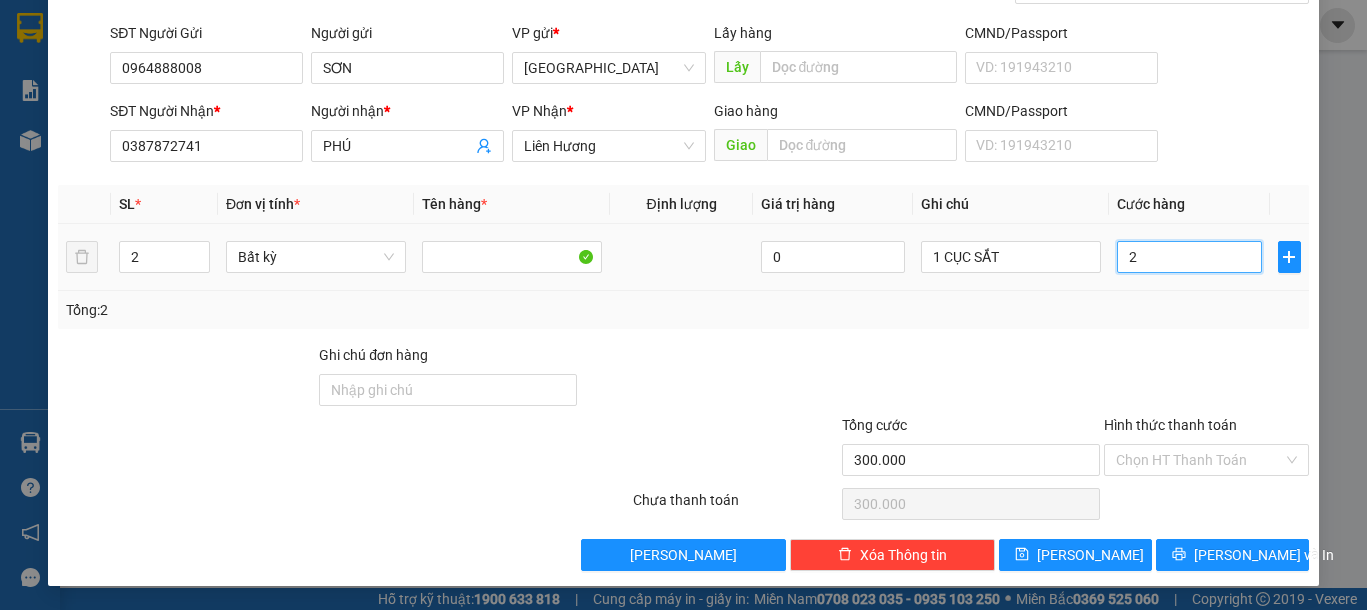 type on "2" 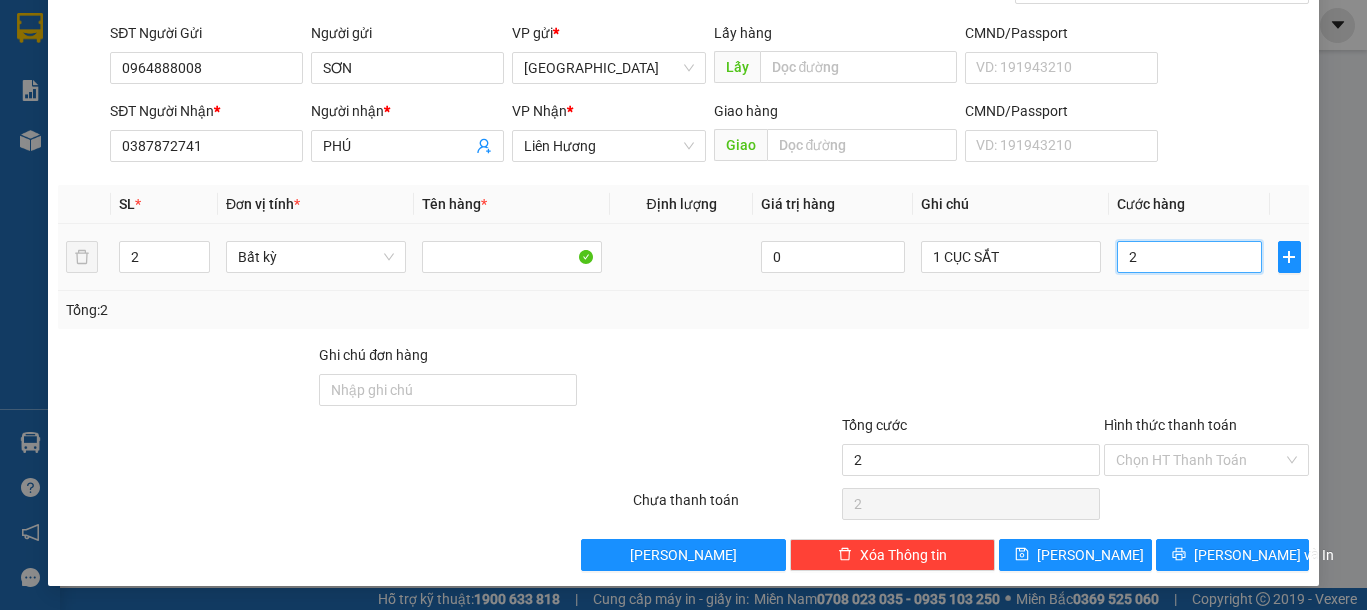 type on "25" 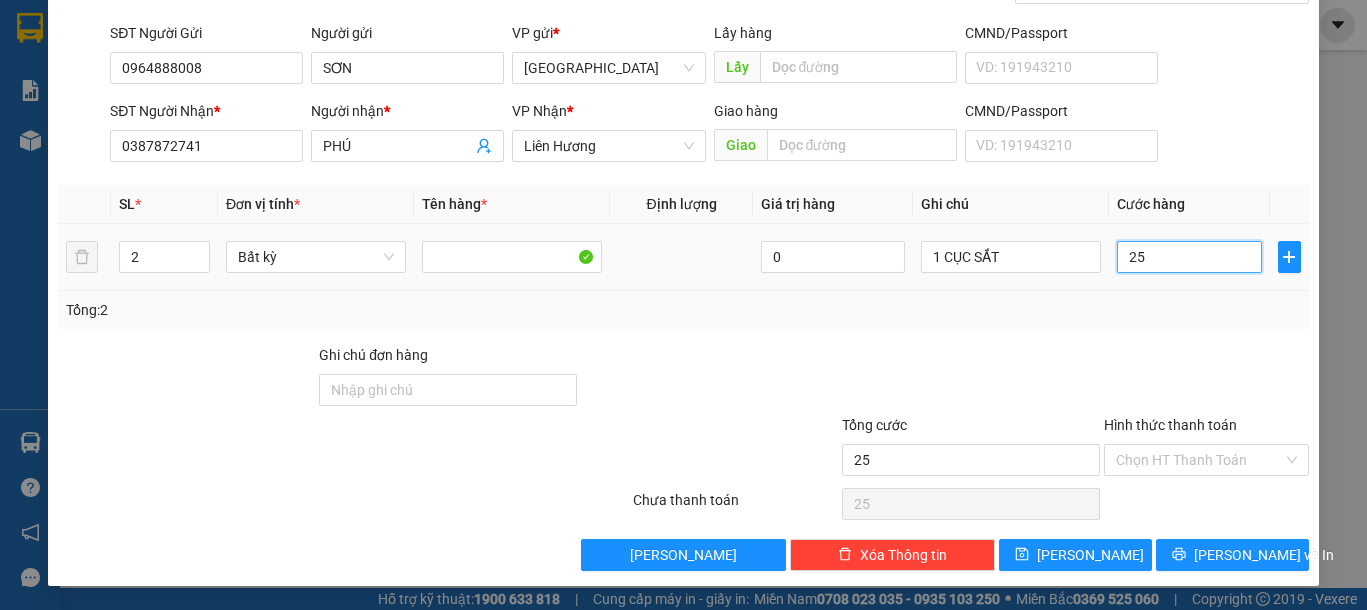type on "250" 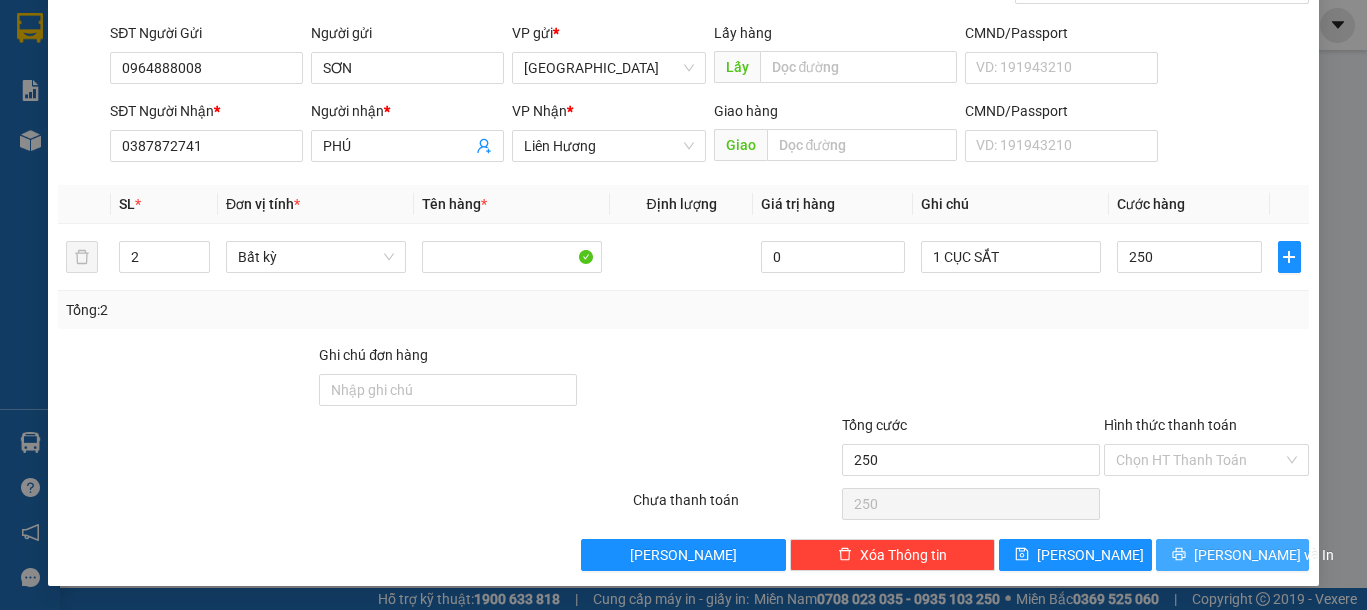 type on "250.000" 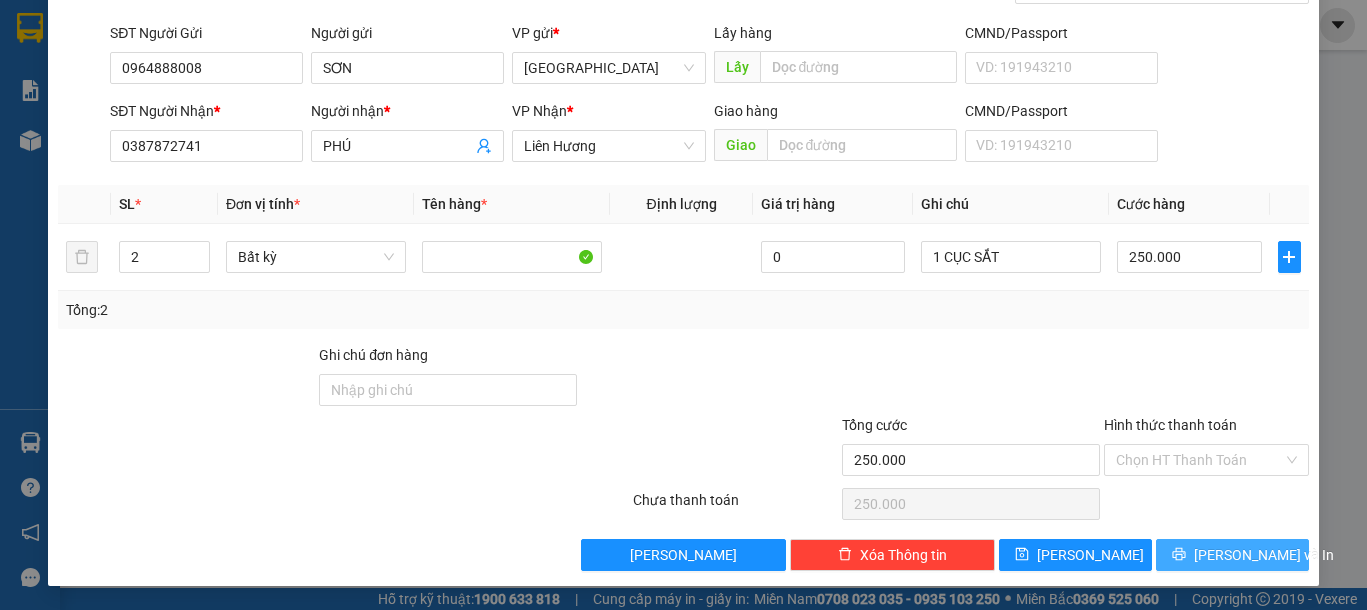 click on "[PERSON_NAME] và In" at bounding box center [1232, 555] 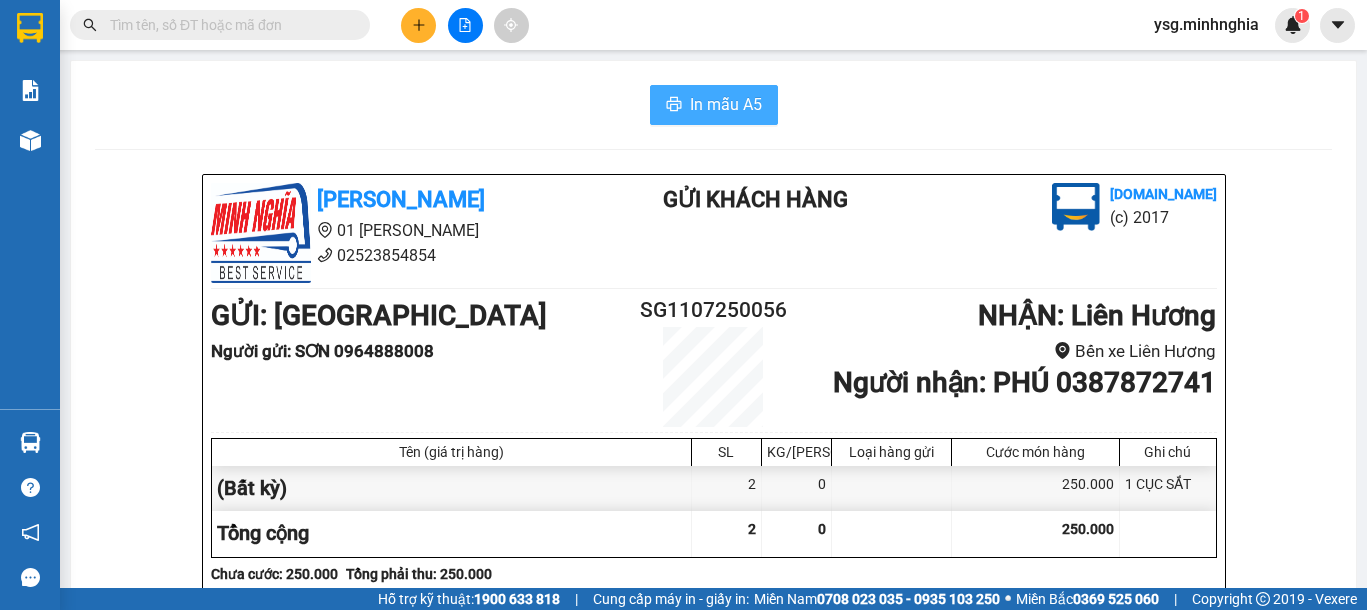 click on "In mẫu A5" at bounding box center [714, 105] 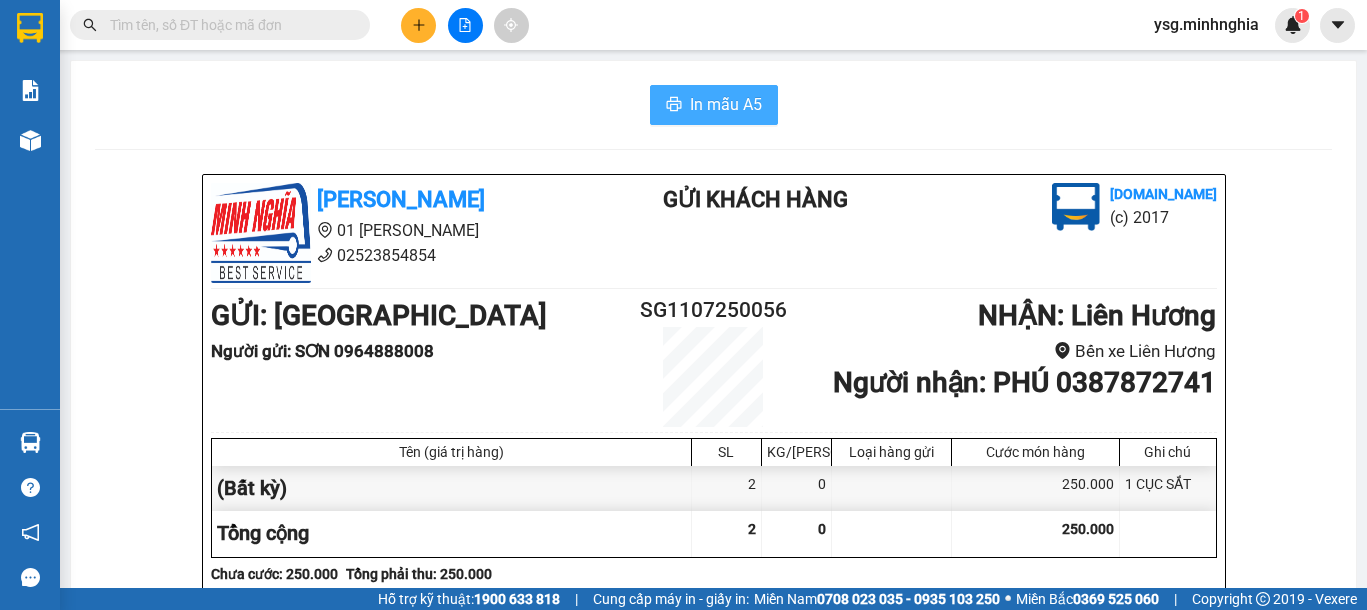 scroll, scrollTop: 0, scrollLeft: 0, axis: both 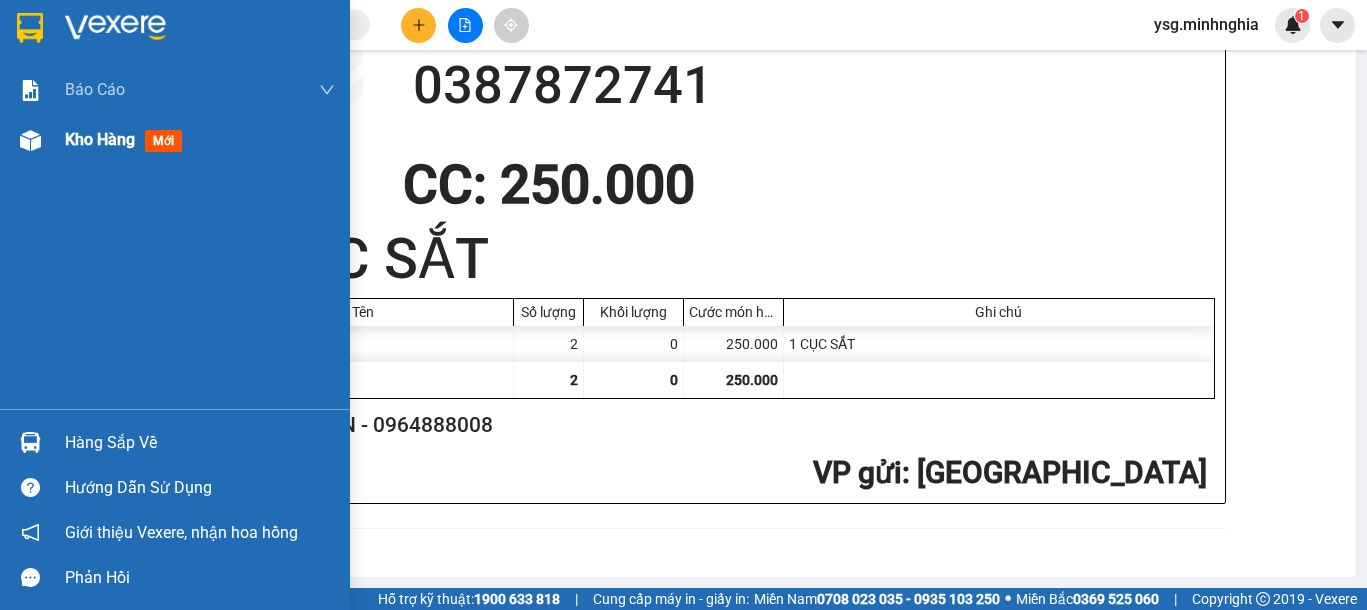 click on "Kho hàng mới" at bounding box center [175, 140] 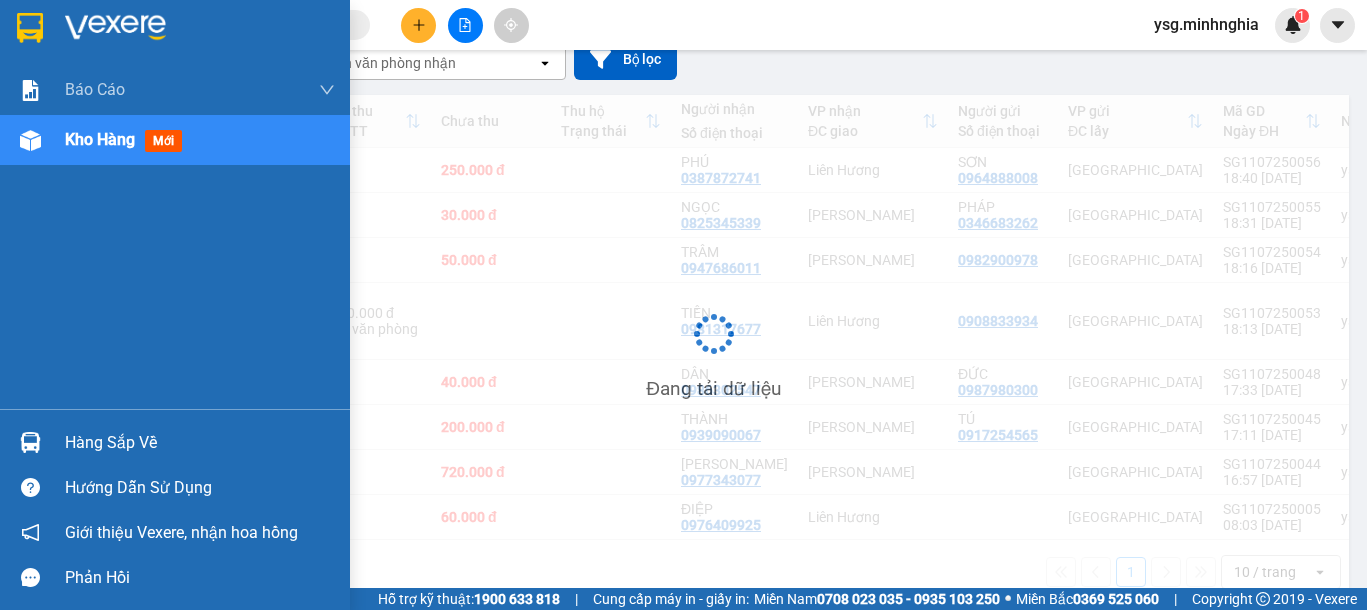 scroll, scrollTop: 251, scrollLeft: 0, axis: vertical 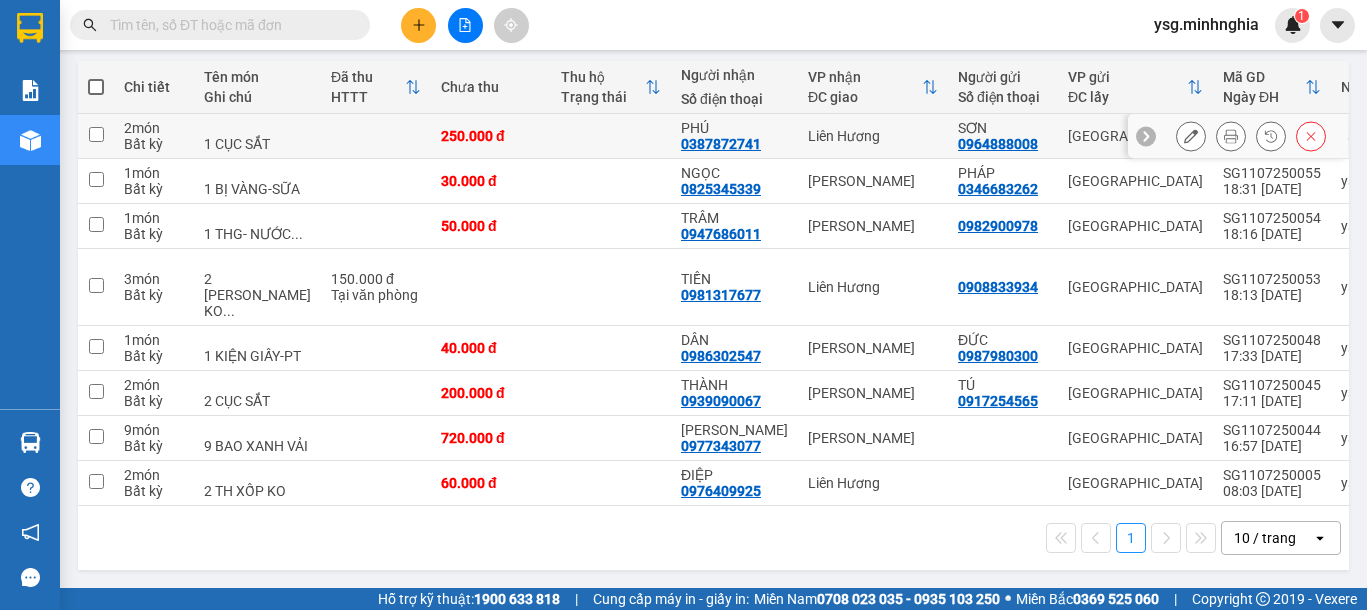 click 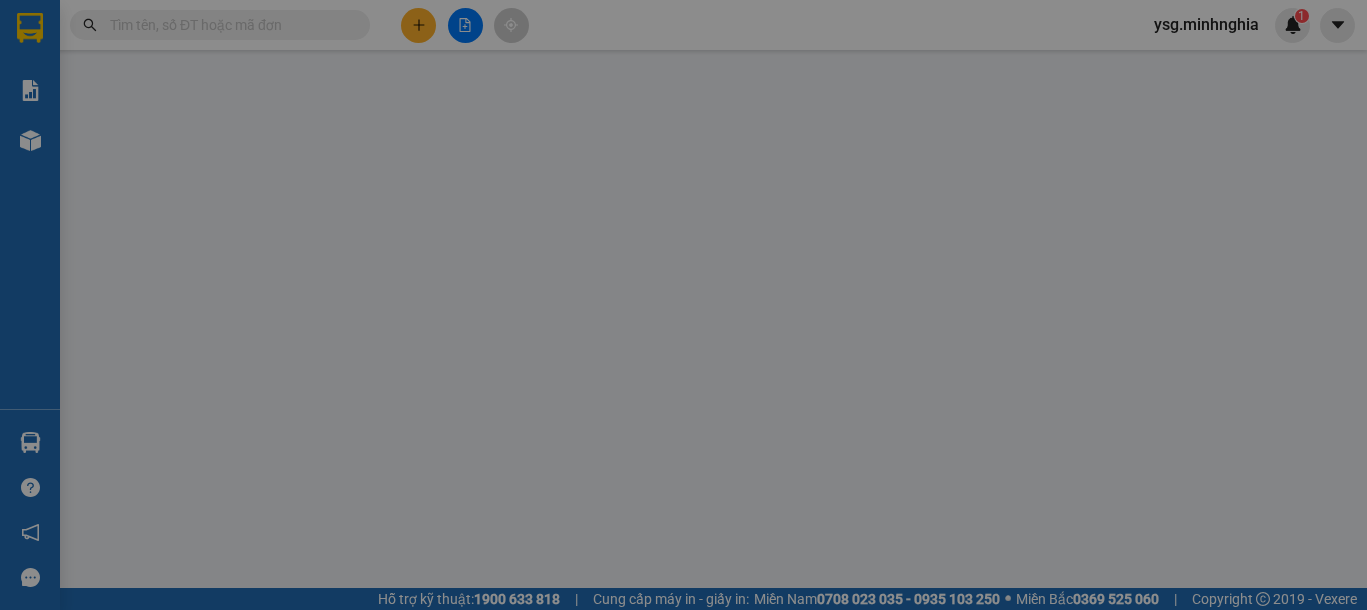 scroll, scrollTop: 0, scrollLeft: 0, axis: both 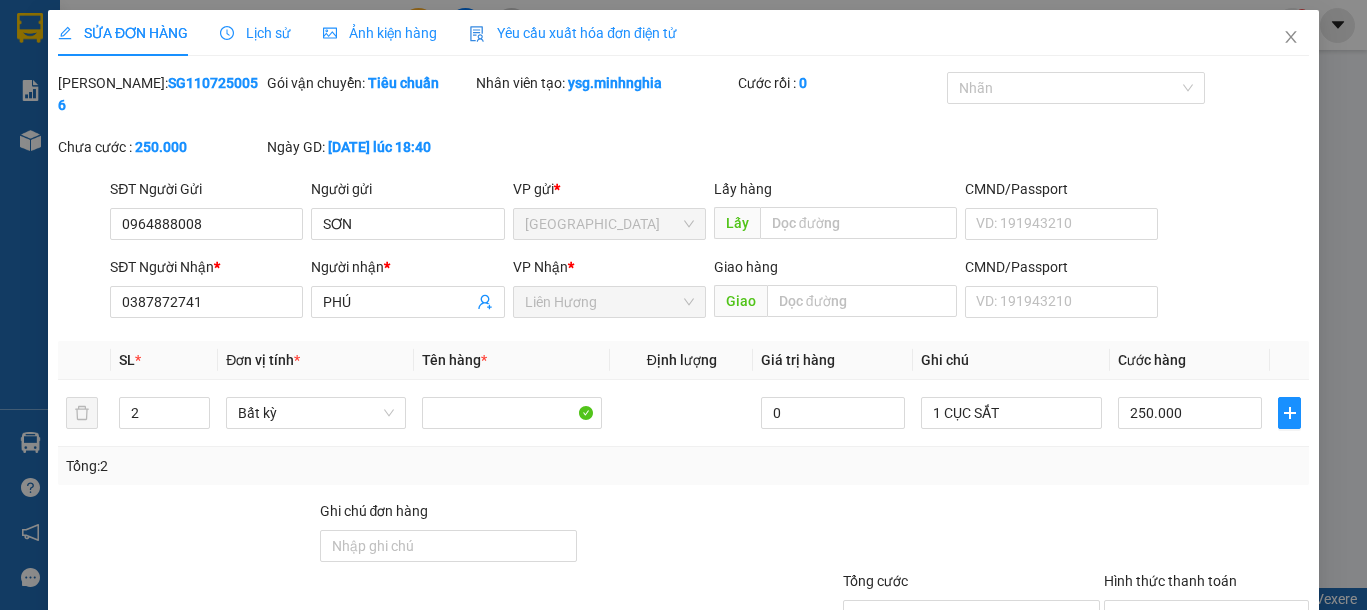type on "0964888008" 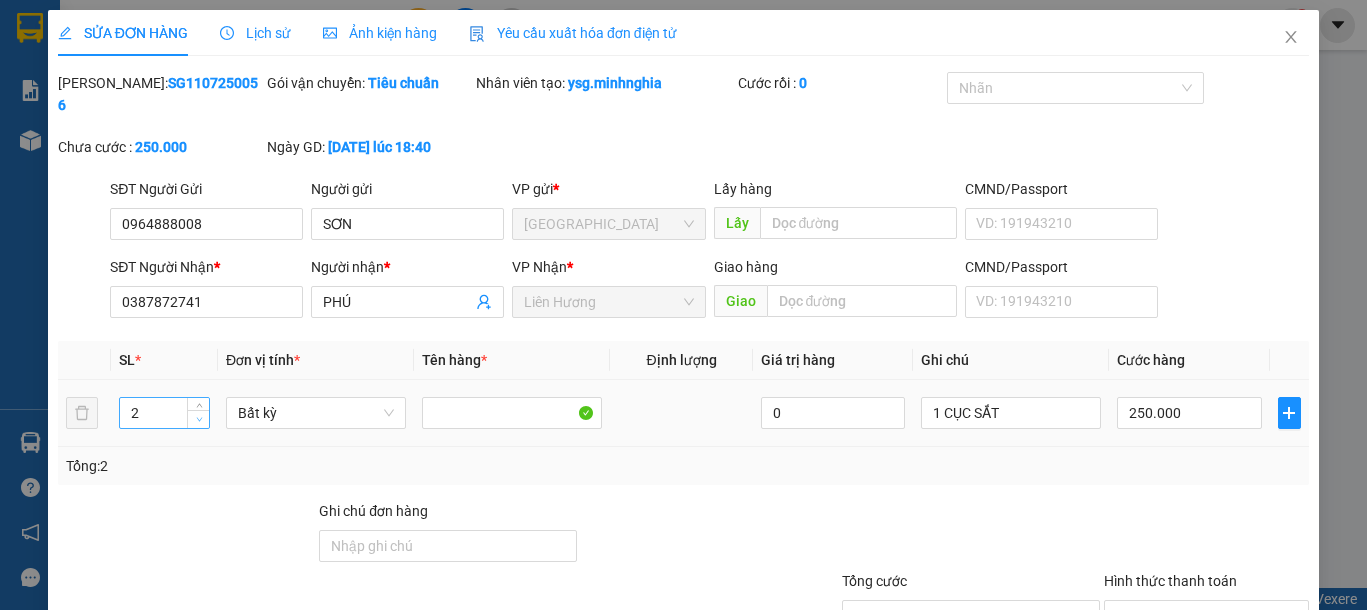 type on "1" 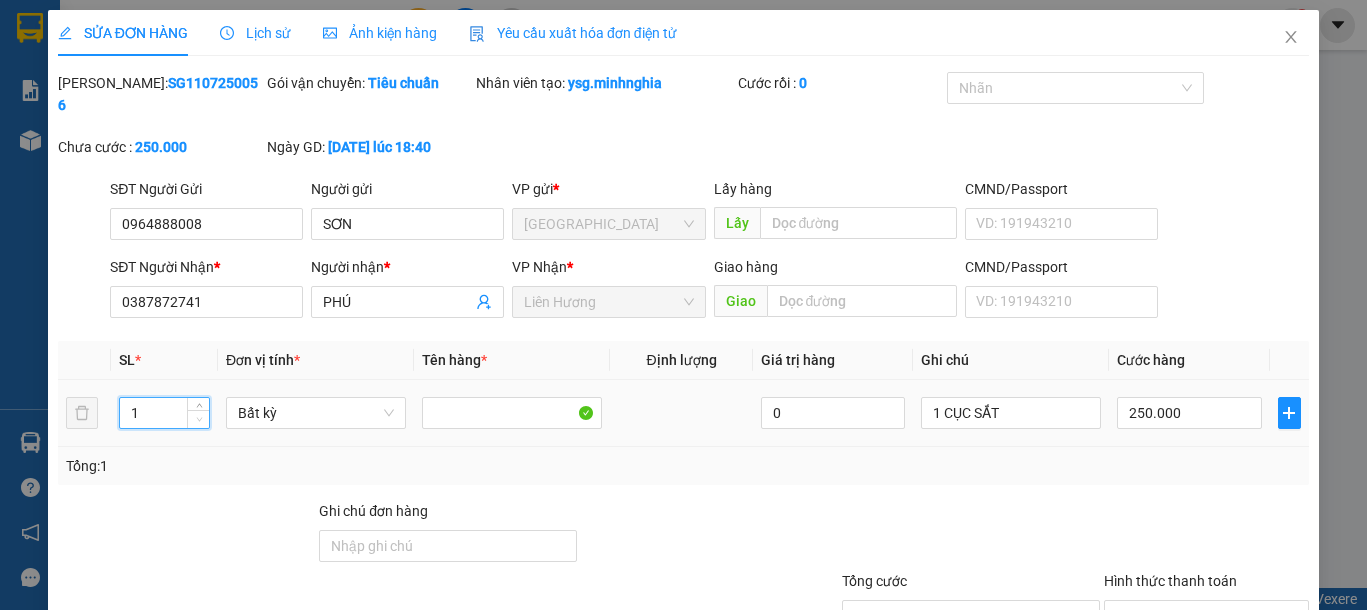 click 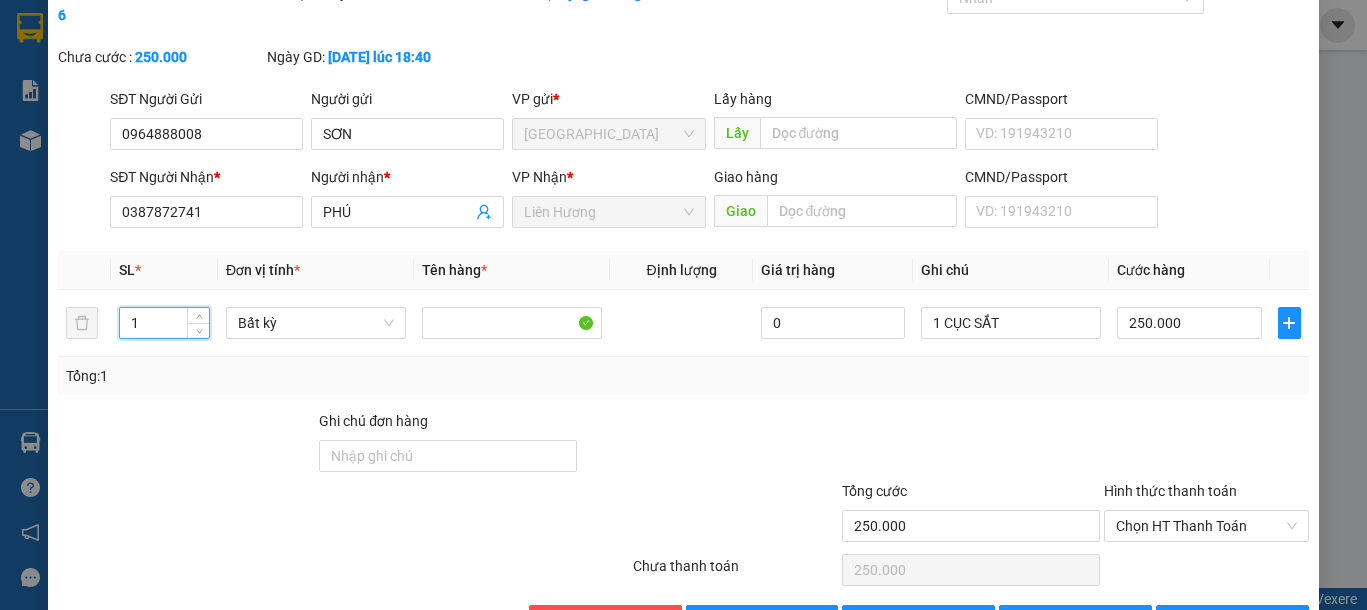 scroll, scrollTop: 134, scrollLeft: 0, axis: vertical 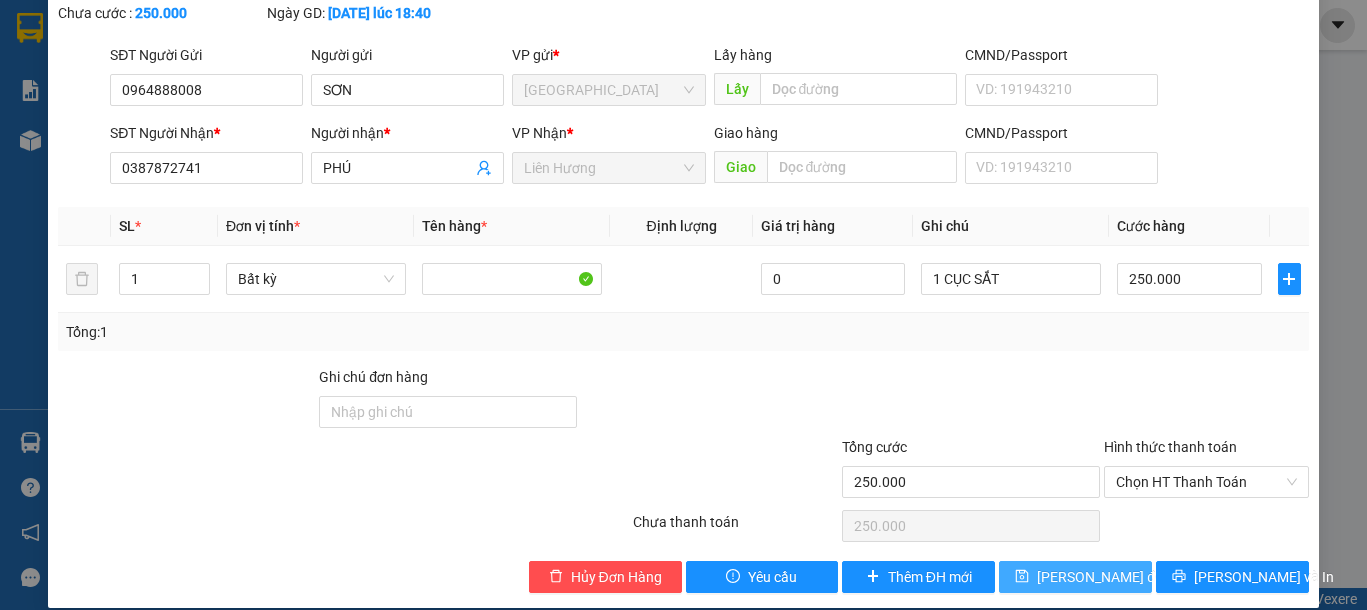 click on "[PERSON_NAME] thay đổi" at bounding box center [1101, 577] 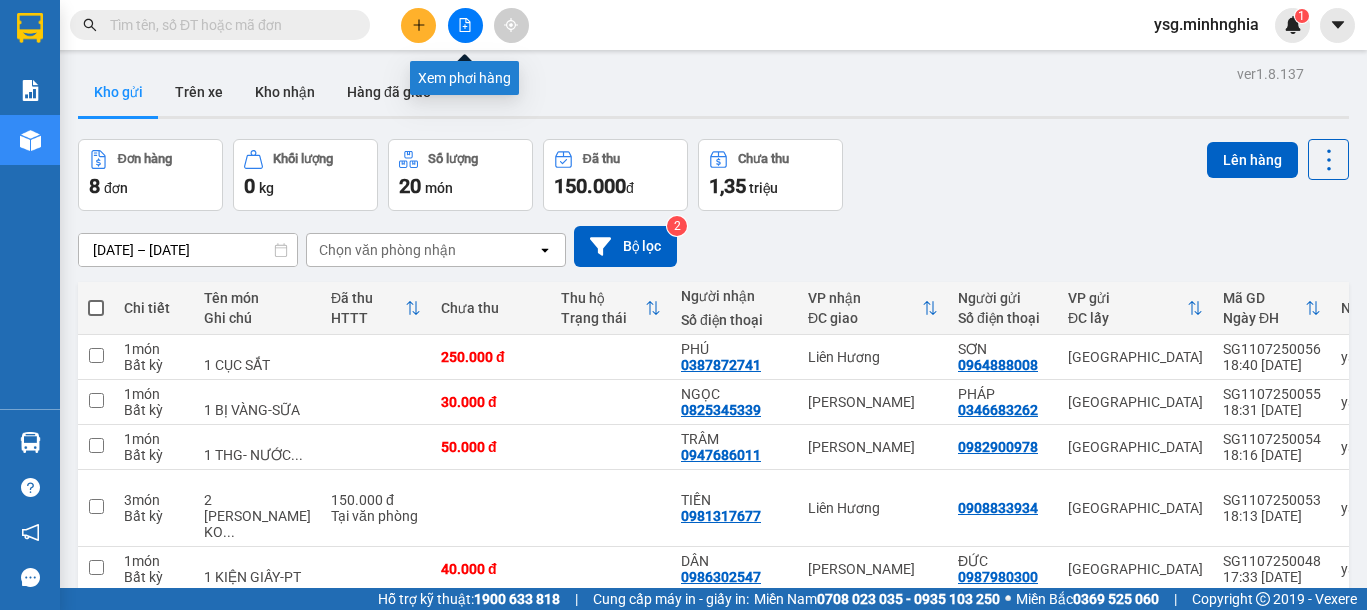 click 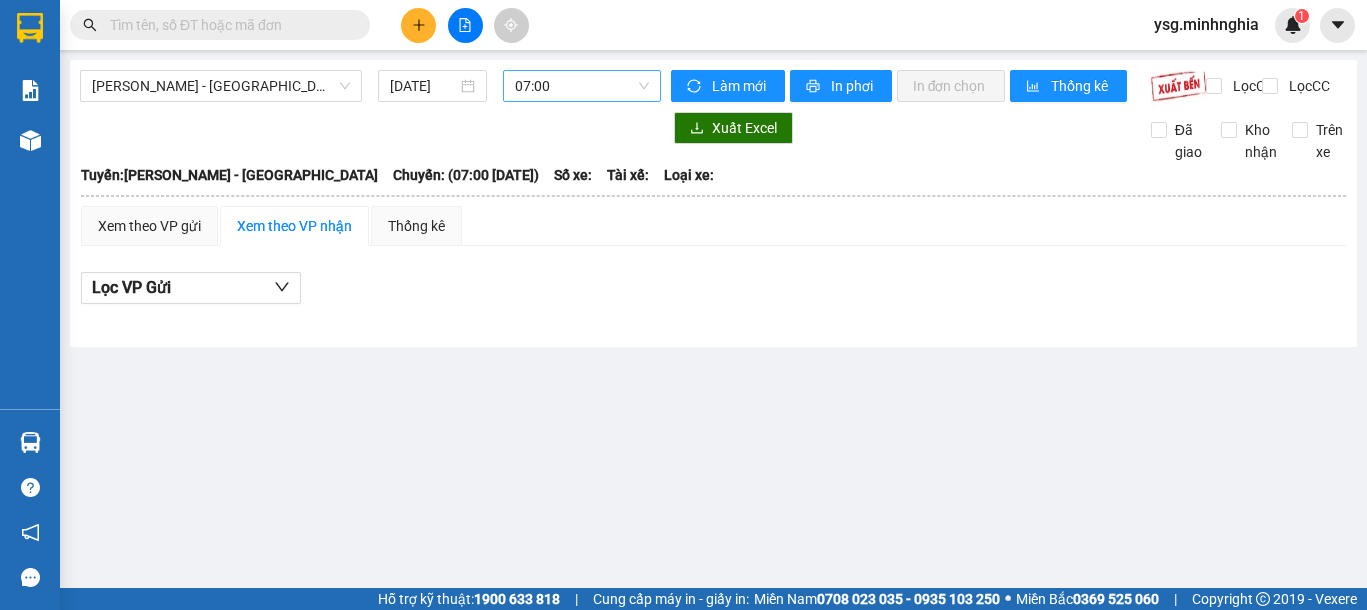 click on "07:00" at bounding box center (582, 86) 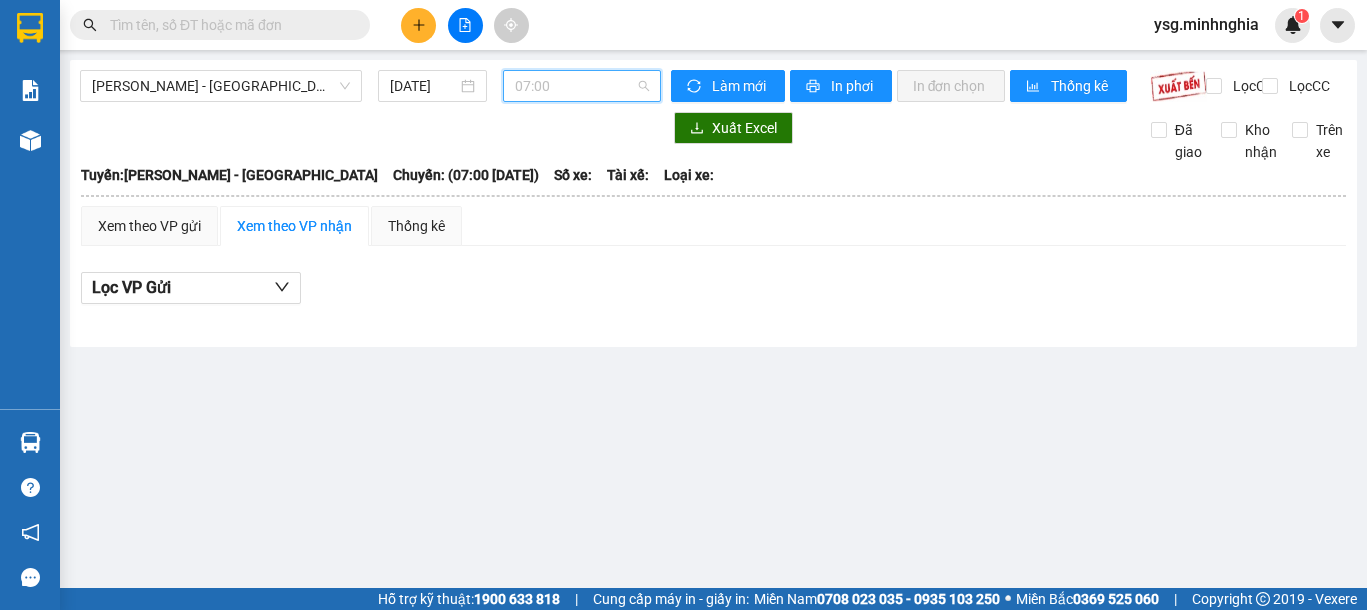 click on "07:00" at bounding box center [582, 86] 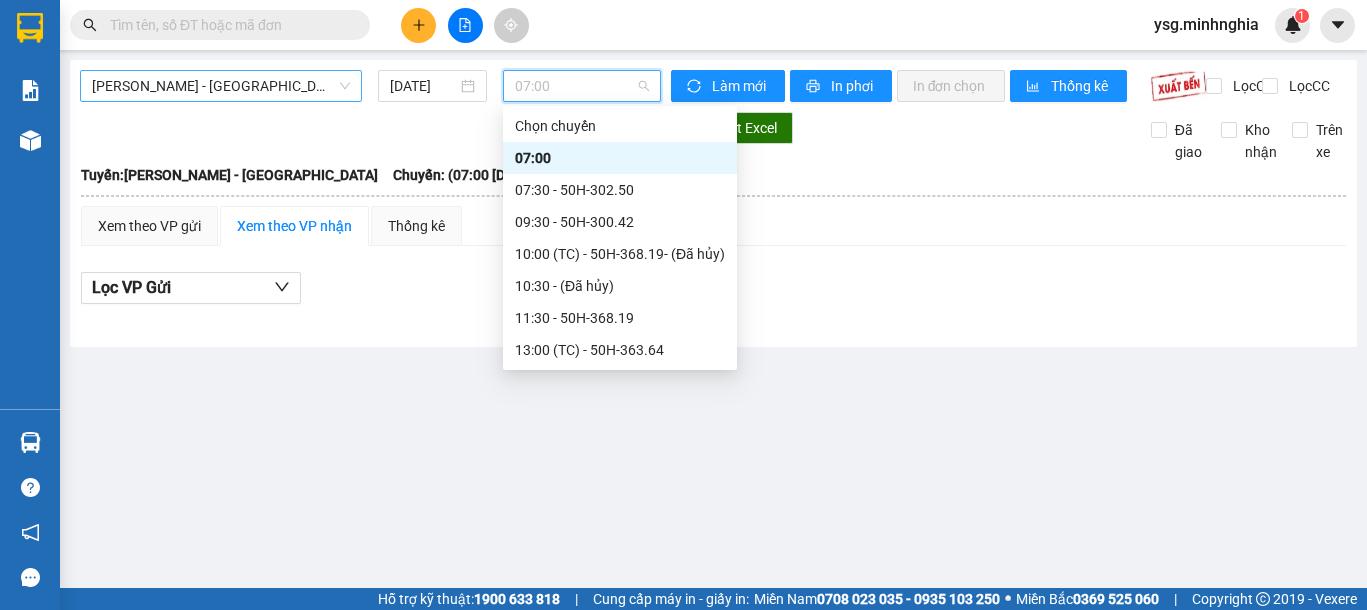click on "Phan Rí - Sài Gòn" at bounding box center [221, 86] 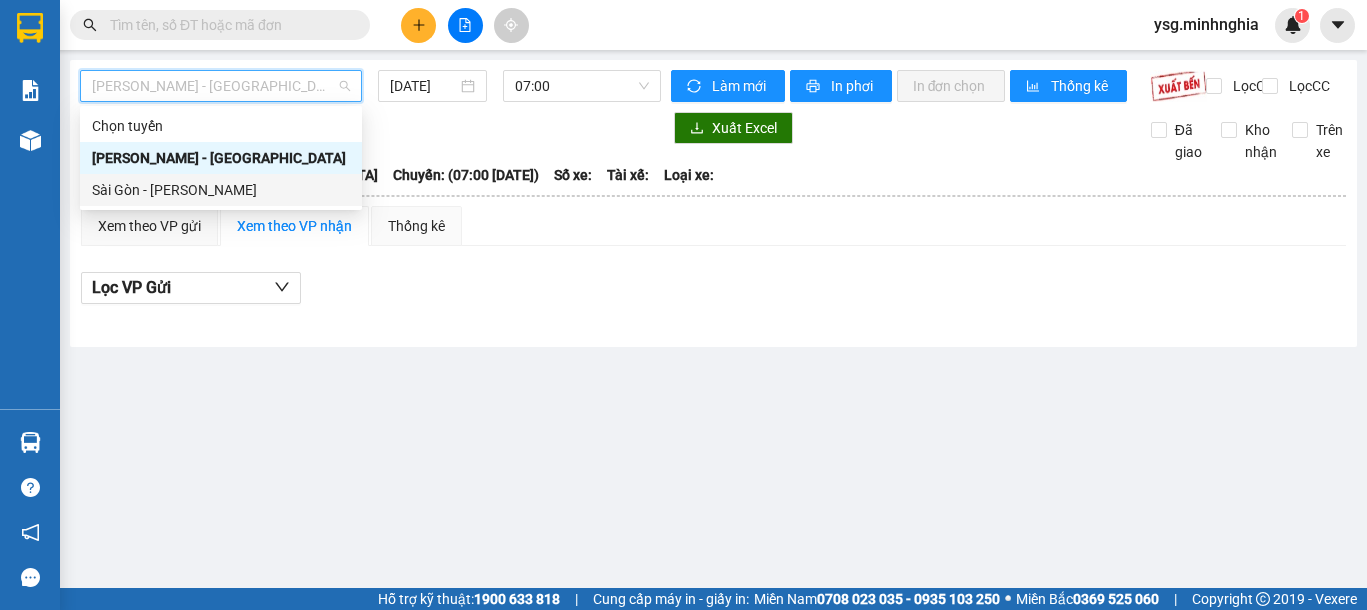 click on "Sài Gòn - [PERSON_NAME]" at bounding box center (221, 190) 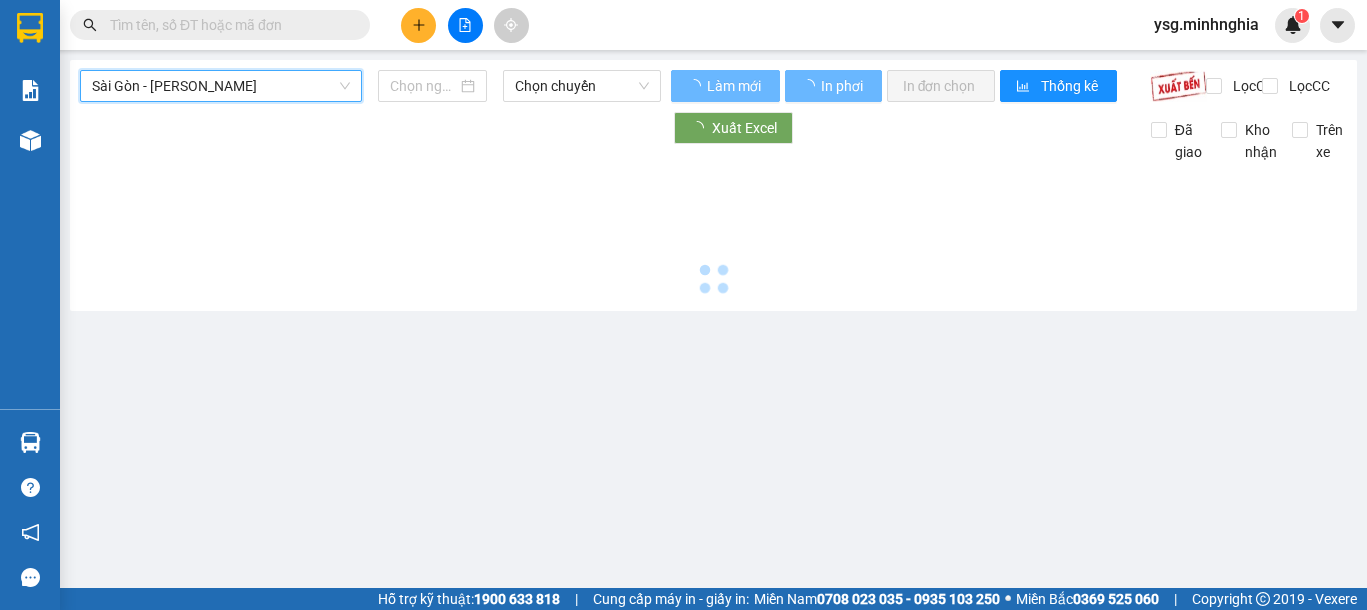type on "11/07/2025" 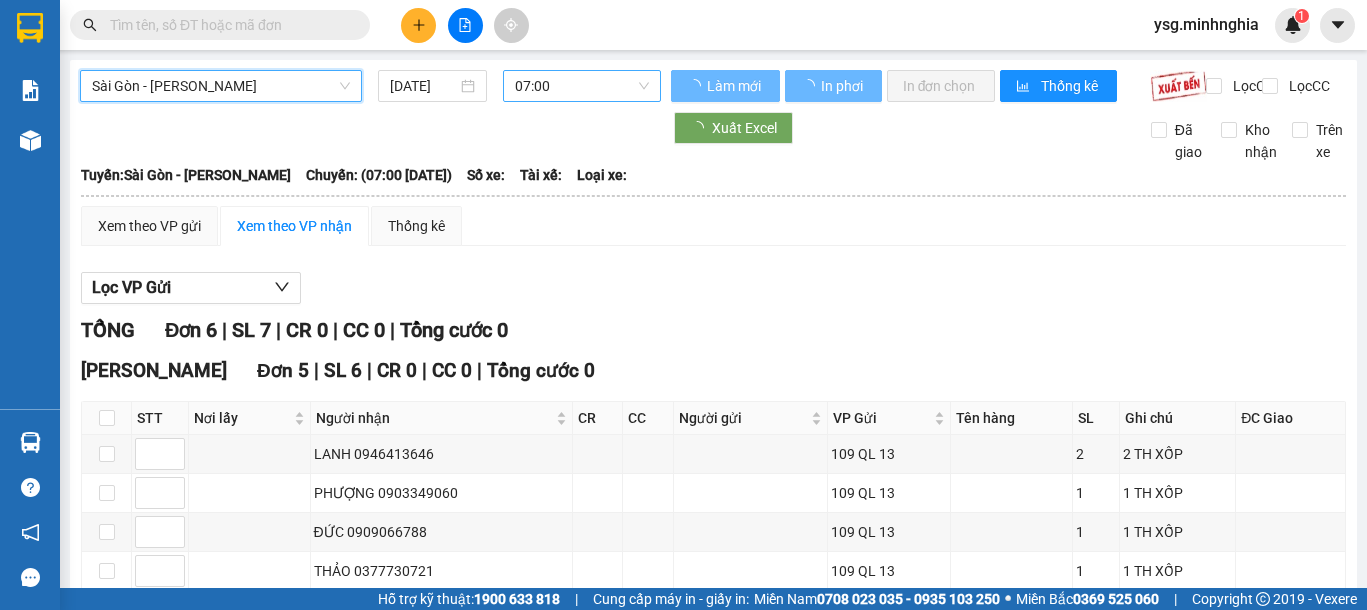 click on "07:00" at bounding box center (582, 86) 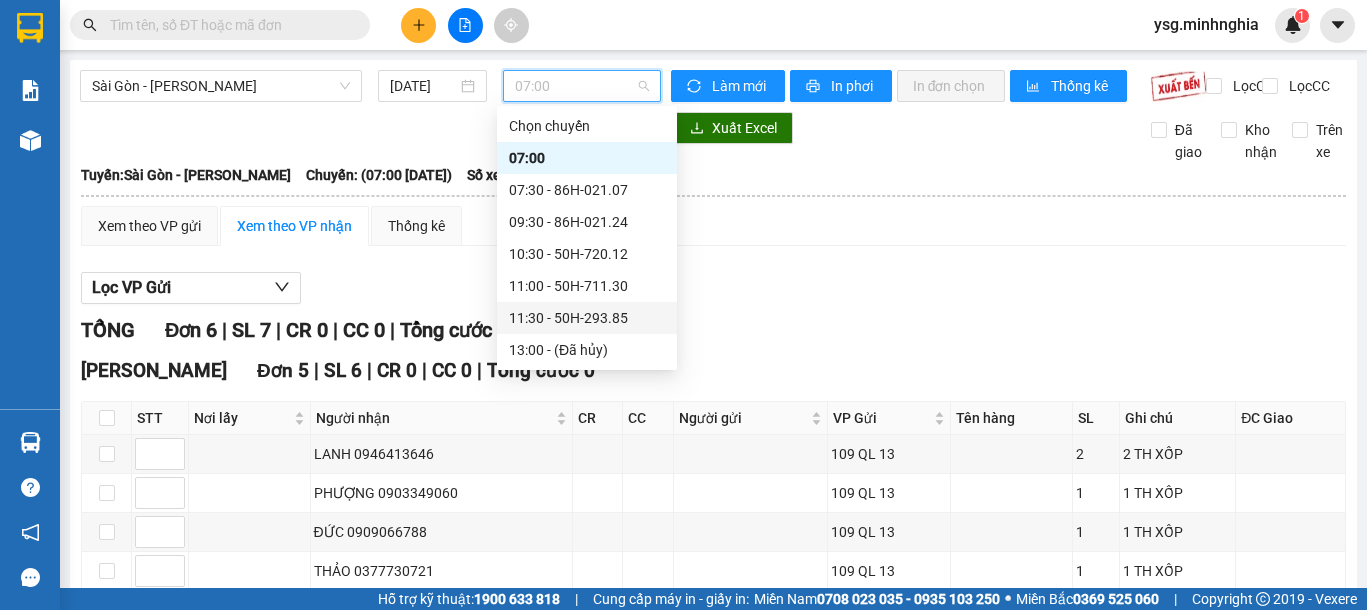 scroll, scrollTop: 256, scrollLeft: 0, axis: vertical 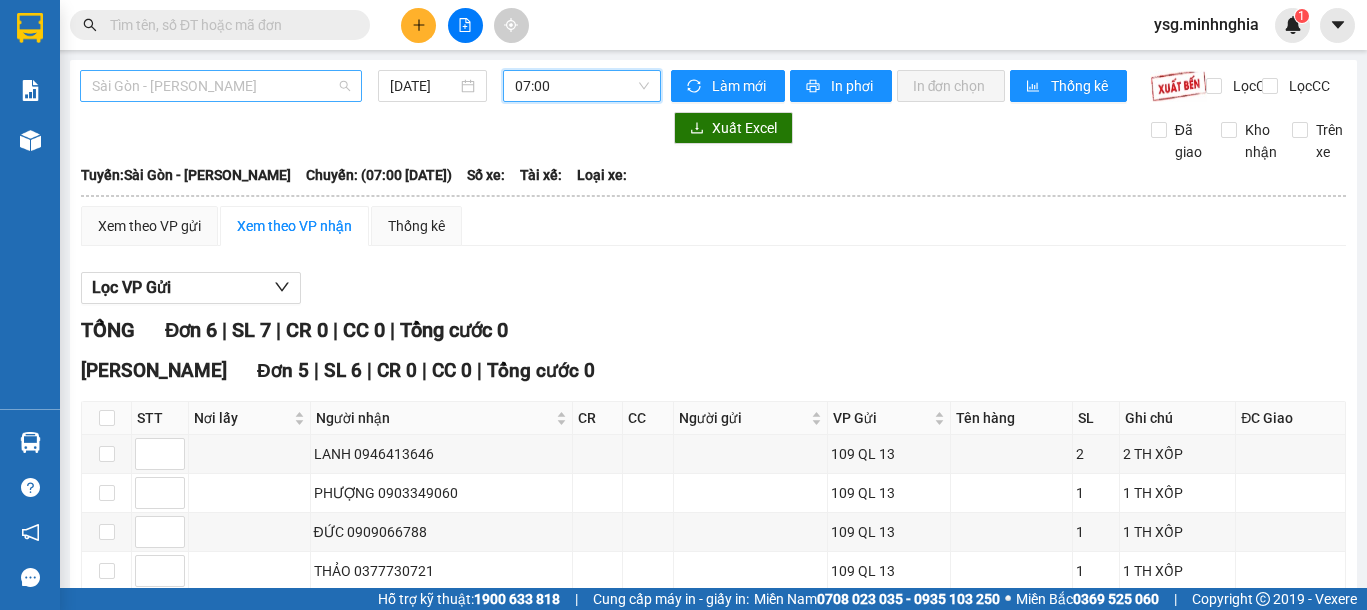 click on "Sài Gòn - [PERSON_NAME]" at bounding box center [221, 86] 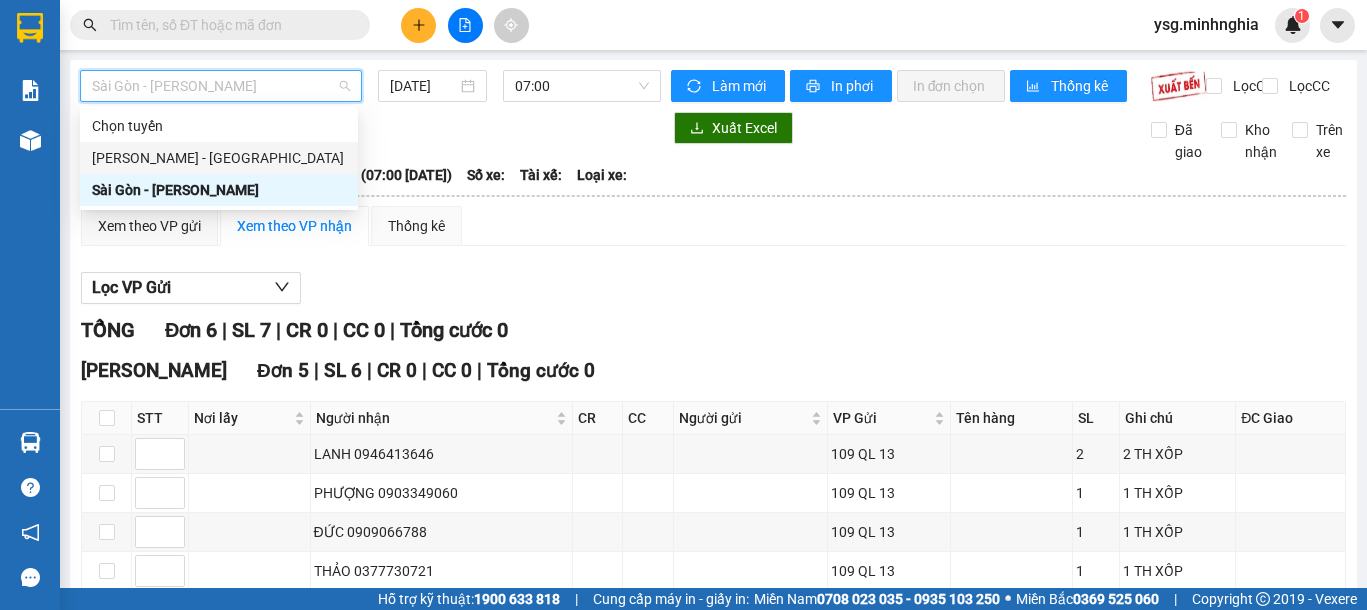 click on "Phan Rí - Sài Gòn" at bounding box center [219, 158] 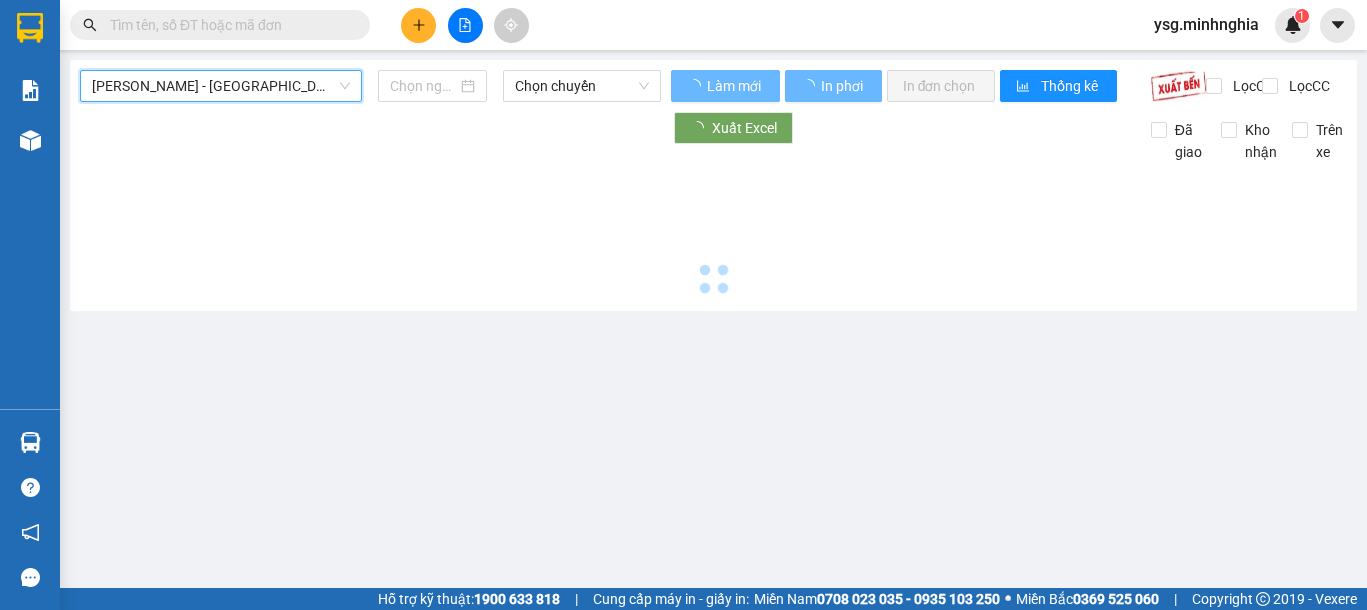 type on "11/07/2025" 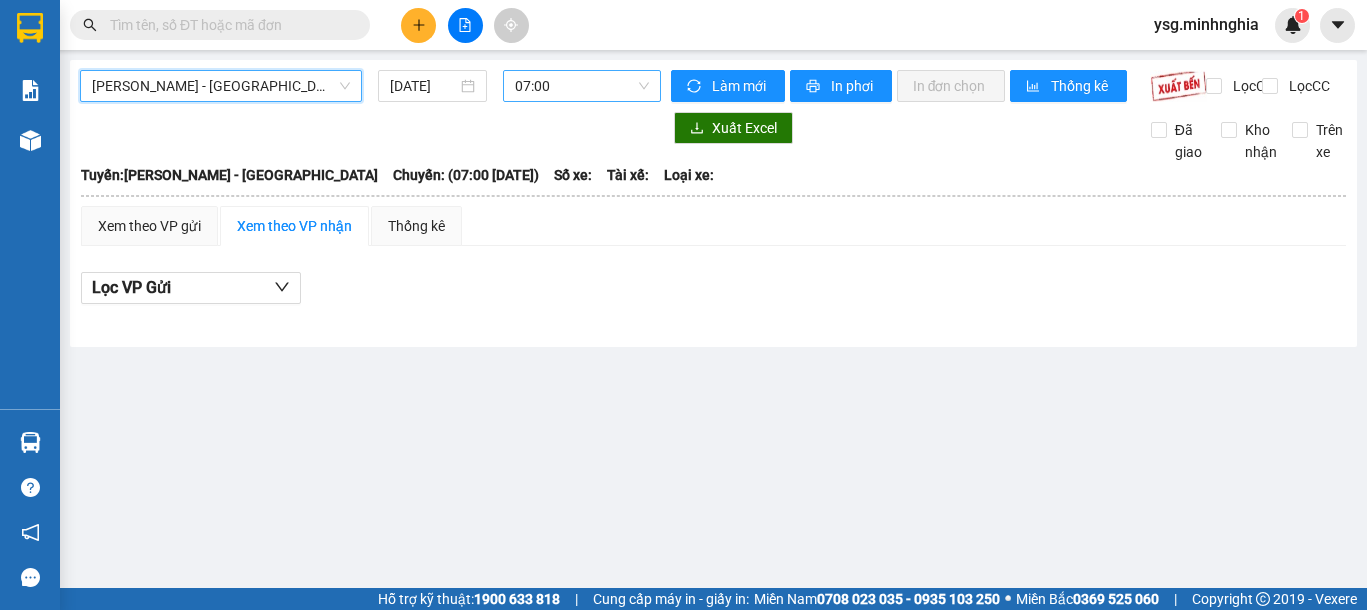 click on "07:00" at bounding box center (582, 86) 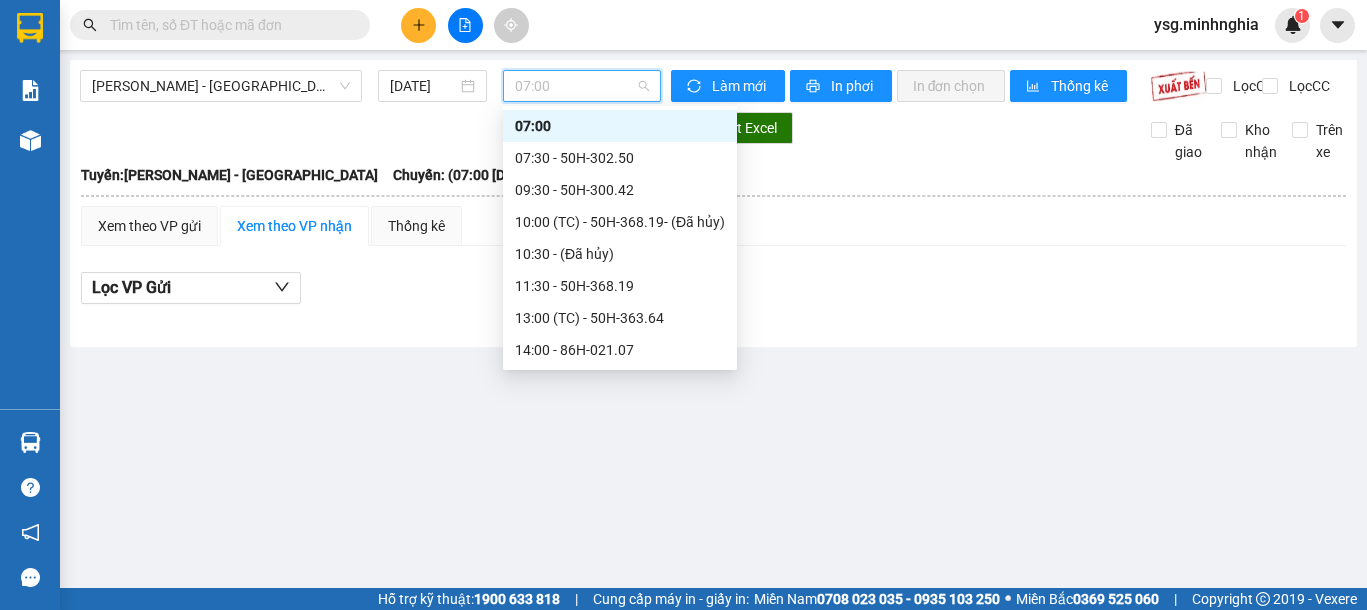 drag, startPoint x: 303, startPoint y: 92, endPoint x: 223, endPoint y: 146, distance: 96.519424 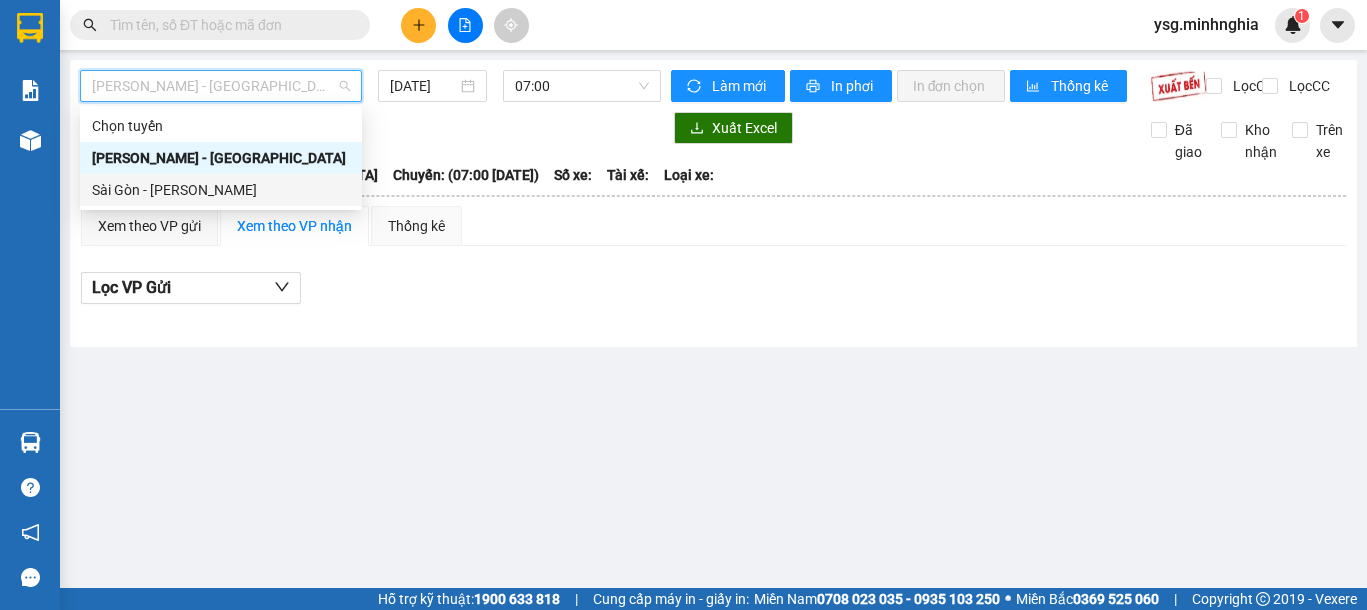 click on "Sài Gòn - [PERSON_NAME]" at bounding box center [221, 190] 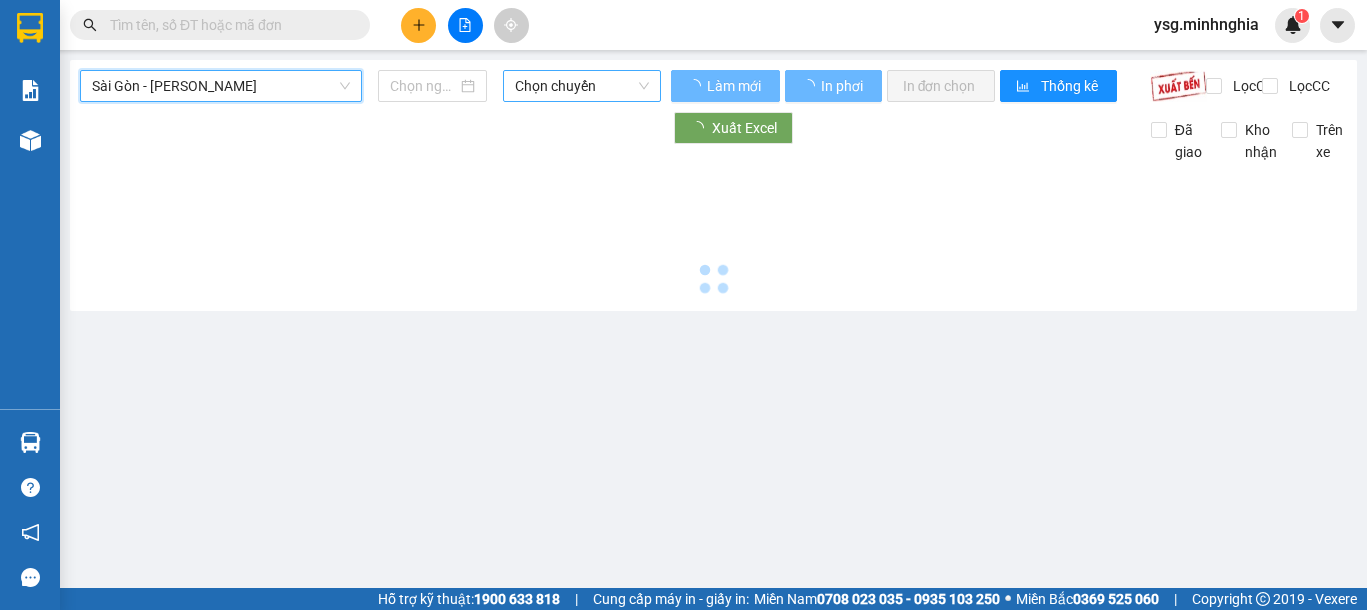 type on "11/07/2025" 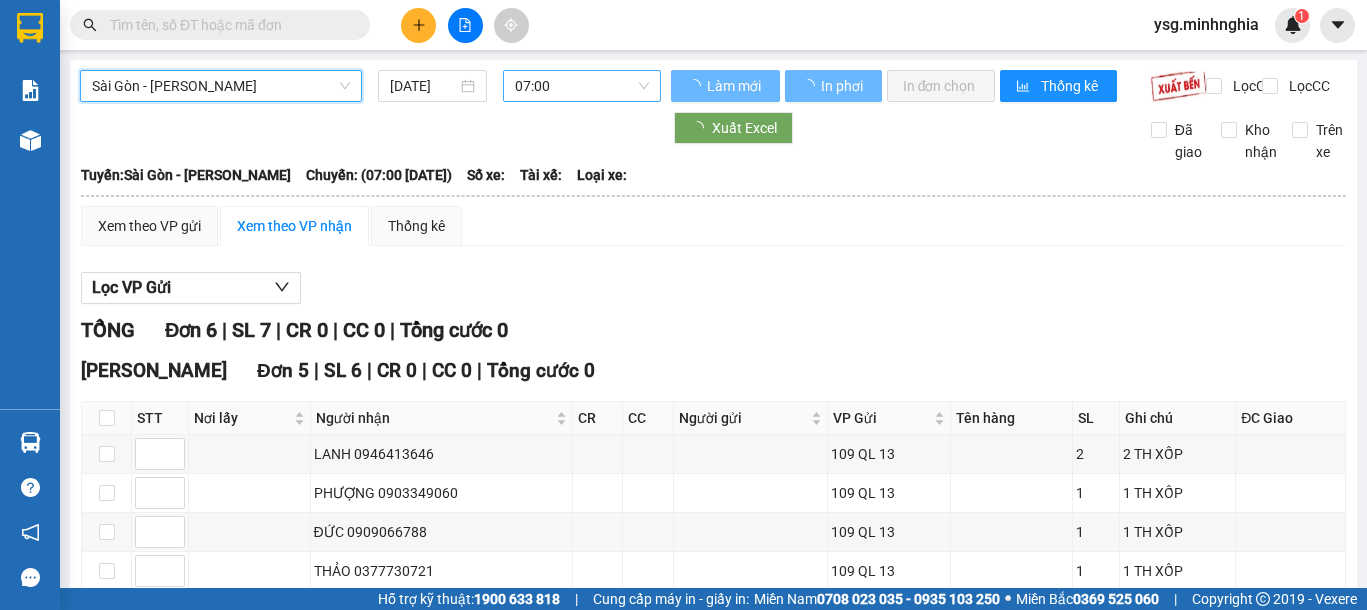 click on "07:00" at bounding box center [582, 86] 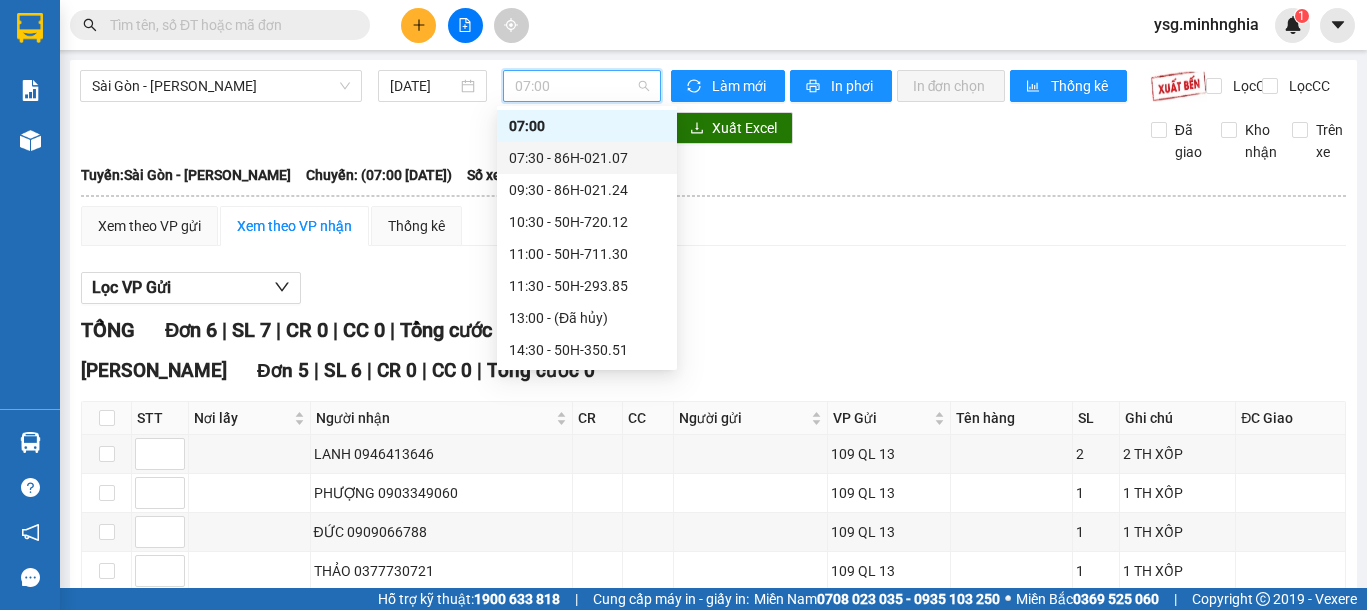 click on "07:30     - 86H-021.07" at bounding box center [587, 158] 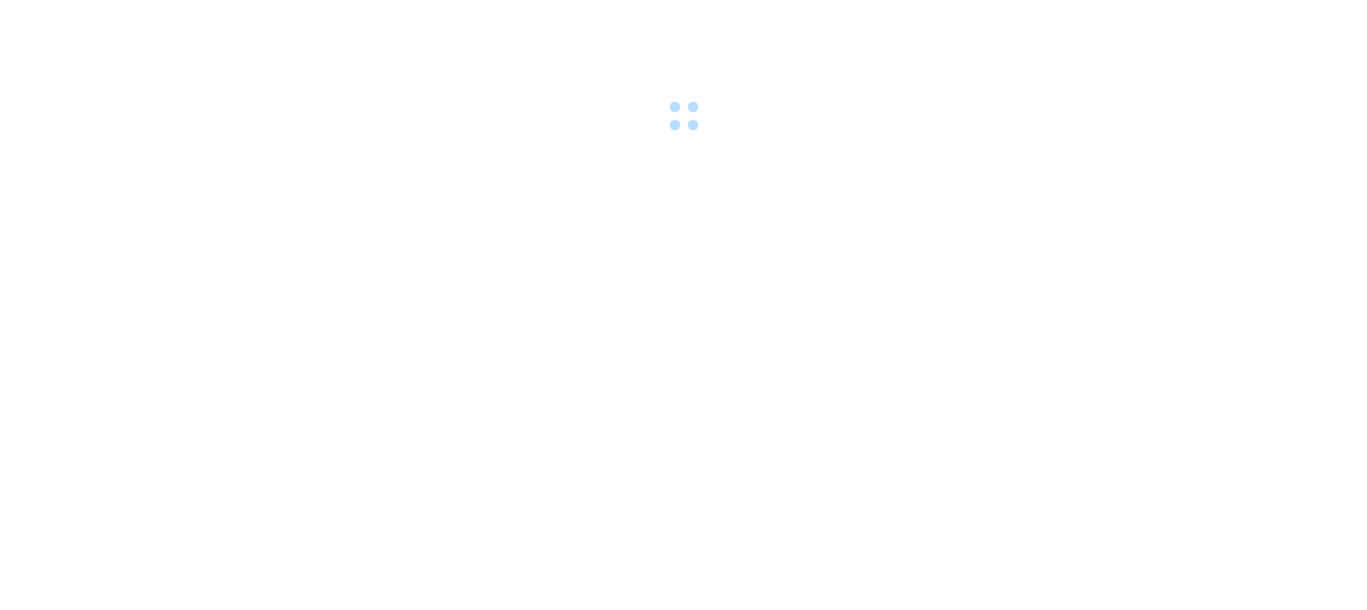scroll, scrollTop: 0, scrollLeft: 0, axis: both 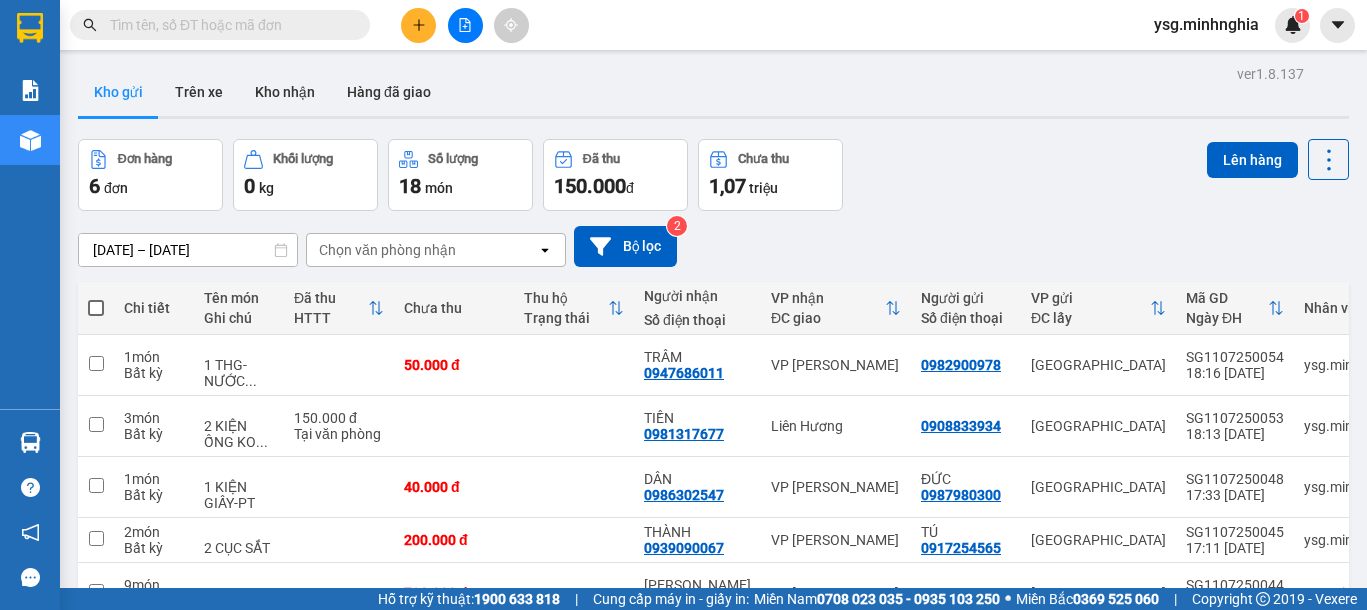 click at bounding box center [228, 25] 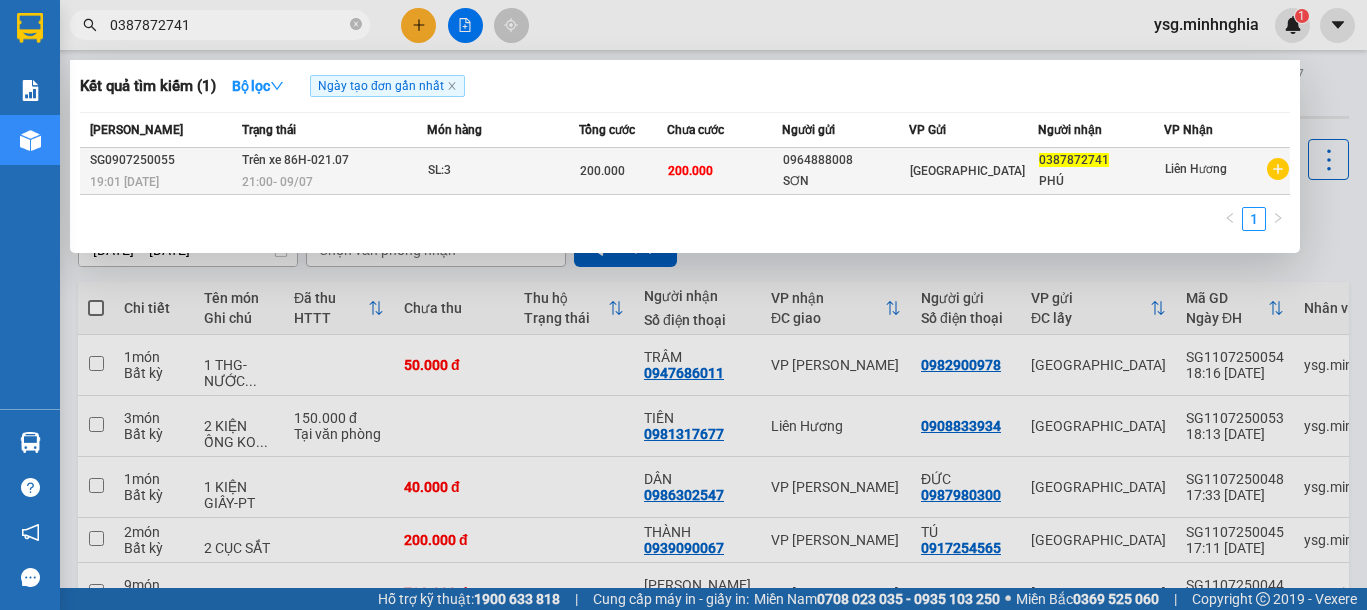 type on "0387872741" 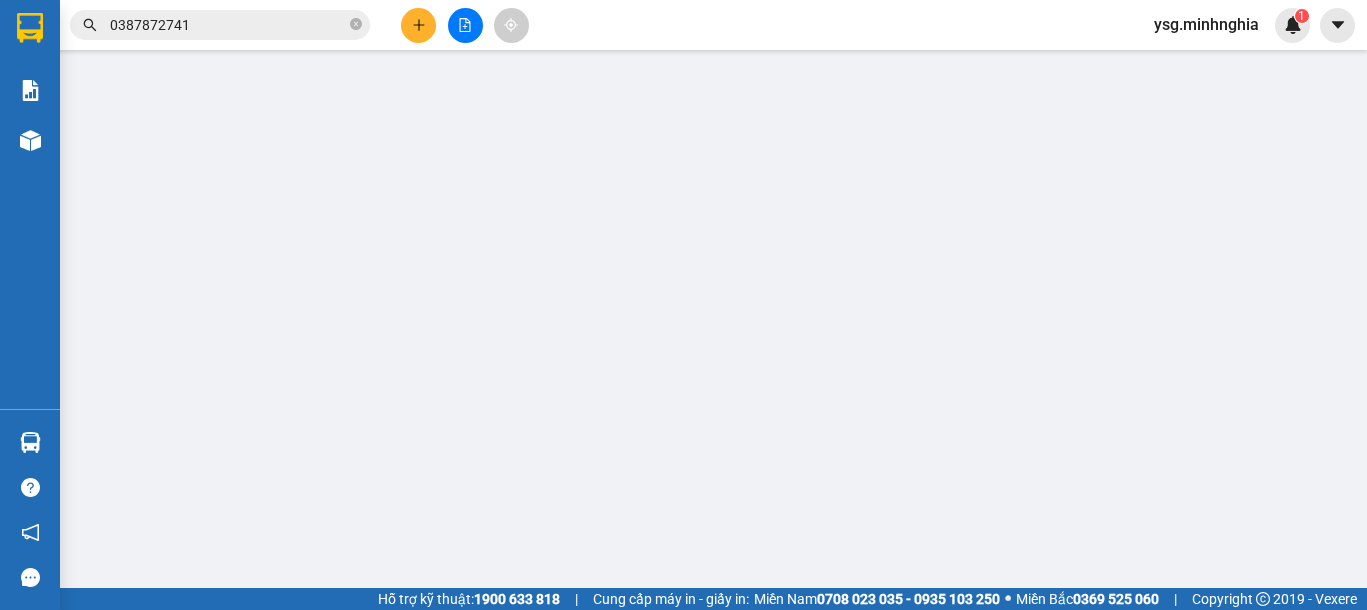type on "0964888008" 